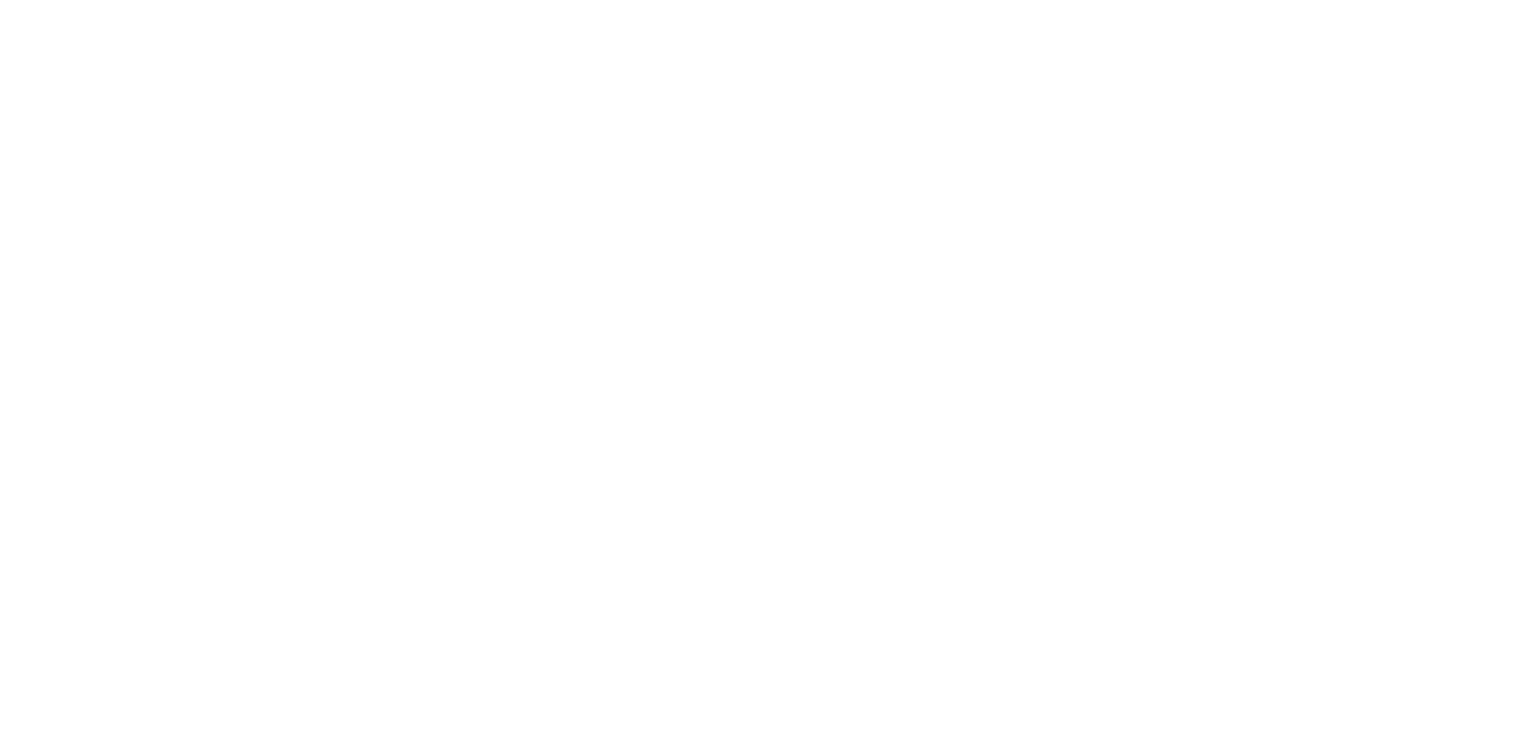 scroll, scrollTop: 0, scrollLeft: 0, axis: both 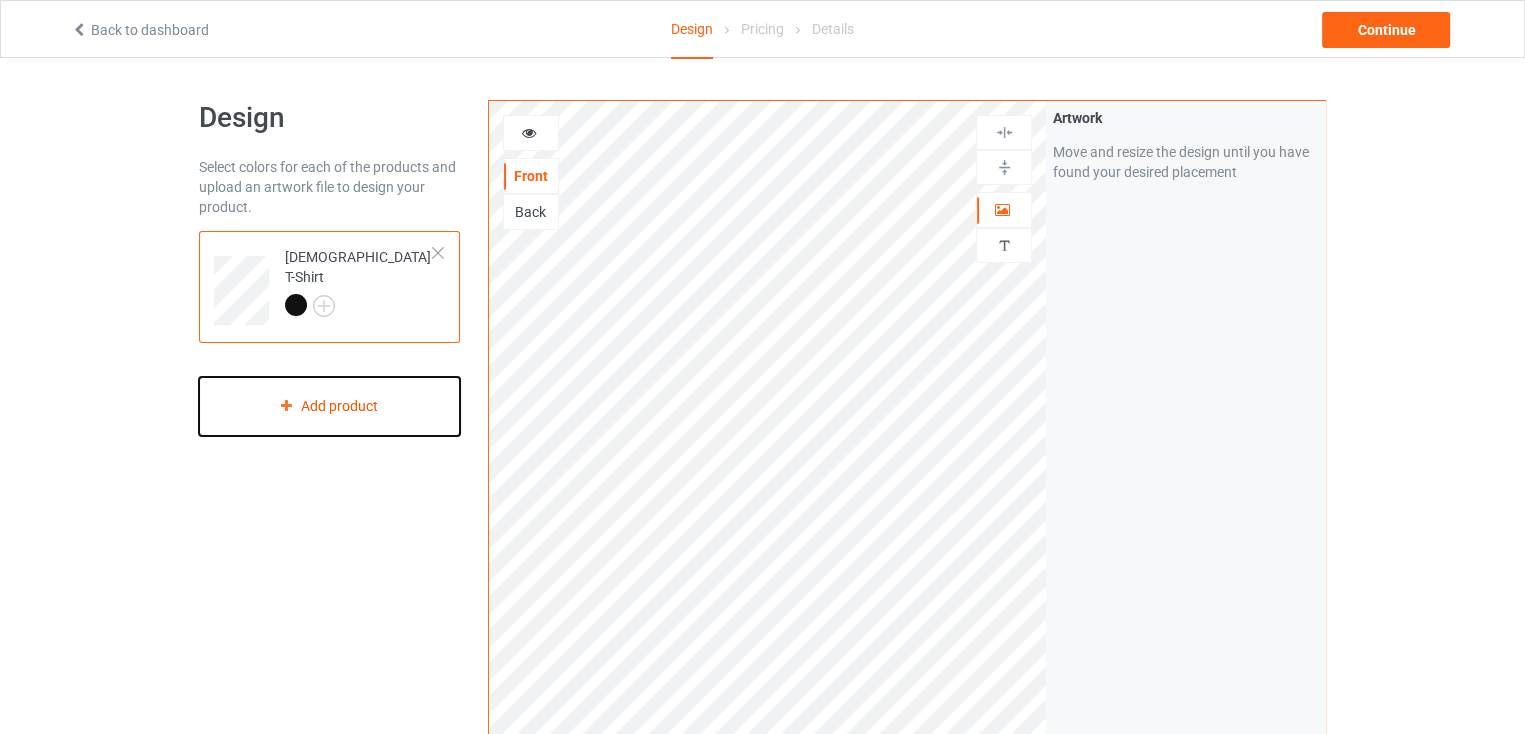 click on "Add product" at bounding box center (329, 406) 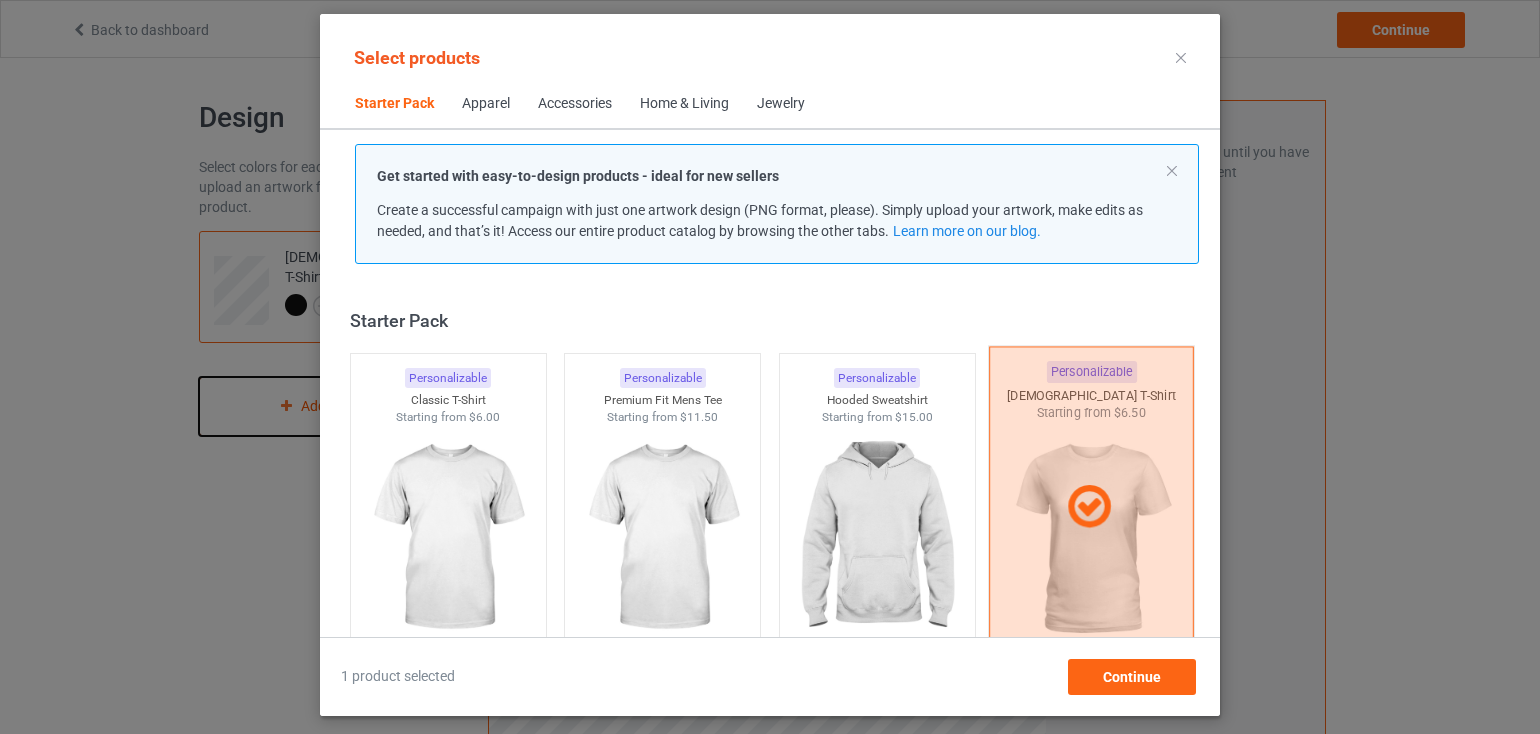 scroll, scrollTop: 0, scrollLeft: 0, axis: both 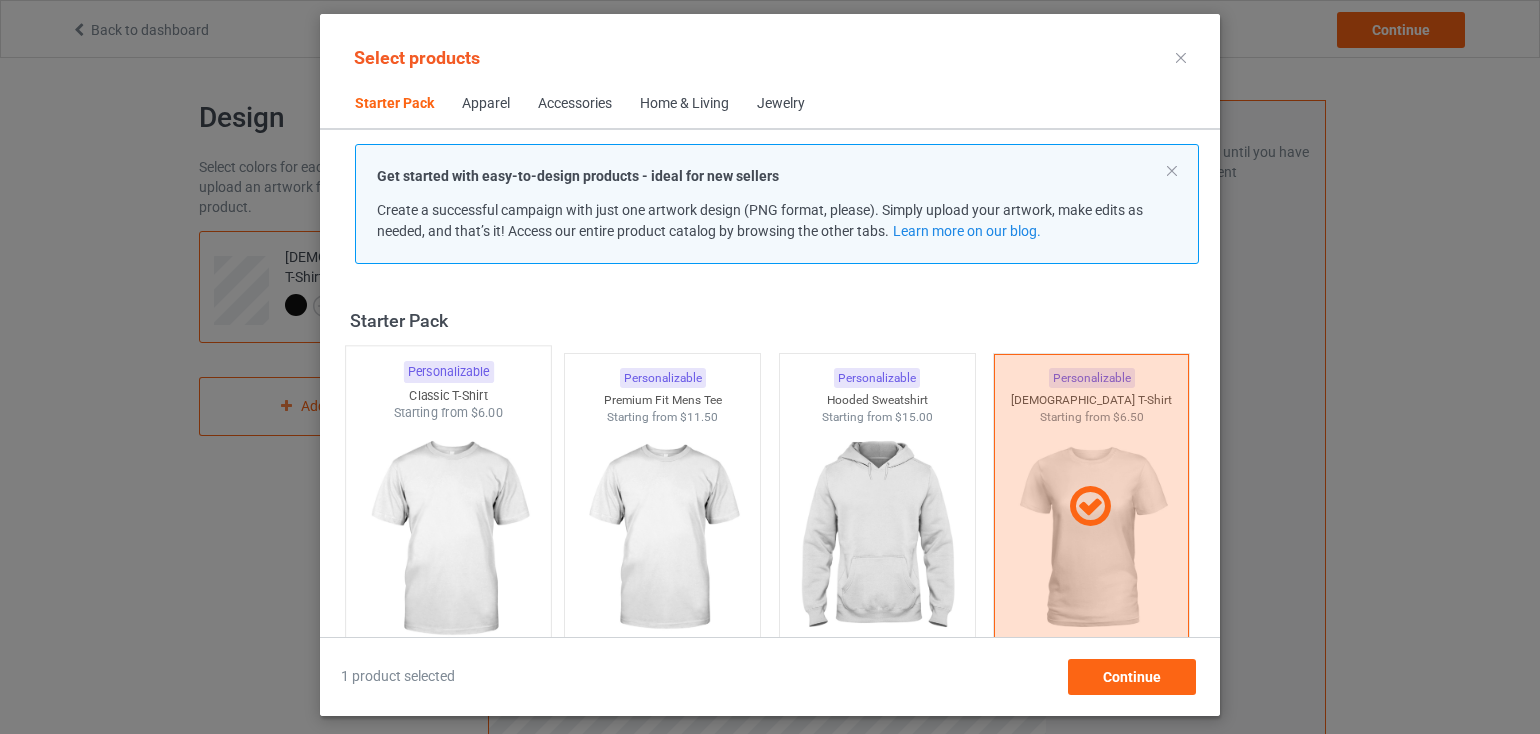 click at bounding box center (448, 539) 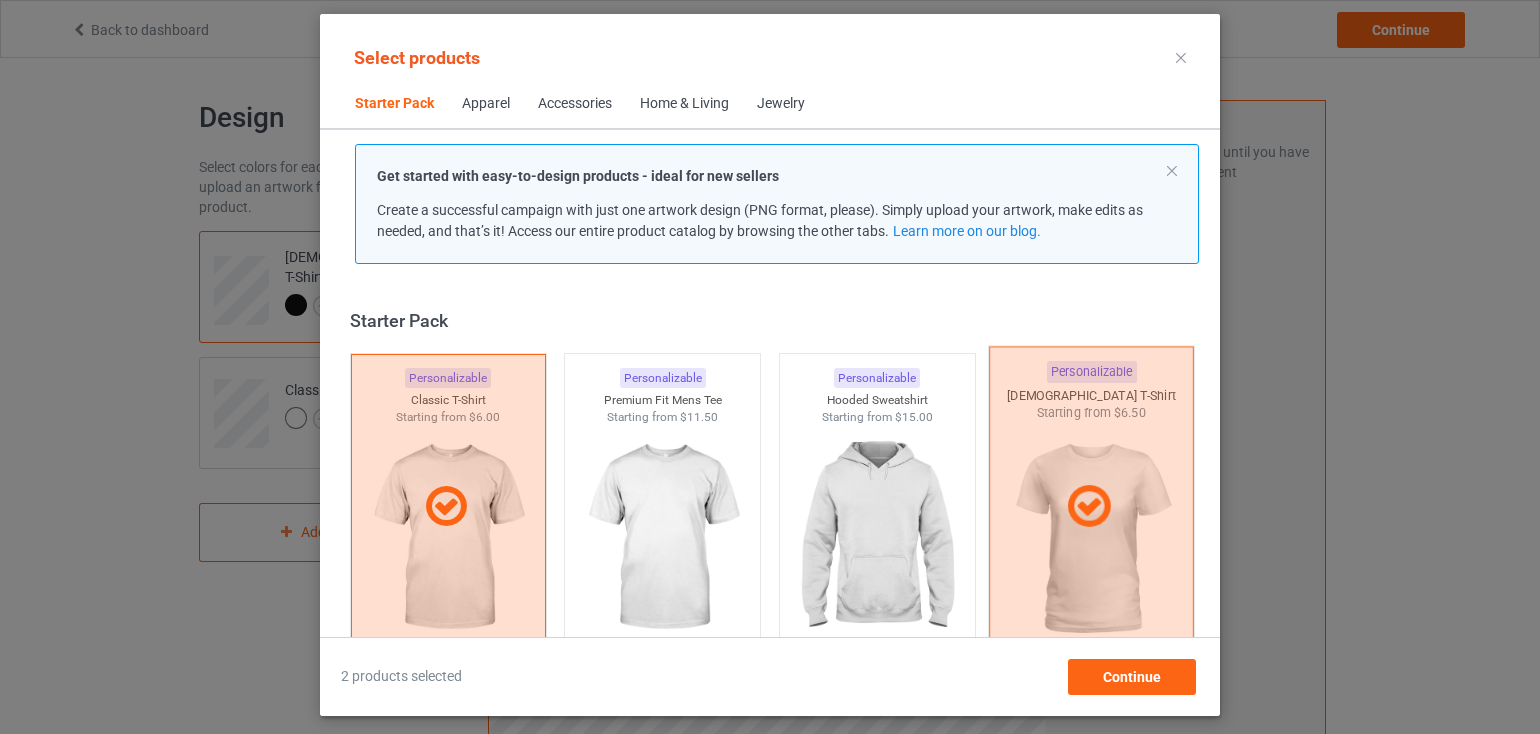 click at bounding box center (1091, 506) 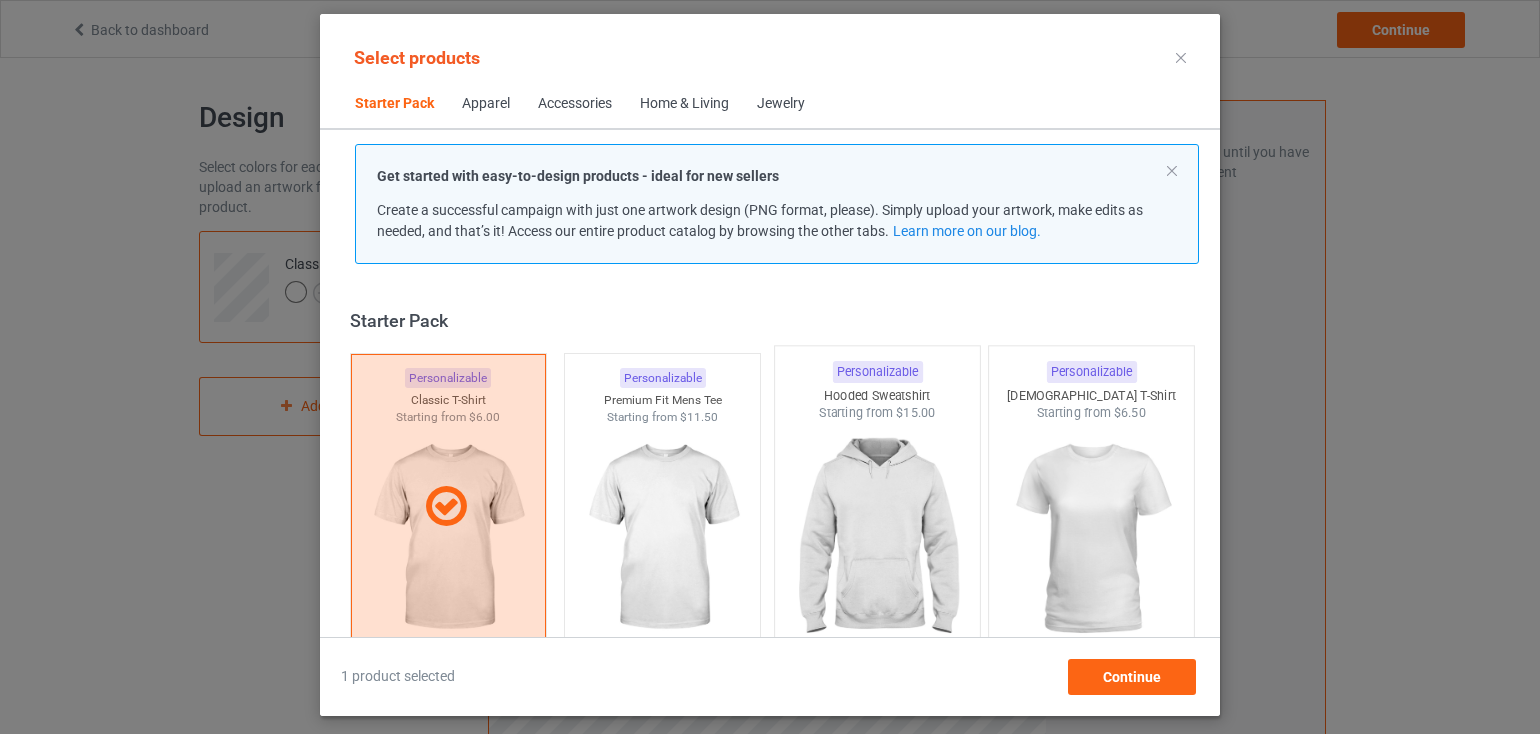 click at bounding box center [877, 539] 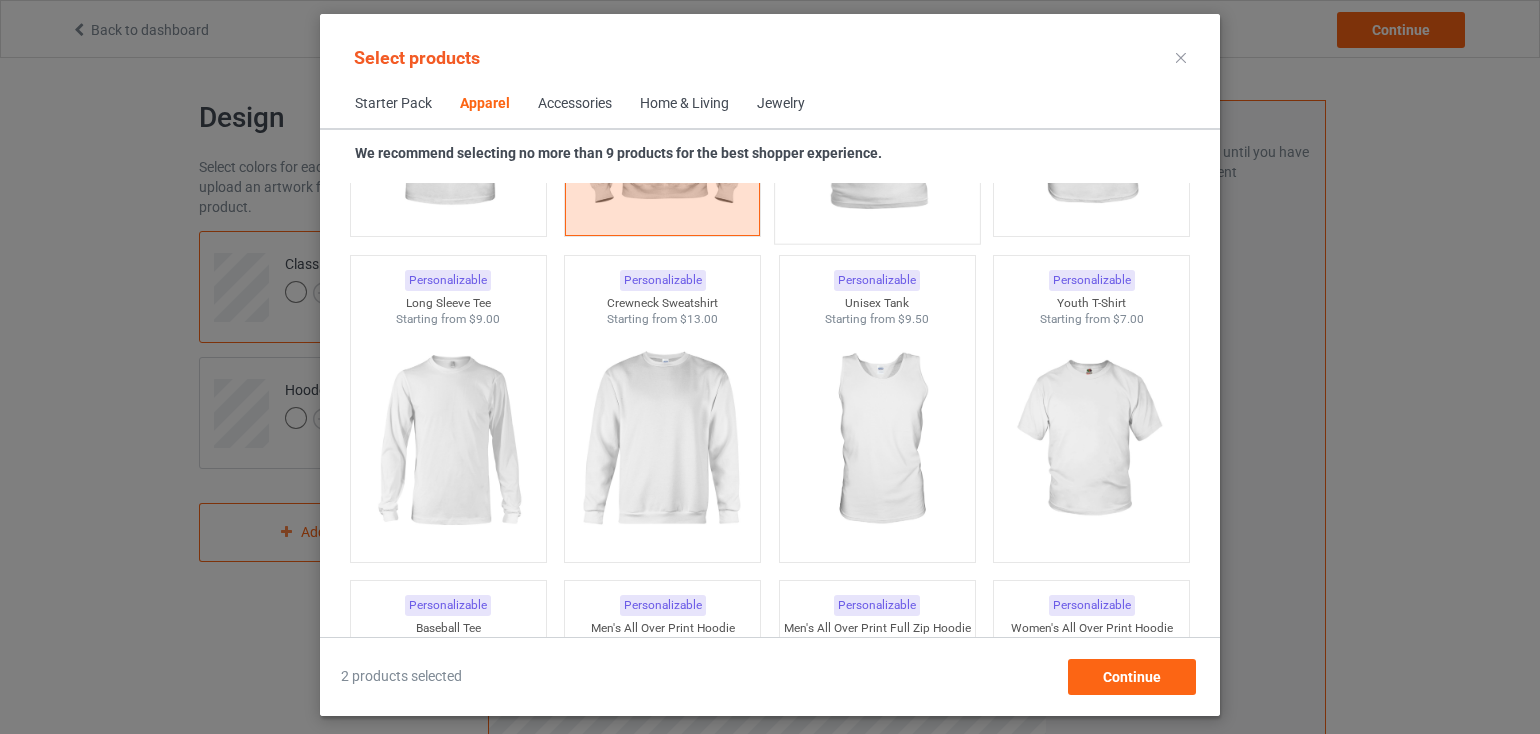 scroll, scrollTop: 1400, scrollLeft: 0, axis: vertical 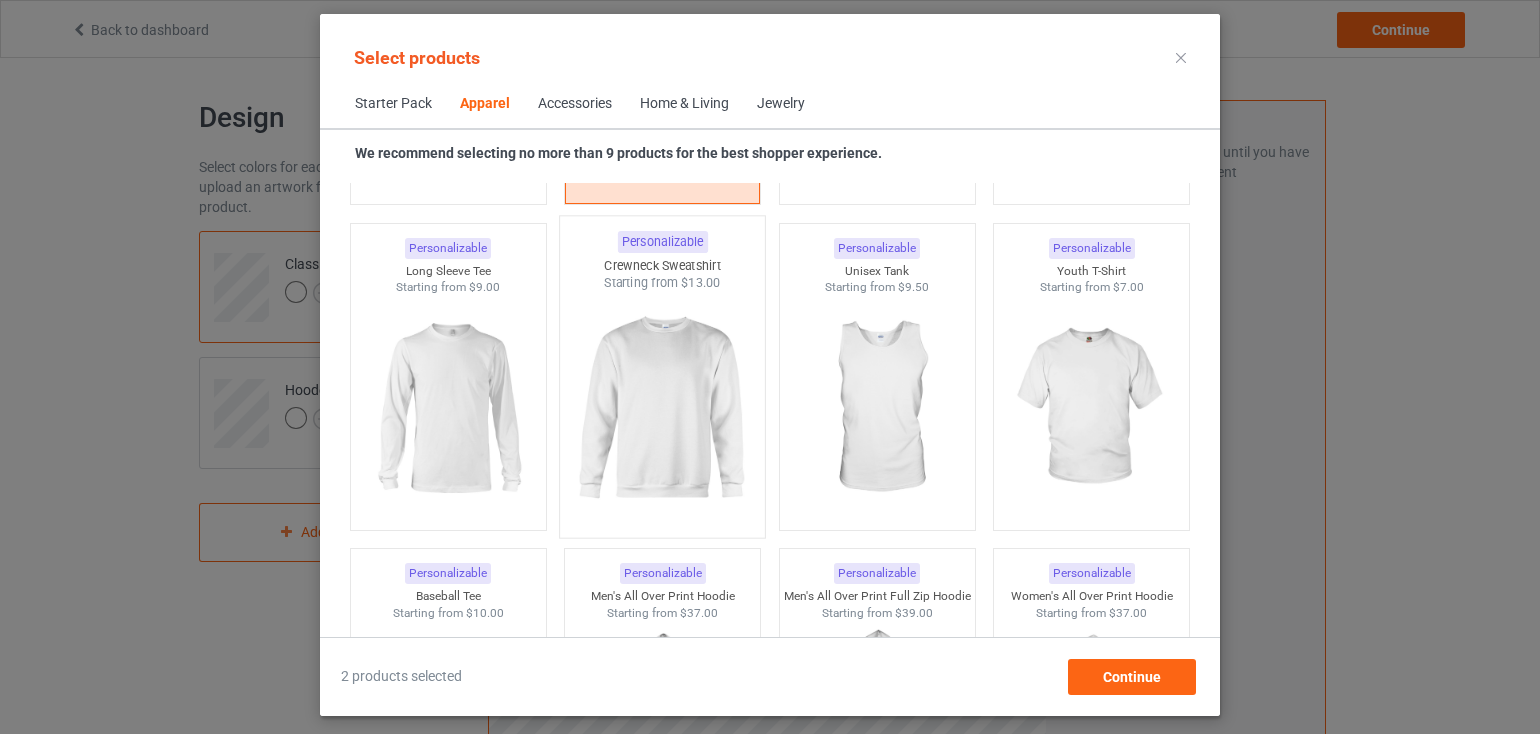 click at bounding box center [663, 409] 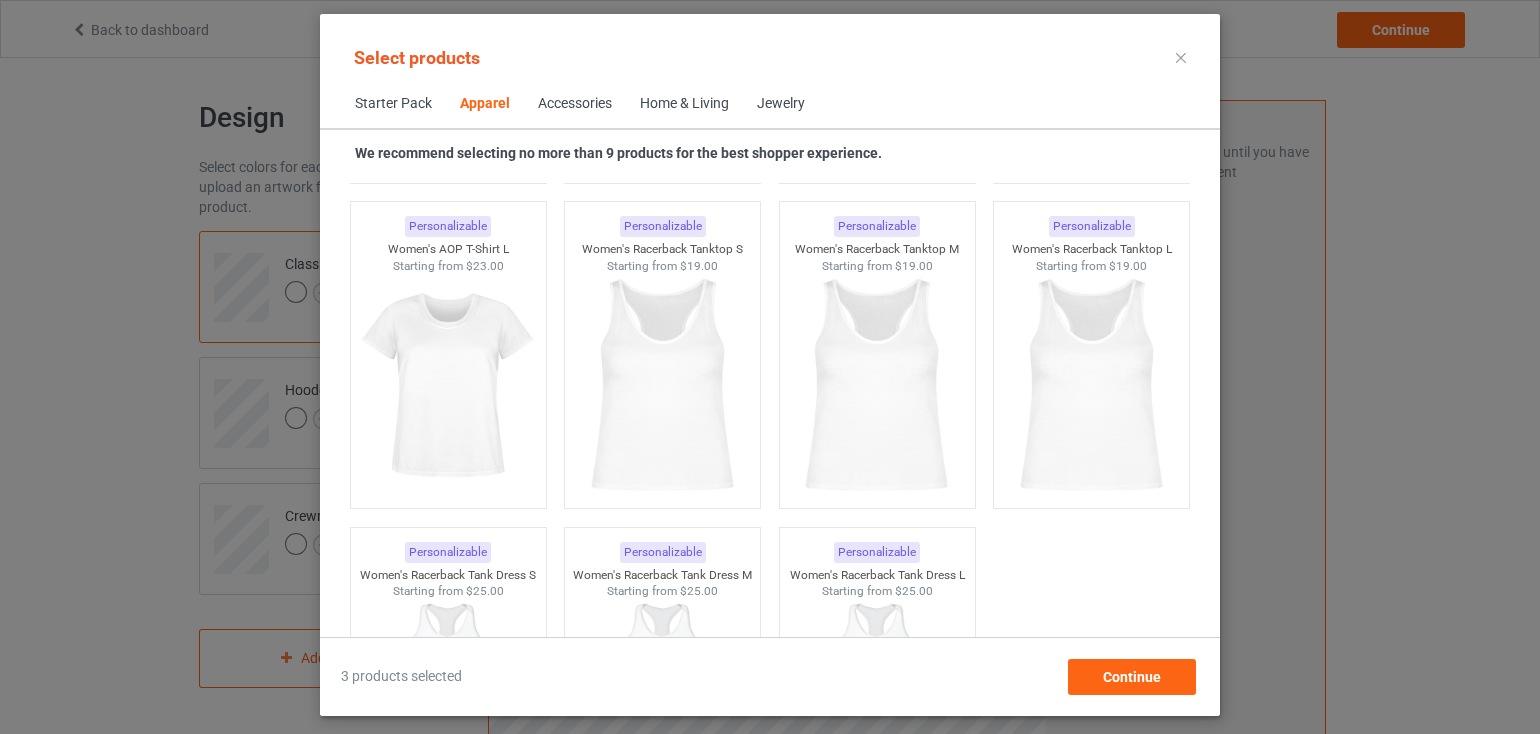 scroll, scrollTop: 4000, scrollLeft: 0, axis: vertical 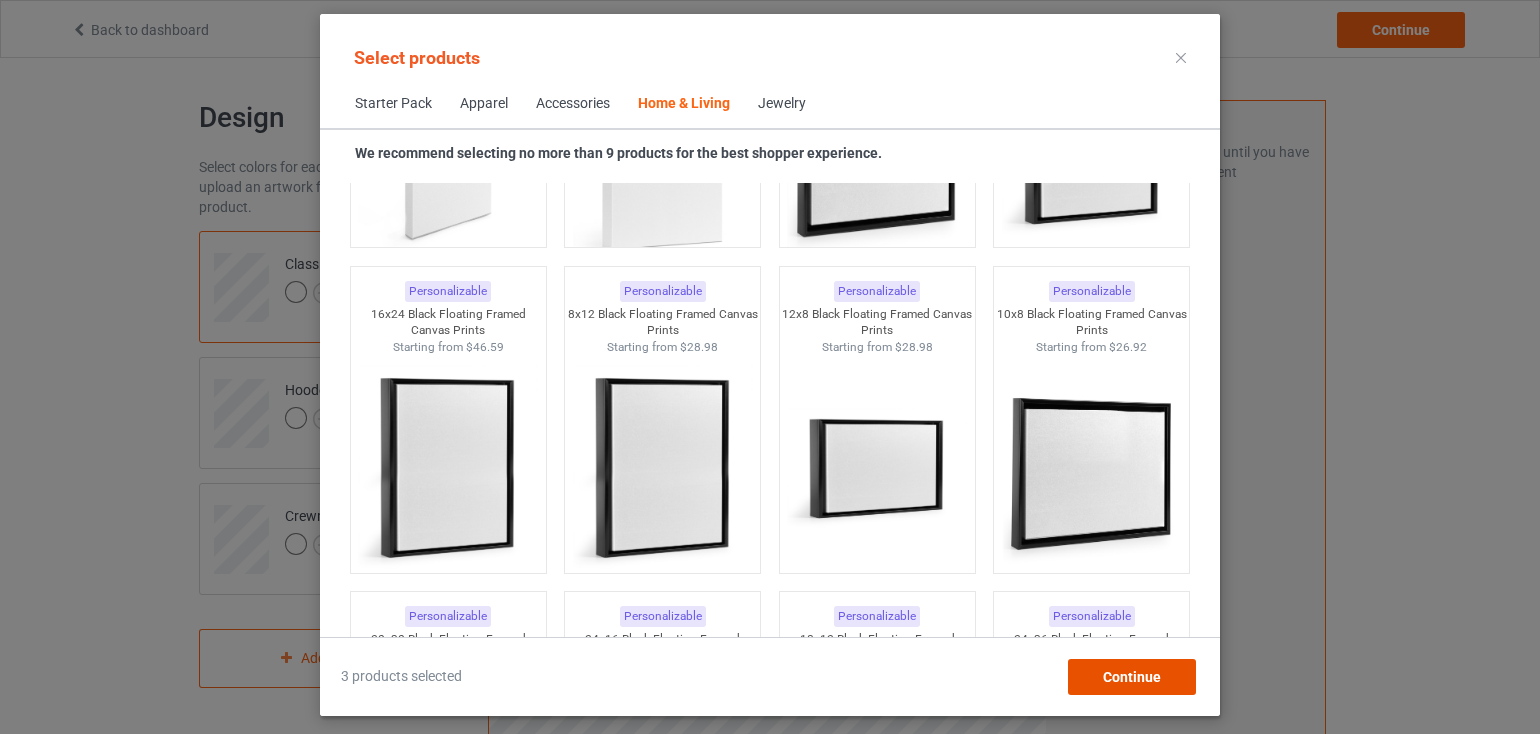 click on "Continue" at bounding box center [1132, 677] 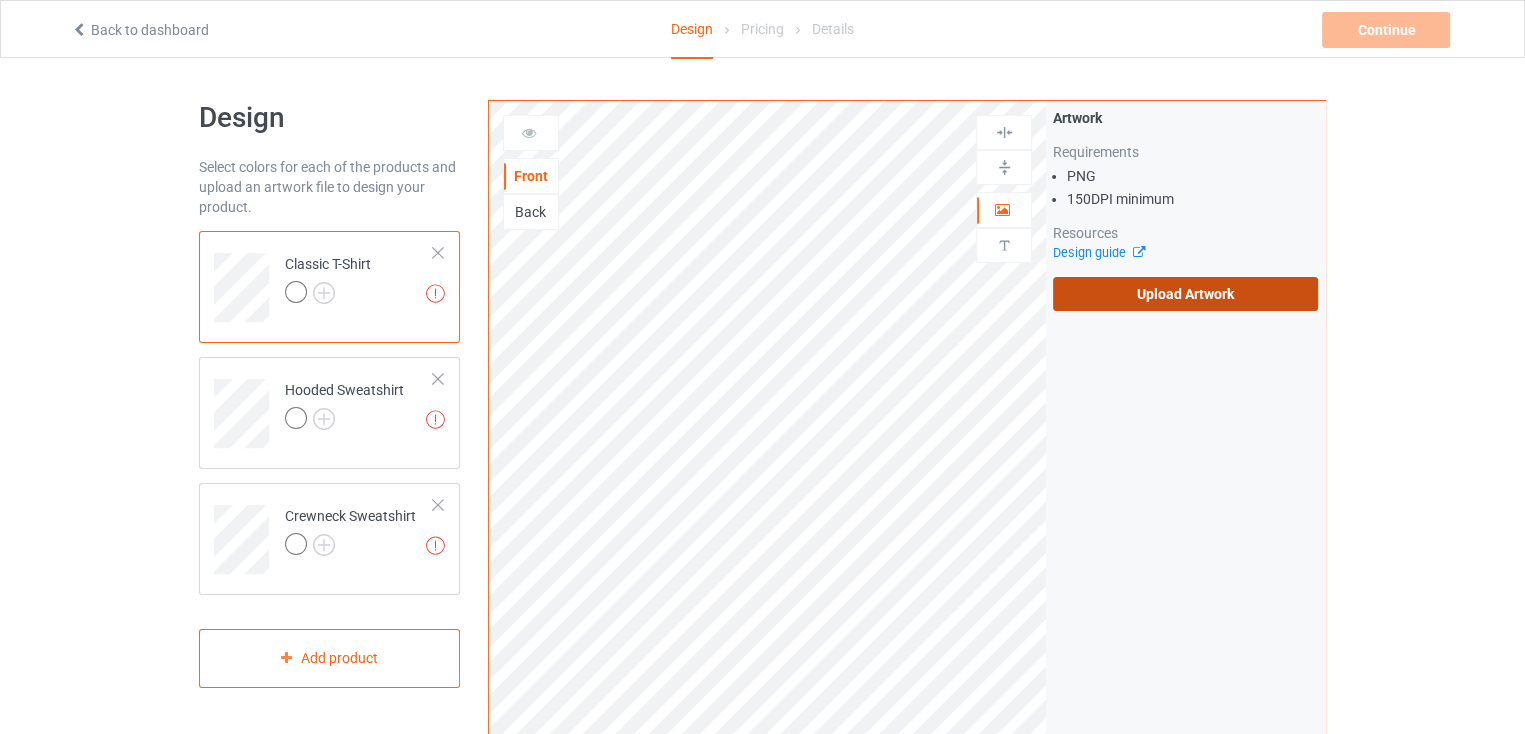 click on "Upload Artwork" at bounding box center [1185, 294] 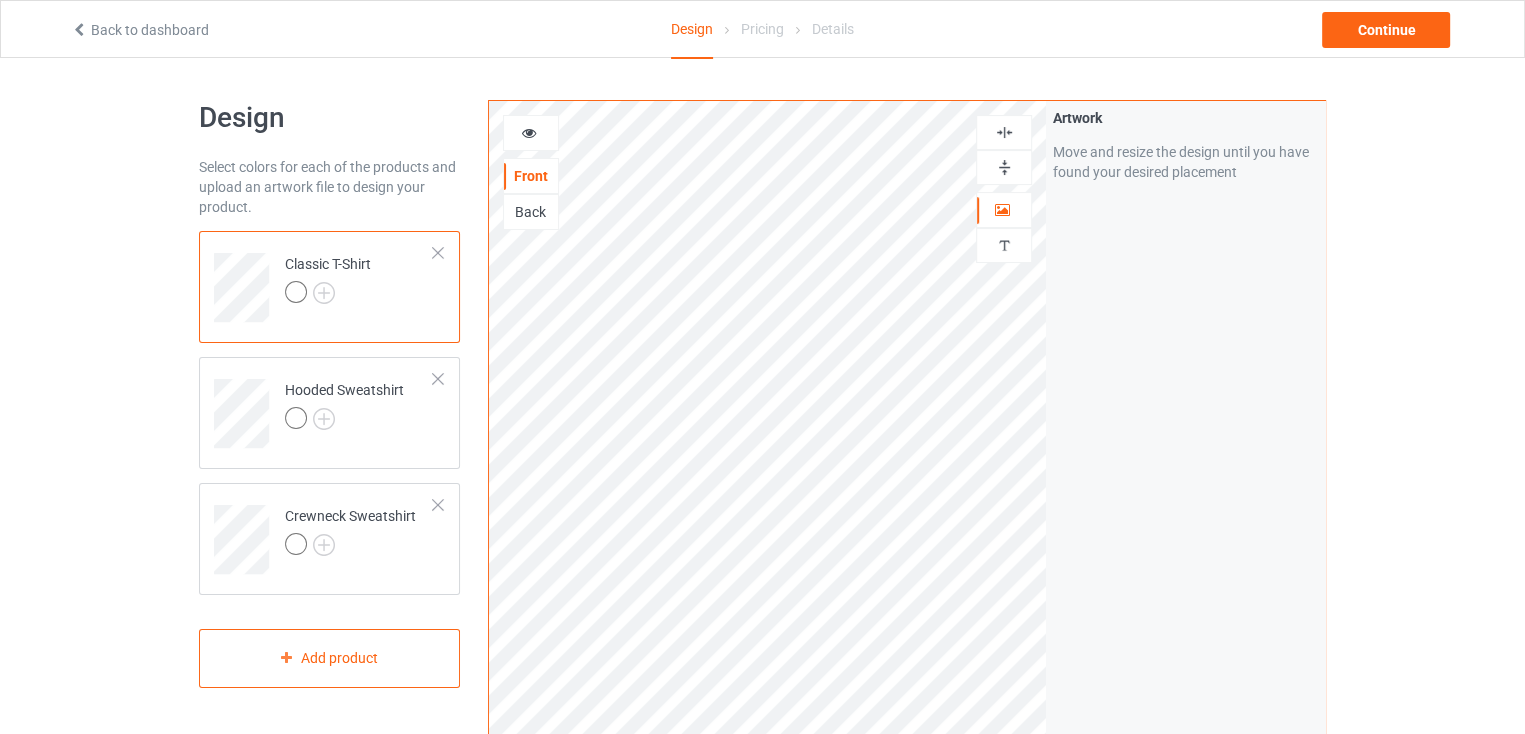 click at bounding box center (531, 133) 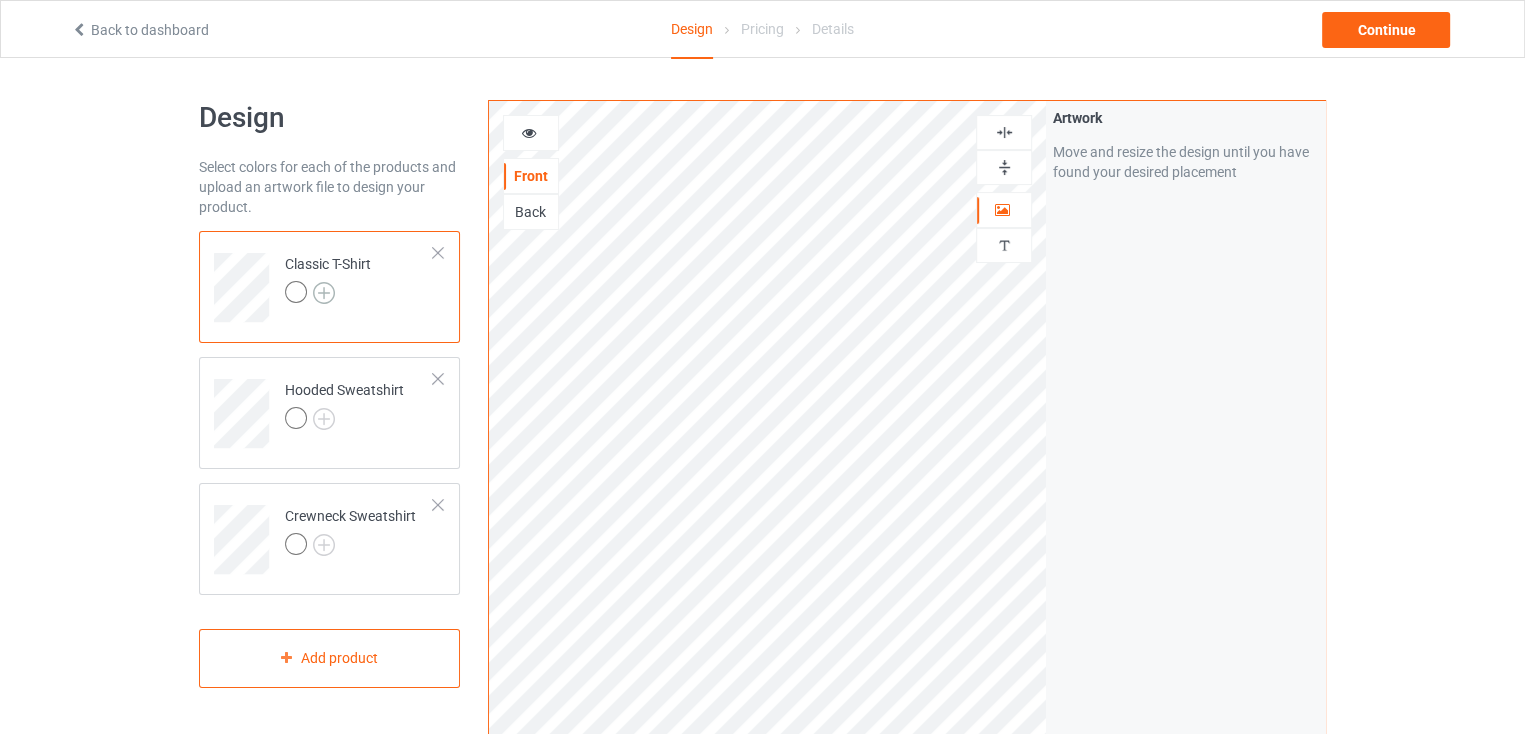 click at bounding box center [324, 293] 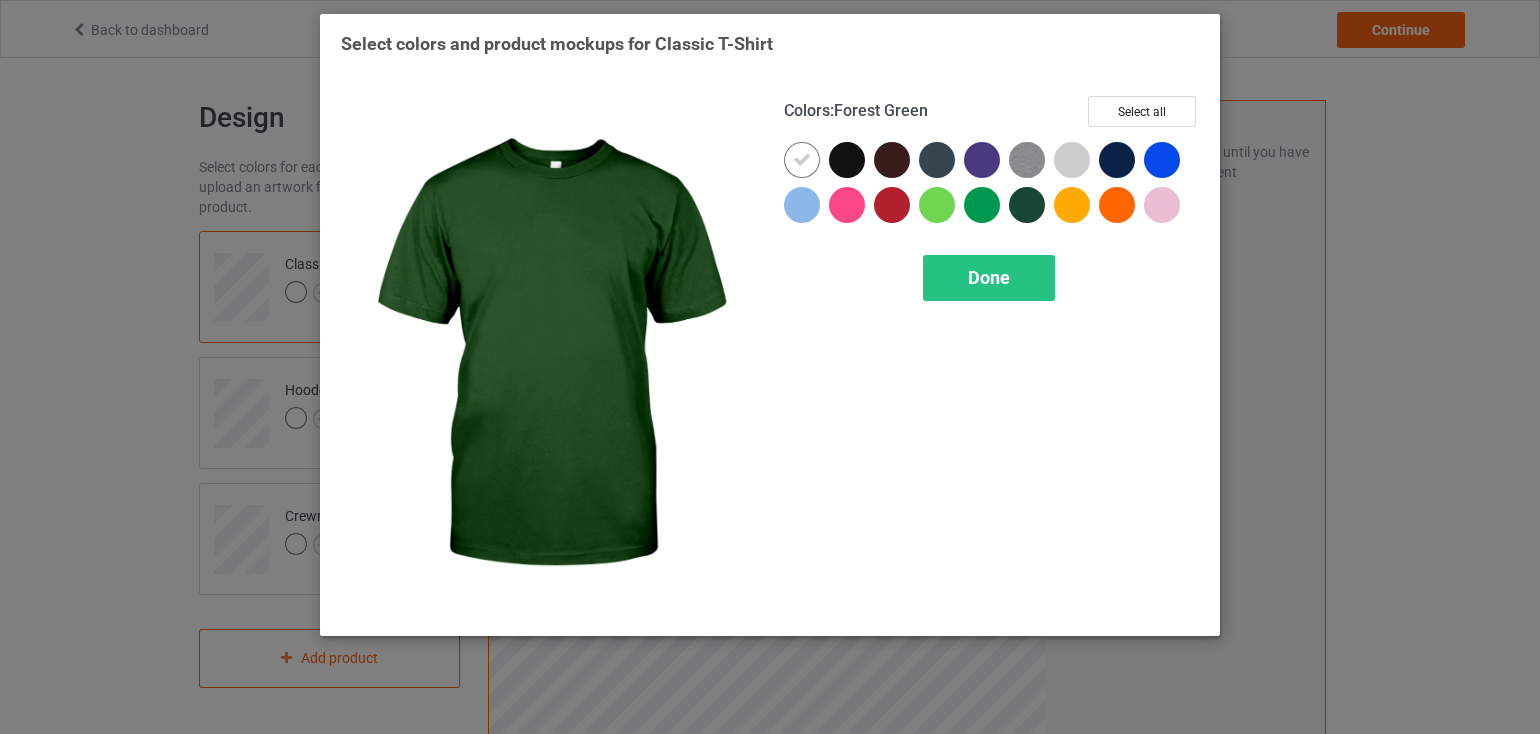 click at bounding box center [1027, 205] 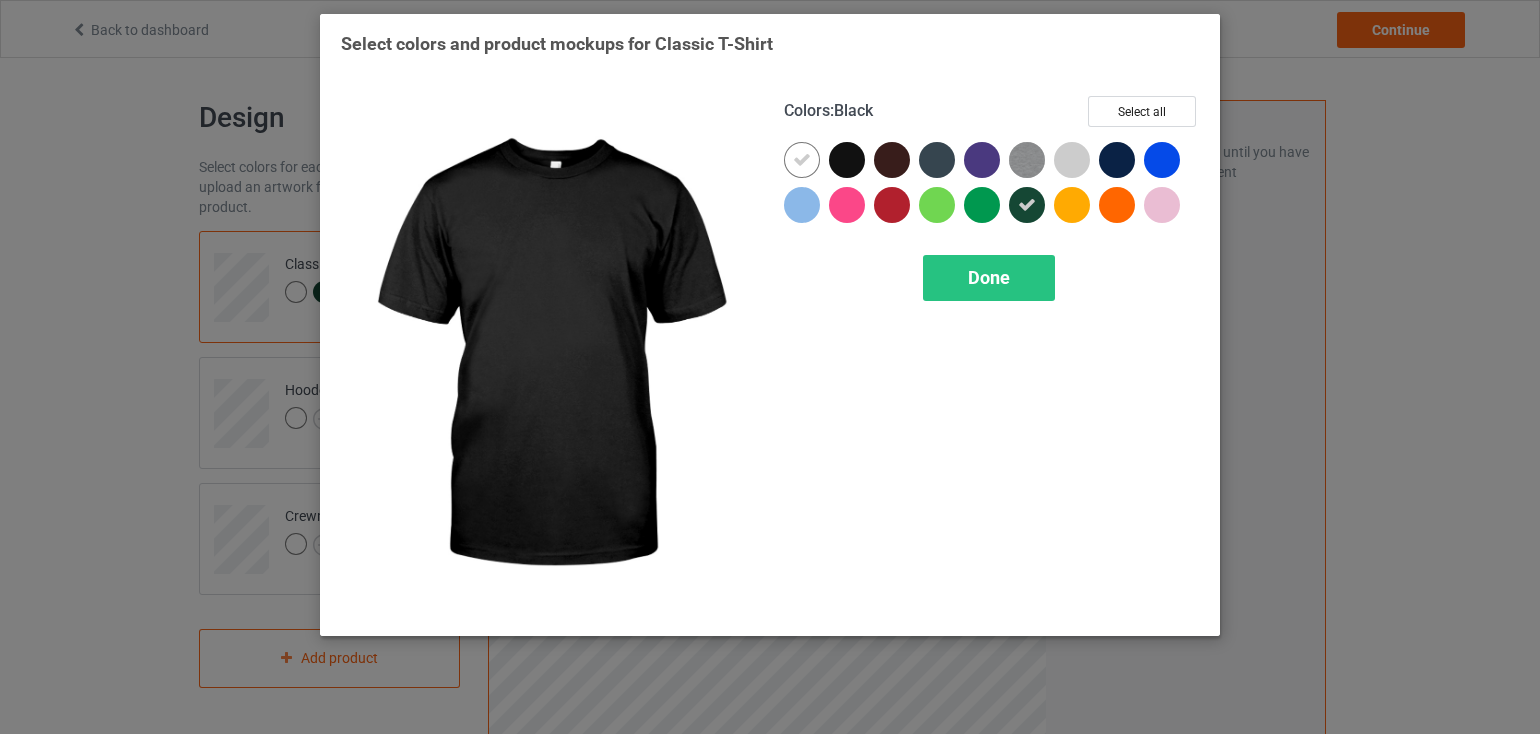 click at bounding box center [847, 160] 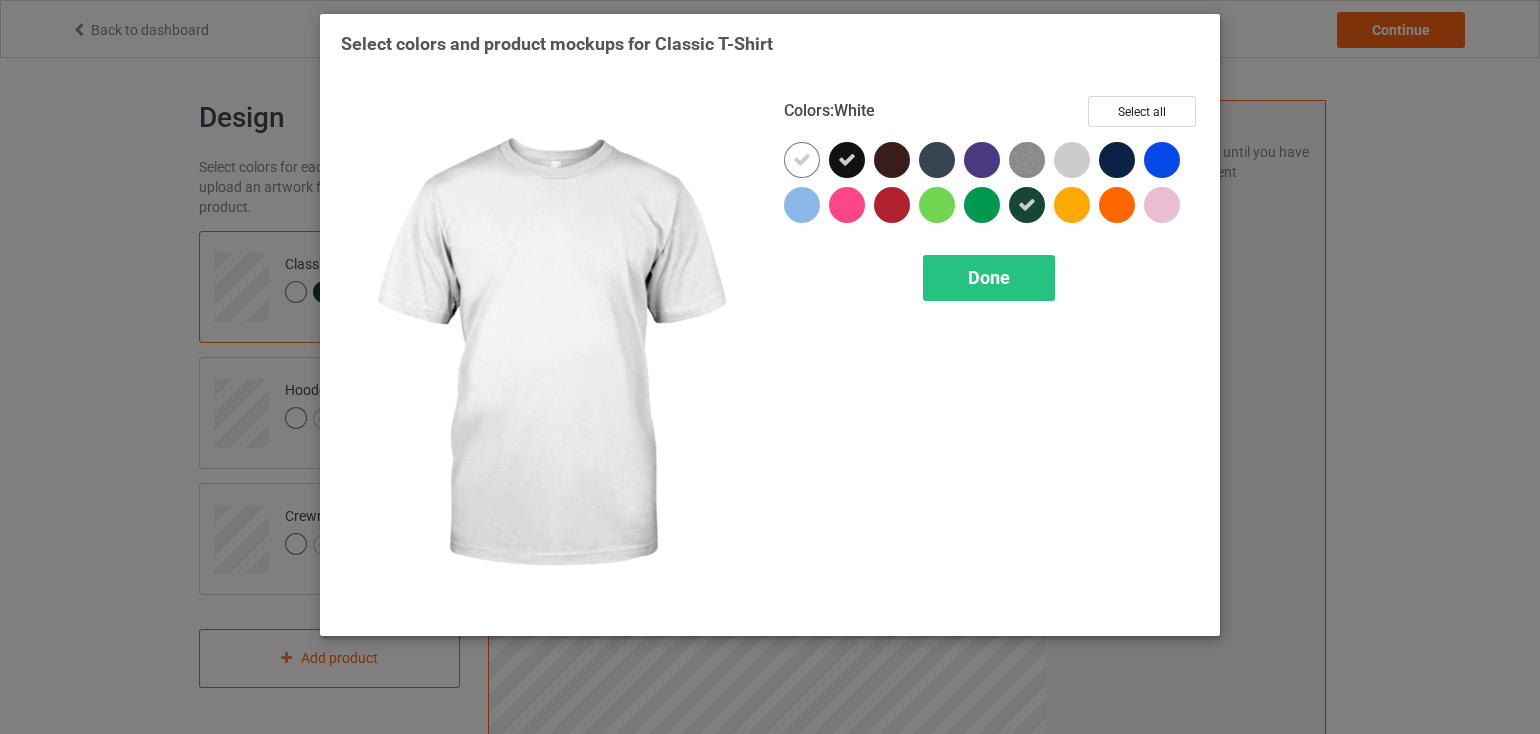 click at bounding box center (802, 160) 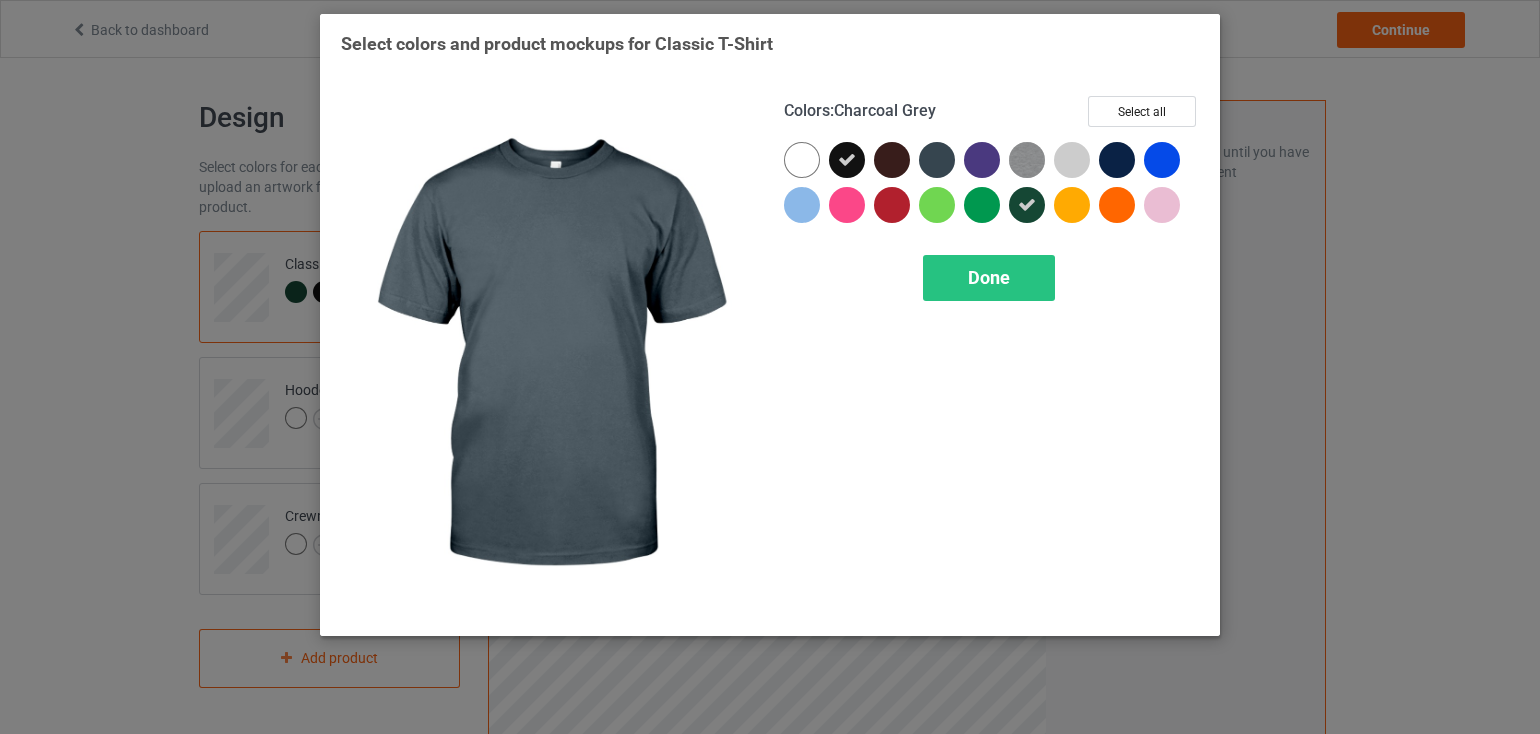 click at bounding box center [937, 160] 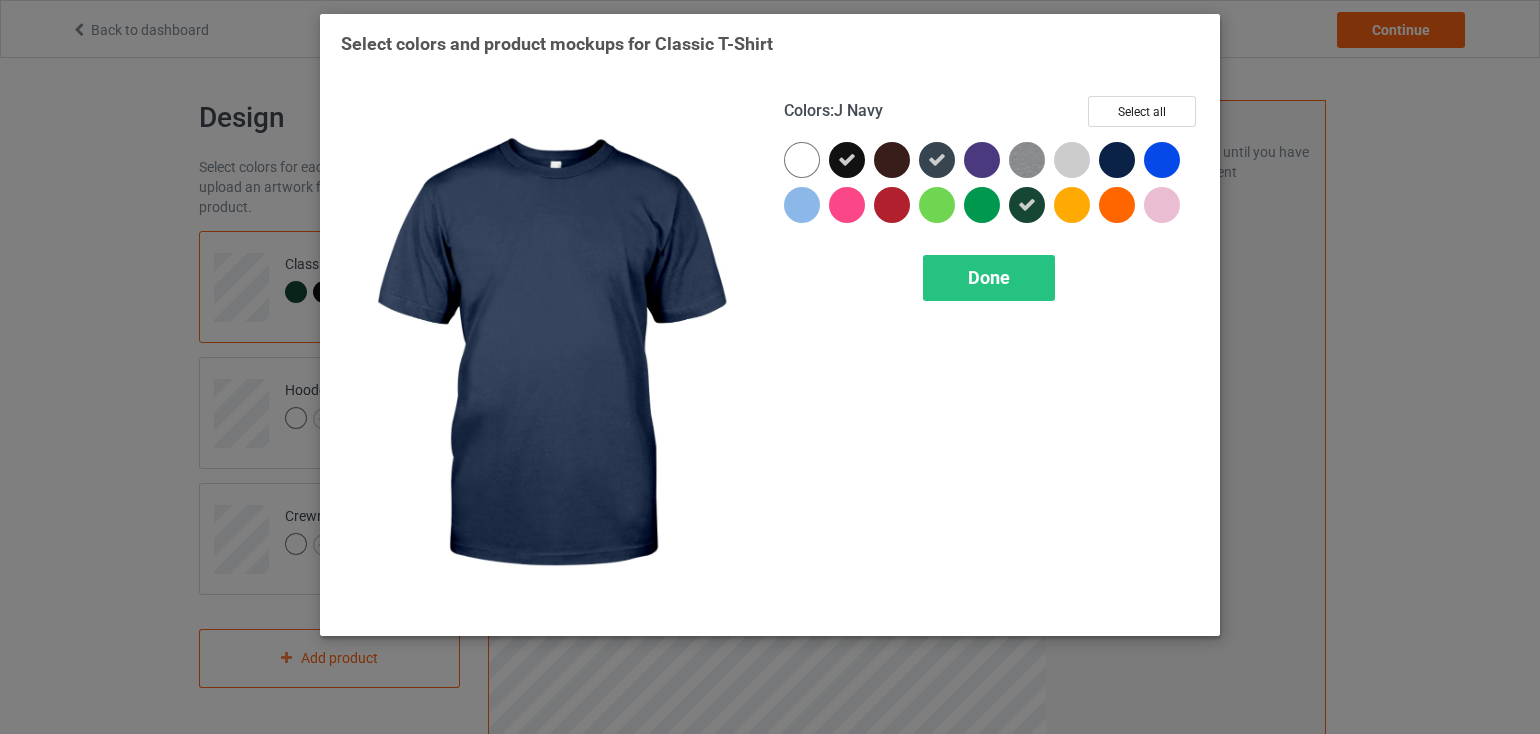 click at bounding box center [1117, 160] 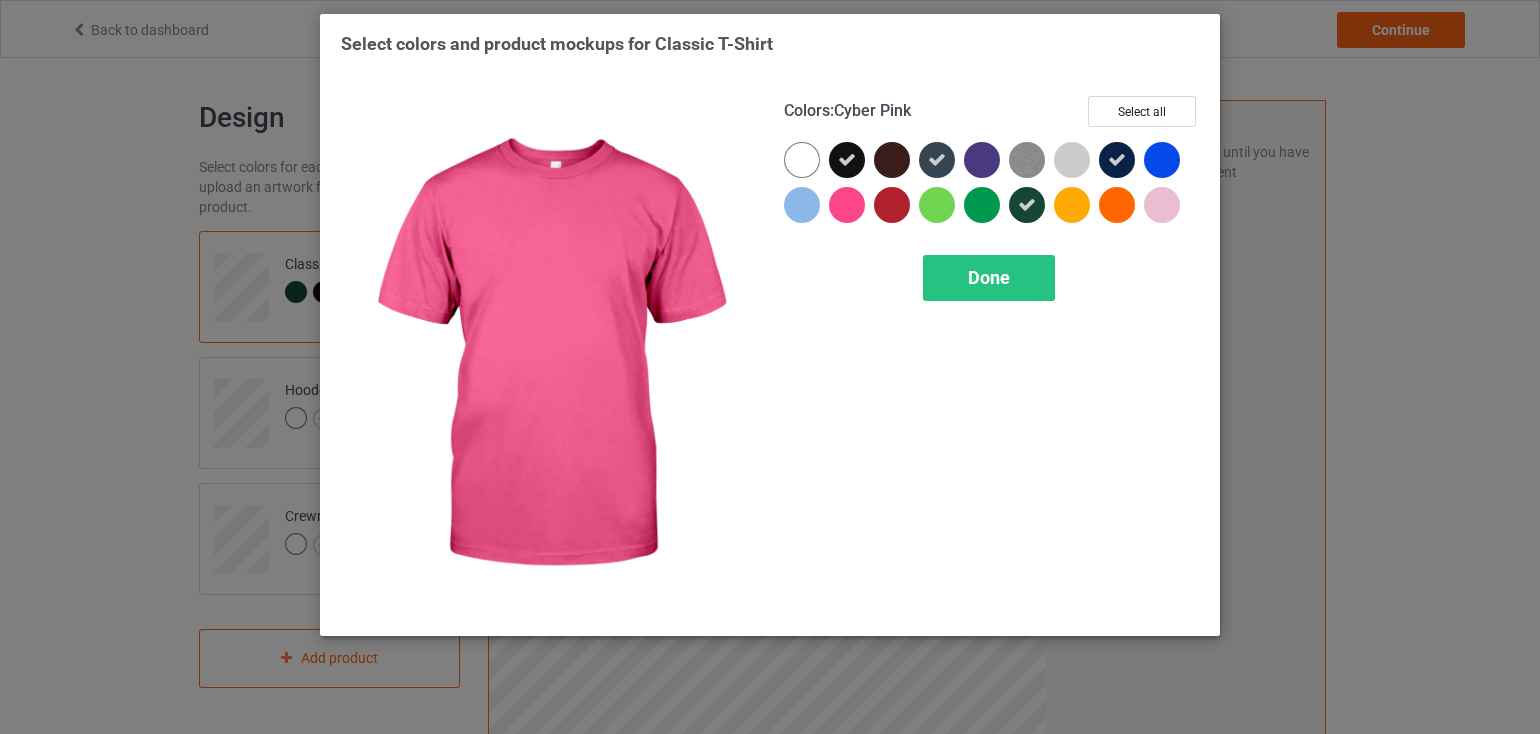 click at bounding box center [847, 205] 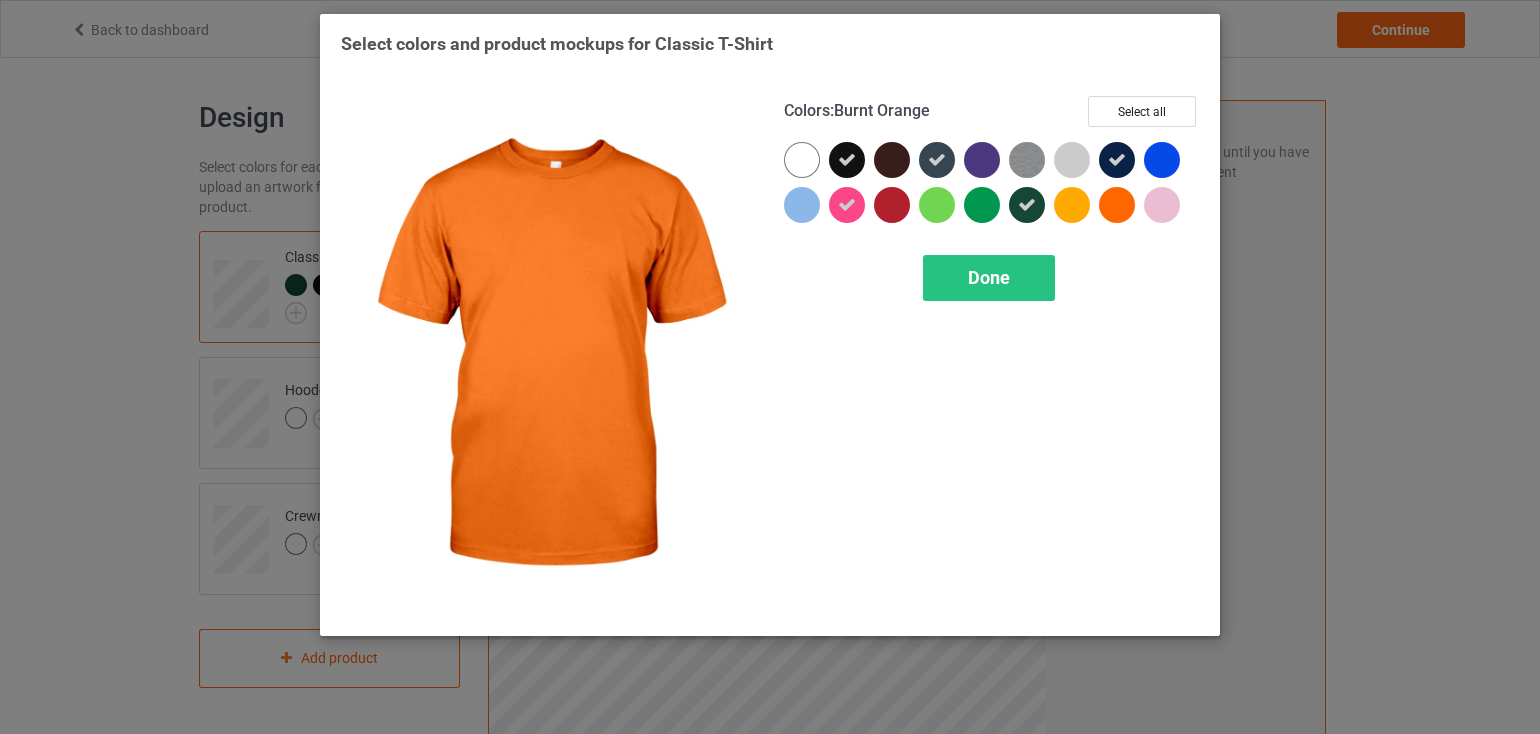 click at bounding box center (1117, 205) 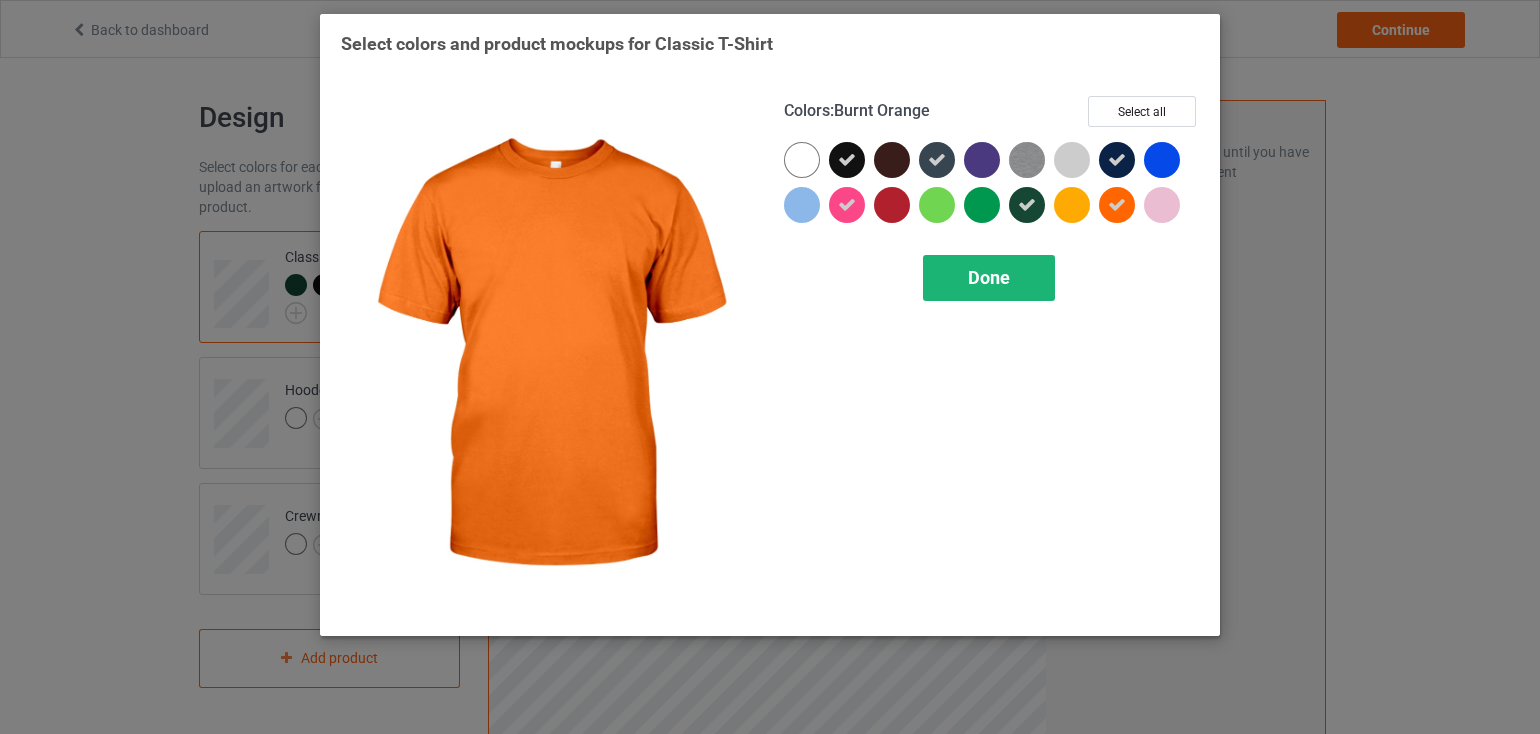click on "Done" at bounding box center (989, 277) 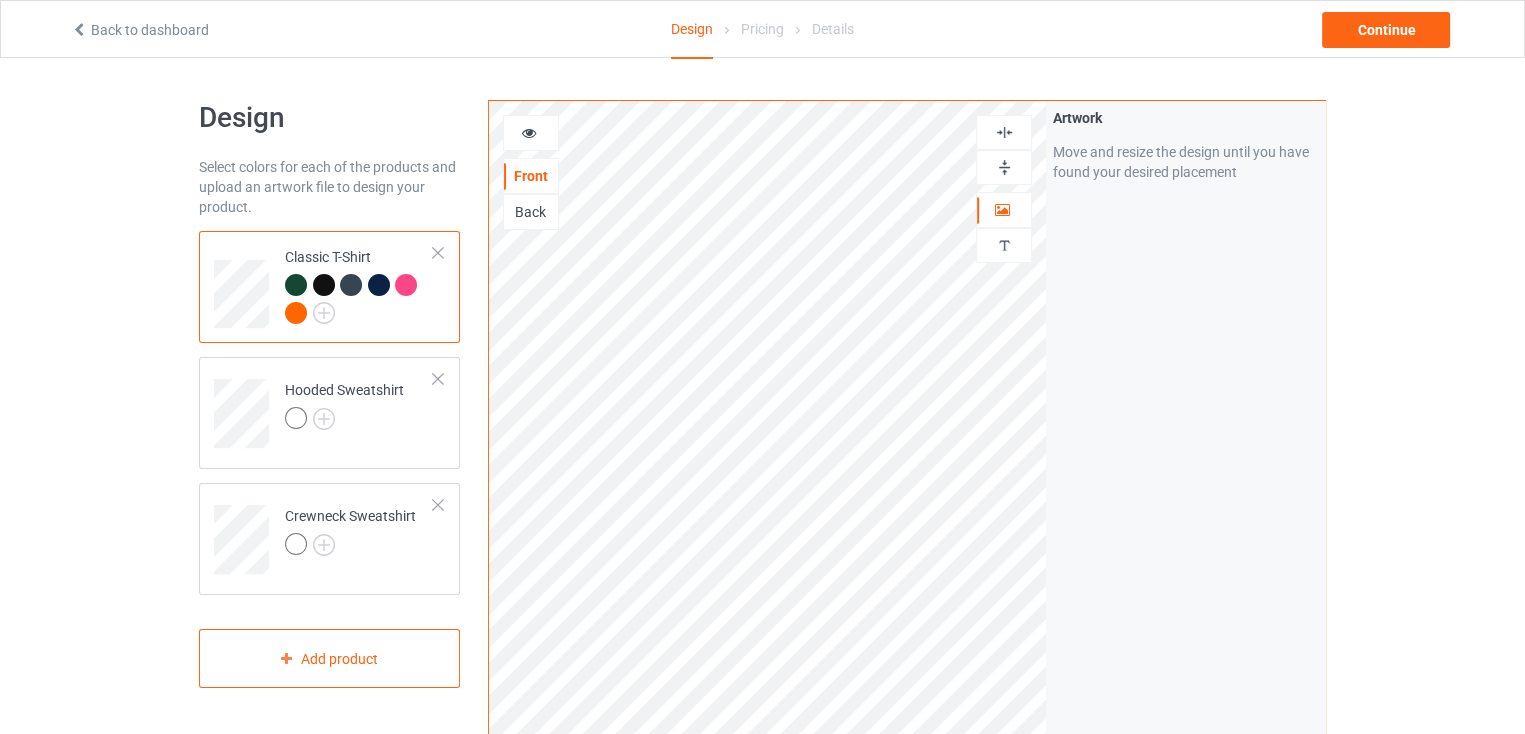 click at bounding box center (529, 130) 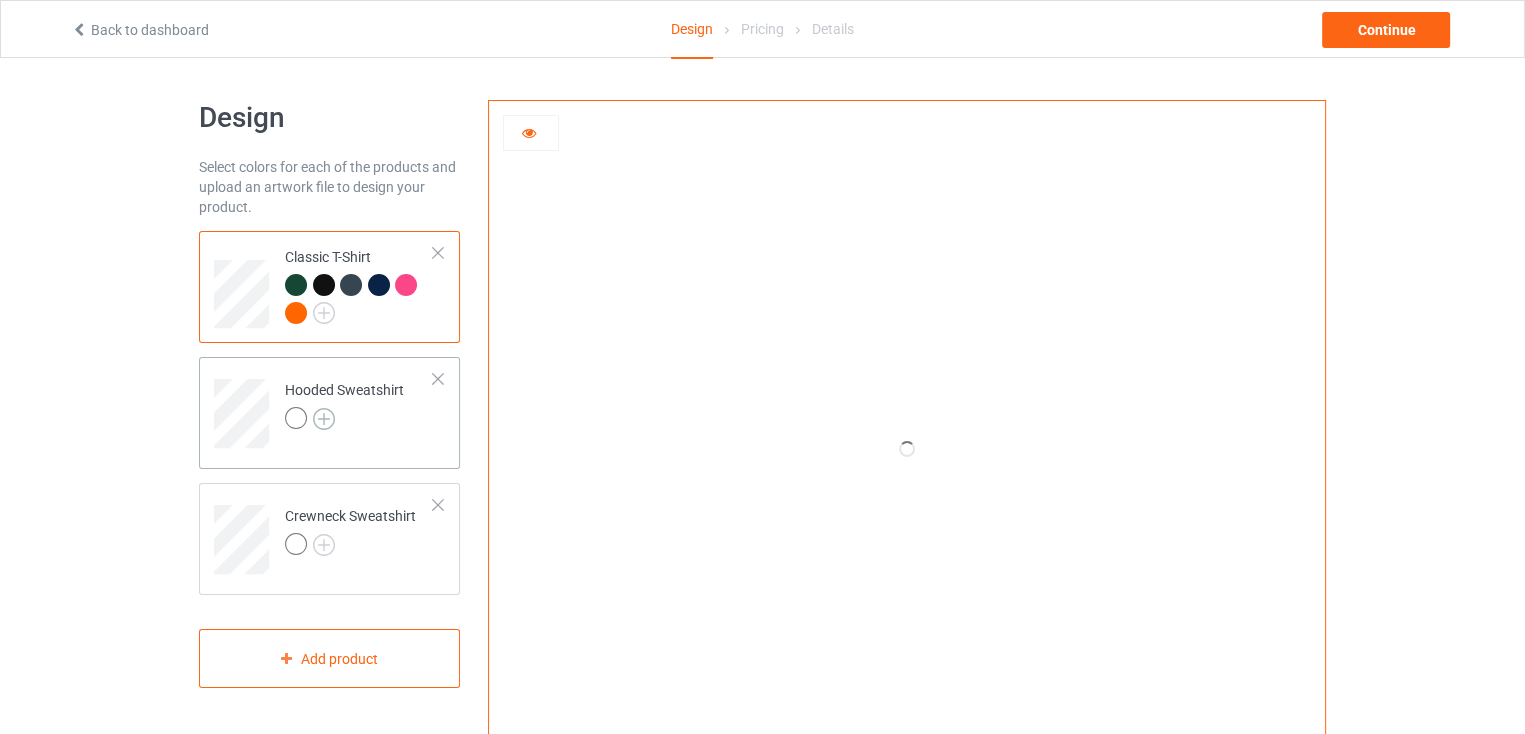 click at bounding box center (324, 419) 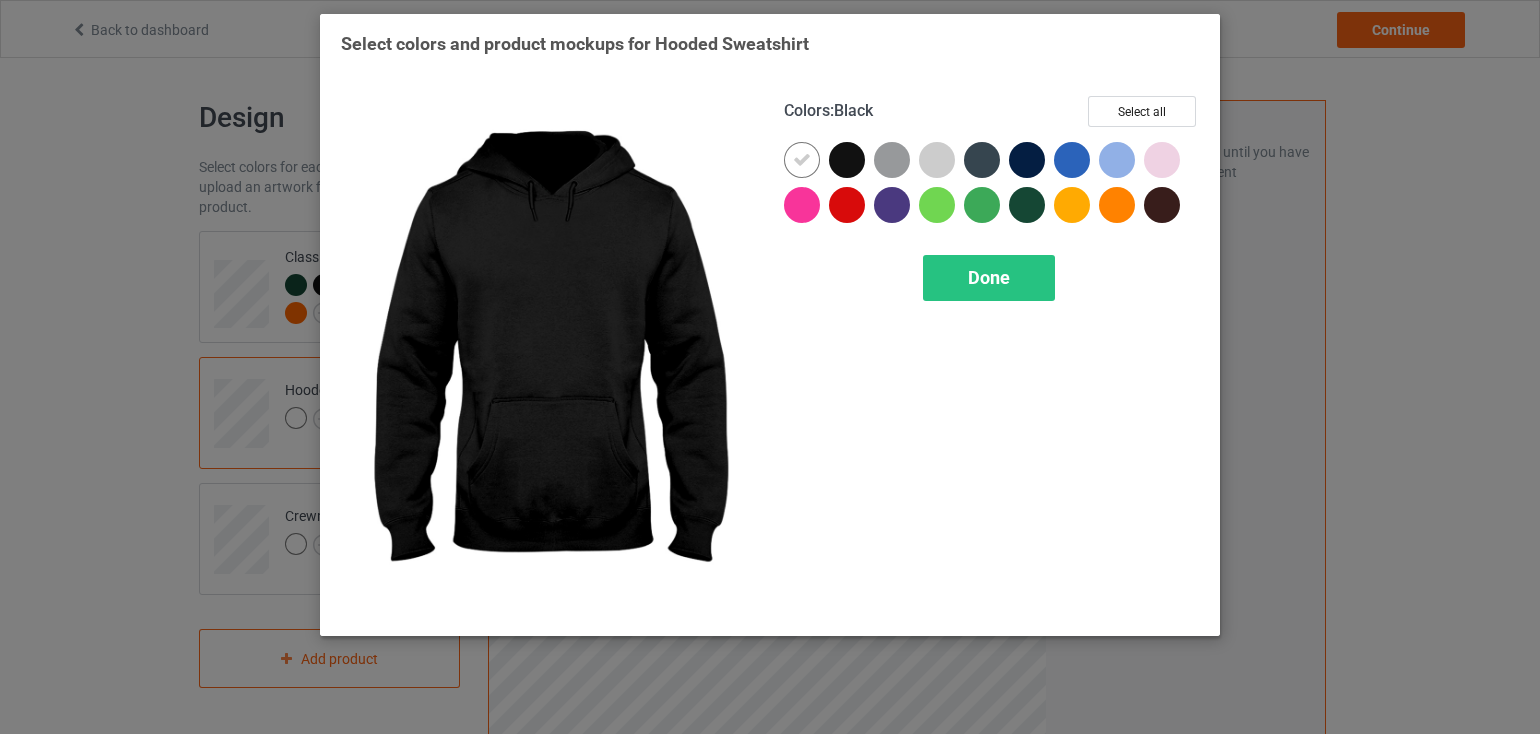 click at bounding box center (847, 160) 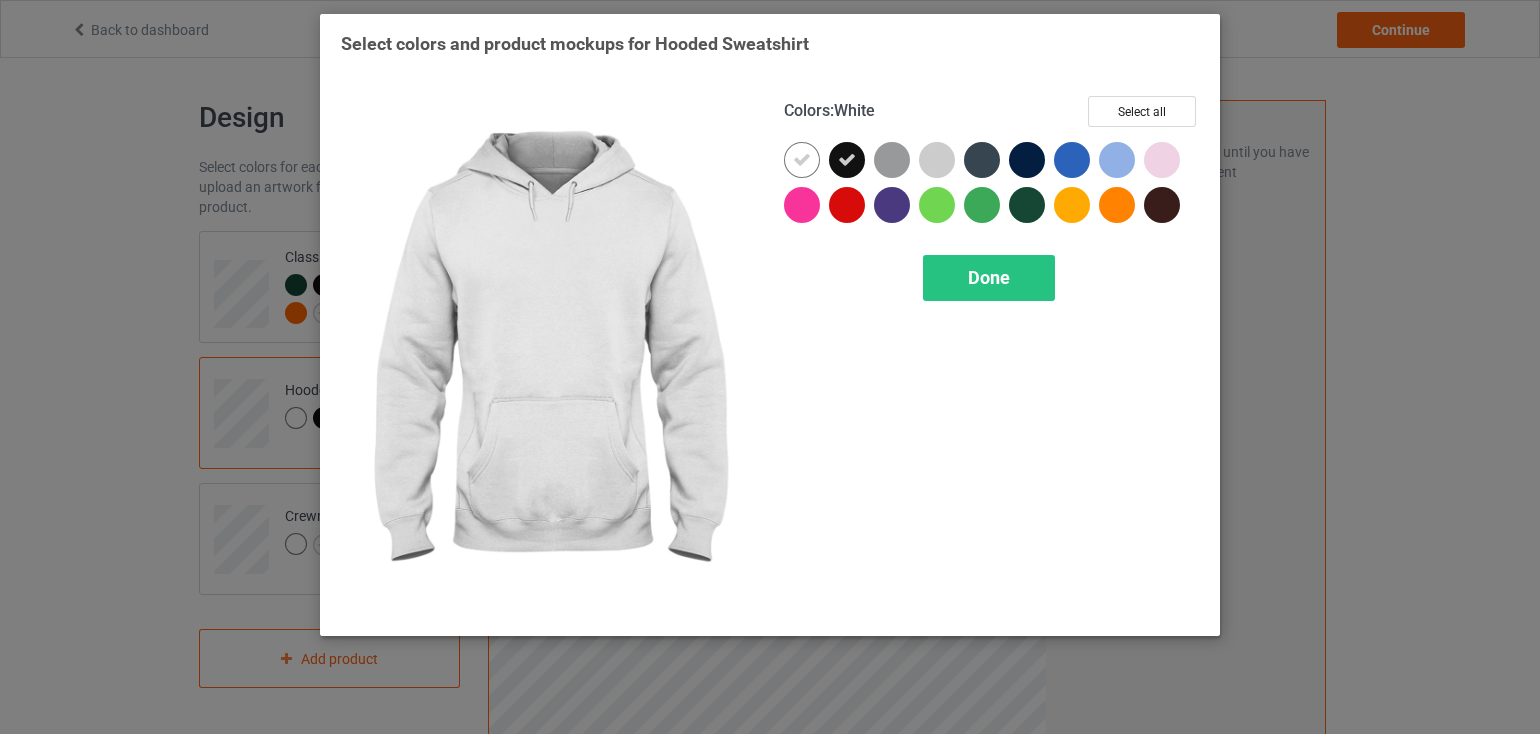 click at bounding box center [802, 160] 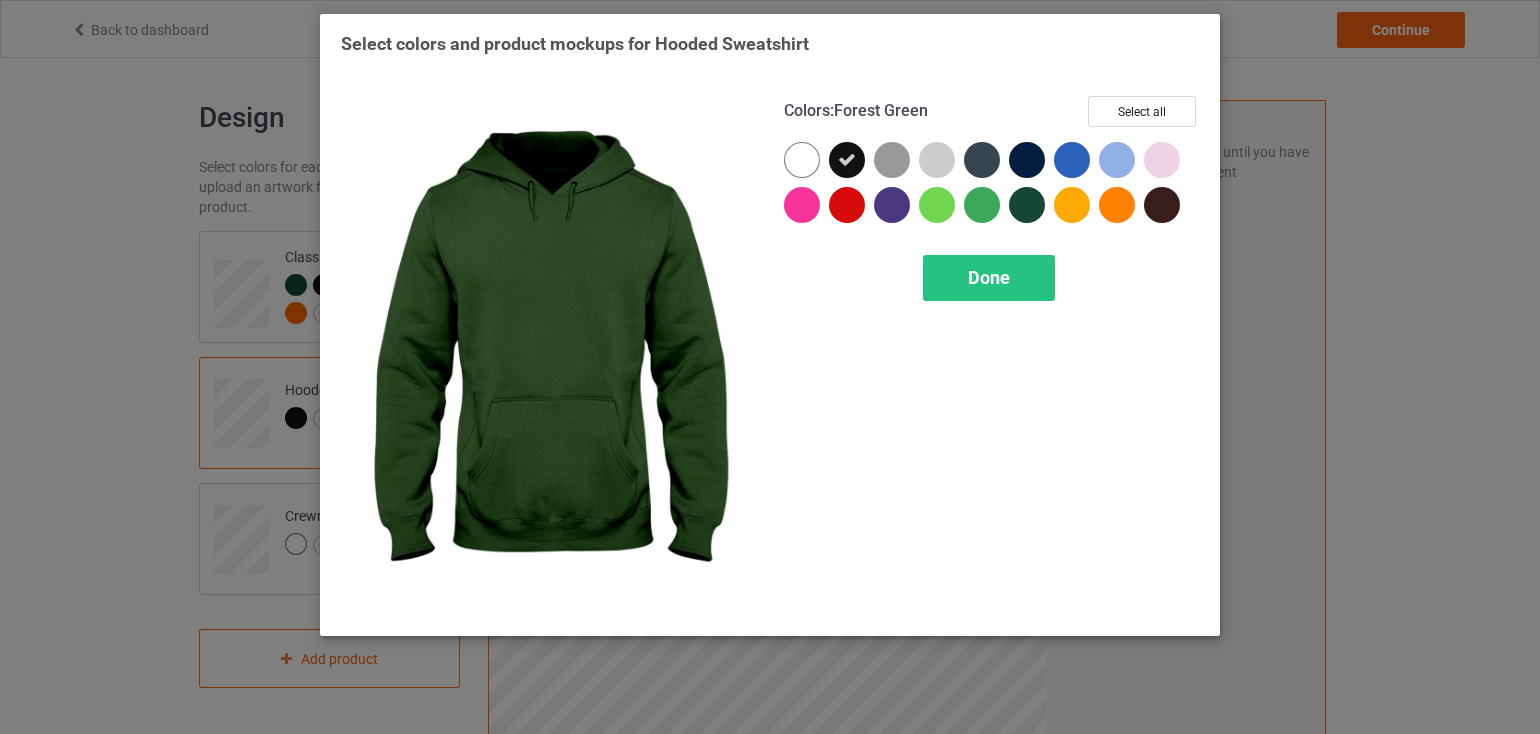 click at bounding box center (1027, 205) 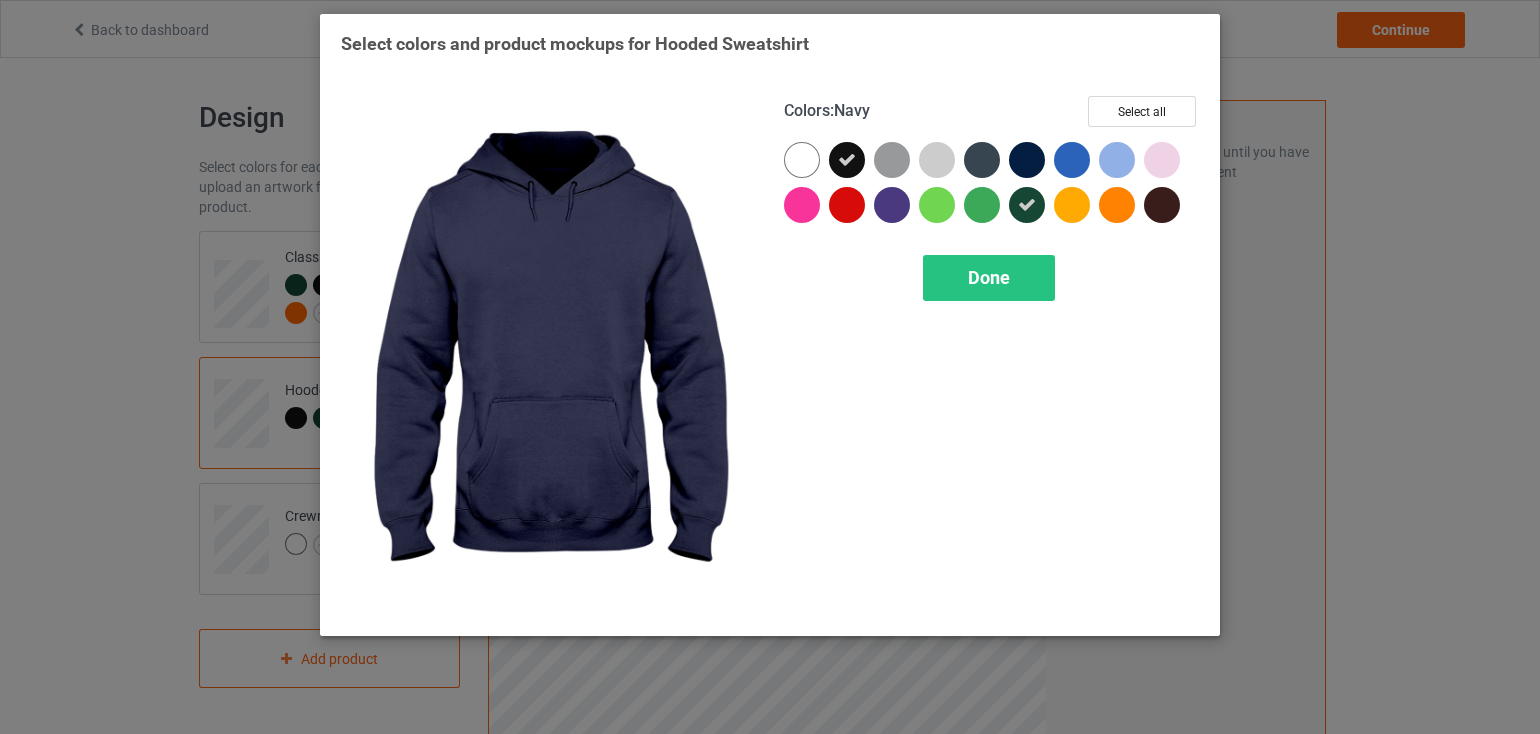 click at bounding box center (1027, 160) 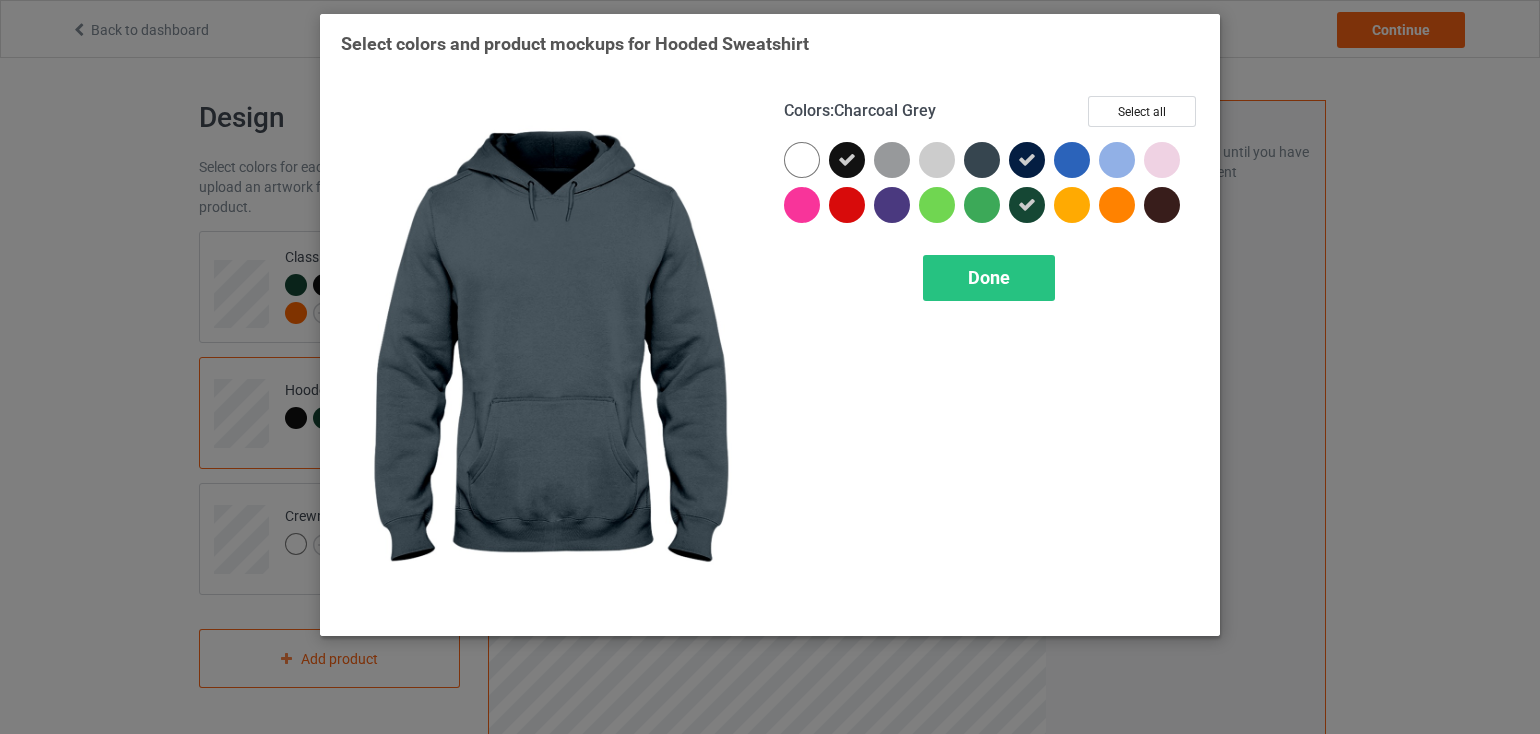 click at bounding box center [982, 160] 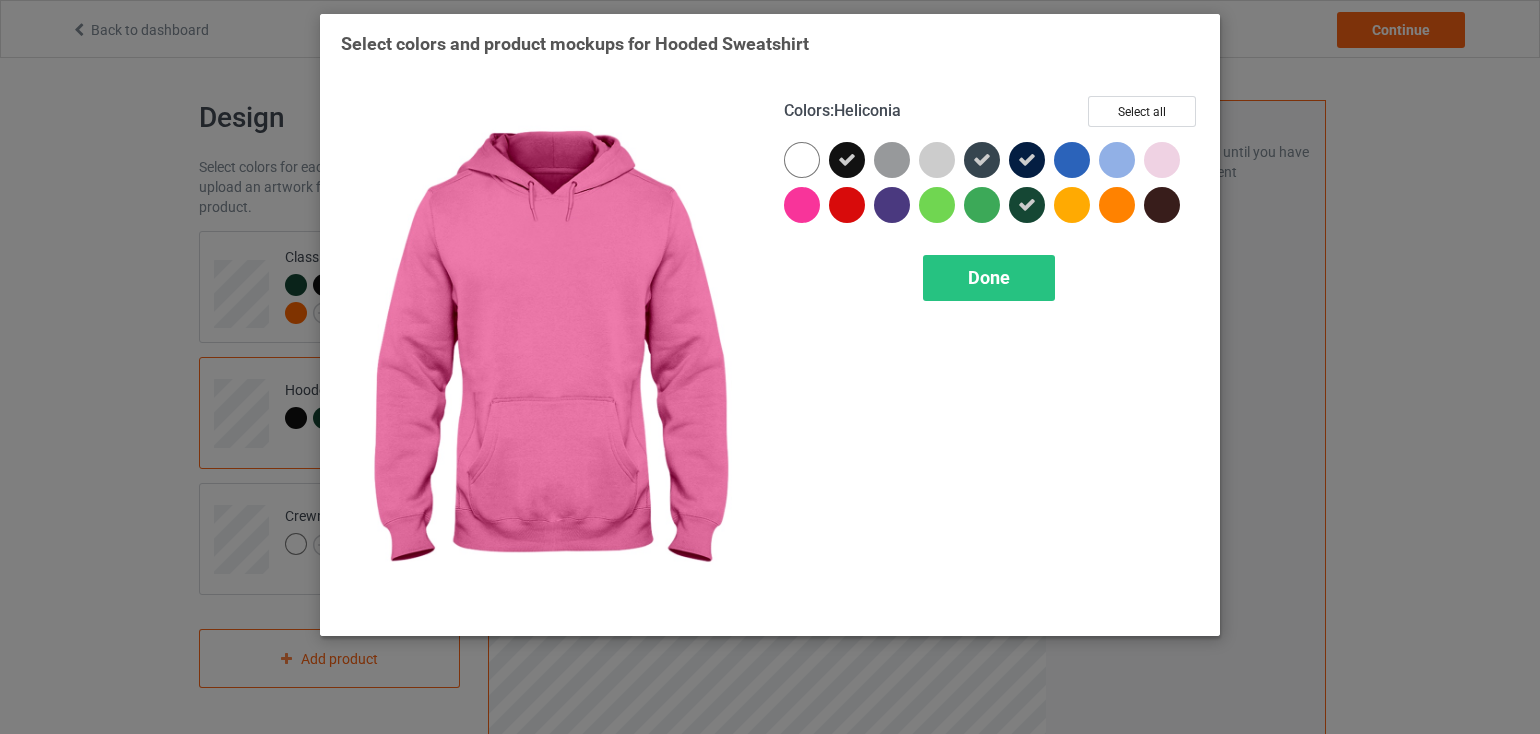 click at bounding box center (802, 205) 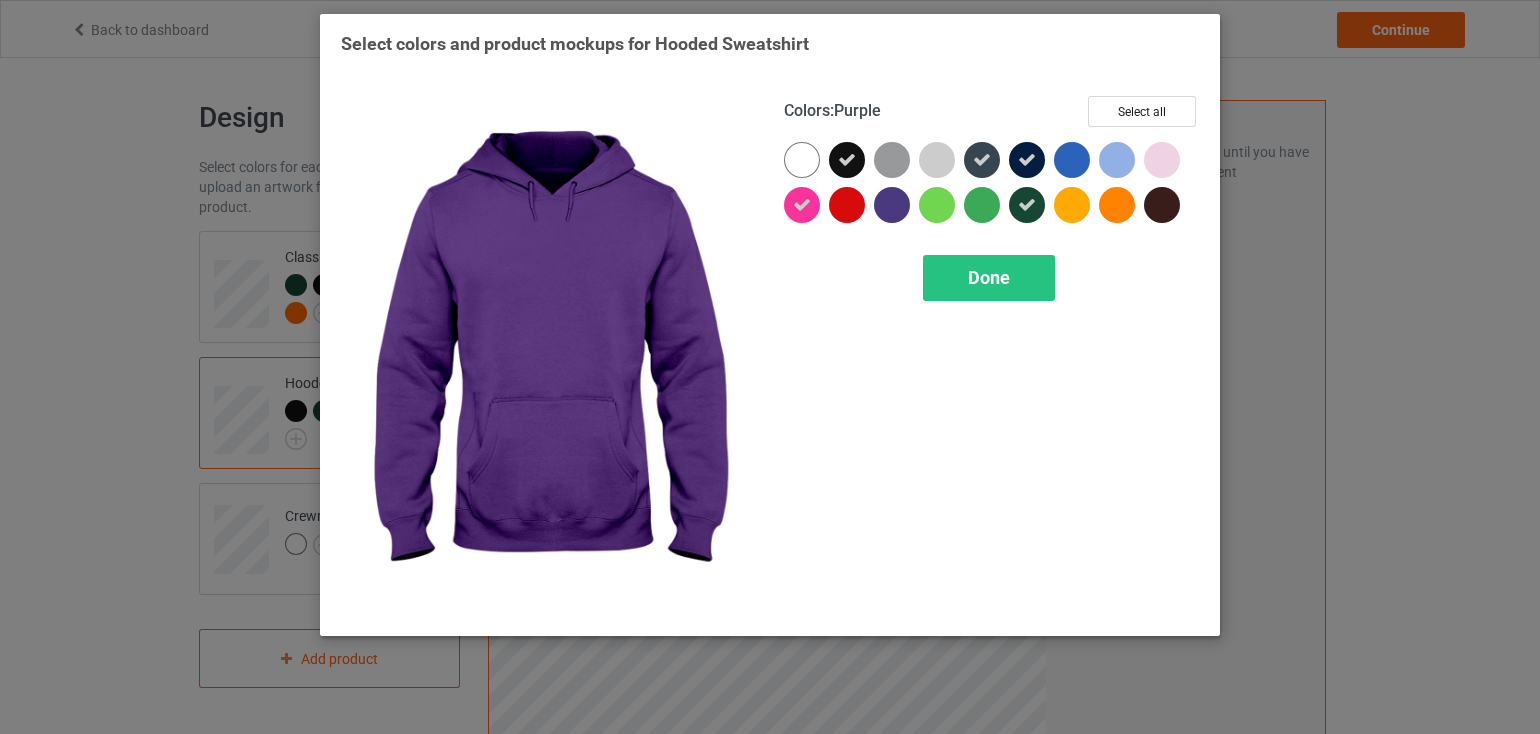 click at bounding box center (892, 205) 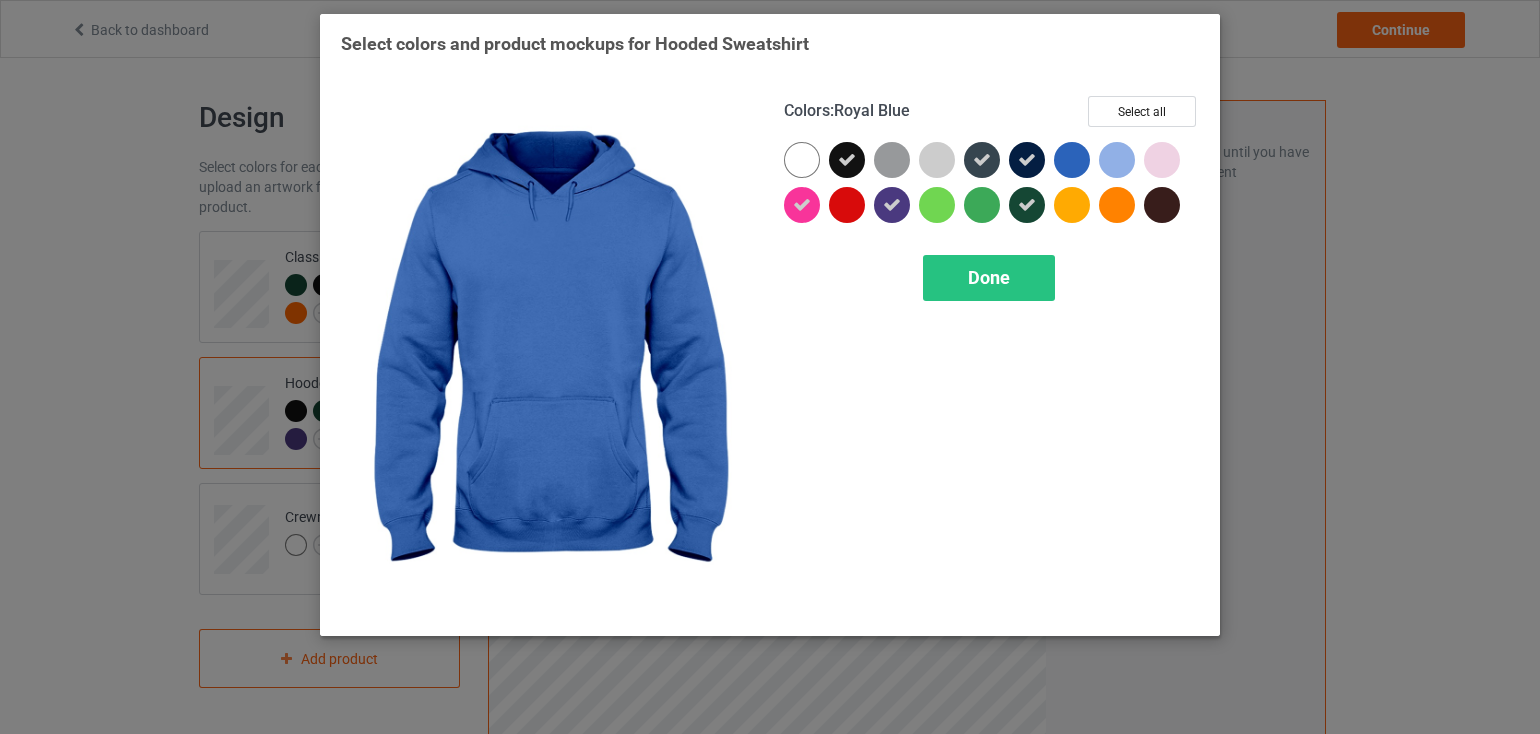 click at bounding box center (1072, 160) 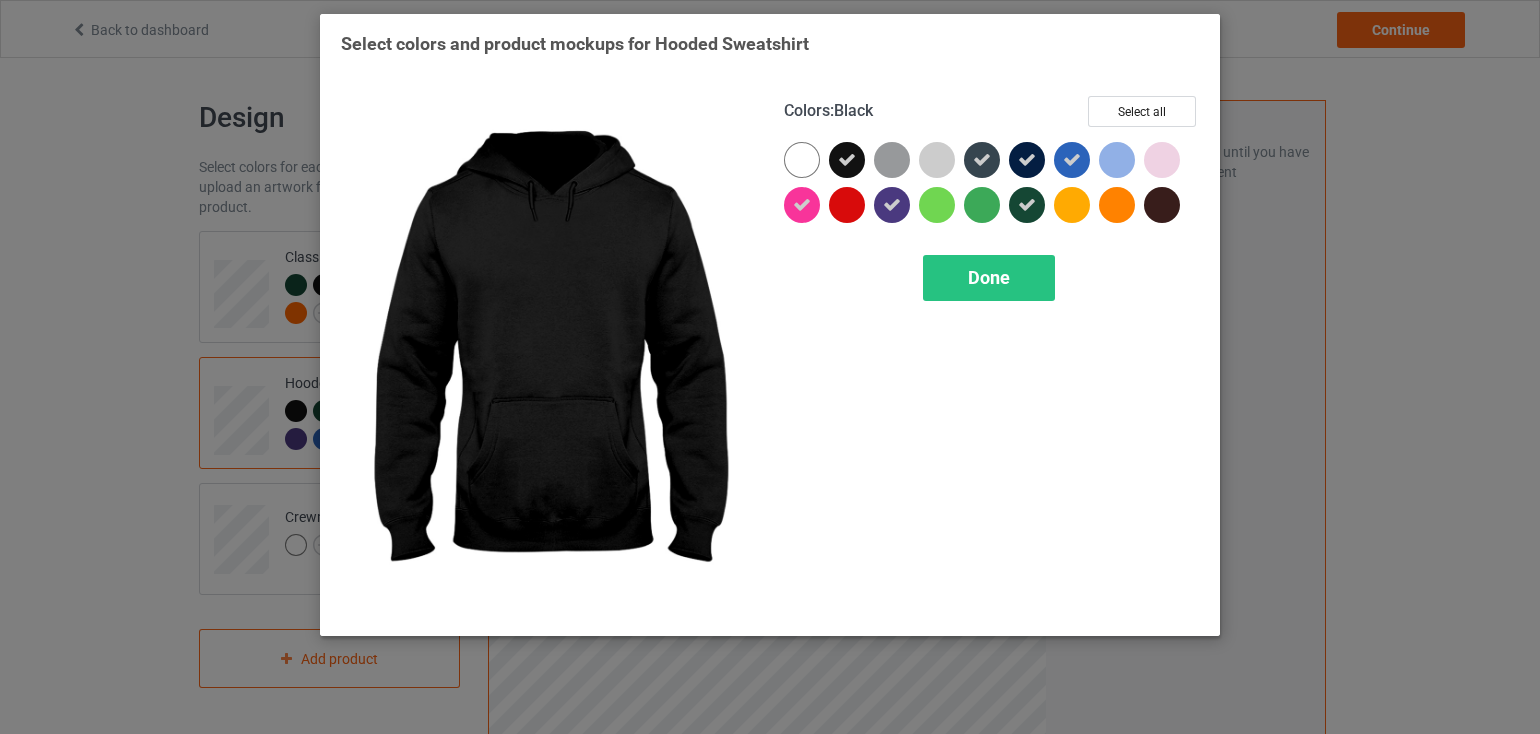 click at bounding box center [847, 160] 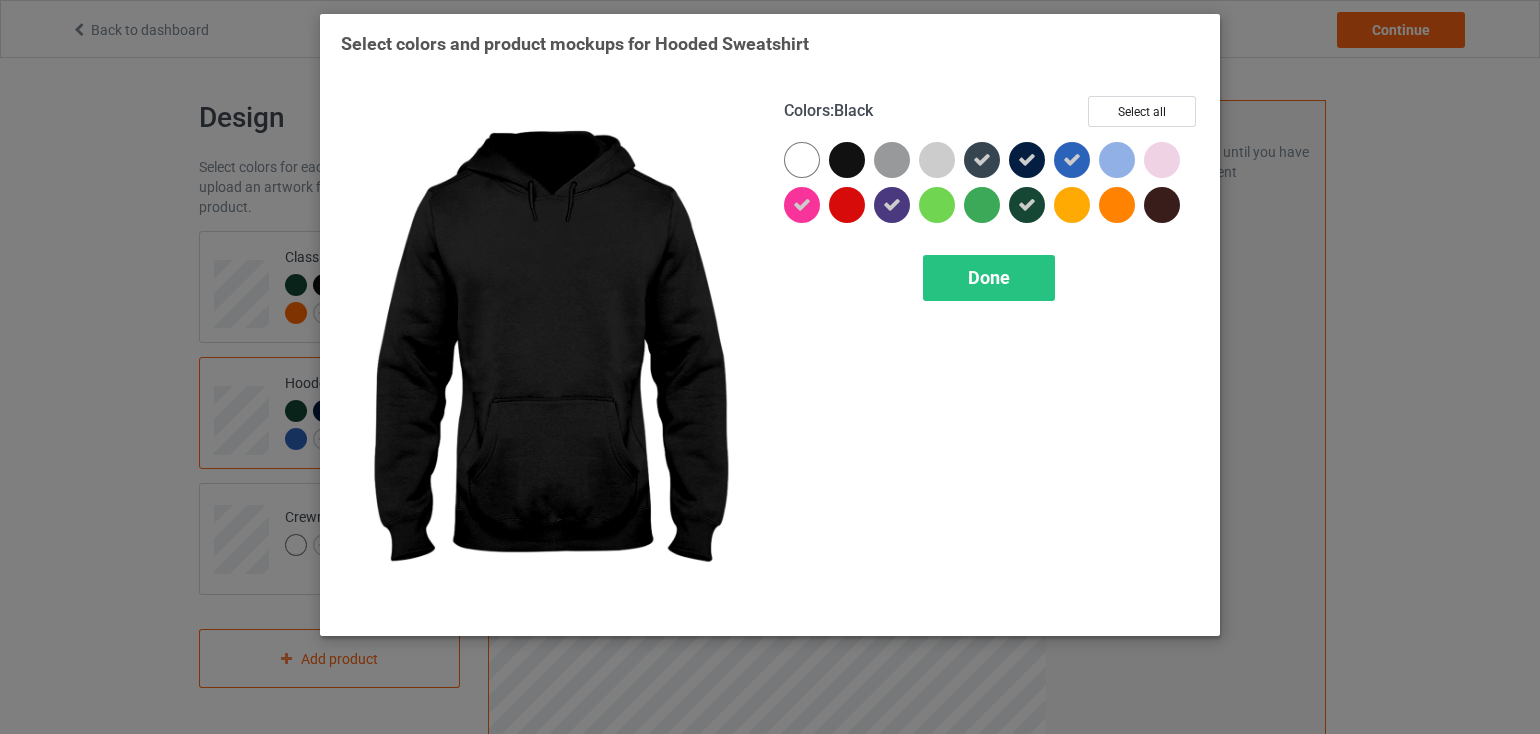 click at bounding box center [847, 160] 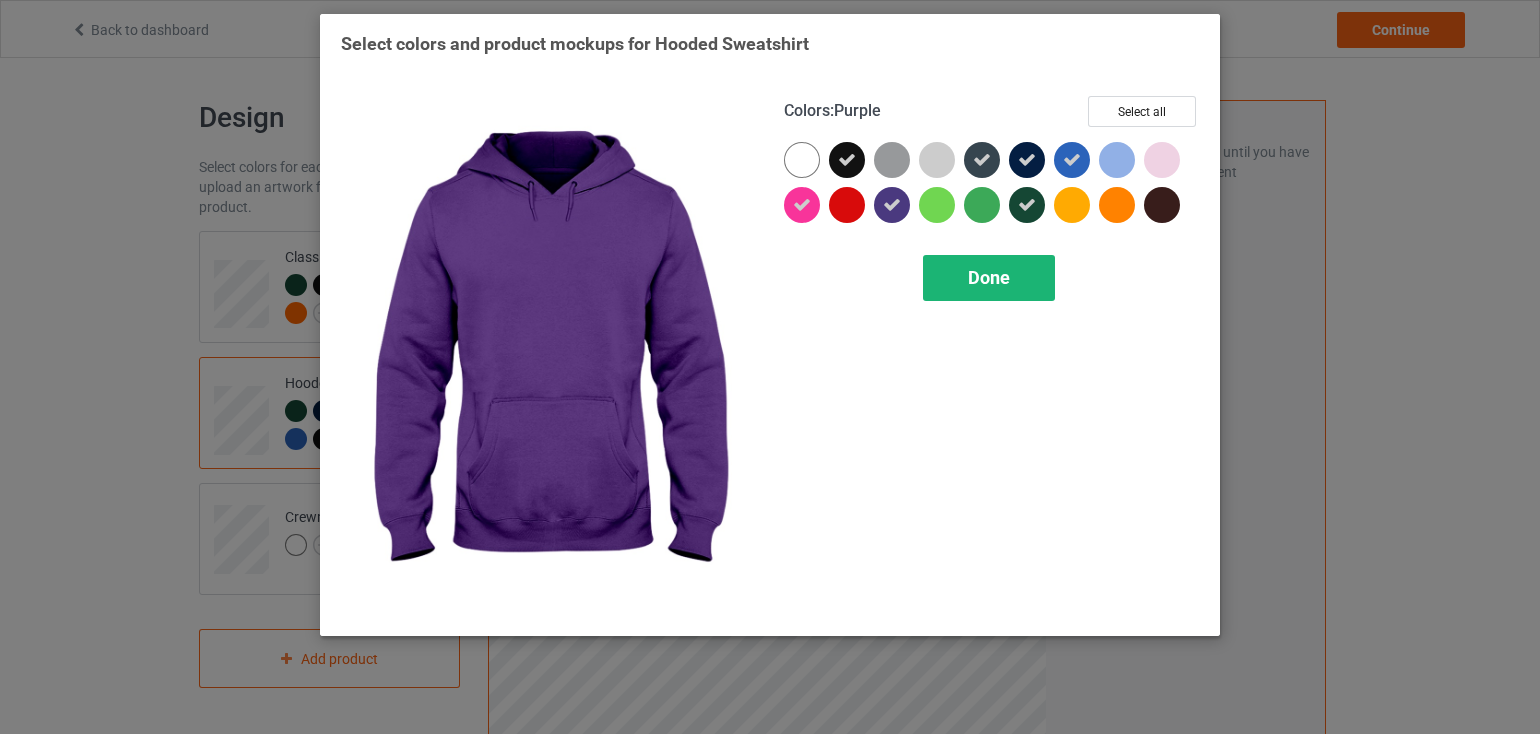 click on "Done" at bounding box center [989, 278] 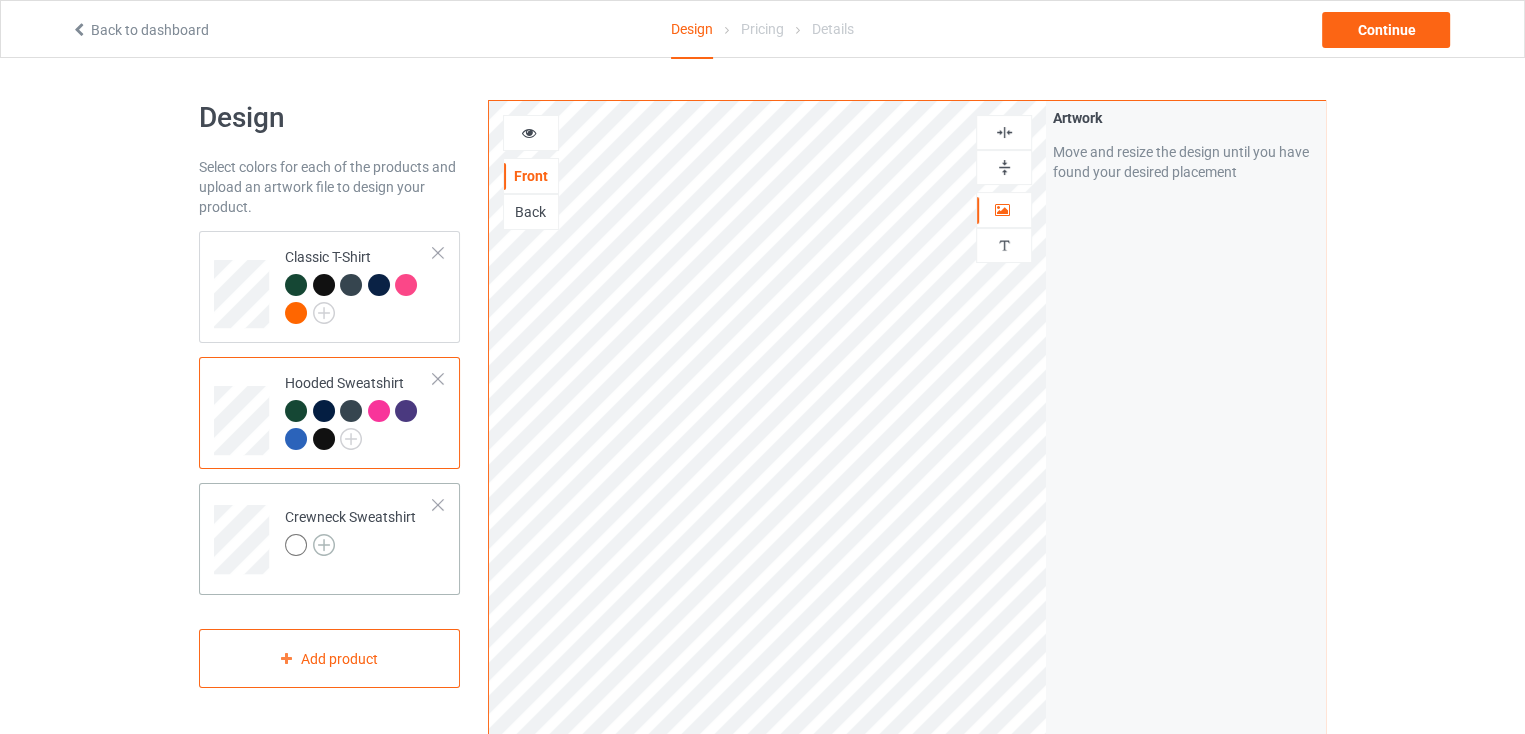 click at bounding box center [324, 545] 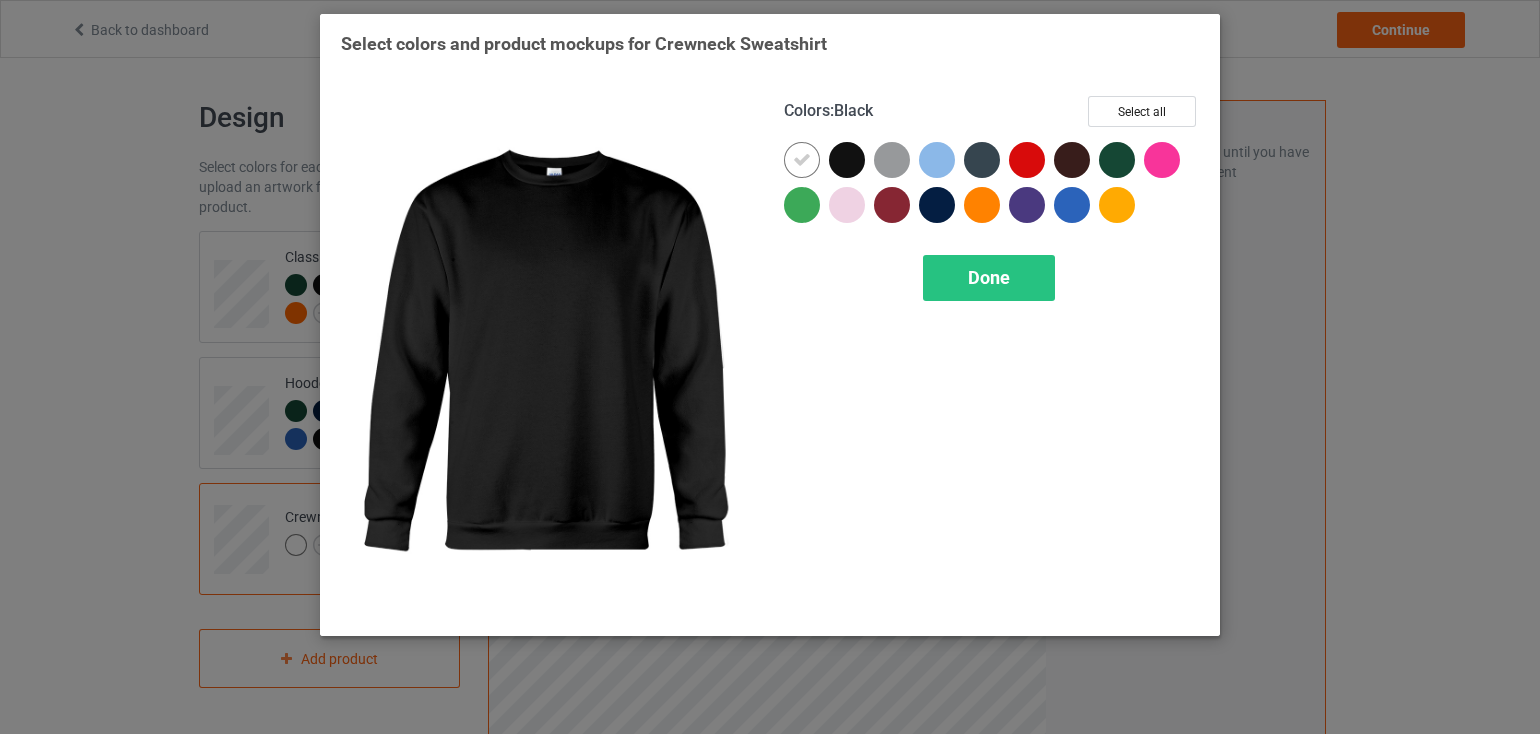 click at bounding box center (847, 160) 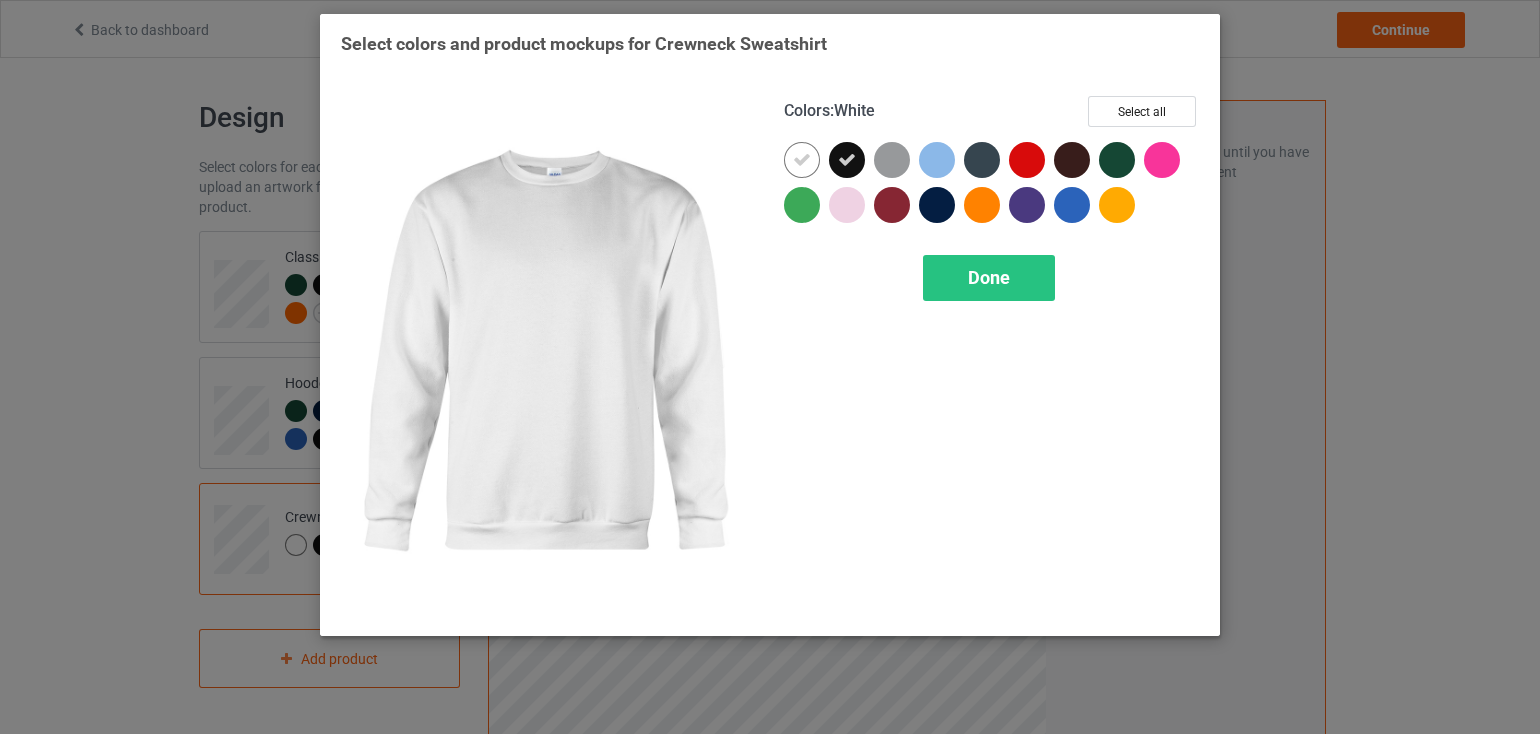 click at bounding box center [802, 160] 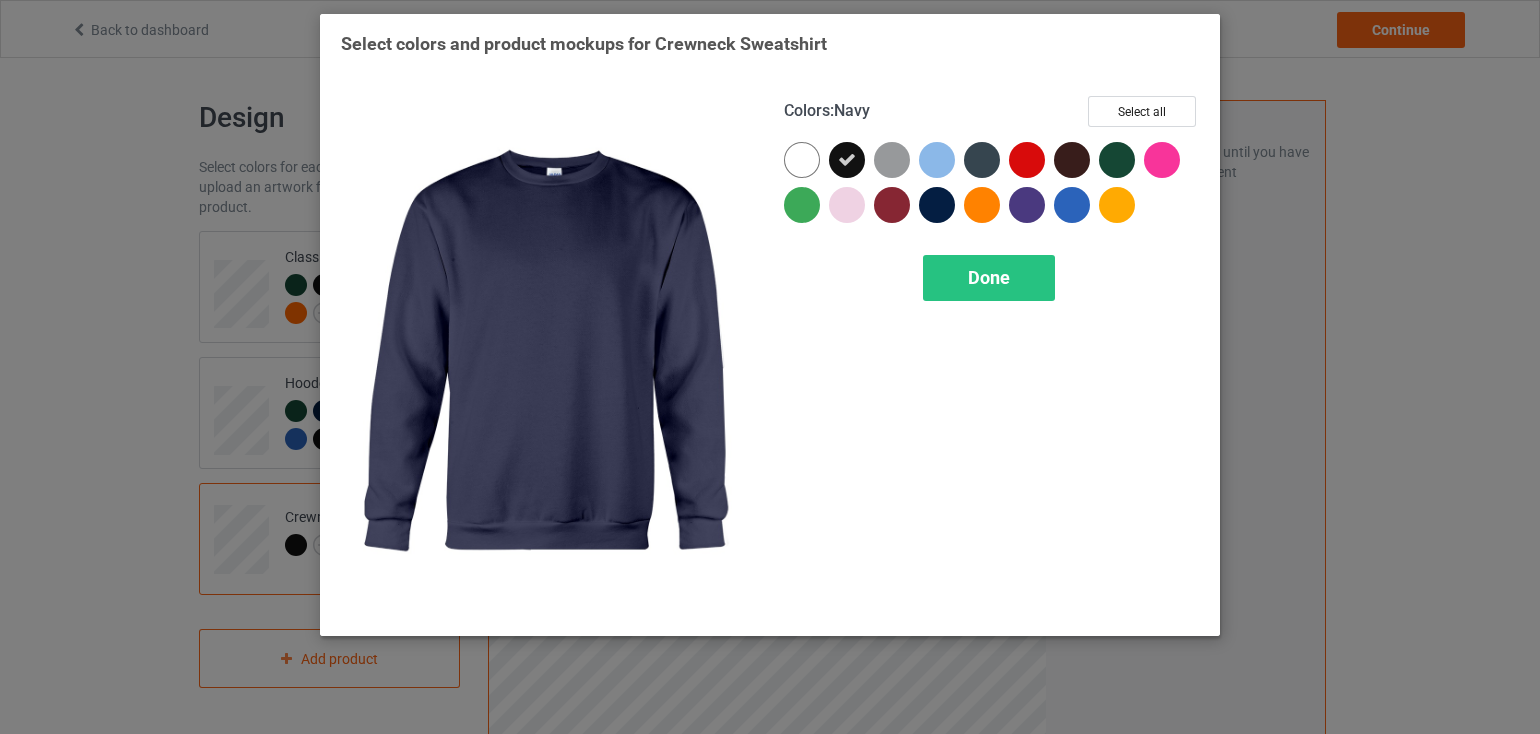 click at bounding box center (937, 205) 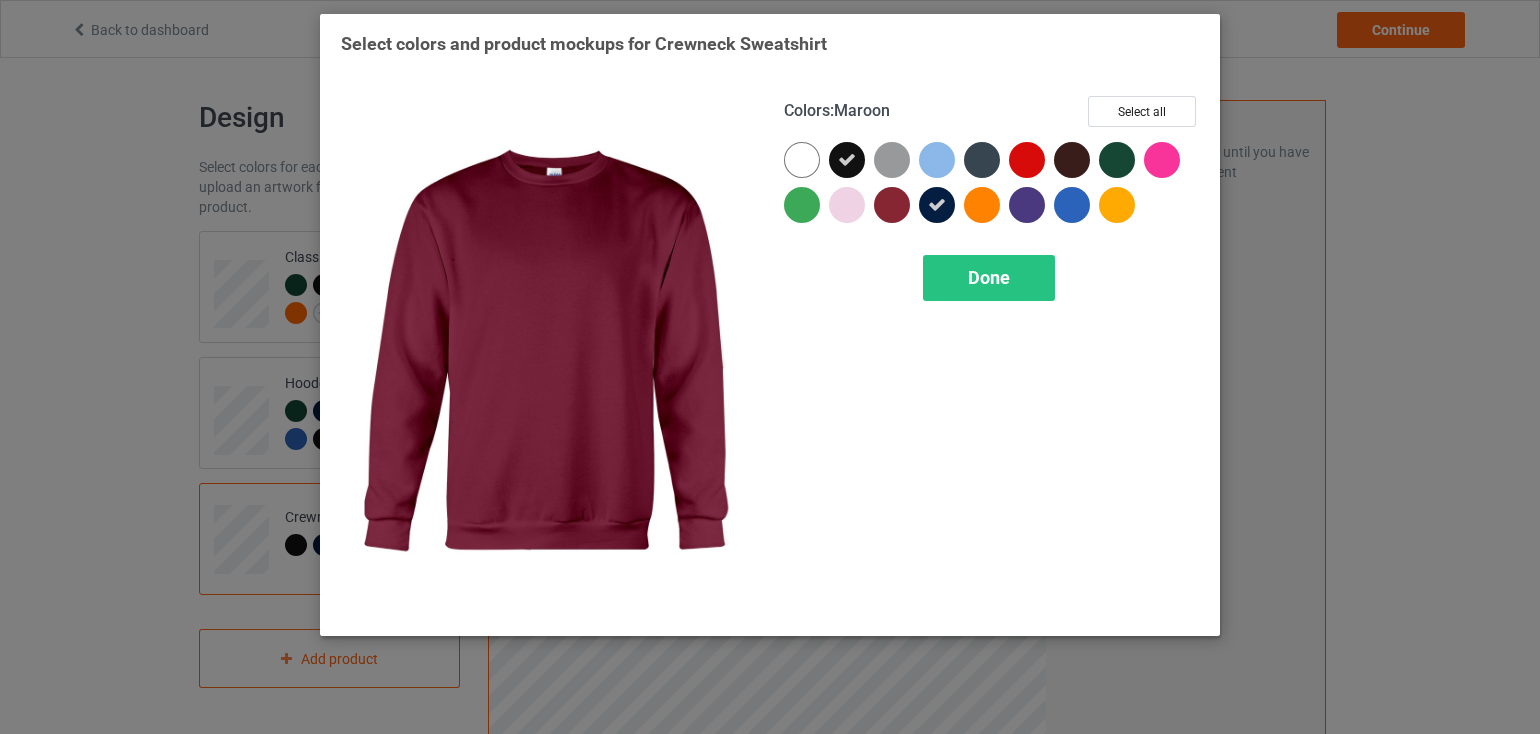 drag, startPoint x: 892, startPoint y: 206, endPoint x: 912, endPoint y: 189, distance: 26.24881 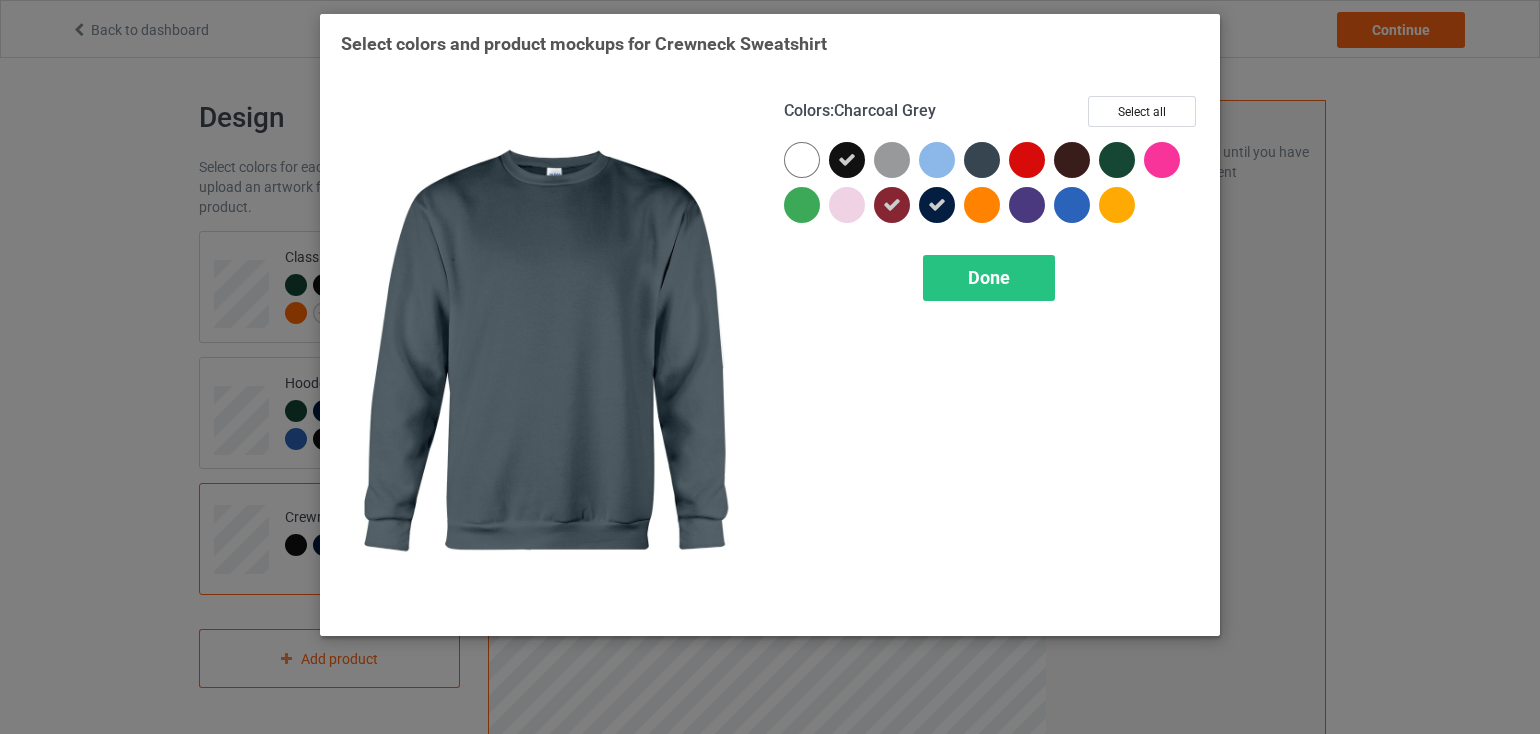 click at bounding box center [982, 160] 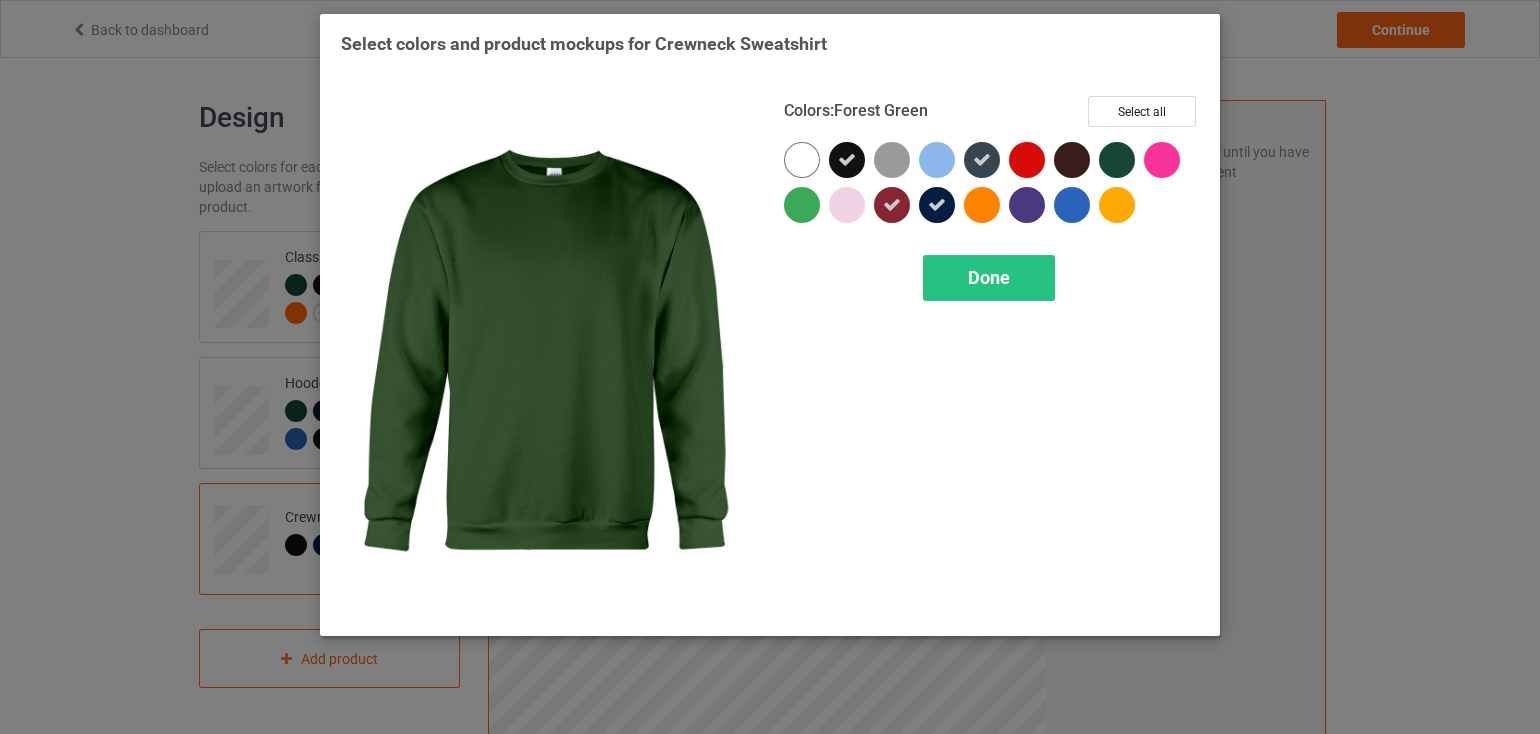 click at bounding box center (1117, 160) 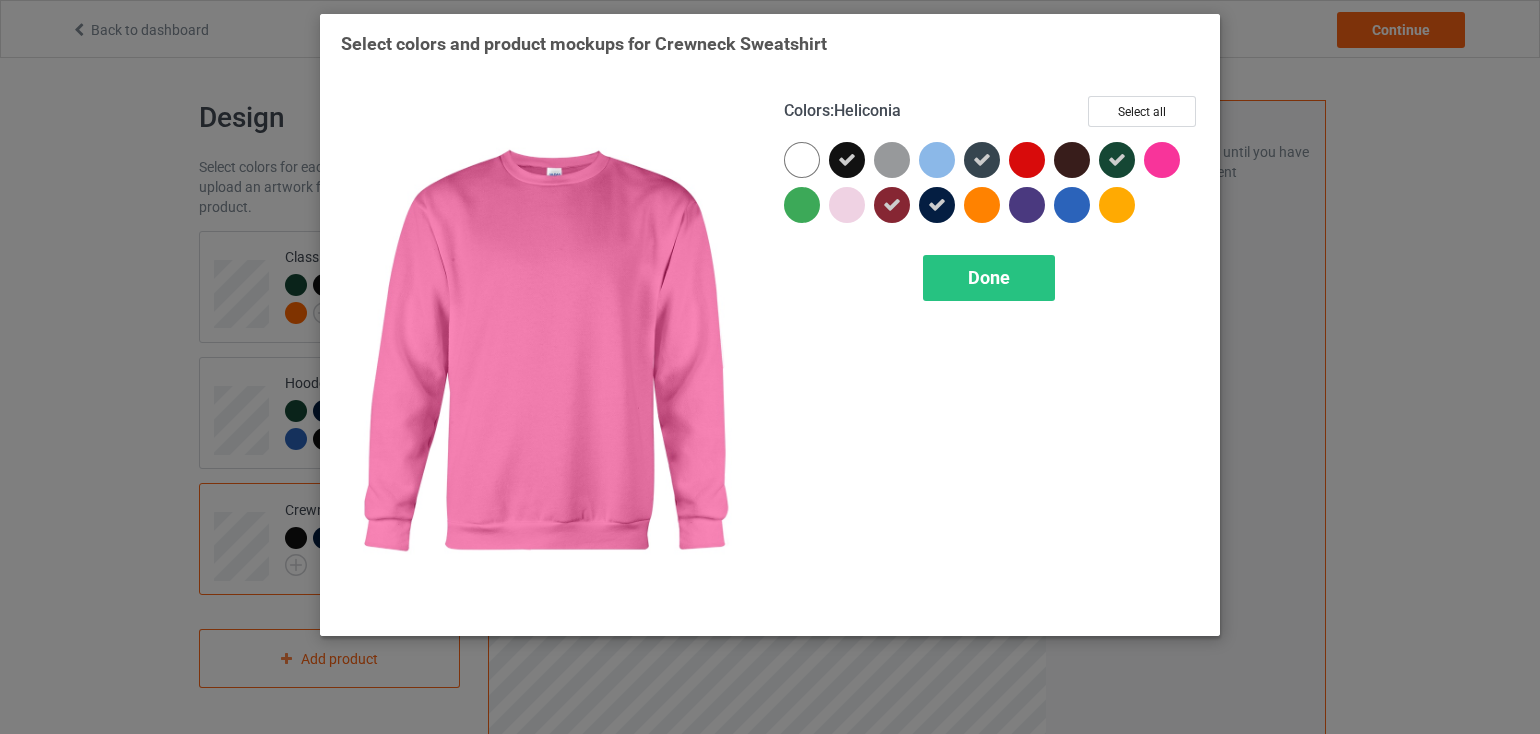 click at bounding box center (1162, 160) 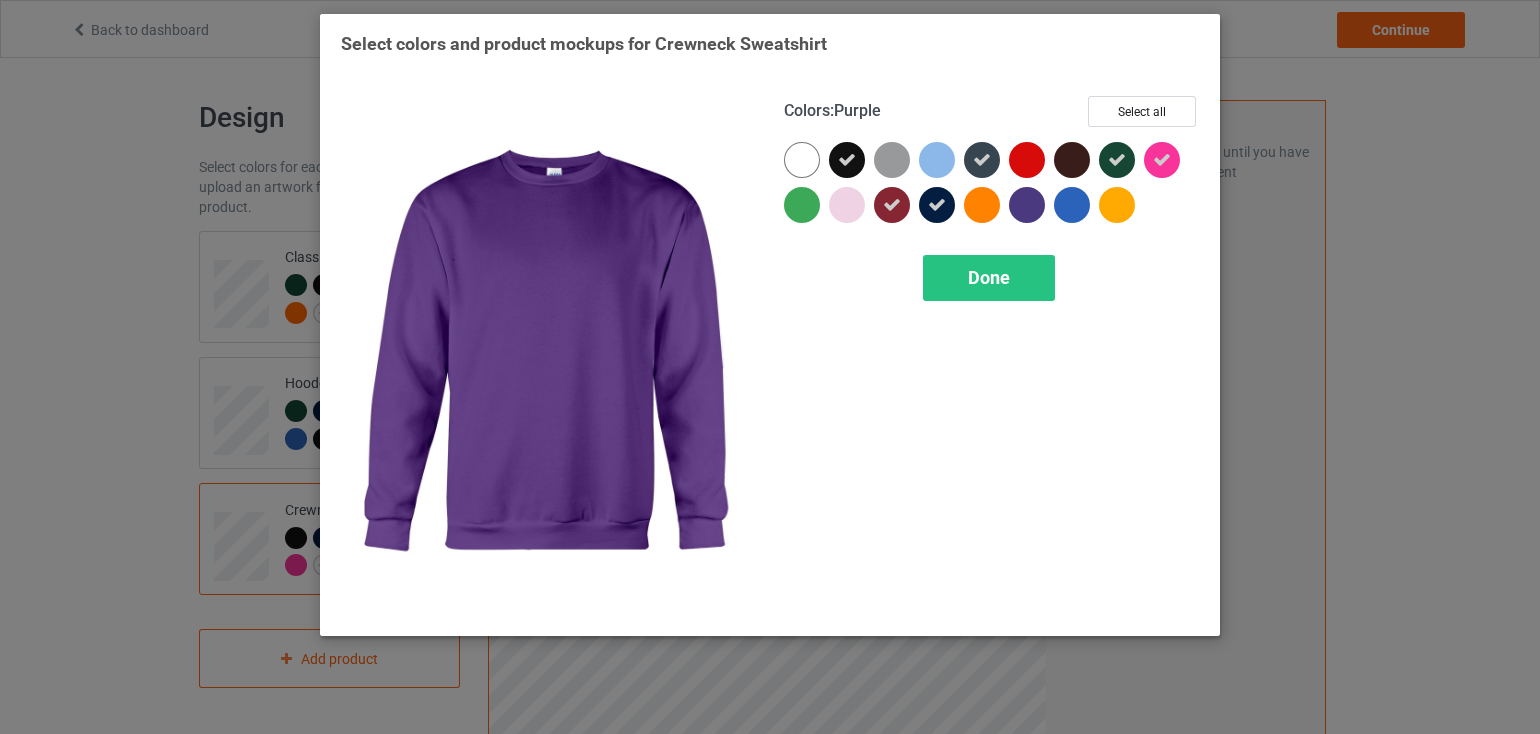 click at bounding box center (1027, 205) 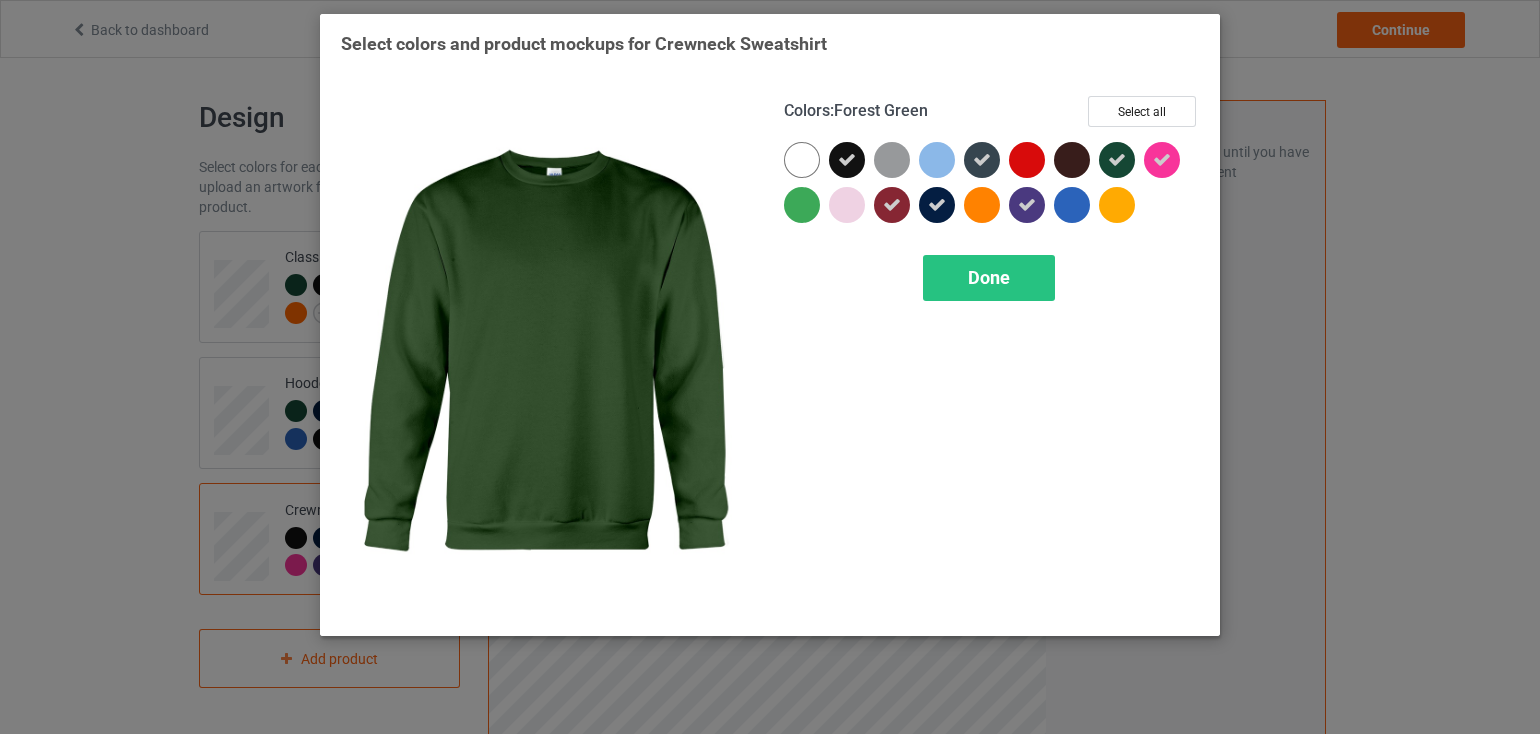 click at bounding box center [1117, 160] 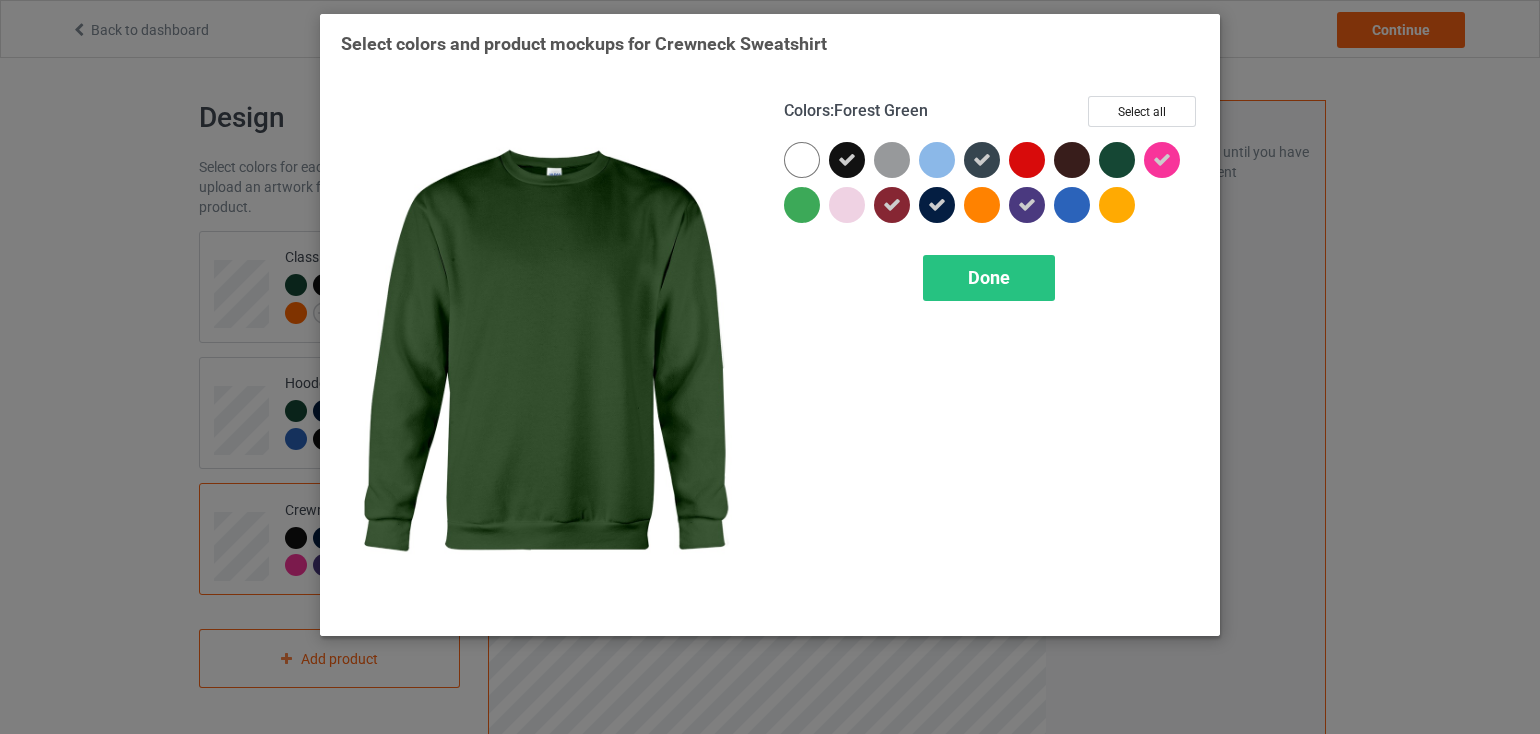click at bounding box center (1117, 160) 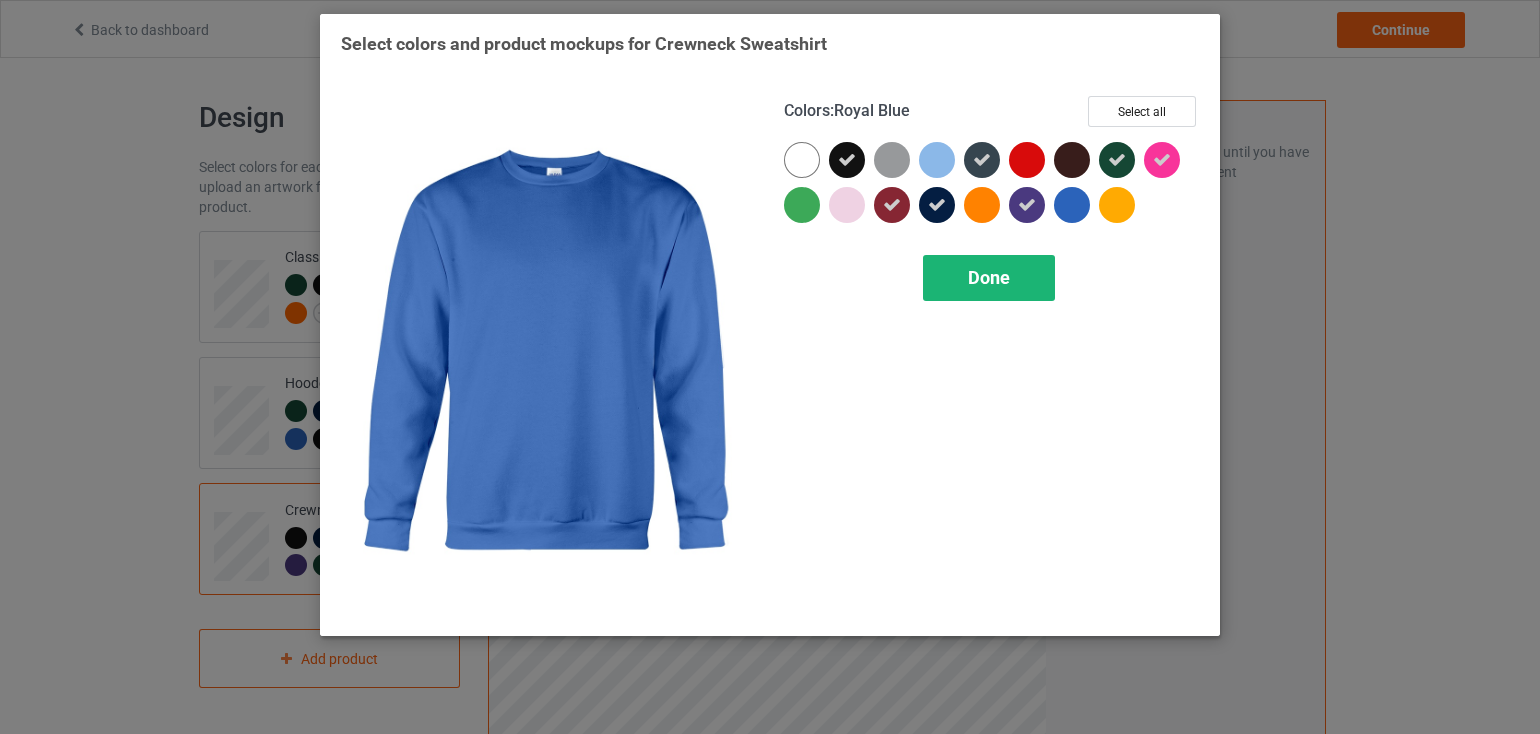click on "Done" at bounding box center [989, 277] 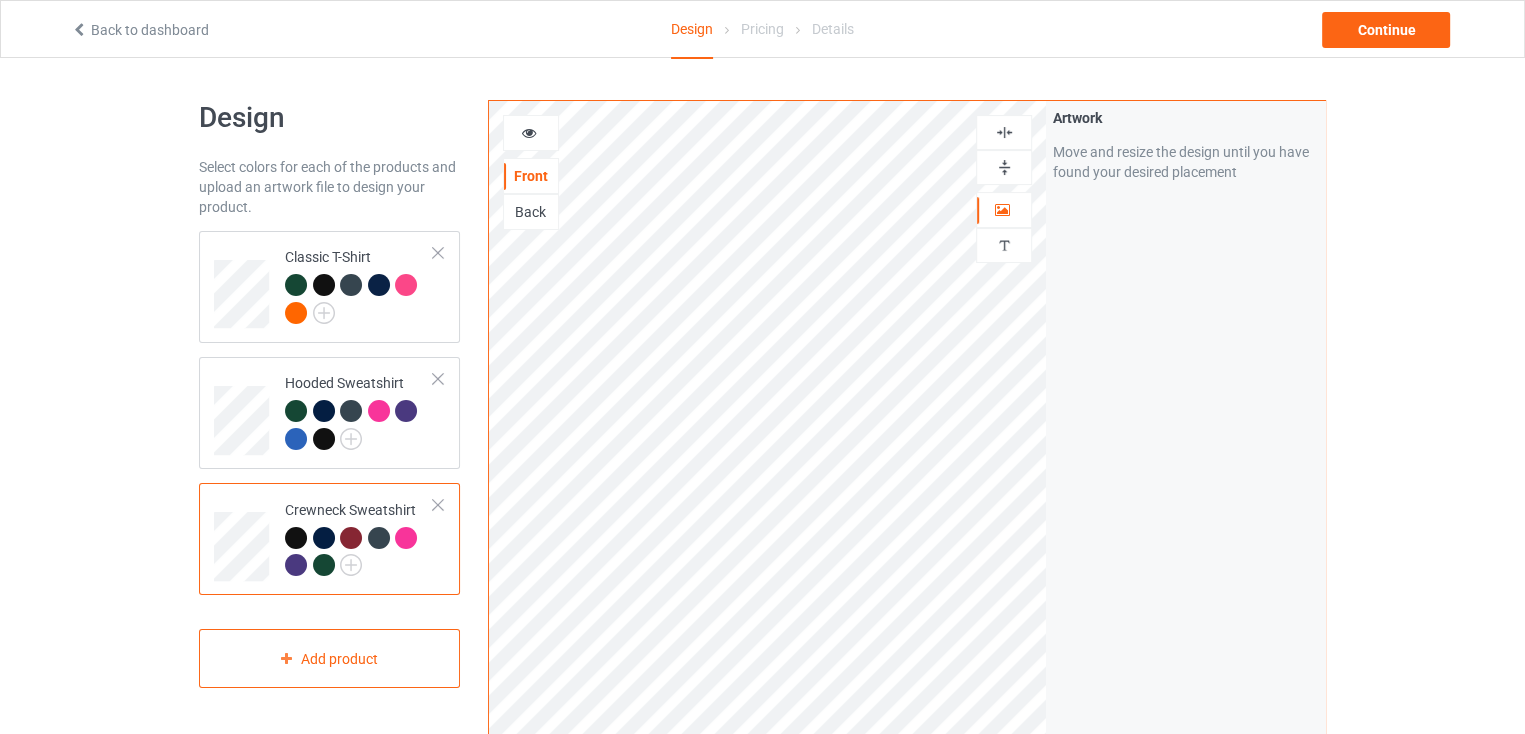 click at bounding box center (1004, 132) 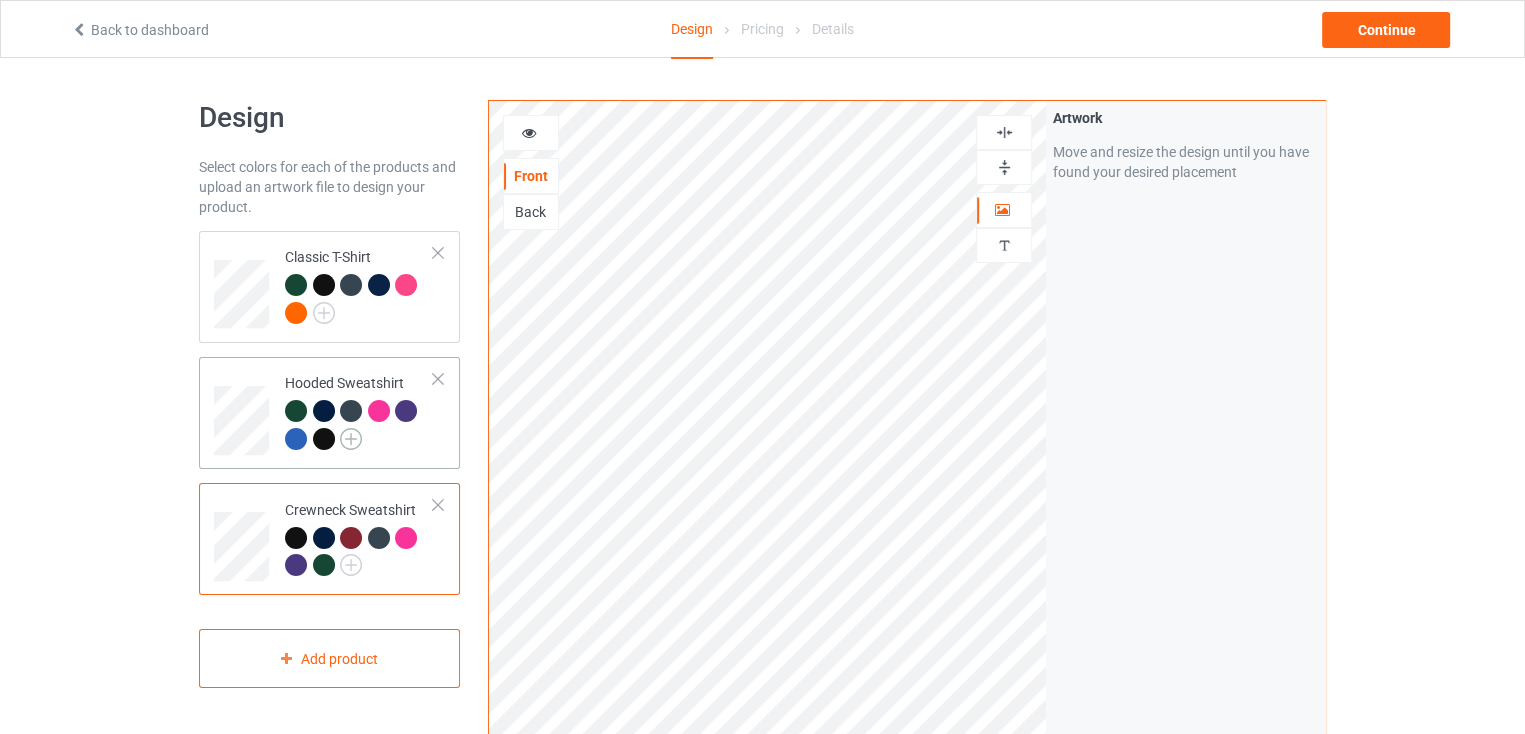 click at bounding box center (351, 439) 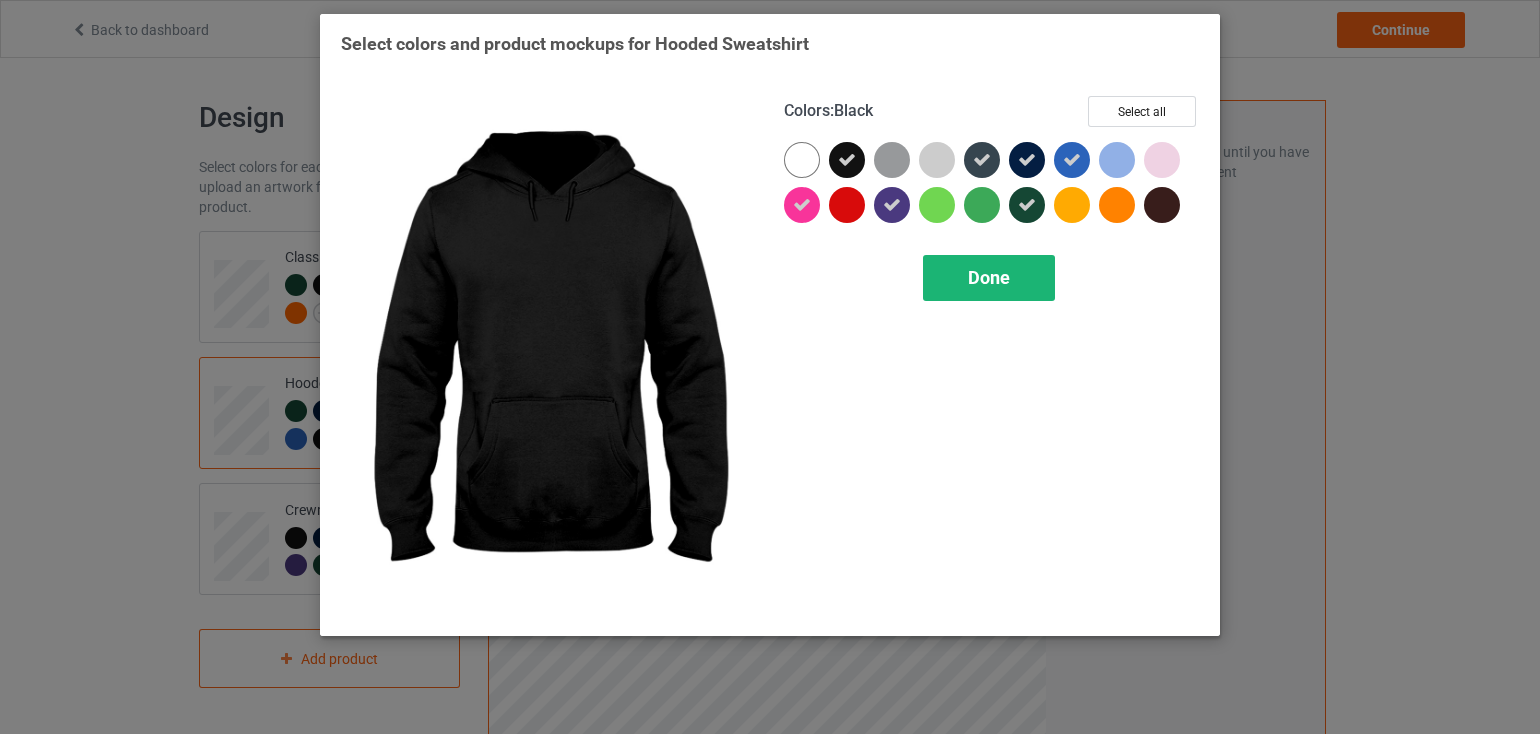 click on "Done" at bounding box center [989, 278] 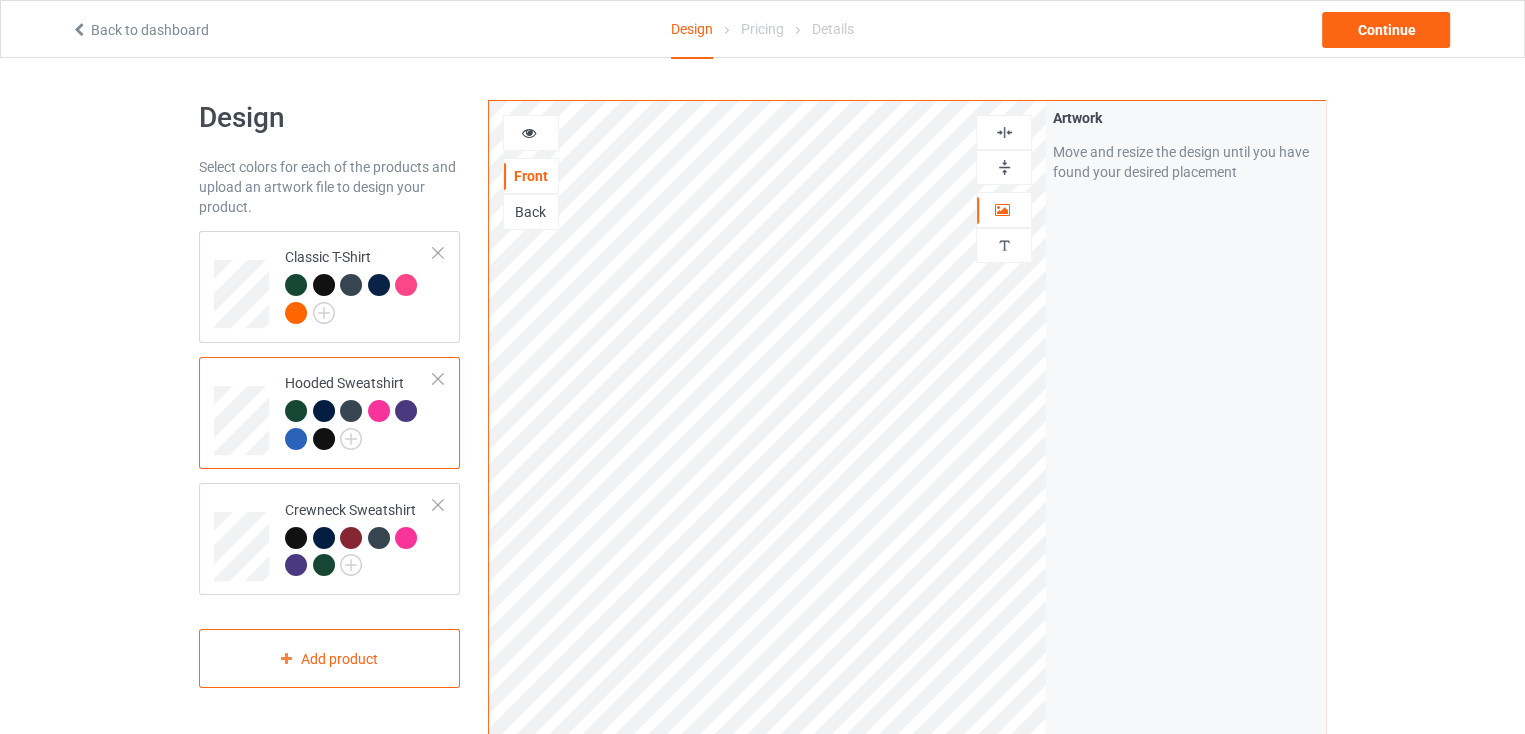 click at bounding box center [1004, 132] 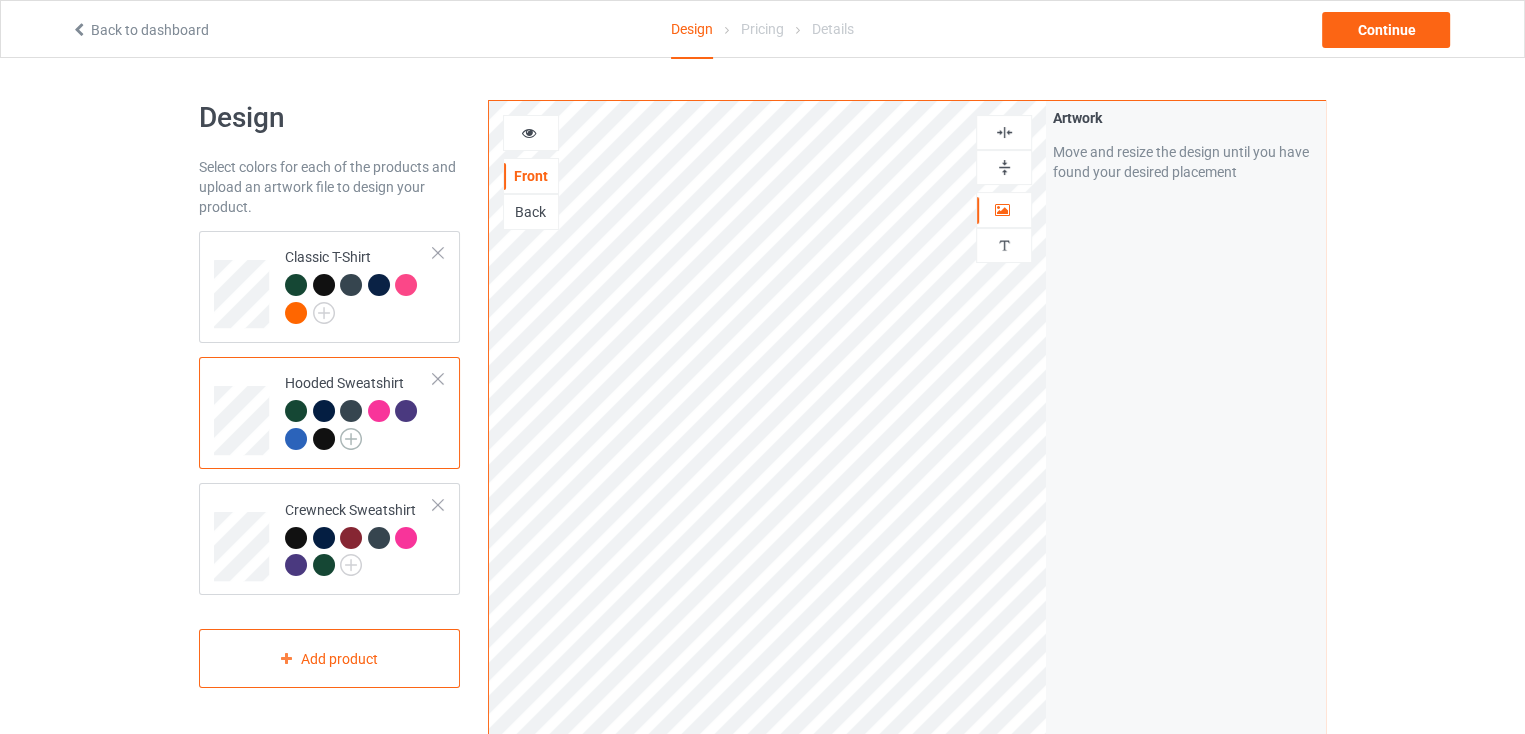 click at bounding box center (351, 439) 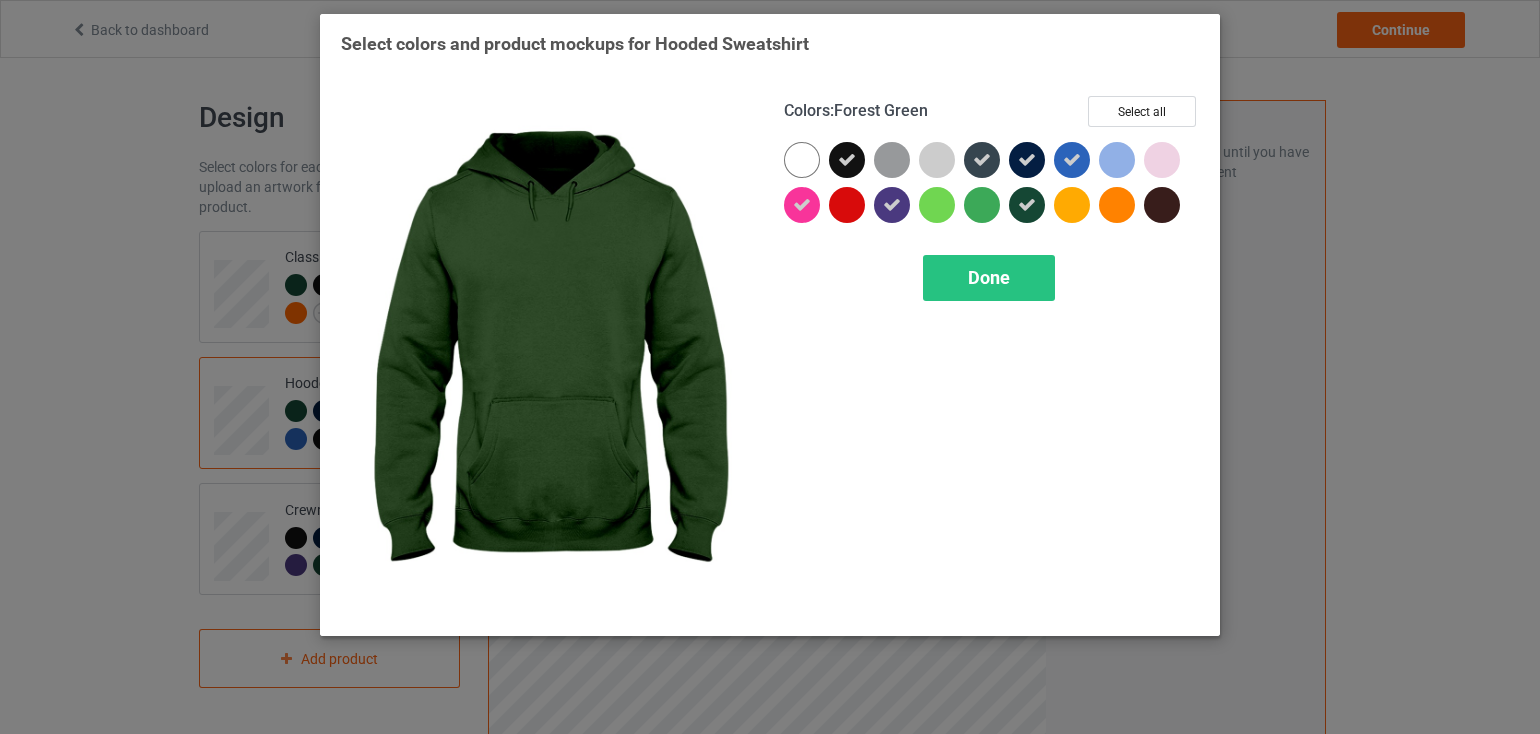 click at bounding box center [1027, 205] 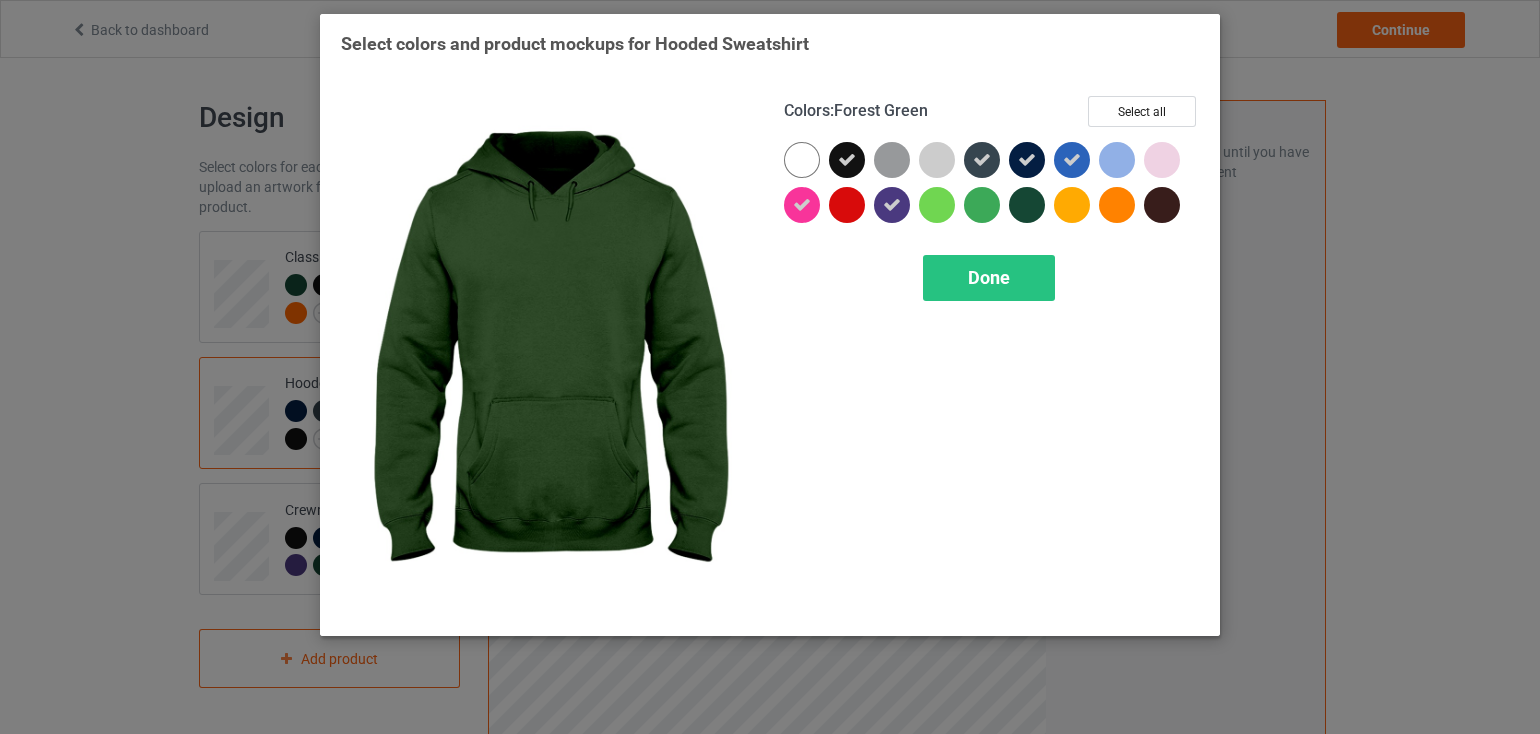 click at bounding box center [1027, 205] 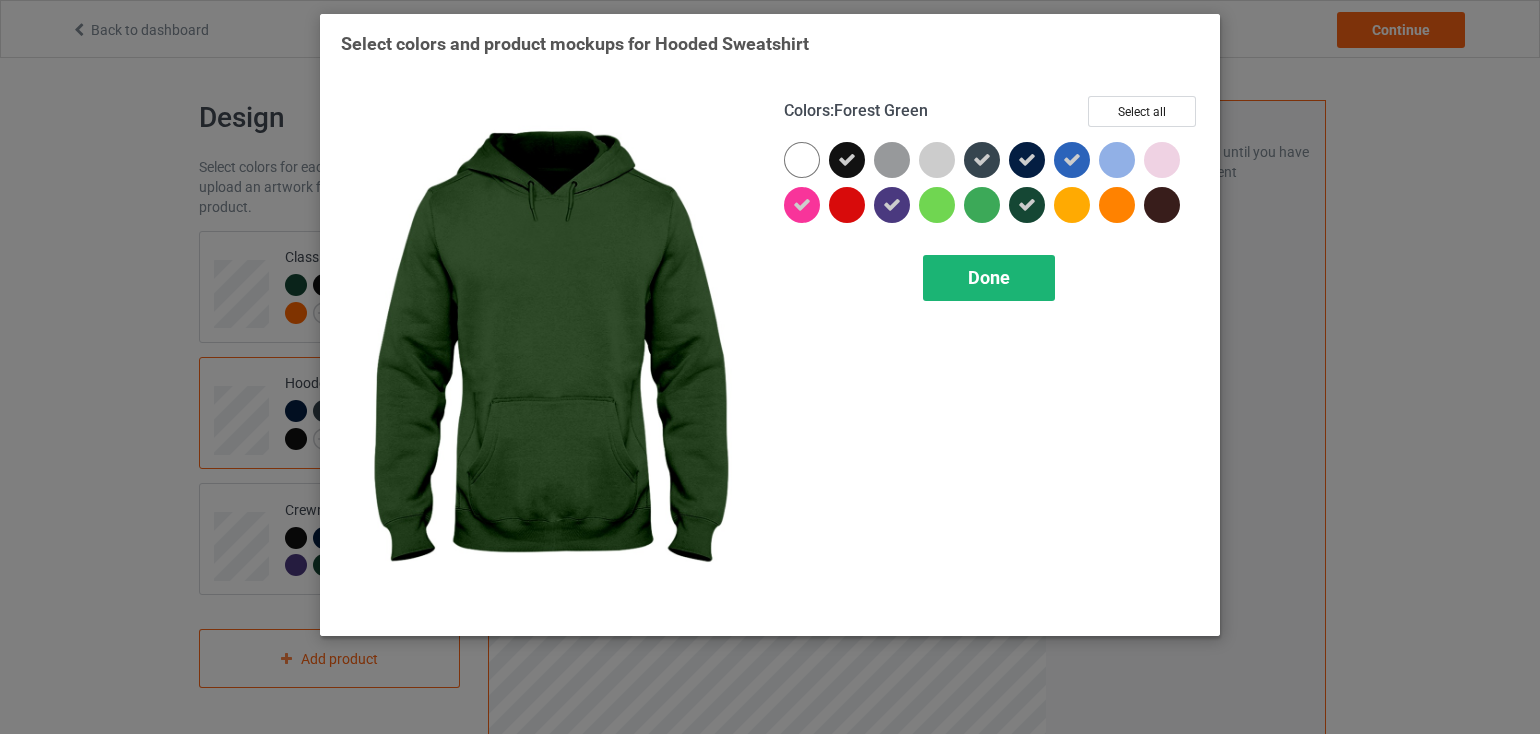 click on "Done" at bounding box center [989, 277] 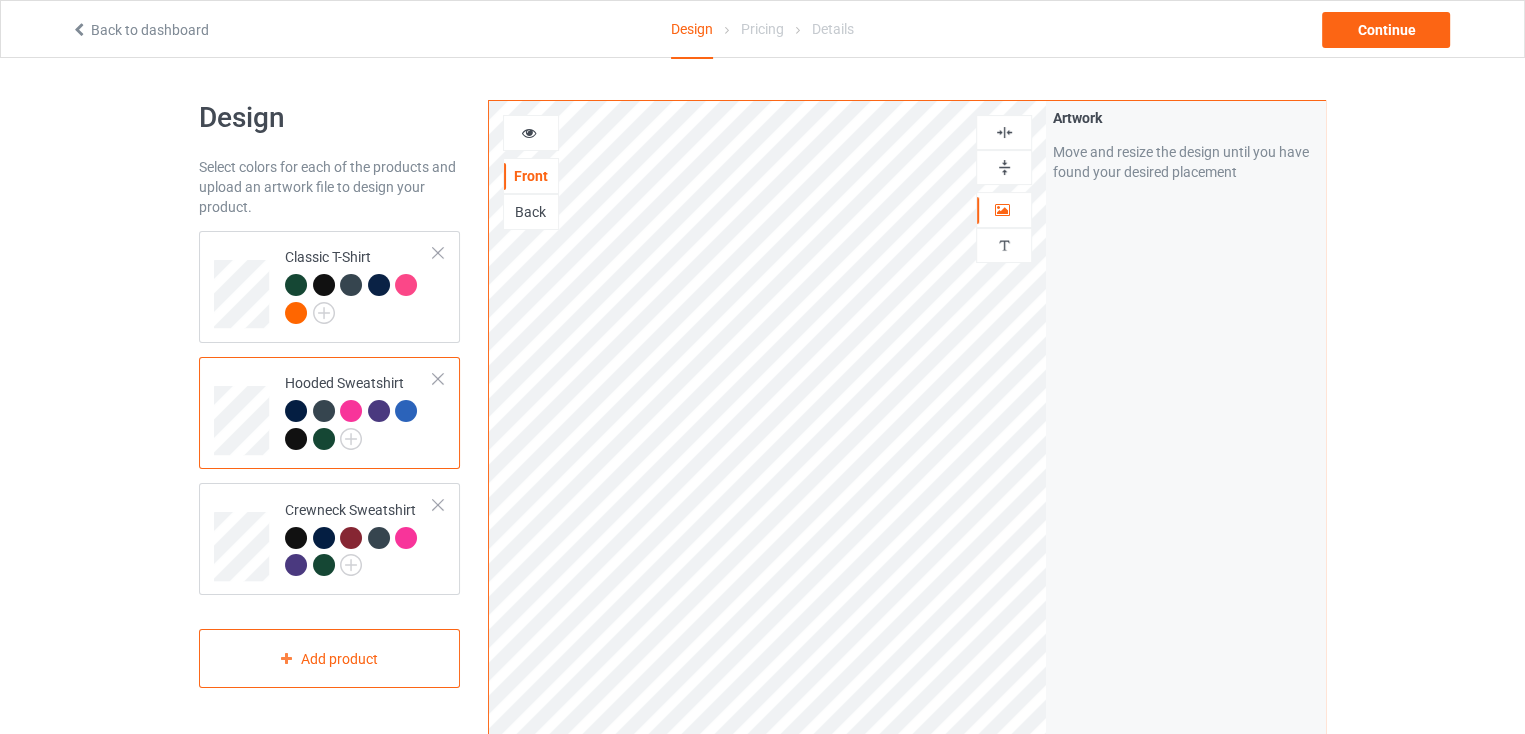click on "Design Select colors for each of the products and upload an artwork file to design your product. Classic T-Shirt Hooded Sweatshirt Crewneck Sweatshirt Add product" at bounding box center (329, 676) 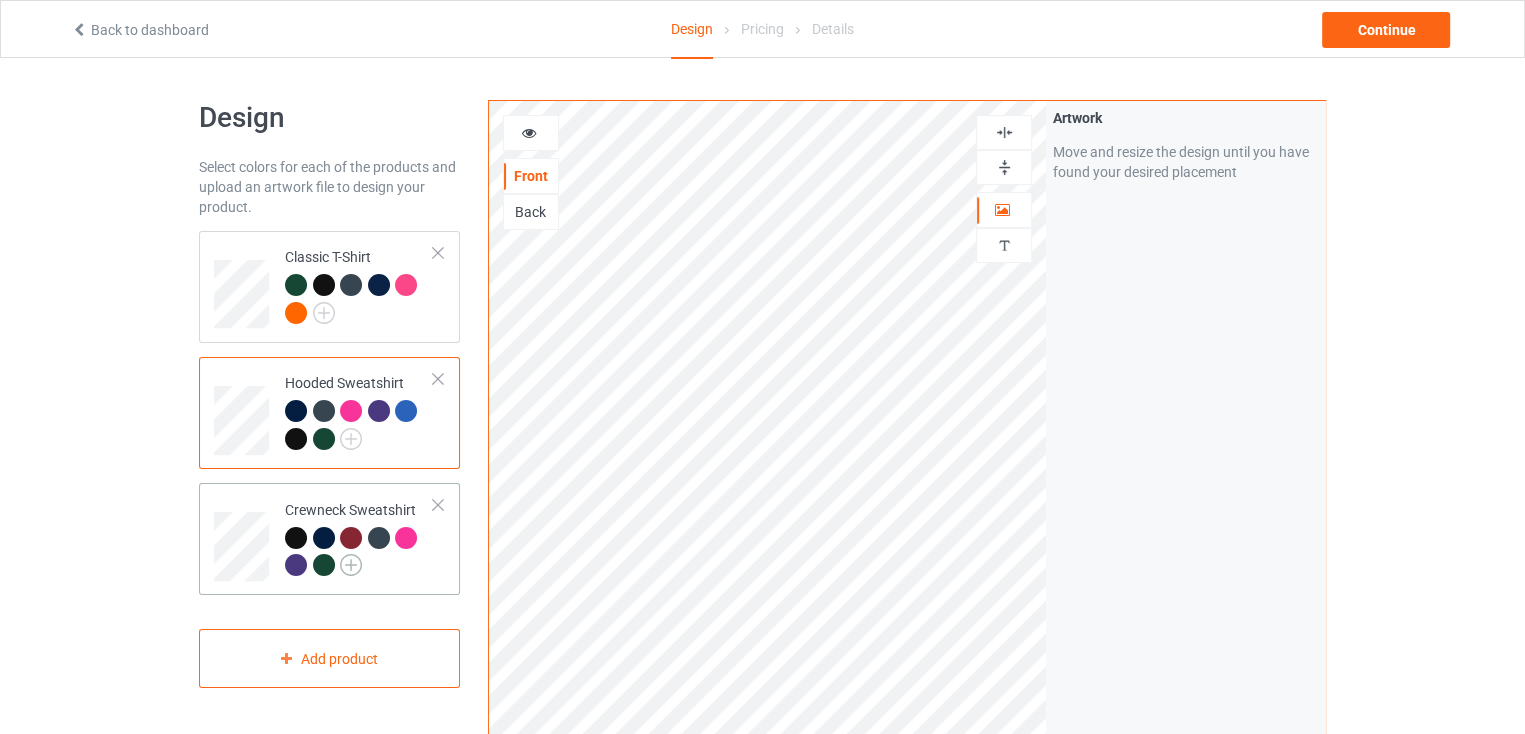 click at bounding box center [351, 565] 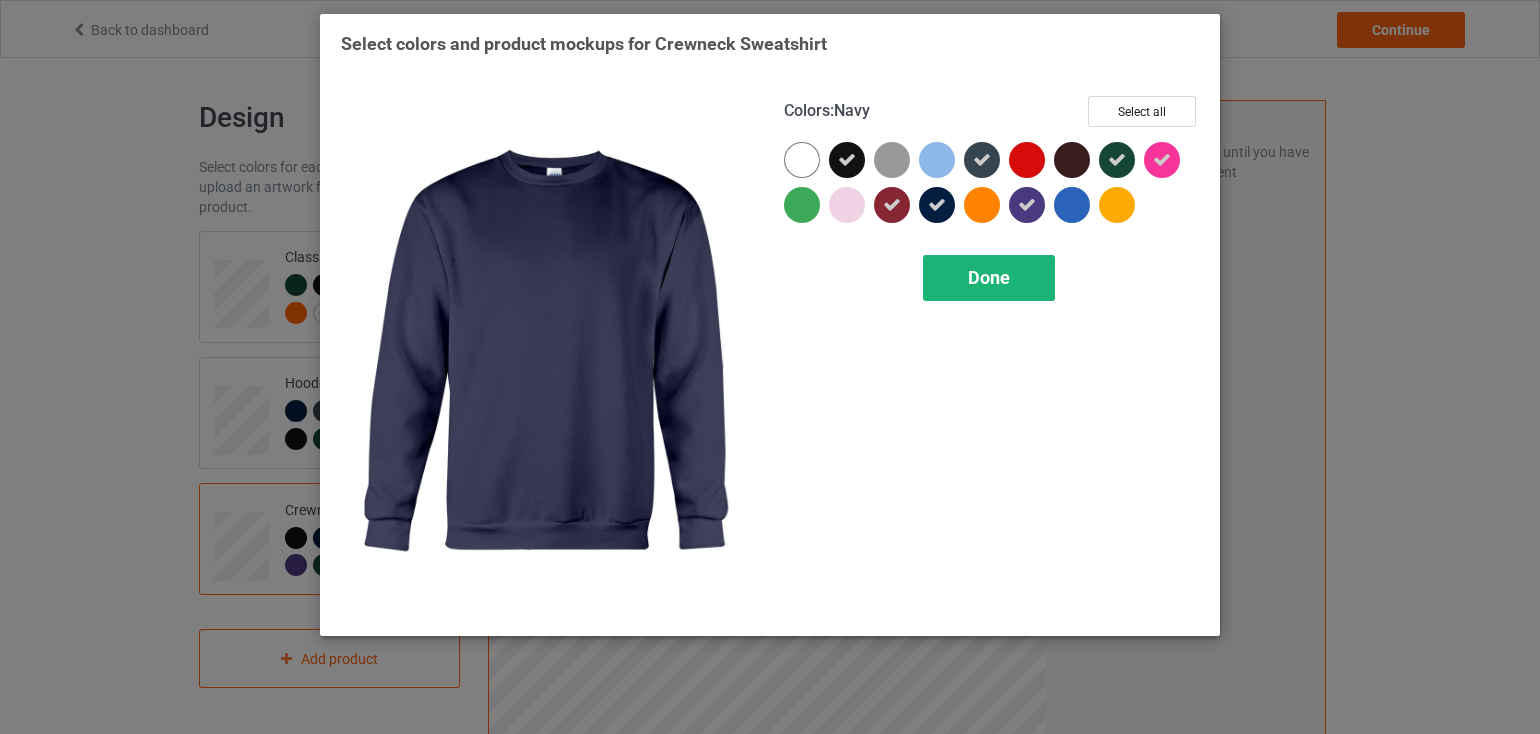 click on "Done" at bounding box center (989, 278) 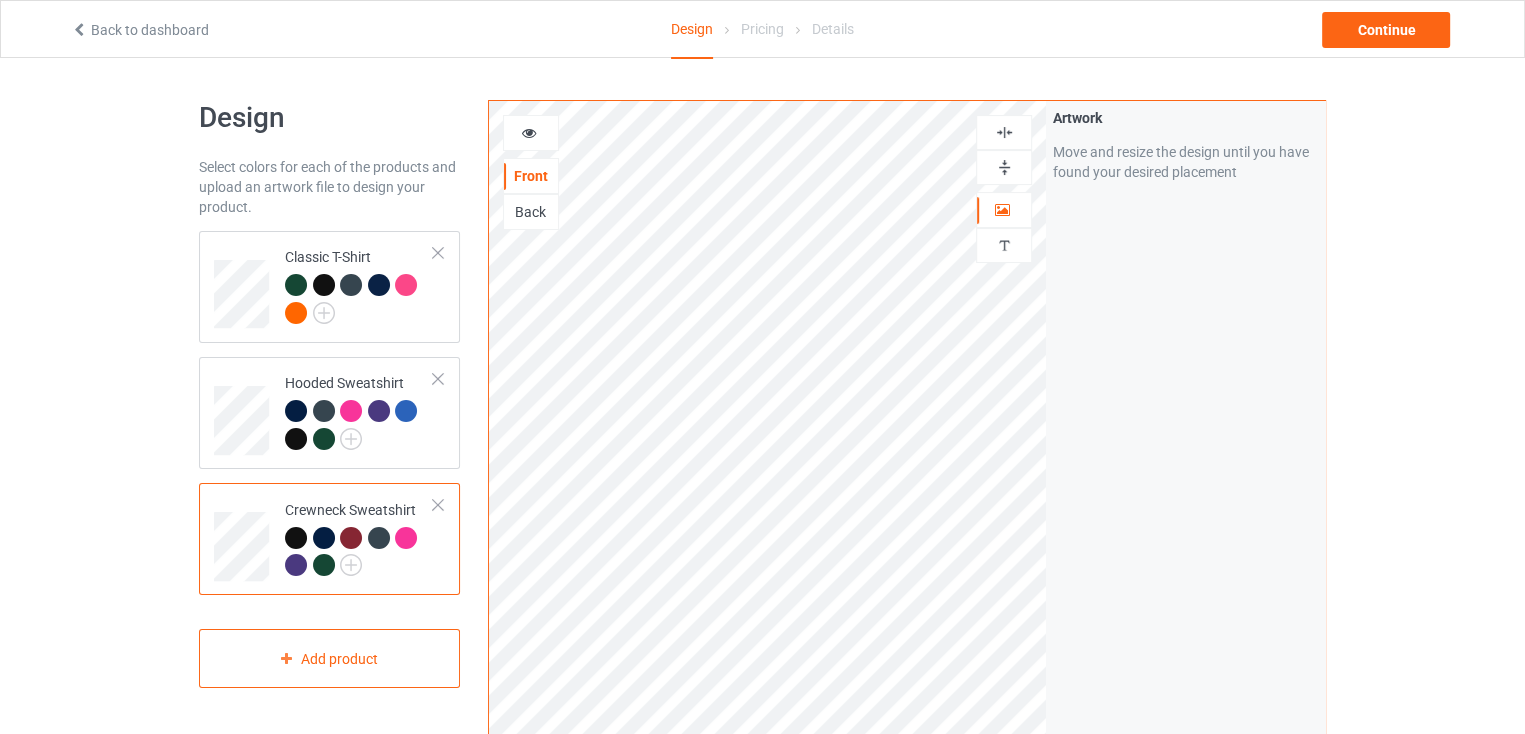 click at bounding box center (324, 565) 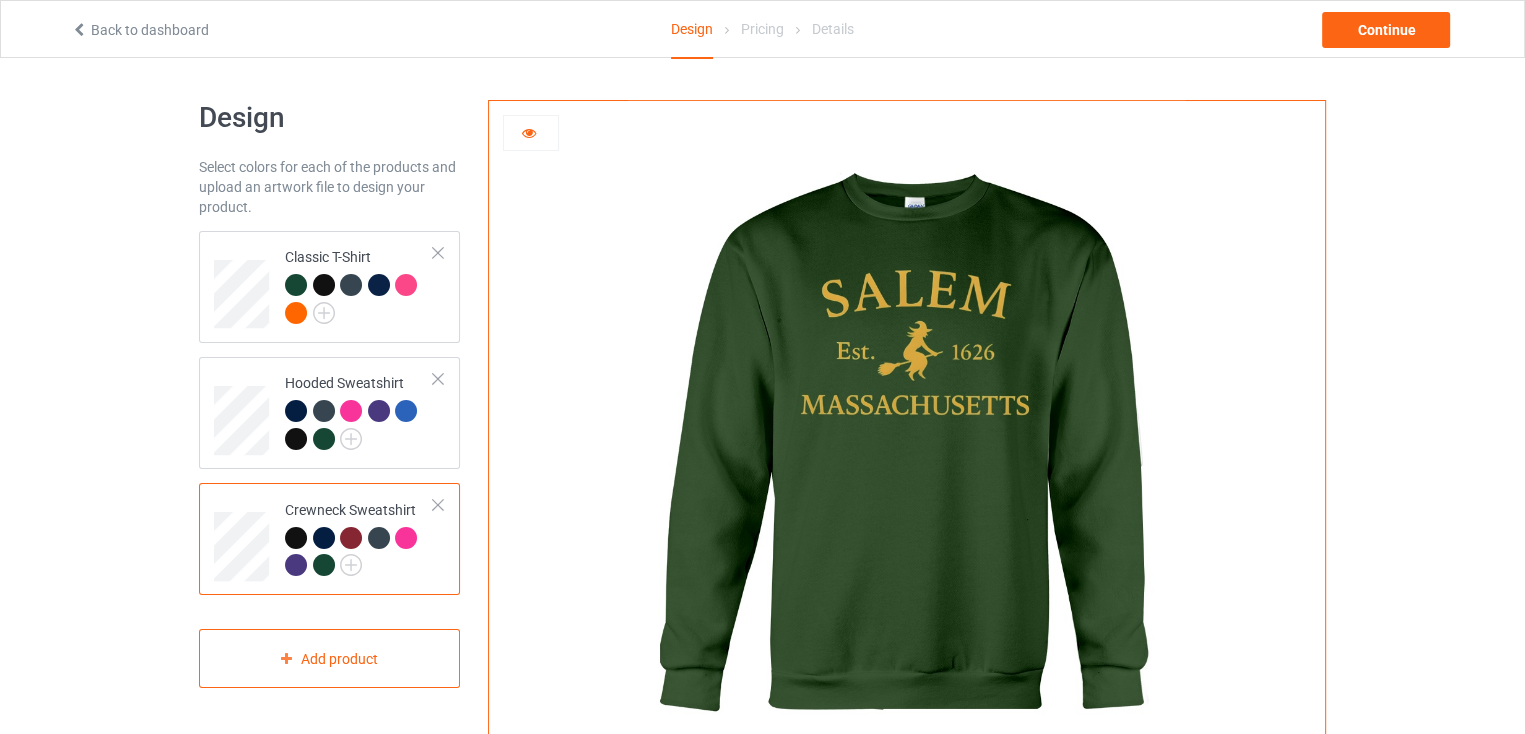 click at bounding box center (529, 130) 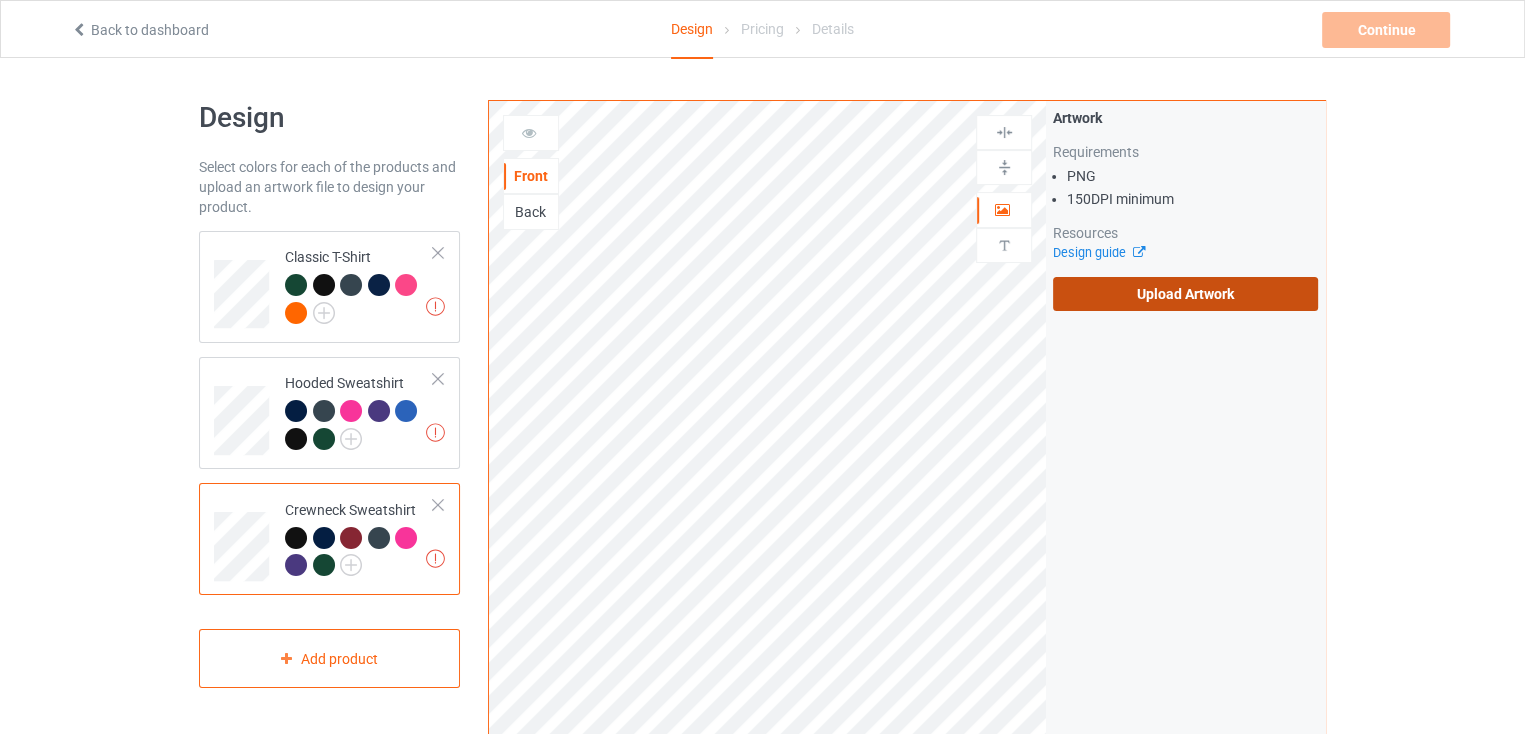click on "Upload Artwork" at bounding box center (1185, 294) 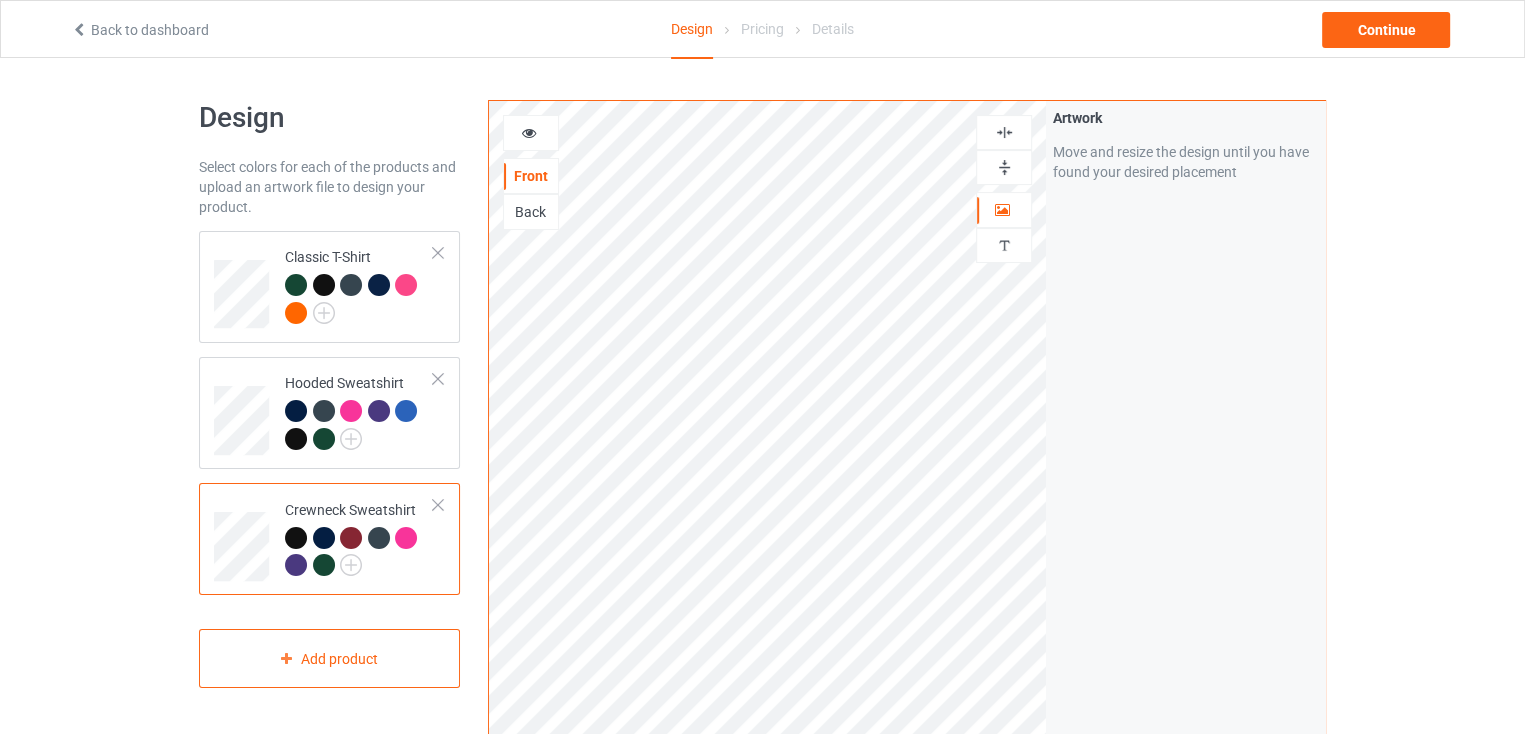 scroll, scrollTop: 200, scrollLeft: 0, axis: vertical 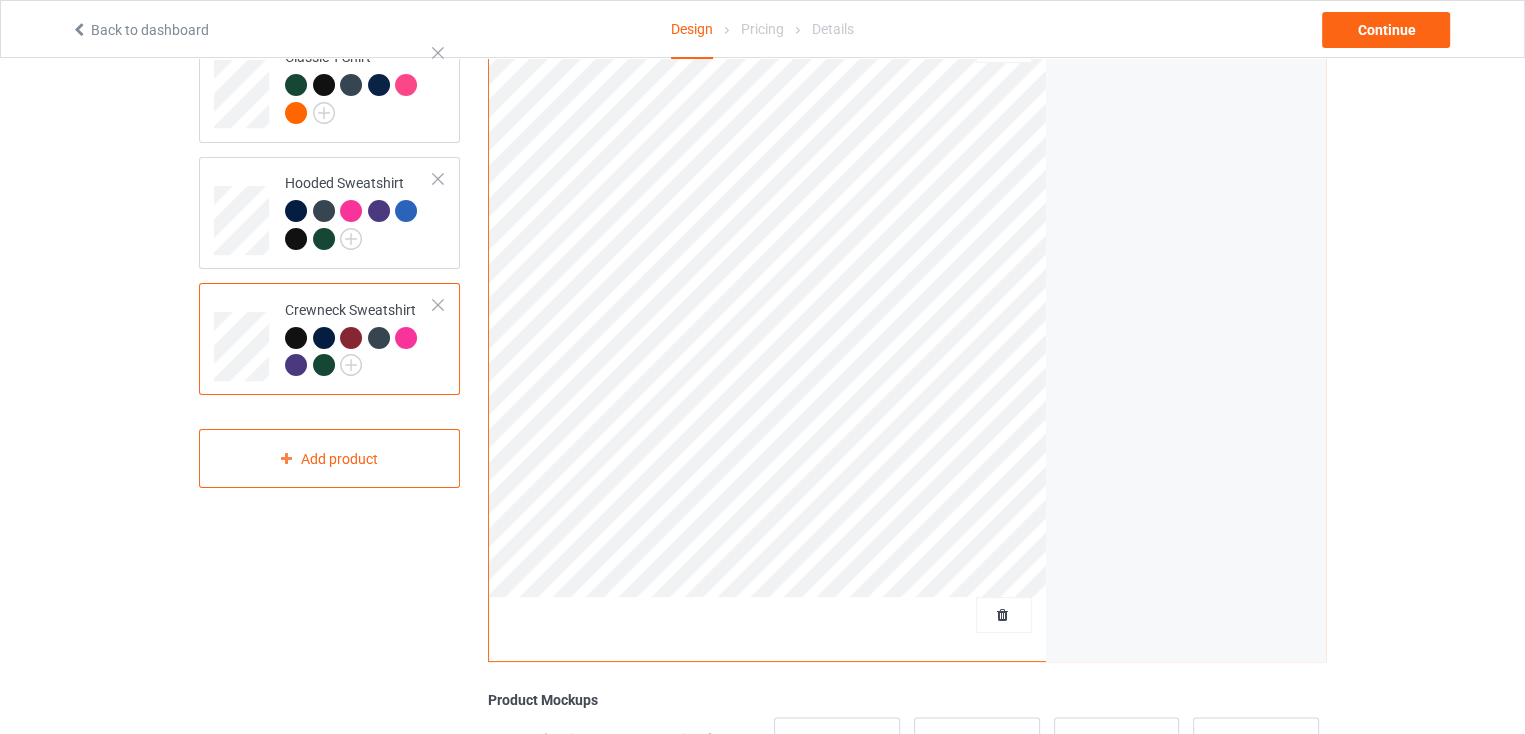 click on "Artwork Move and resize the design until you have found your desired placement" at bounding box center (1185, 281) 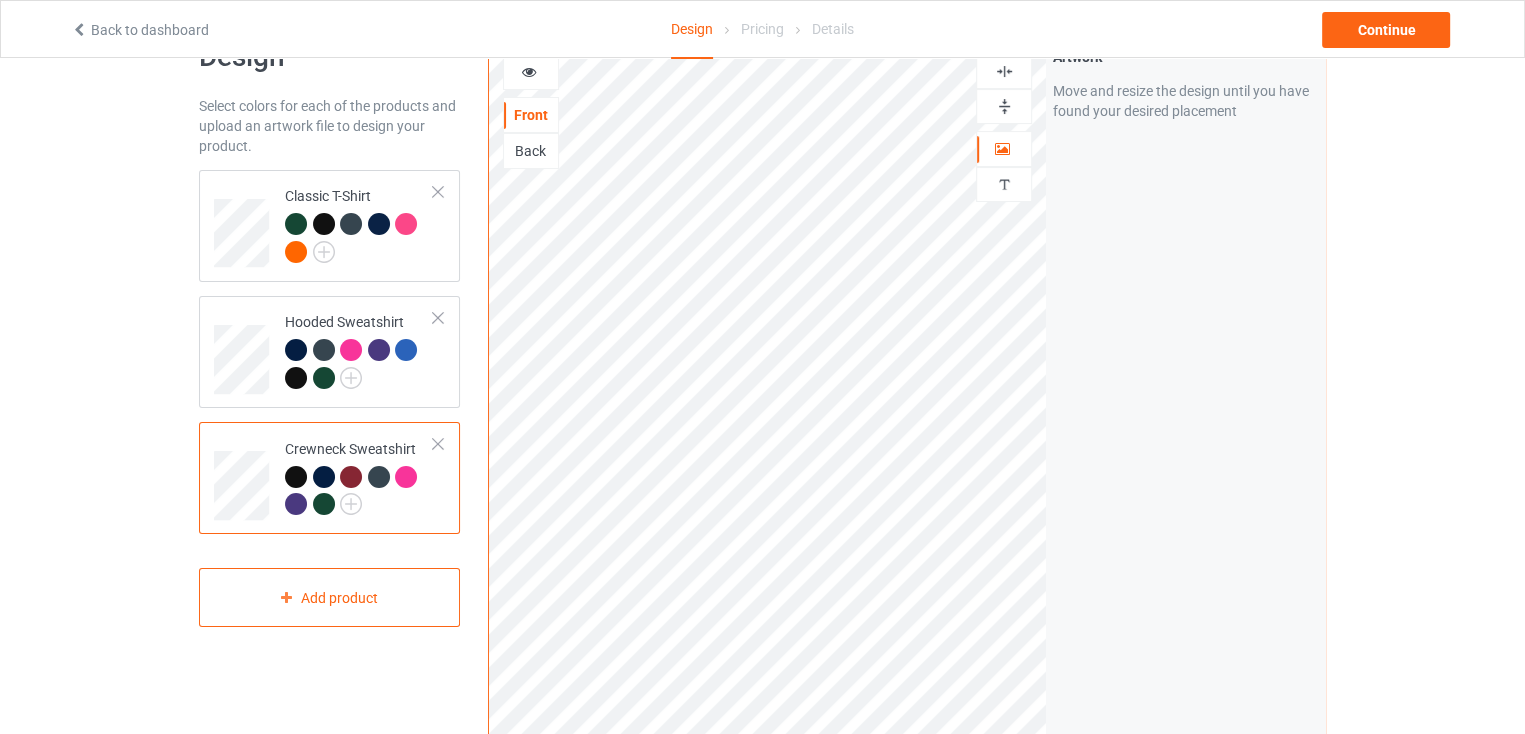 scroll, scrollTop: 0, scrollLeft: 0, axis: both 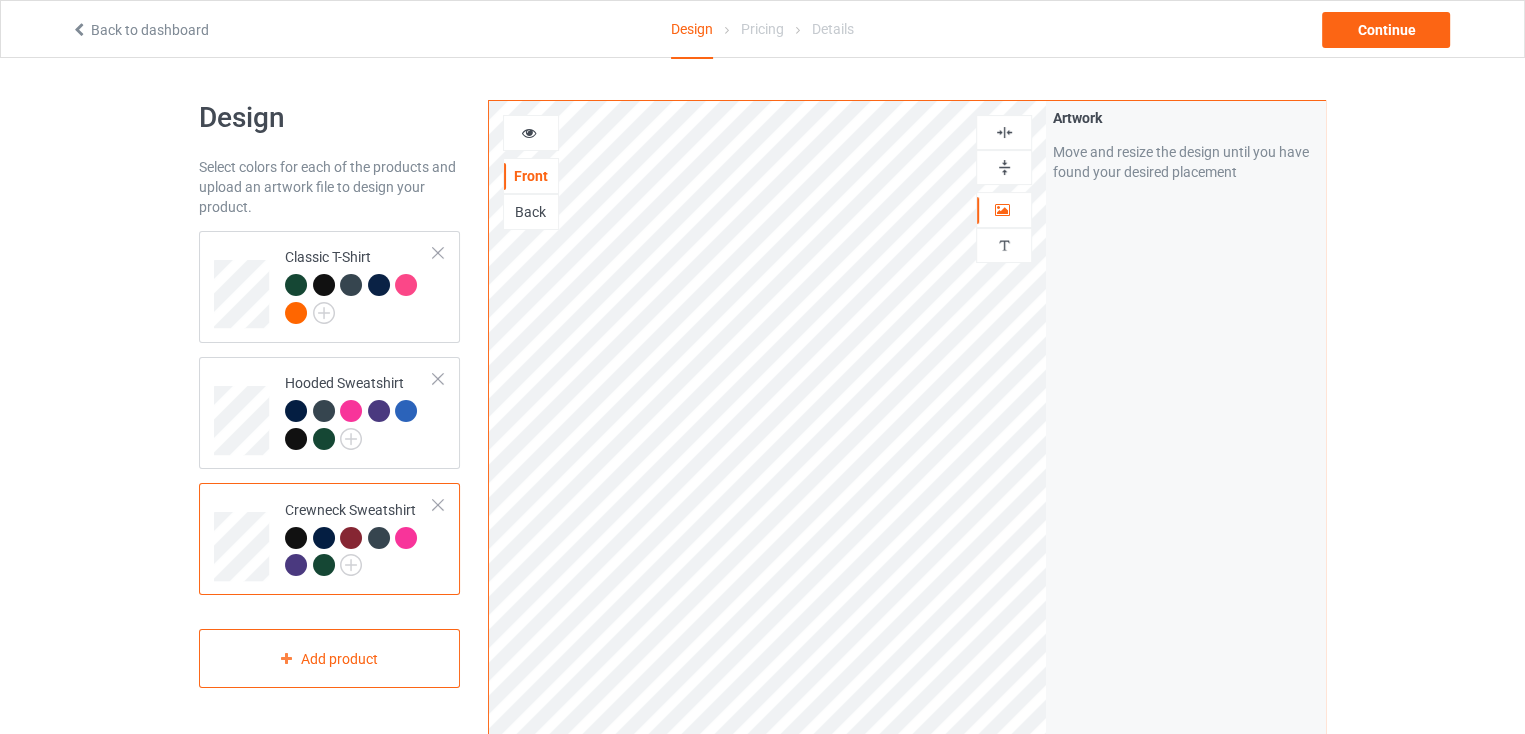click at bounding box center [531, 133] 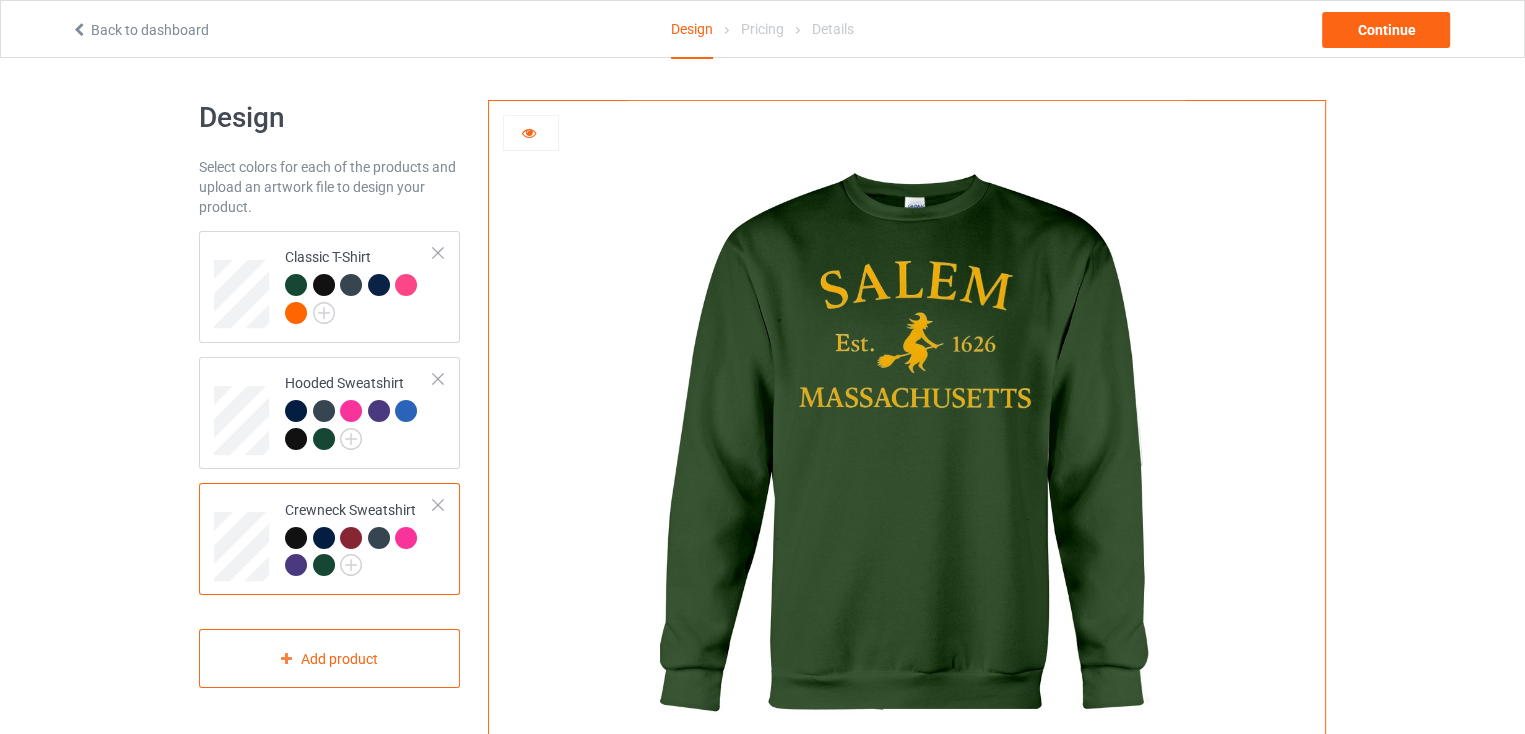 click at bounding box center [296, 538] 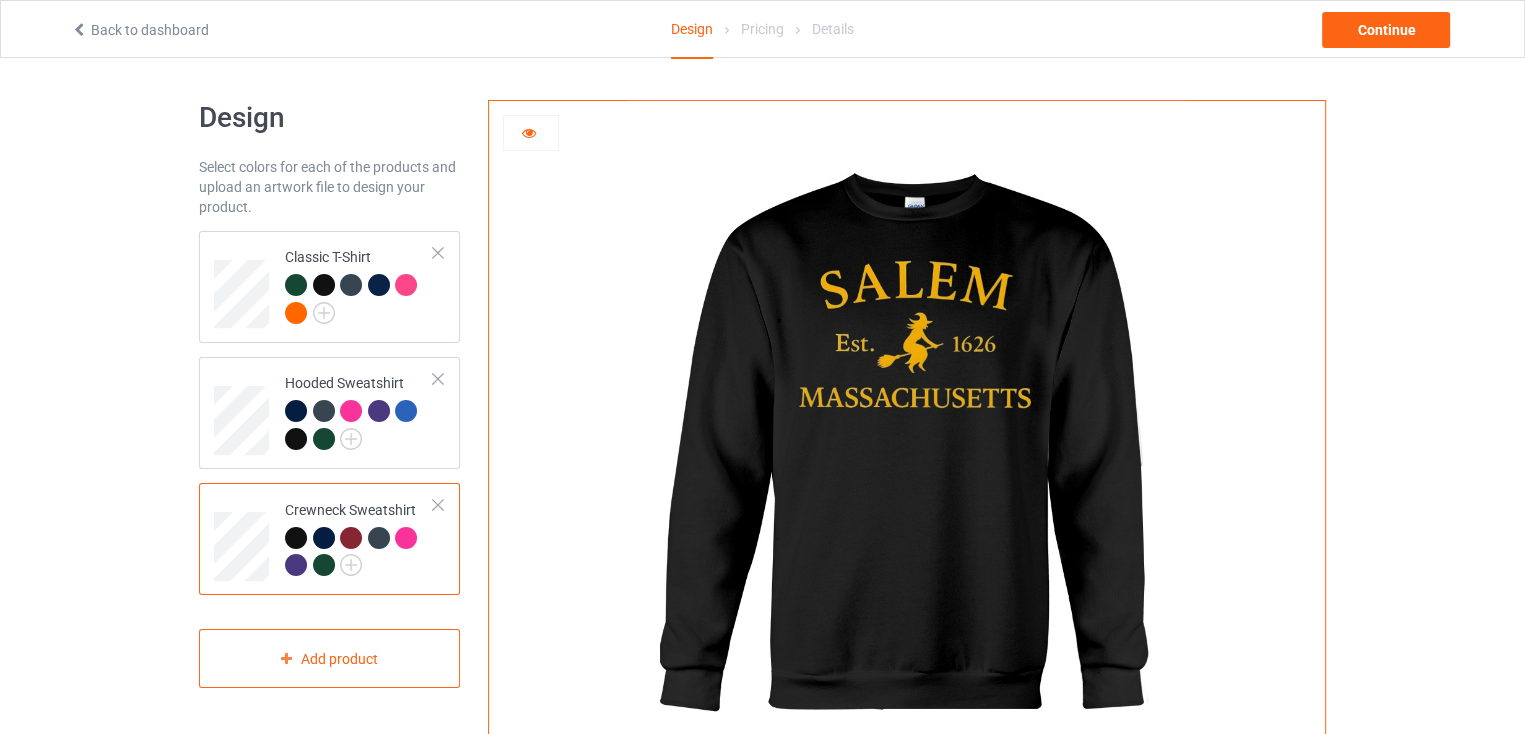 click at bounding box center (324, 538) 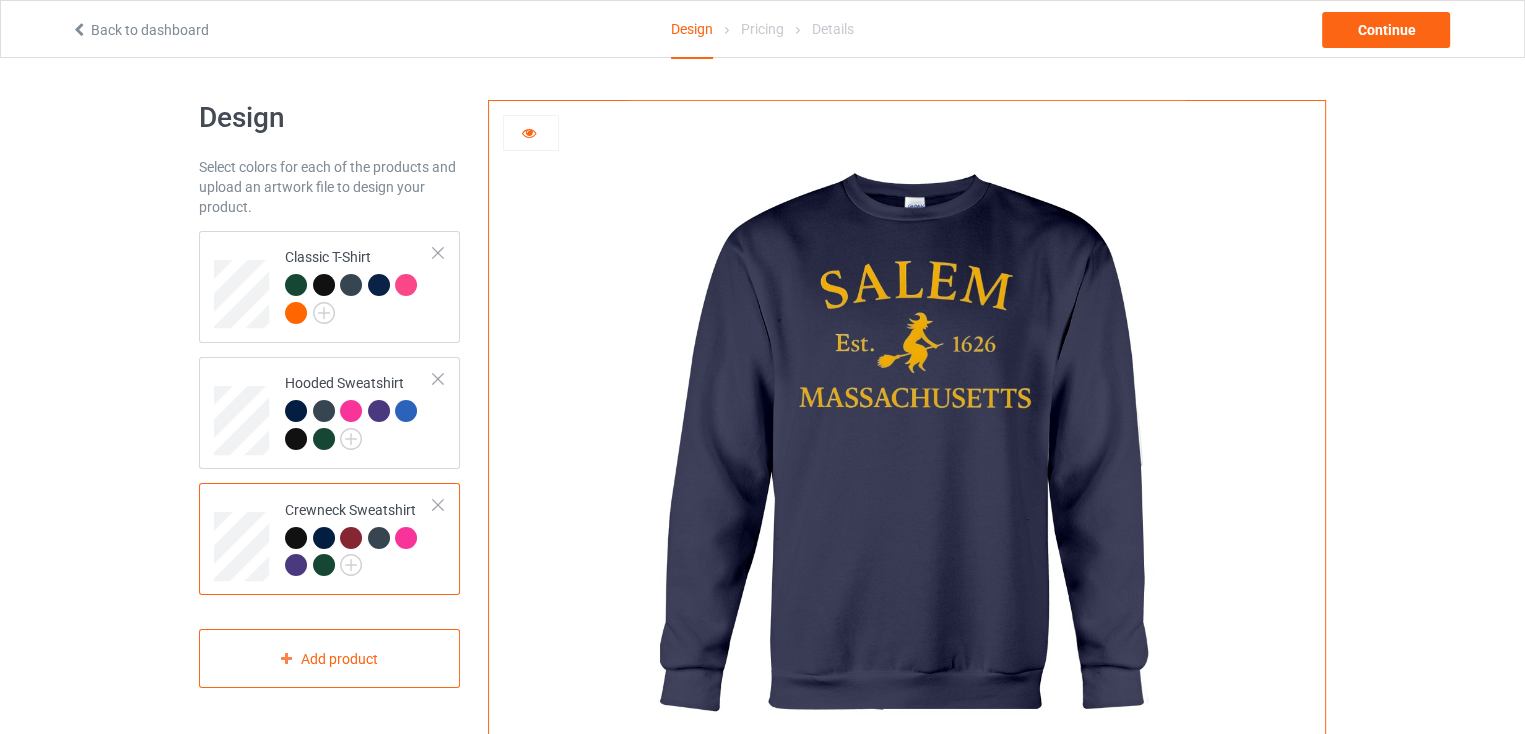 click at bounding box center (351, 538) 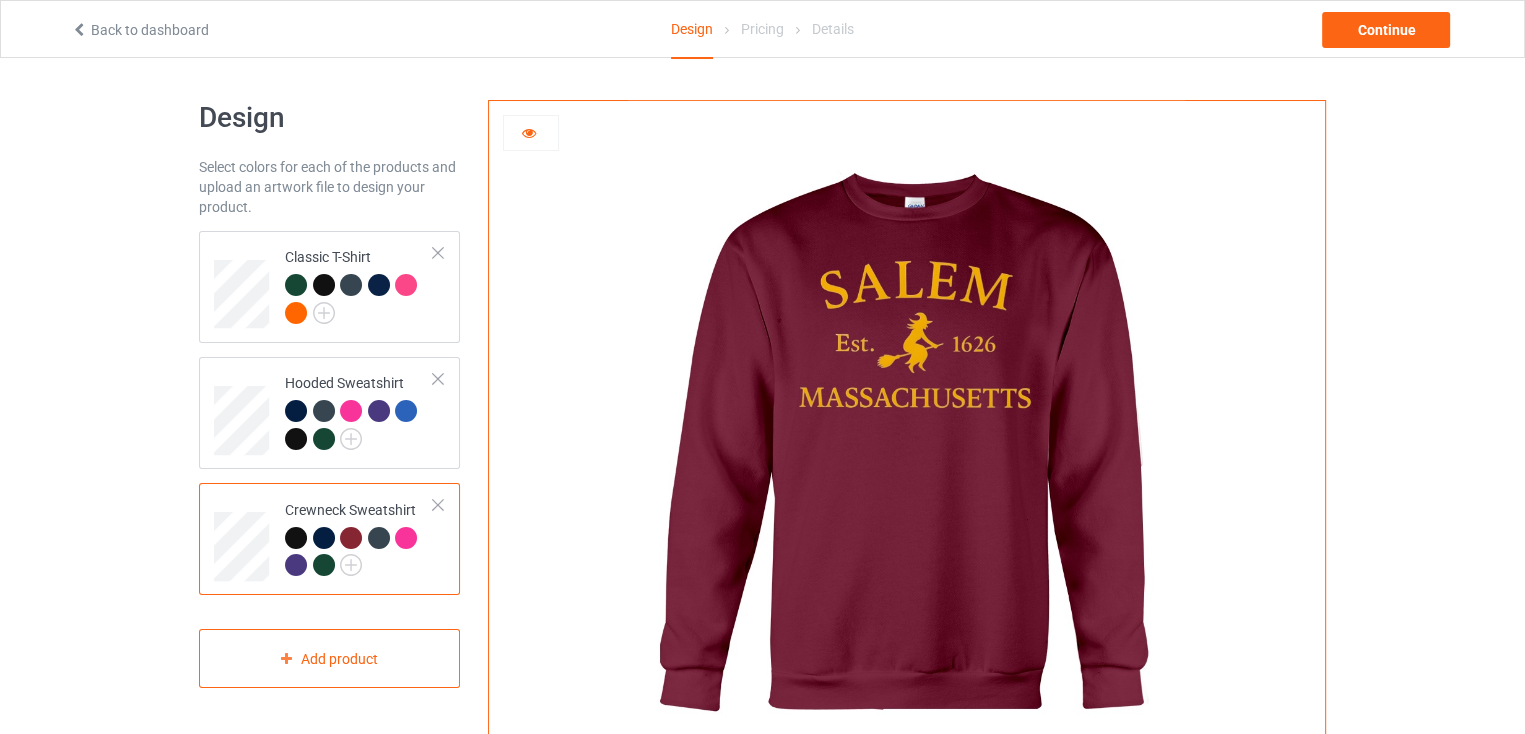 click at bounding box center (379, 538) 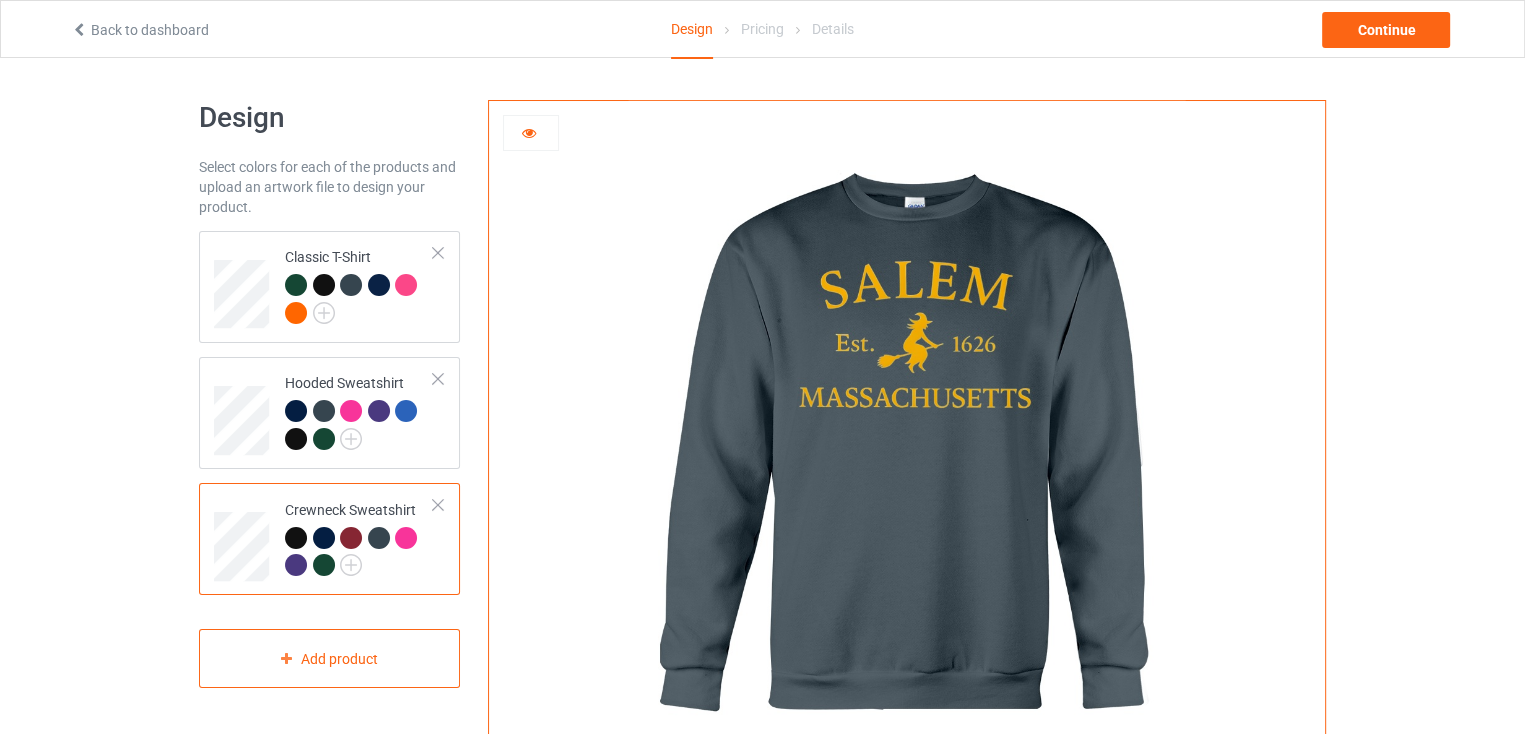 click at bounding box center (406, 538) 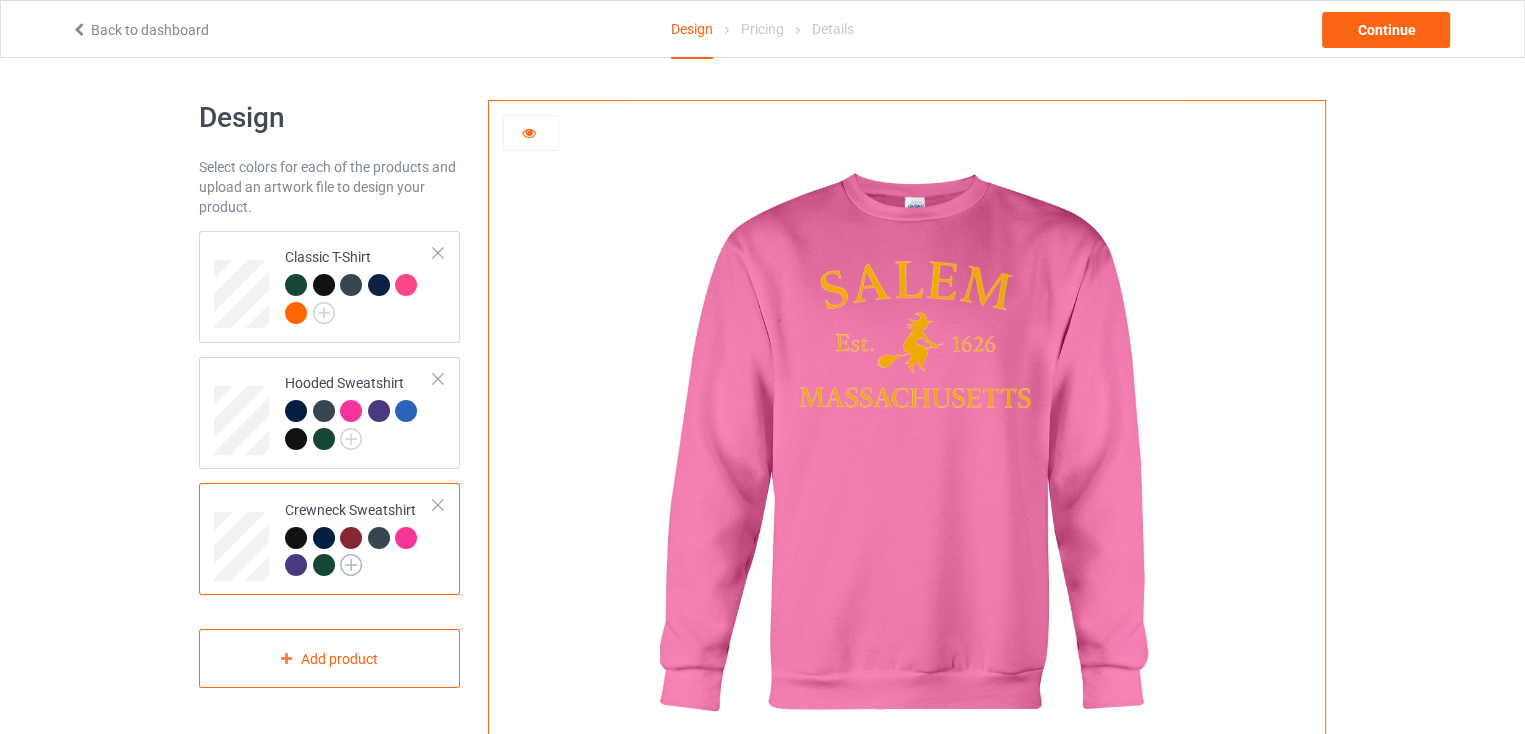 click at bounding box center [351, 565] 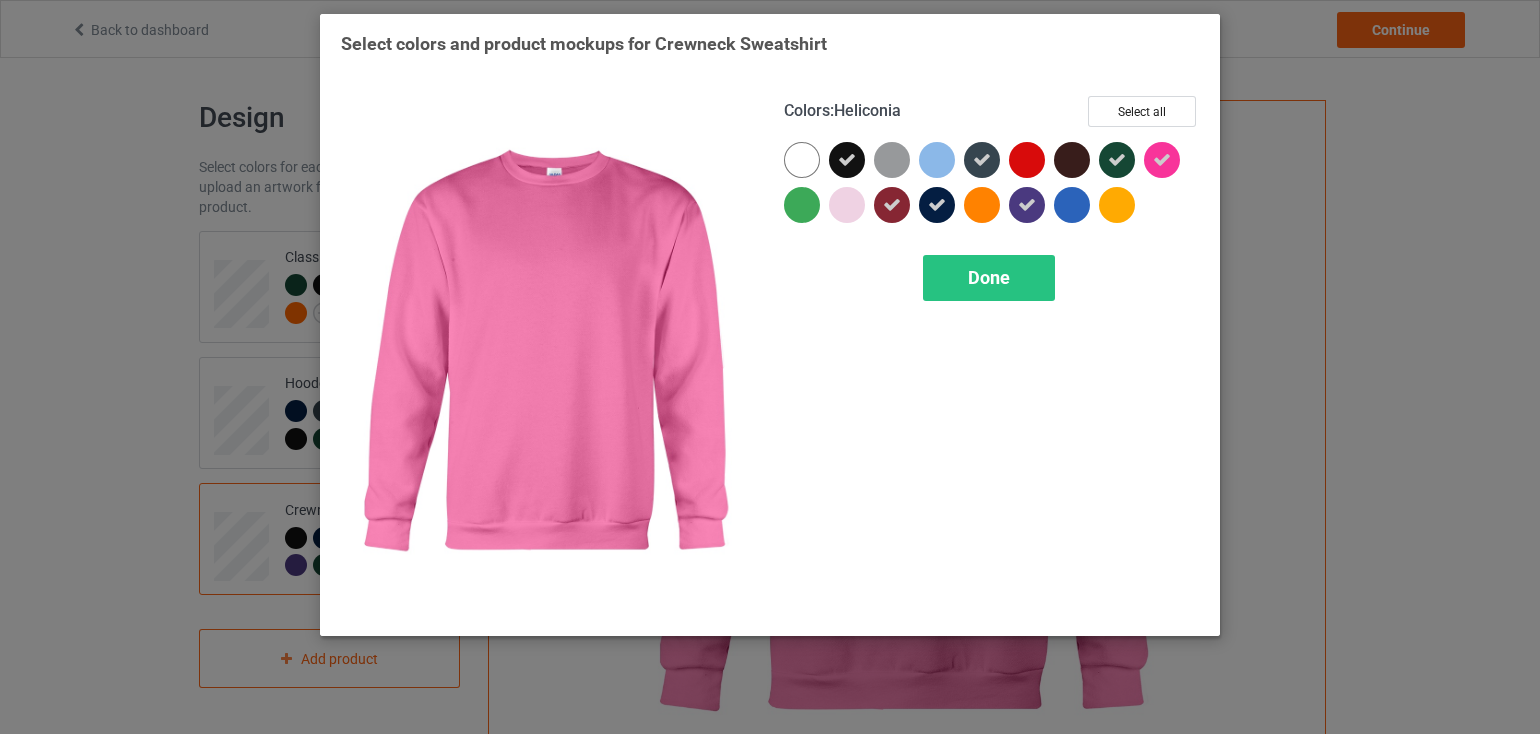 click at bounding box center [1162, 160] 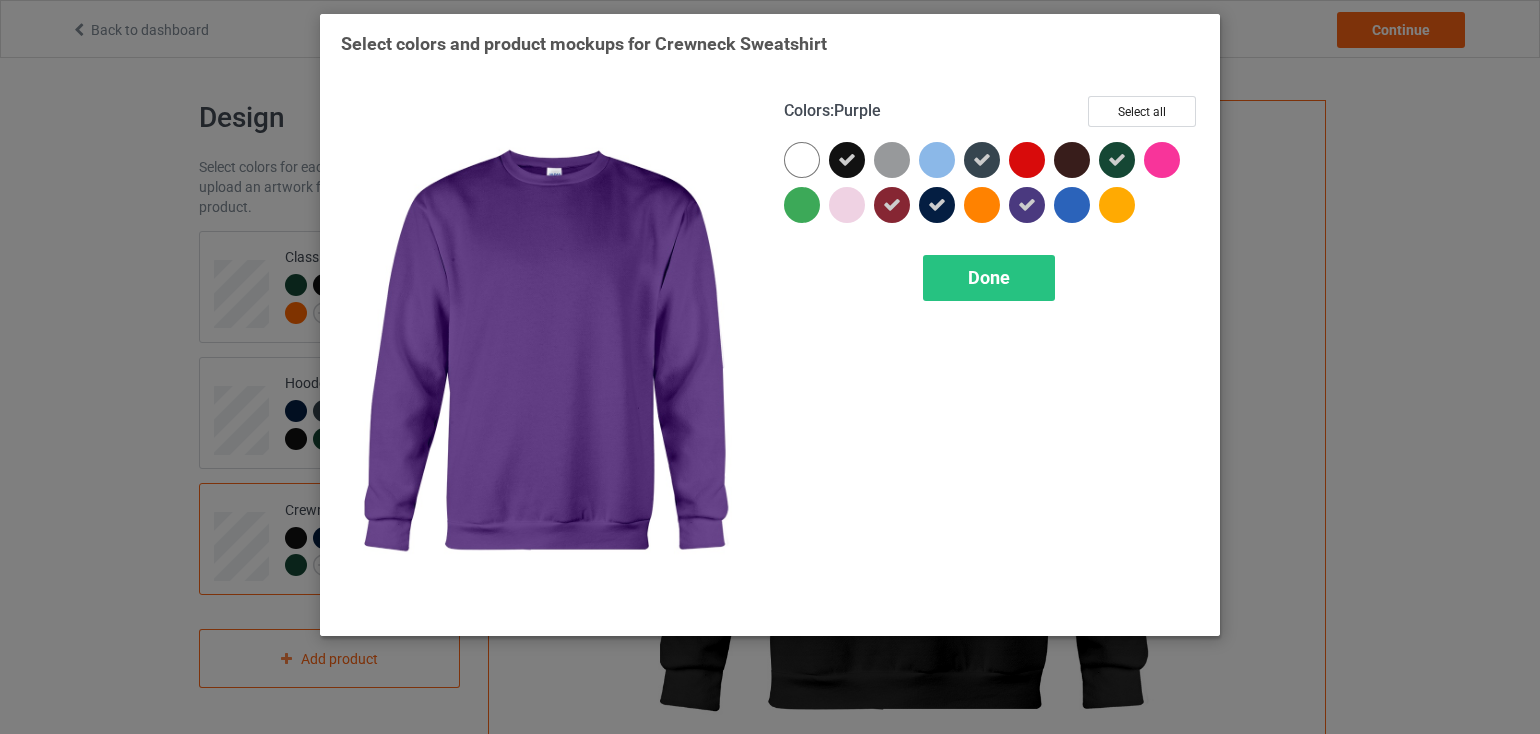 click on "Done" at bounding box center [989, 277] 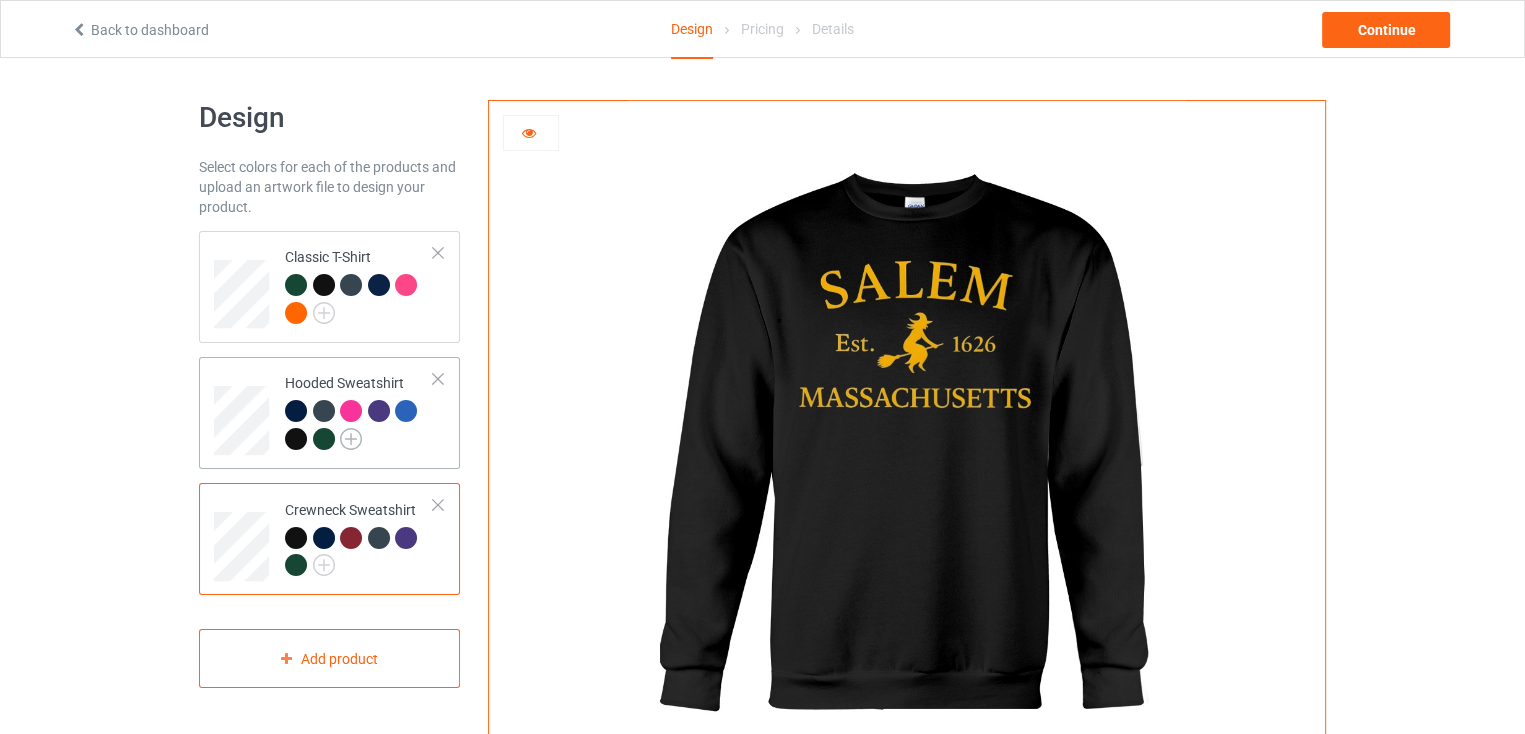 click at bounding box center (351, 439) 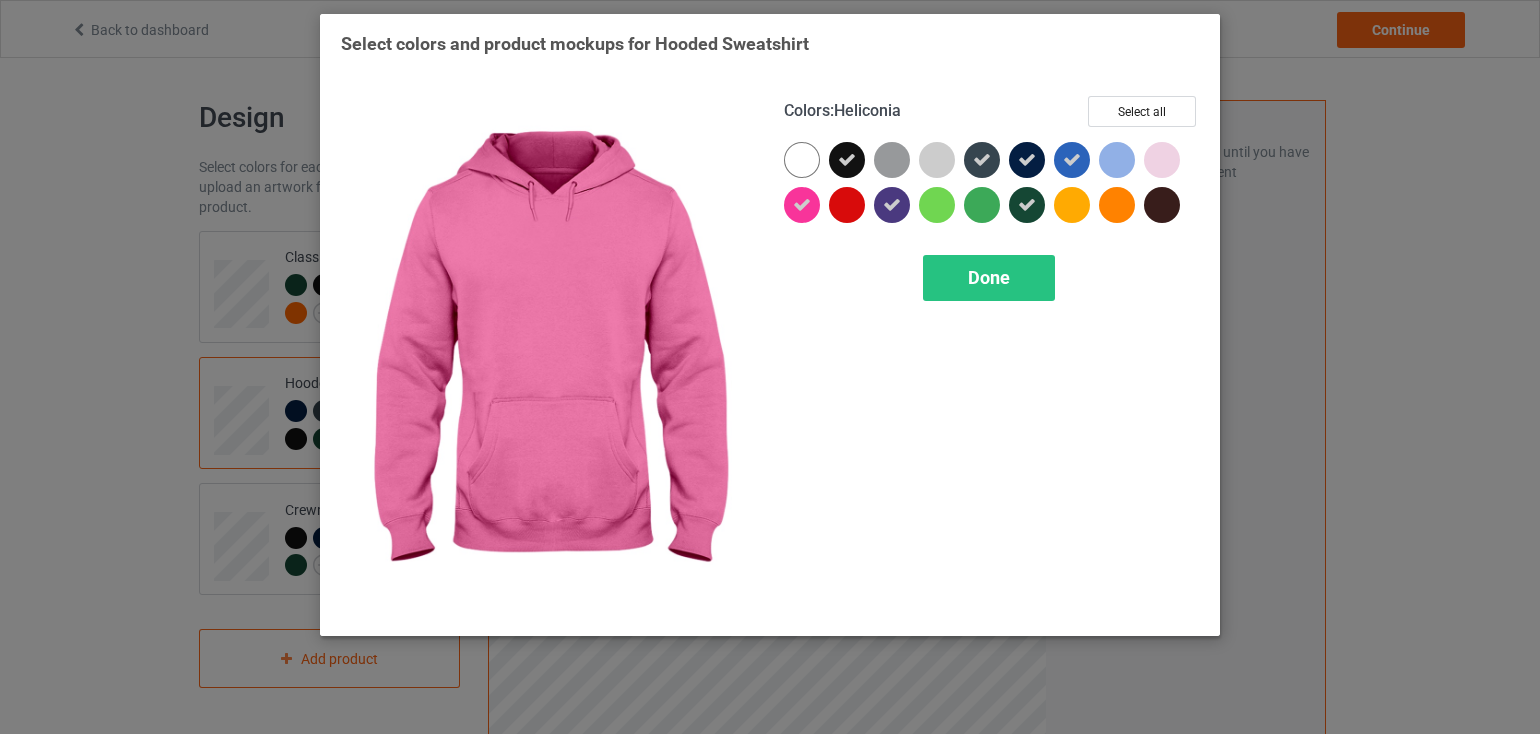 click at bounding box center (802, 205) 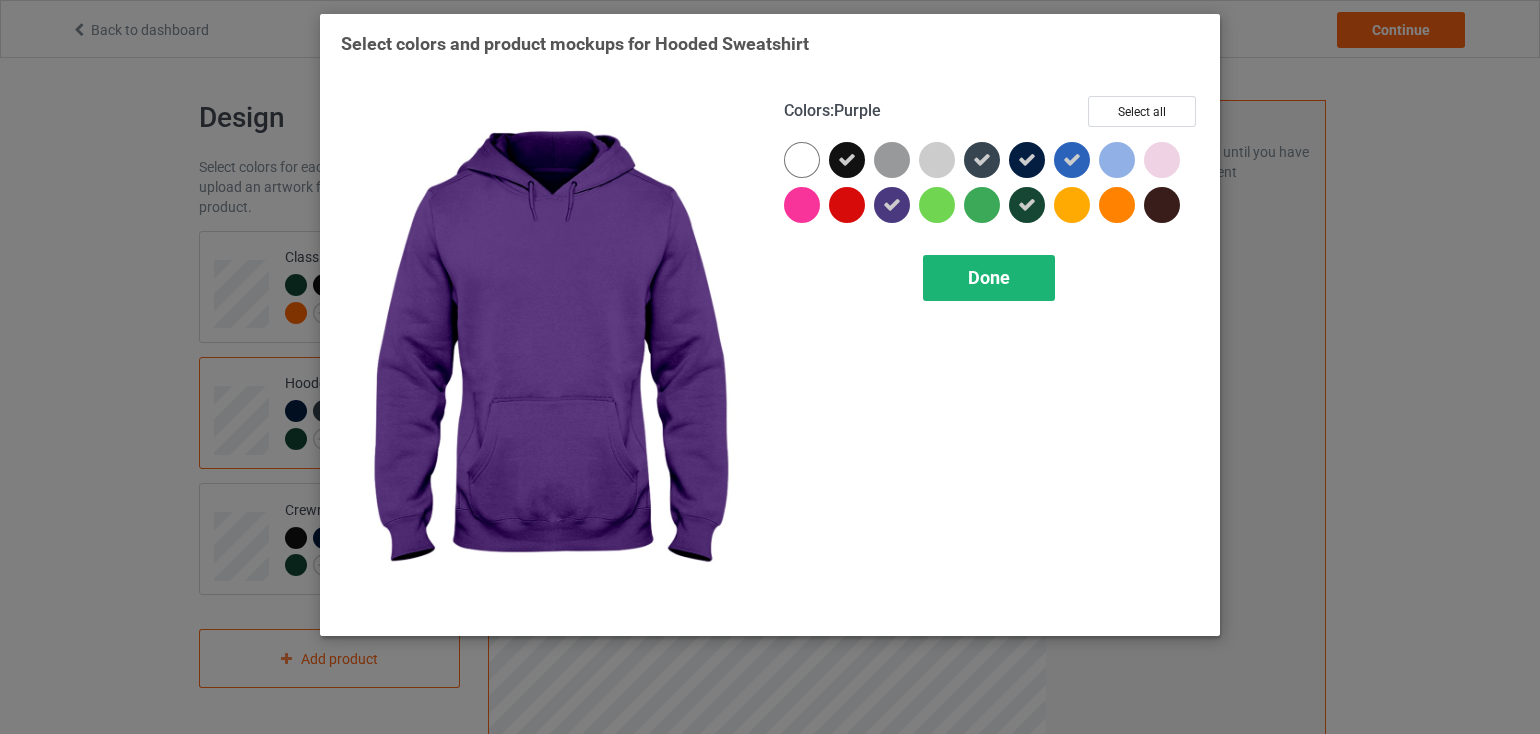 click on "Done" at bounding box center [989, 277] 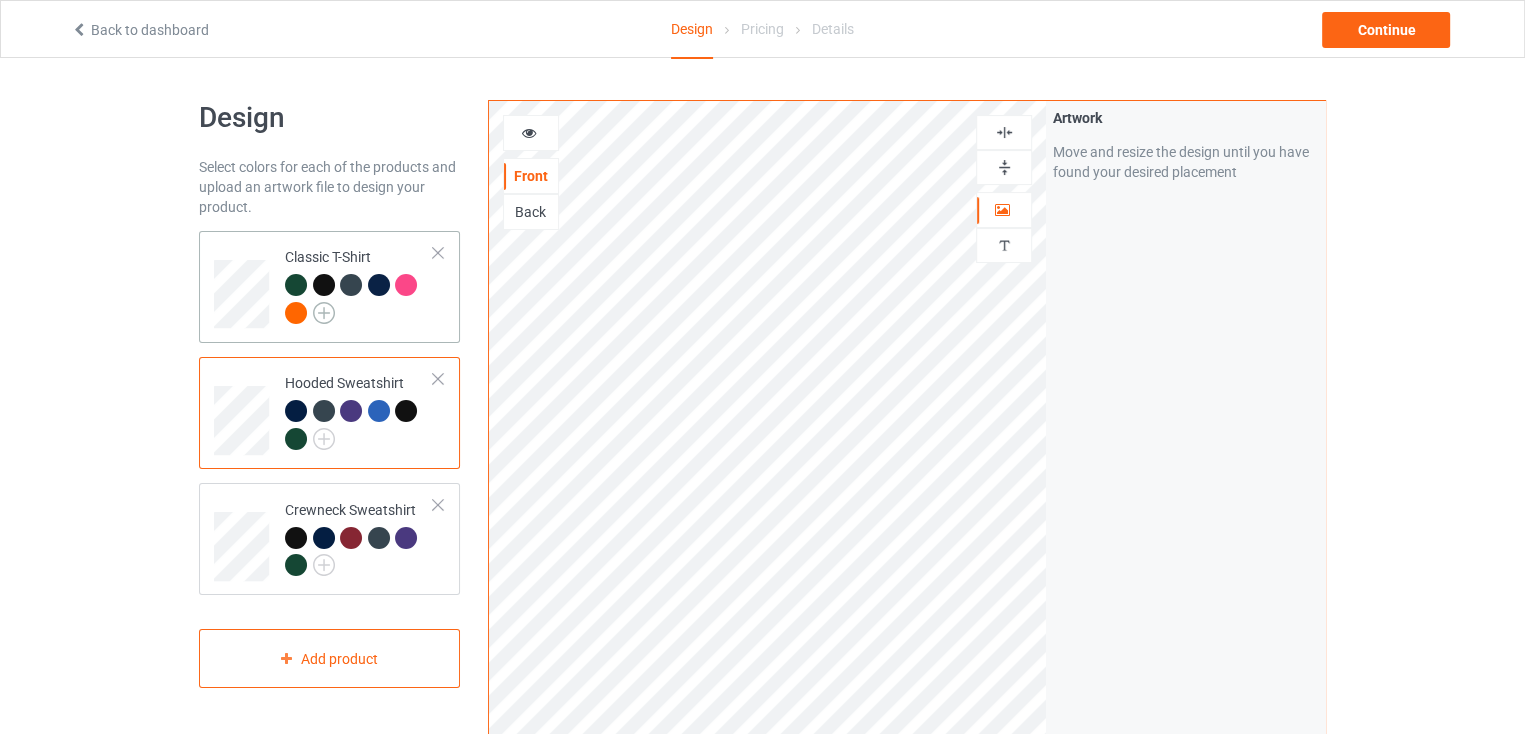 click at bounding box center [324, 313] 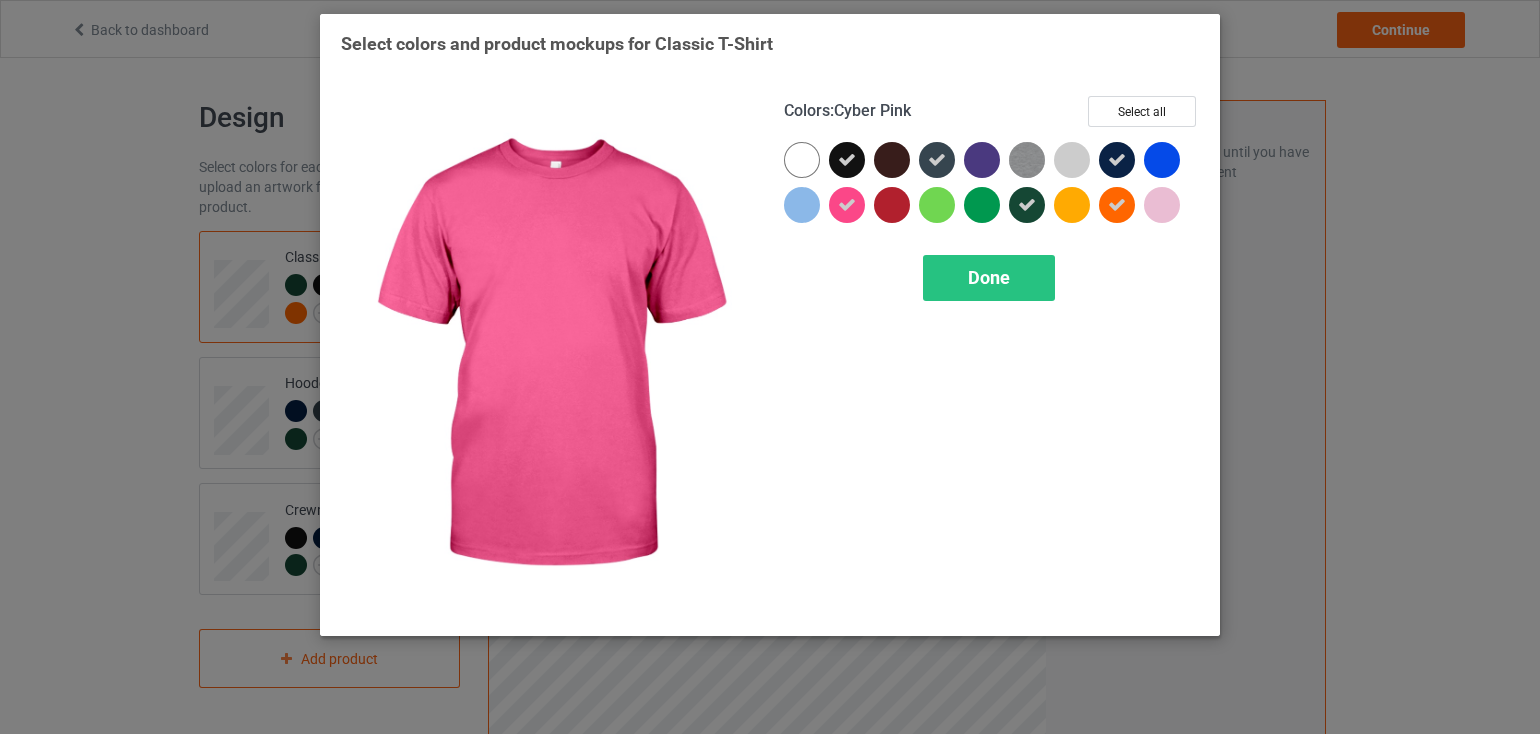 click at bounding box center (847, 205) 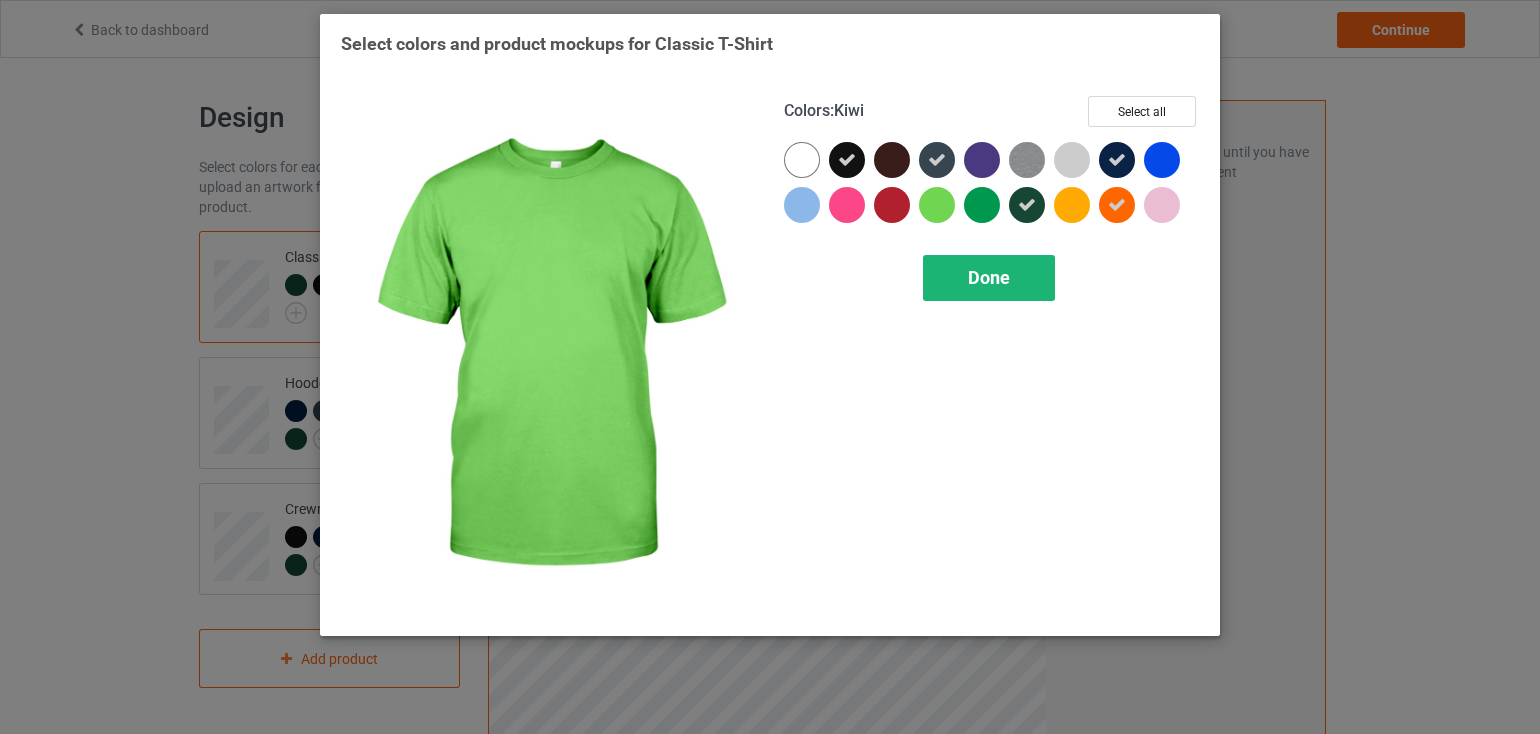 click on "Done" at bounding box center (989, 277) 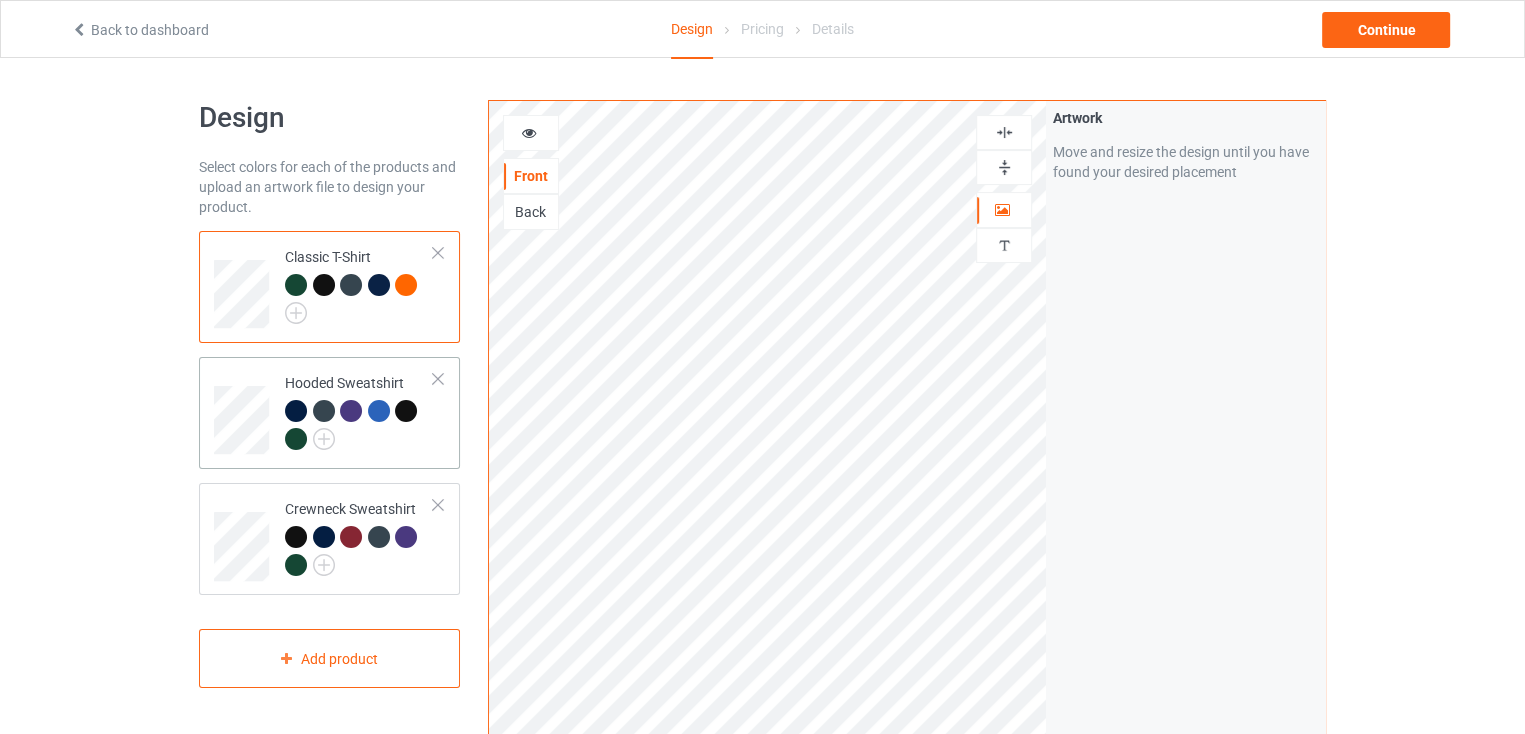 click at bounding box center (359, 427) 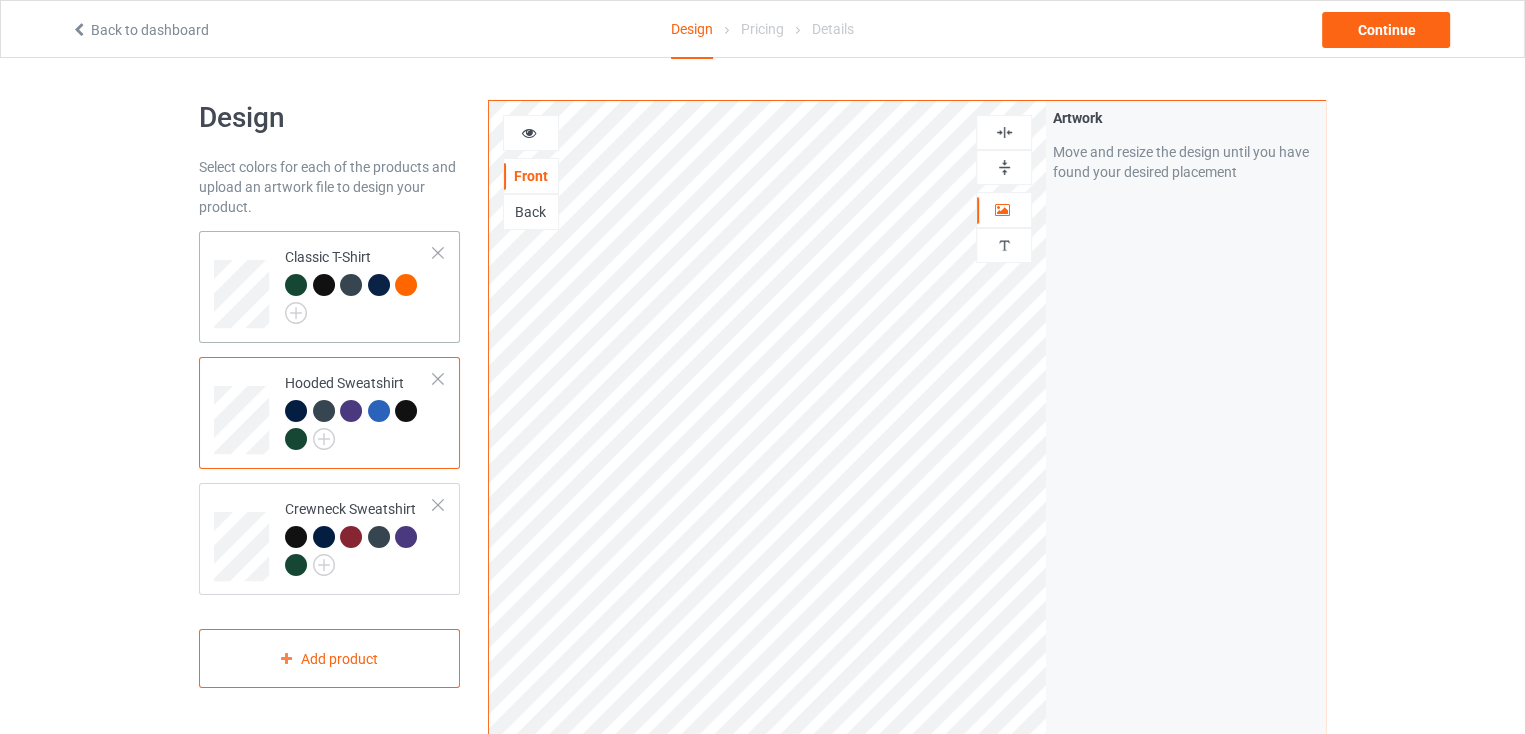 click at bounding box center [359, 299] 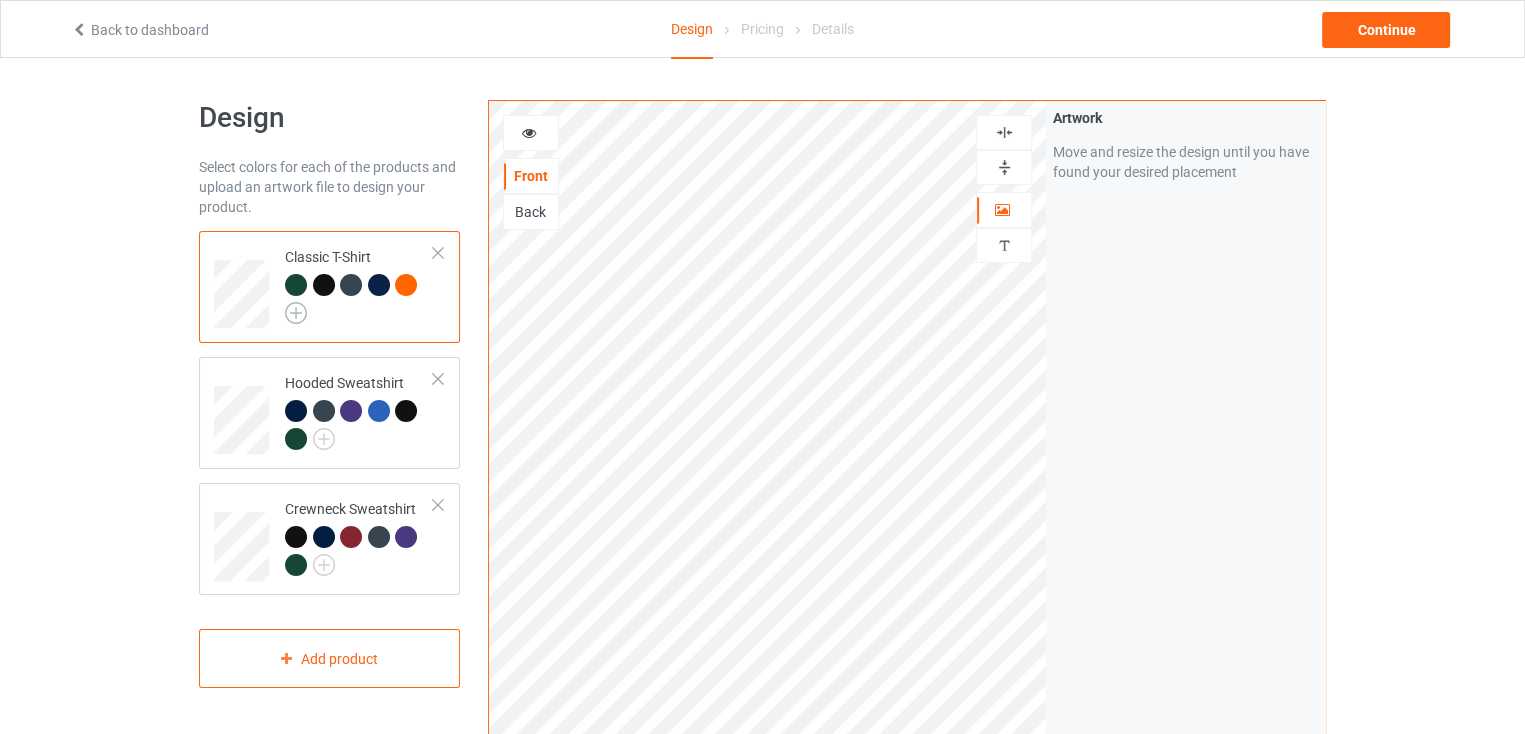 click at bounding box center [296, 313] 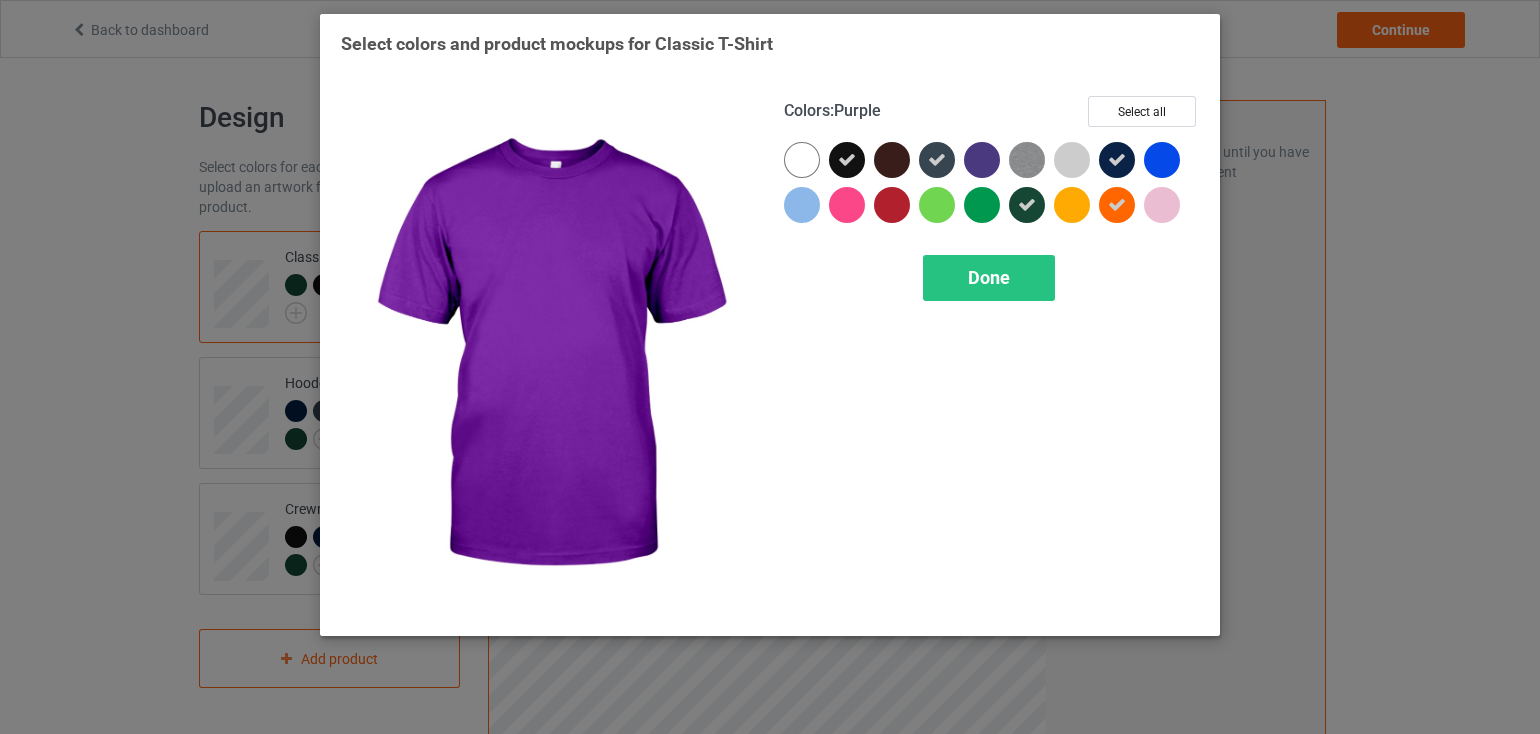 click at bounding box center (982, 160) 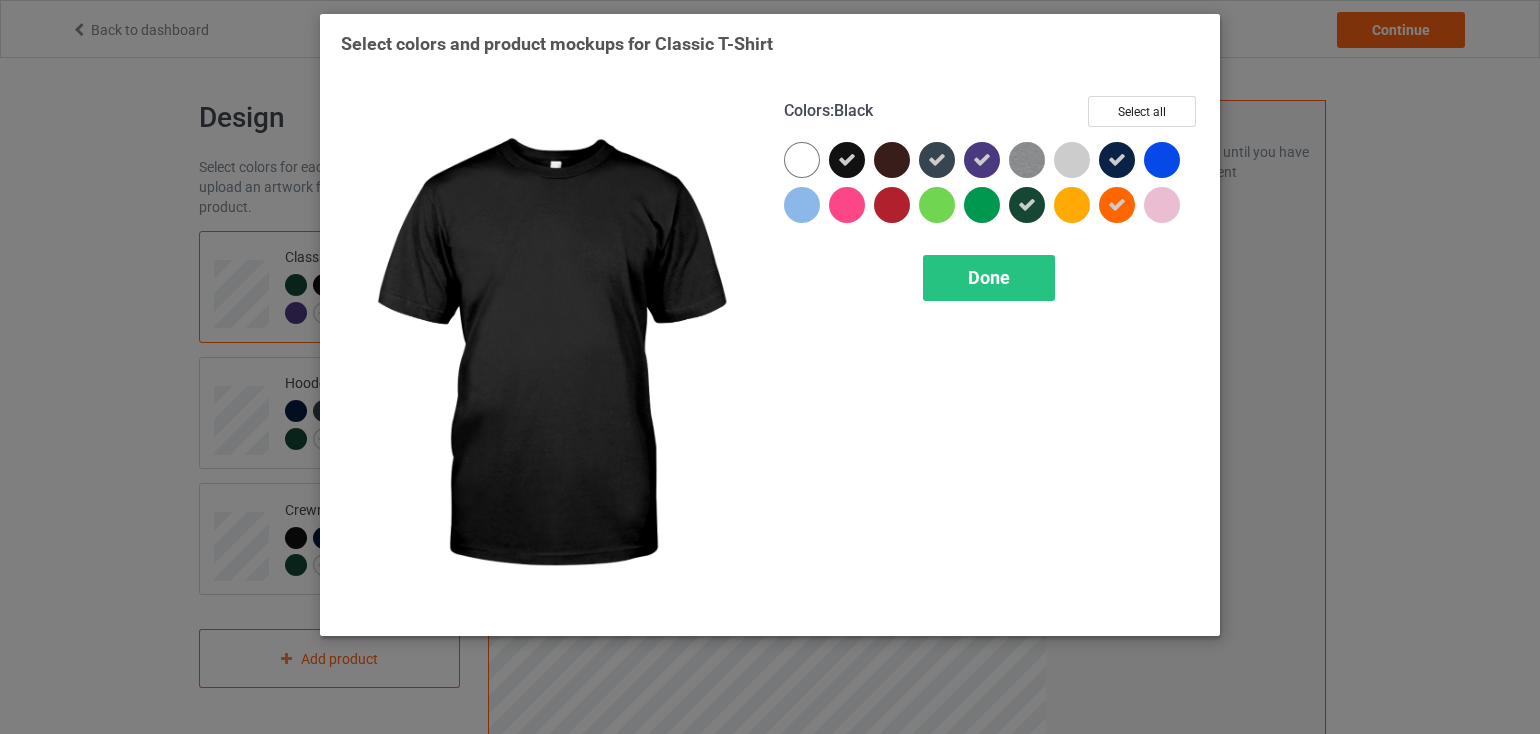 click at bounding box center (847, 160) 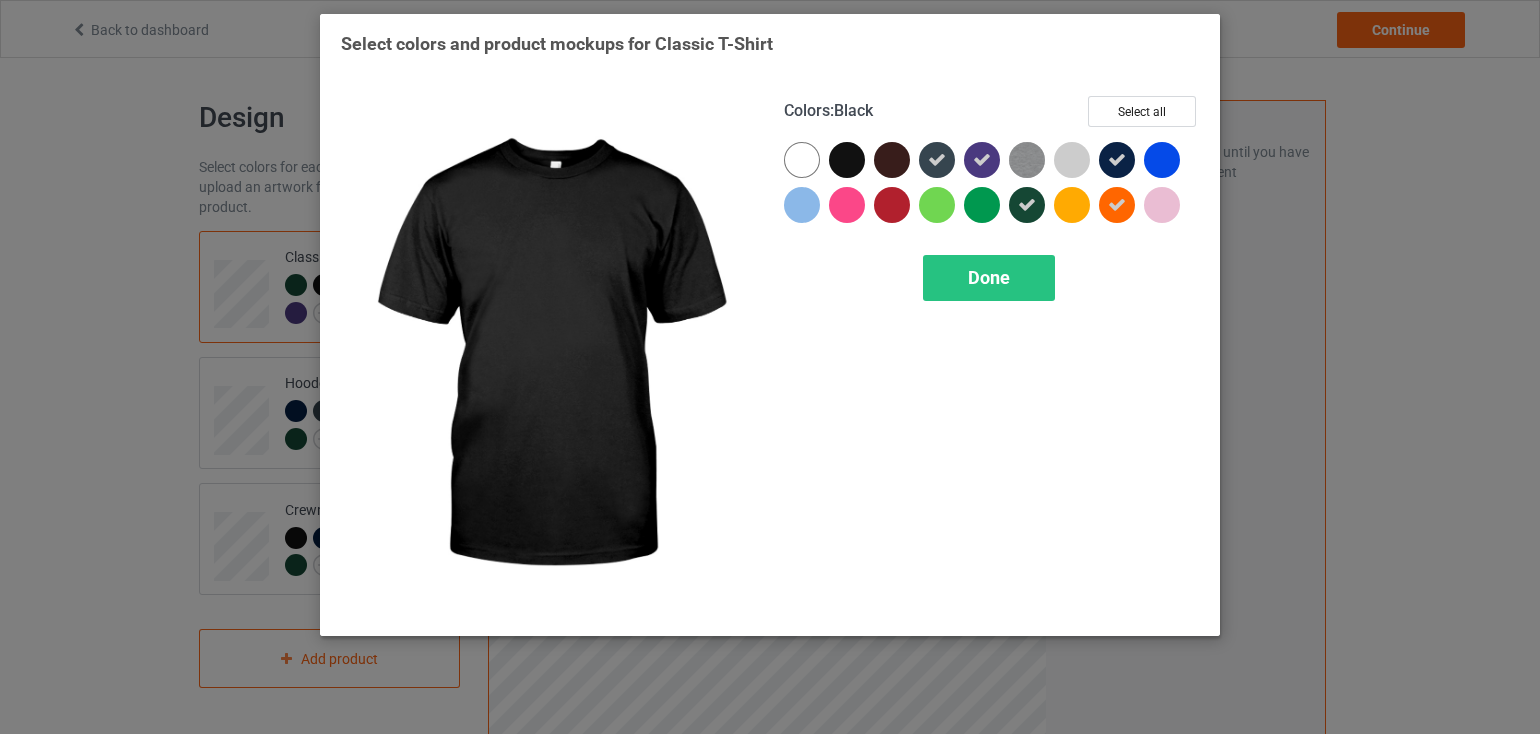 click at bounding box center [847, 160] 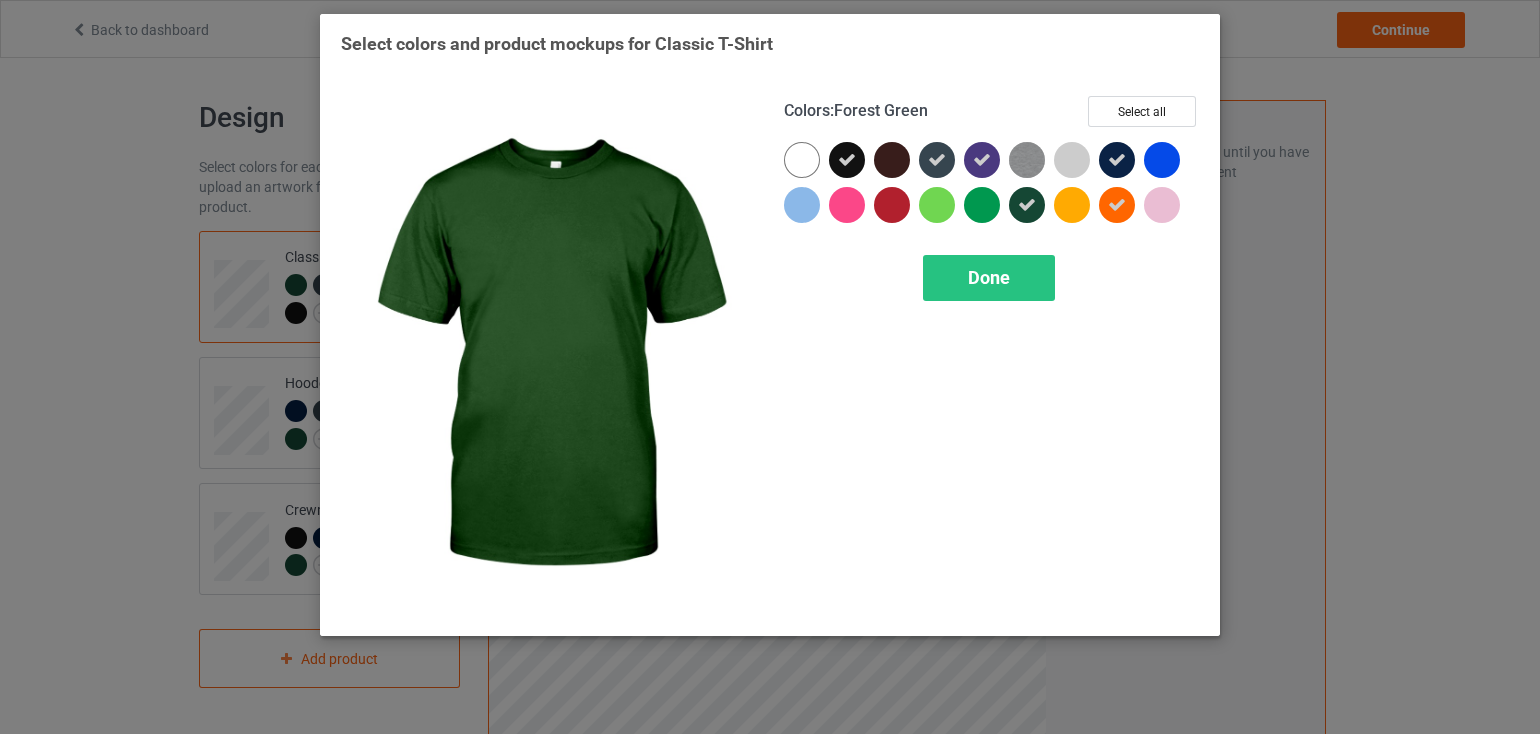 click at bounding box center [1027, 205] 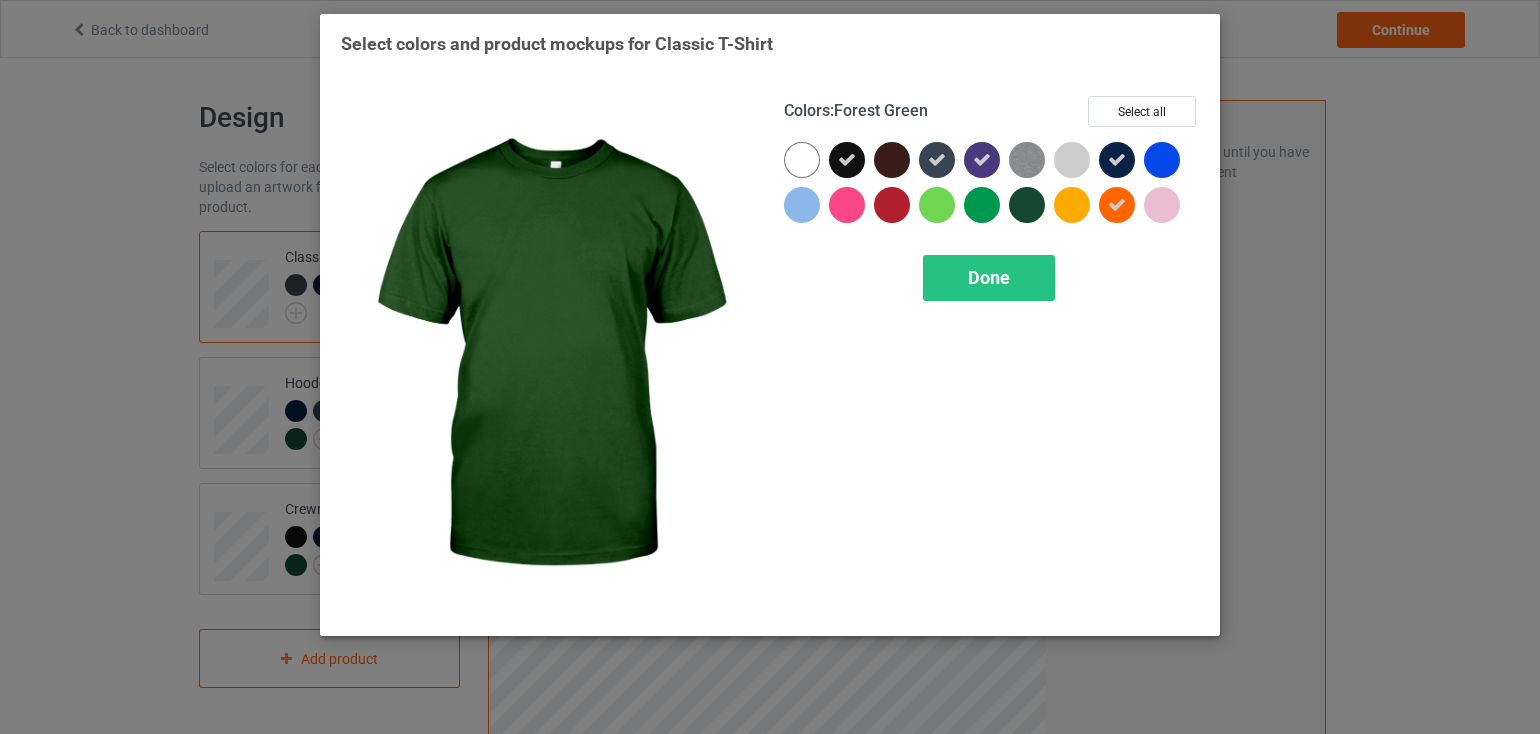click at bounding box center (1027, 205) 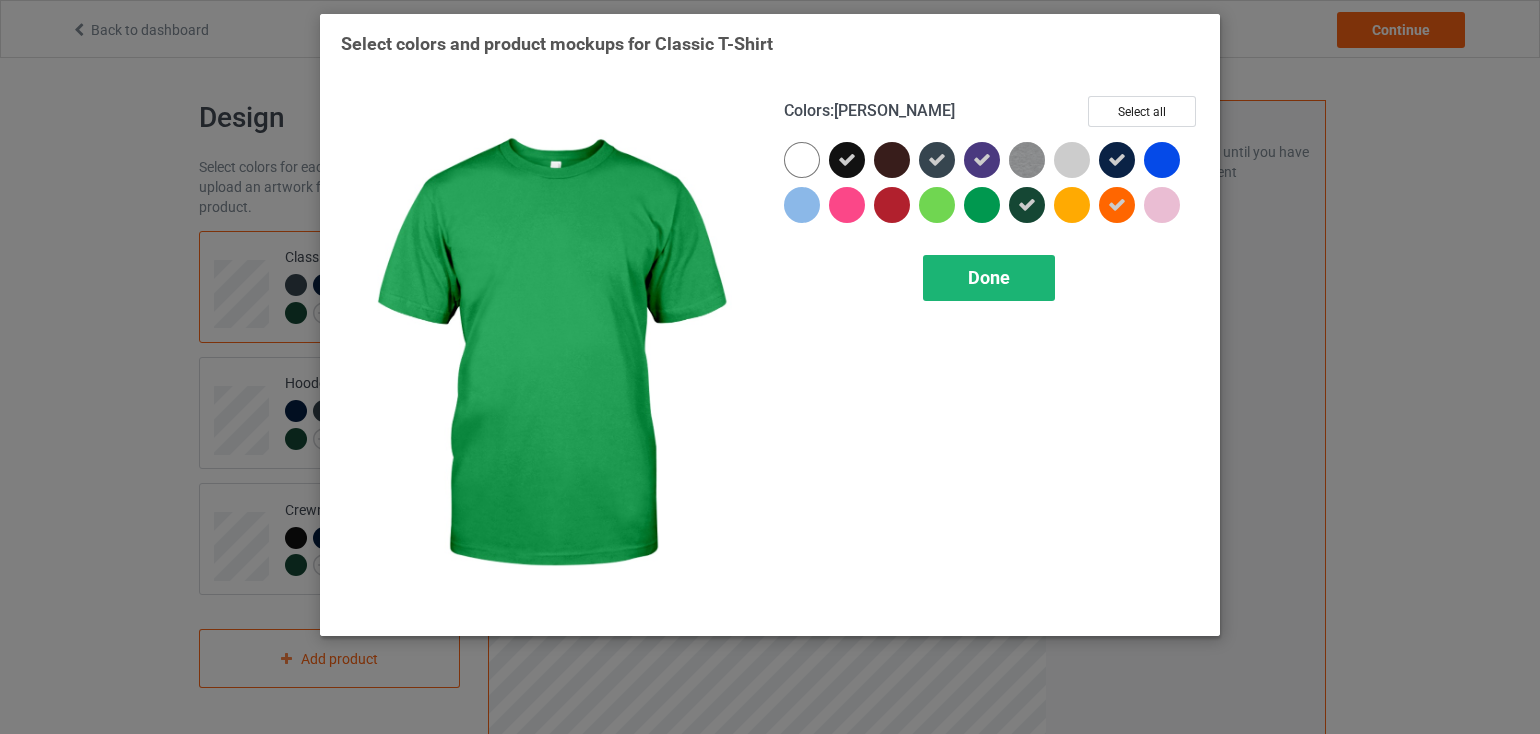 click on "Done" at bounding box center [989, 277] 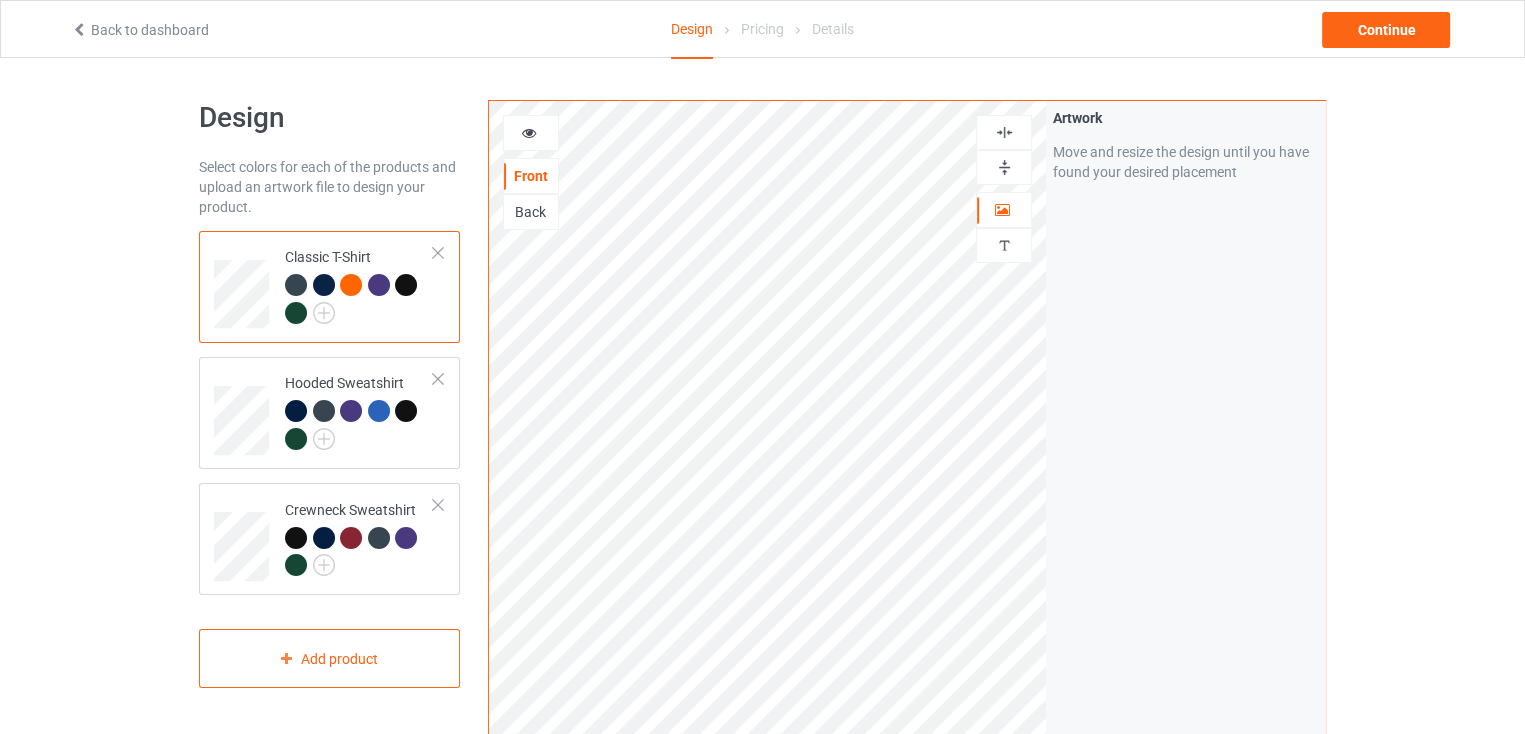 click at bounding box center (531, 133) 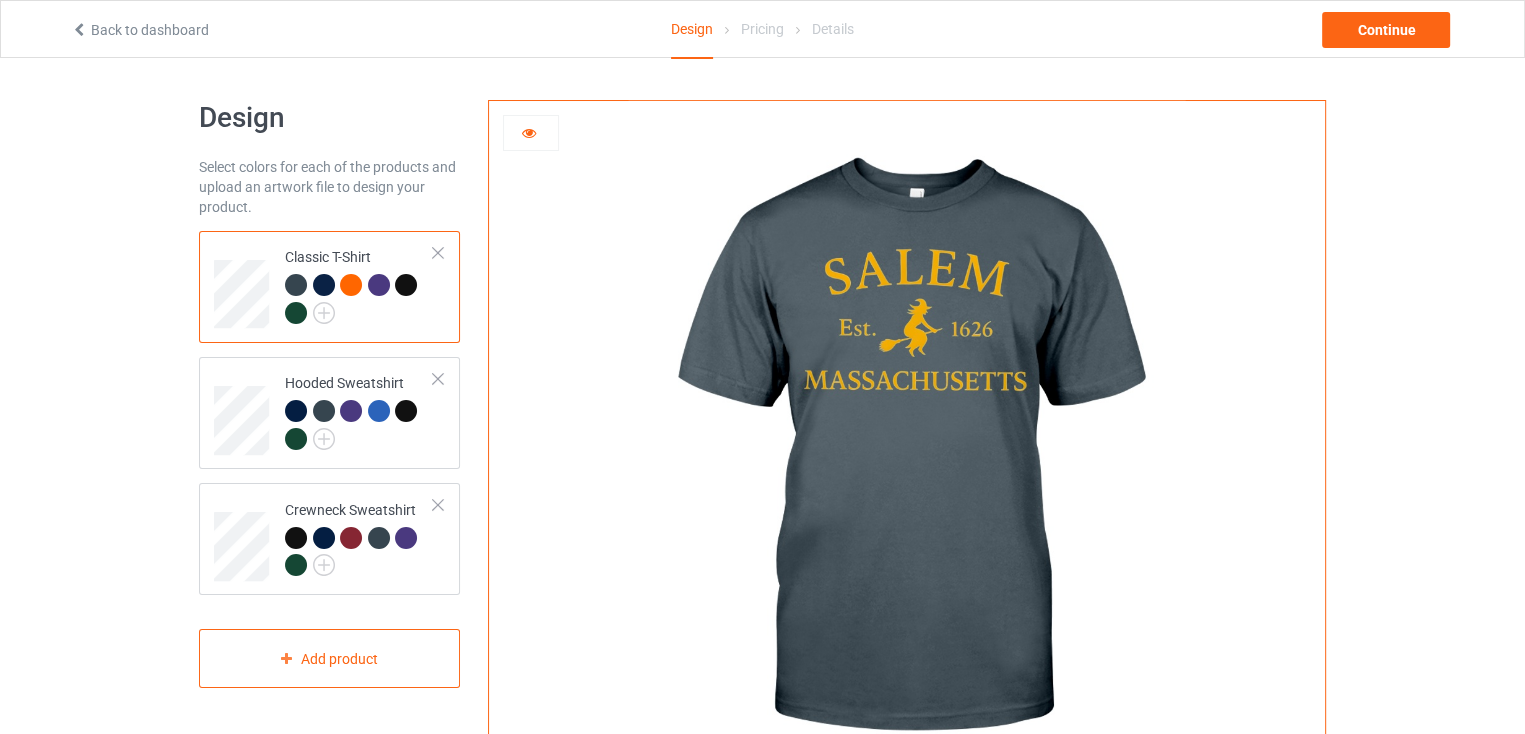 click at bounding box center [406, 285] 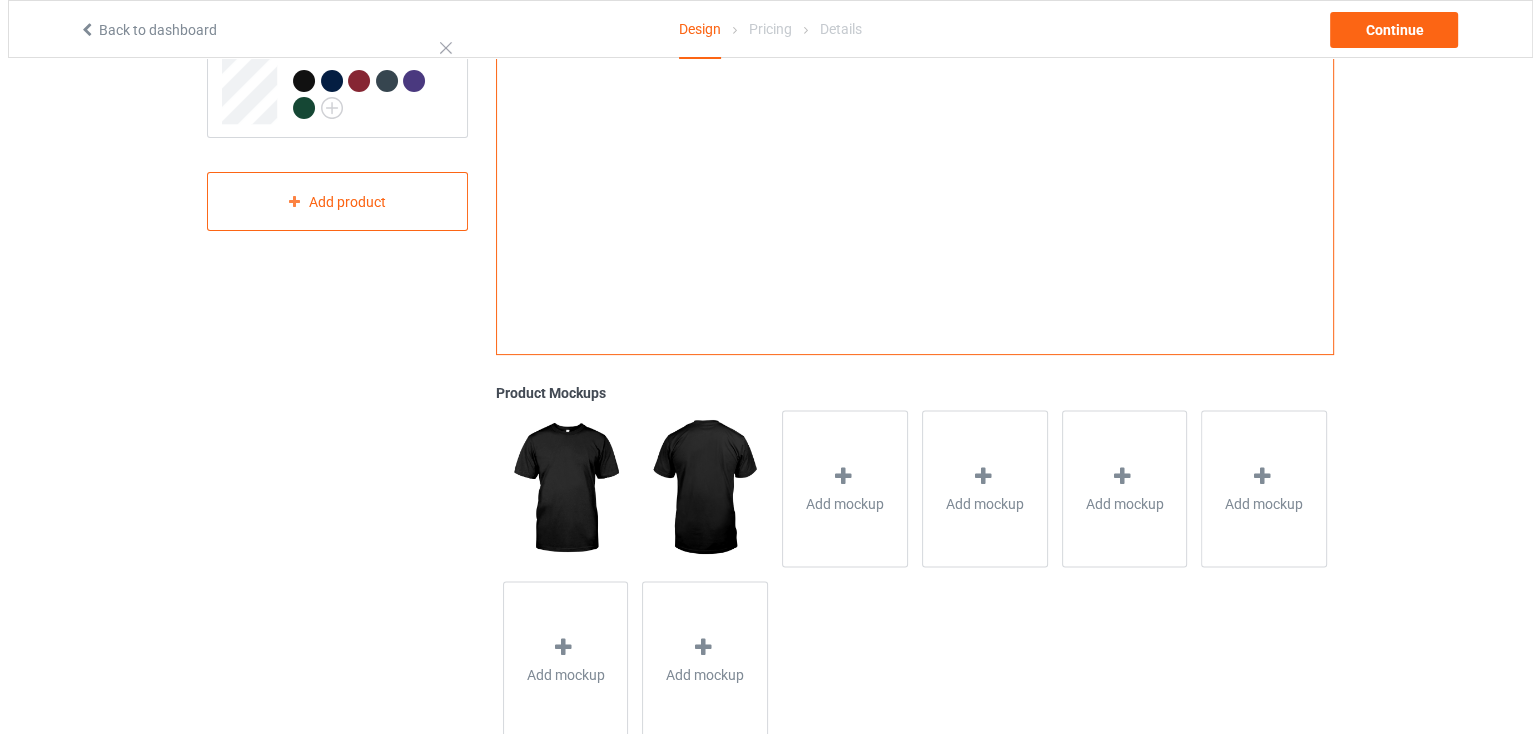 scroll, scrollTop: 509, scrollLeft: 0, axis: vertical 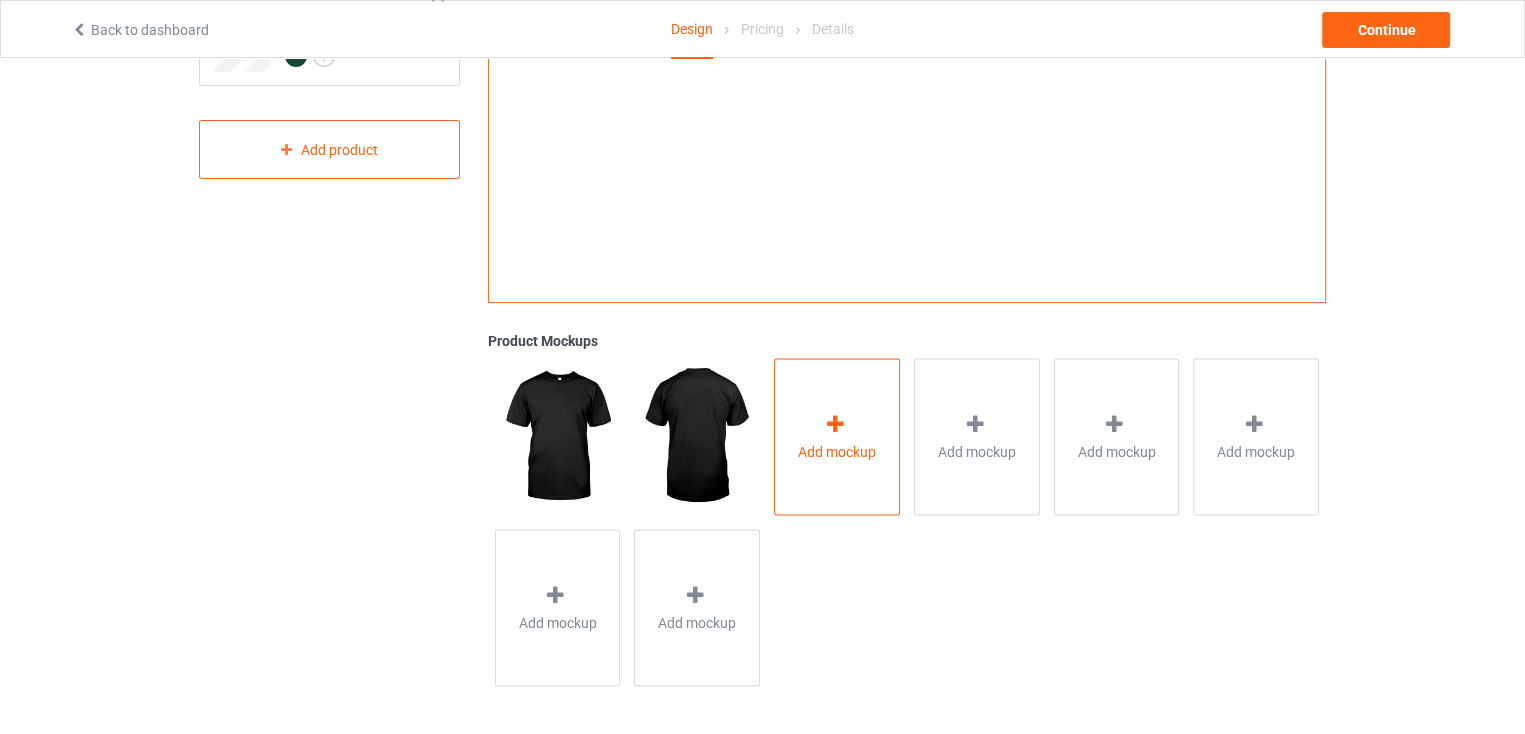 click on "Add mockup" at bounding box center (837, 436) 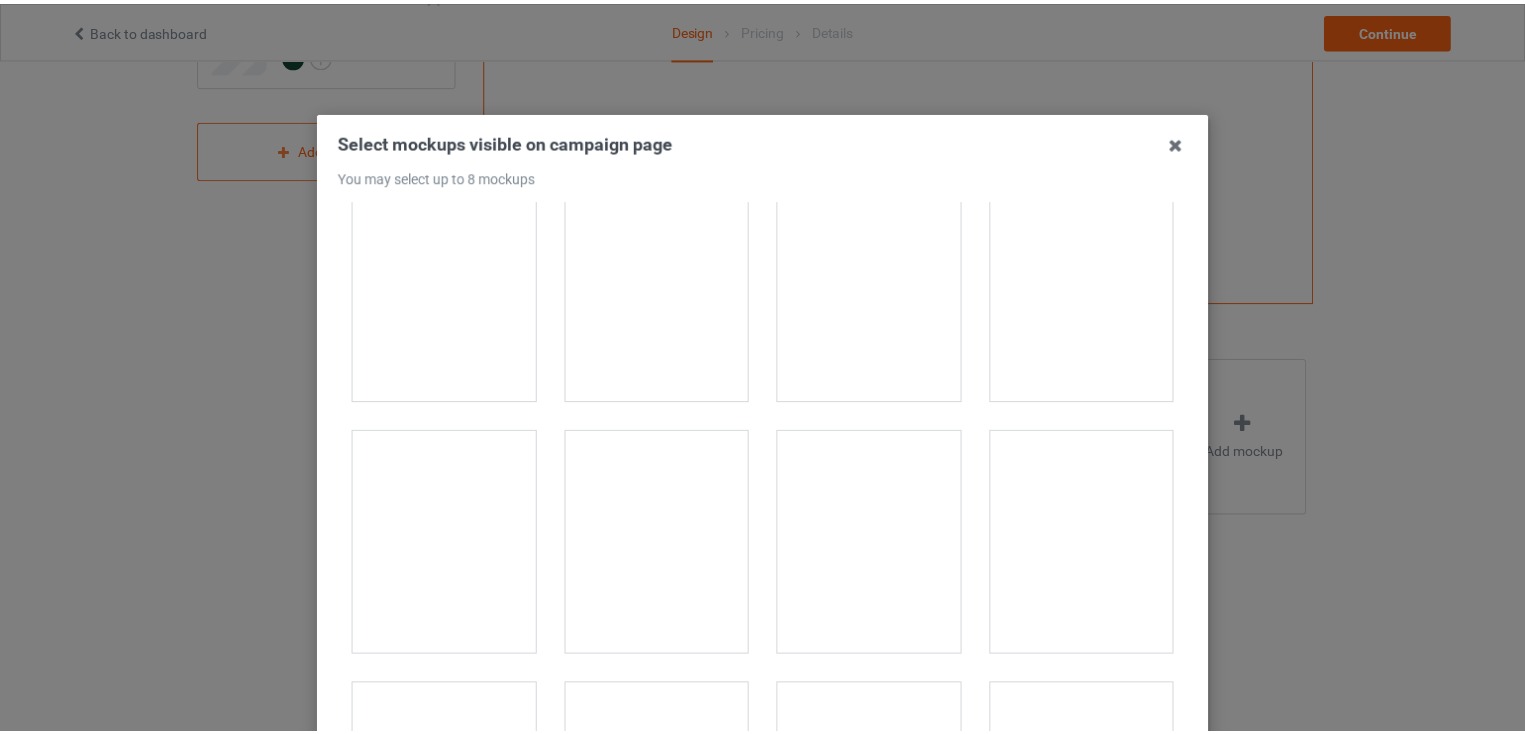 scroll, scrollTop: 26700, scrollLeft: 0, axis: vertical 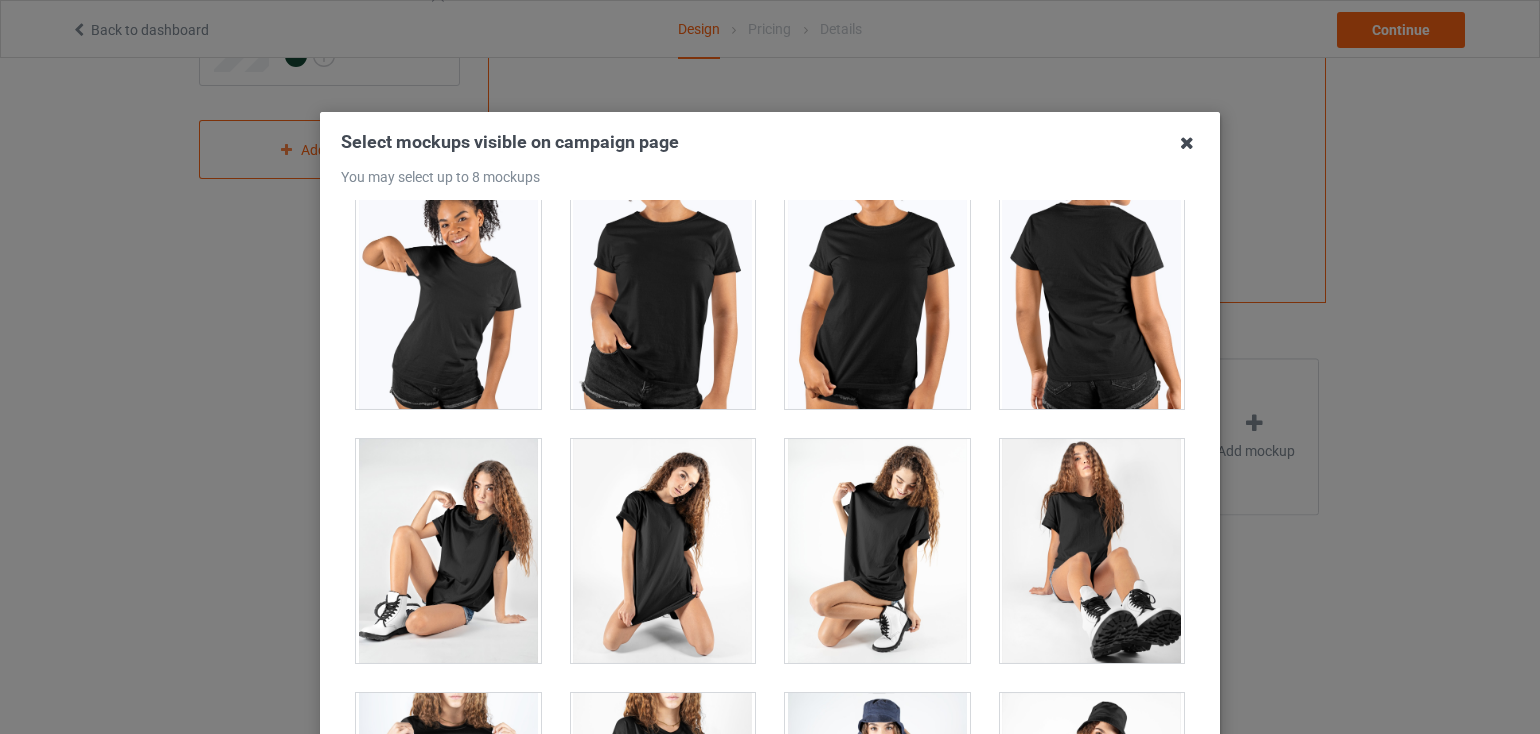 click at bounding box center (1187, 143) 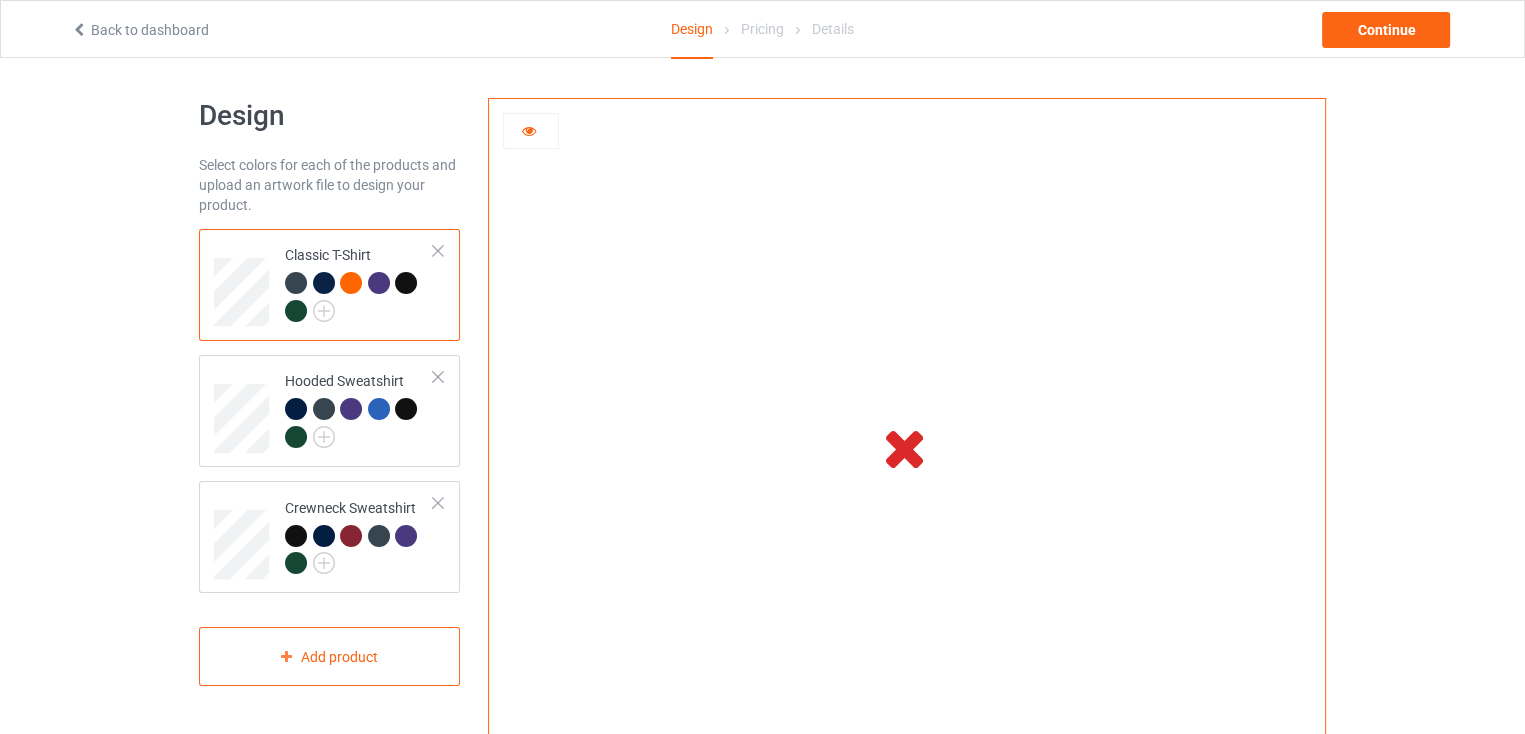 scroll, scrollTop: 0, scrollLeft: 0, axis: both 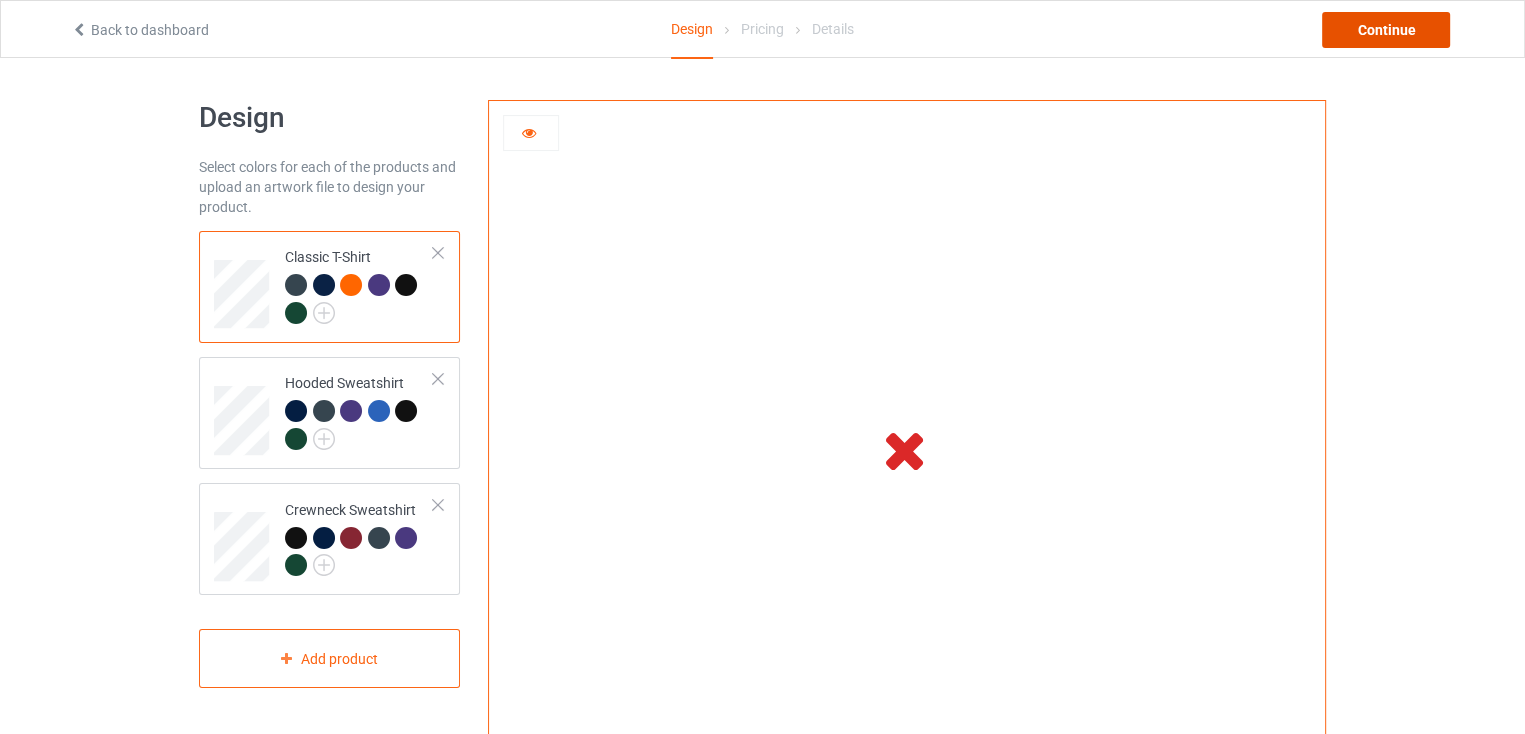 click on "Continue" at bounding box center (1386, 30) 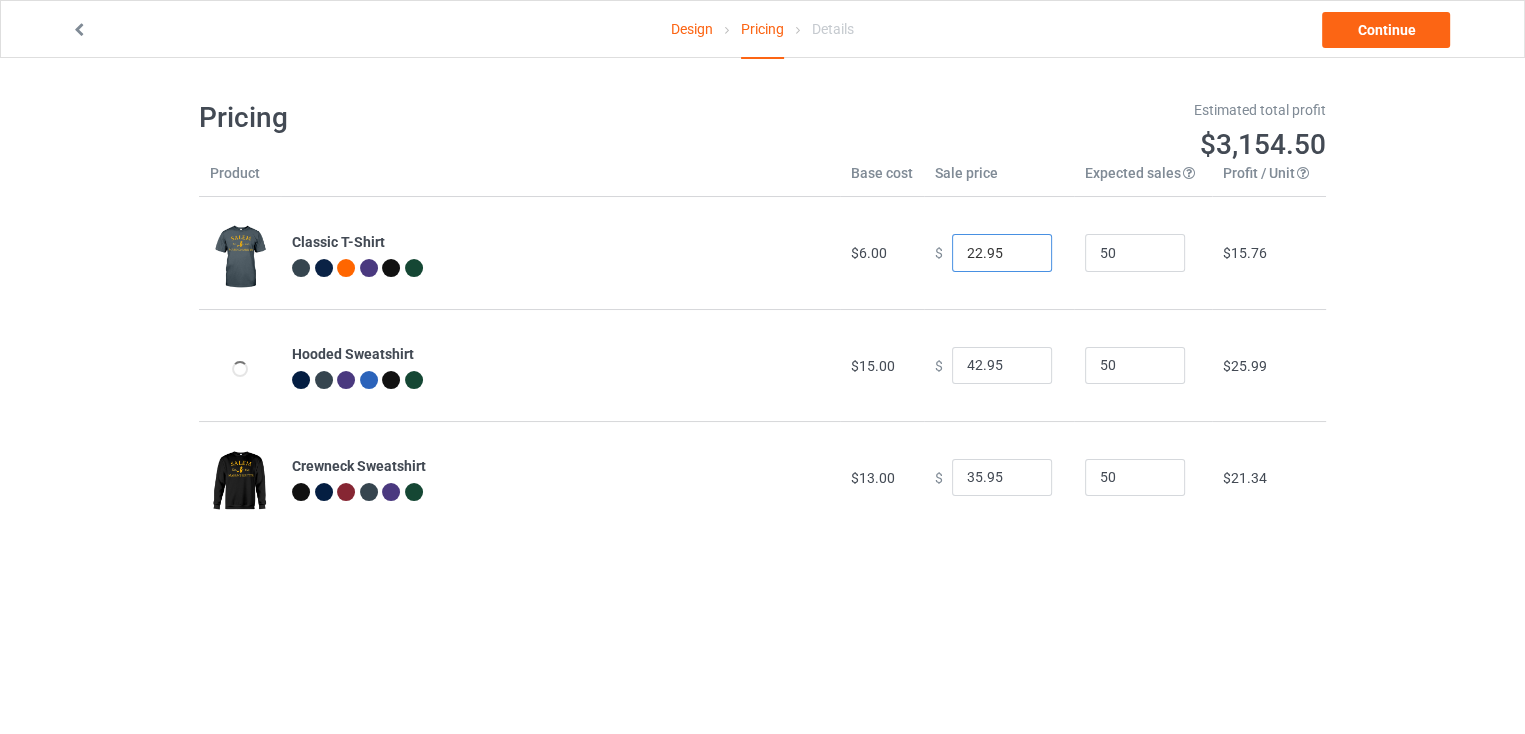drag, startPoint x: 975, startPoint y: 241, endPoint x: 964, endPoint y: 242, distance: 11.045361 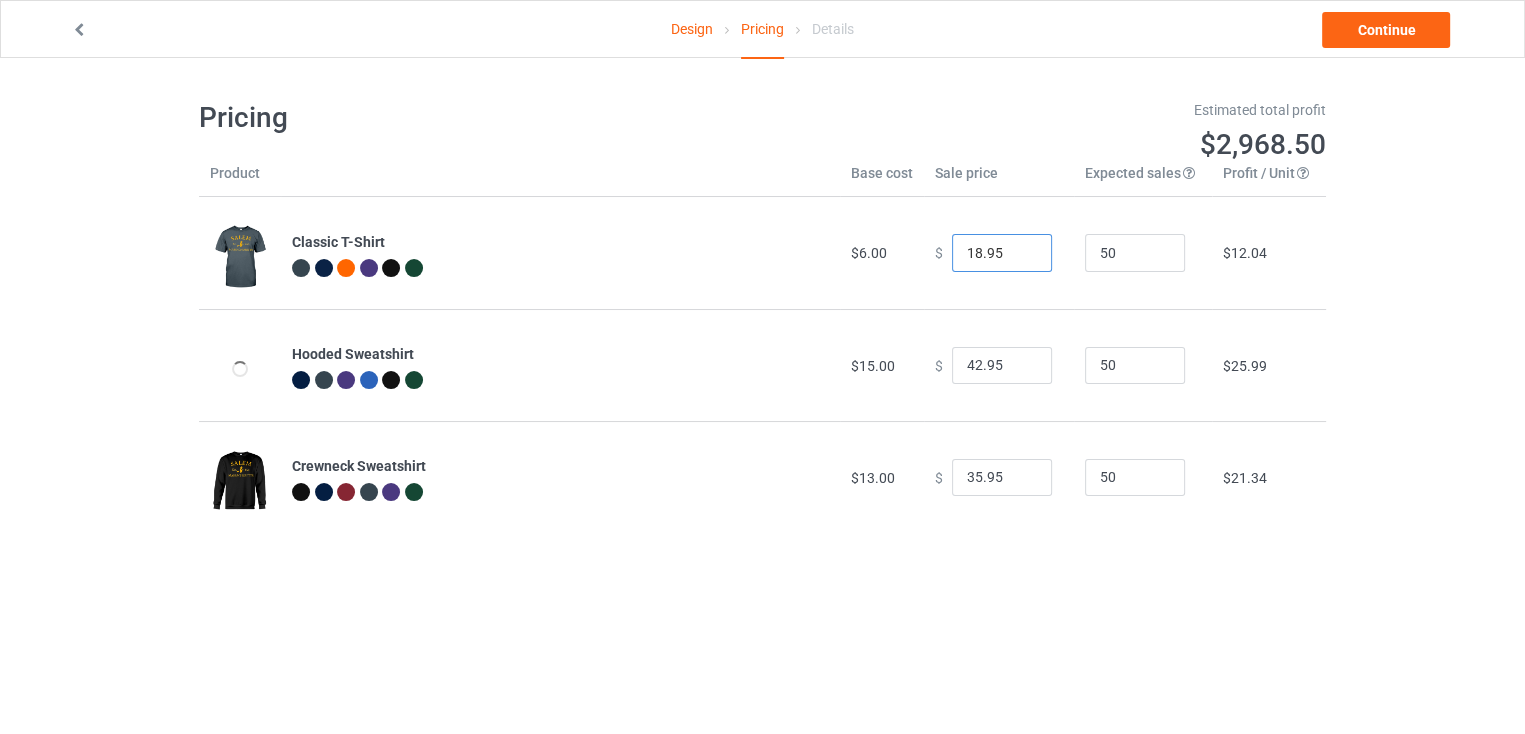 click on "18.95" at bounding box center (1002, 253) 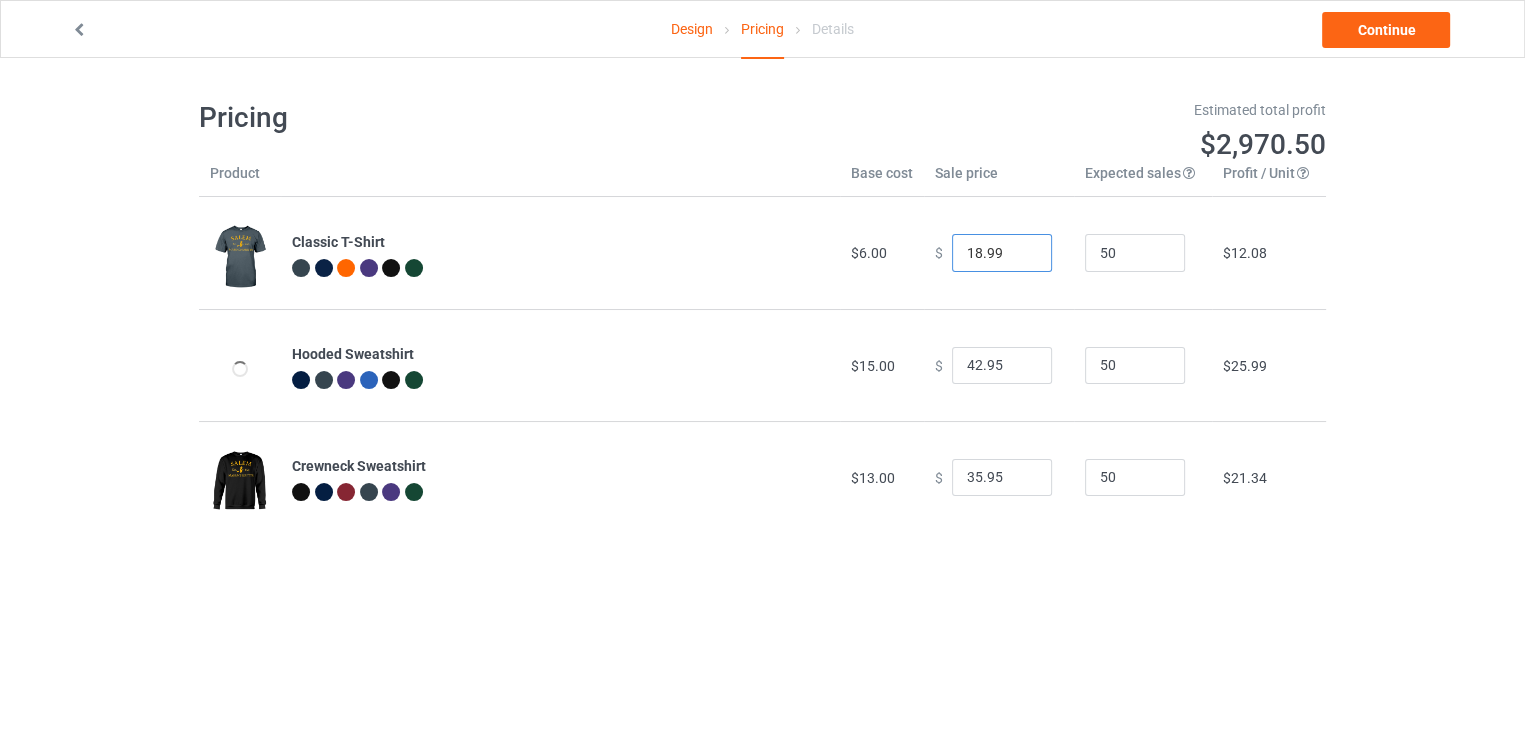 type on "18.99" 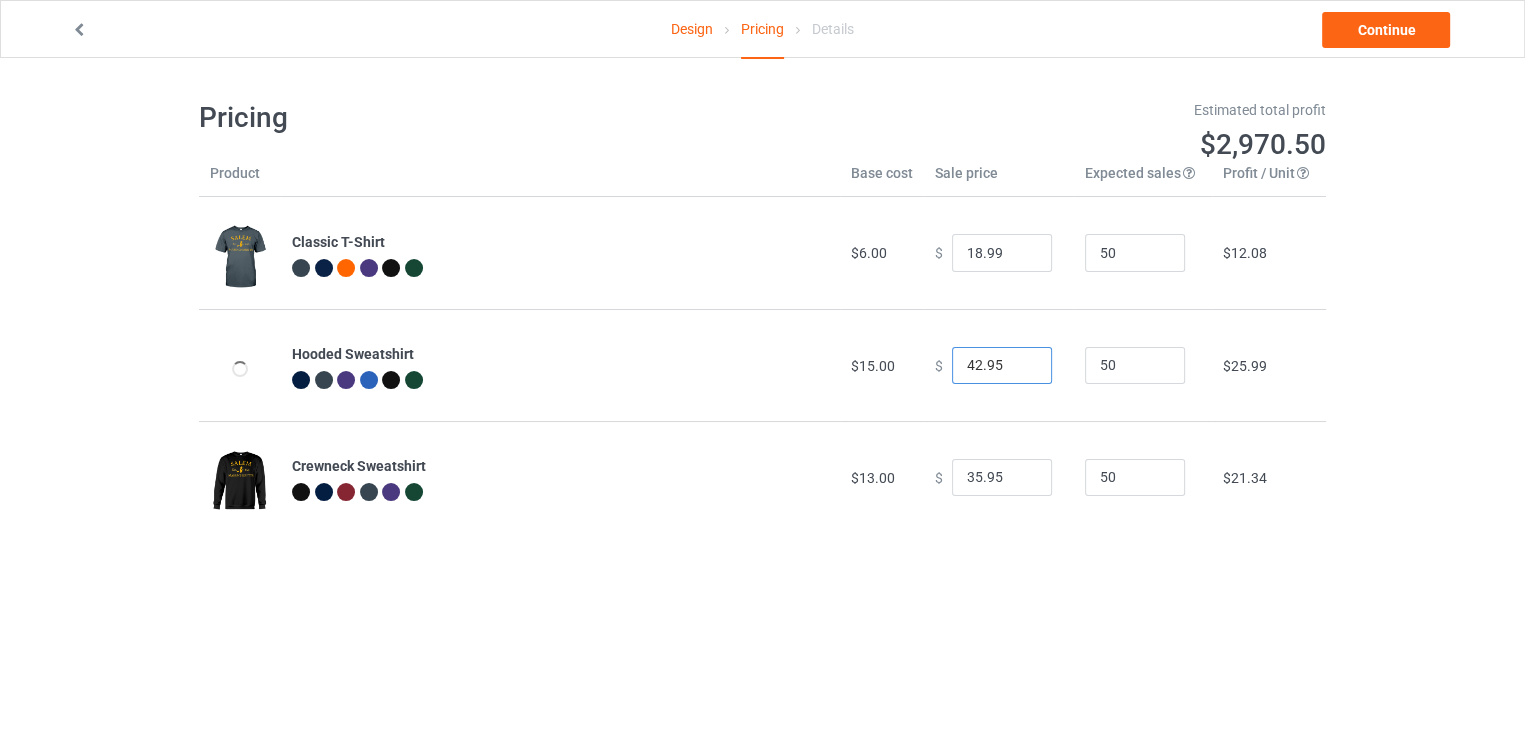 click on "42.95" at bounding box center (1002, 366) 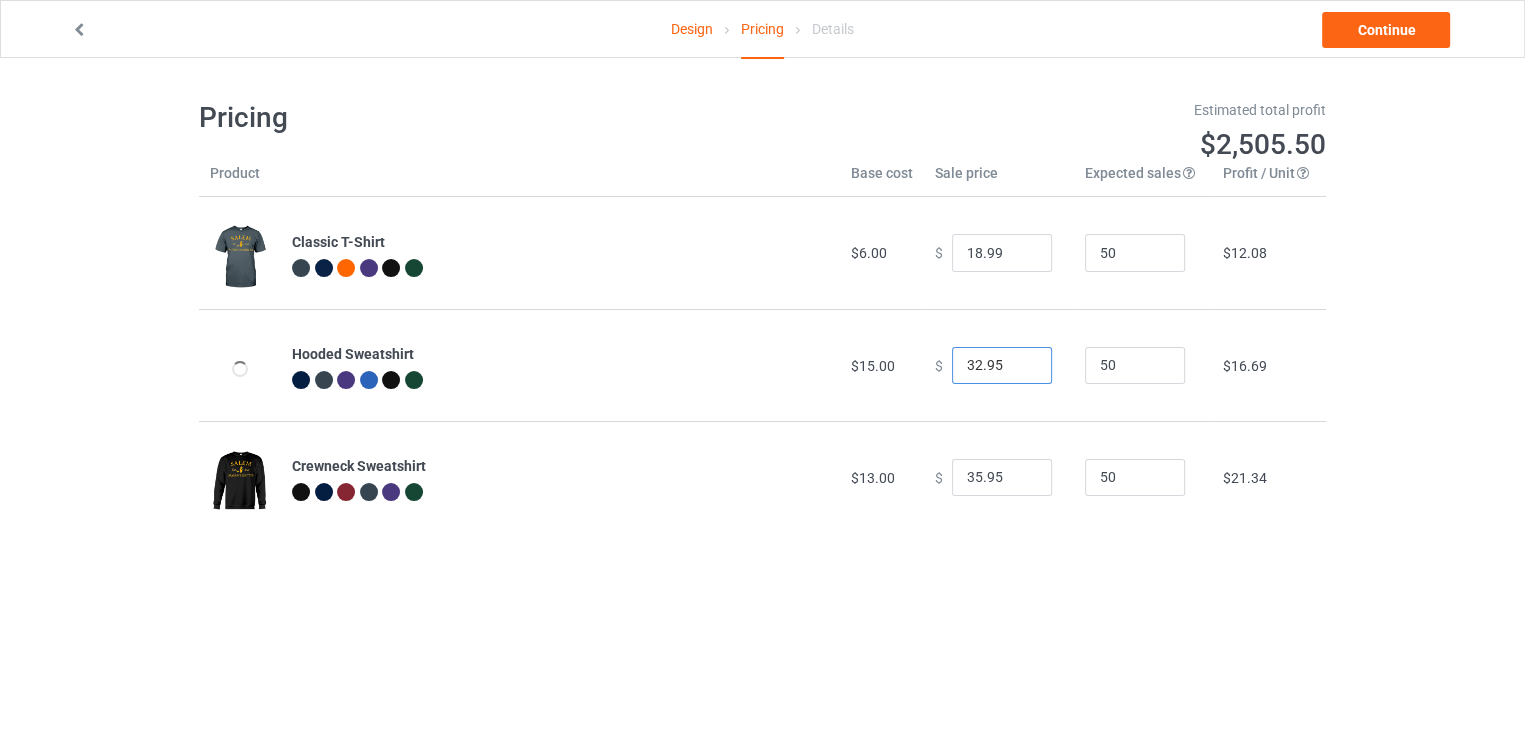 type on "32.95" 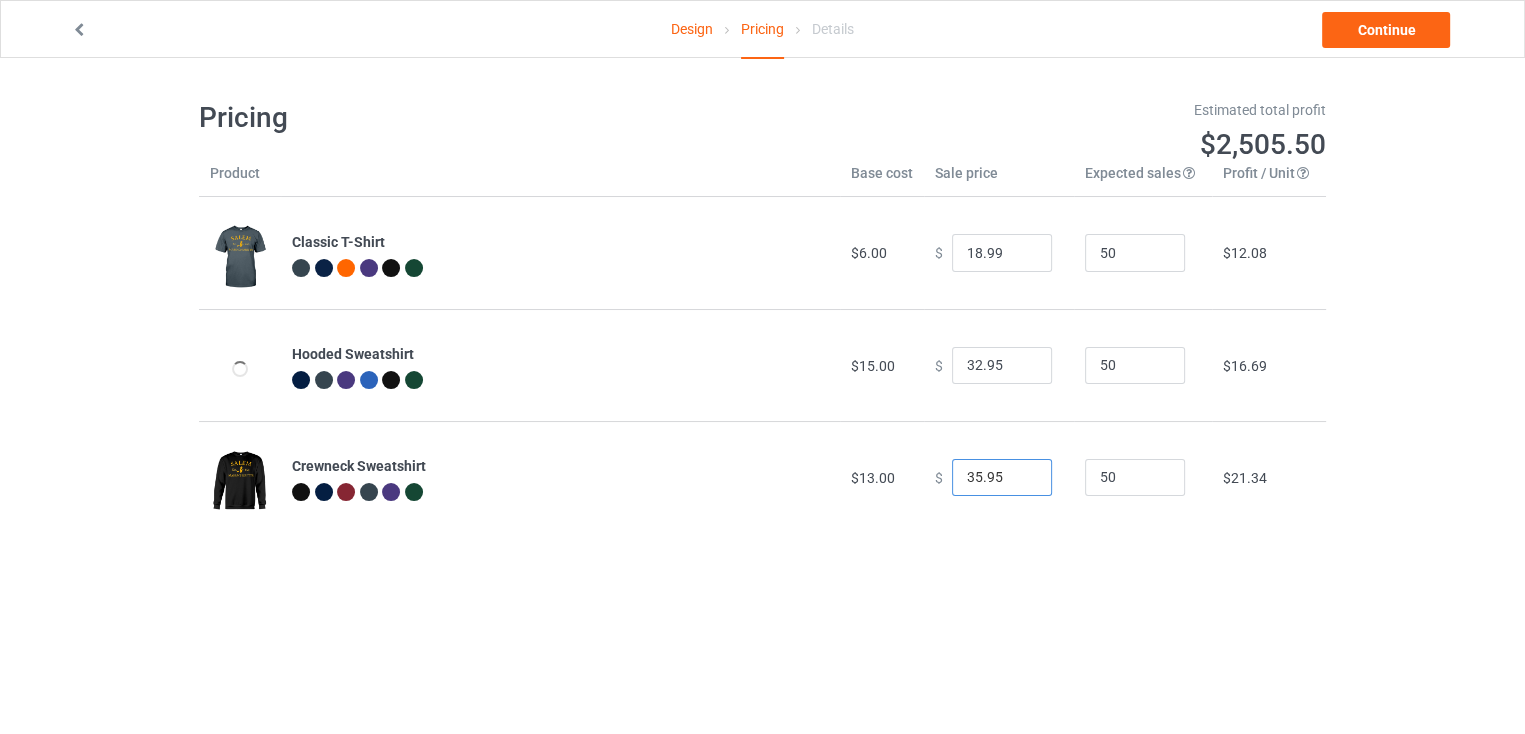 click on "35.95" at bounding box center (1002, 478) 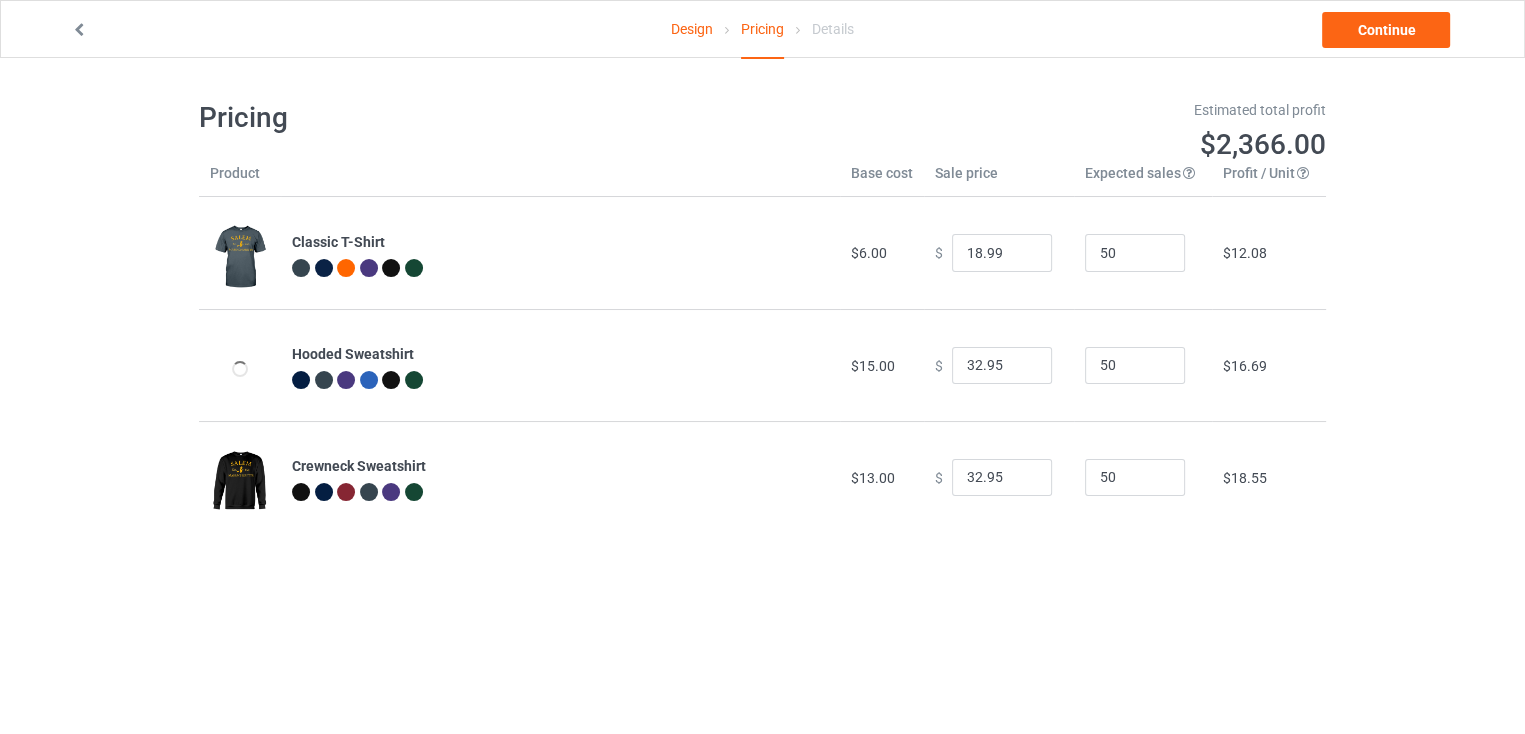 click on "Design Pricing Details Continue Pricing Estimated total profit $2,366.00 Product Base cost Sale price Expected sales   Your expected sales will change your profit estimate (on the right), but will not affect the actual amount of profit you earn. Profit / Unit   Your profit is your sale price minus your base cost and processing fee. Classic T-Shirt $6.00 $     18.99 50 $12.08 Hooded Sweatshirt $15.00 $     32.95 50 $16.69 Crewneck Sweatshirt $13.00 $     32.95 50 $18.55" at bounding box center (762, 316) 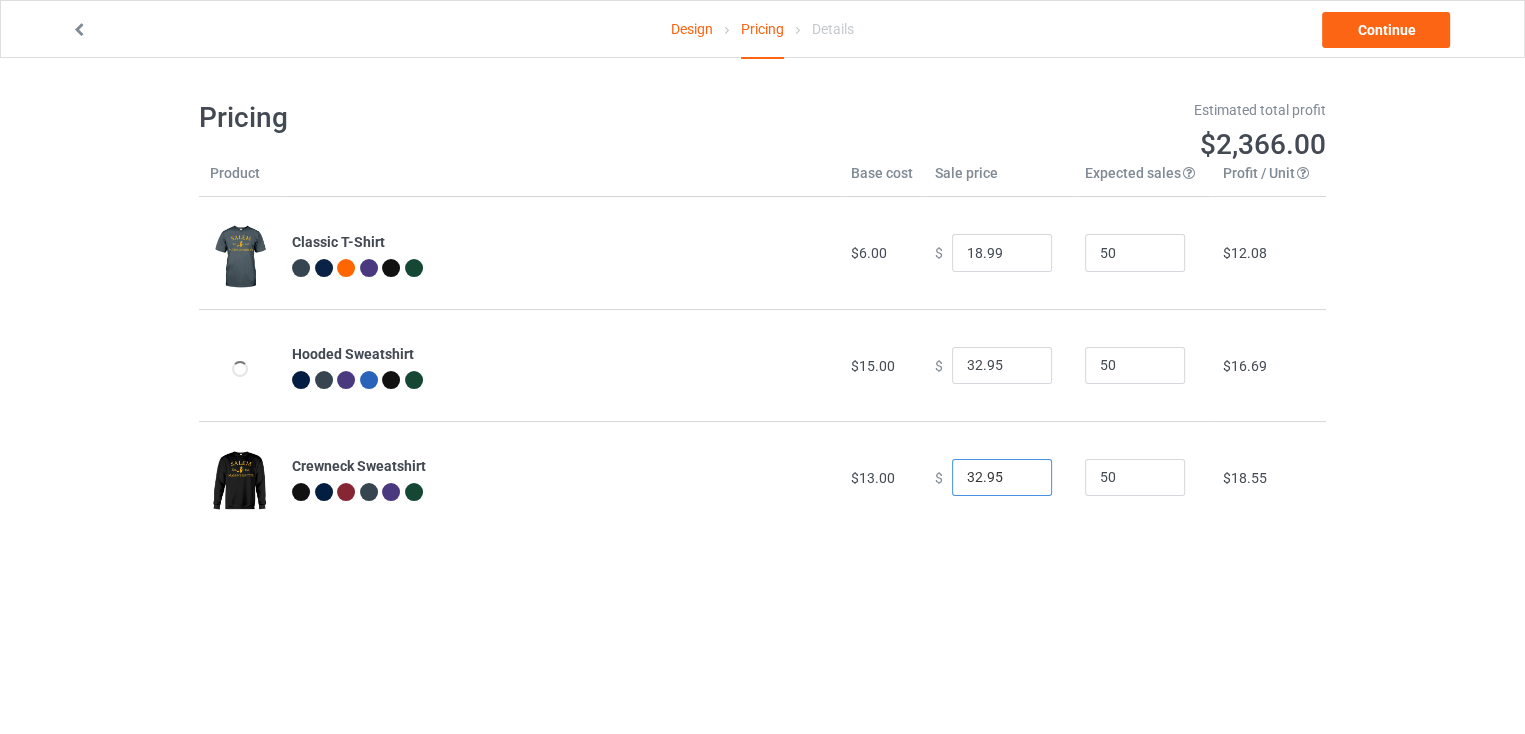 click on "32.95" at bounding box center [1002, 478] 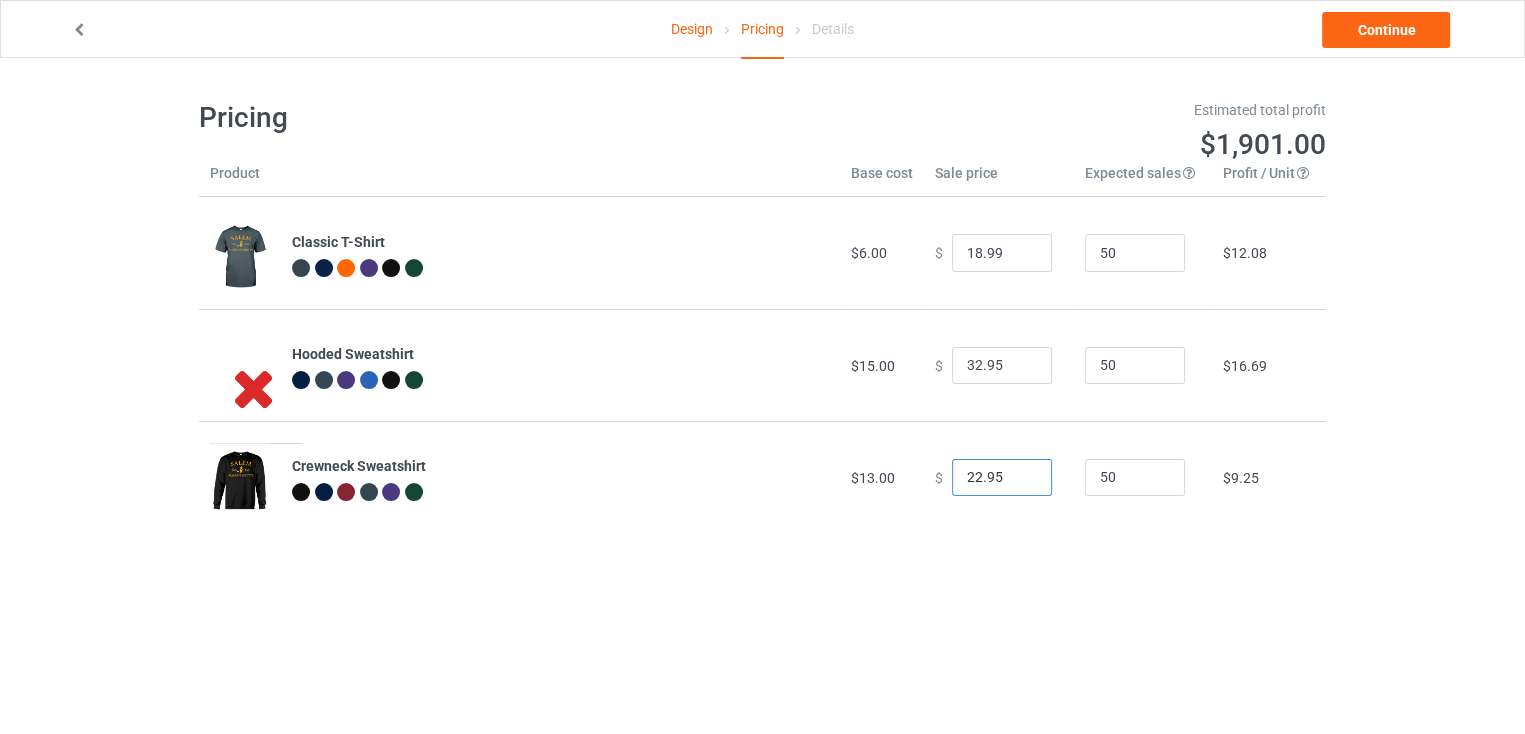 drag, startPoint x: 967, startPoint y: 465, endPoint x: 956, endPoint y: 465, distance: 11 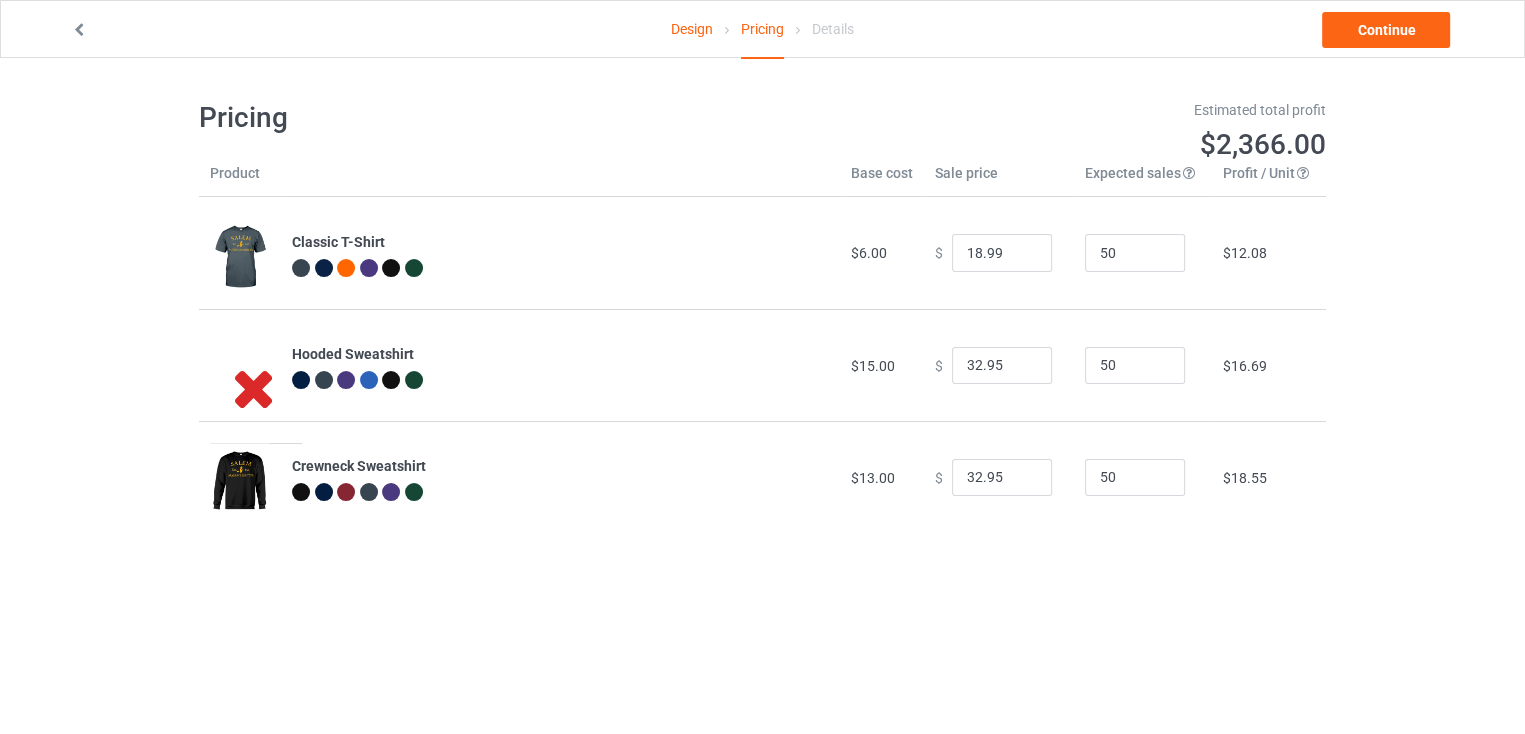 click on "Design" at bounding box center (692, 29) 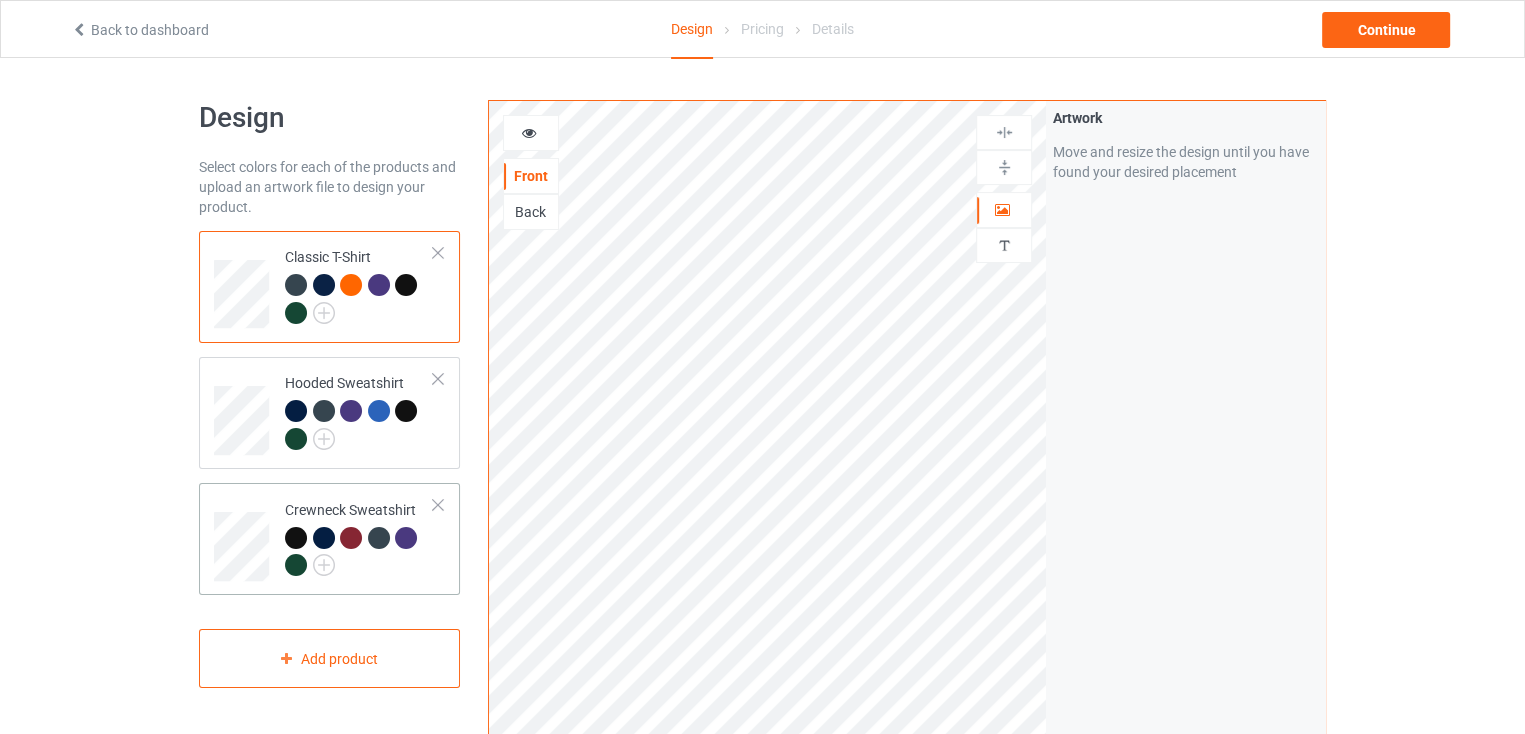 click at bounding box center [359, 554] 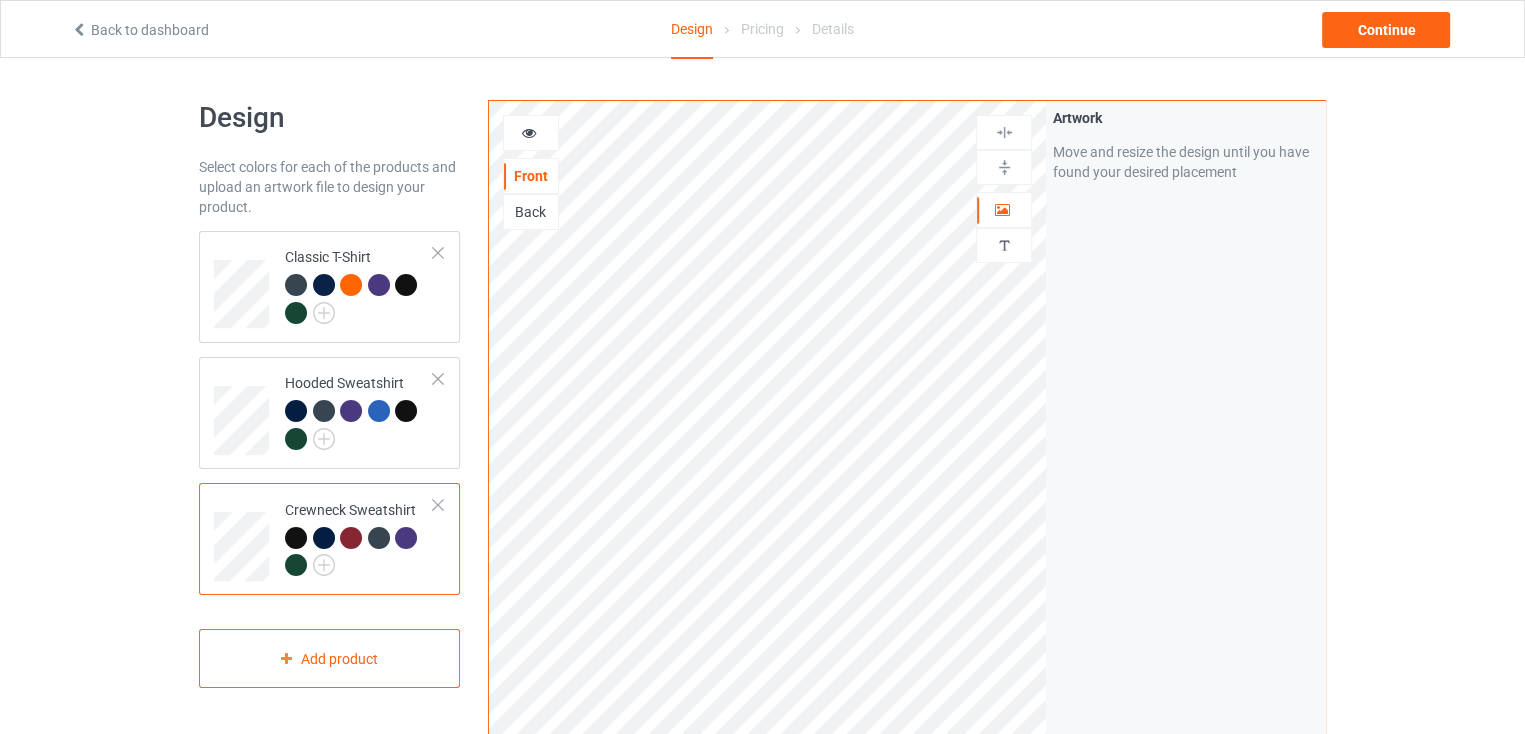 click at bounding box center (296, 538) 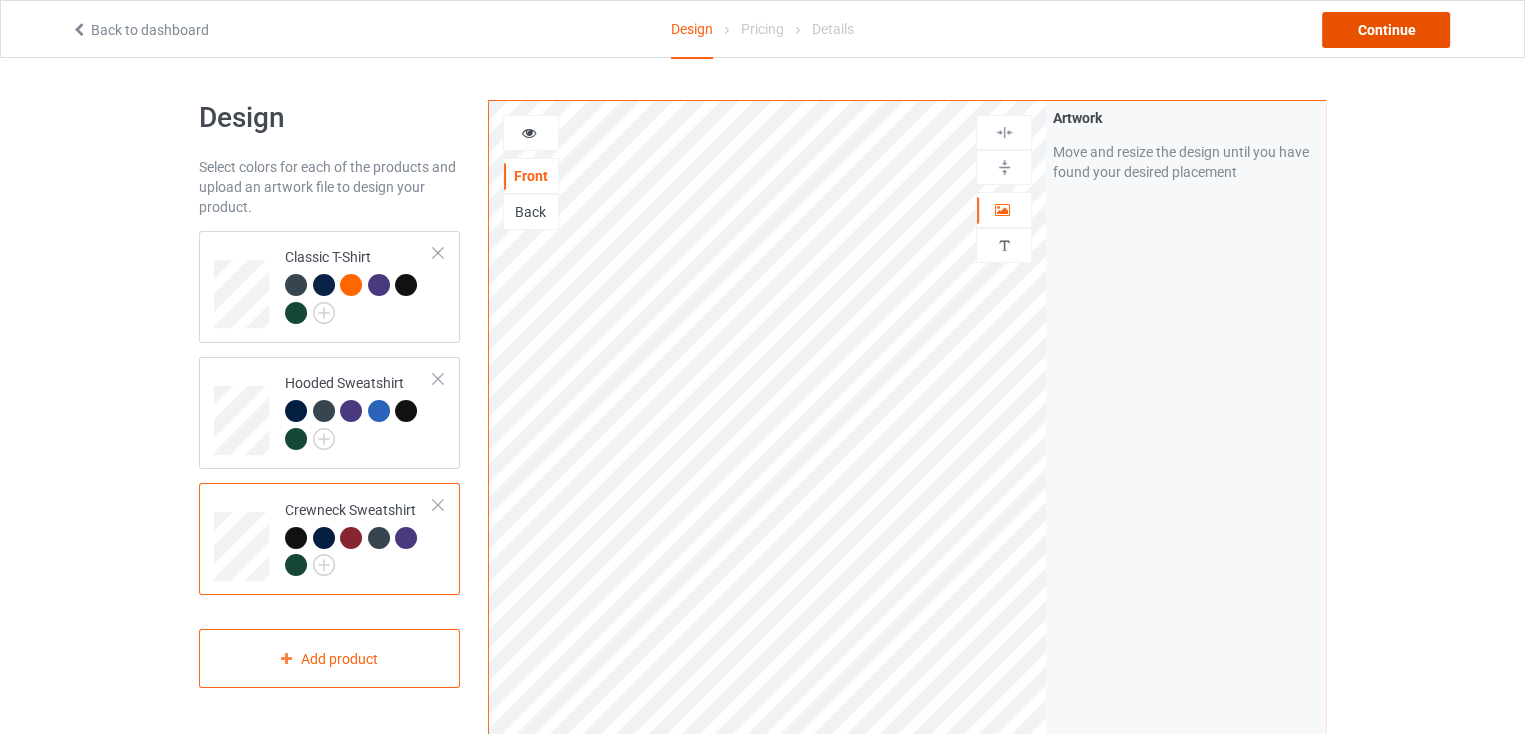 click on "Continue" at bounding box center (1386, 30) 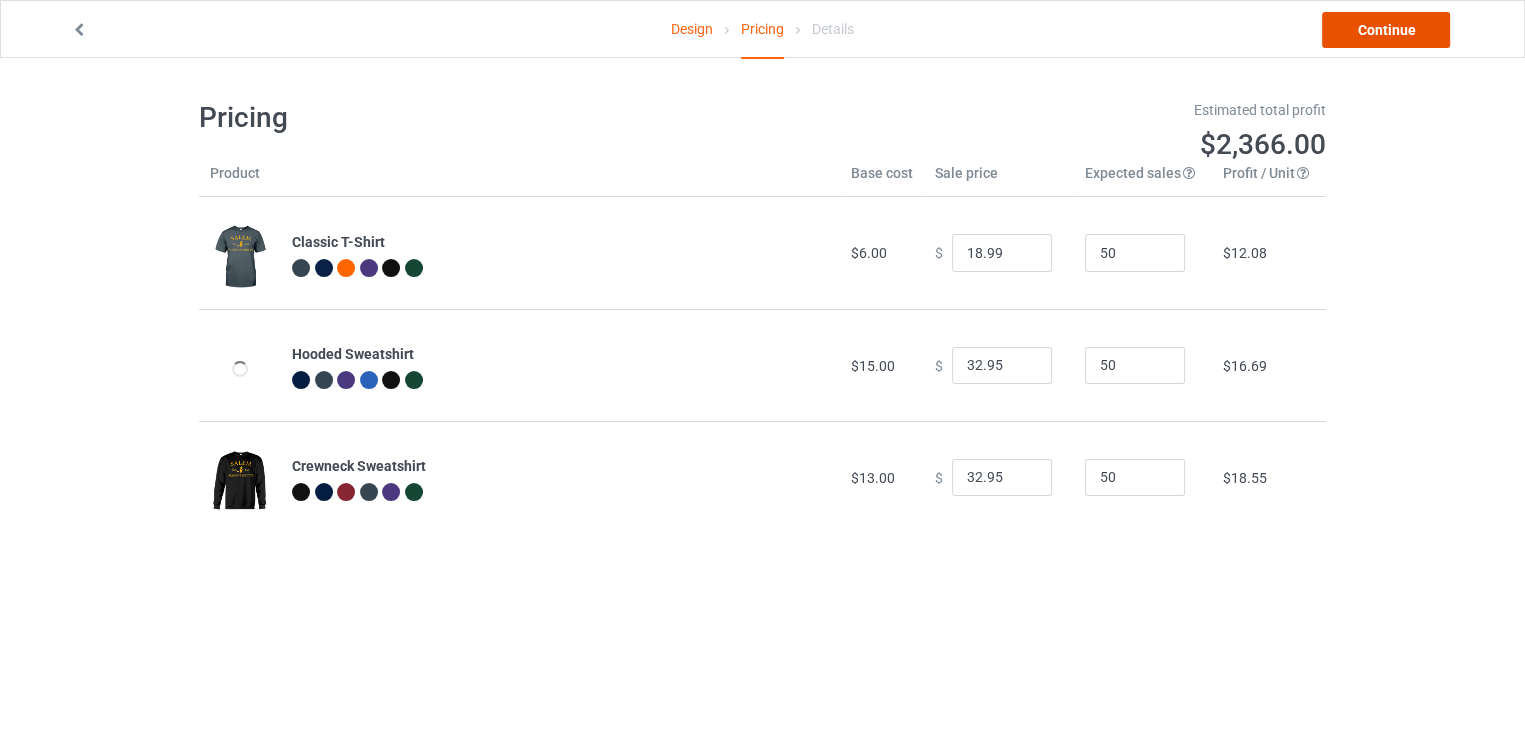 click on "Continue" at bounding box center [1386, 30] 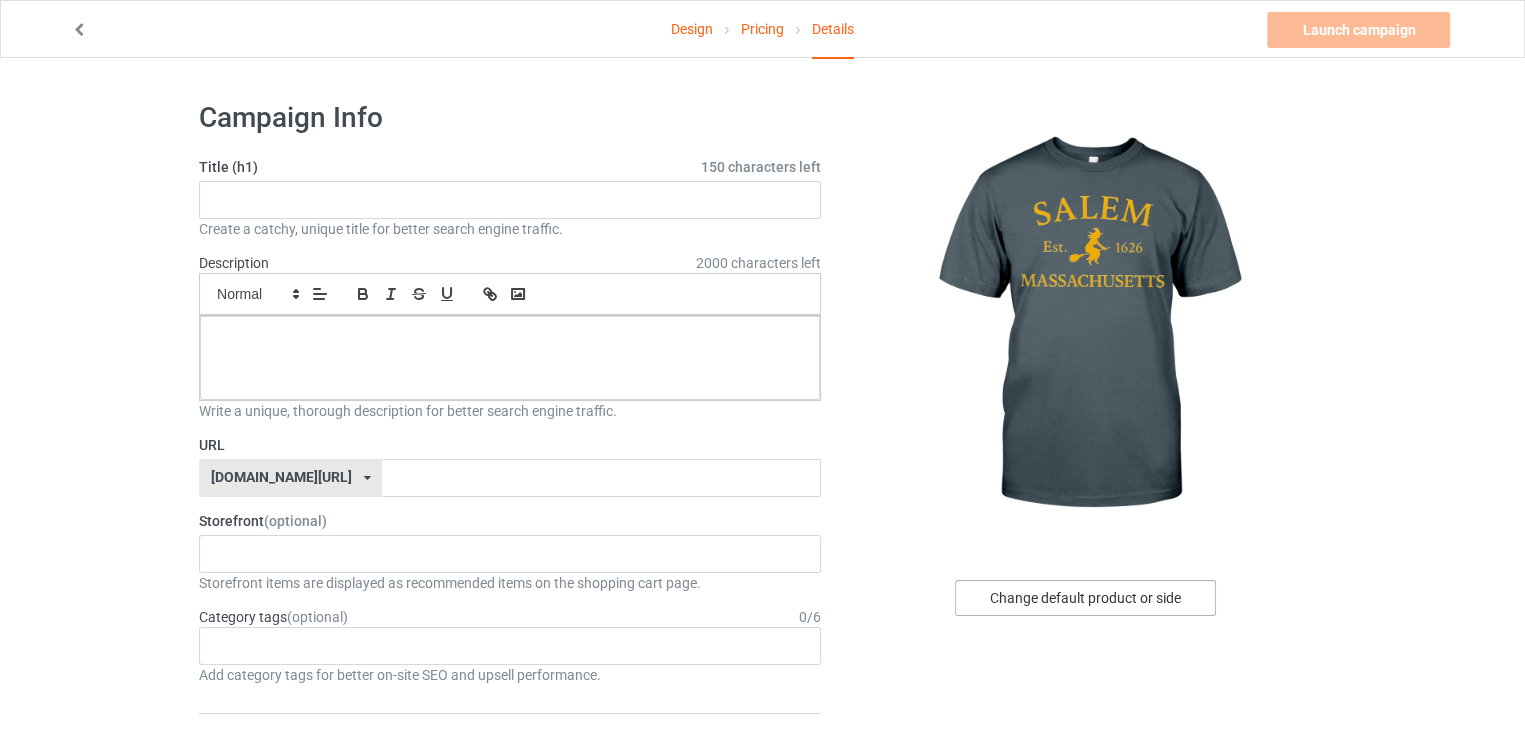 click on "Change default product or side" at bounding box center [1085, 598] 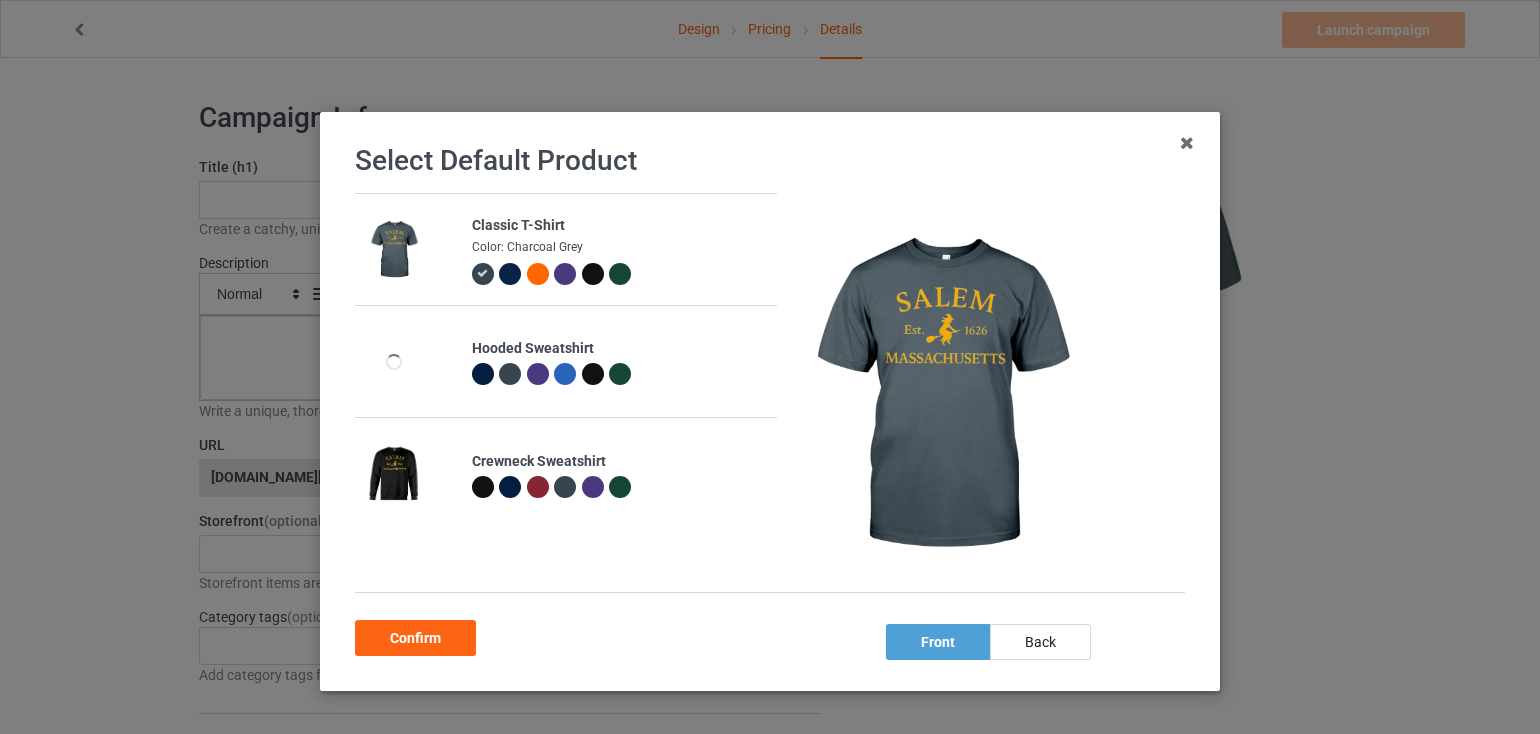 click at bounding box center [620, 274] 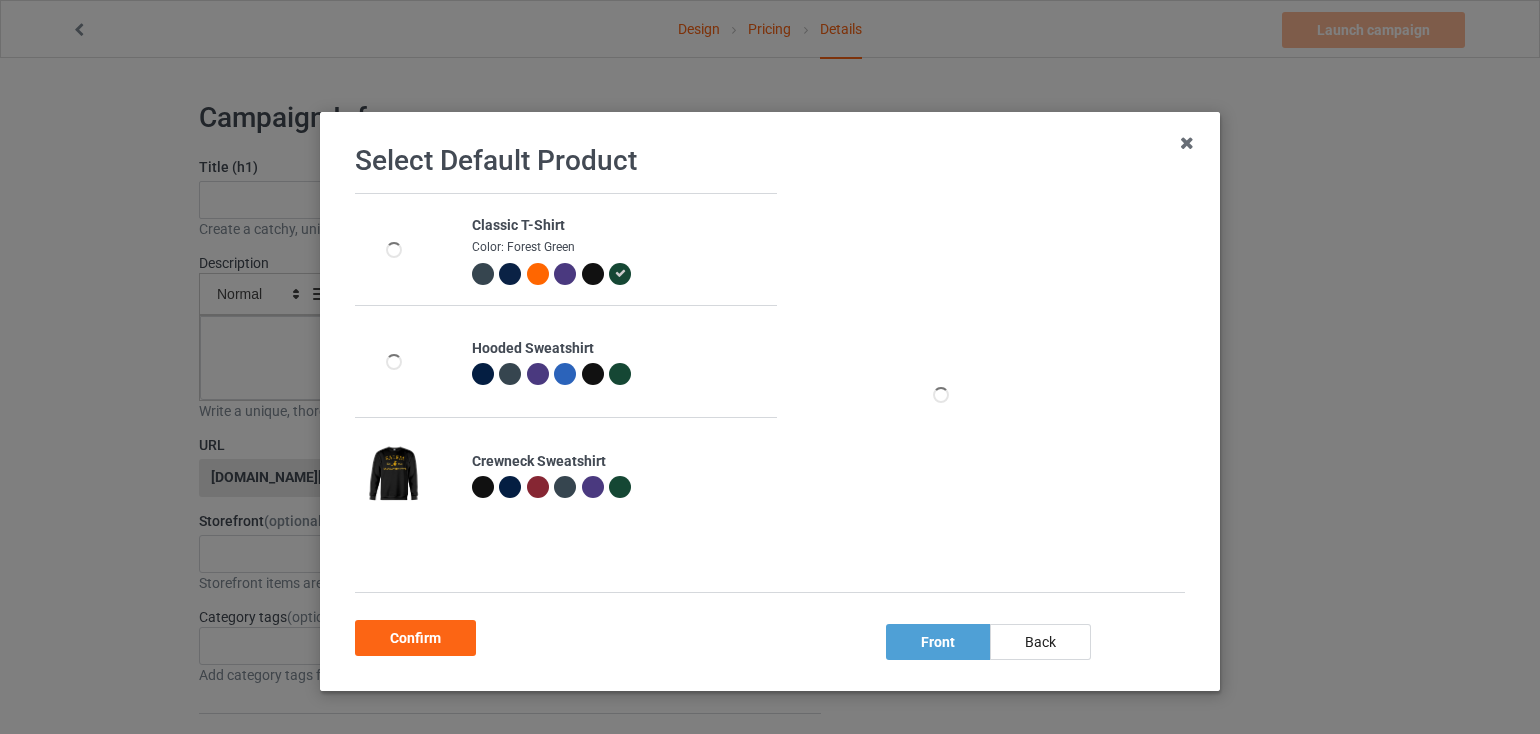 click at bounding box center [620, 374] 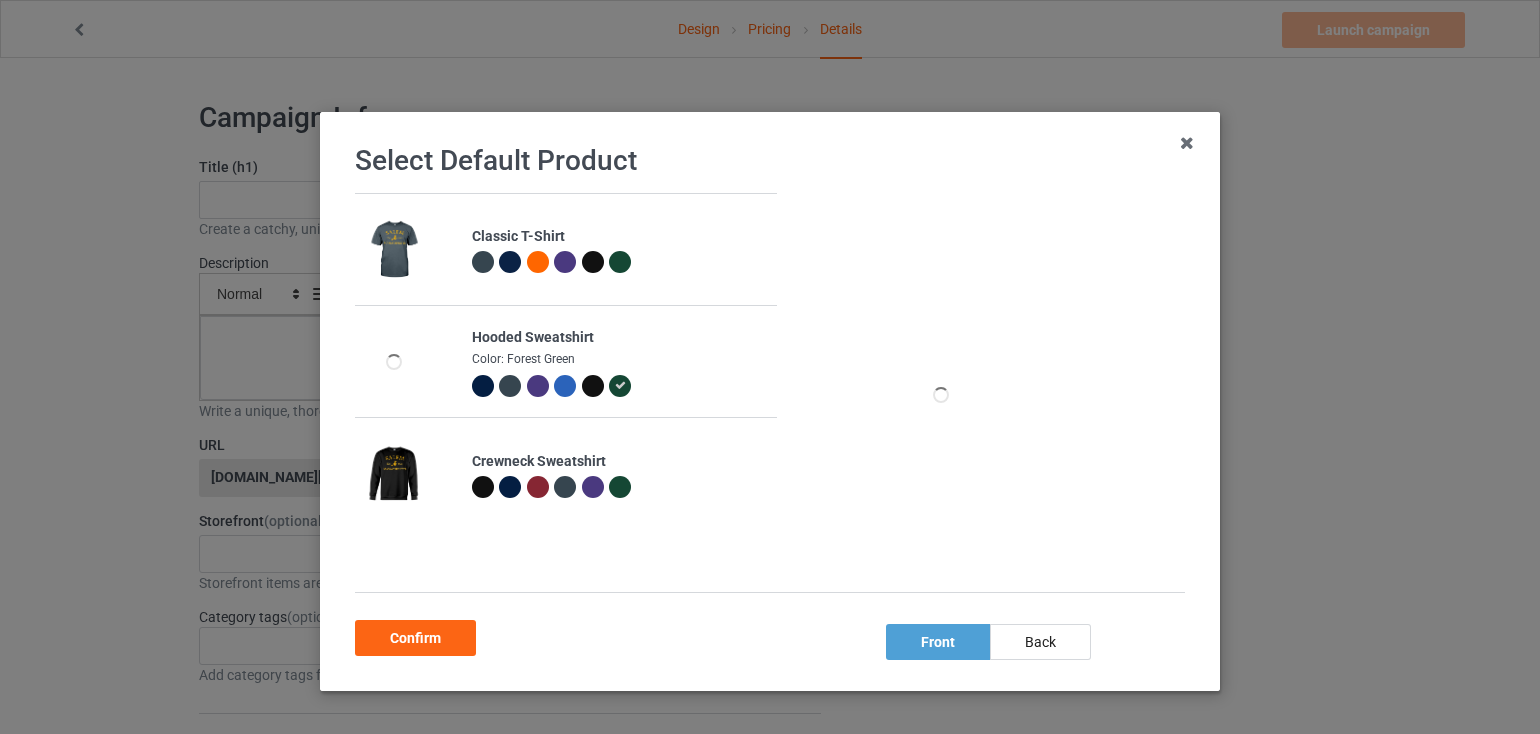 click at bounding box center (620, 487) 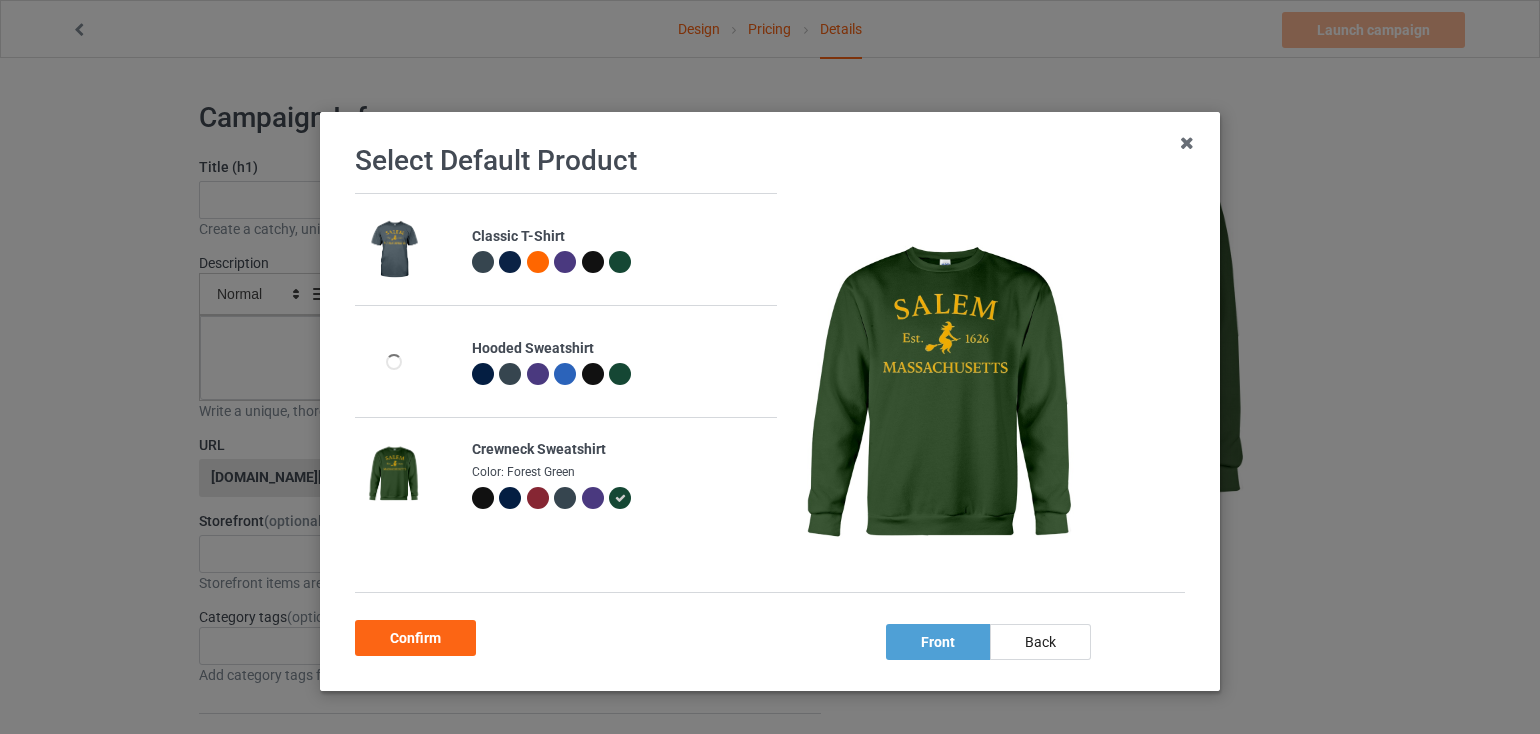 click at bounding box center (620, 374) 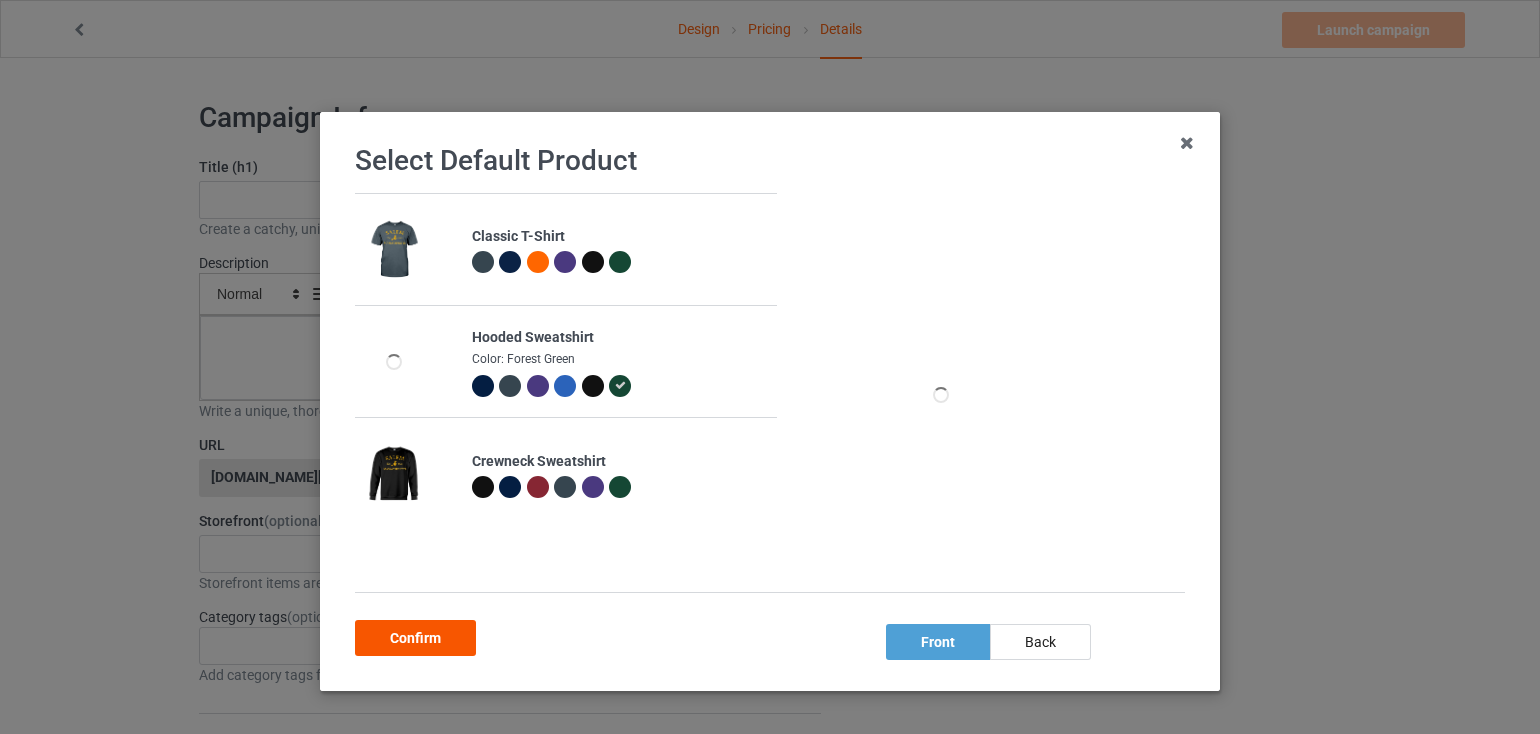 click on "Confirm" at bounding box center (415, 638) 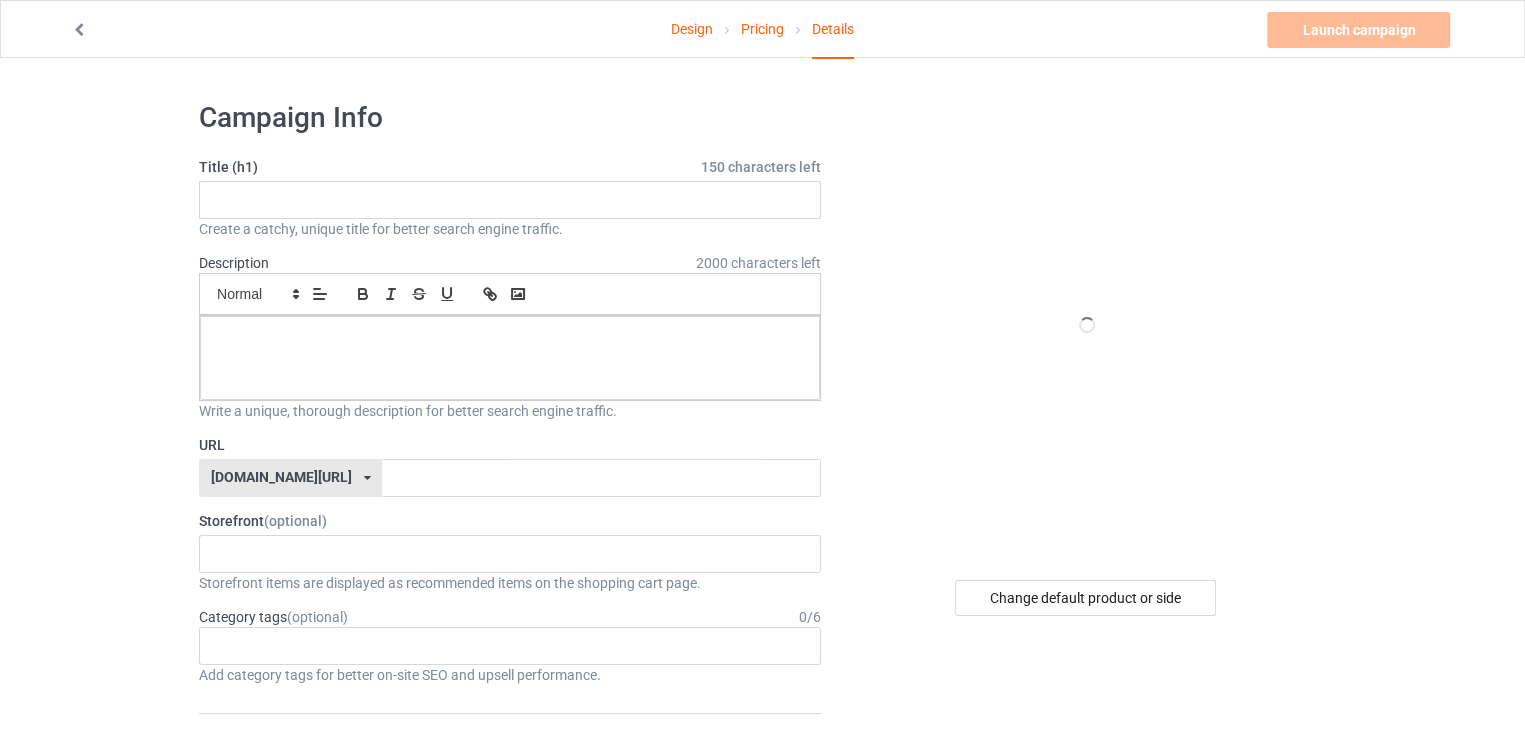 click on "Design" at bounding box center (692, 29) 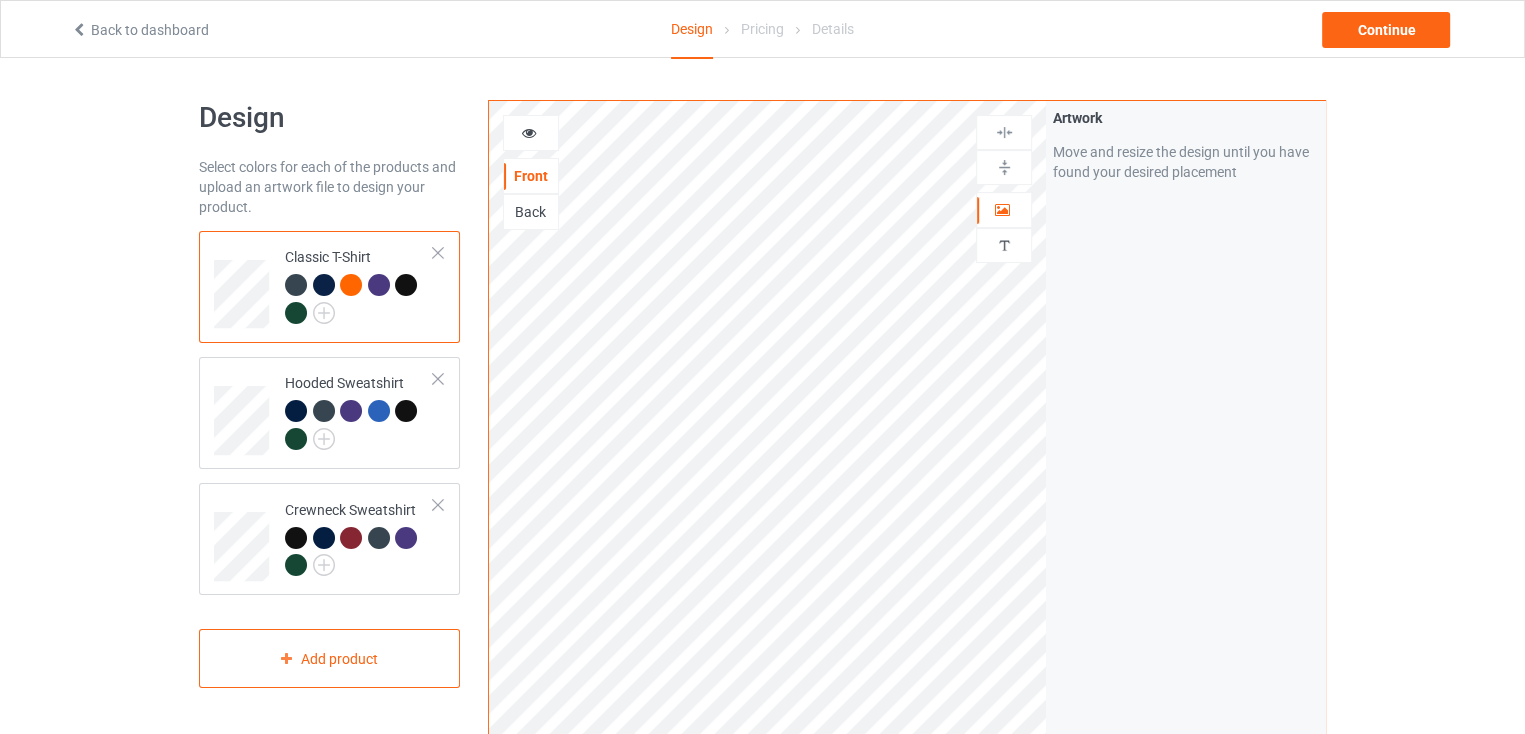 click at bounding box center (296, 313) 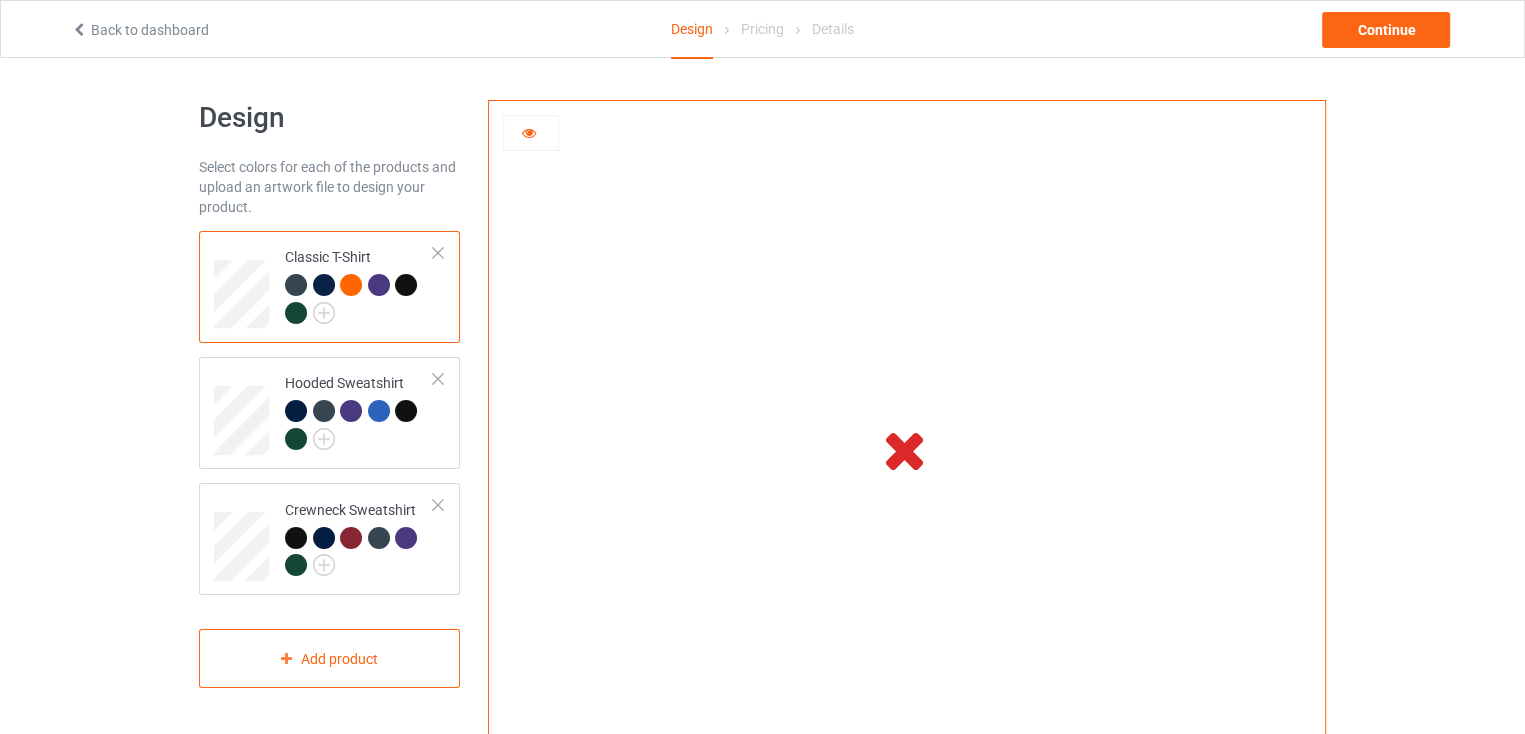 click at bounding box center [359, 301] 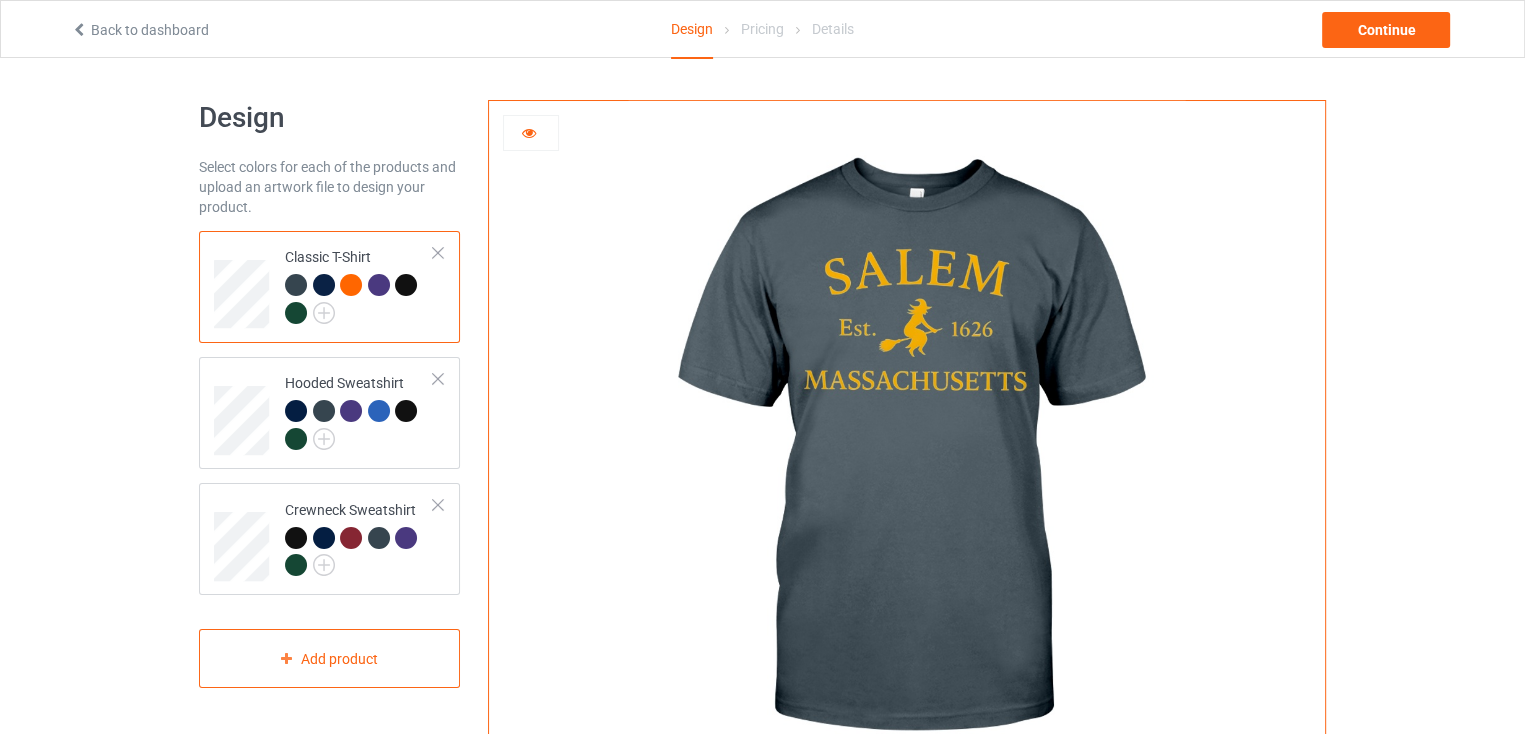 click at bounding box center (296, 313) 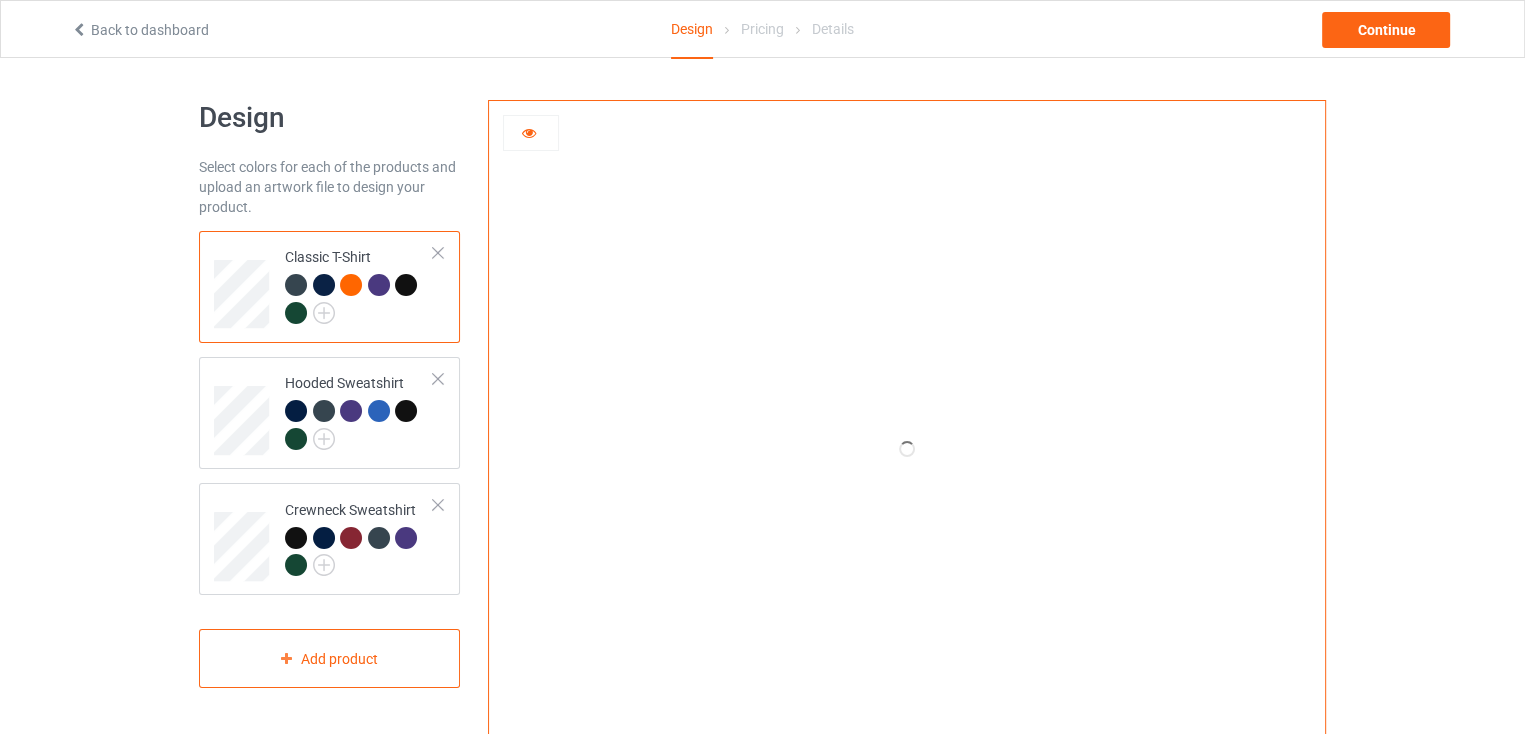 click at bounding box center [296, 313] 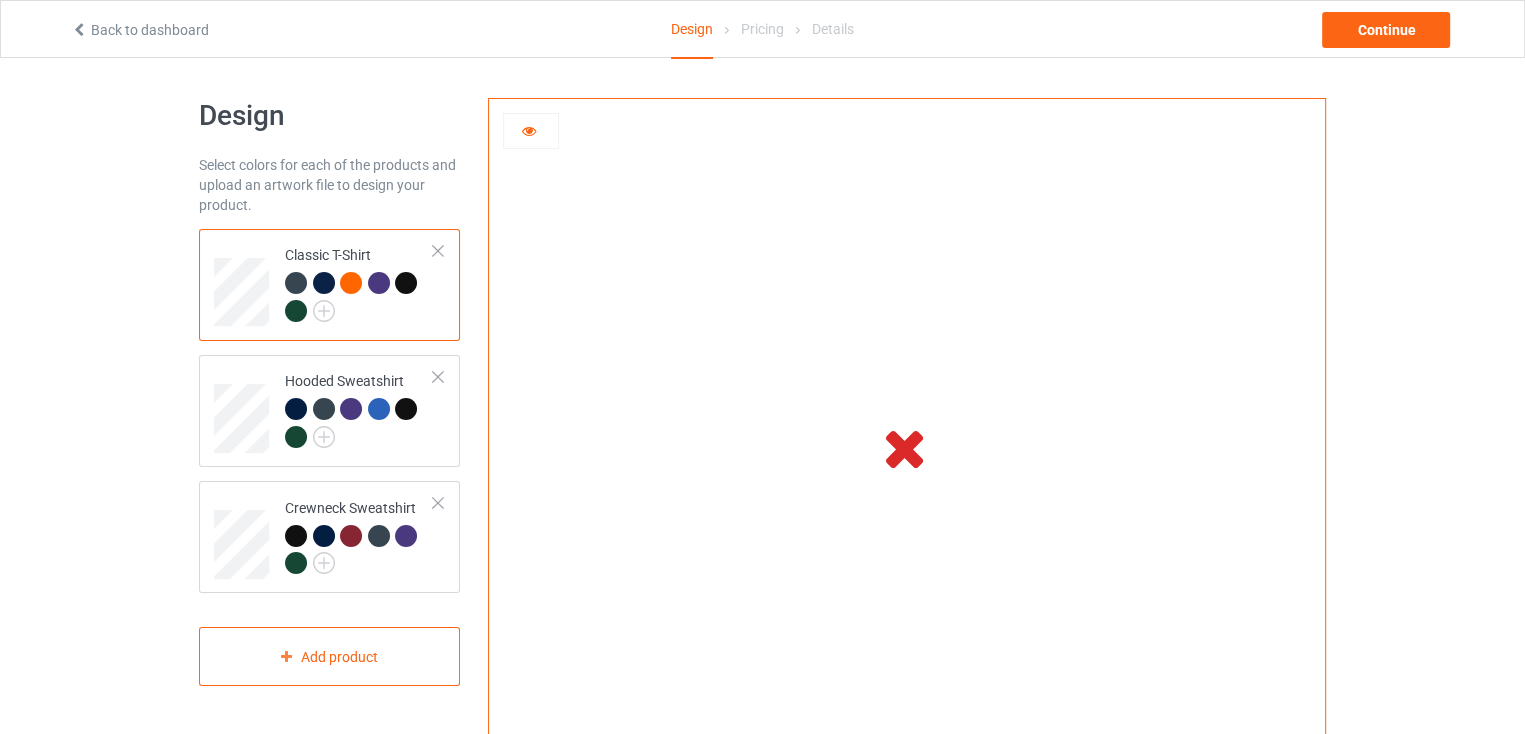 scroll, scrollTop: 0, scrollLeft: 0, axis: both 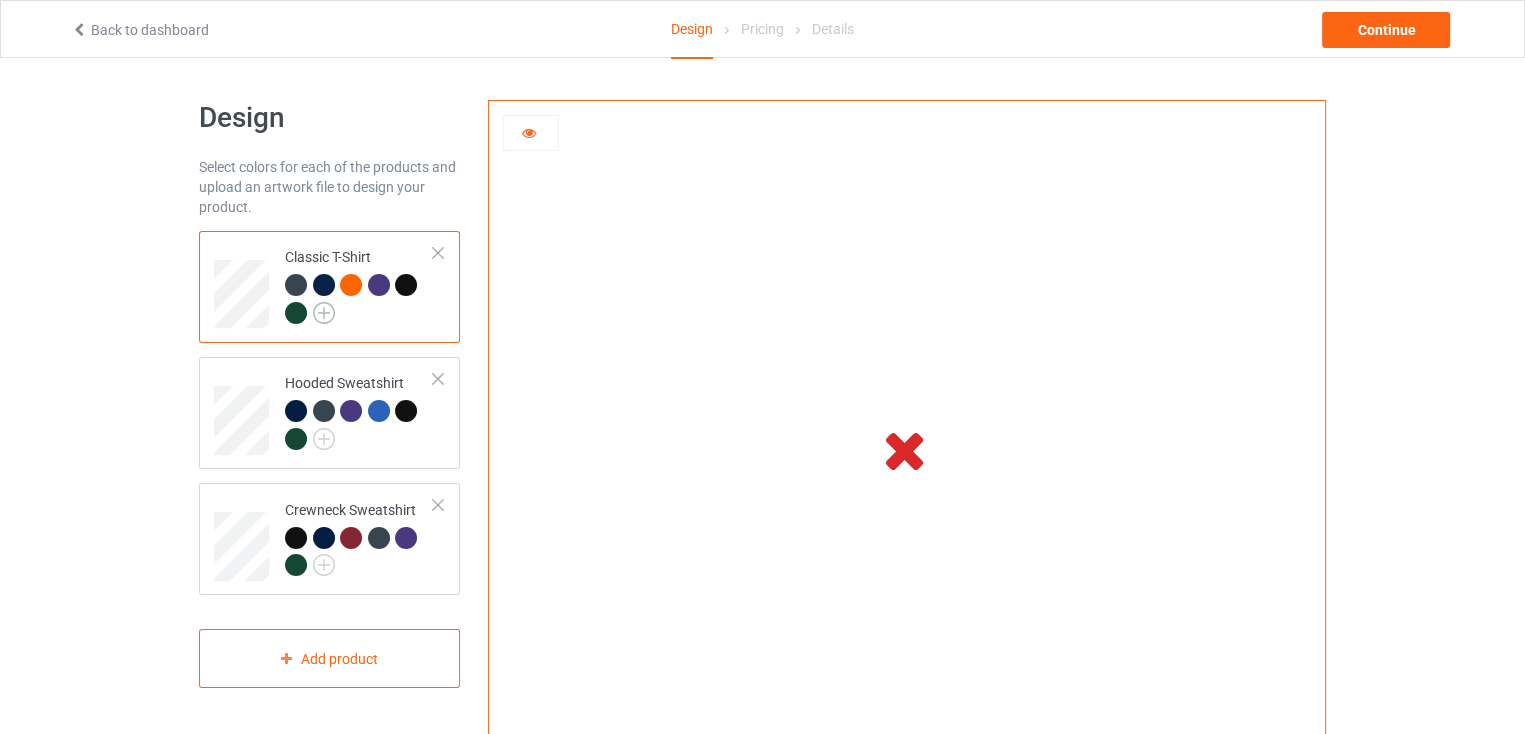 click at bounding box center (324, 313) 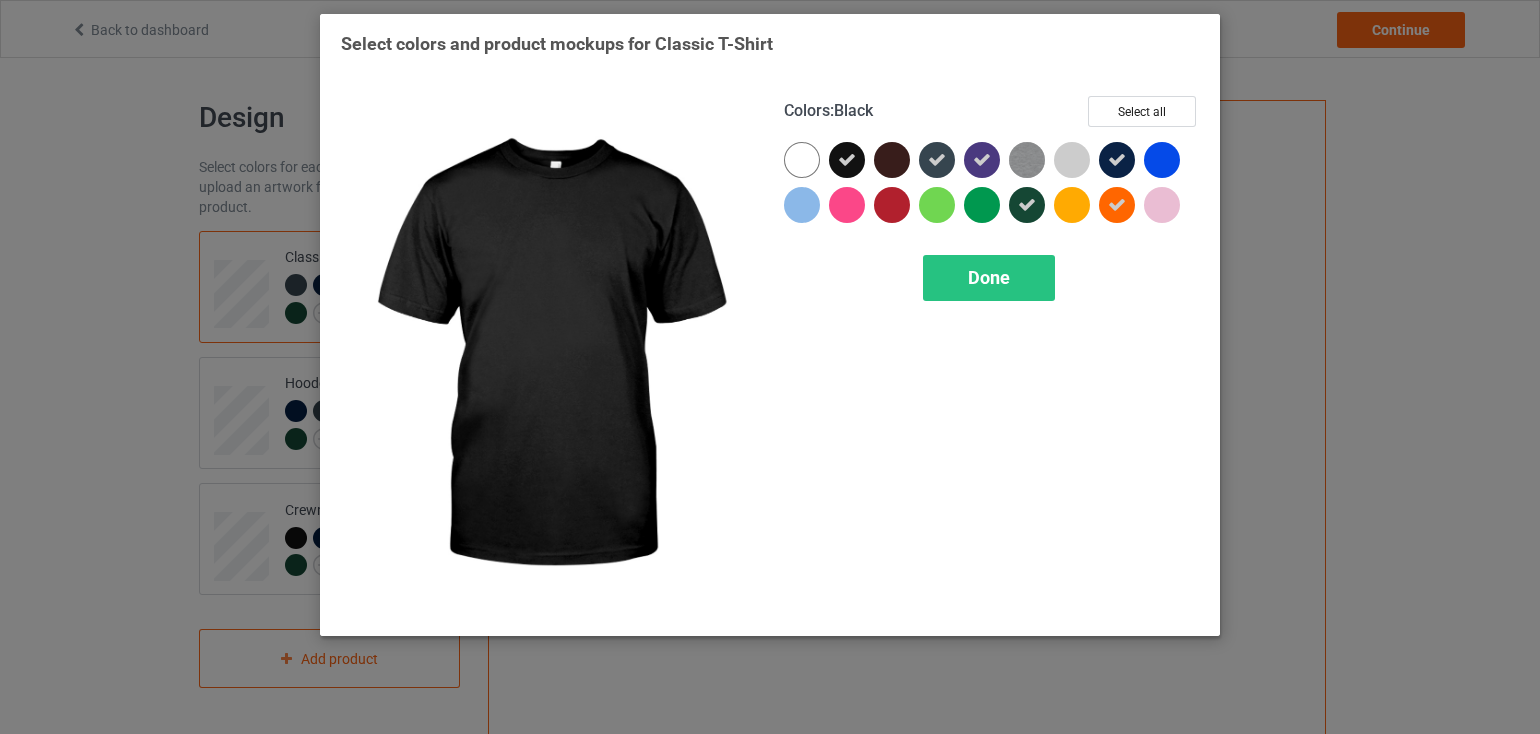 click at bounding box center (847, 160) 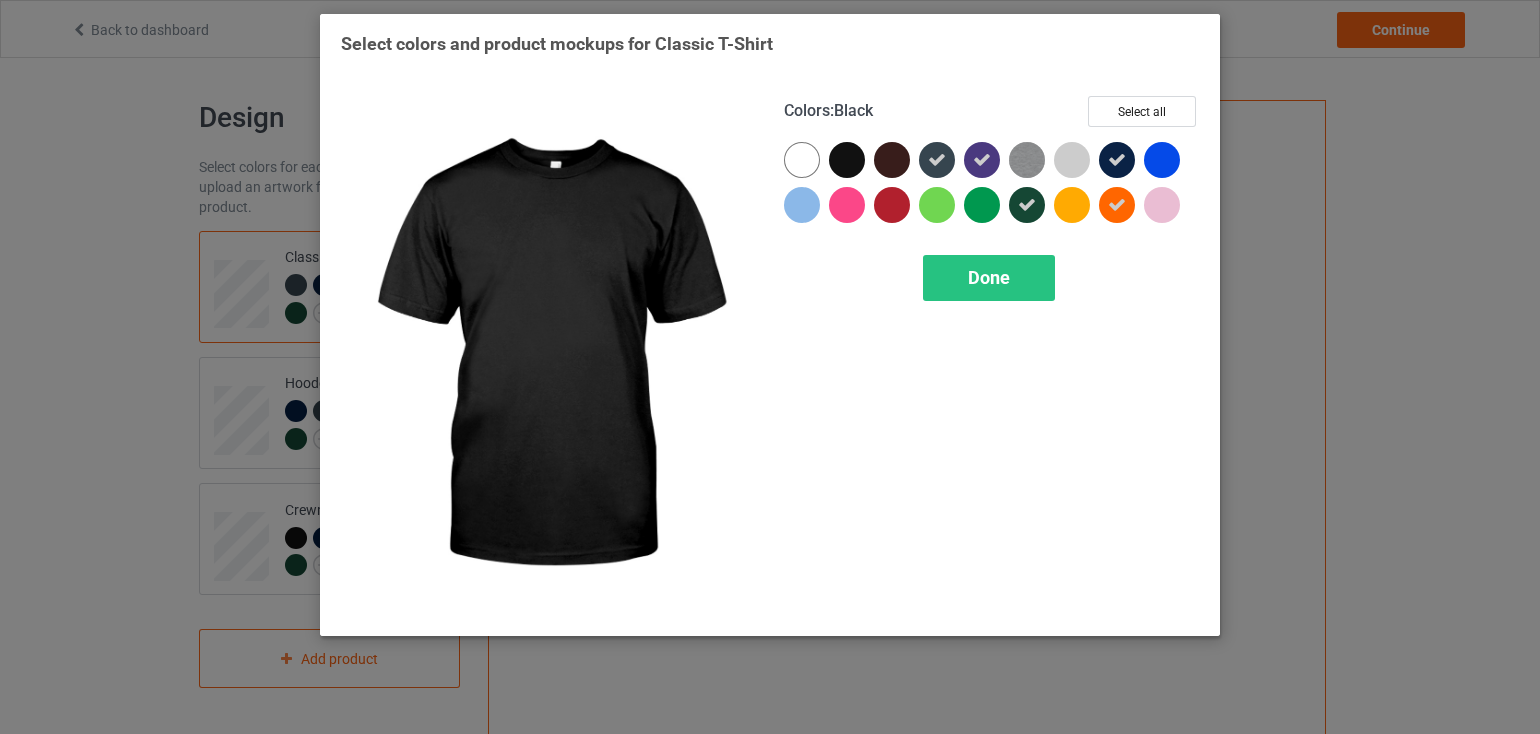 click at bounding box center [851, 164] 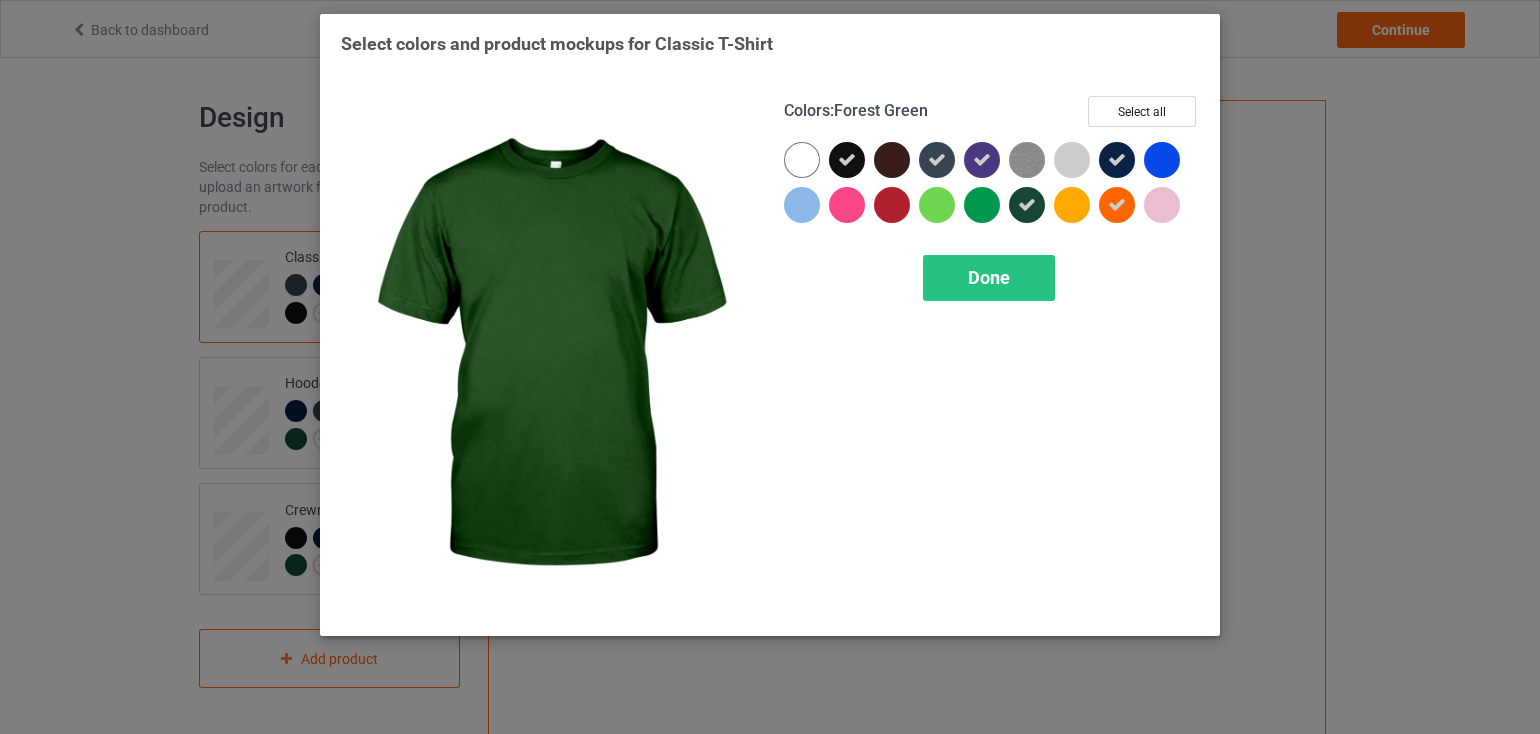 click on "Done" at bounding box center [989, 278] 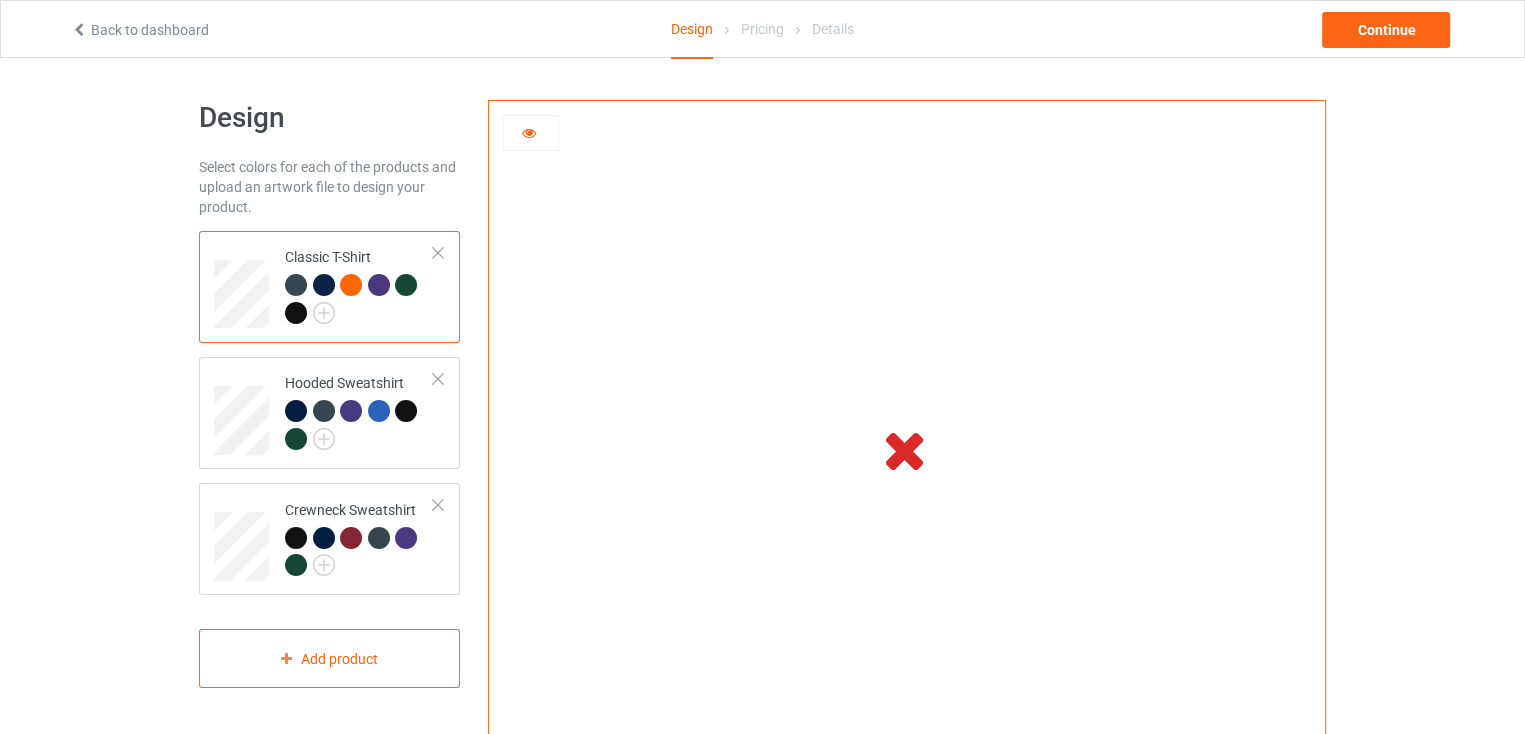click at bounding box center [905, 449] 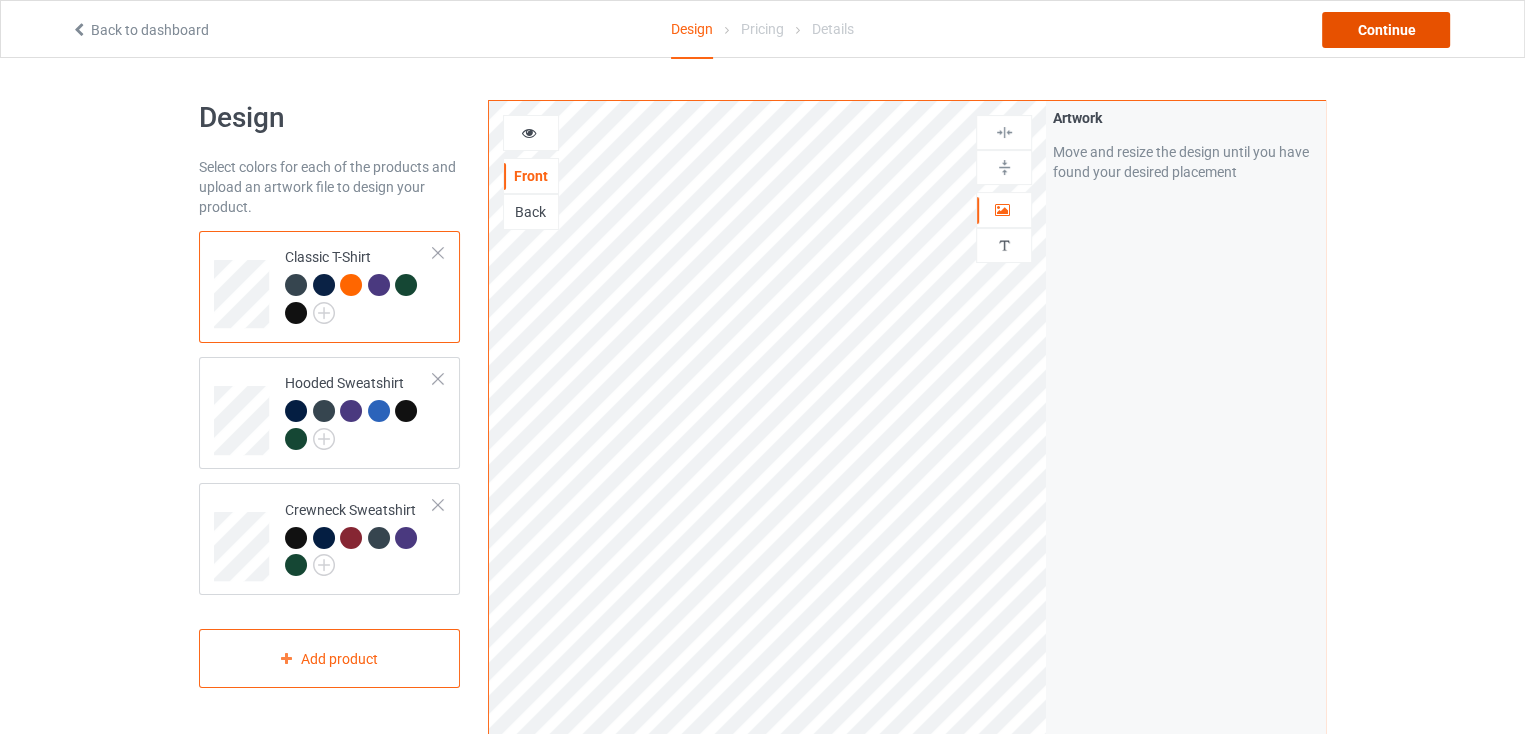 click on "Continue" at bounding box center [1386, 30] 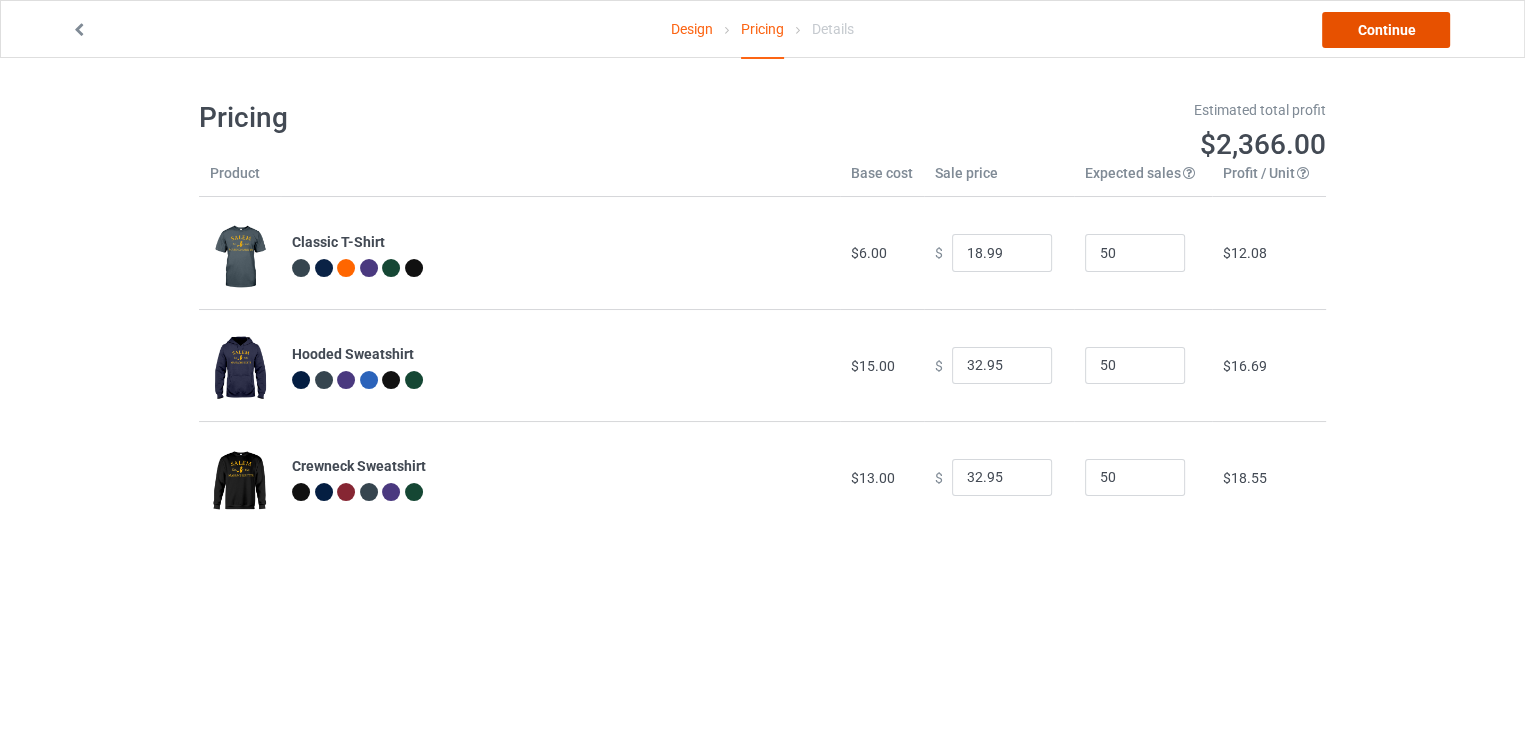 click on "Continue" at bounding box center [1386, 30] 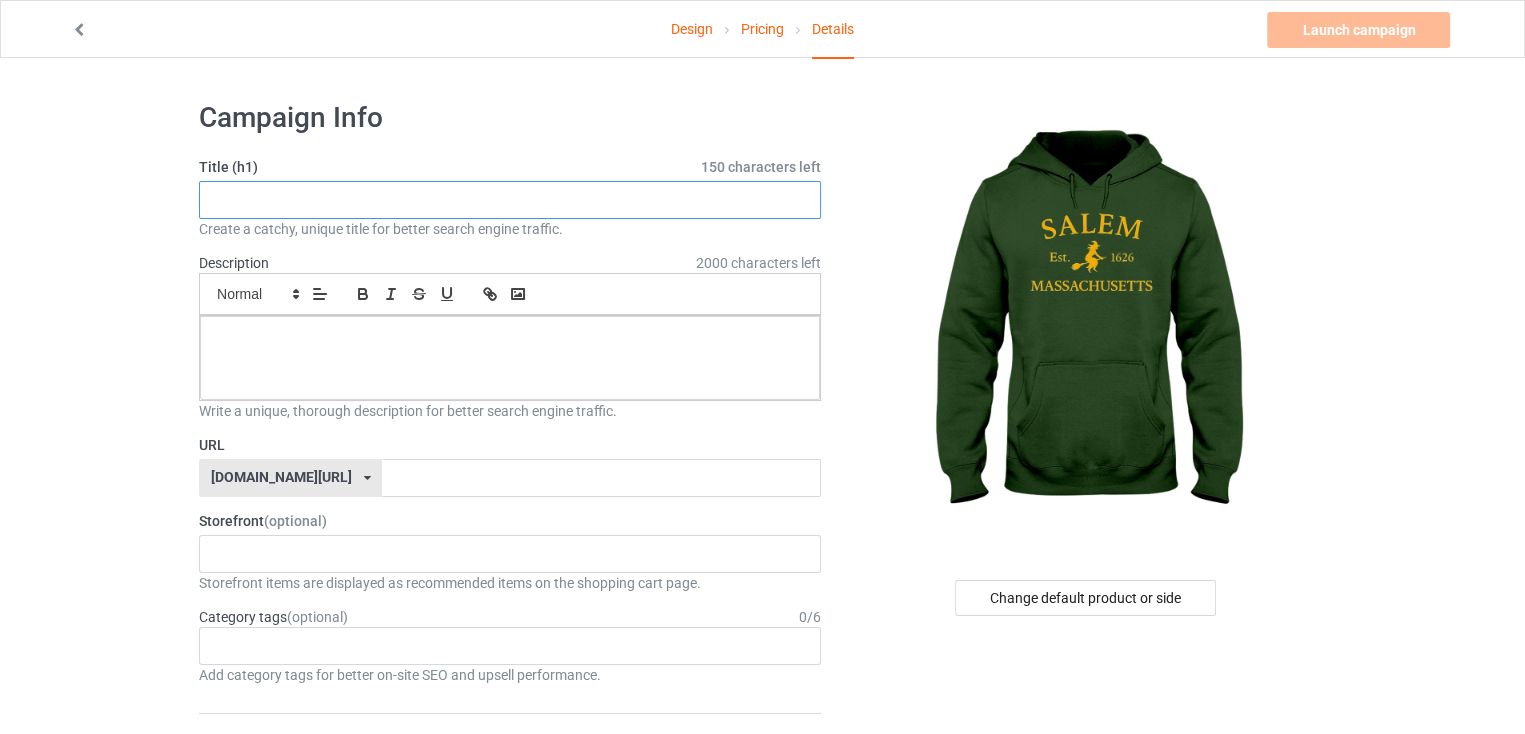 click at bounding box center (510, 200) 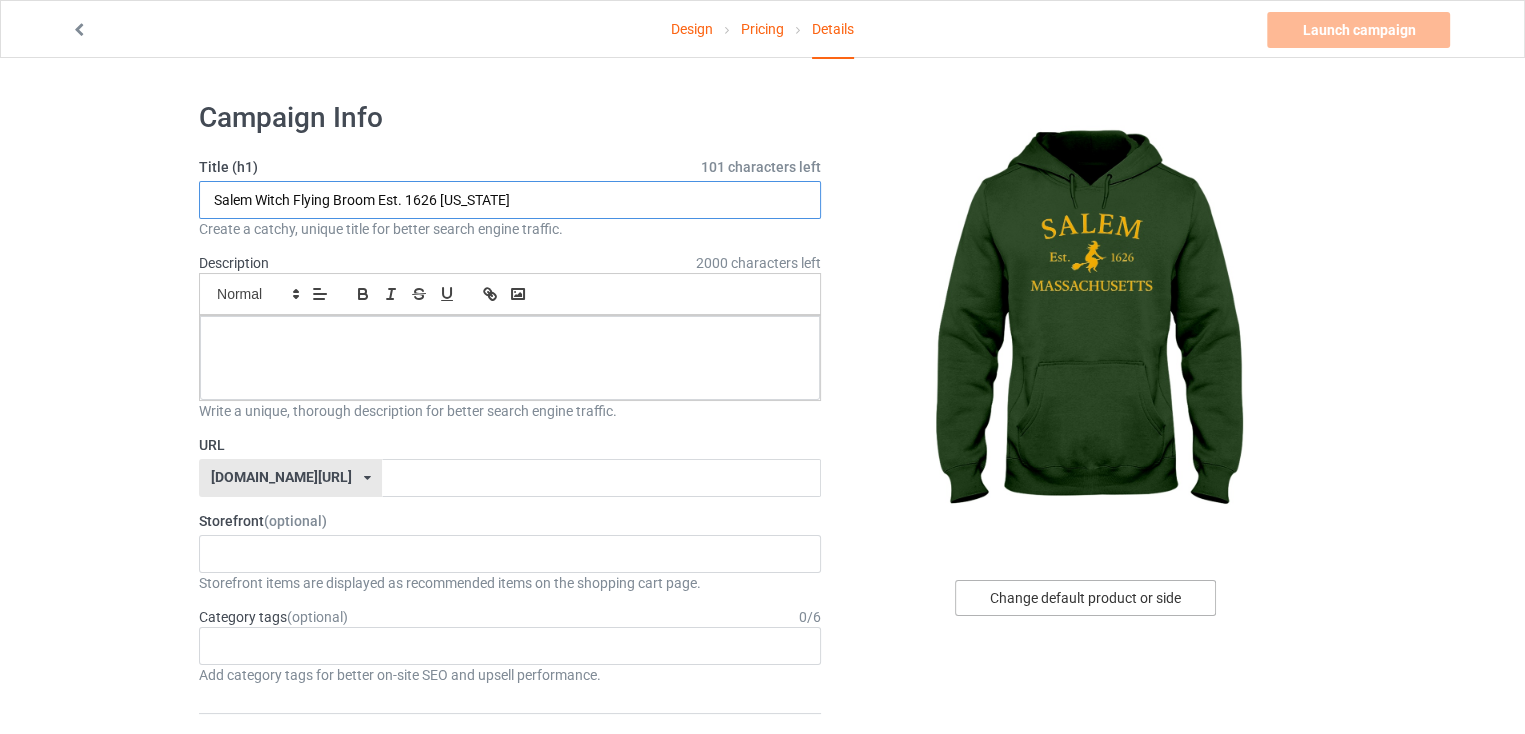 type on "Salem Witch Flying Broom Est. 1626 Massachusetts" 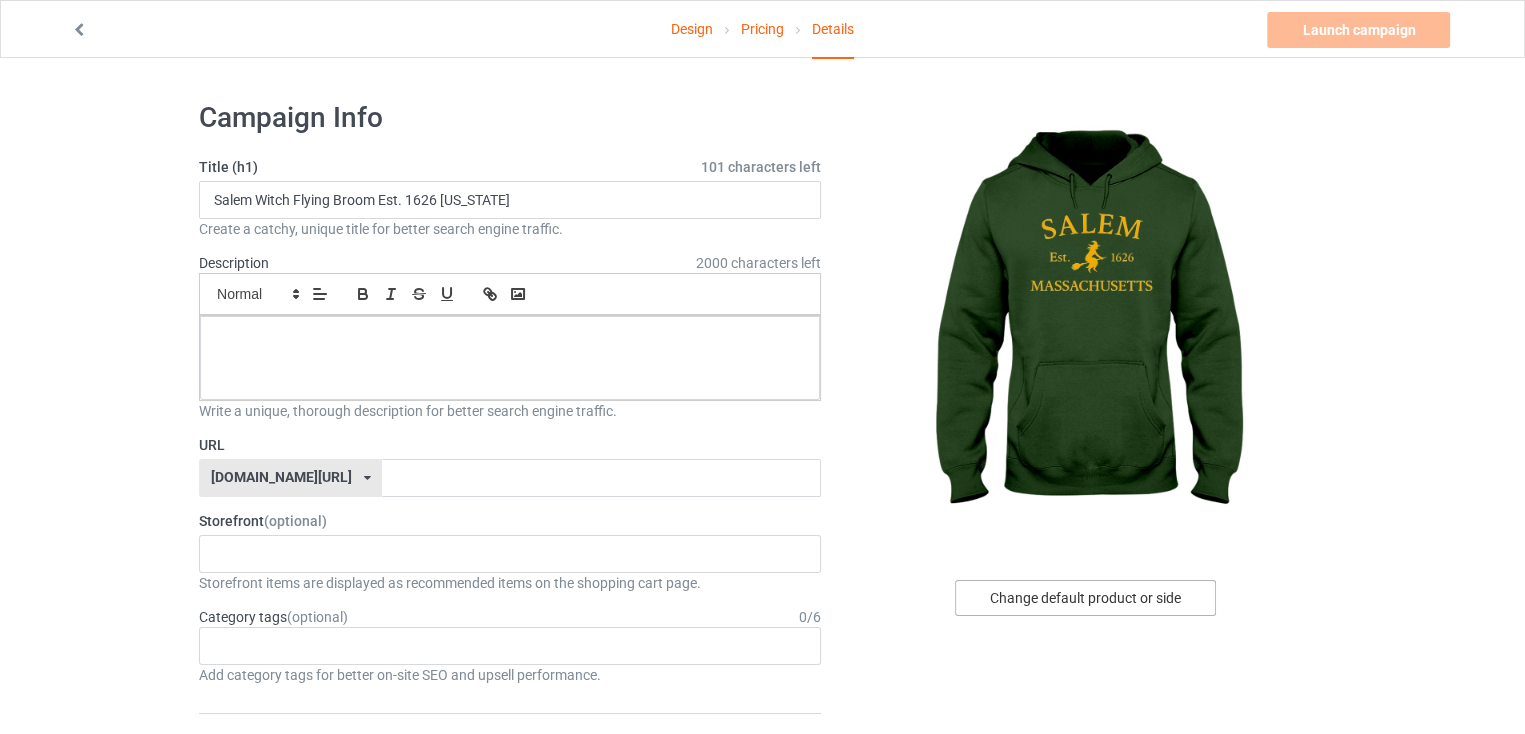 click on "Change default product or side" at bounding box center (1085, 598) 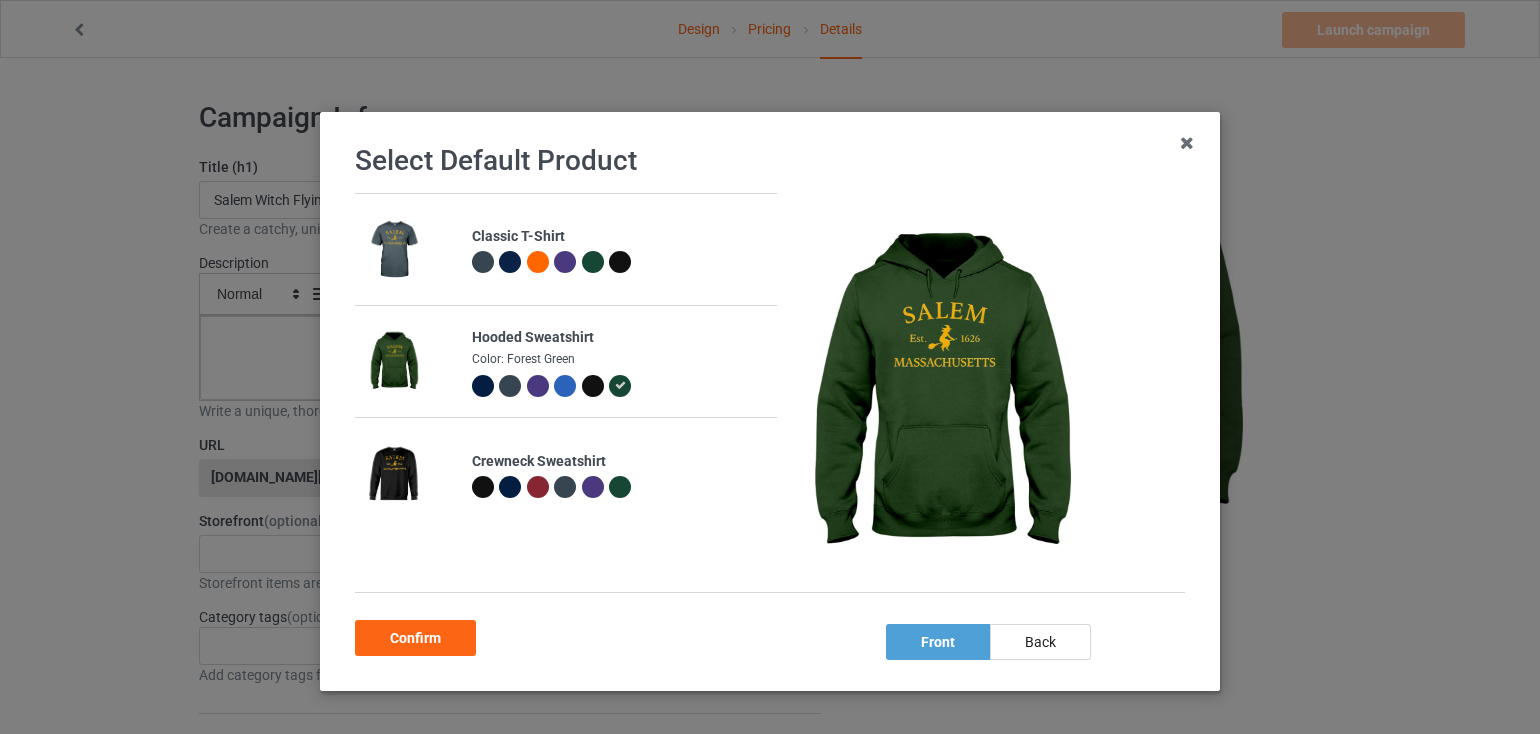 click at bounding box center (620, 487) 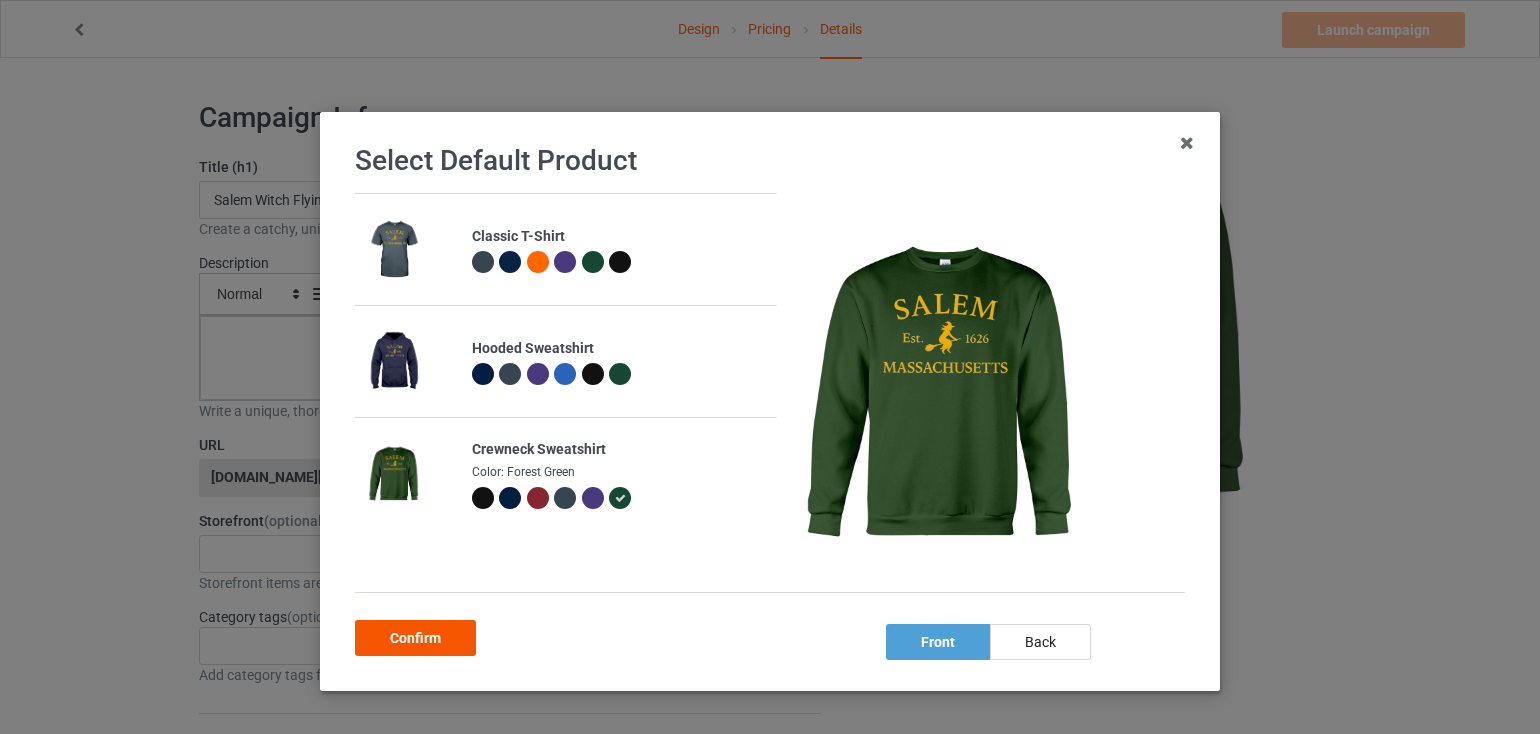 click on "Confirm" at bounding box center (415, 638) 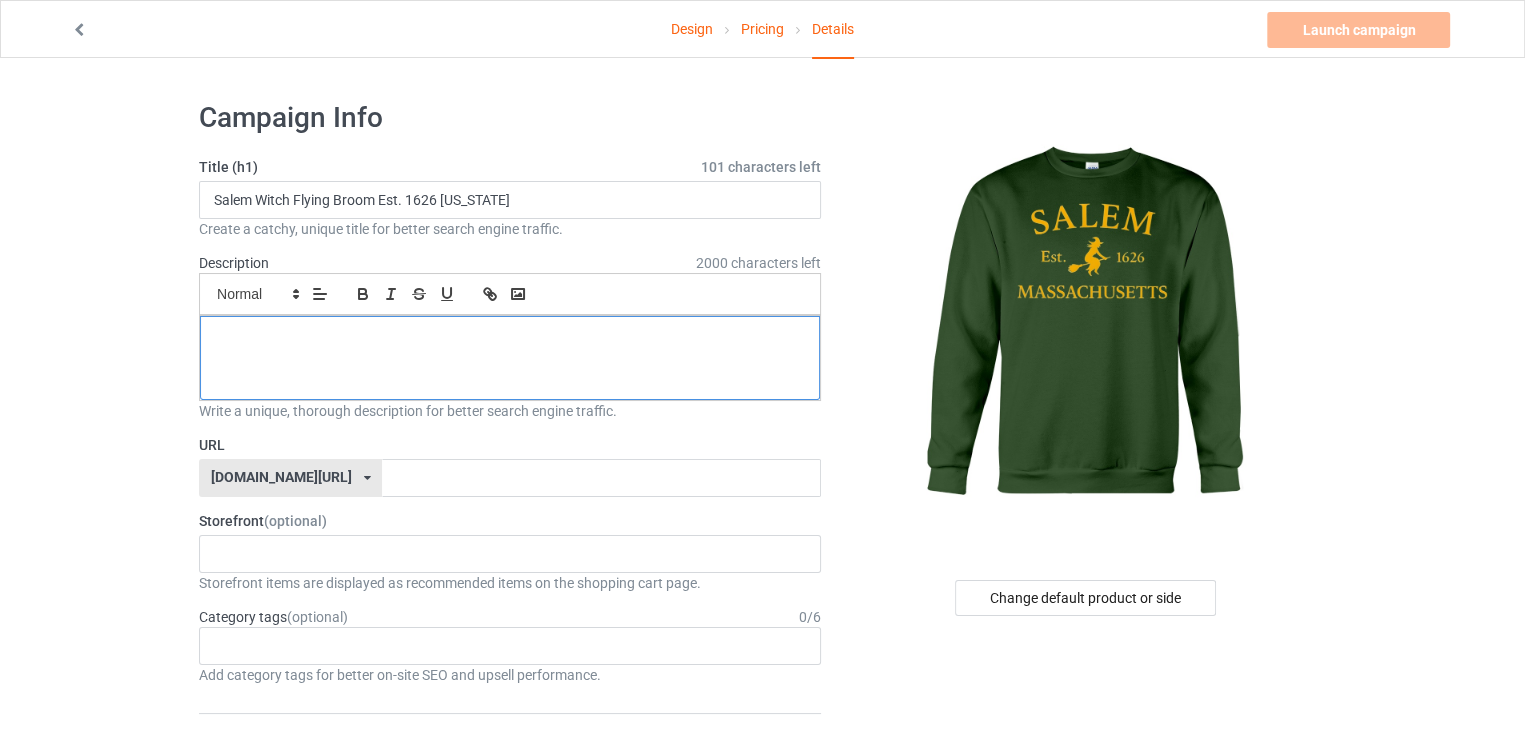click at bounding box center [510, 358] 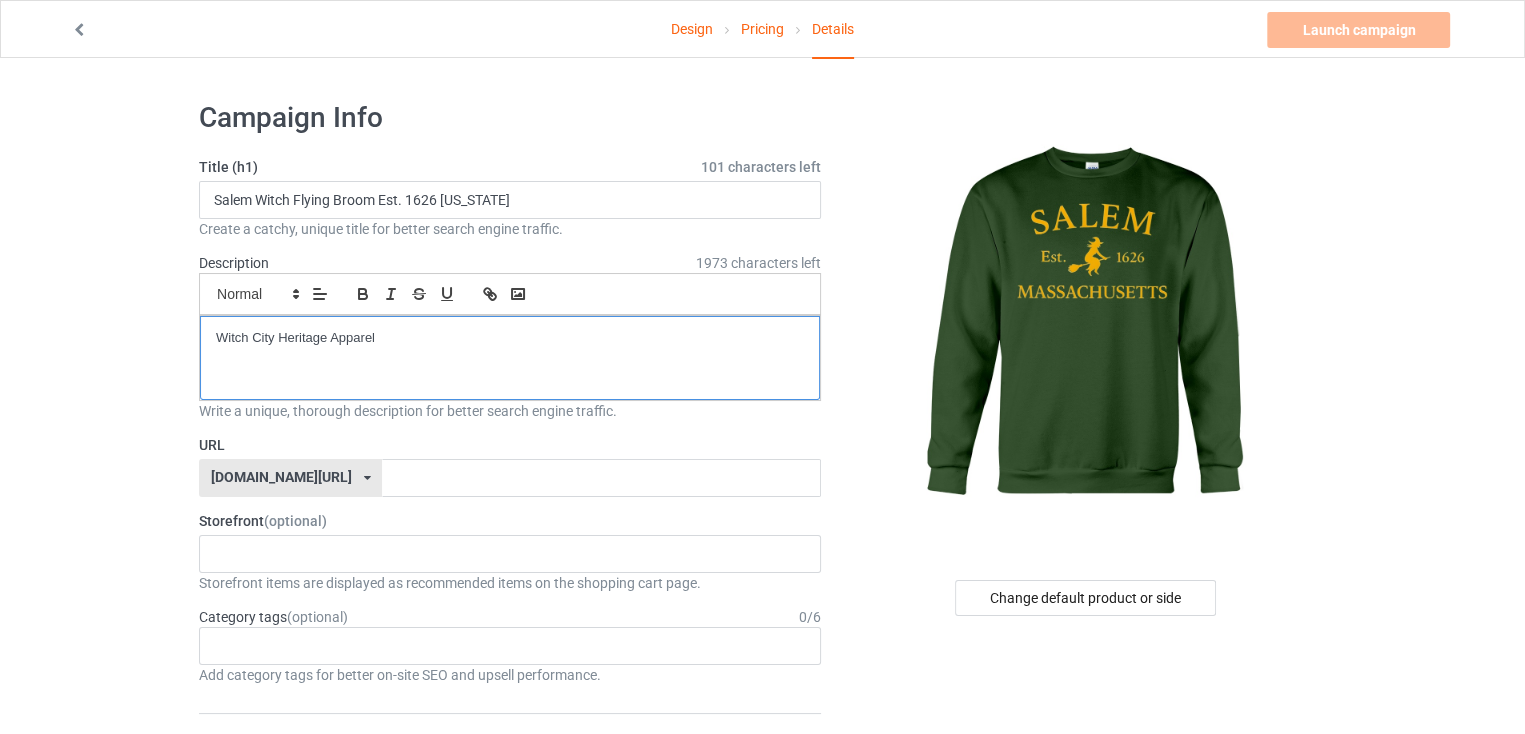 scroll, scrollTop: 0, scrollLeft: 0, axis: both 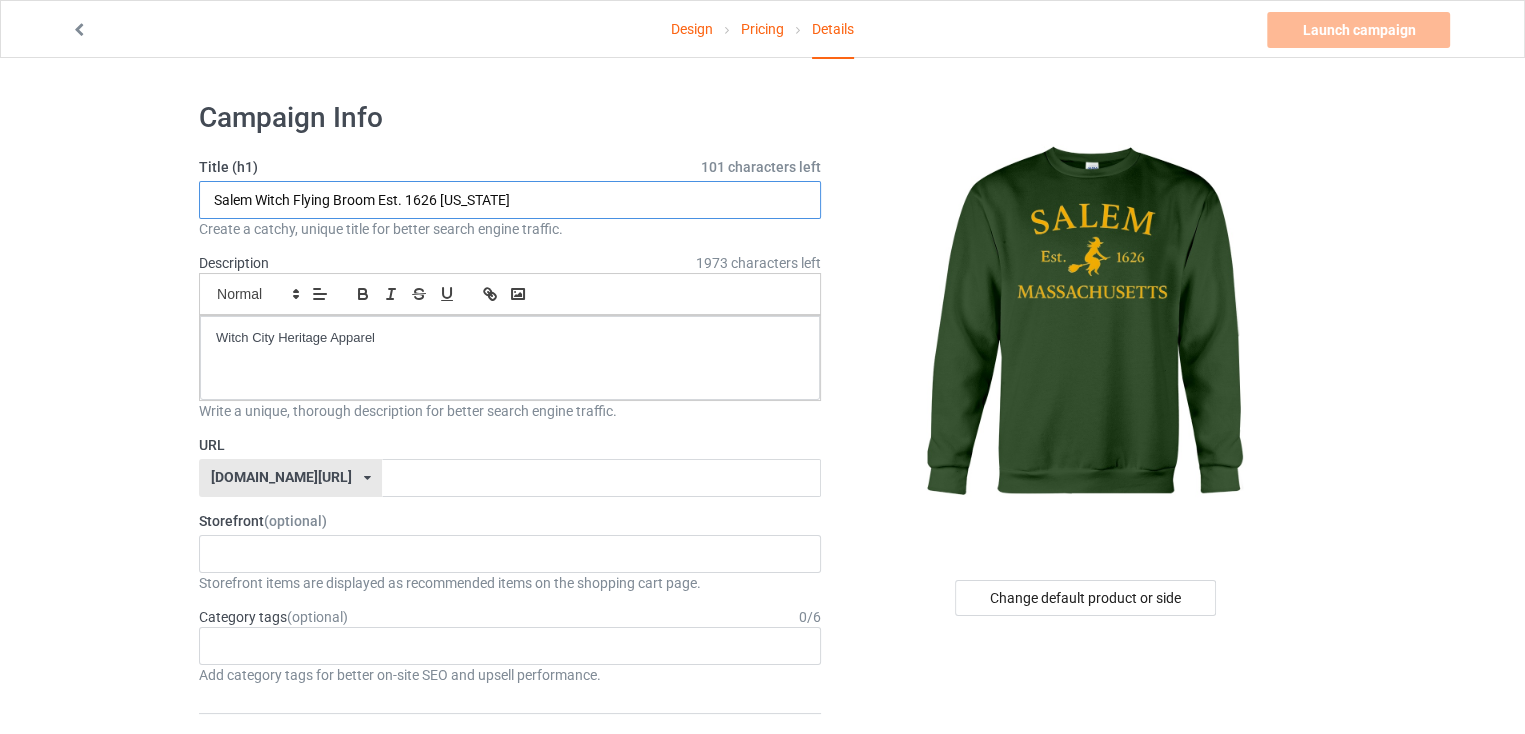 drag, startPoint x: 231, startPoint y: 203, endPoint x: 554, endPoint y: 196, distance: 323.07584 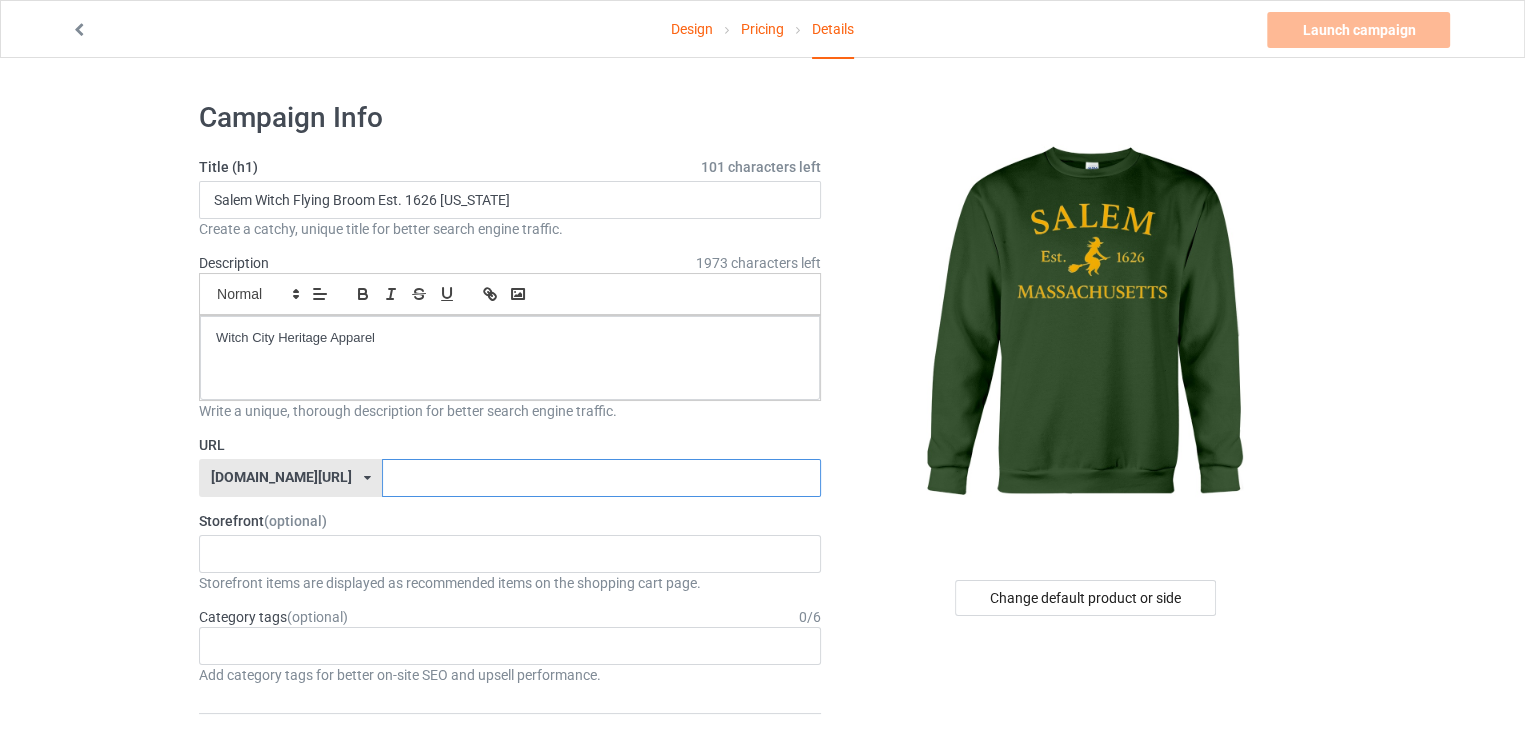 click at bounding box center [601, 478] 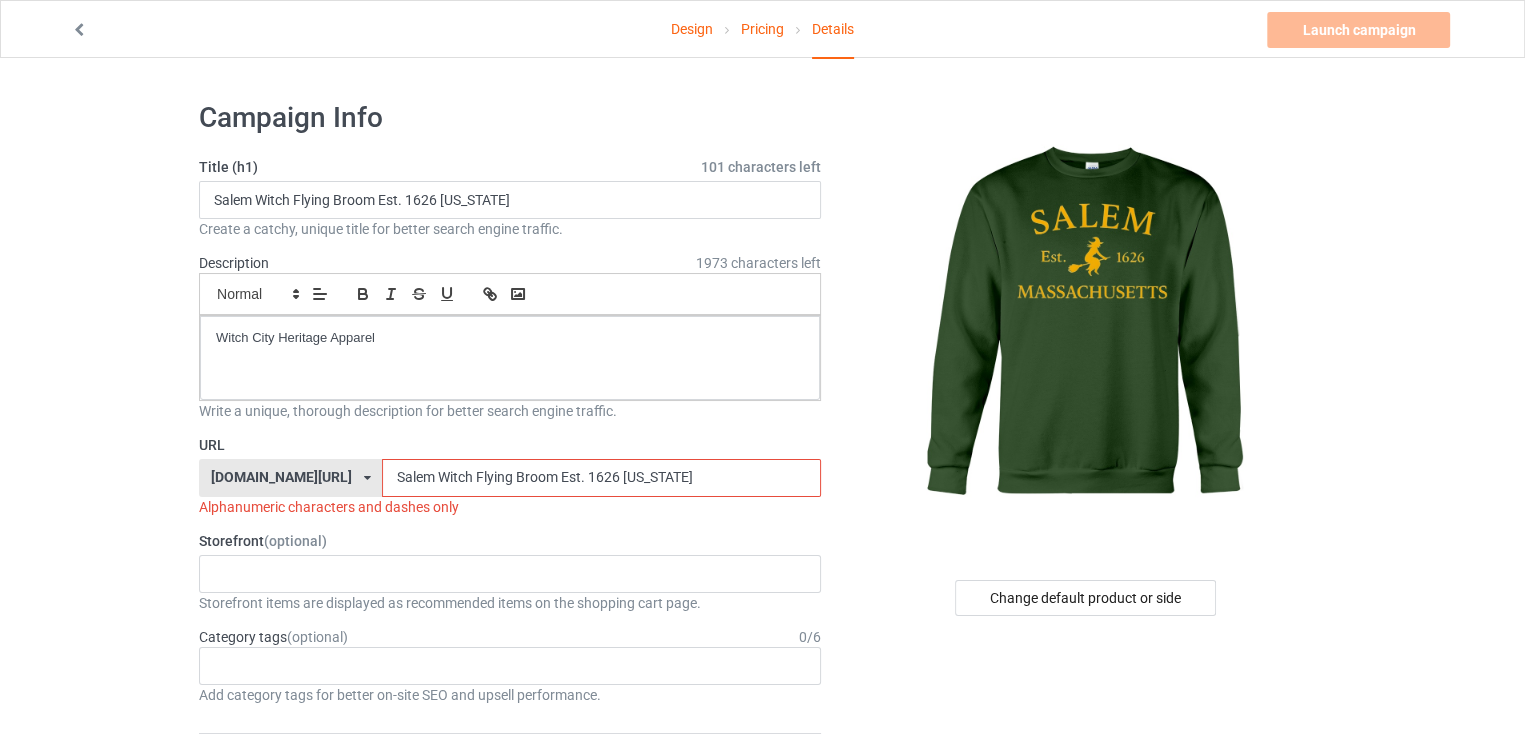 drag, startPoint x: 378, startPoint y: 473, endPoint x: 504, endPoint y: 456, distance: 127.141655 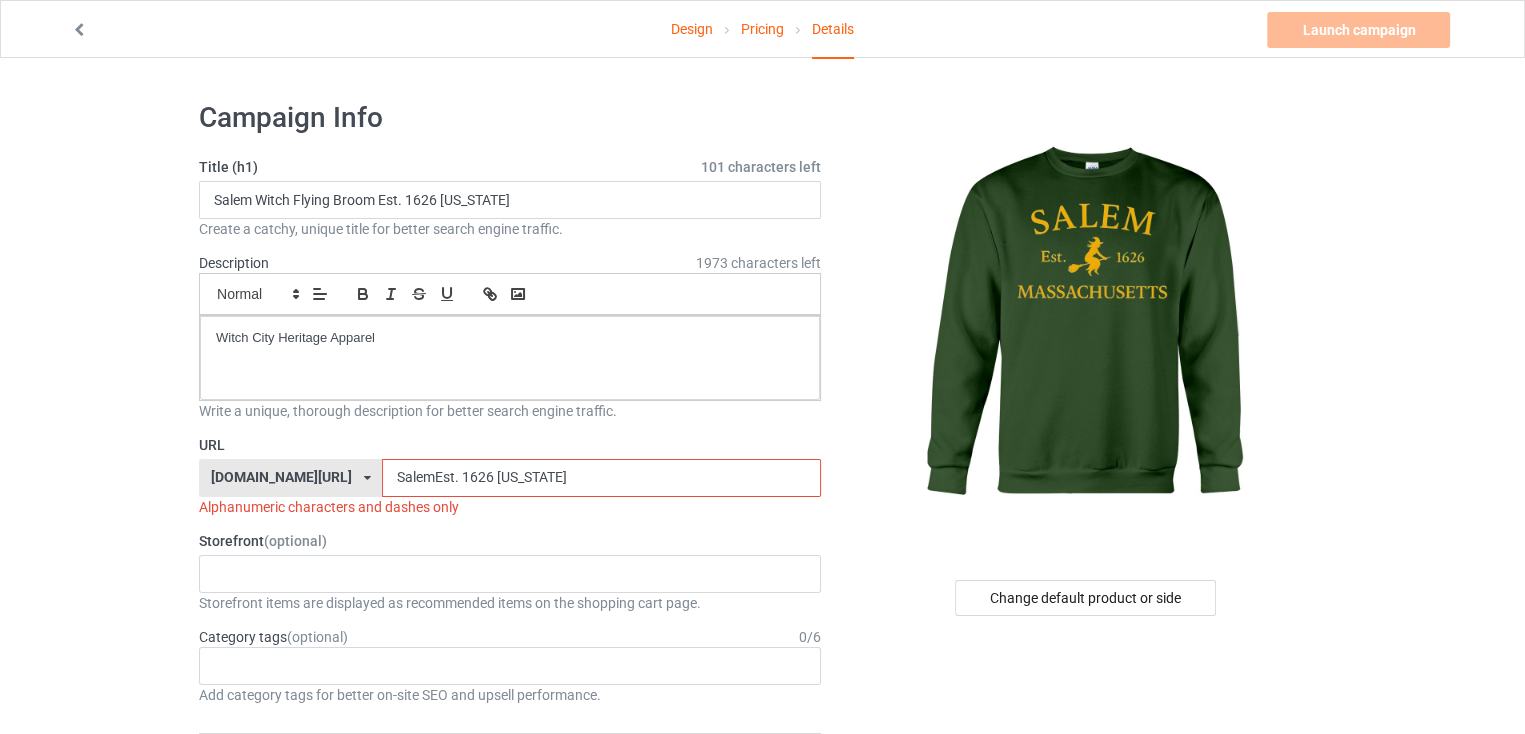 click on "SalemEst. 1626 Massachusetts" at bounding box center (601, 478) 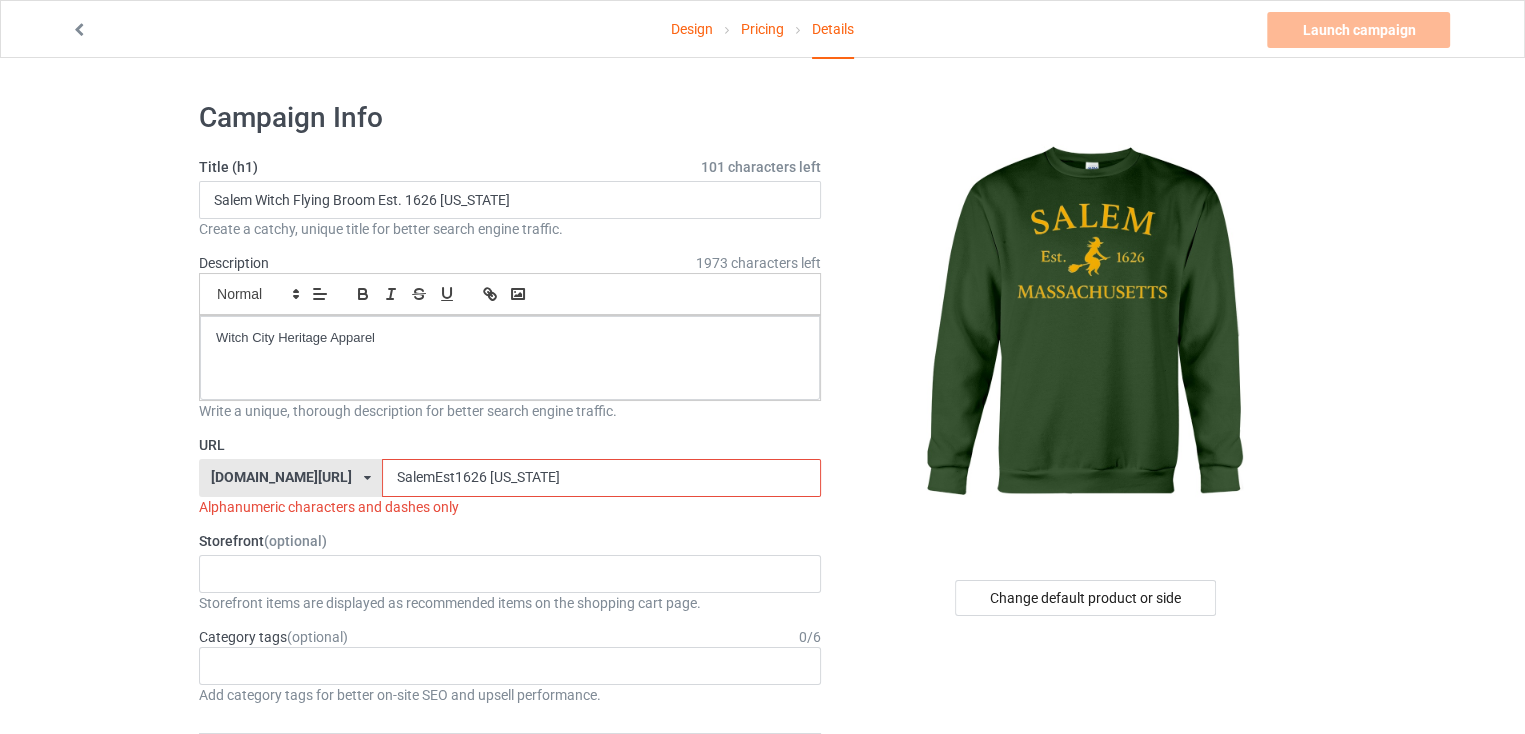 click on "SalemEst1626 Massachusetts" at bounding box center [601, 478] 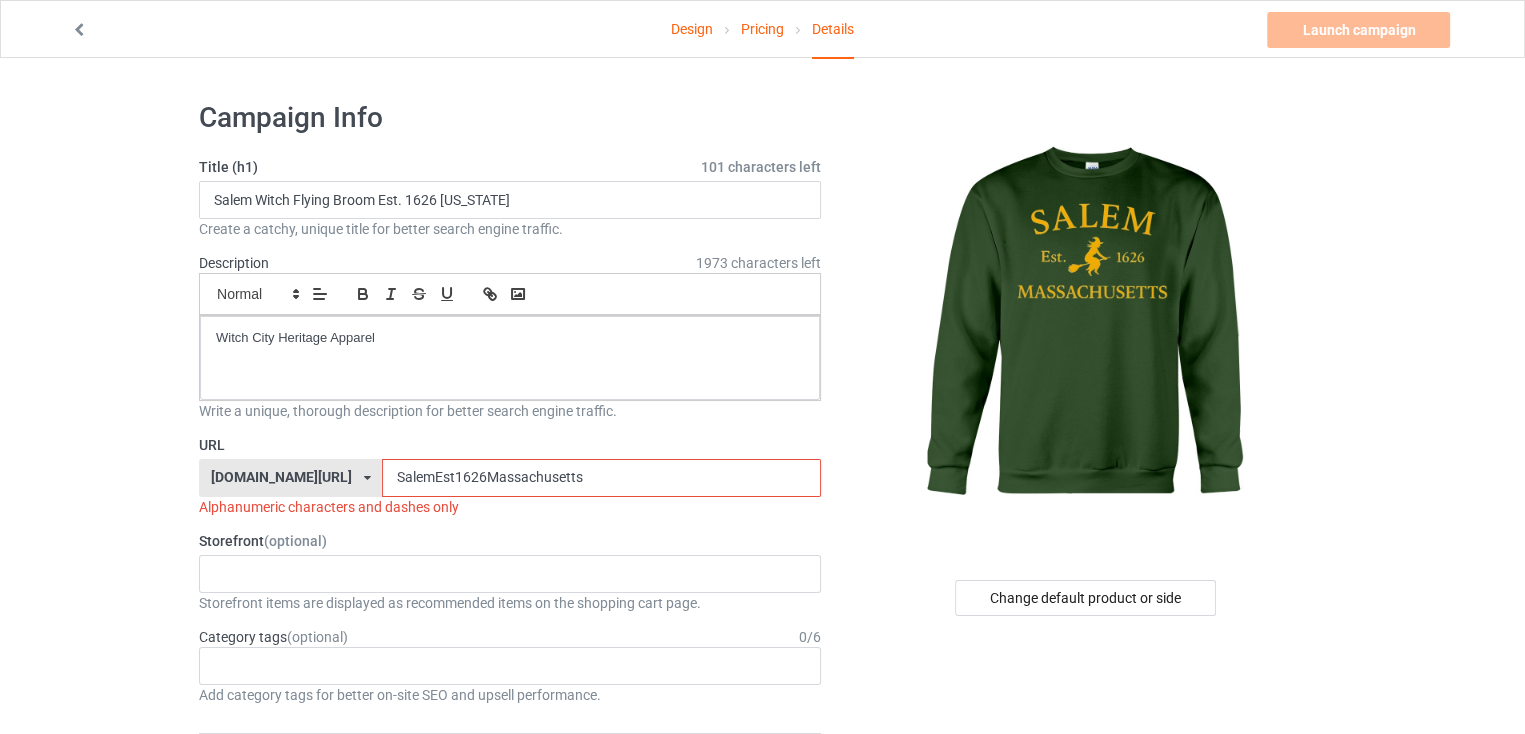 drag, startPoint x: 345, startPoint y: 477, endPoint x: 329, endPoint y: 477, distance: 16 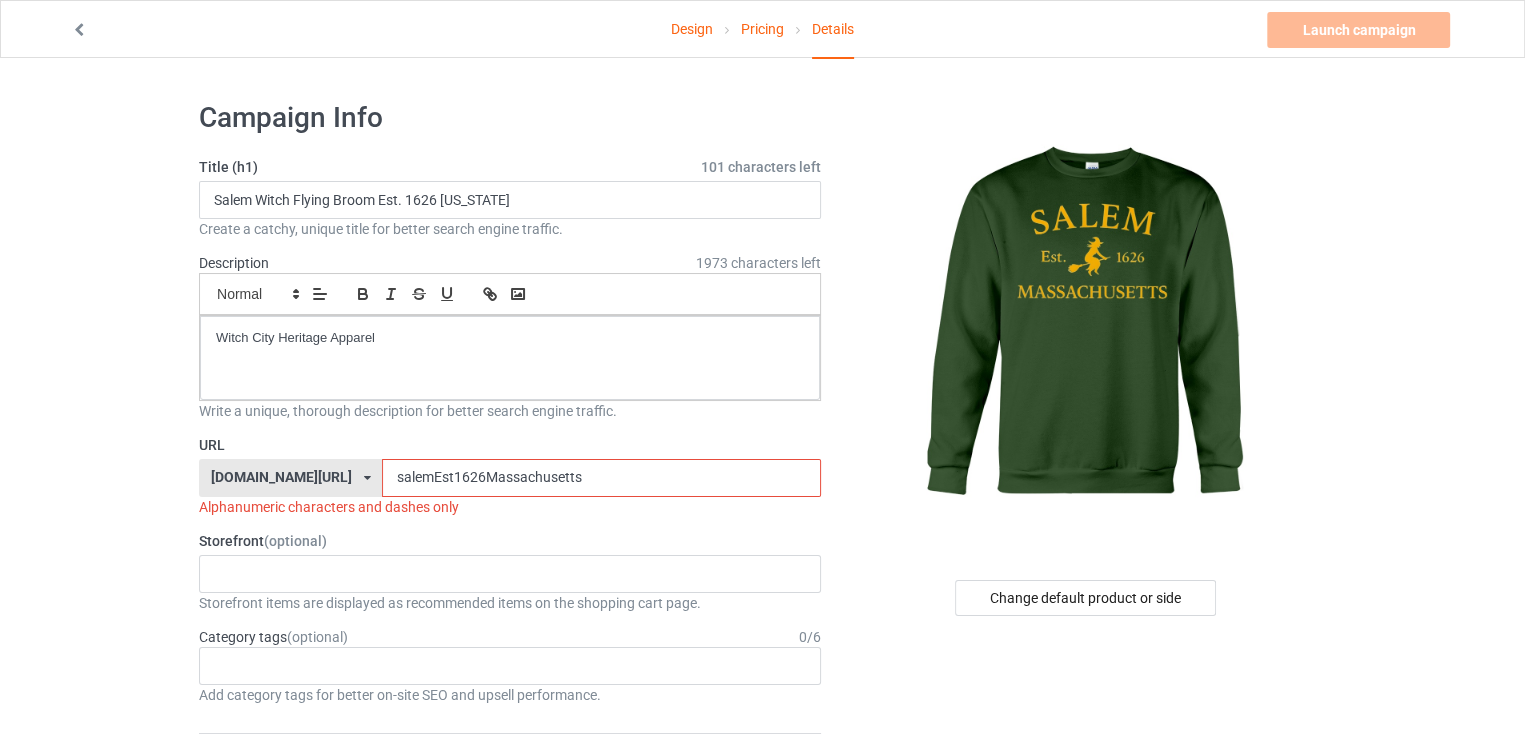 drag, startPoint x: 388, startPoint y: 476, endPoint x: 378, endPoint y: 477, distance: 10.049875 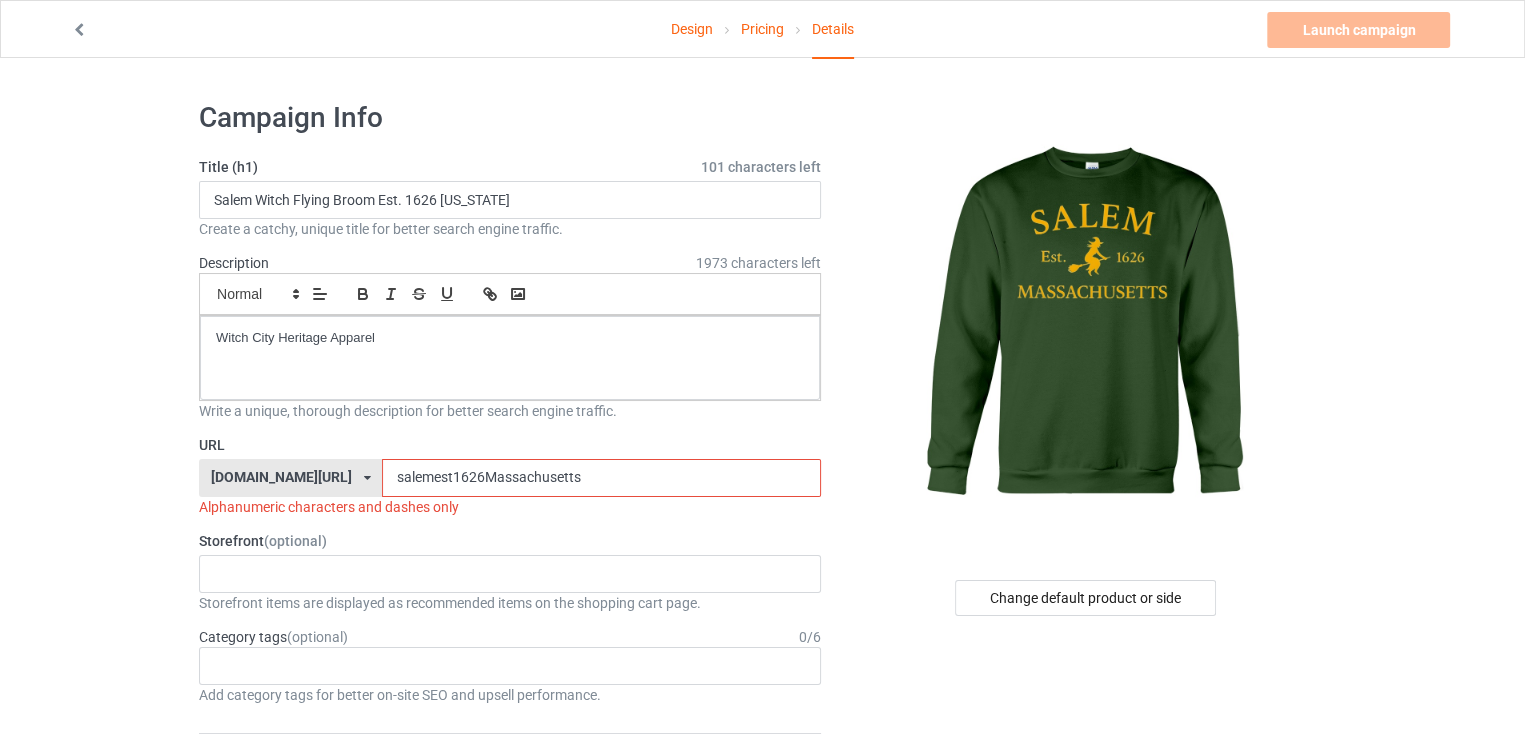 drag, startPoint x: 440, startPoint y: 477, endPoint x: 425, endPoint y: 480, distance: 15.297058 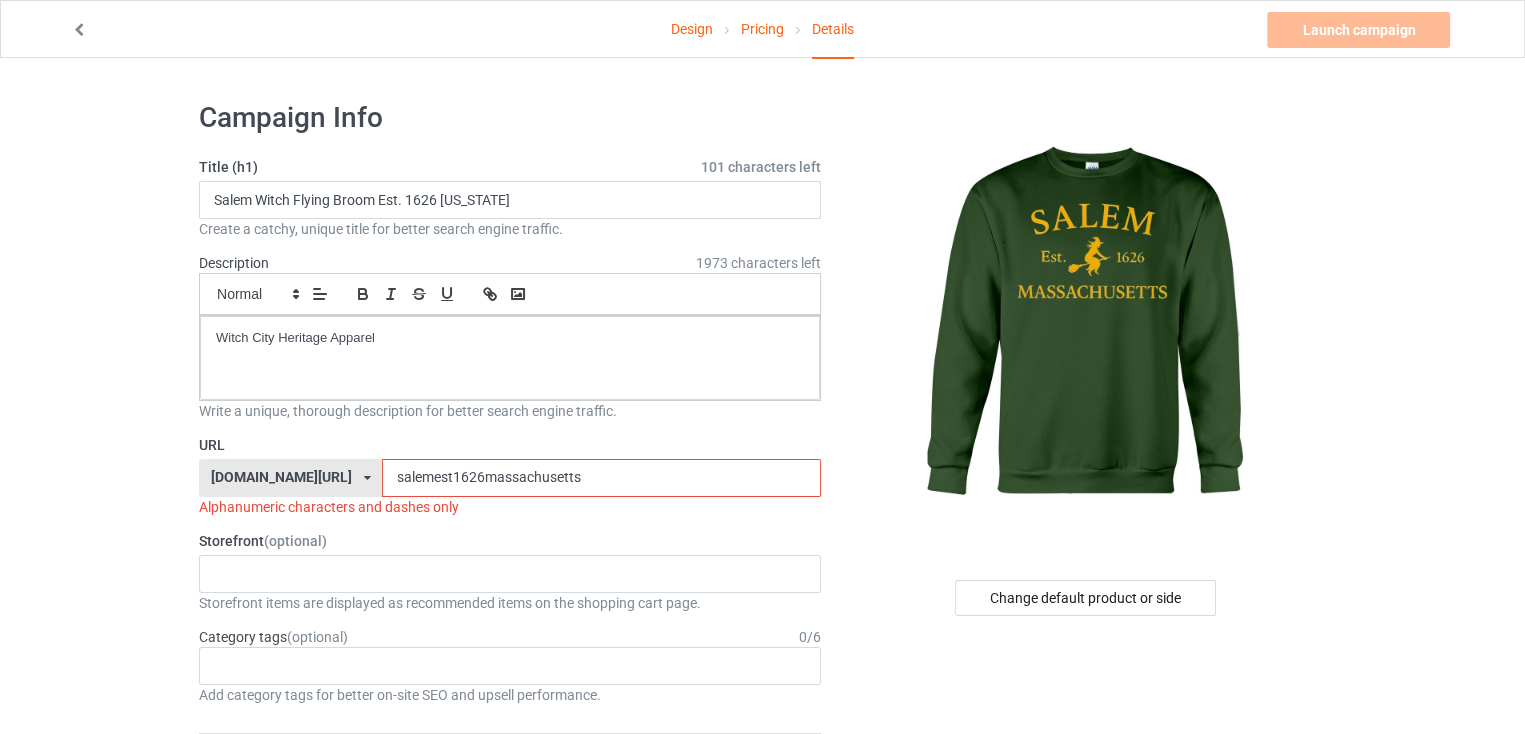 type on "salemest1626massachusetts" 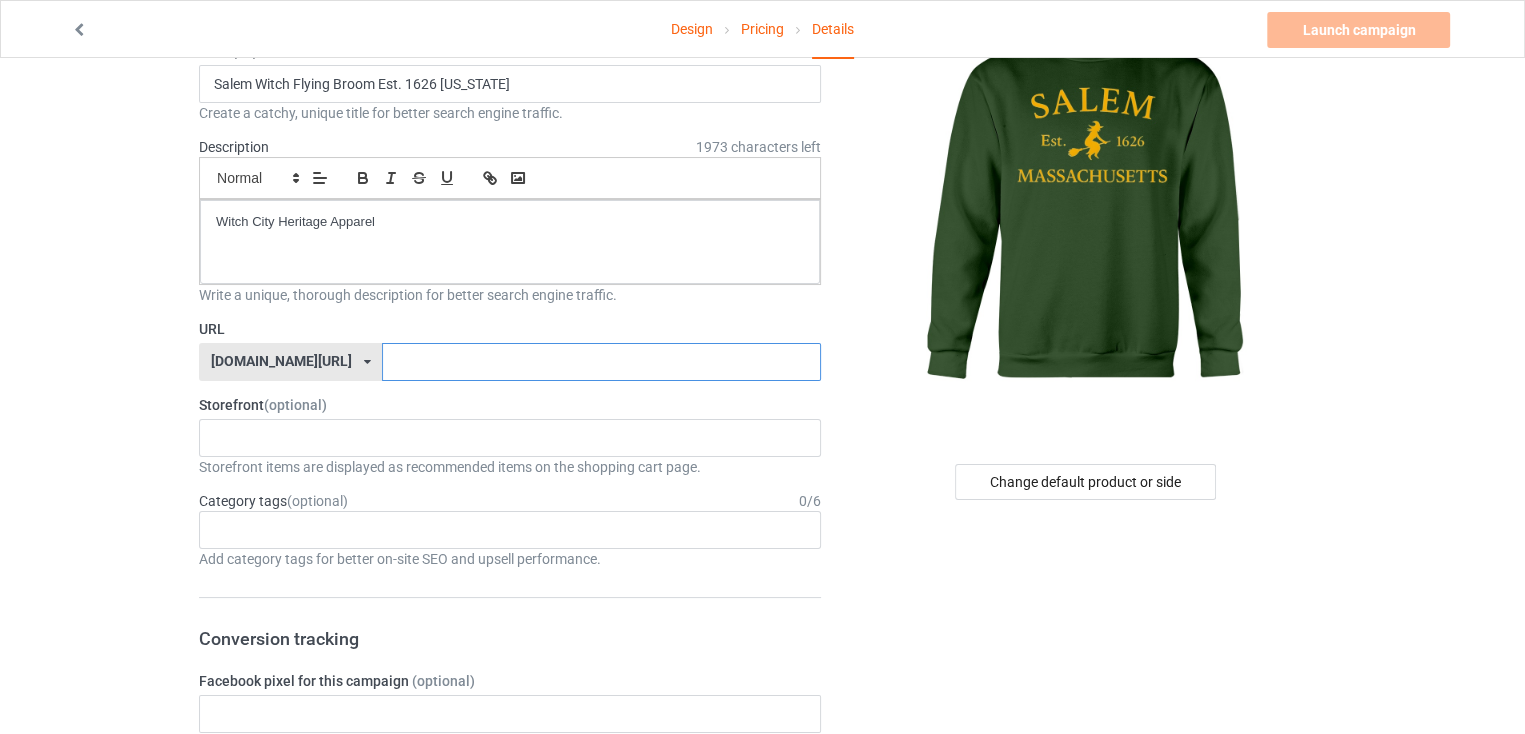 scroll, scrollTop: 0, scrollLeft: 0, axis: both 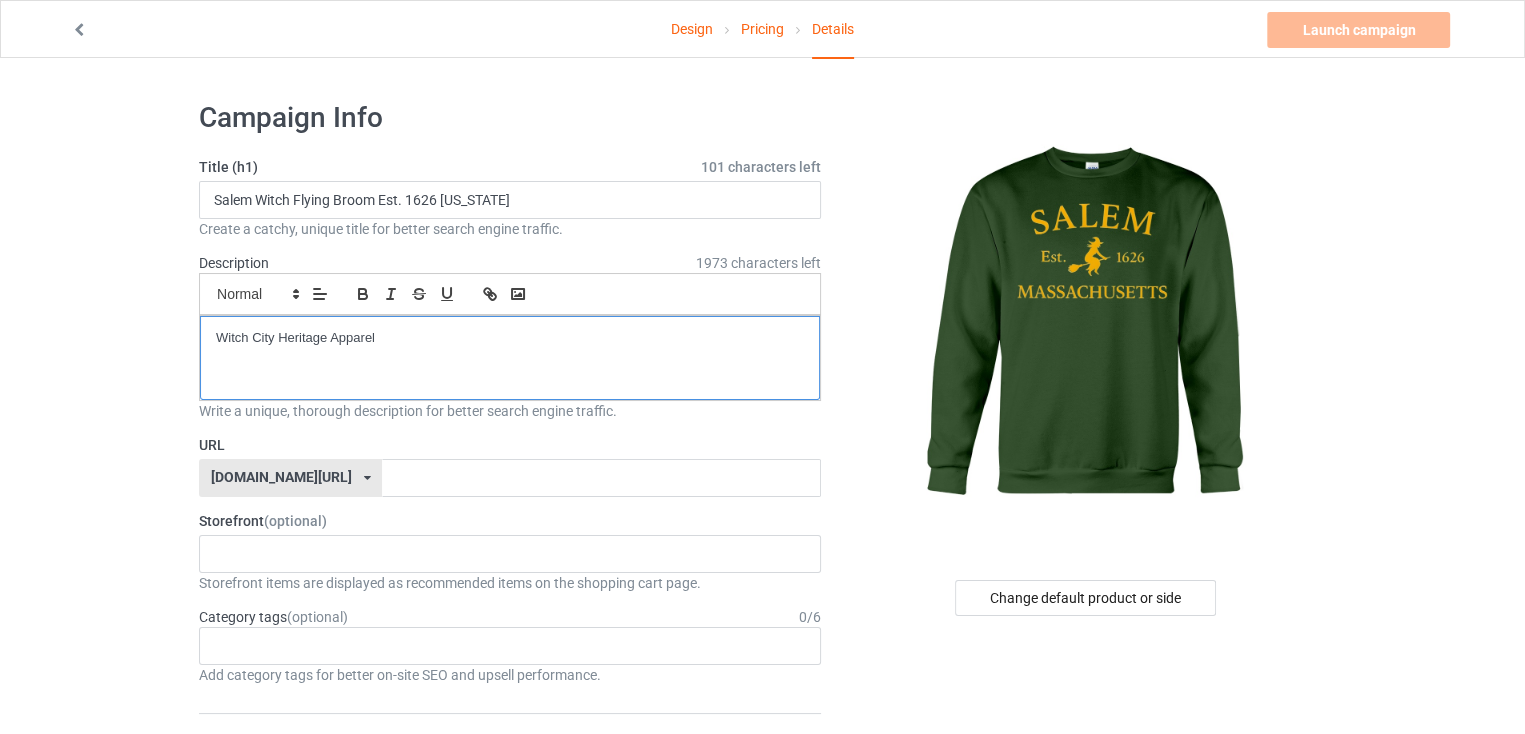 click on "Witch City Heritage Apparel" at bounding box center (510, 338) 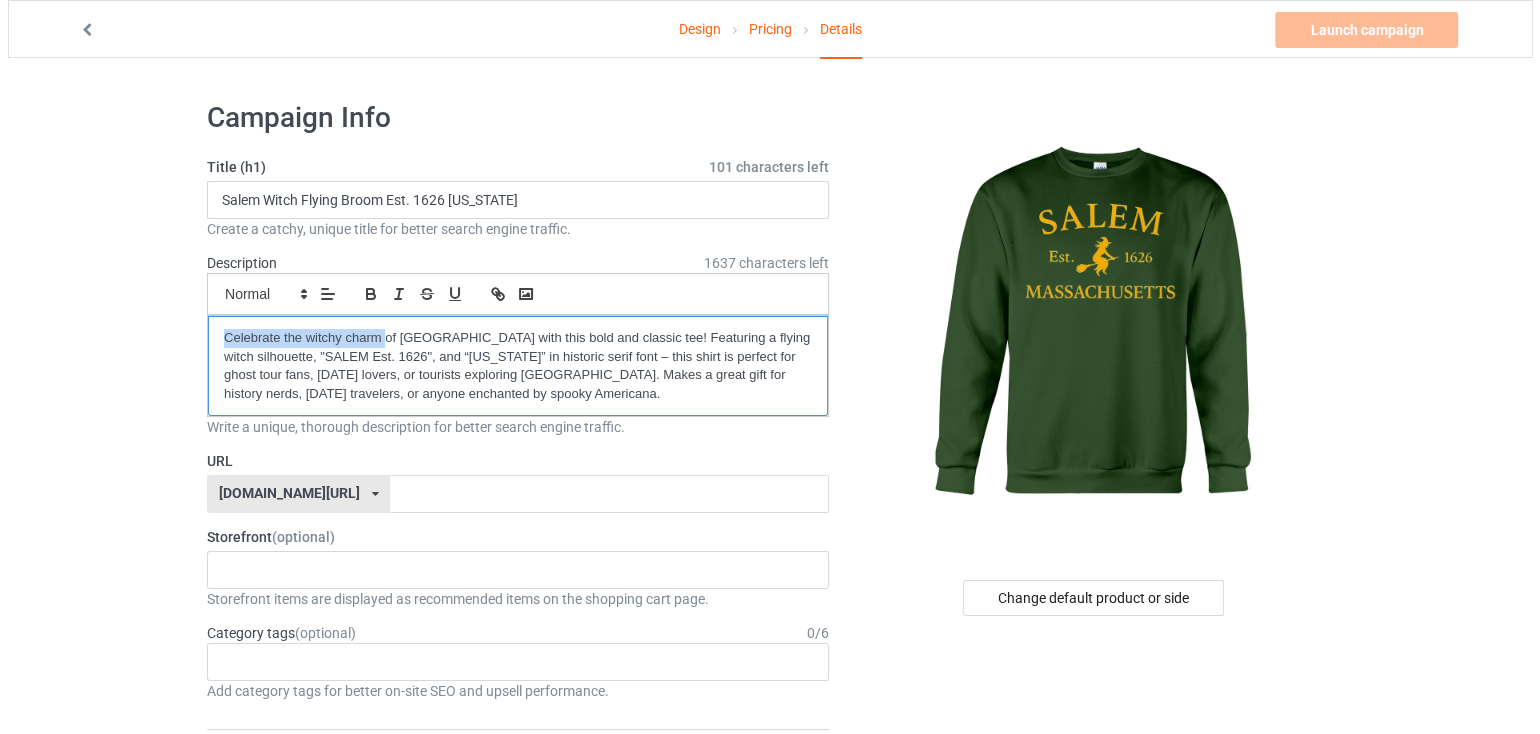 scroll, scrollTop: 0, scrollLeft: 0, axis: both 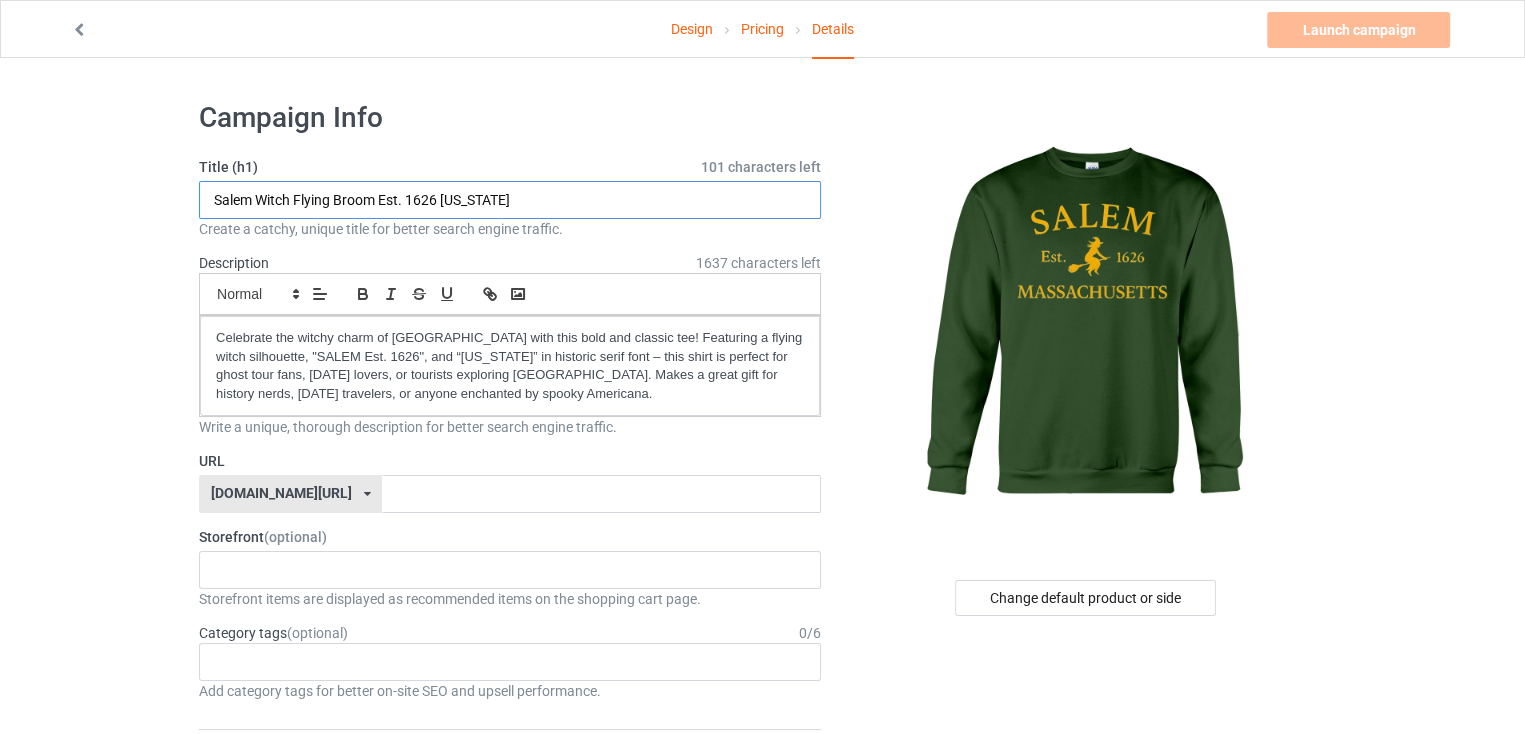 drag, startPoint x: 252, startPoint y: 204, endPoint x: 217, endPoint y: 204, distance: 35 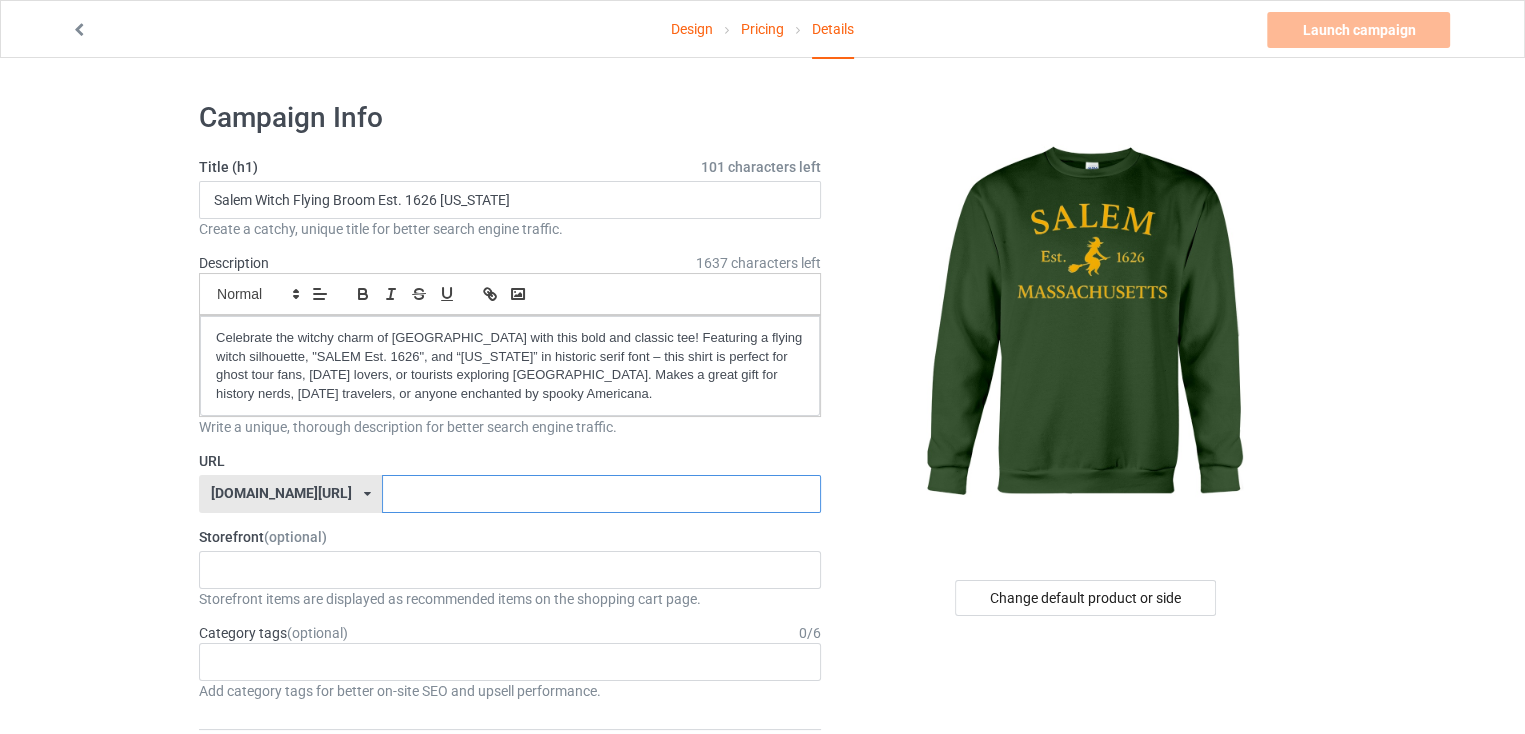 click at bounding box center (601, 494) 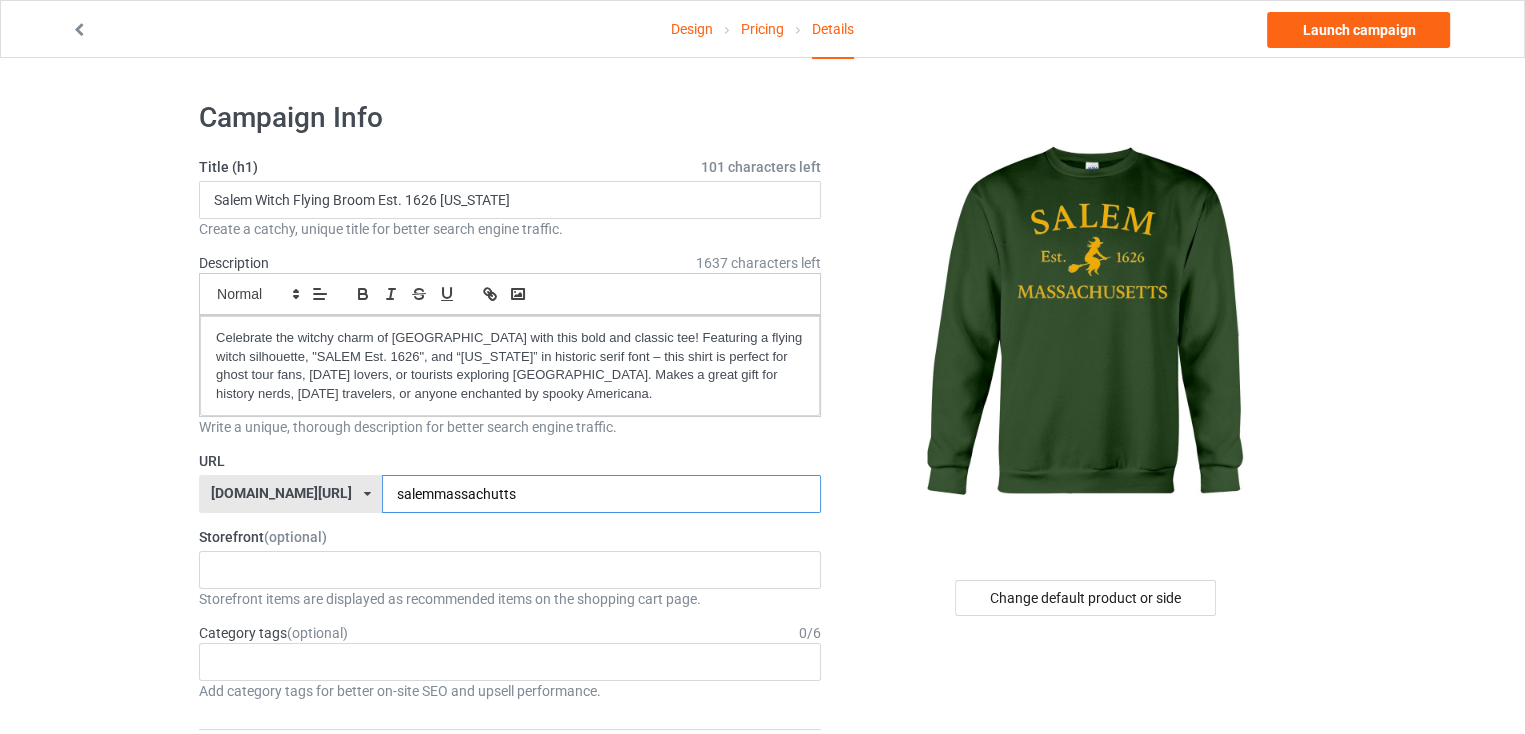 click on "salemmassachutts" at bounding box center (601, 494) 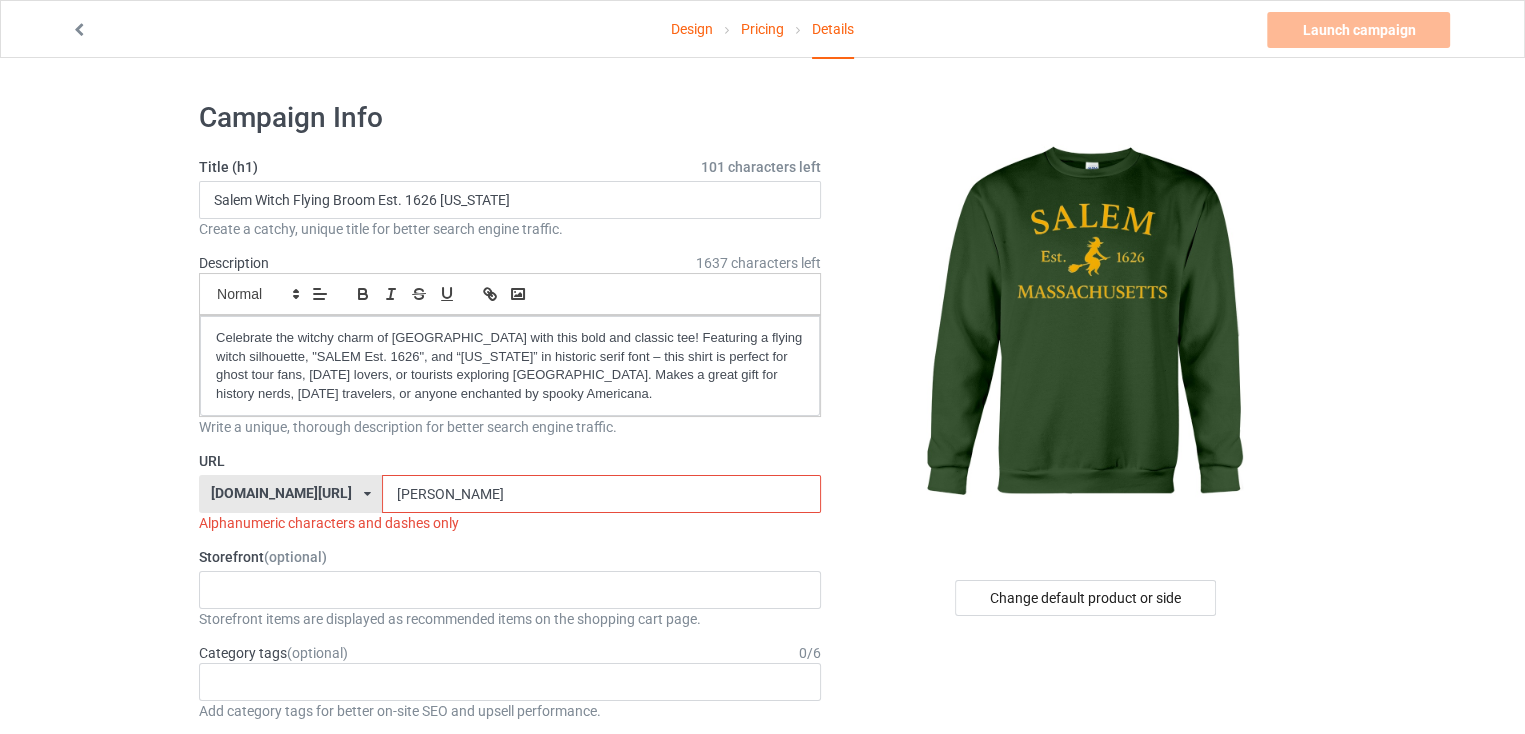 click on "salem massachutts" at bounding box center (601, 494) 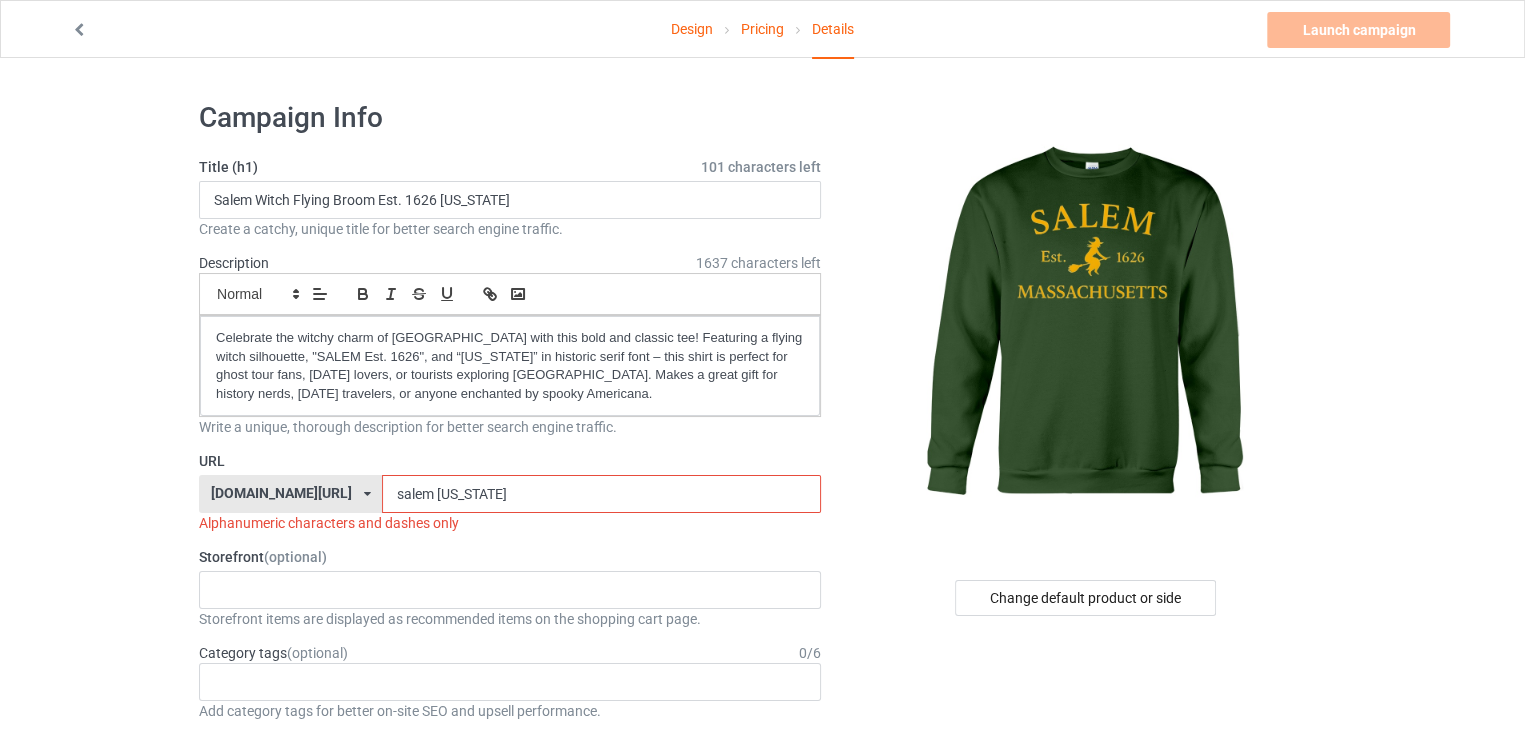 click on "salem massachusetts" at bounding box center [601, 494] 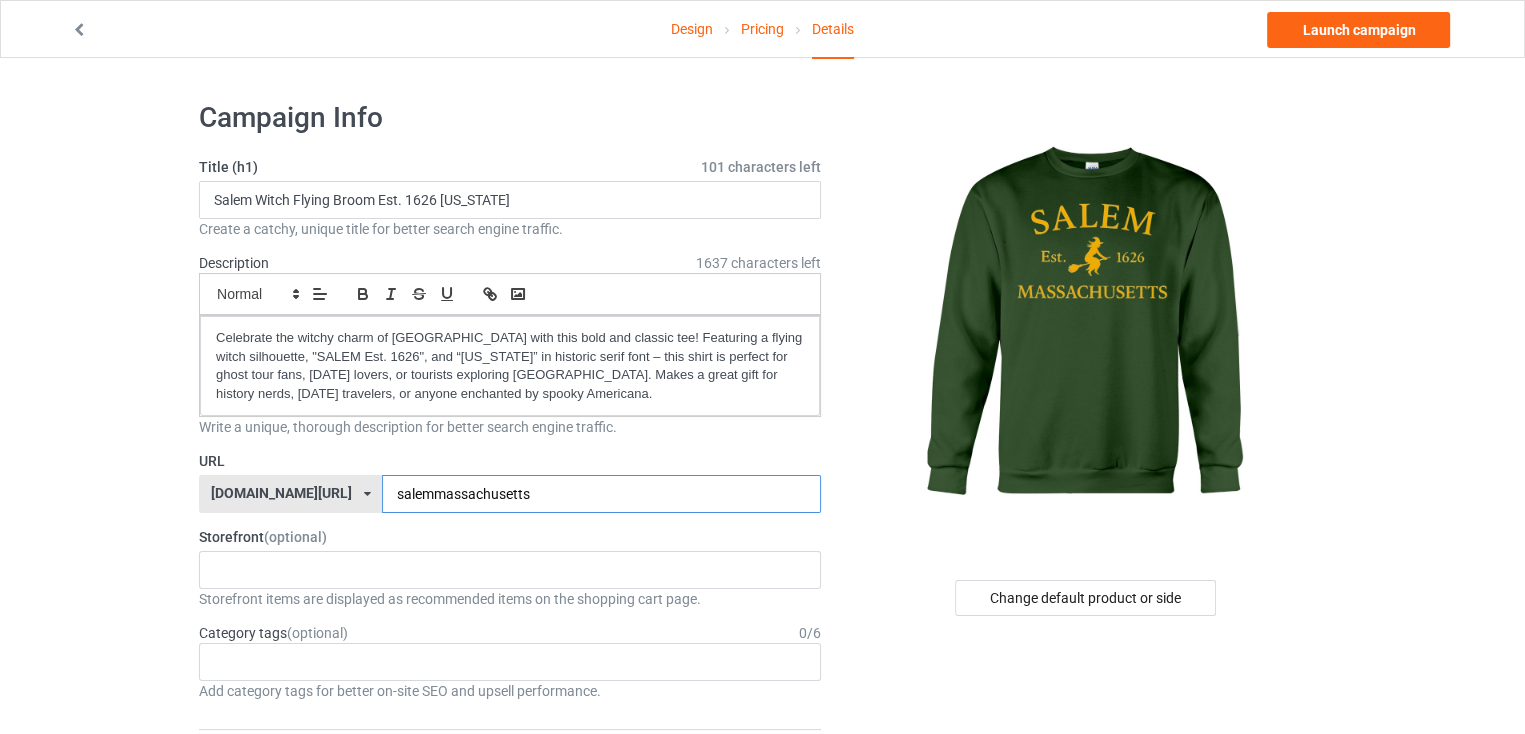 type on "salemmassachusetts" 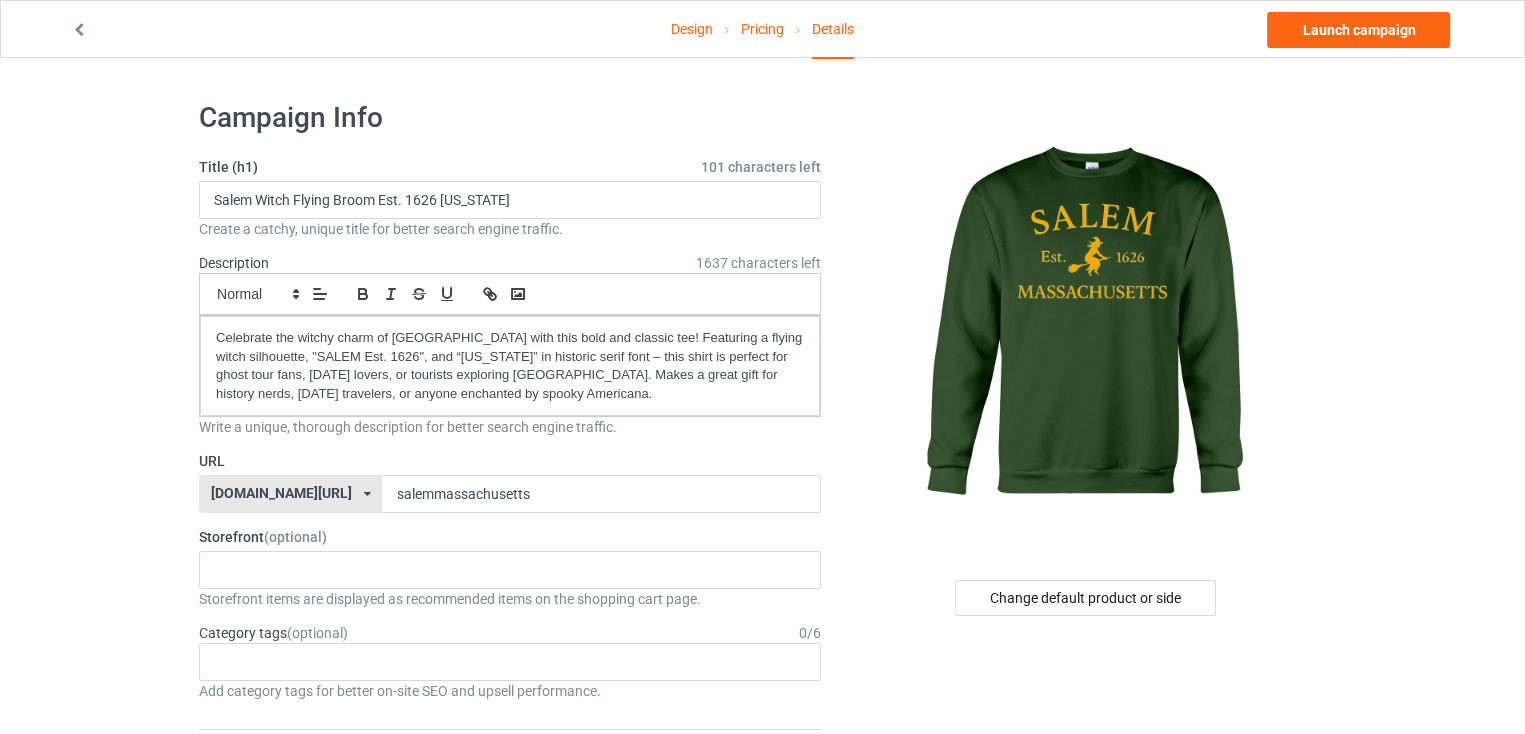click on "Design Pricing Details Launch campaign Campaign Info Title (h1) 101   characters left Salem Witch Flying Broom Est. 1626 Massachusetts Create a catchy, unique title for better search engine traffic. Description 1637   characters left       Small Normal Large Big Huge                                                                                     Celebrate the witchy charm of Salem with this bold and classic tee! Featuring a flying witch silhouette, "SALEM Est. 1626", and “MASSACHUSETTS” in historic serif font – this shirt is perfect for ghost tour fans, Halloween lovers, or tourists exploring Witch City. Makes a great gift for history nerds, Halloween travelers, or anyone enchanted by spooky Americana. Write a unique, thorough description for better search engine traffic. URL teechip.com/ teechip.com/ 587d0d41cee36fd012c64a69 salemmassachusetts Storefront (optional) halloweenhype385 684707eebaa9dc0035f9edac Storefront items are displayed as recommended items on the shopping cart page. Category tags" at bounding box center (762, 1102) 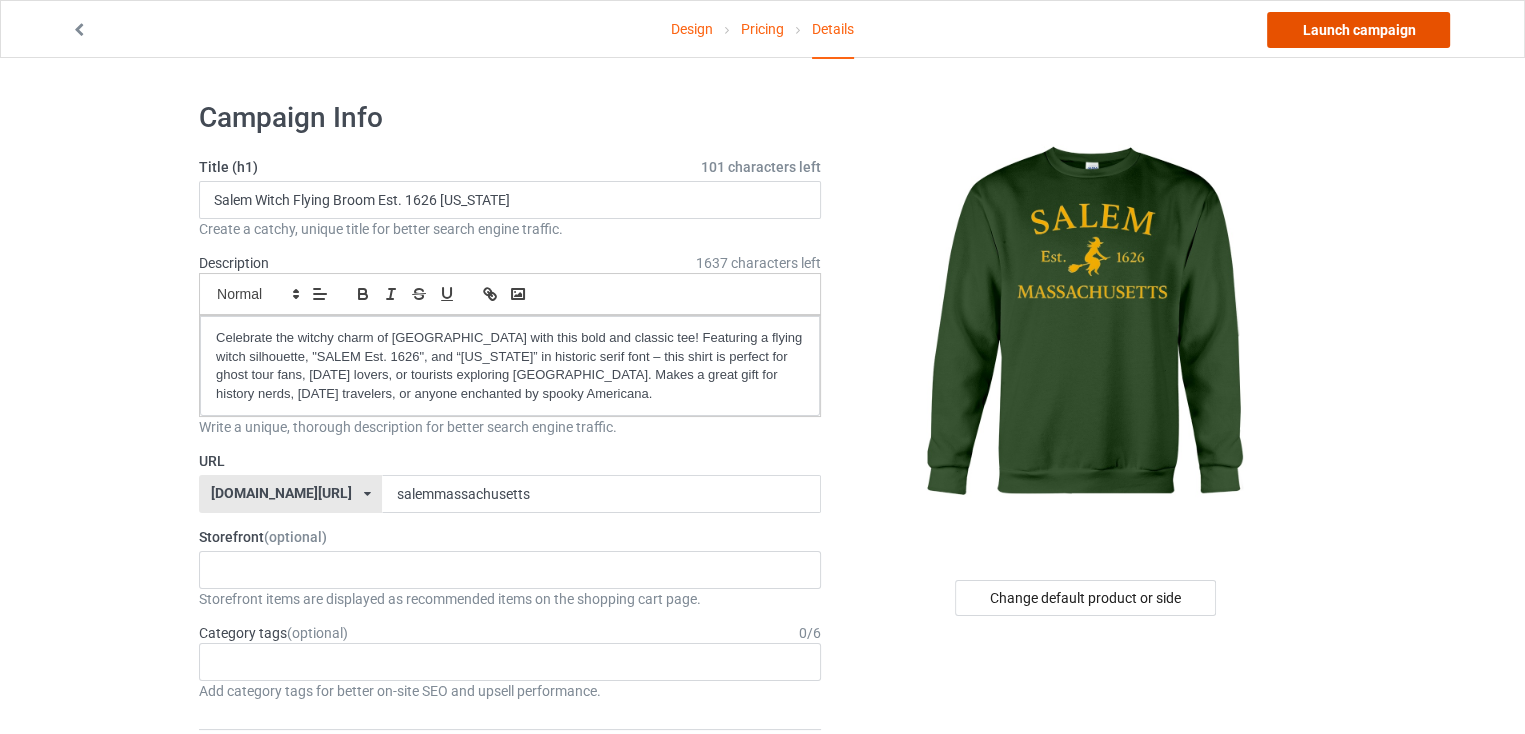 click on "Launch campaign" at bounding box center [1358, 30] 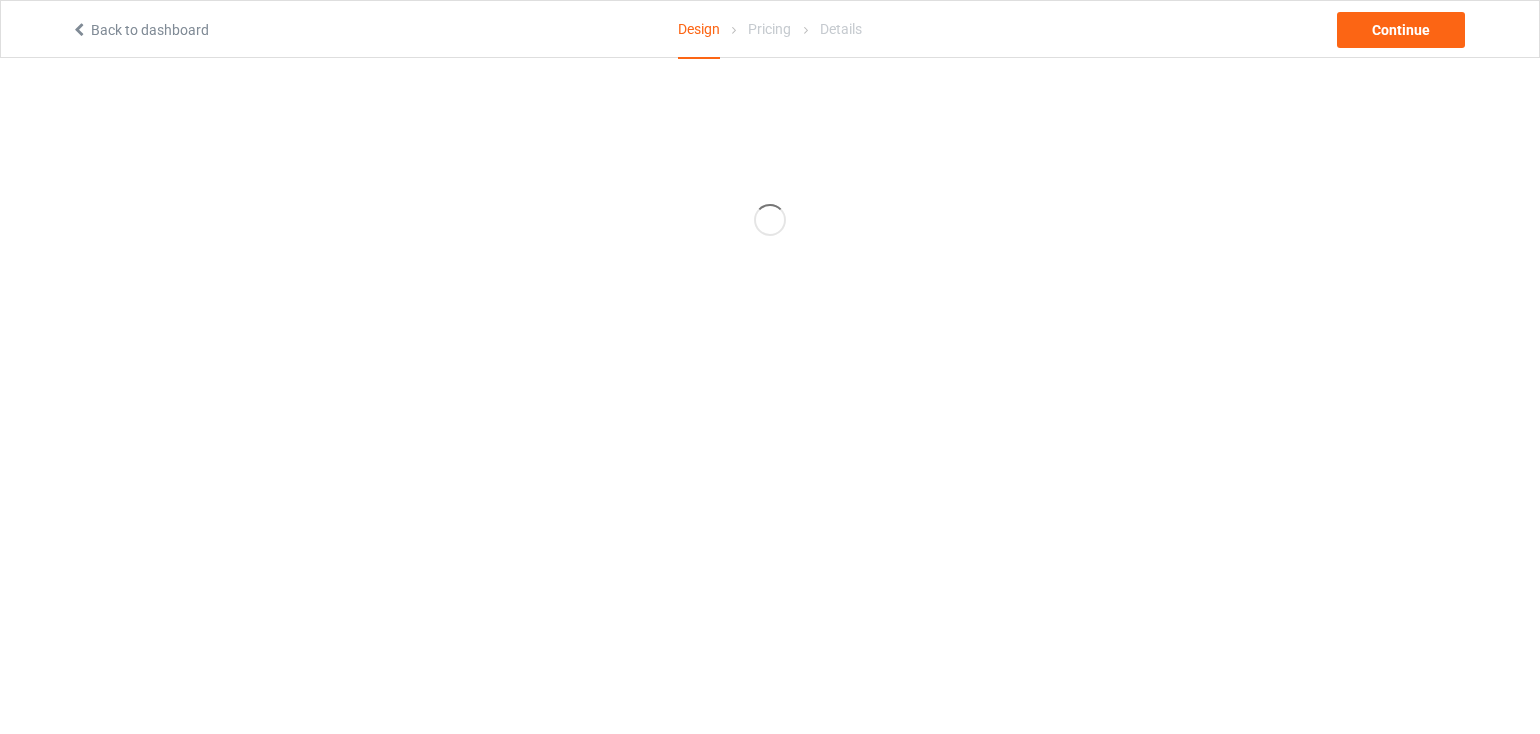 scroll, scrollTop: 0, scrollLeft: 0, axis: both 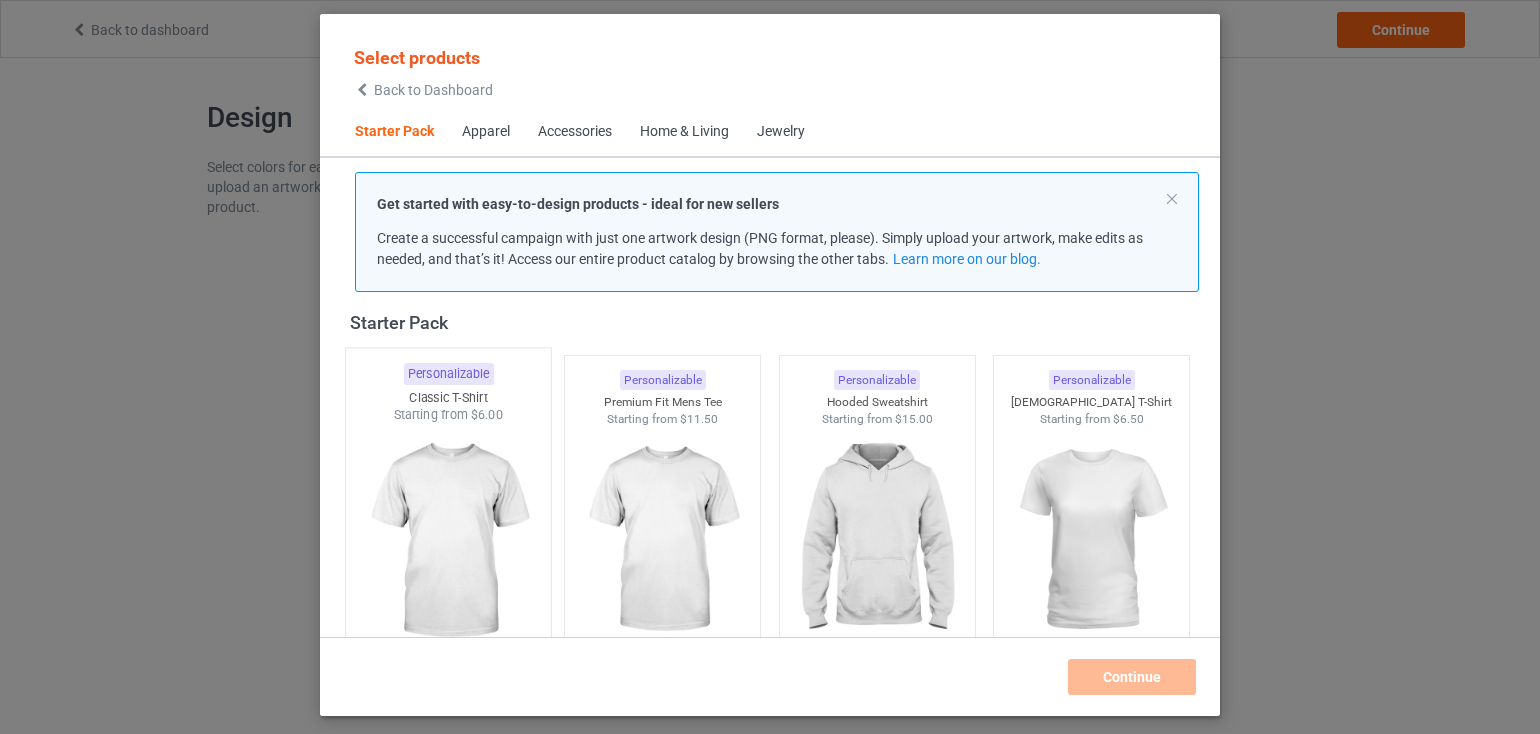 click at bounding box center [448, 541] 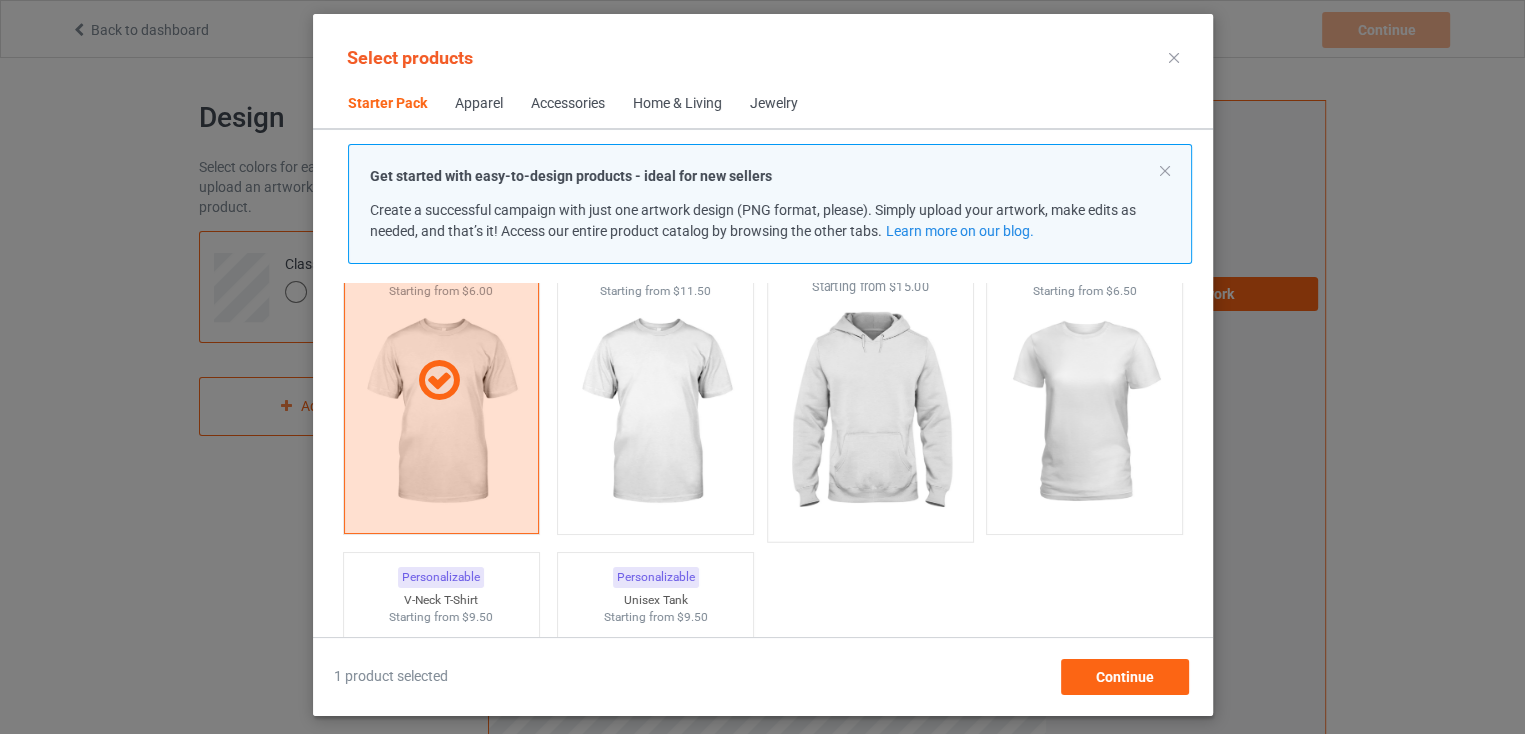 scroll, scrollTop: 26, scrollLeft: 0, axis: vertical 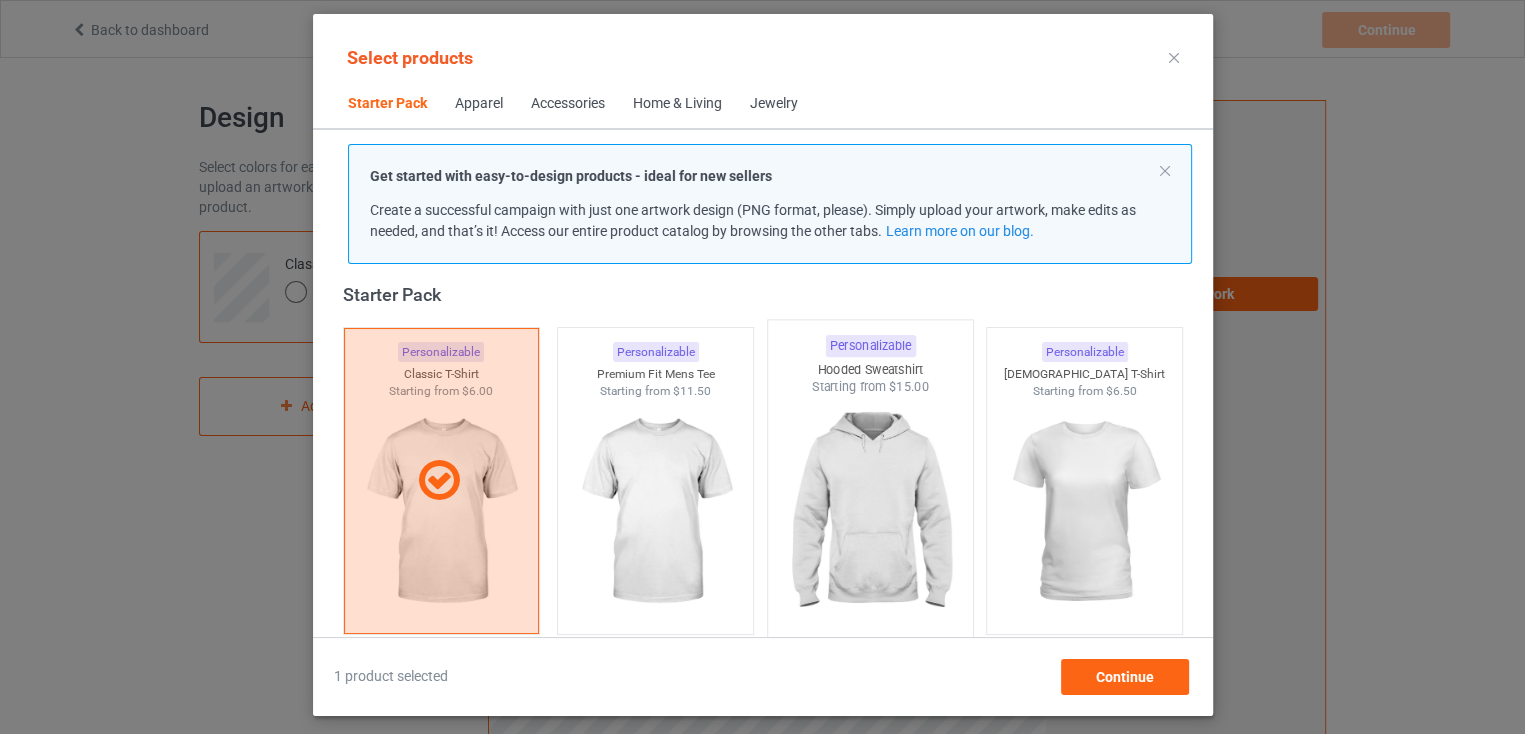 click at bounding box center [870, 513] 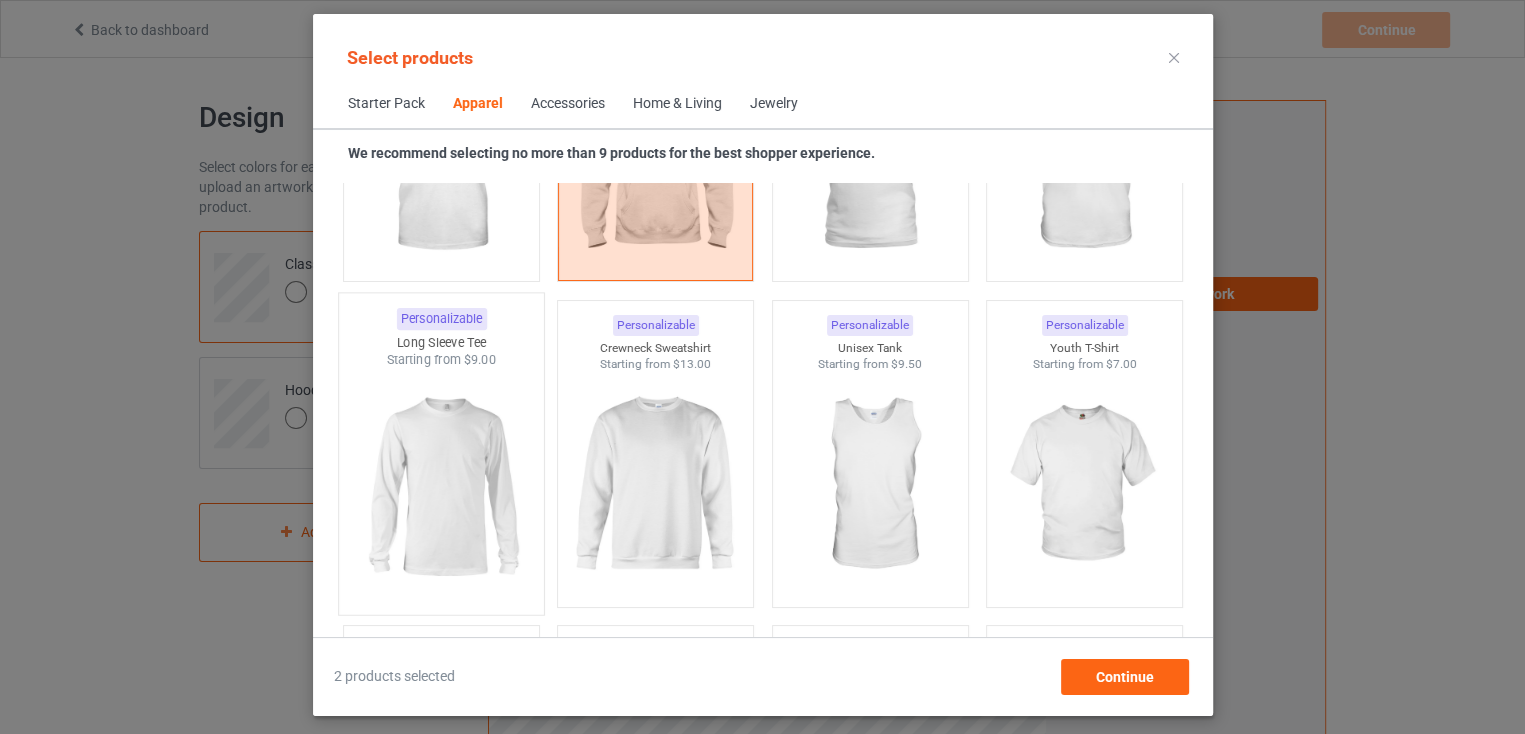 scroll, scrollTop: 1326, scrollLeft: 0, axis: vertical 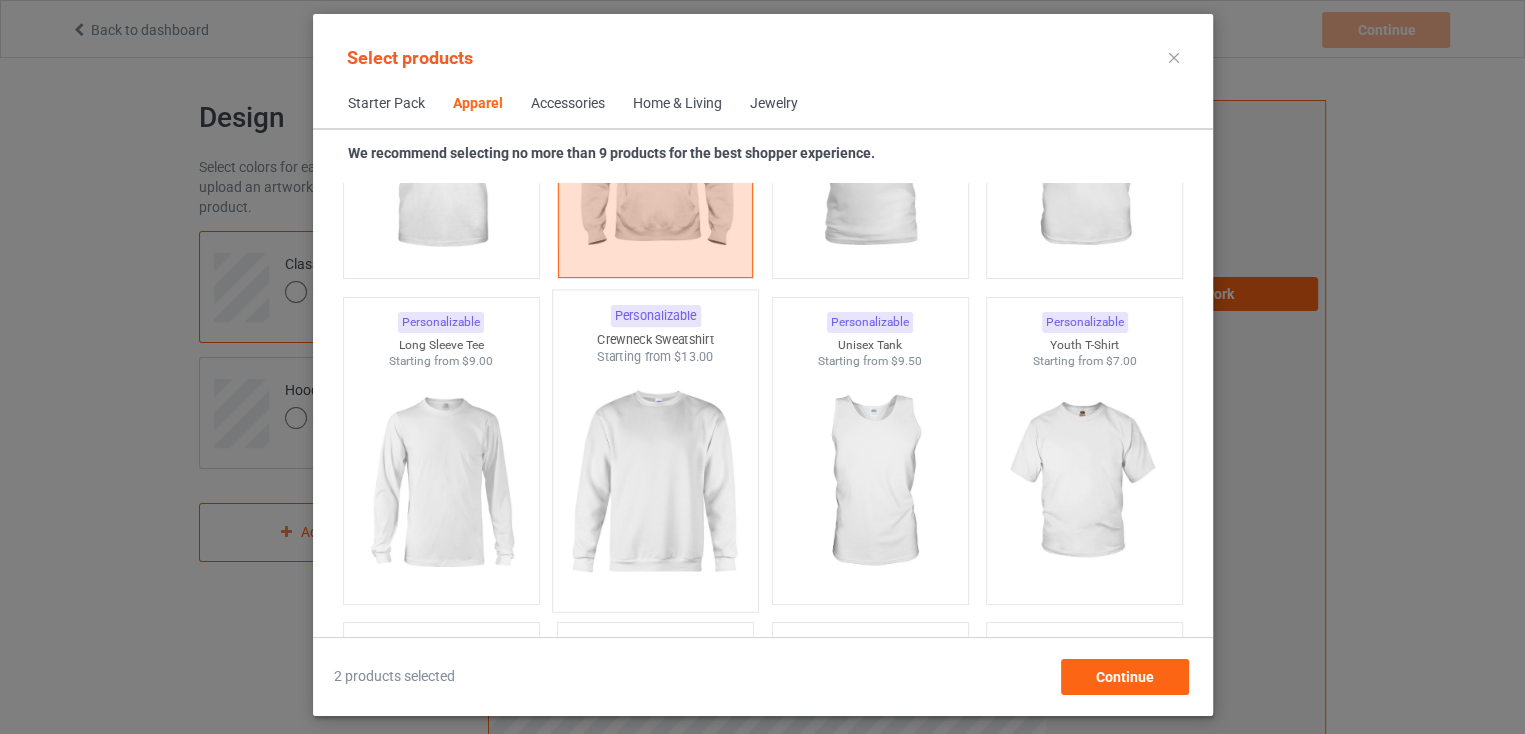 click at bounding box center (655, 483) 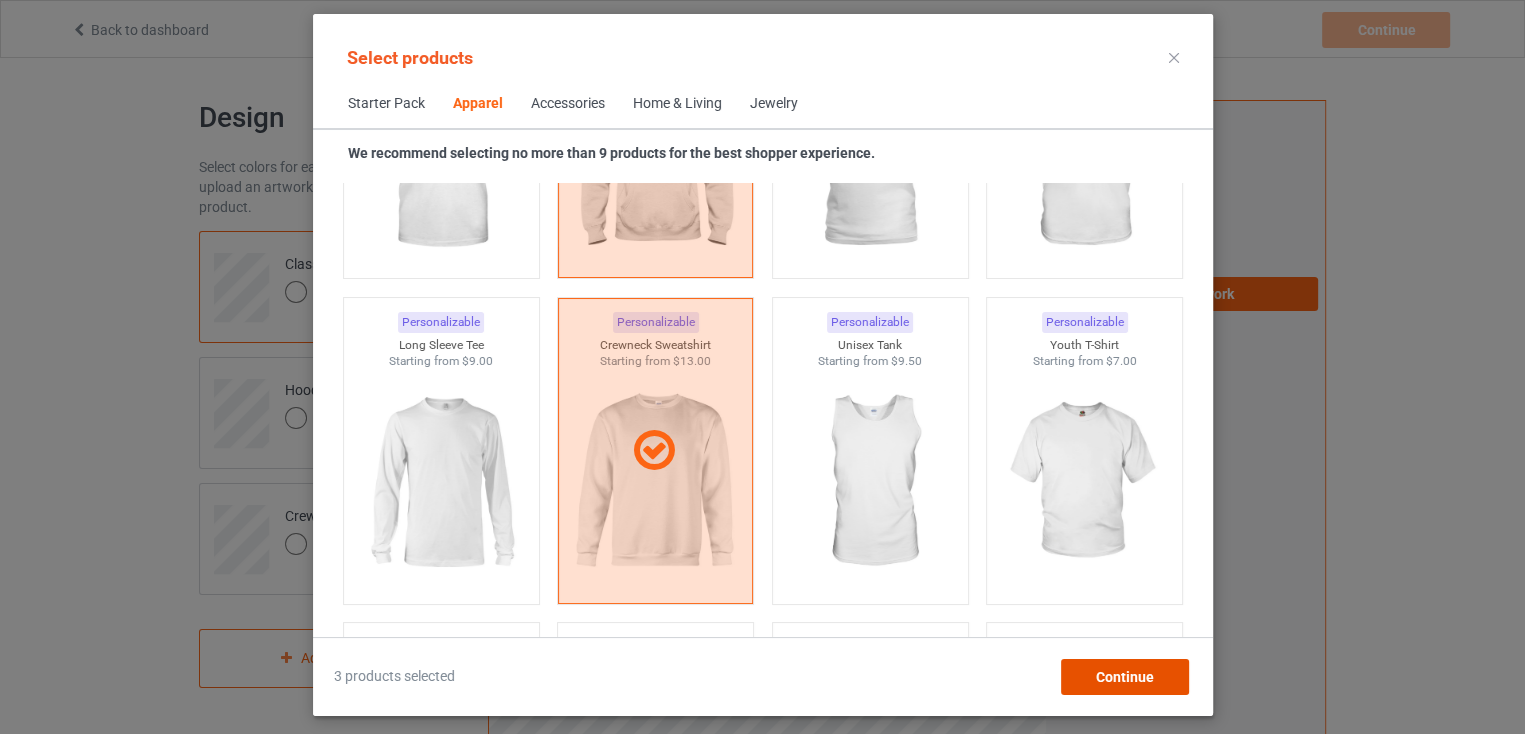 click on "Continue" at bounding box center [1124, 677] 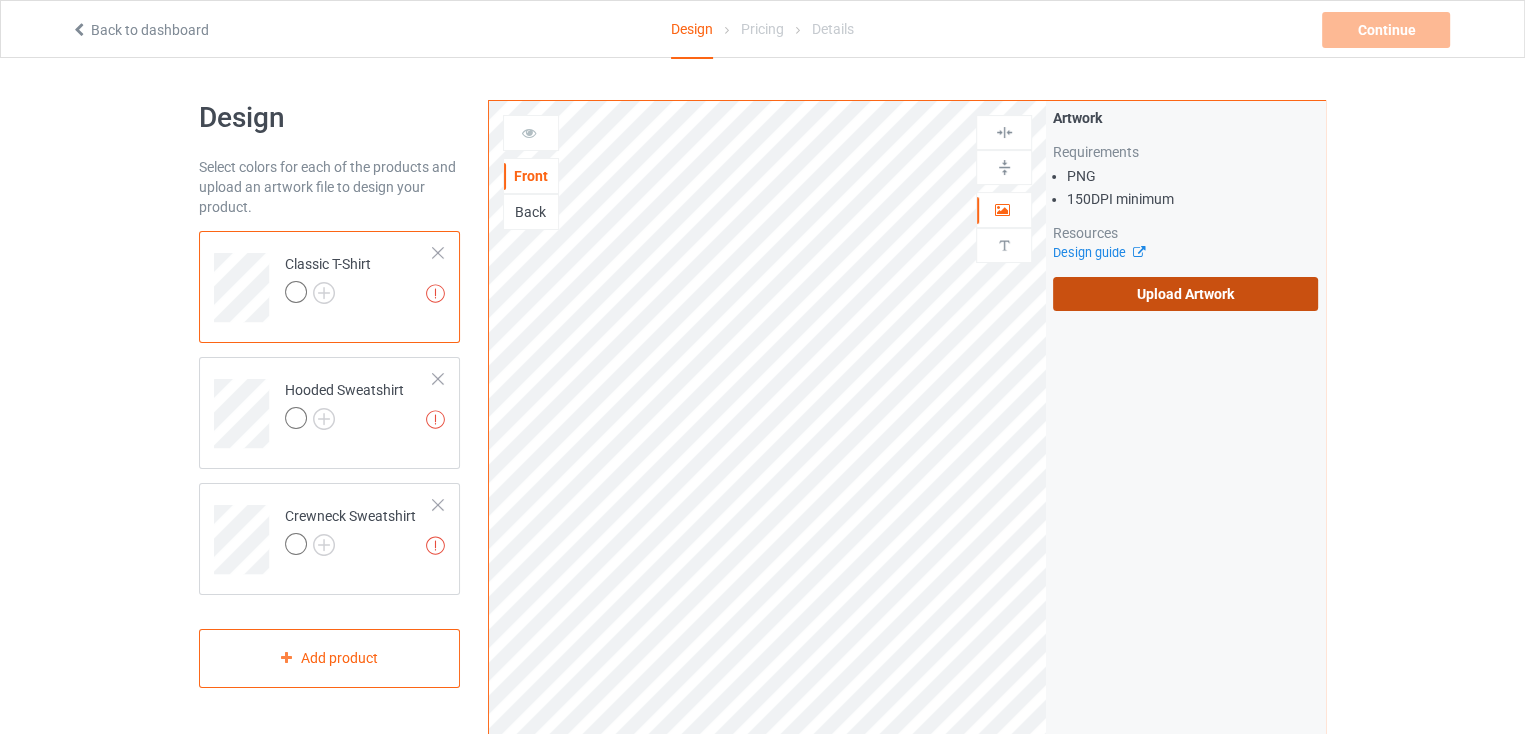 click on "Upload Artwork" at bounding box center [1185, 294] 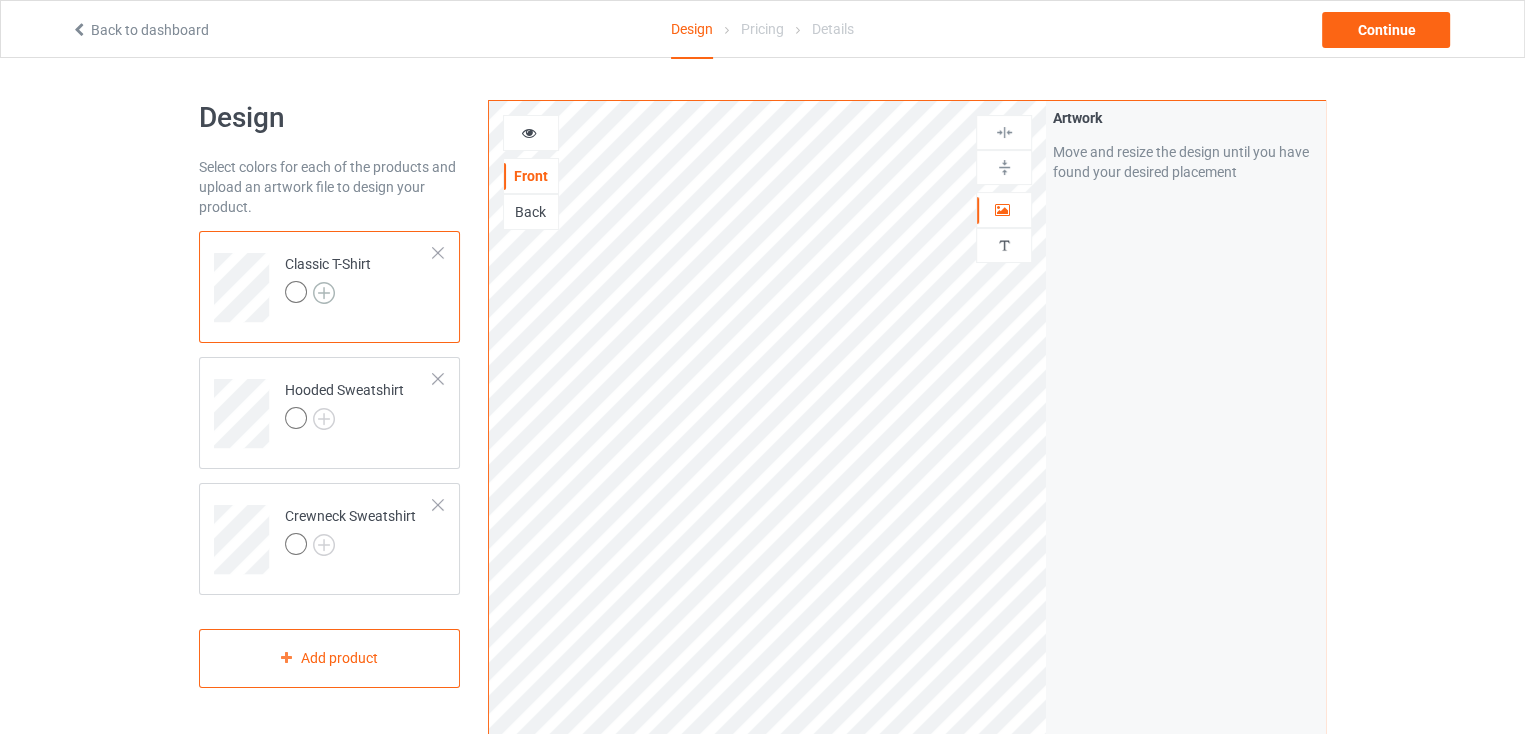 click at bounding box center (324, 293) 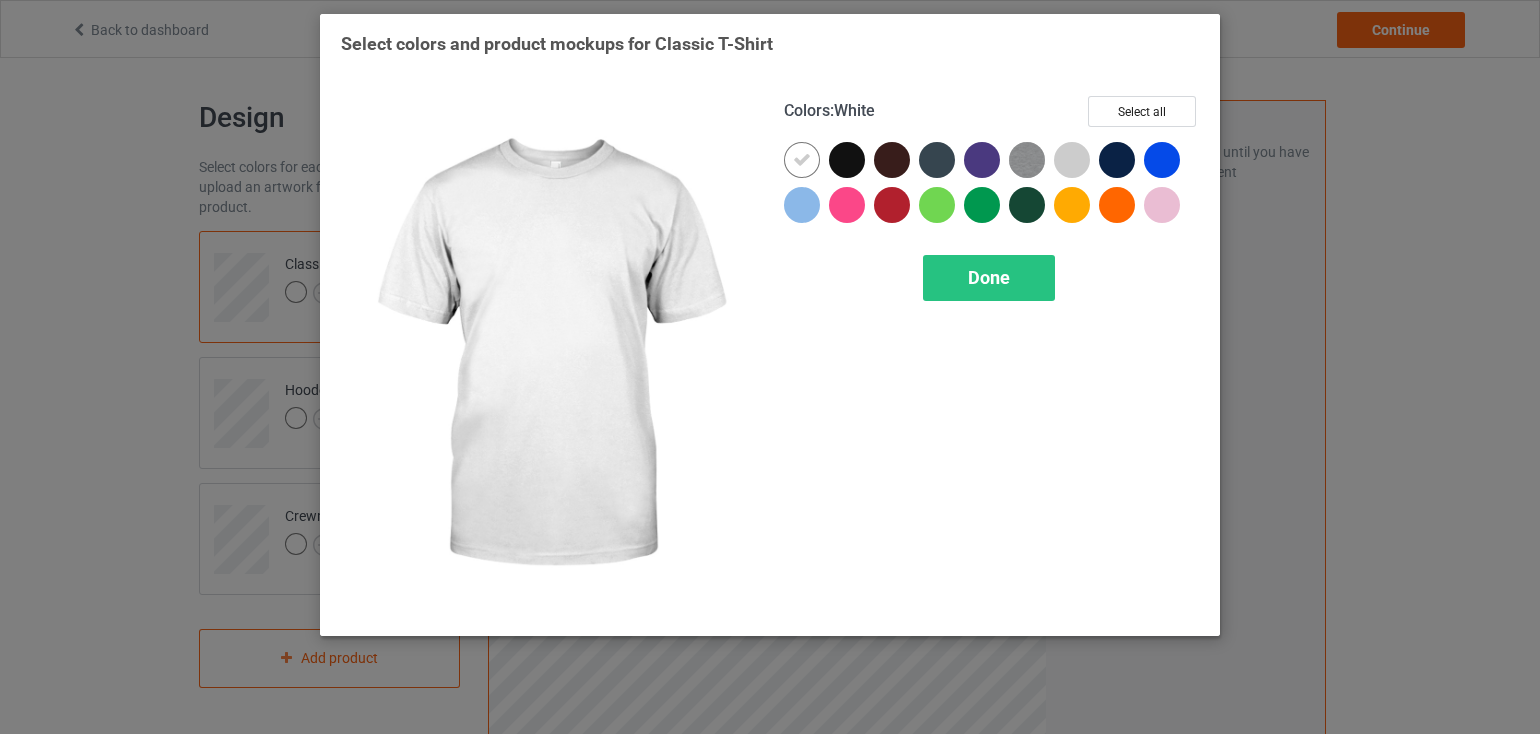 click at bounding box center (802, 160) 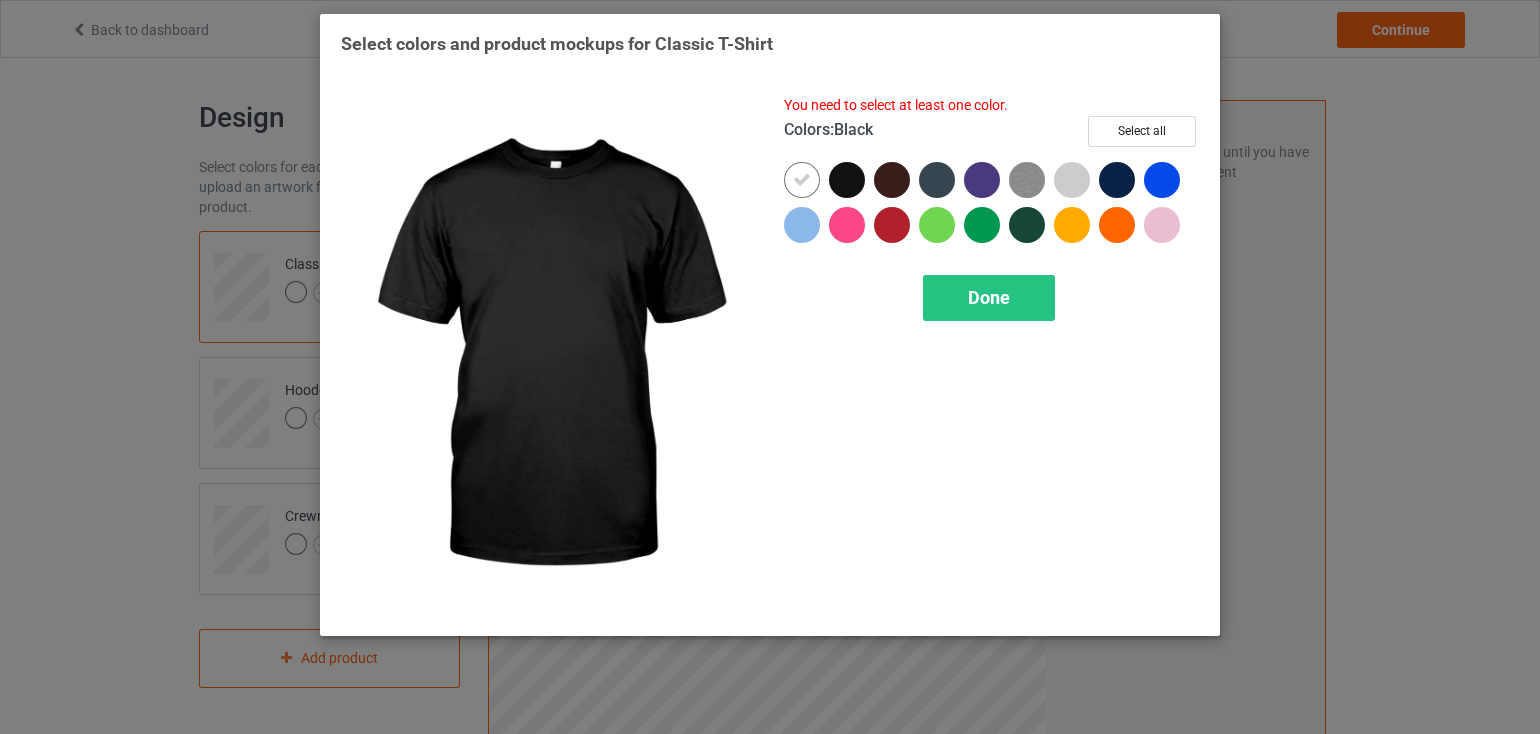 click at bounding box center (847, 180) 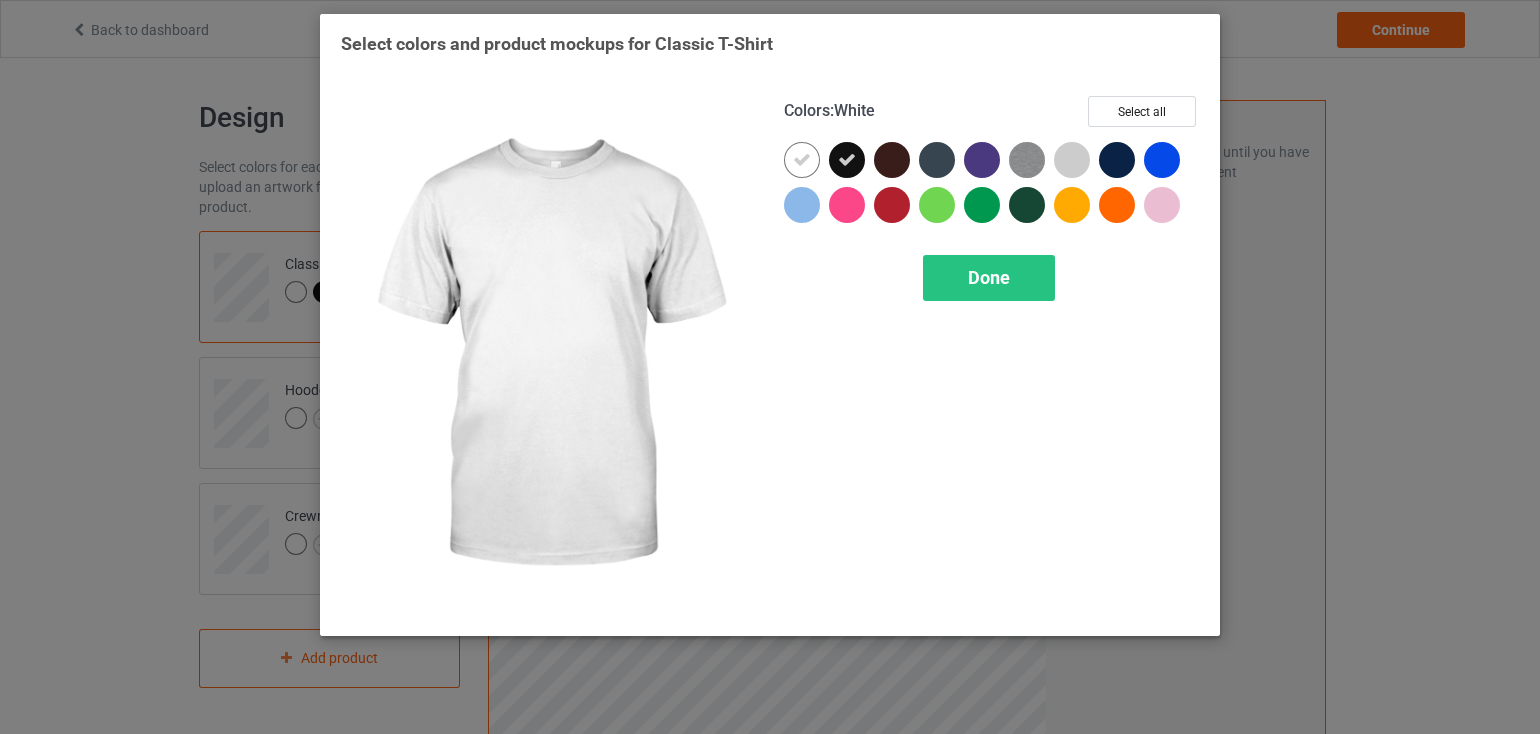 click at bounding box center [802, 160] 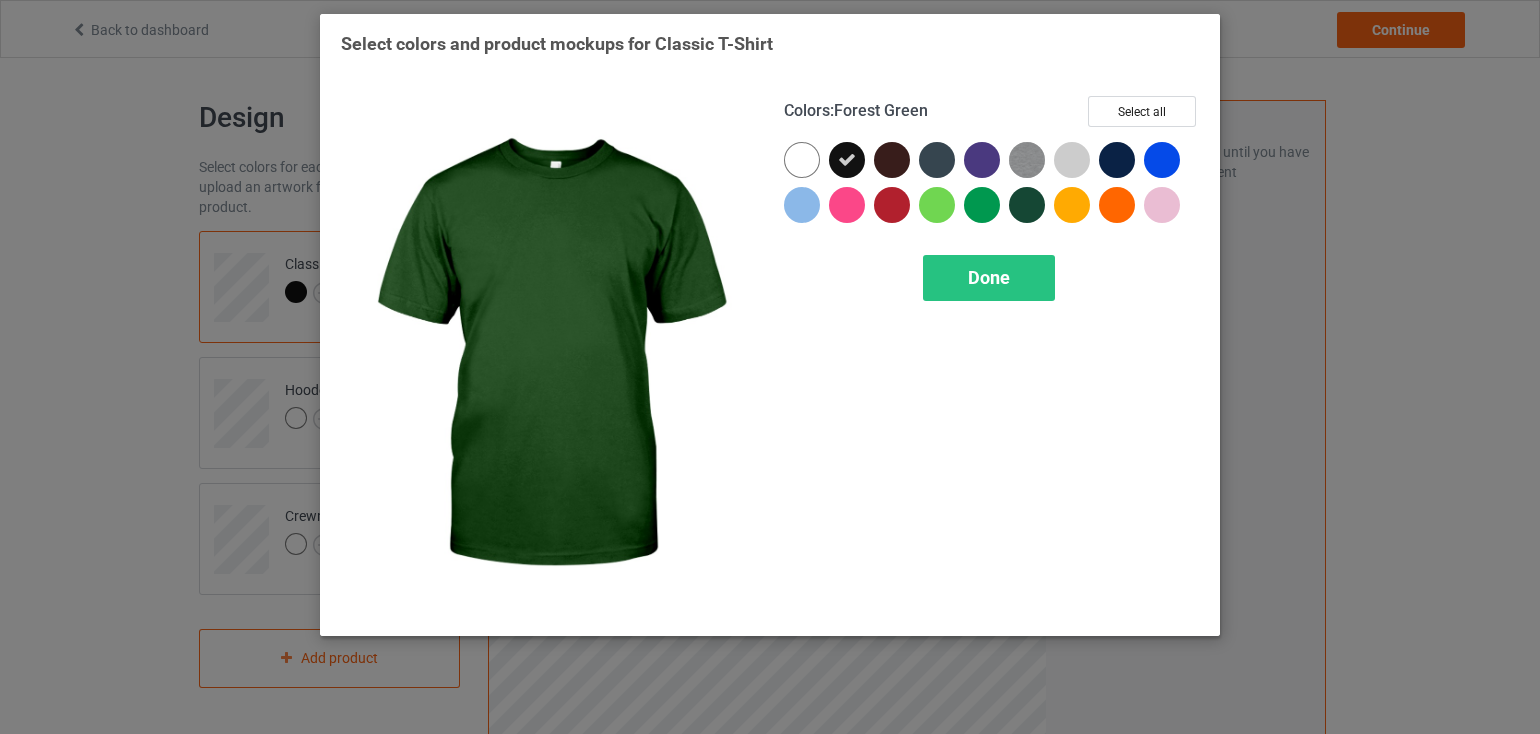 click at bounding box center (1027, 205) 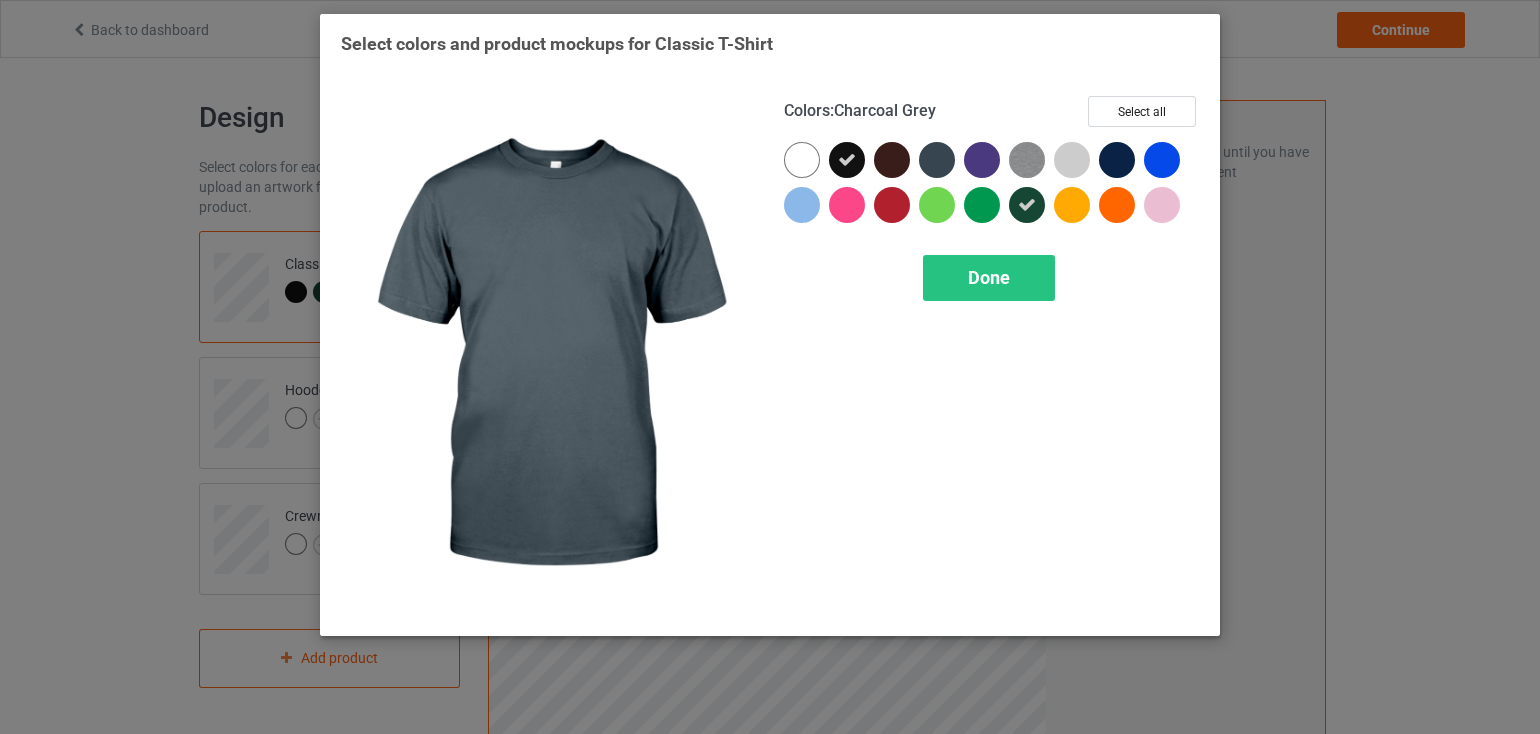 click at bounding box center (937, 160) 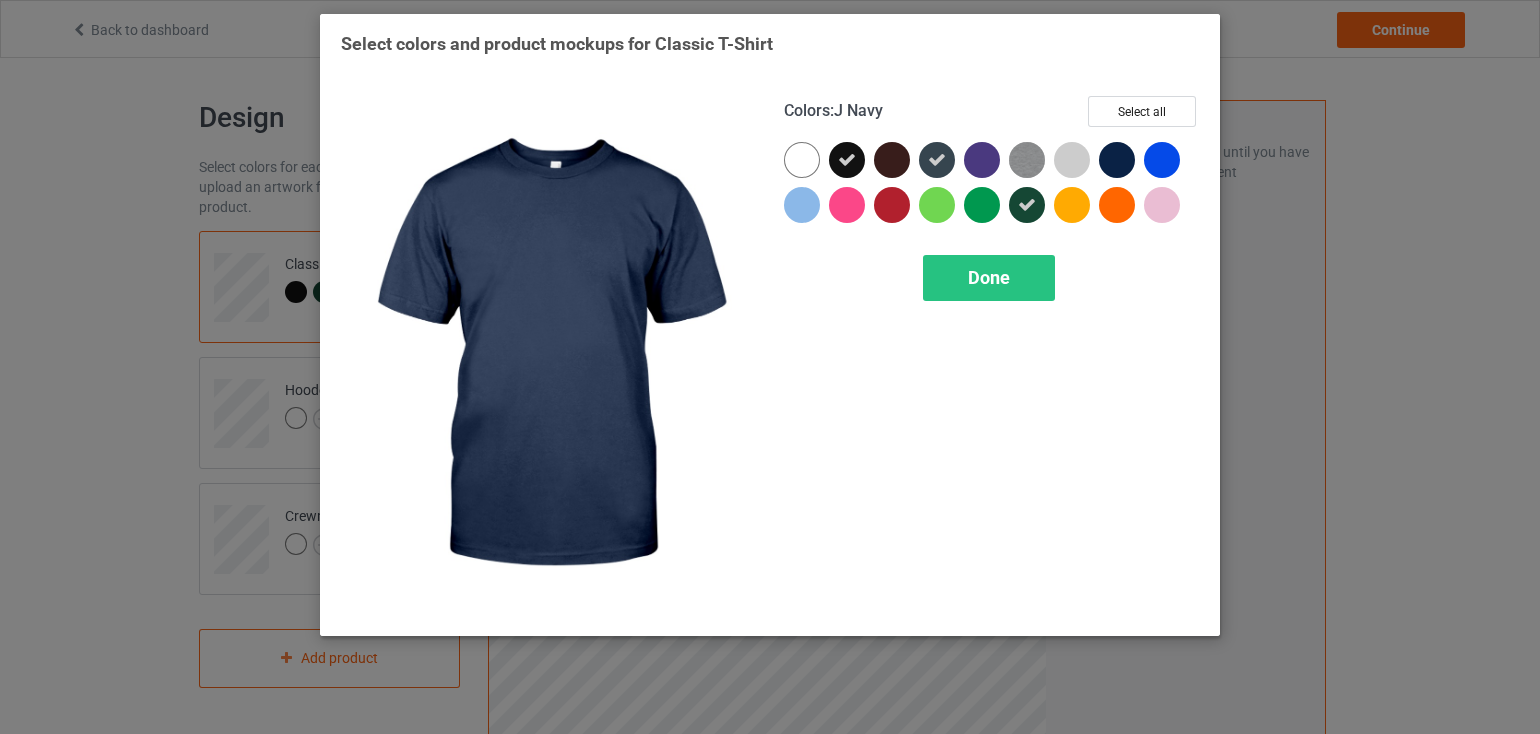click at bounding box center [1117, 160] 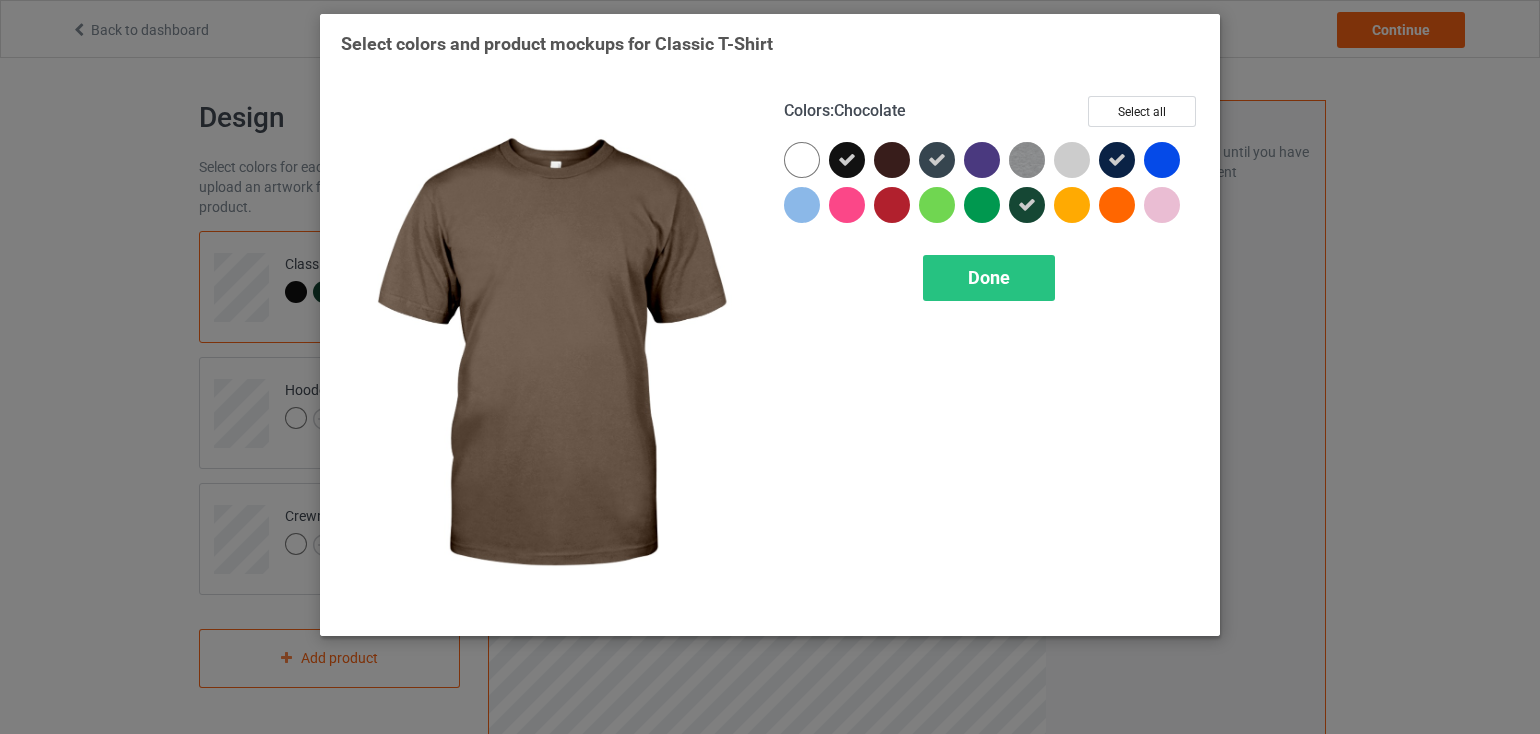 click at bounding box center [892, 160] 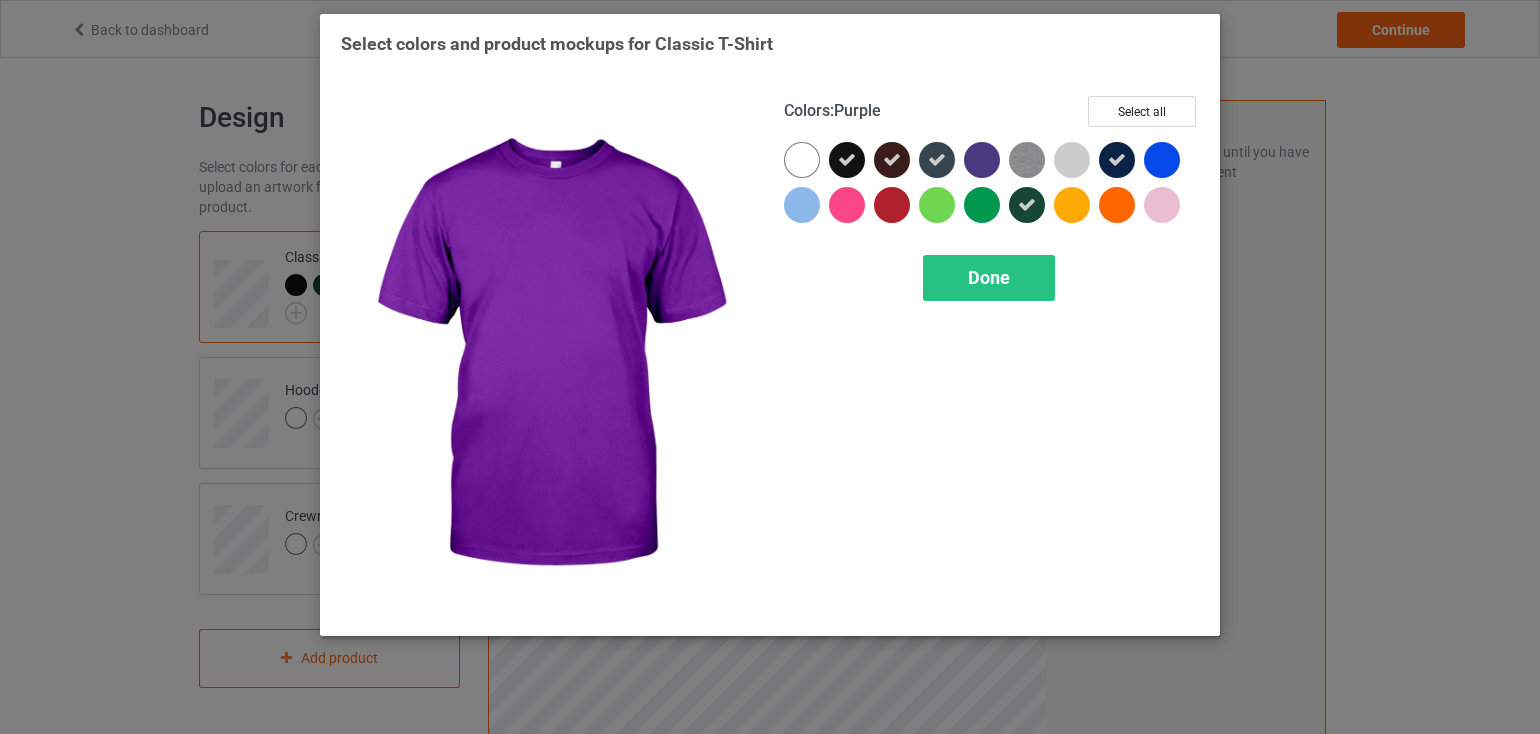 click at bounding box center [982, 160] 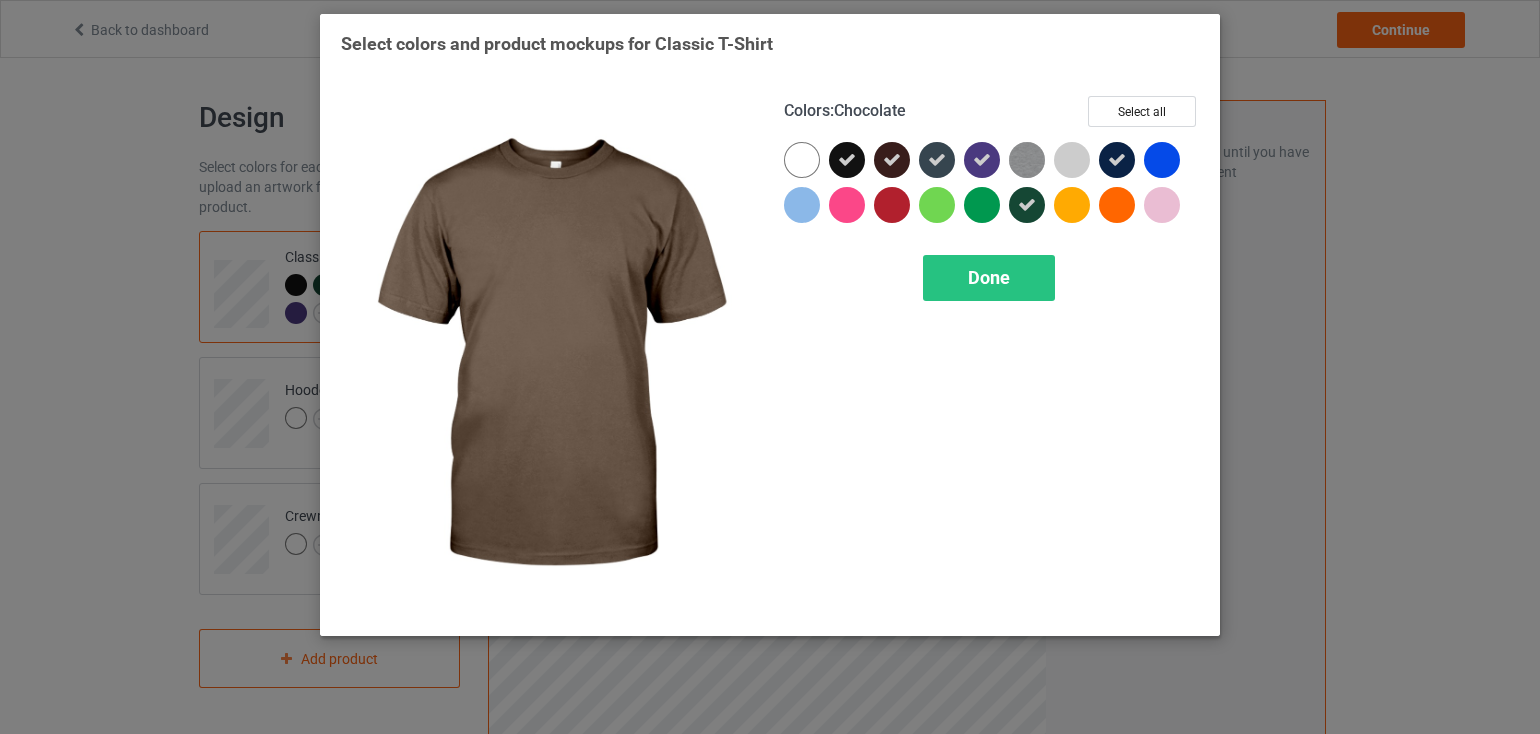 click at bounding box center [892, 160] 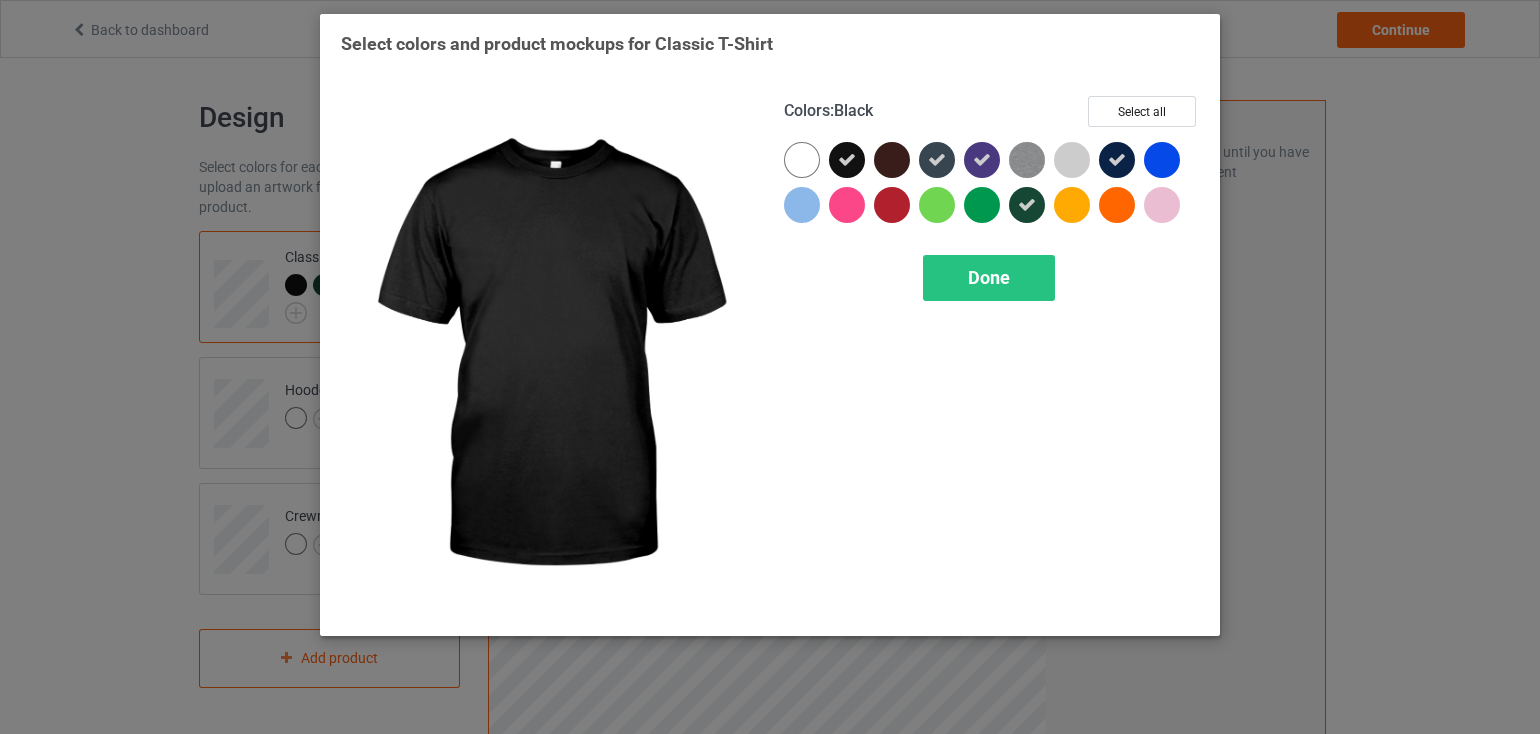 click at bounding box center (847, 160) 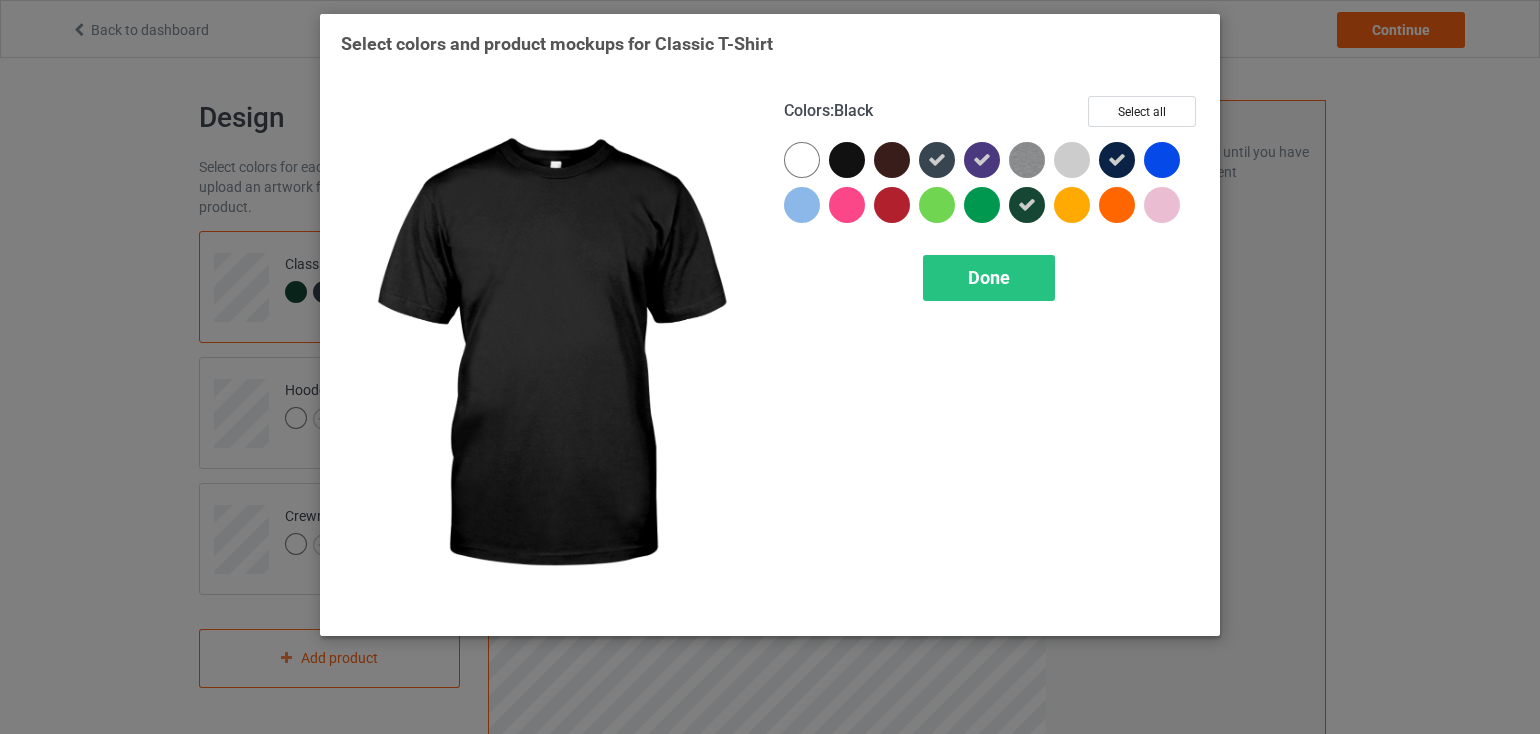 click at bounding box center (847, 160) 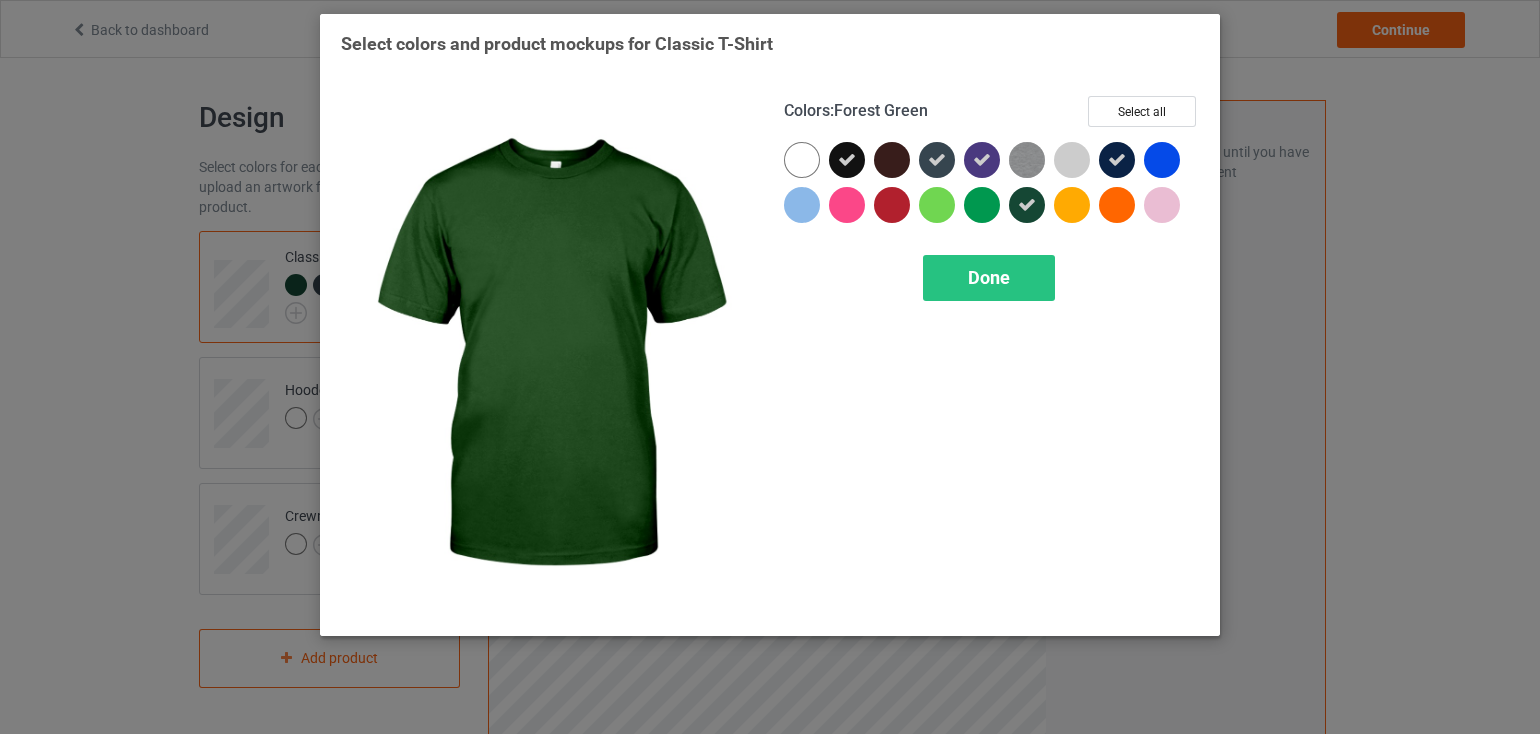 click at bounding box center [1027, 205] 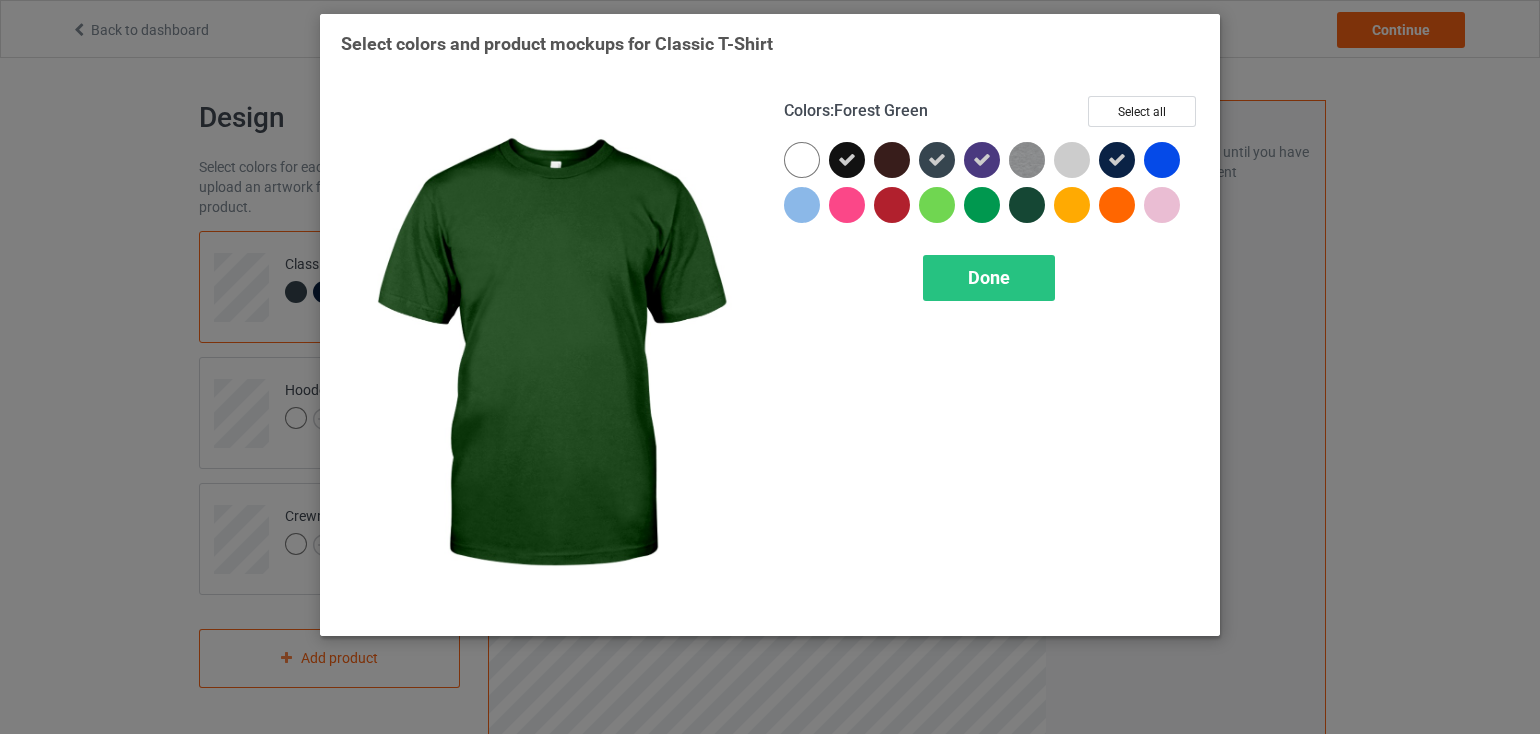 click at bounding box center (1027, 205) 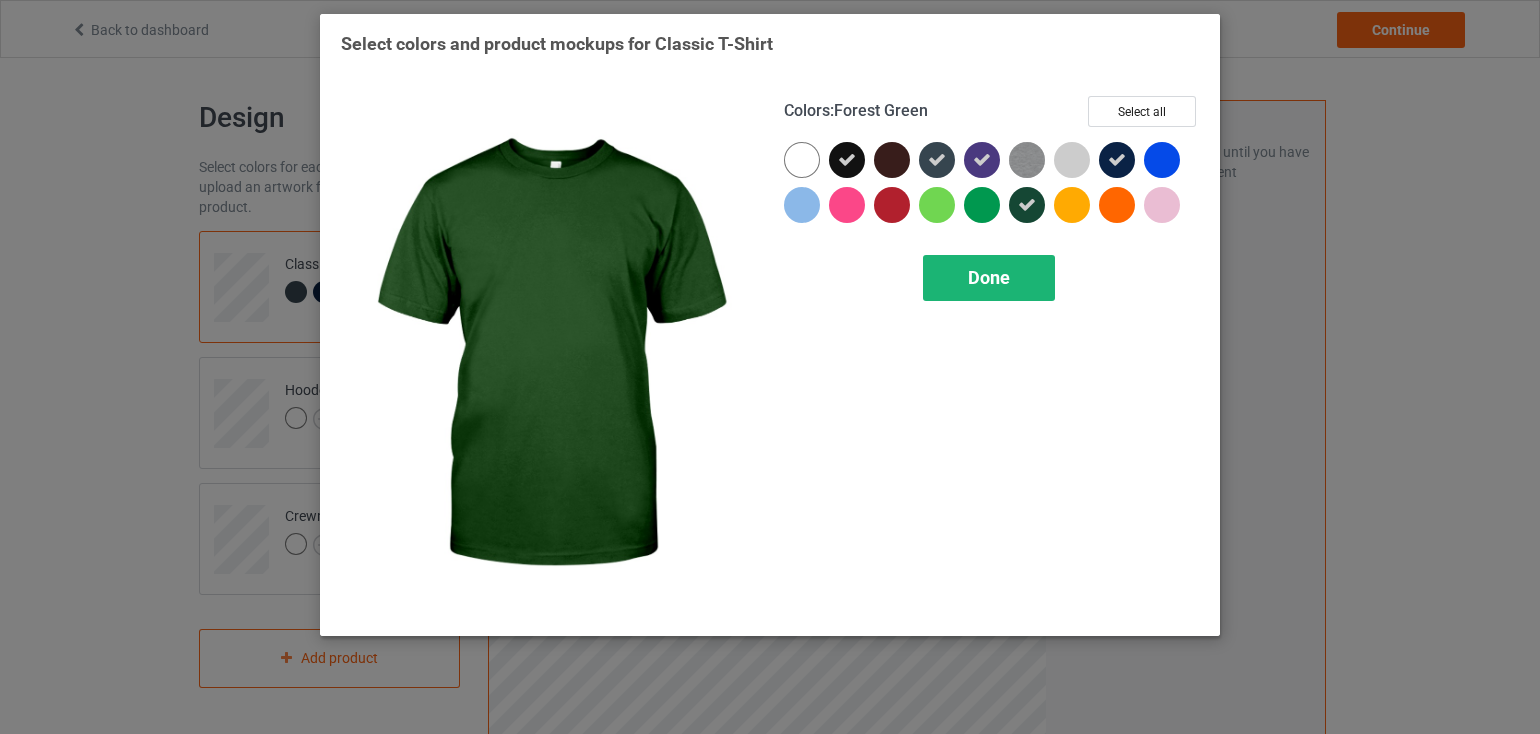 click on "Done" at bounding box center [989, 277] 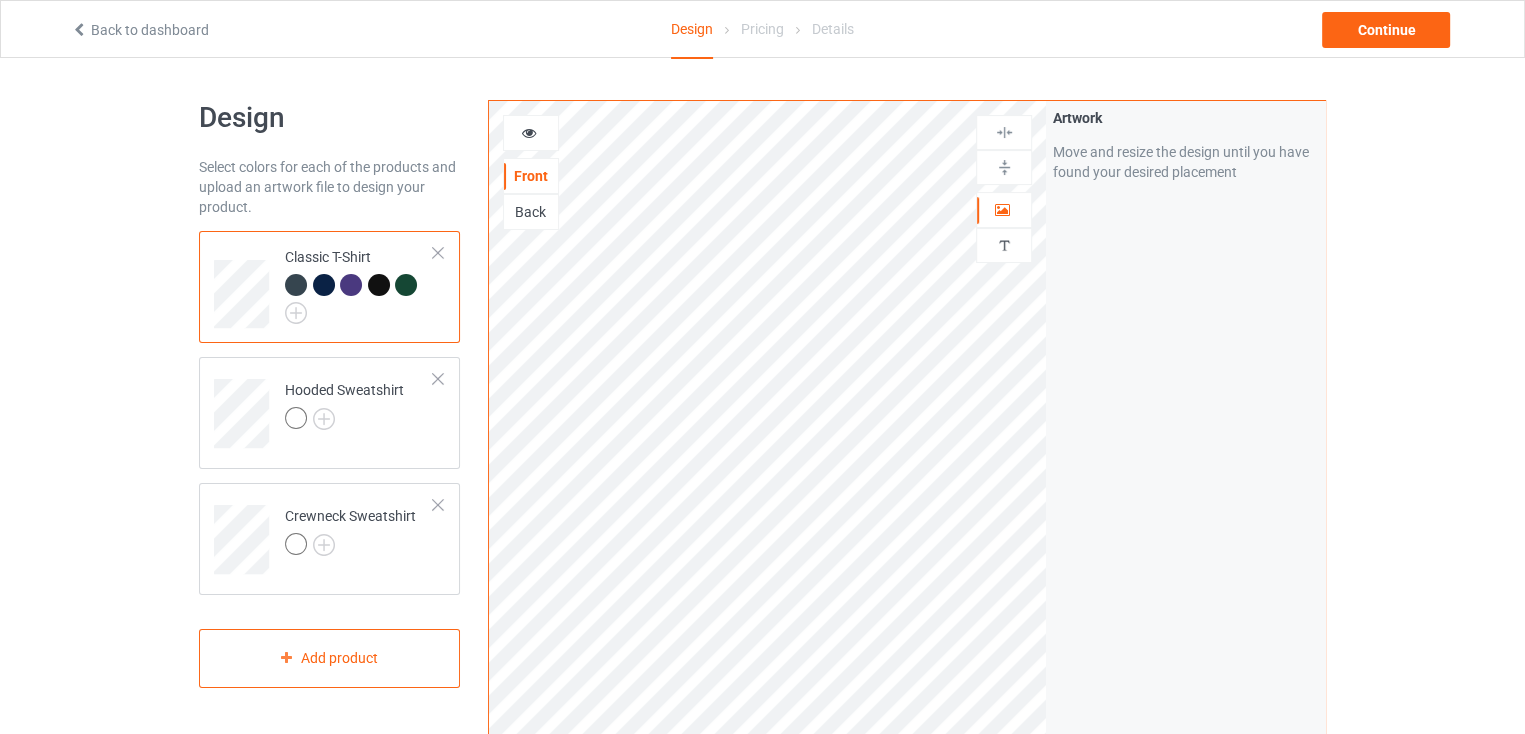 click at bounding box center [406, 285] 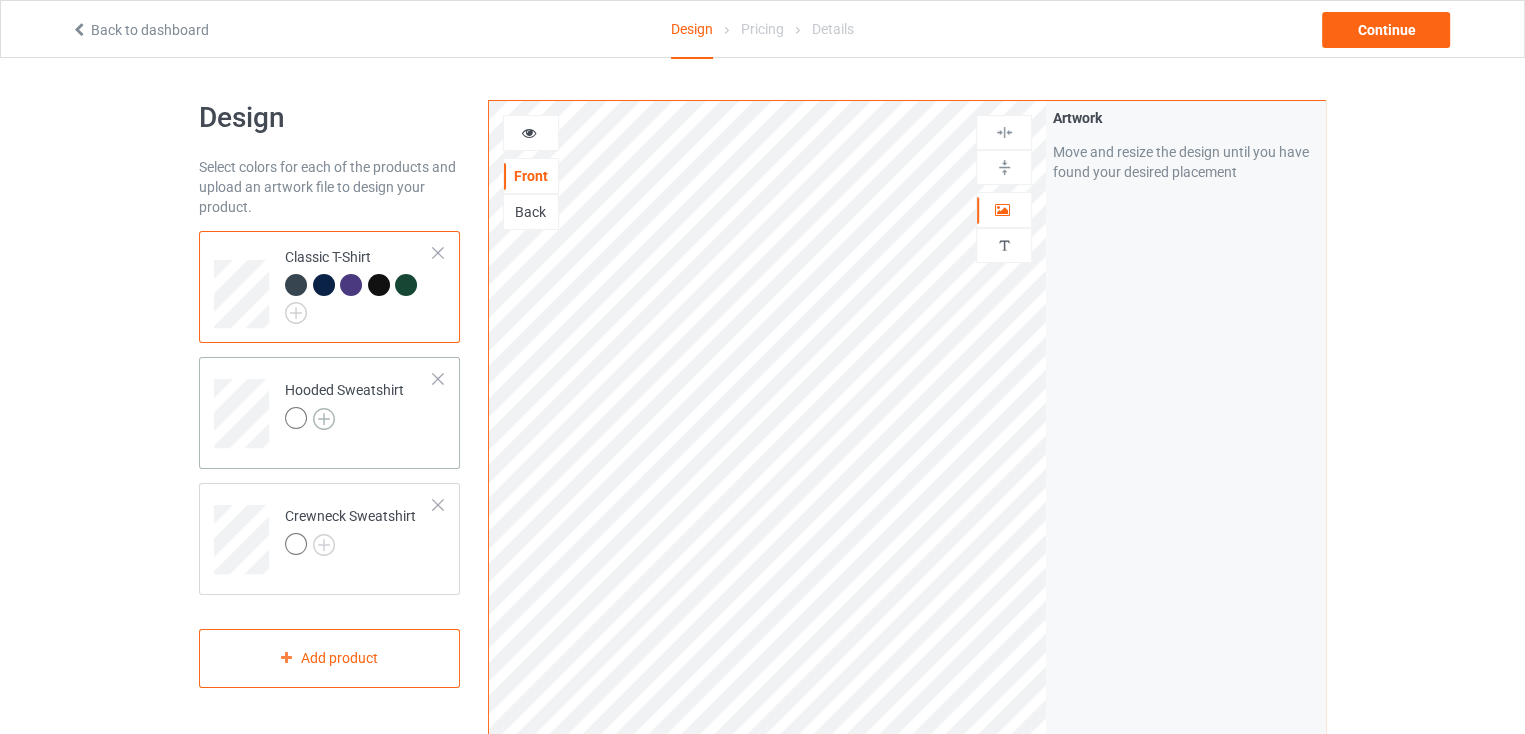 click at bounding box center [324, 419] 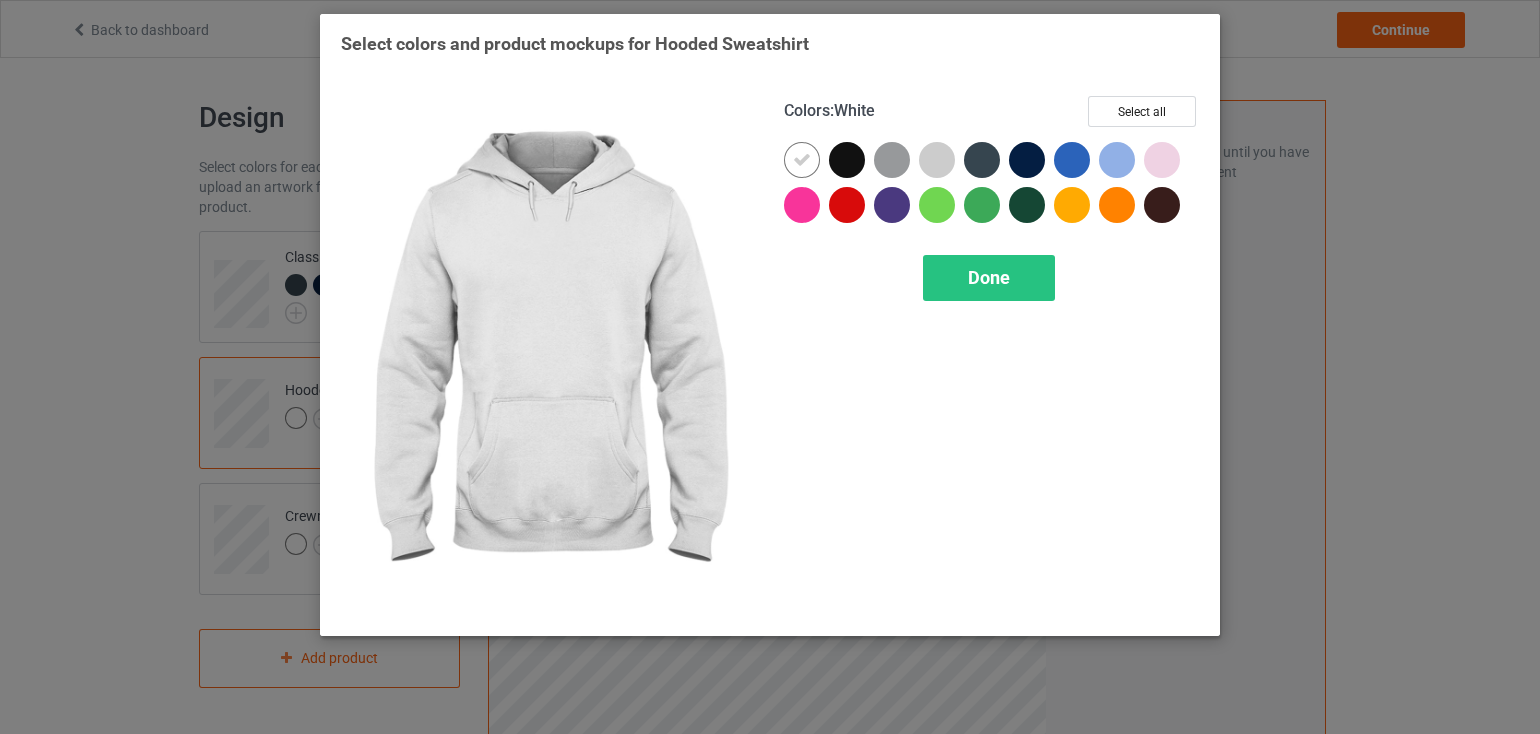 click at bounding box center (802, 160) 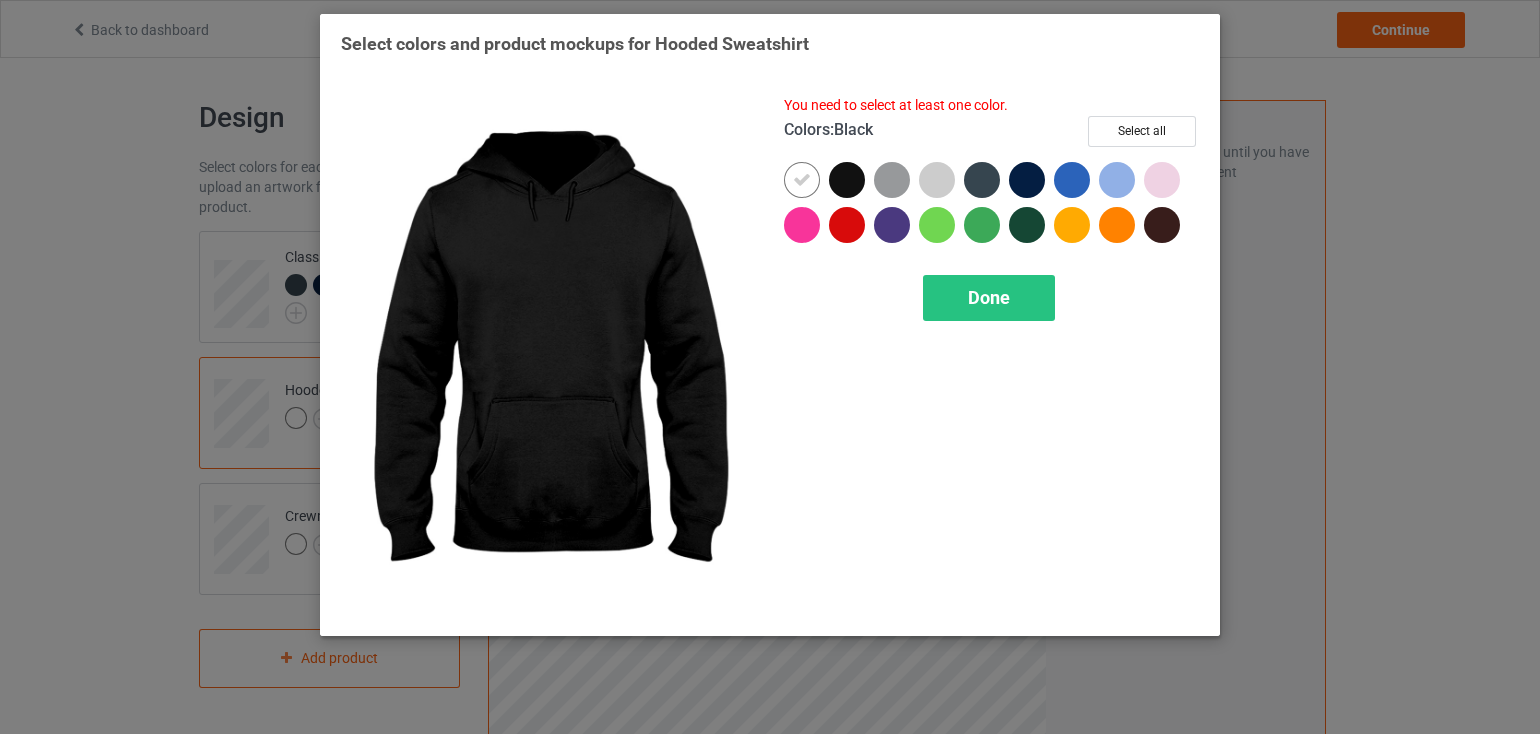 click at bounding box center [847, 180] 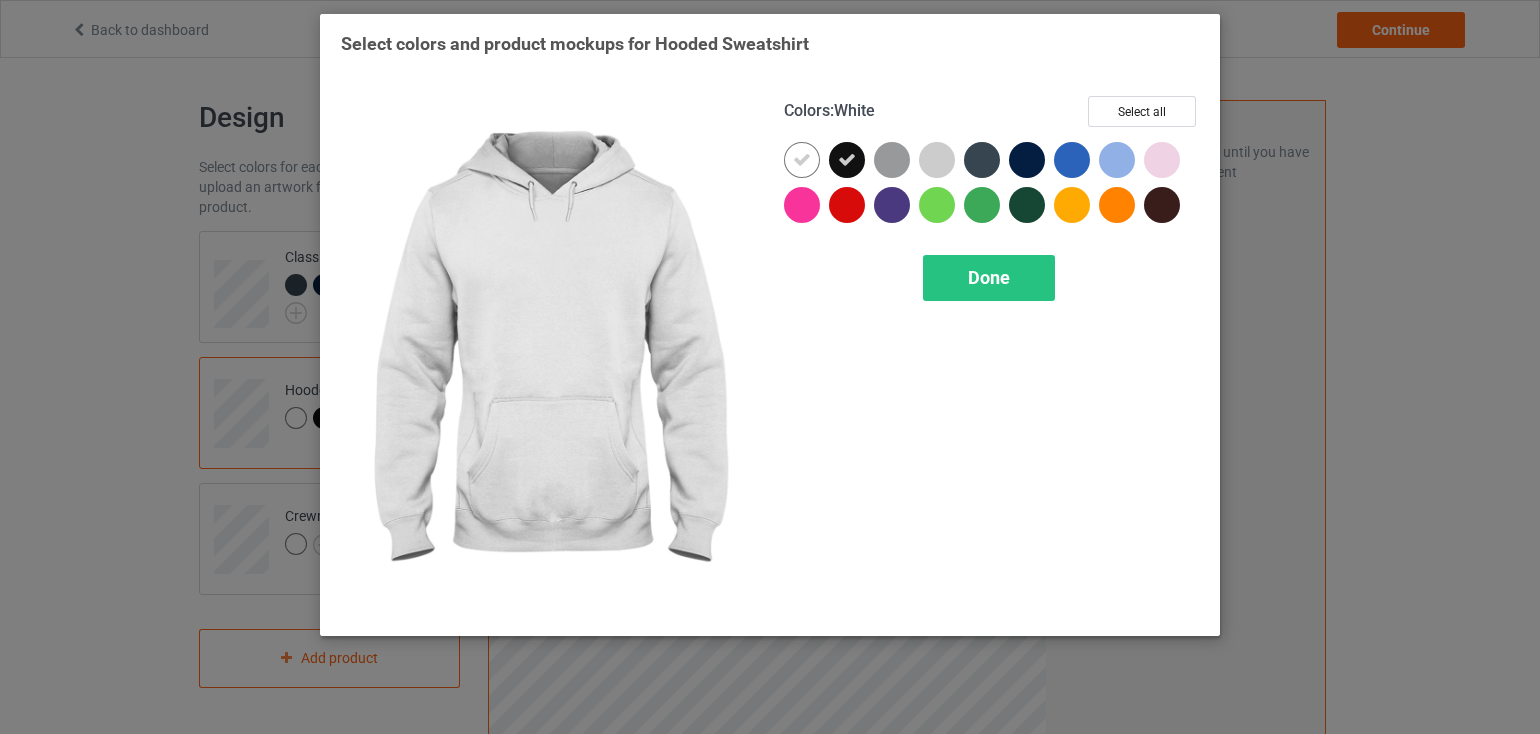 click at bounding box center [802, 160] 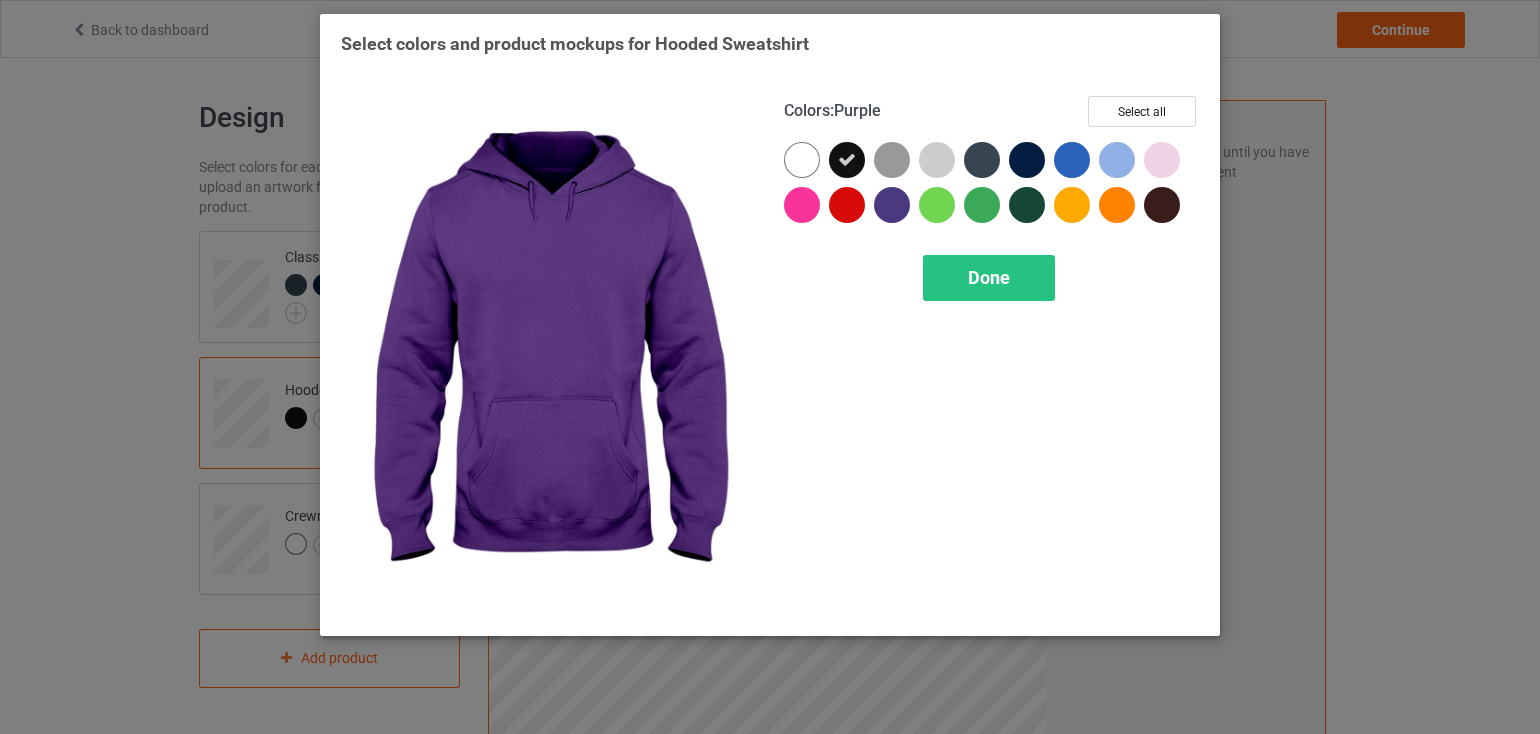 click at bounding box center (892, 205) 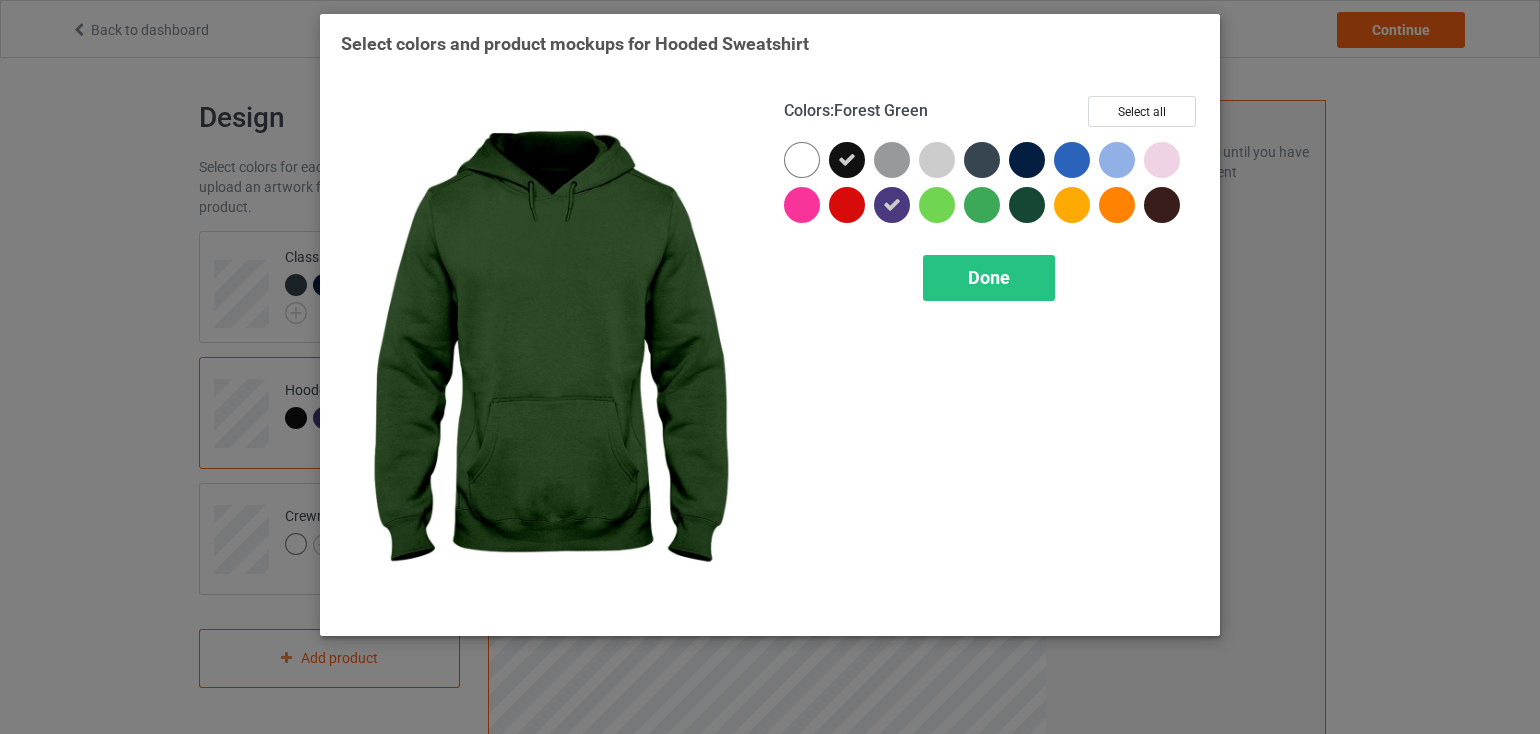 drag, startPoint x: 1026, startPoint y: 201, endPoint x: 1024, endPoint y: 180, distance: 21.095022 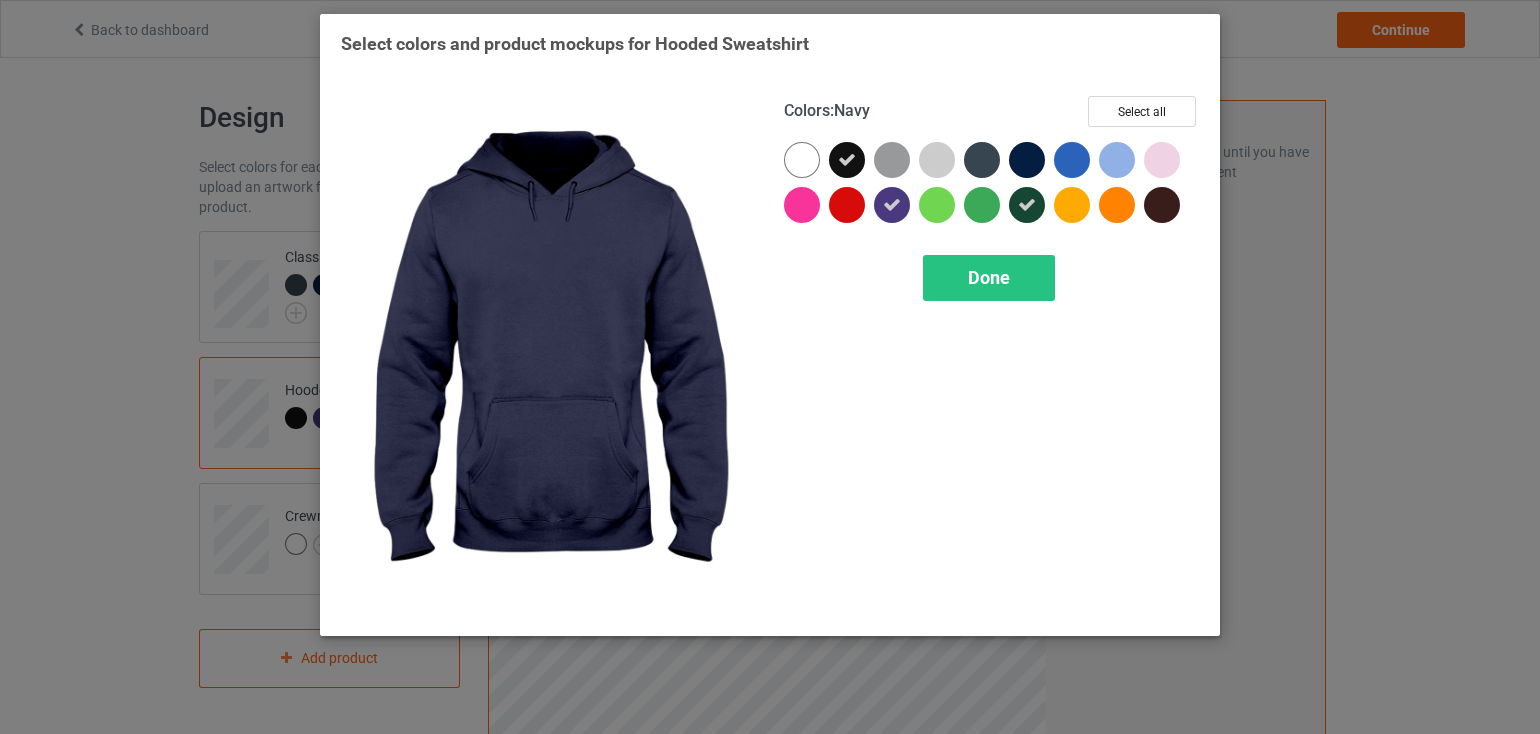 click at bounding box center [1027, 160] 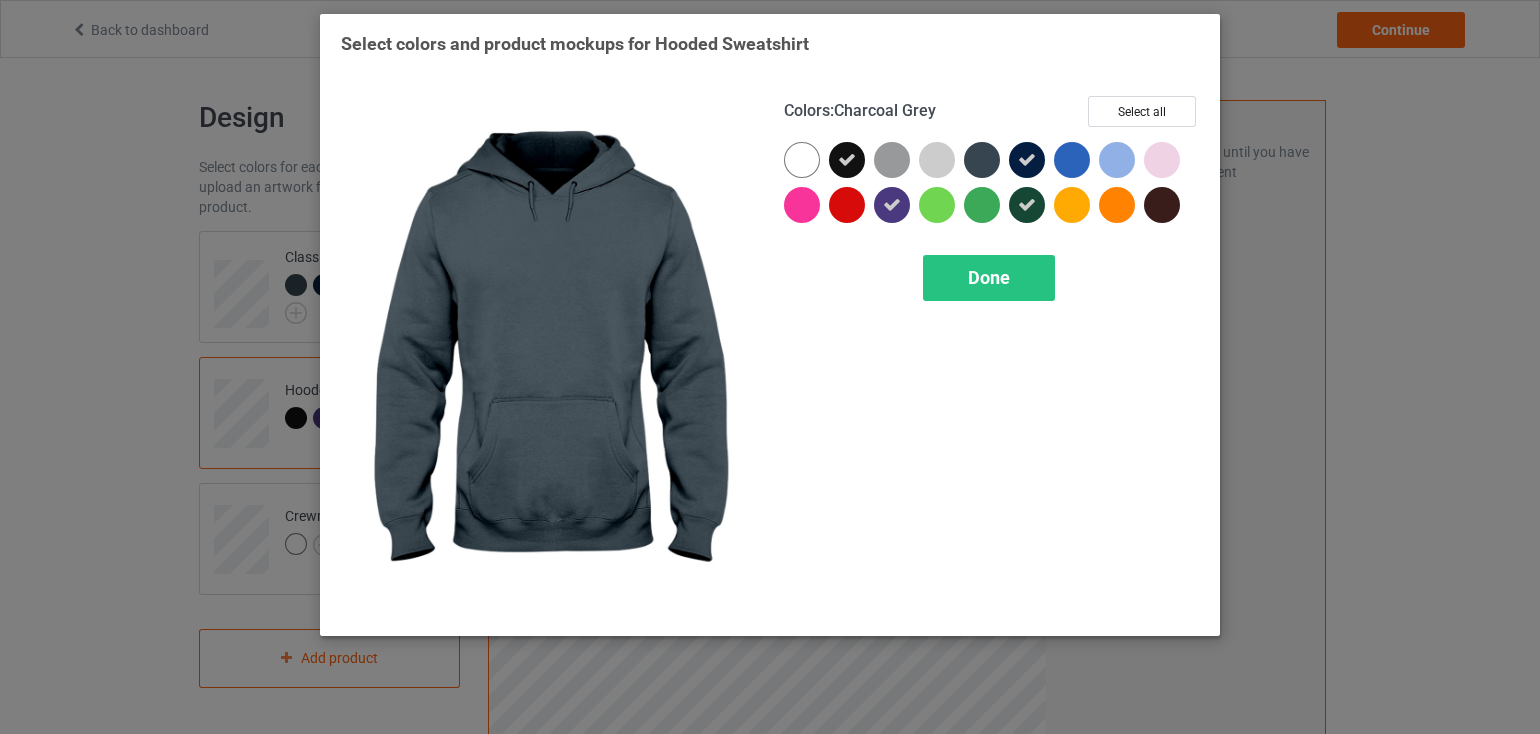 click at bounding box center [982, 160] 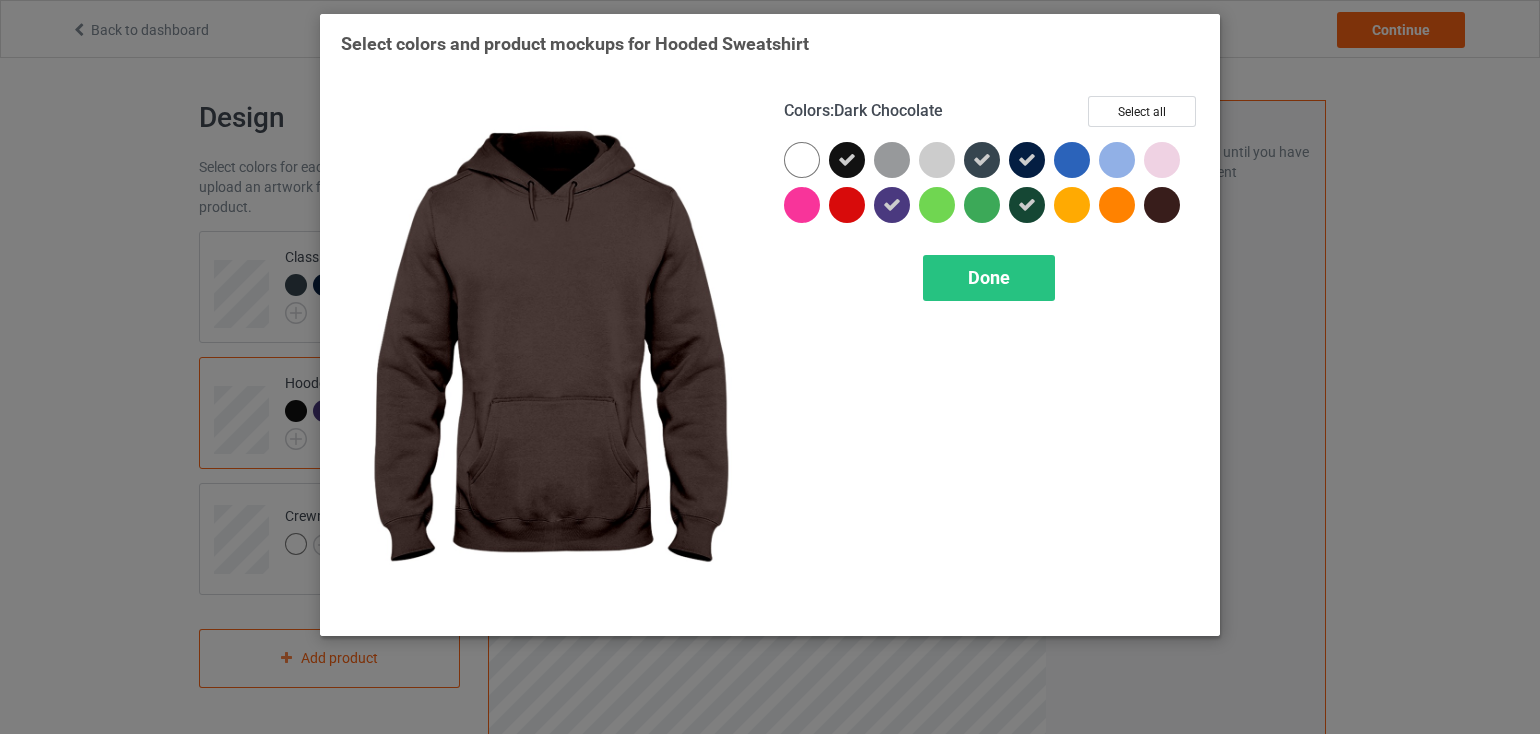 click at bounding box center (1162, 205) 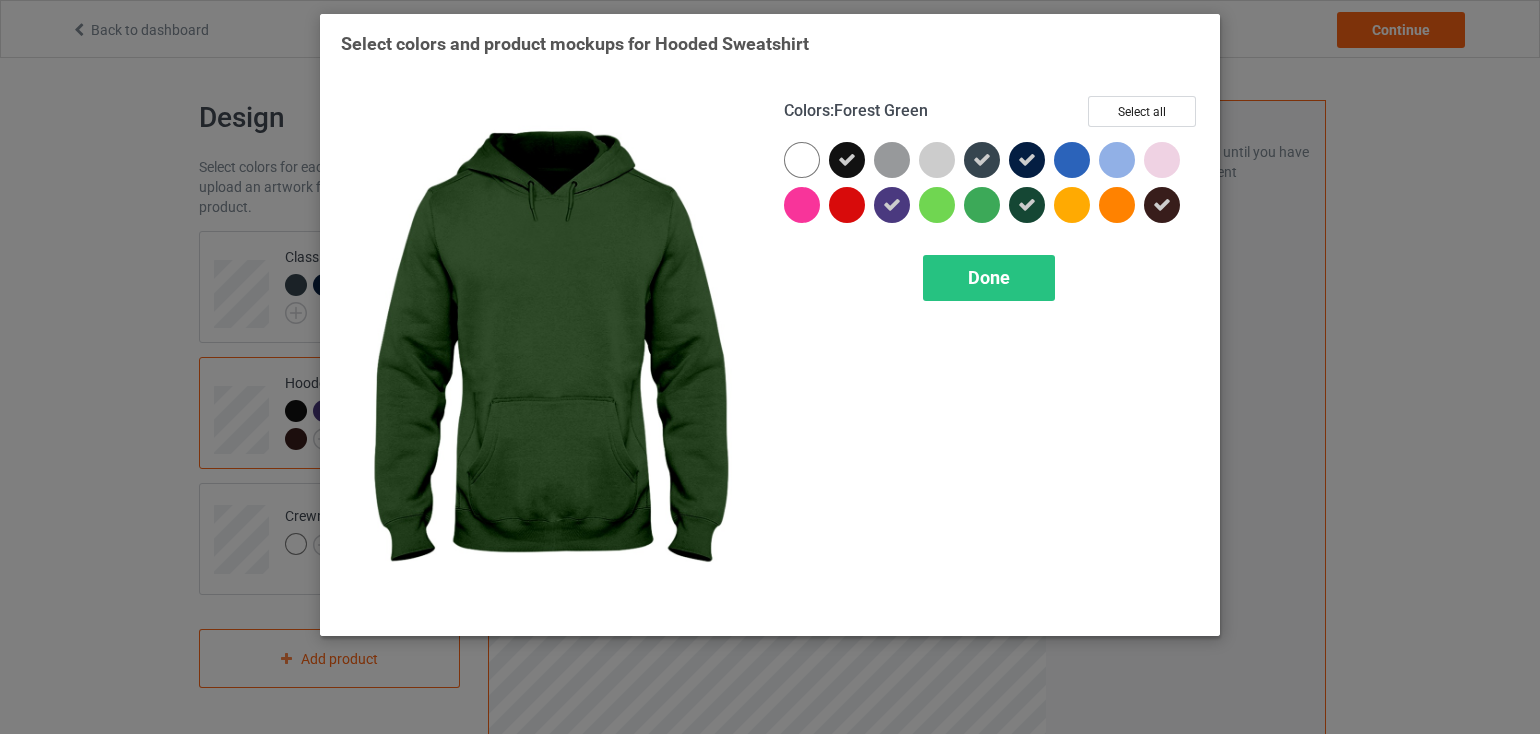 click at bounding box center (1027, 205) 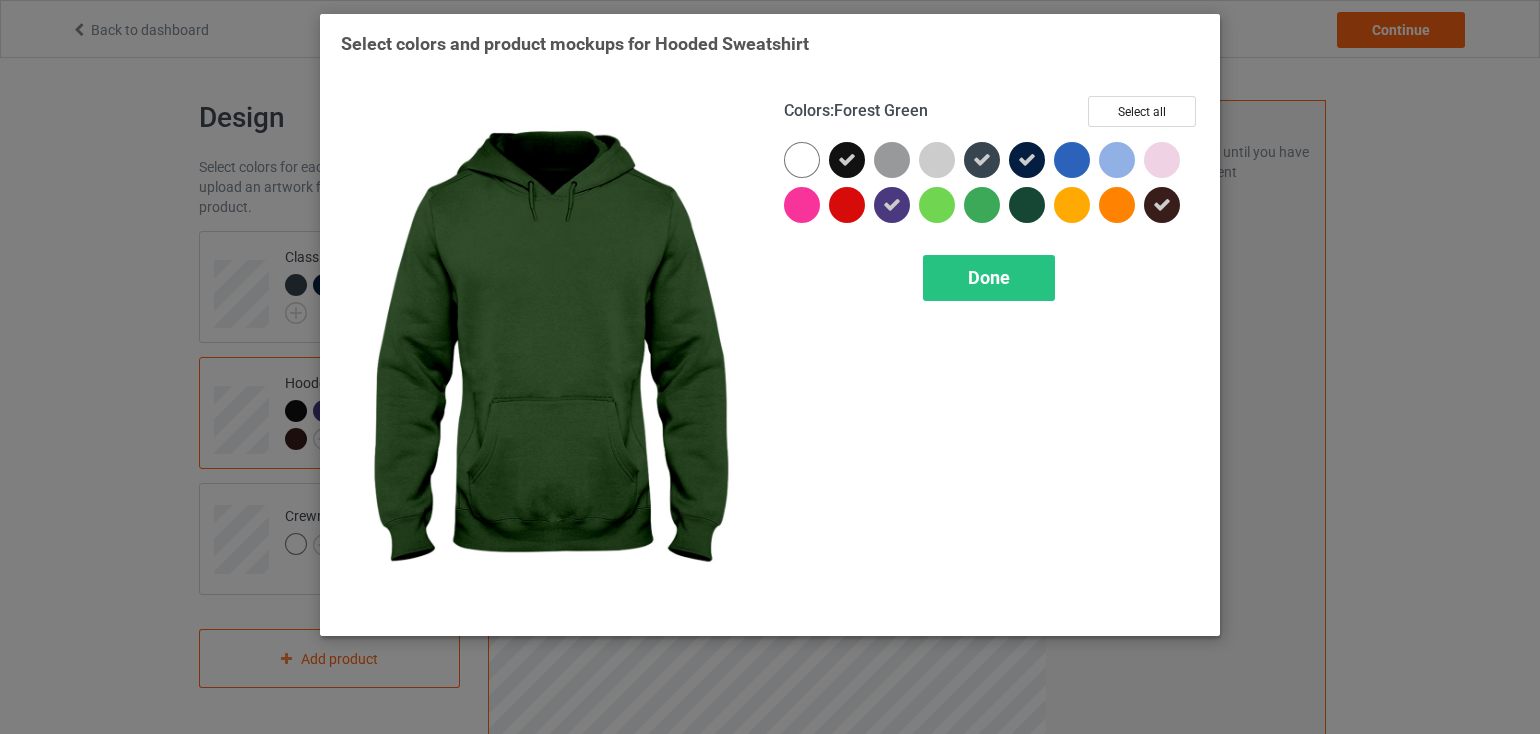 click at bounding box center (1027, 205) 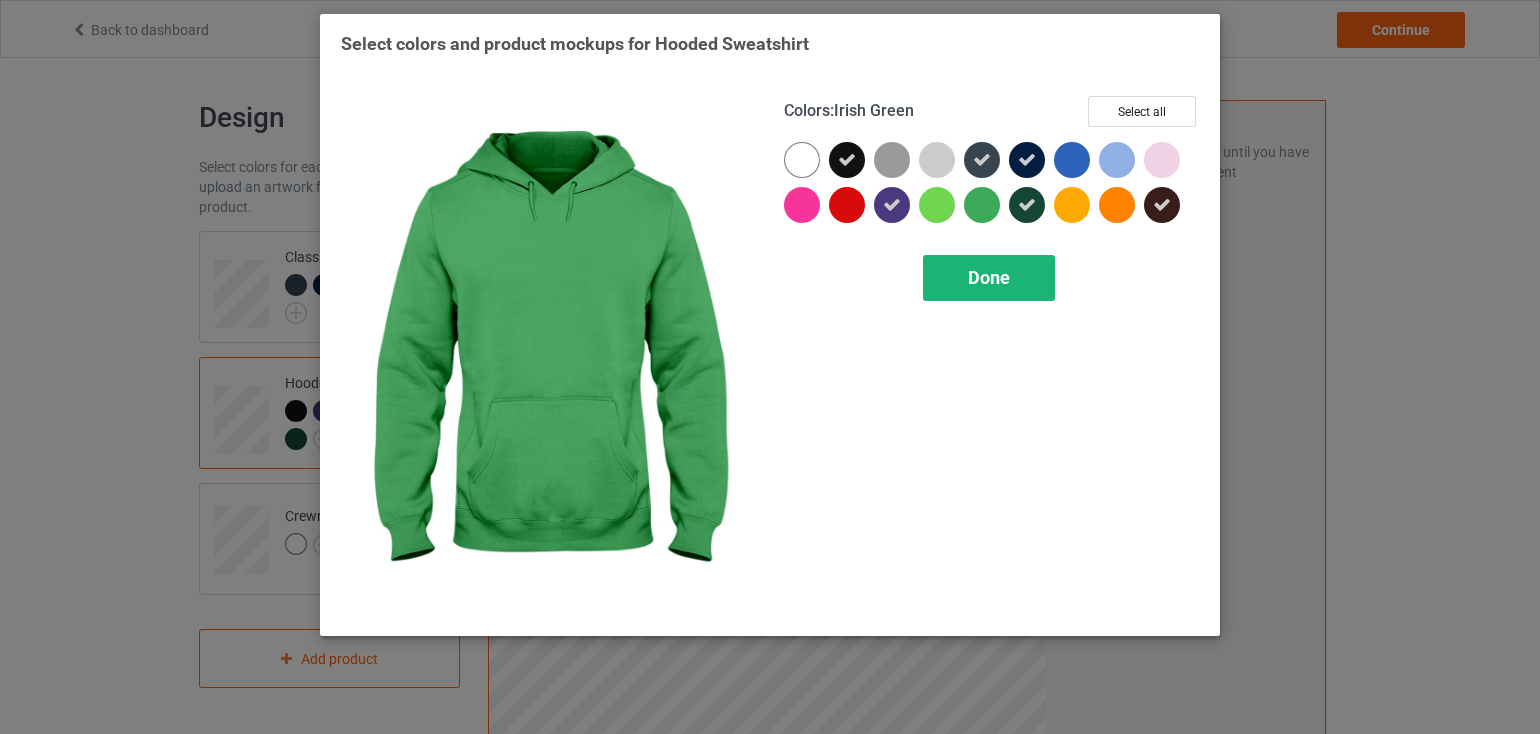 click on "Done" at bounding box center (989, 277) 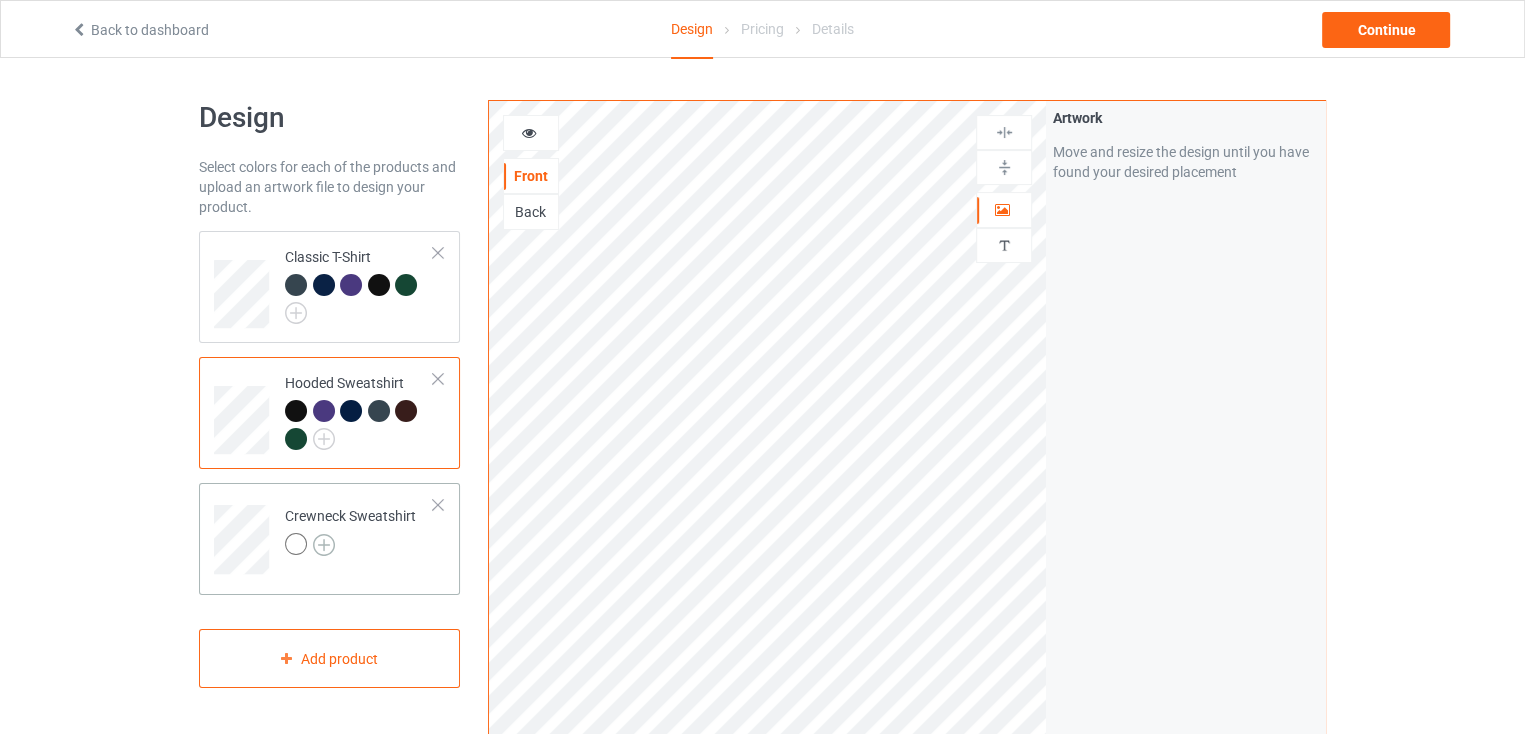 click at bounding box center (324, 545) 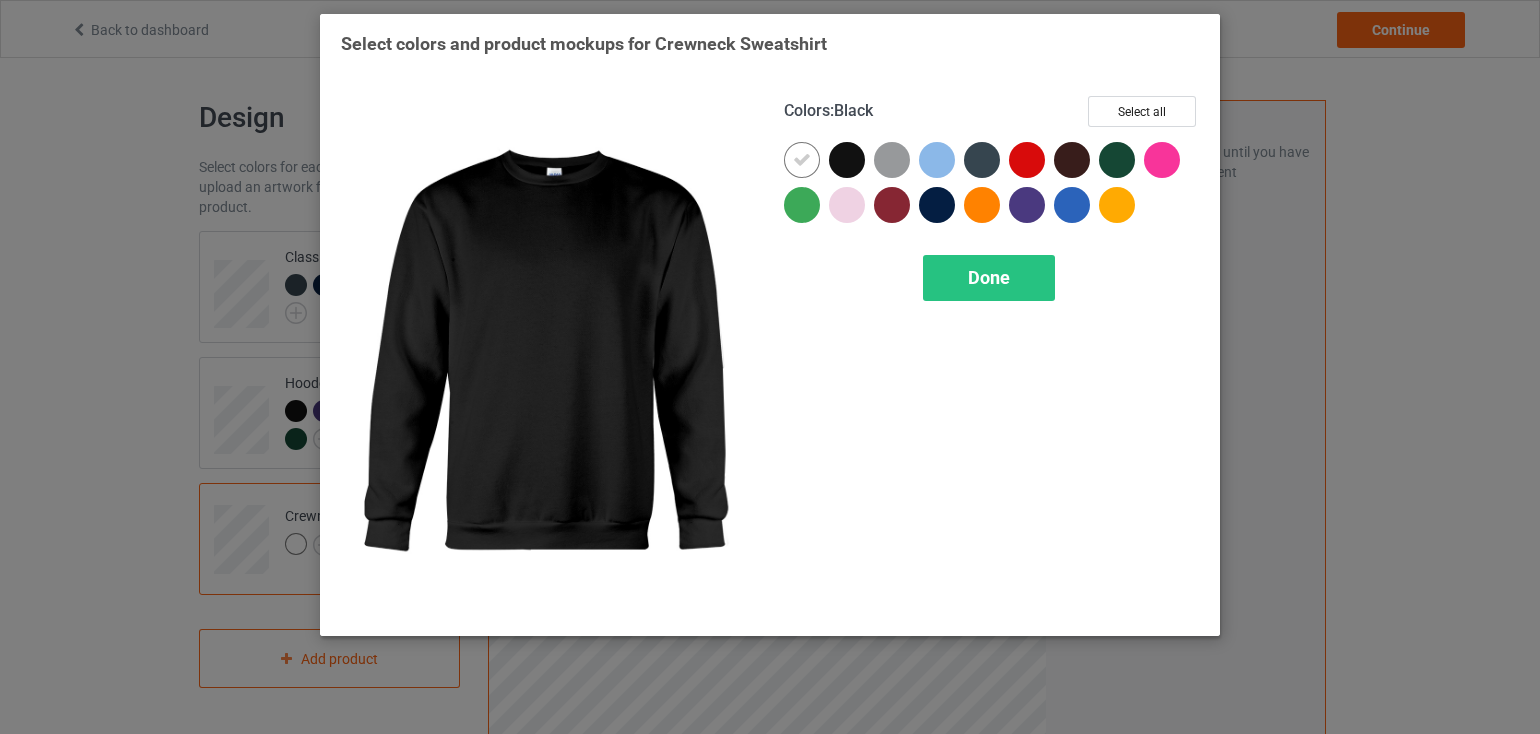 click at bounding box center [847, 160] 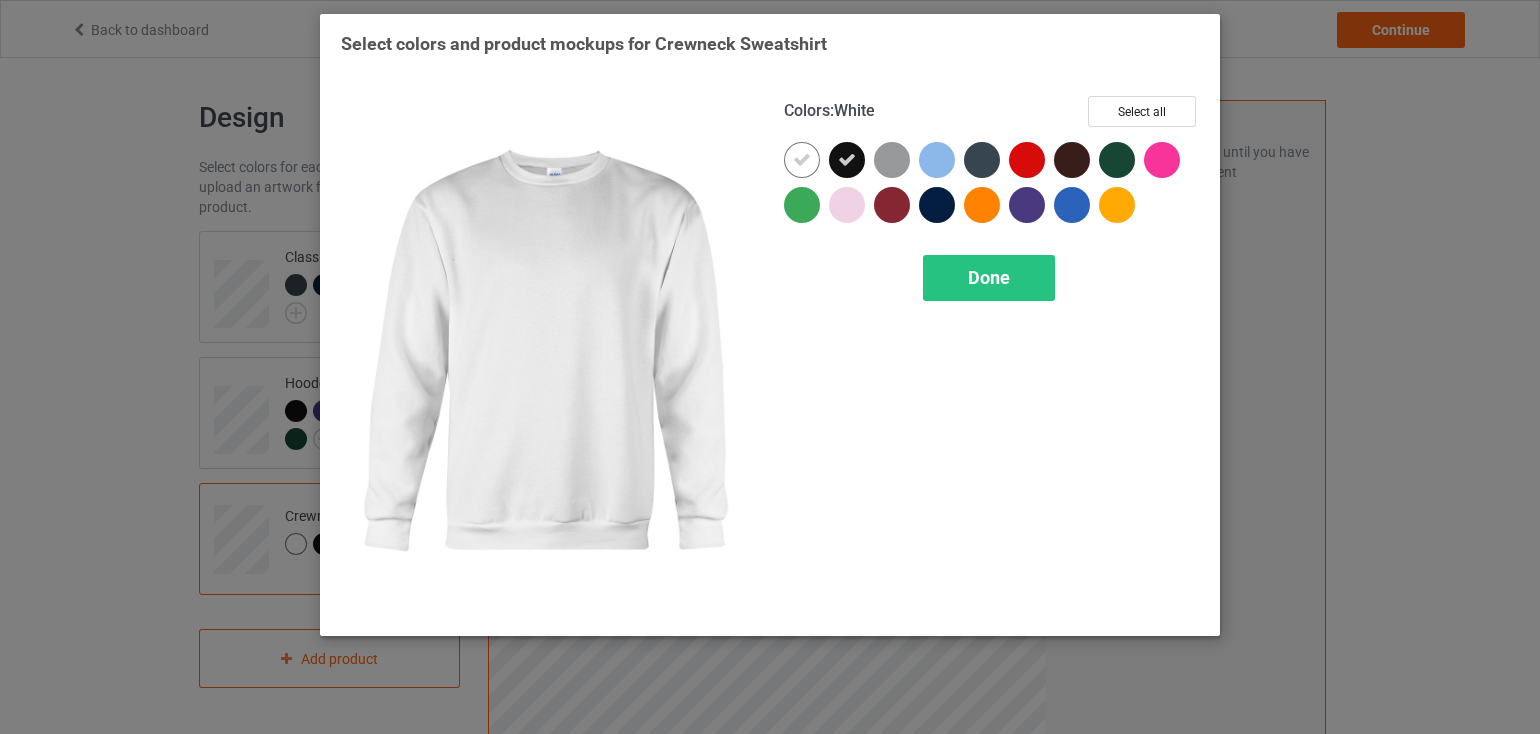 click at bounding box center (802, 160) 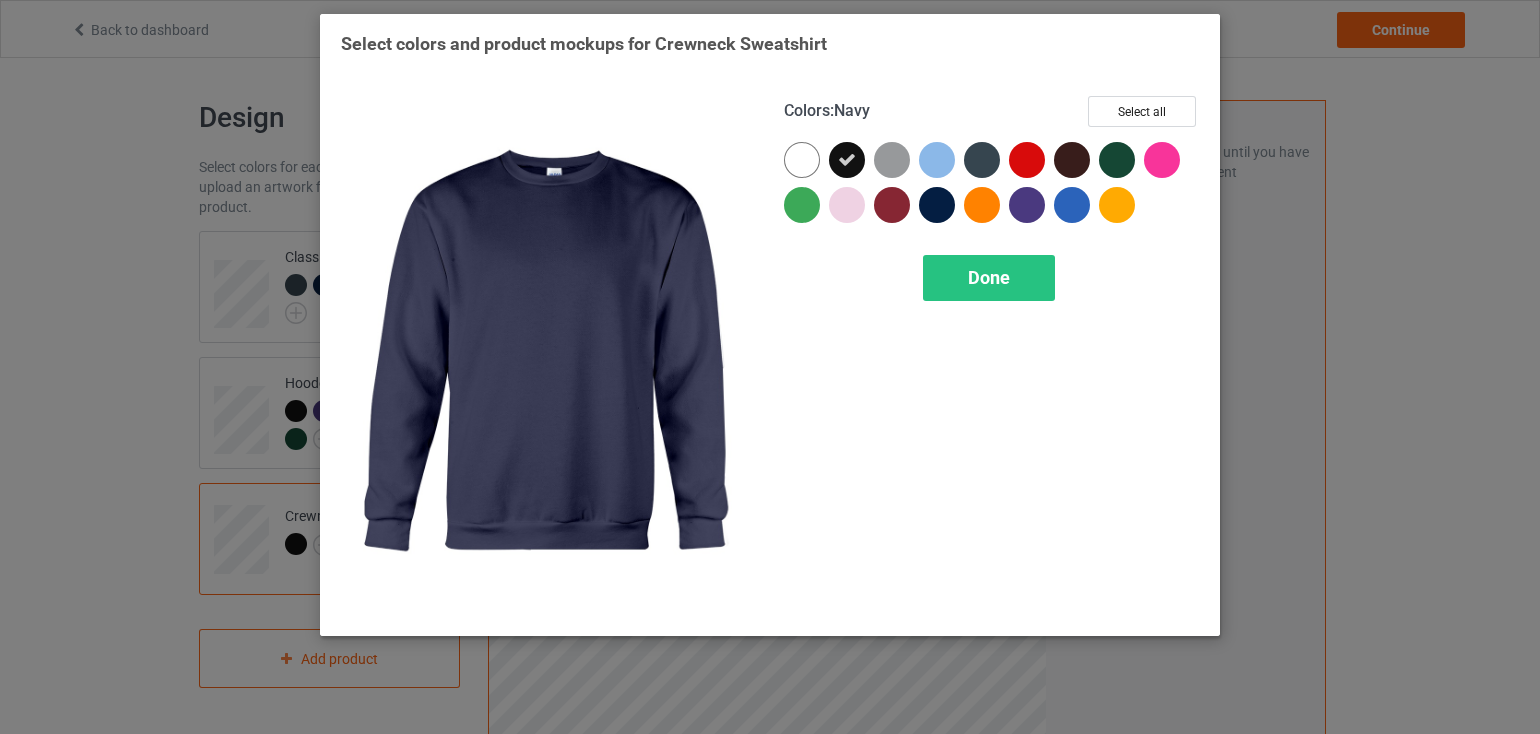 click at bounding box center (937, 205) 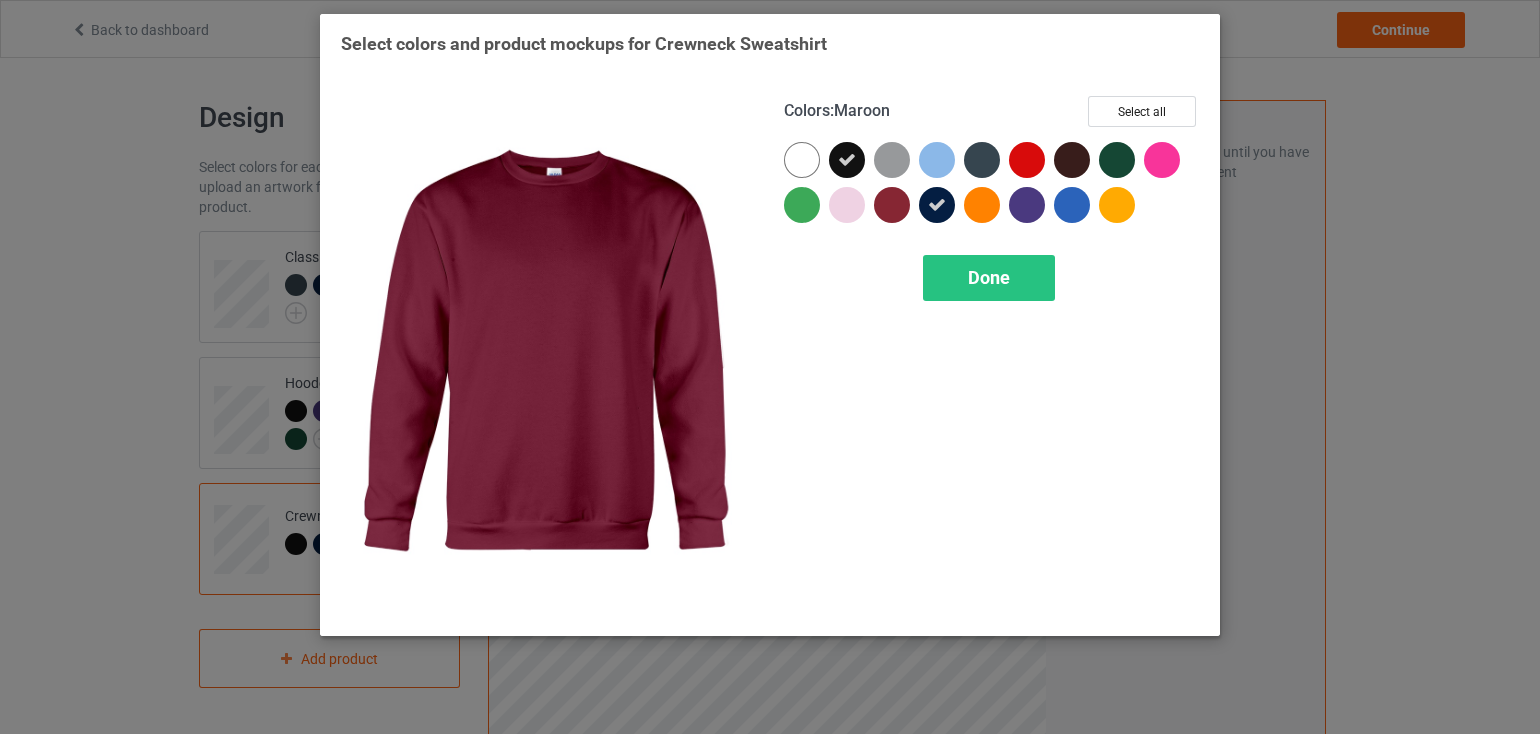 click at bounding box center (892, 205) 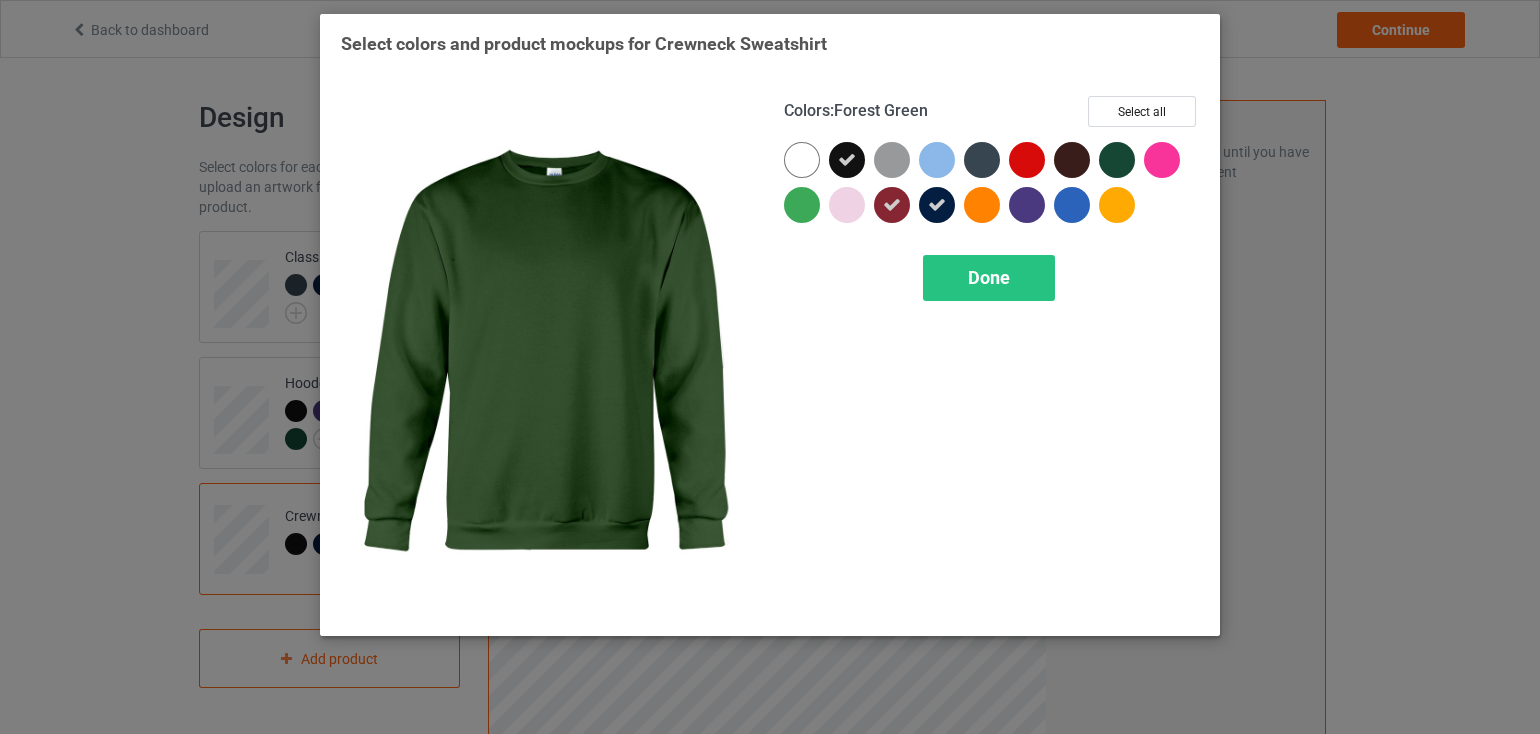 click at bounding box center [1117, 160] 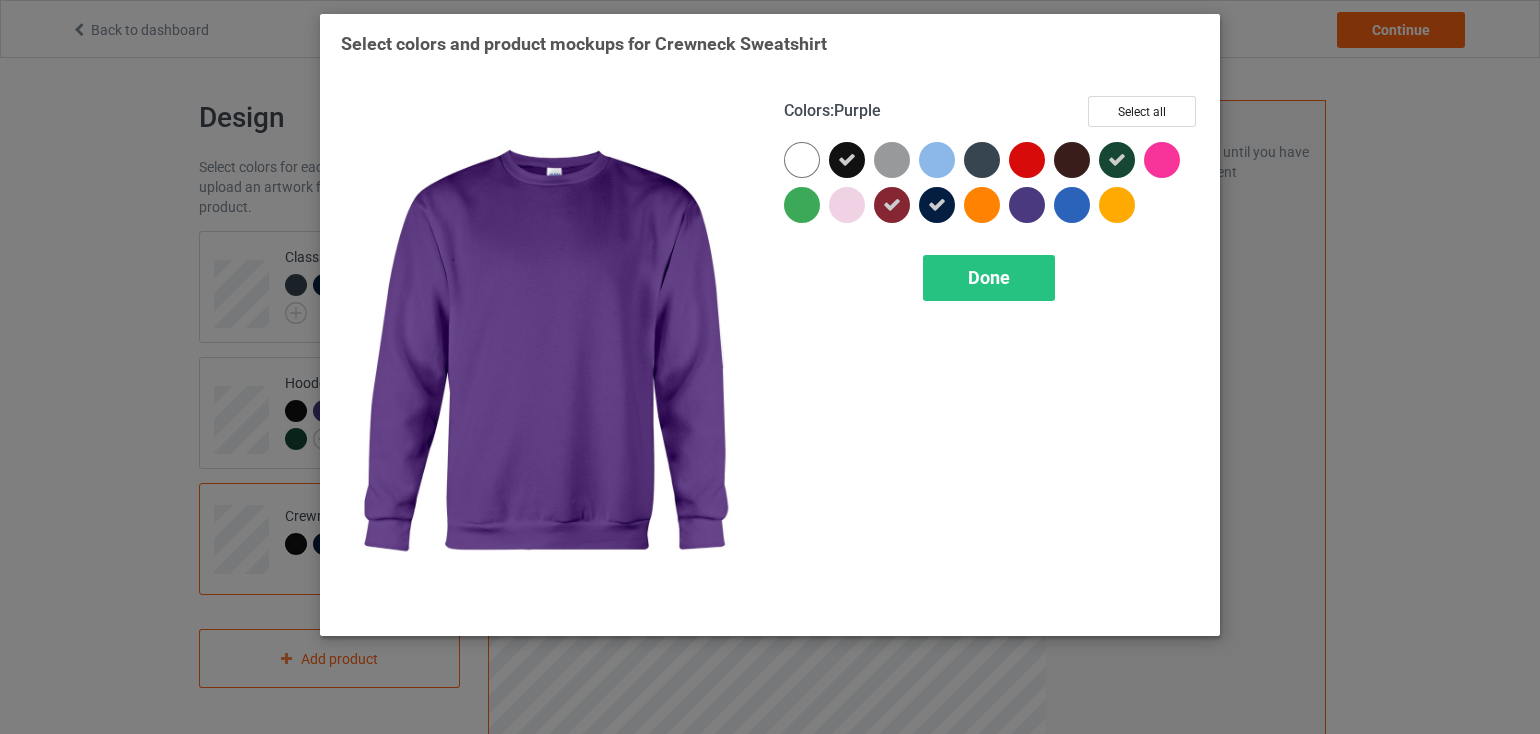 click at bounding box center [1027, 205] 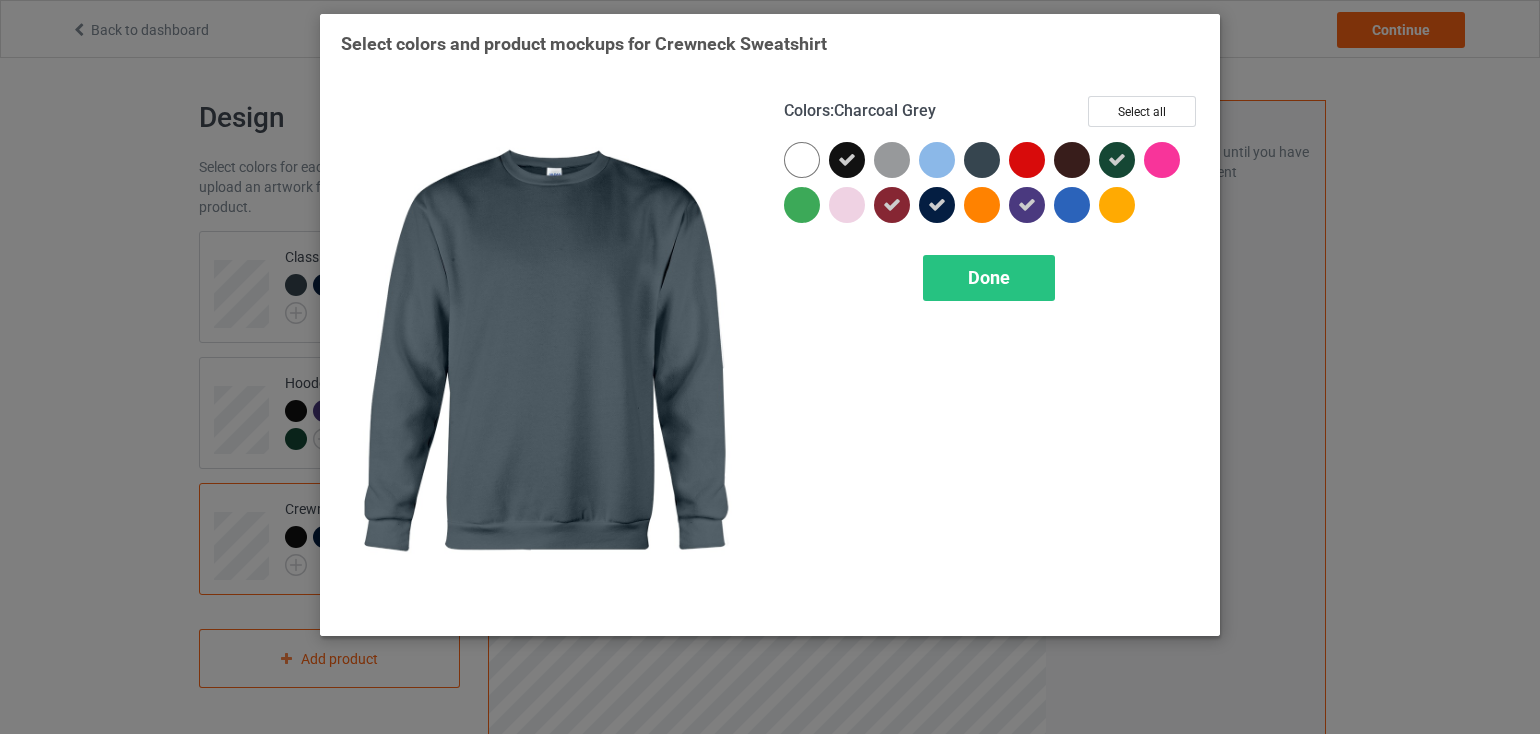 click at bounding box center (982, 160) 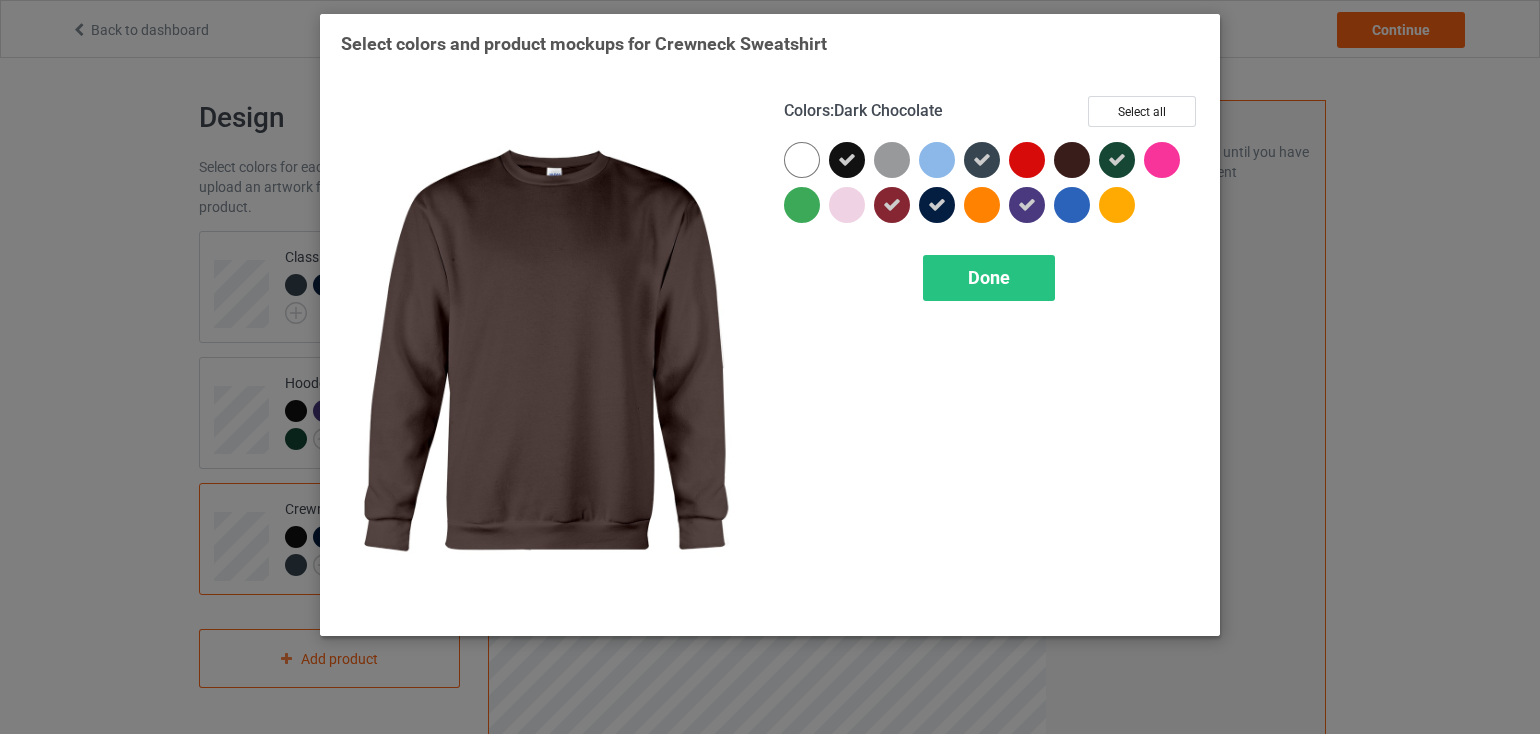 click at bounding box center [1072, 160] 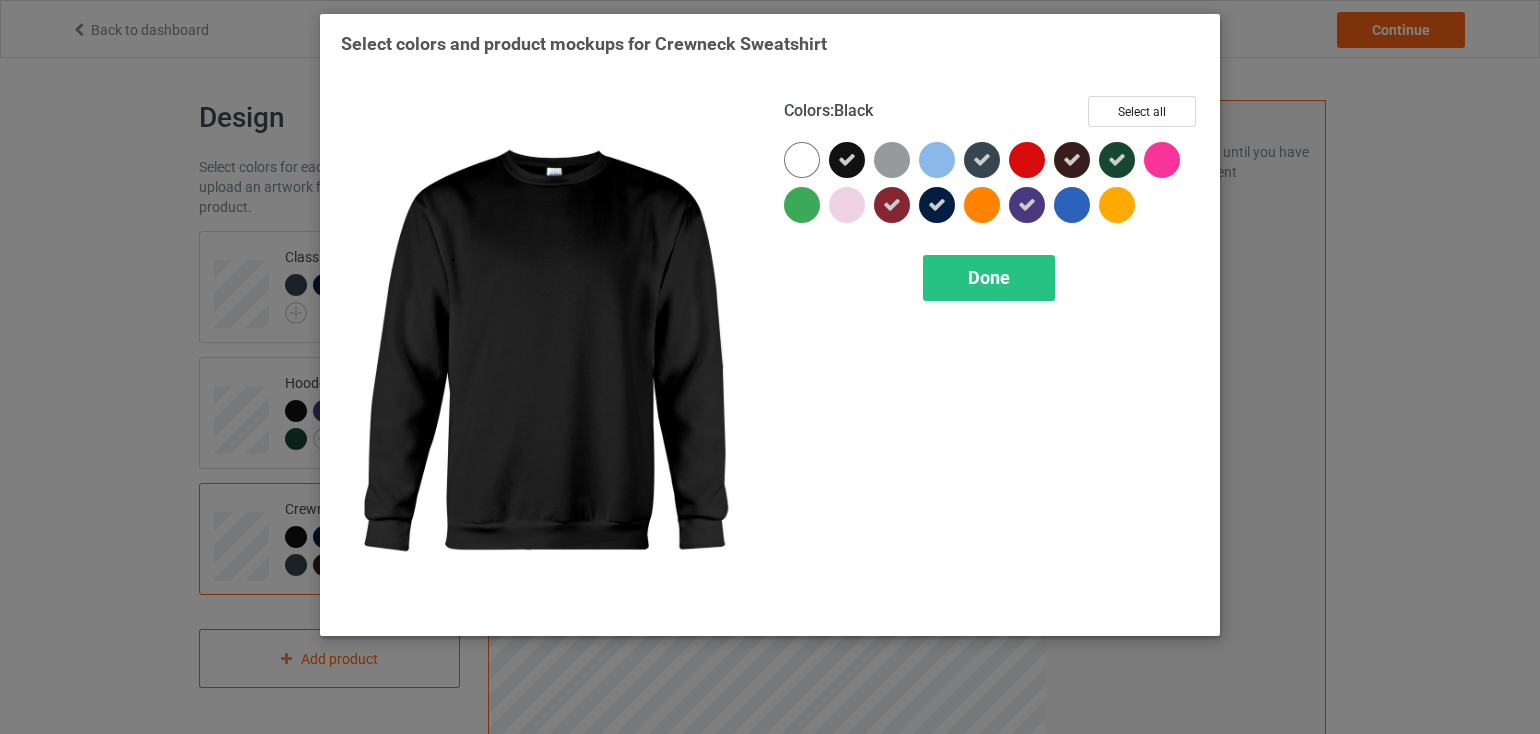 click at bounding box center (847, 160) 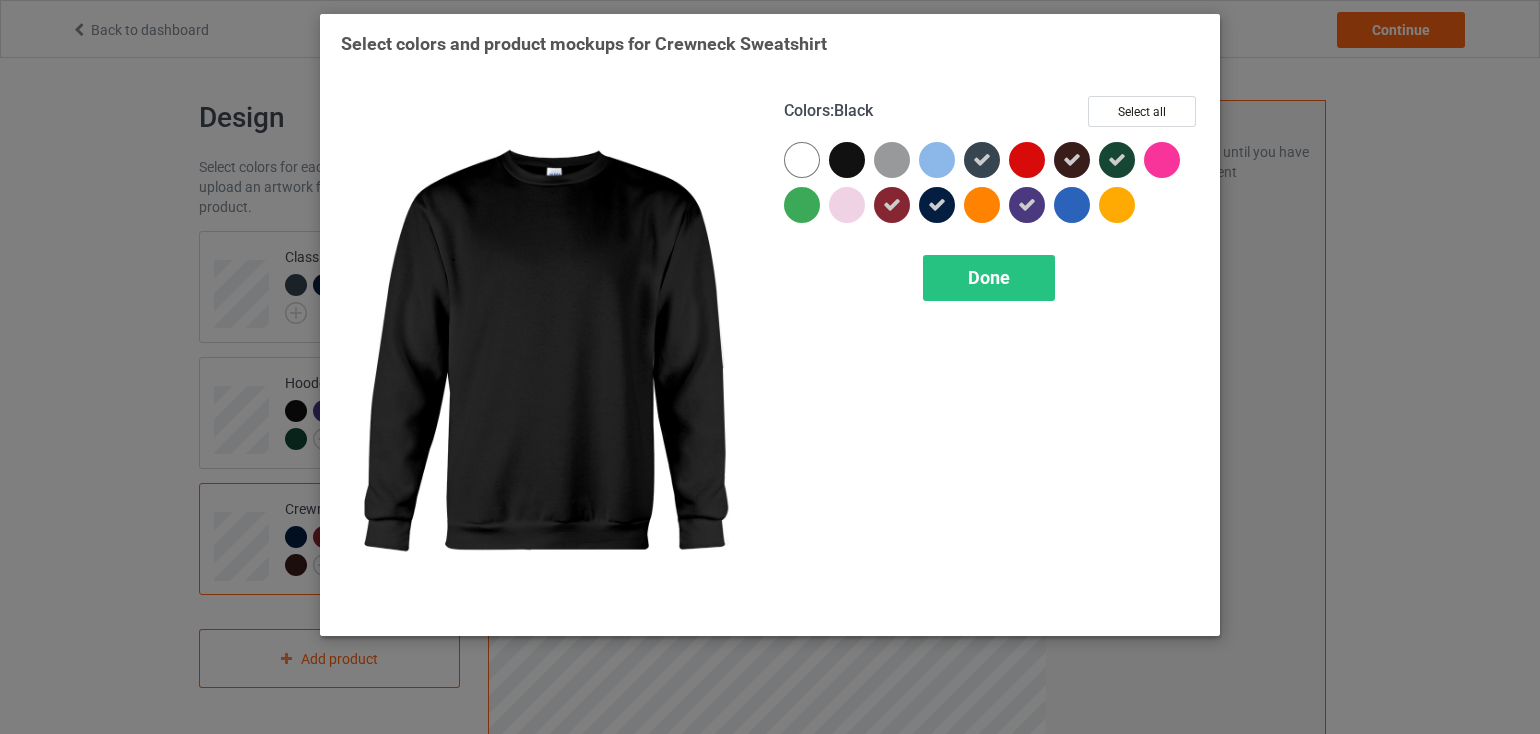 click at bounding box center [847, 160] 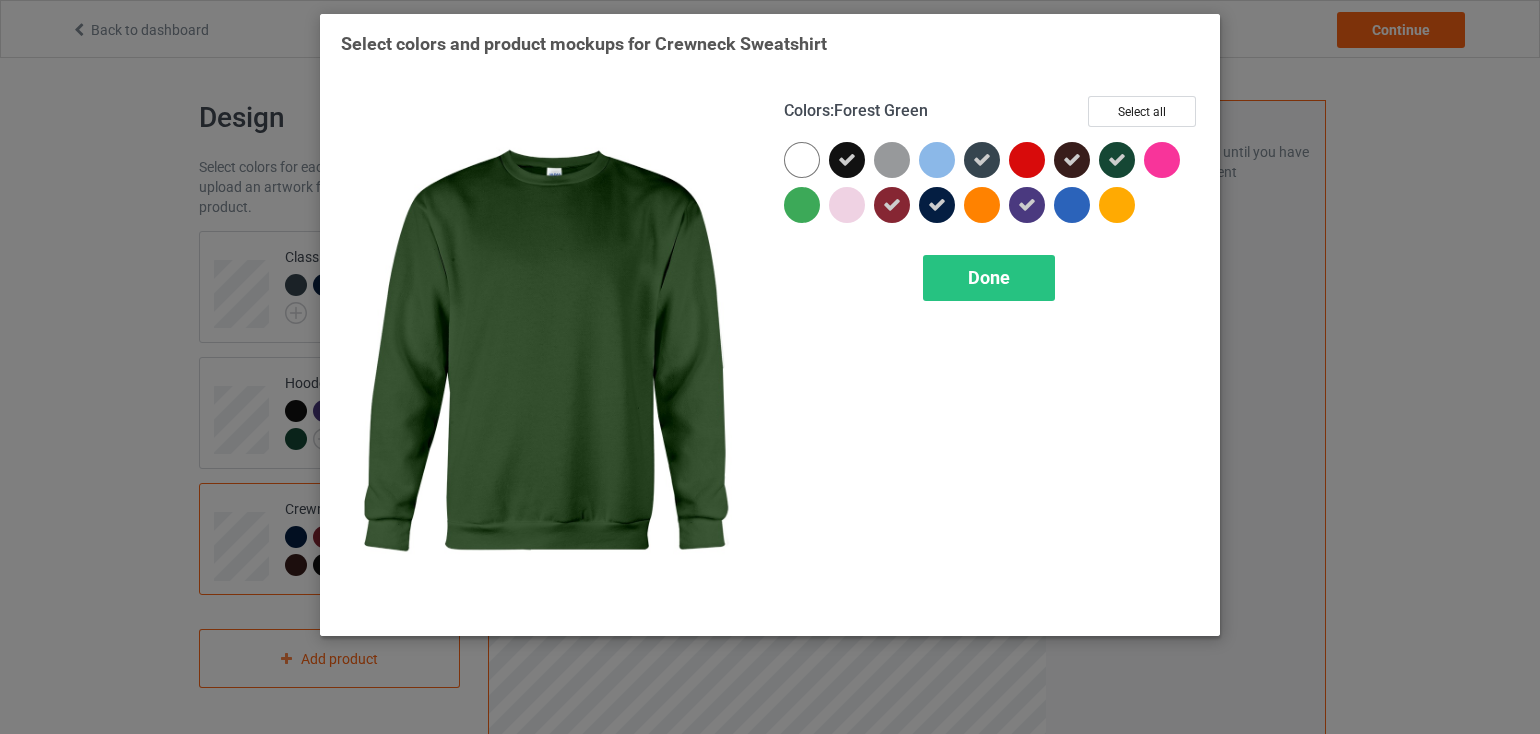 click at bounding box center [1117, 160] 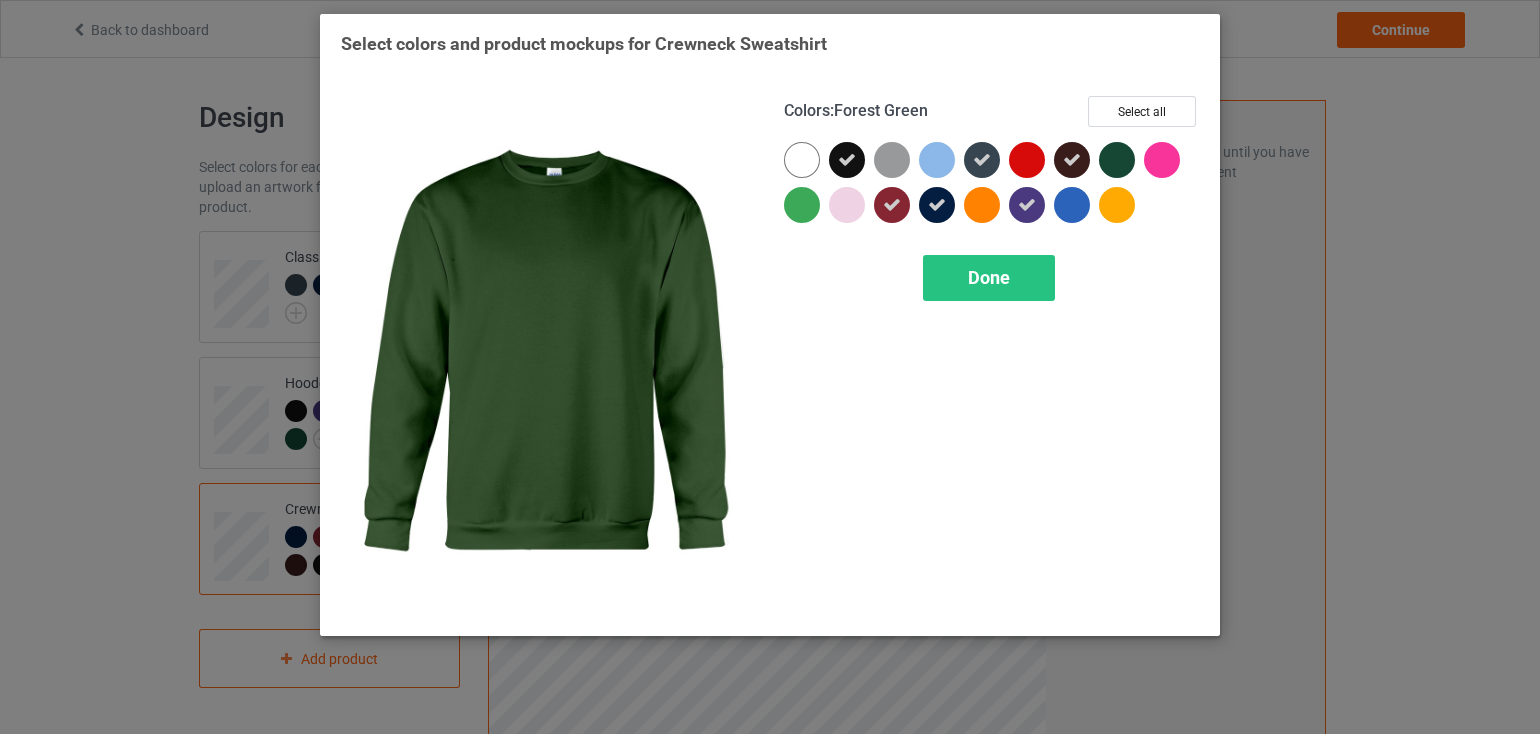 click at bounding box center (1117, 160) 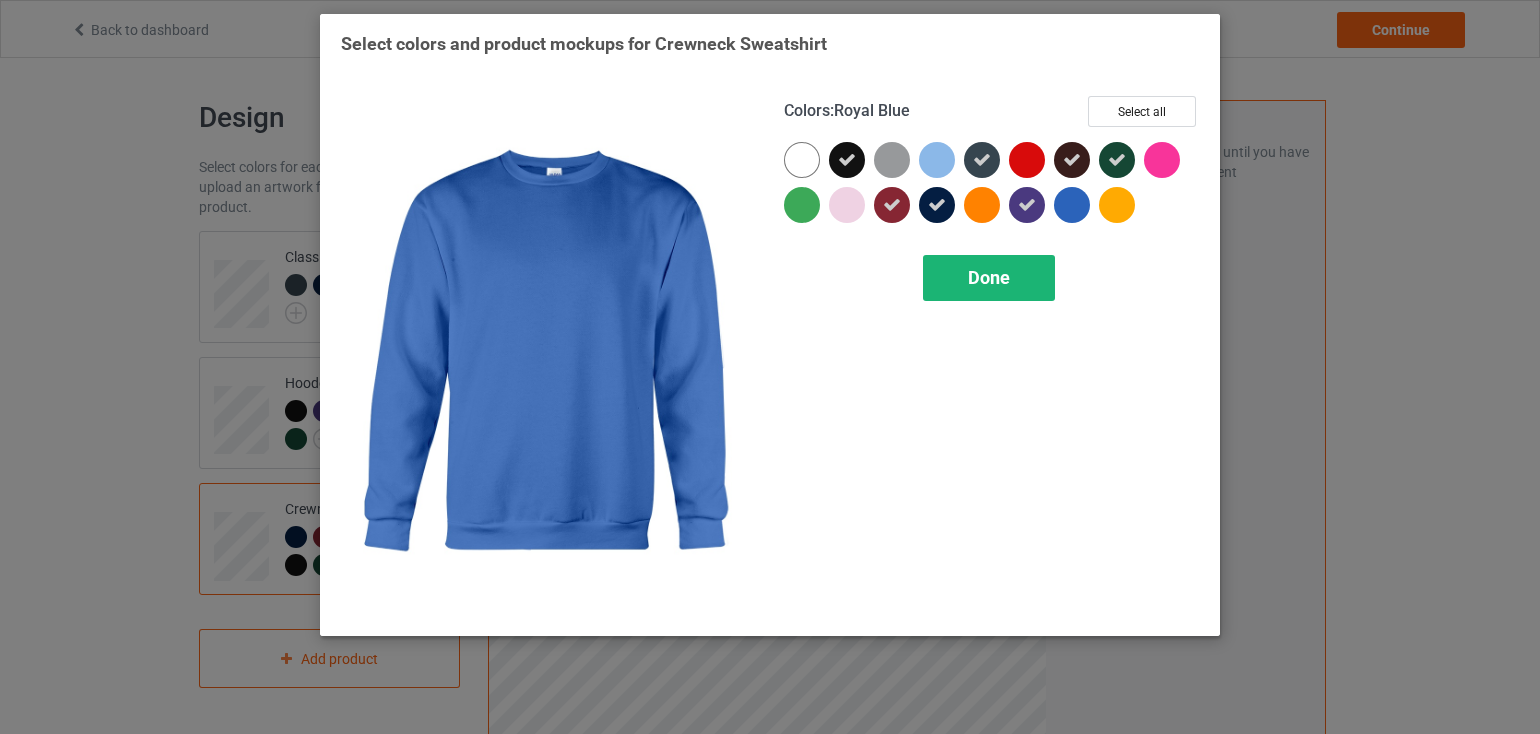 click on "Done" at bounding box center [989, 278] 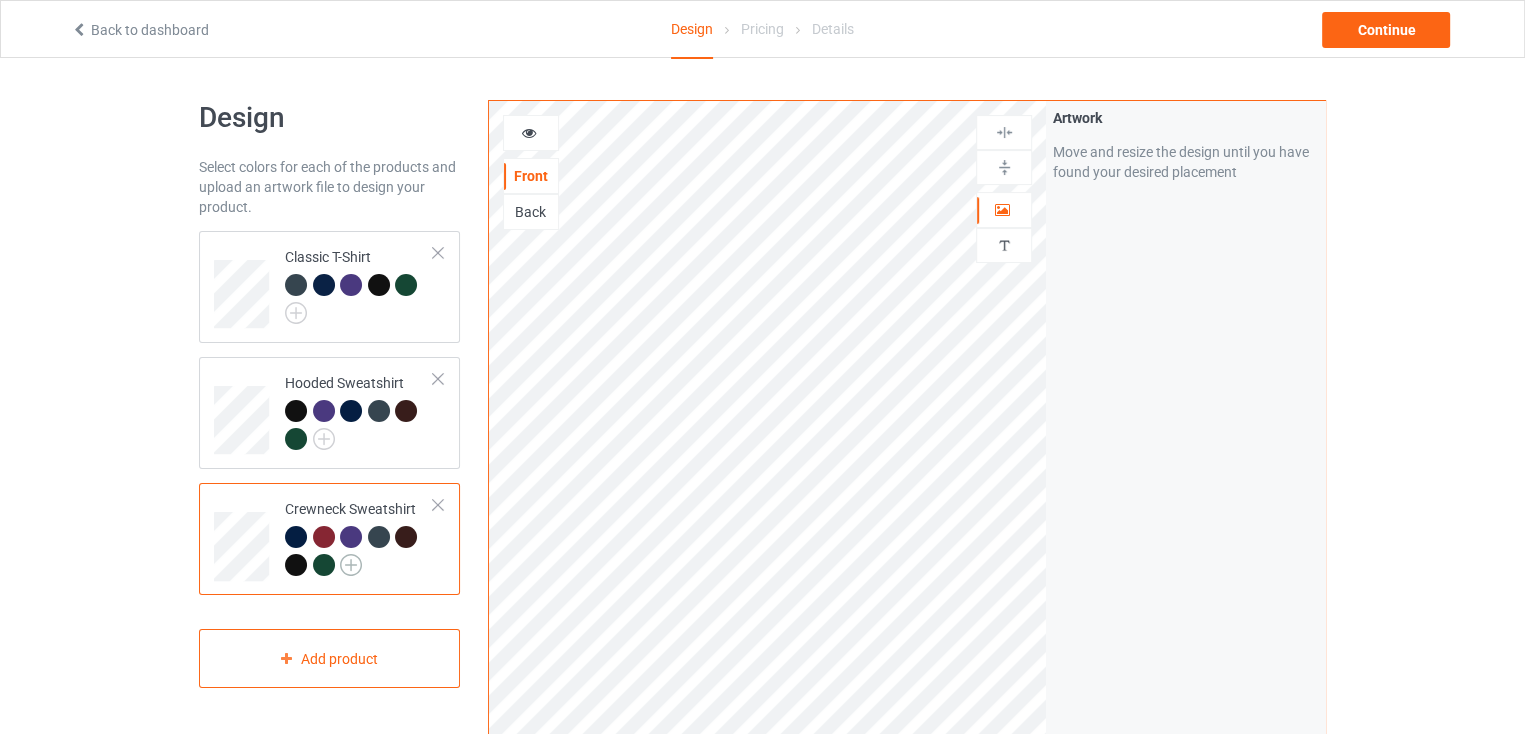click at bounding box center [351, 565] 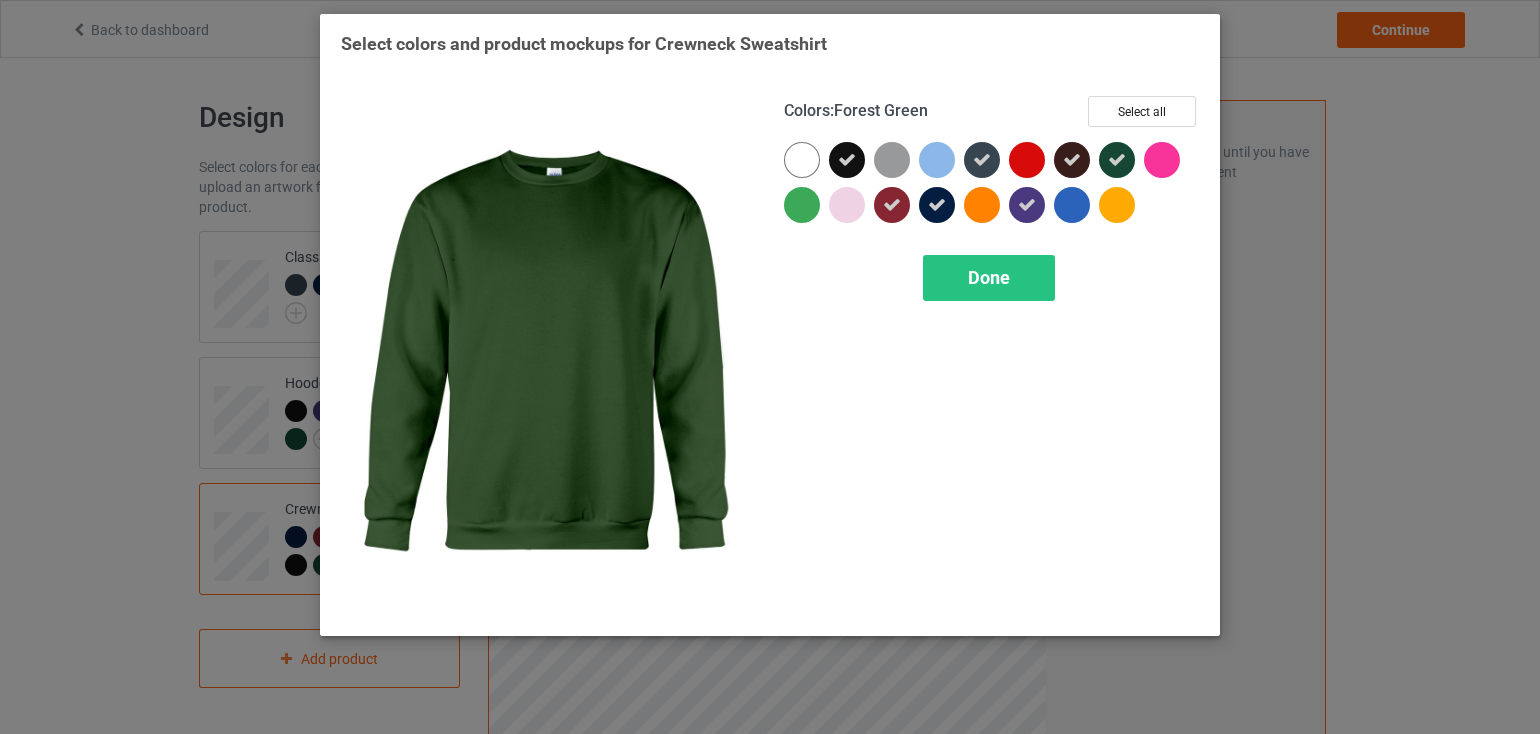 click at bounding box center (1117, 160) 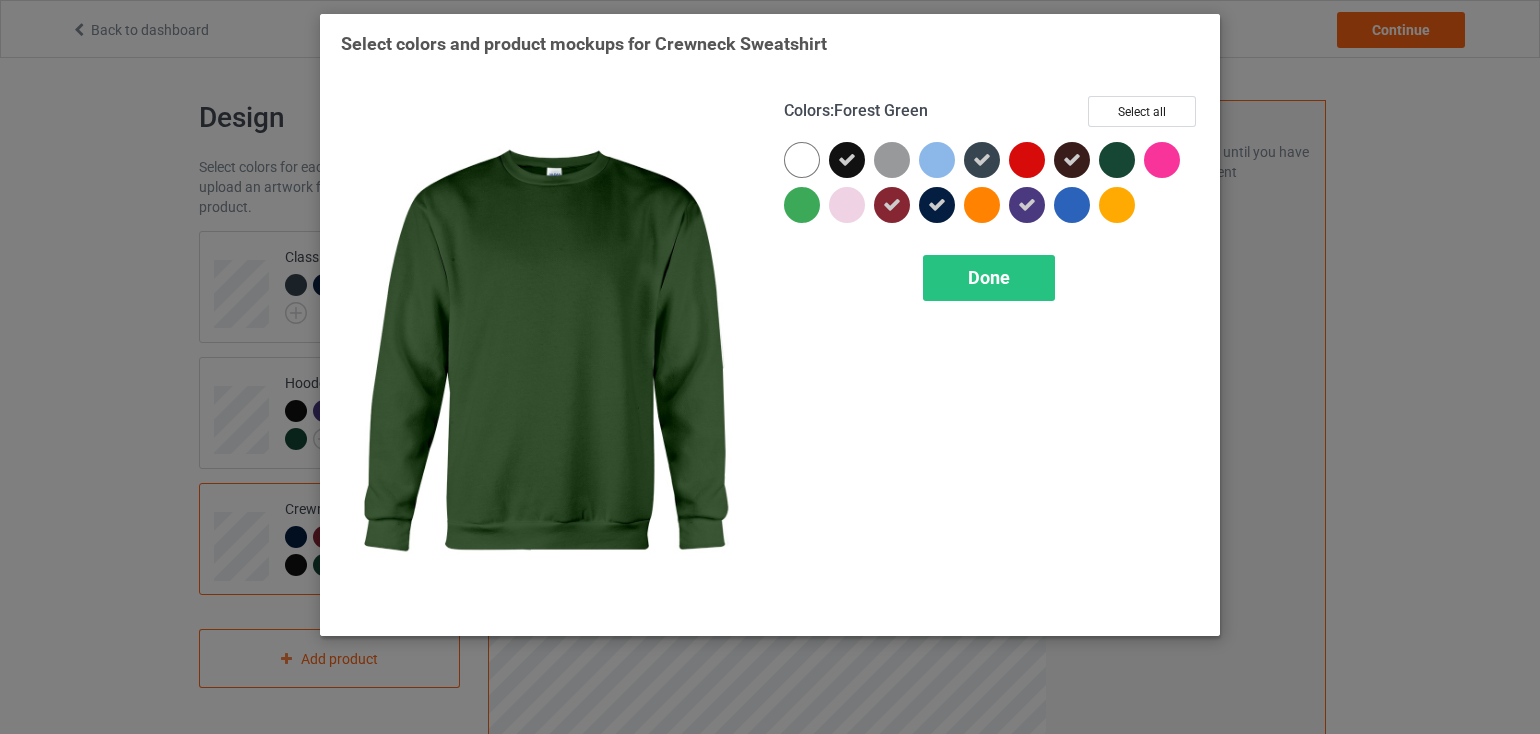 click at bounding box center (1117, 160) 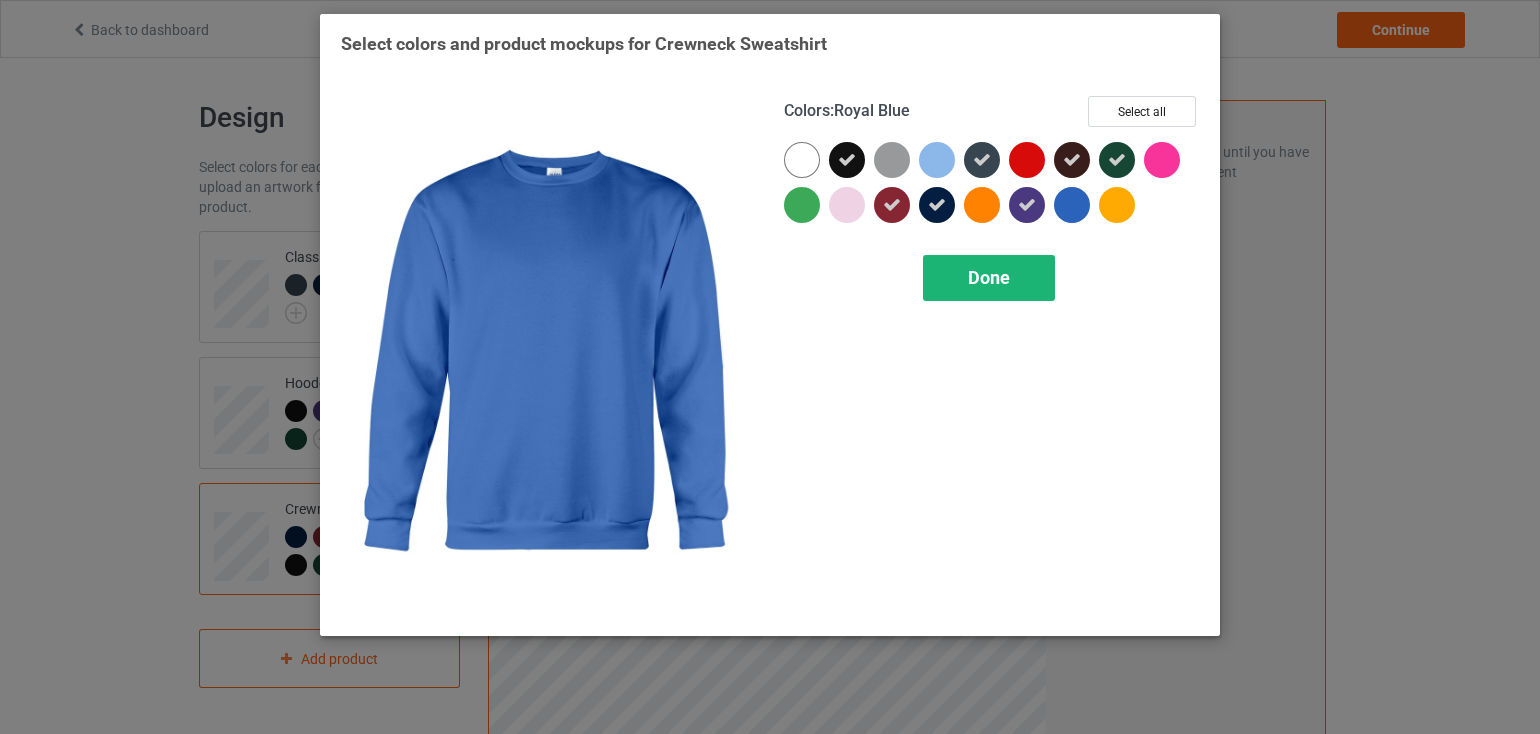 click on "Done" at bounding box center [989, 277] 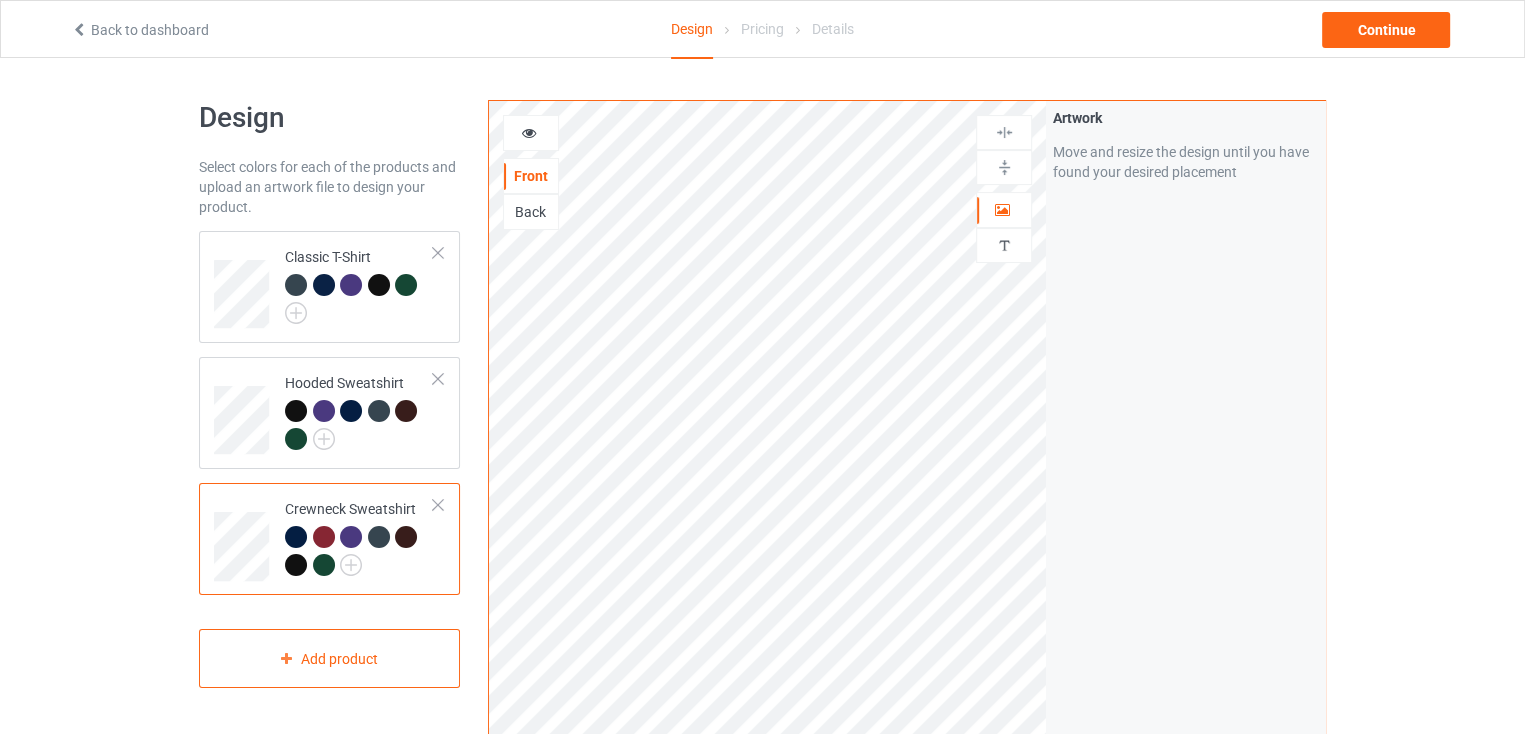 click at bounding box center (324, 565) 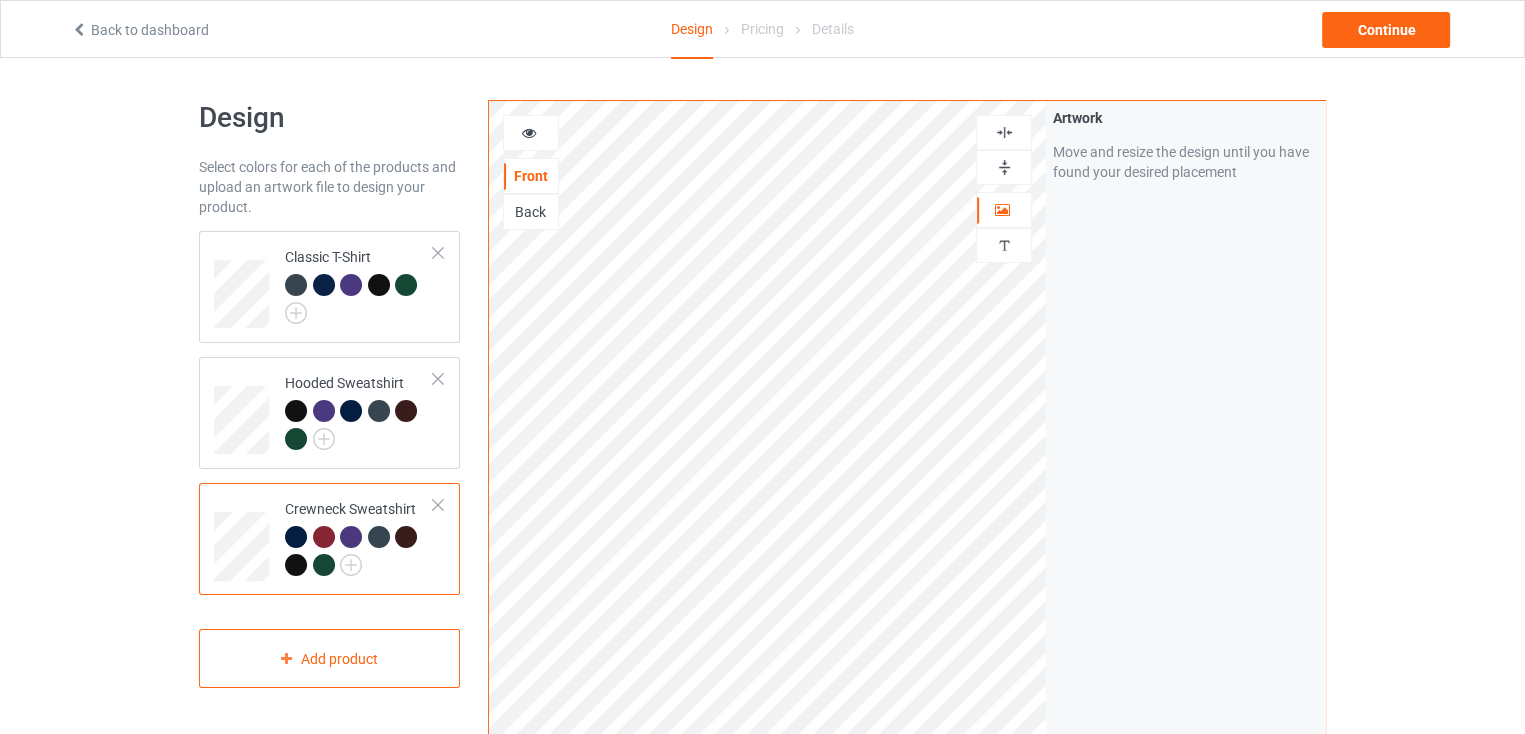 click at bounding box center (1004, 132) 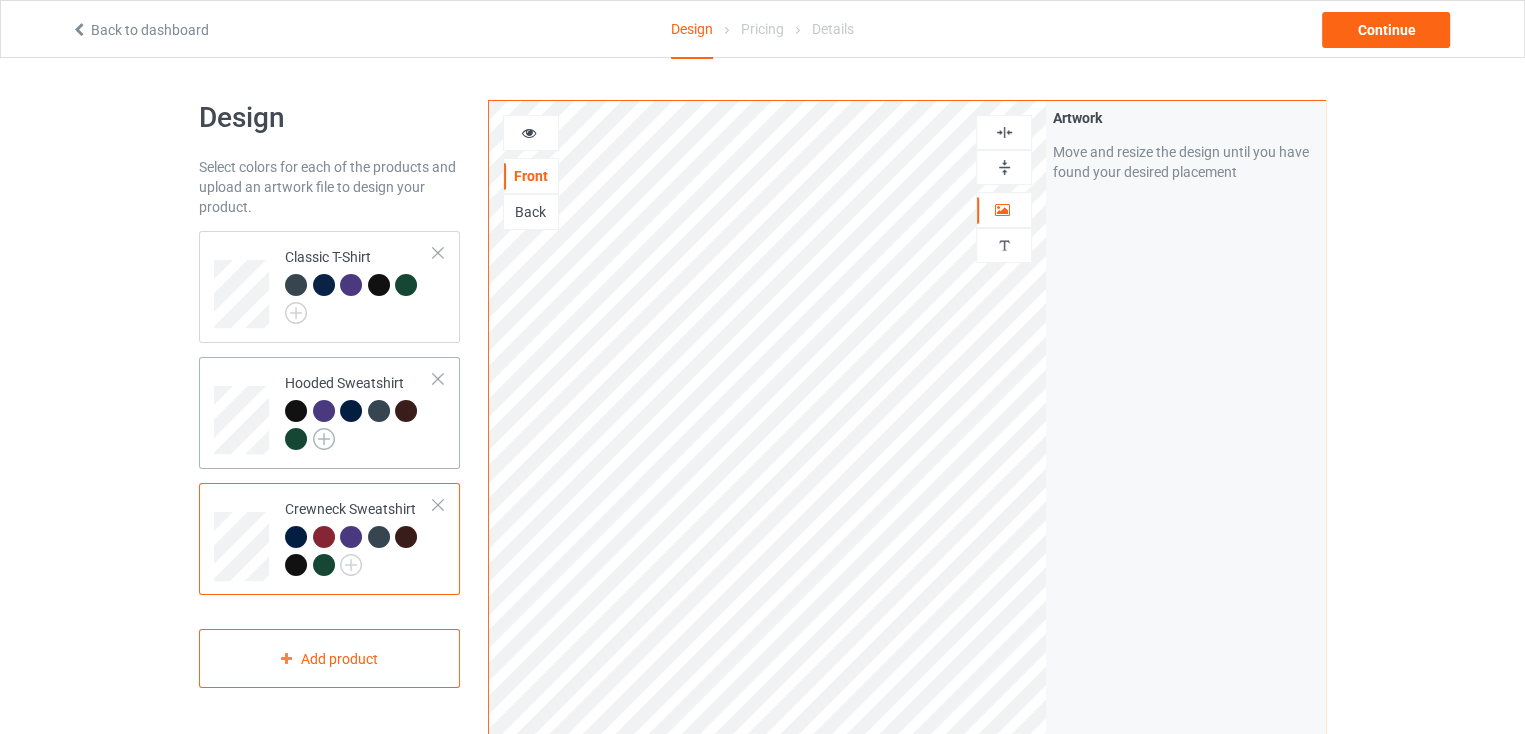 click at bounding box center (324, 439) 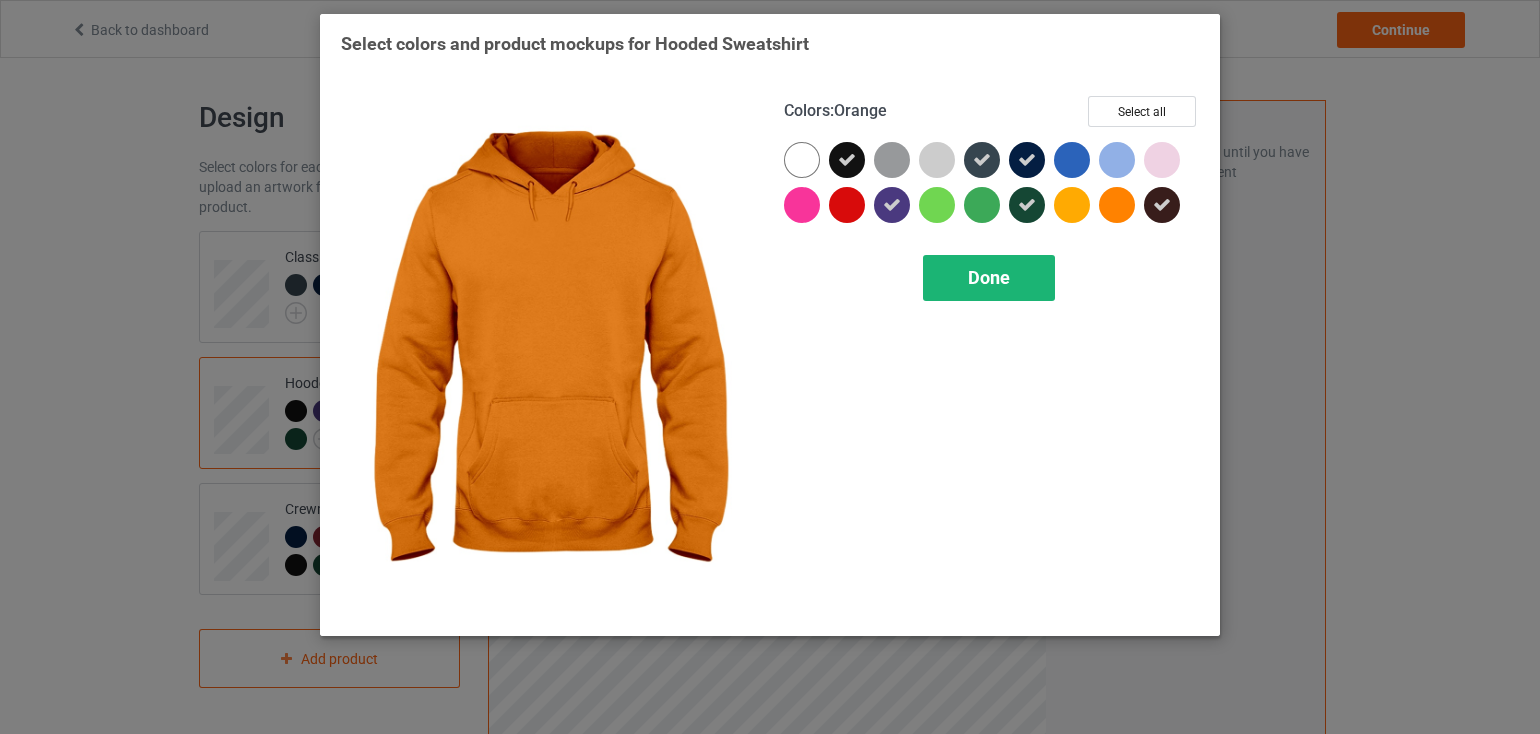 click on "Done" at bounding box center (989, 278) 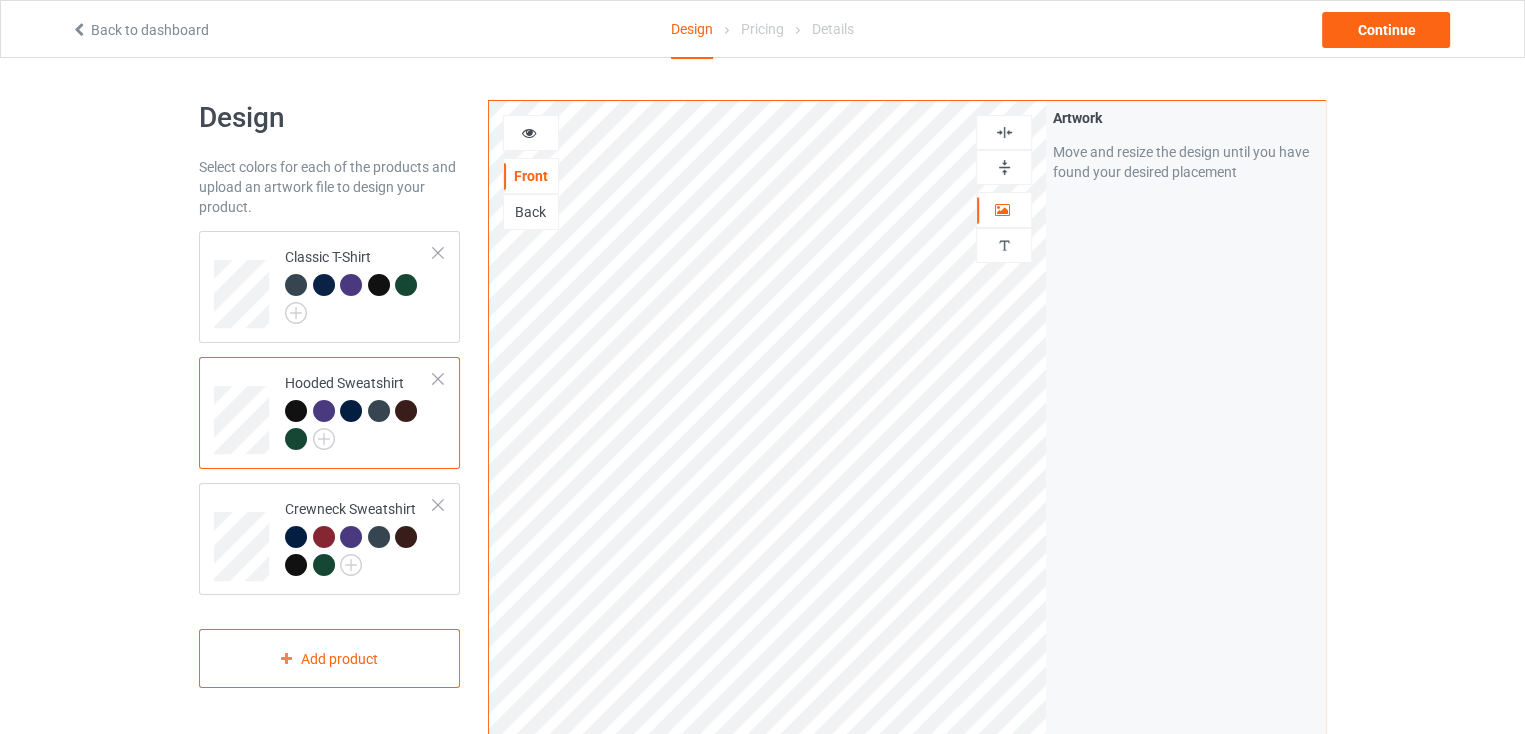 click at bounding box center (359, 427) 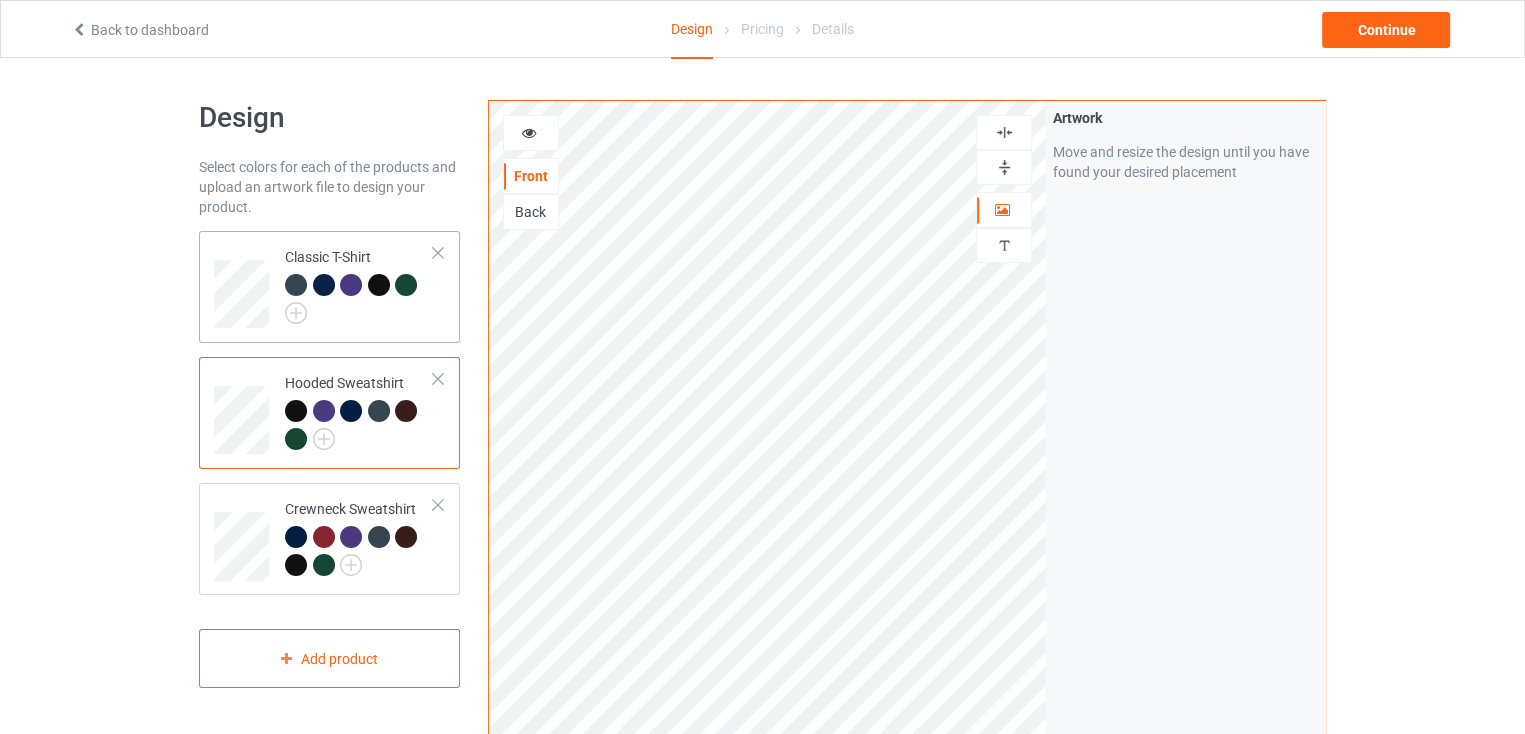 click at bounding box center [359, 299] 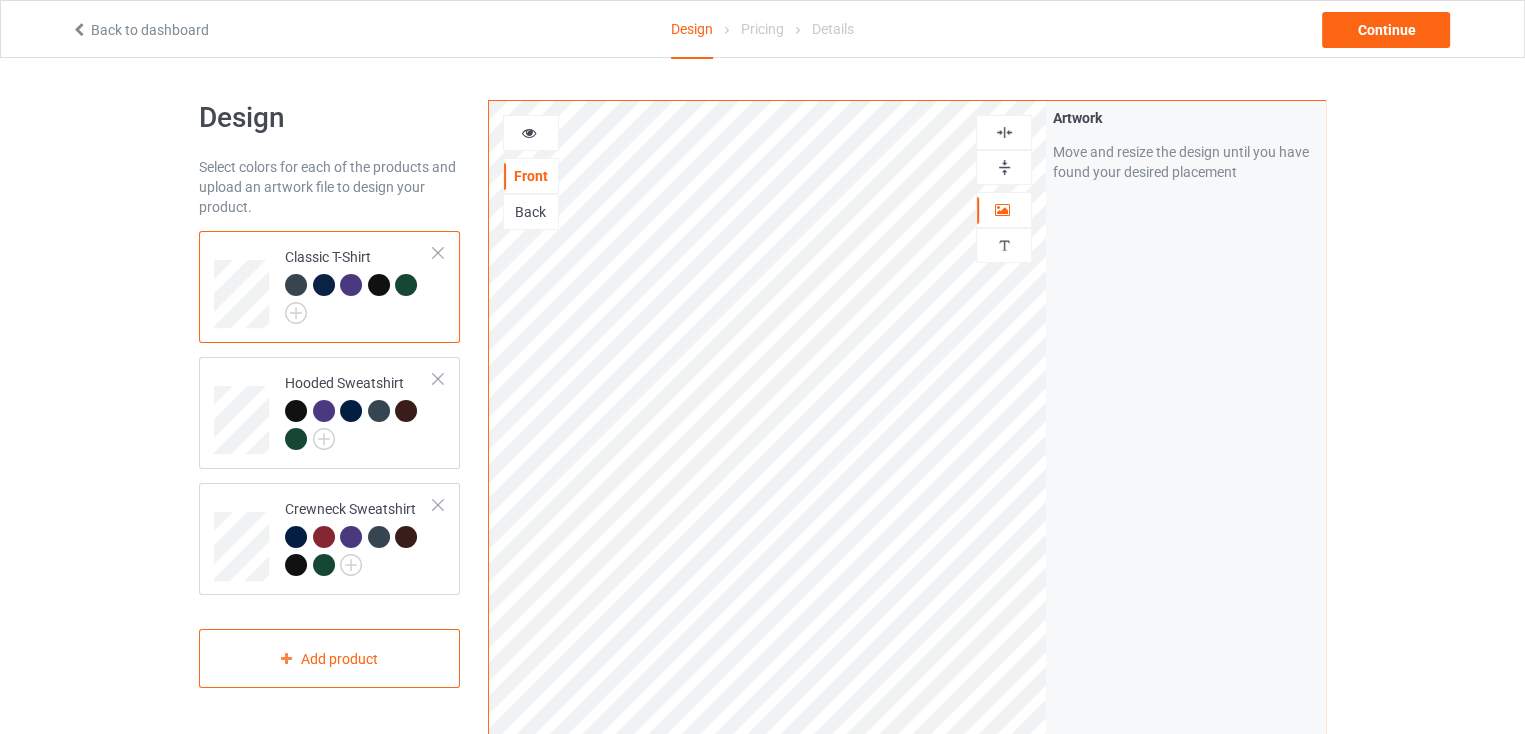 click at bounding box center (379, 285) 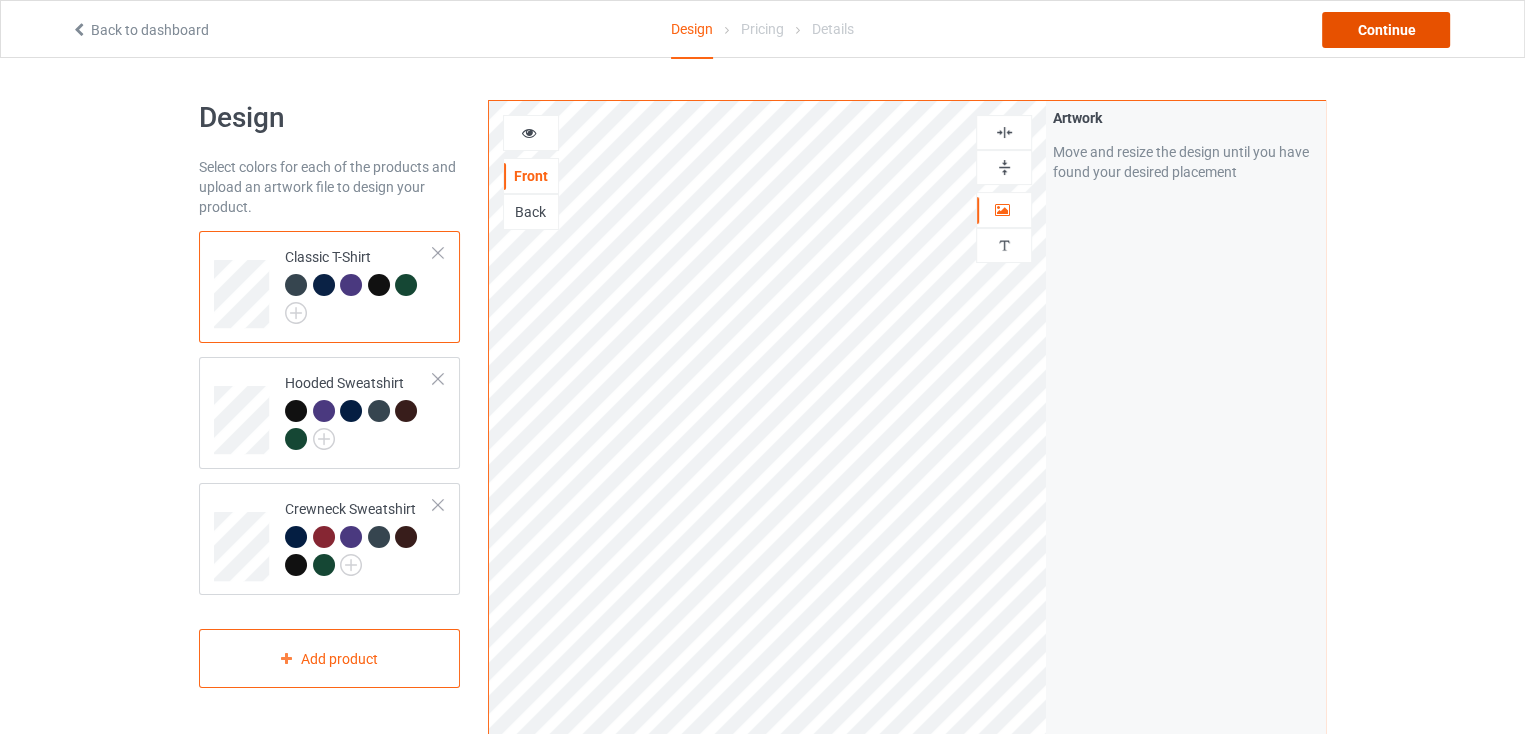 click on "Continue" at bounding box center [1386, 30] 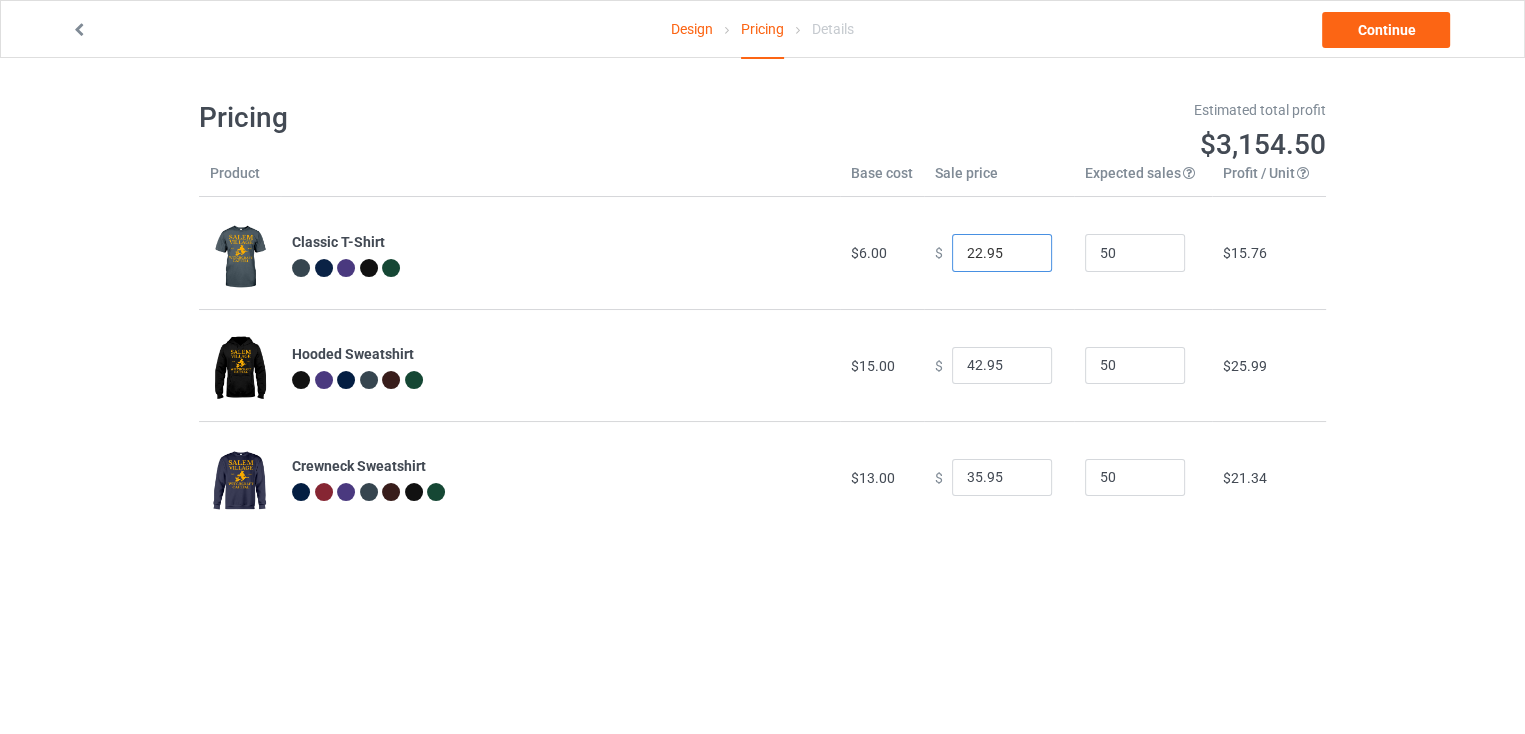 drag, startPoint x: 968, startPoint y: 254, endPoint x: 955, endPoint y: 253, distance: 13.038404 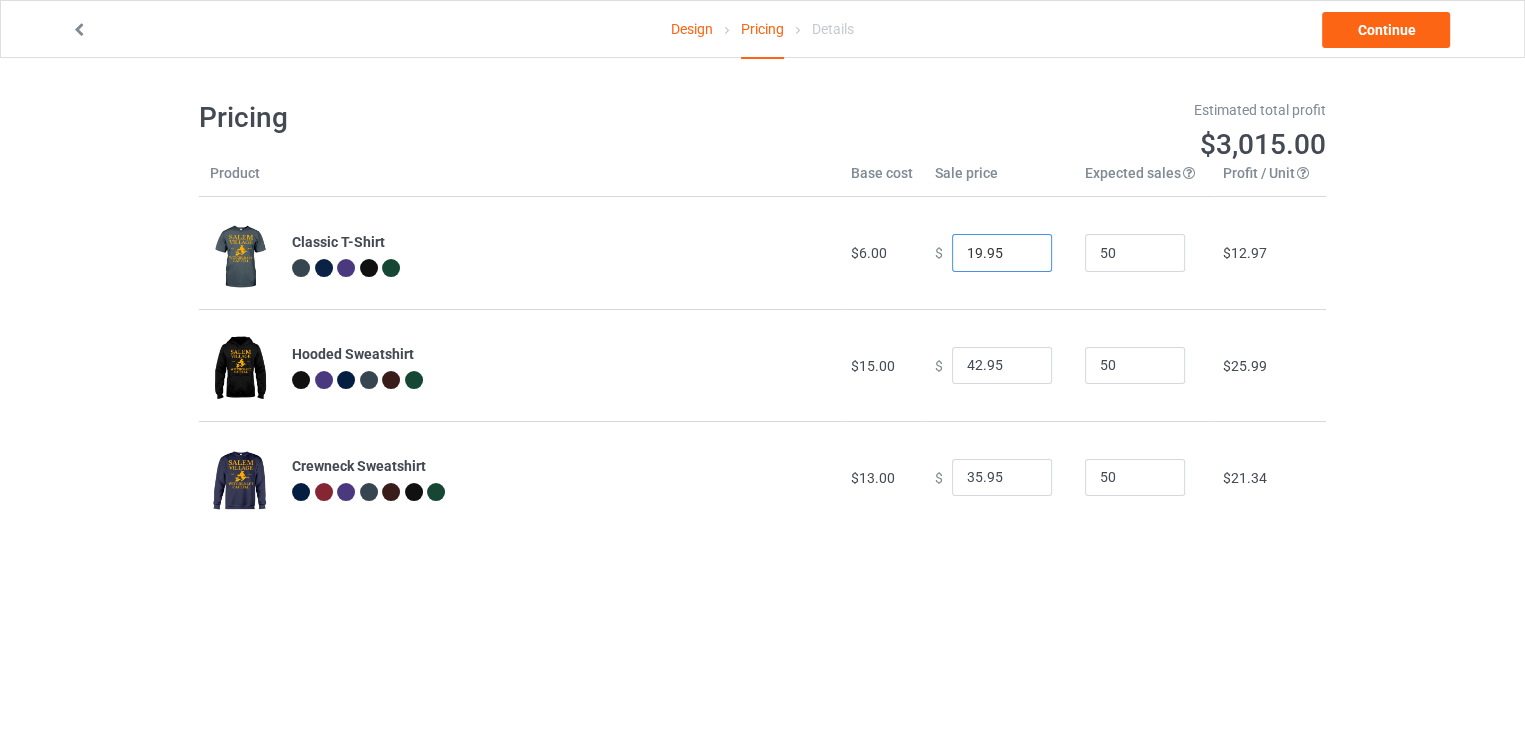type on "19.95" 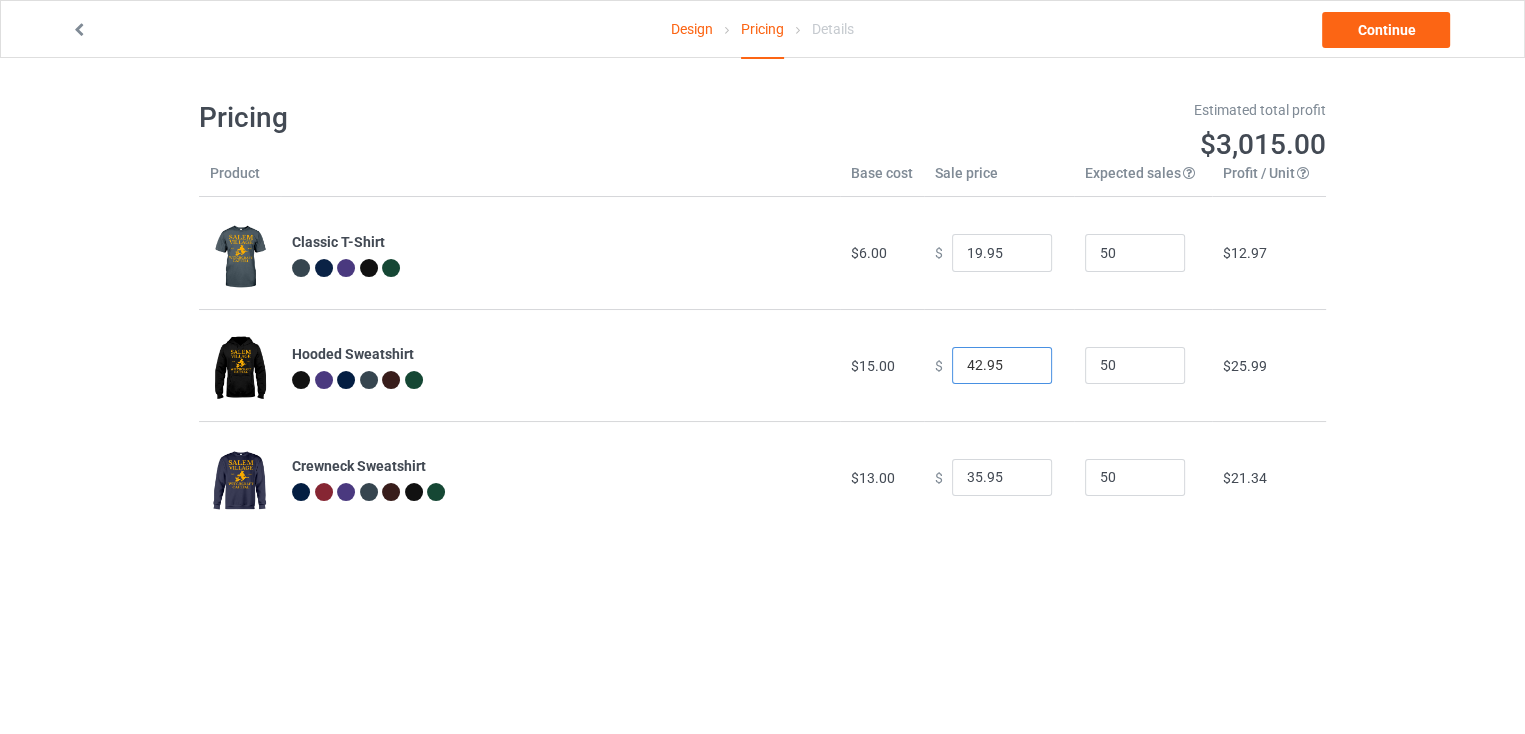 drag, startPoint x: 971, startPoint y: 368, endPoint x: 956, endPoint y: 368, distance: 15 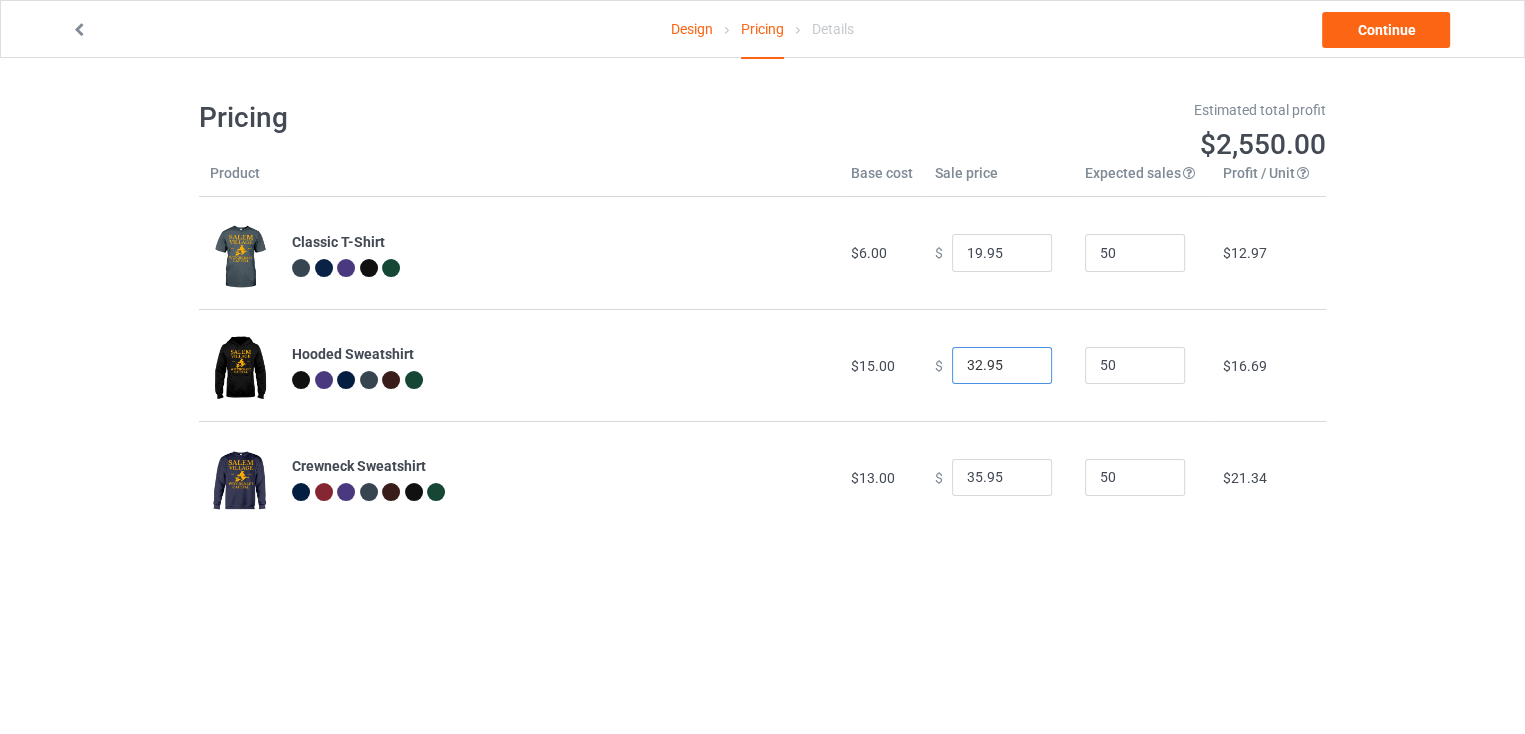type on "32.95" 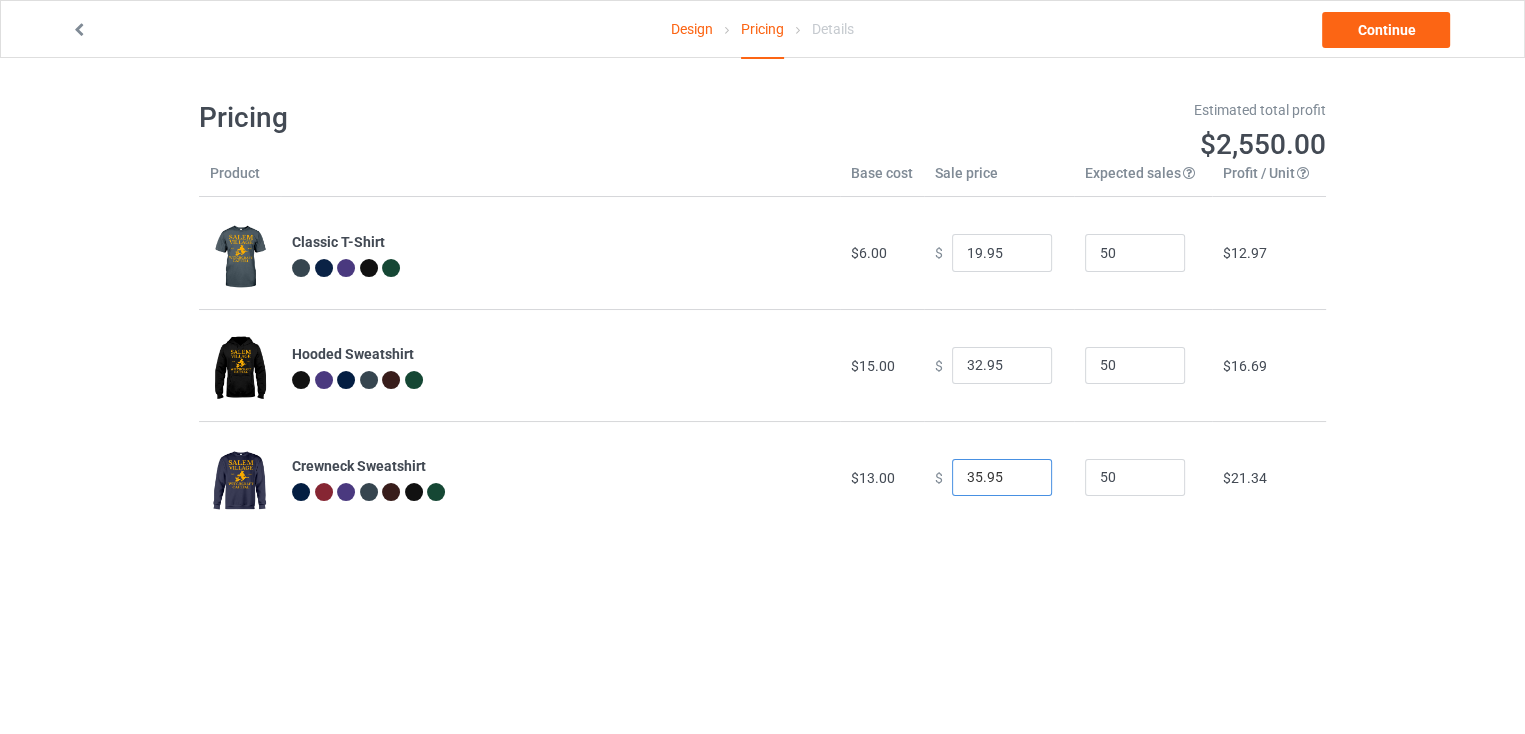 click on "35.95" at bounding box center [1002, 478] 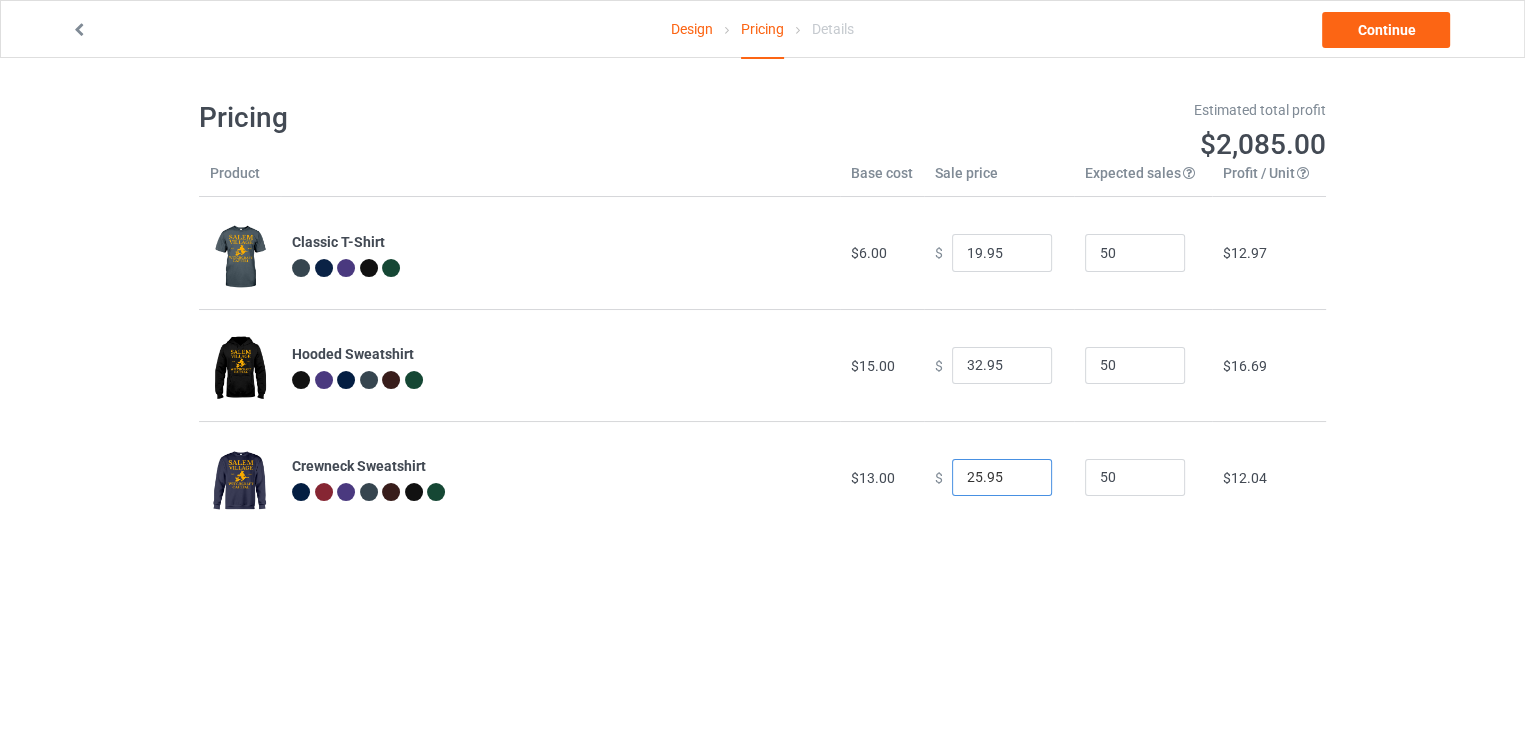 click on "25.95" at bounding box center [1002, 478] 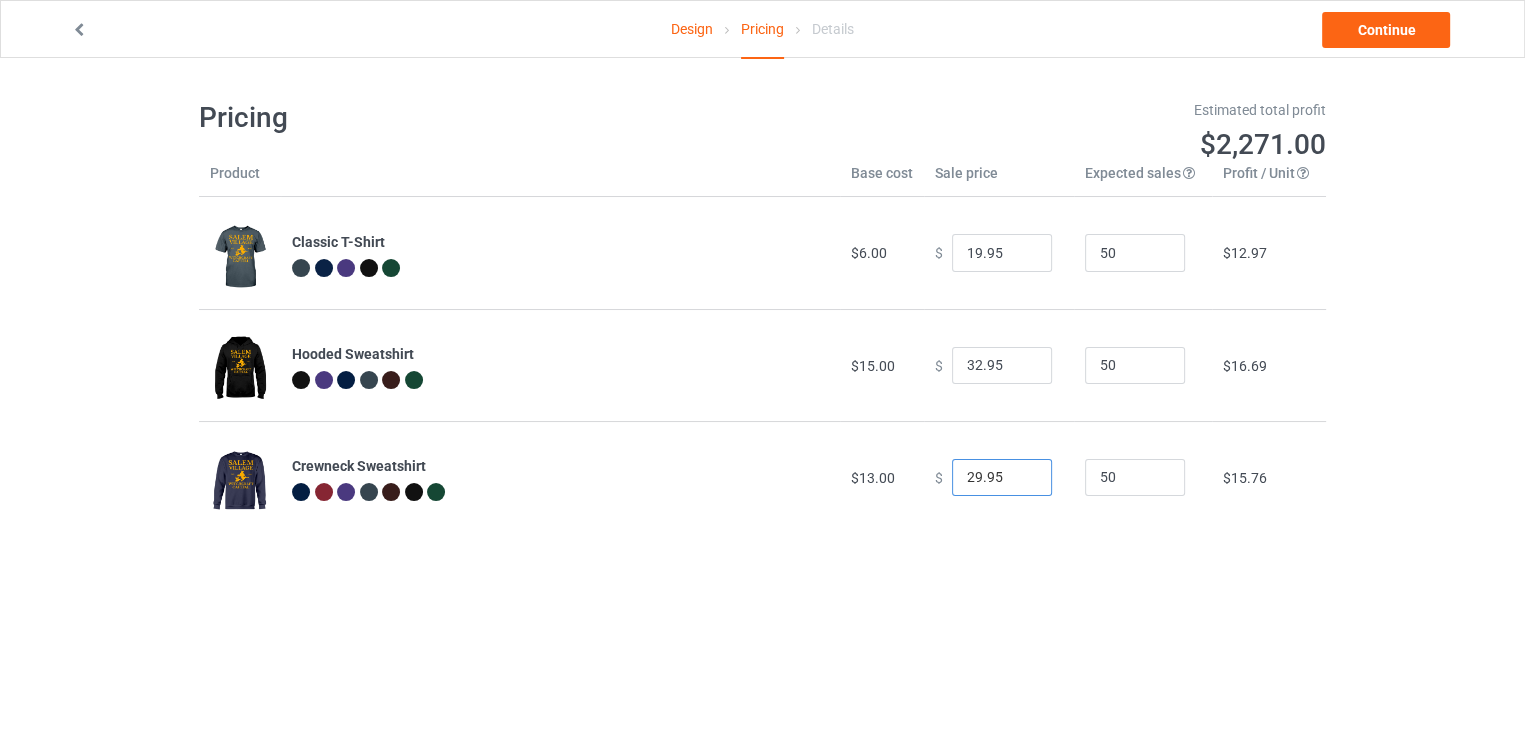 click on "29.95" at bounding box center (1002, 478) 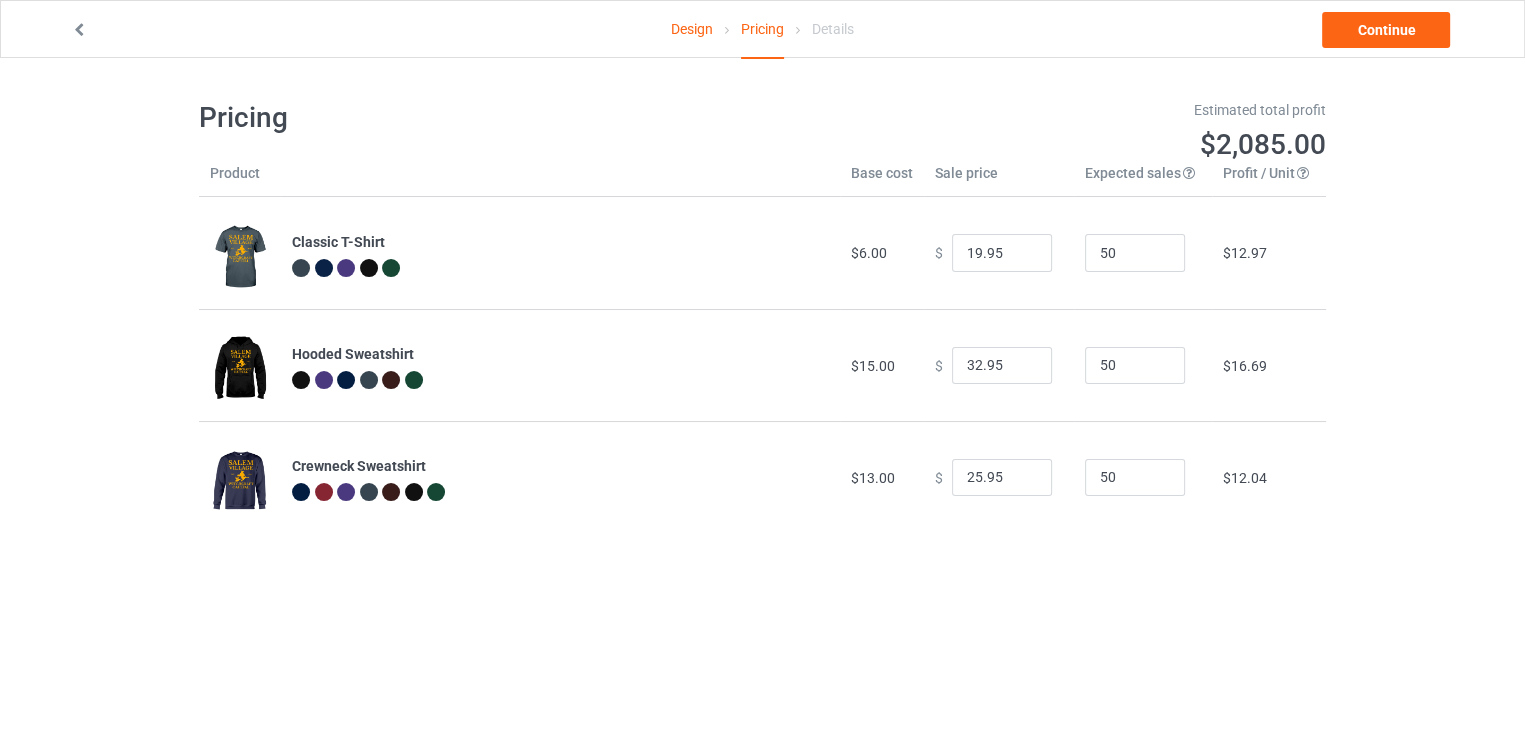 click on "Design Pricing Details Continue Pricing Estimated total profit $2,085.00 Product Base cost Sale price Expected sales   Your expected sales will change your profit estimate (on the right), but will not affect the actual amount of profit you earn. Profit / Unit   Your profit is your sale price minus your base cost and processing fee. Classic T-Shirt $6.00 $     19.95 50 $12.97 Hooded Sweatshirt $15.00 $     32.95 50 $16.69 Crewneck Sweatshirt $13.00 $     25.95 50 $12.04" at bounding box center [762, 316] 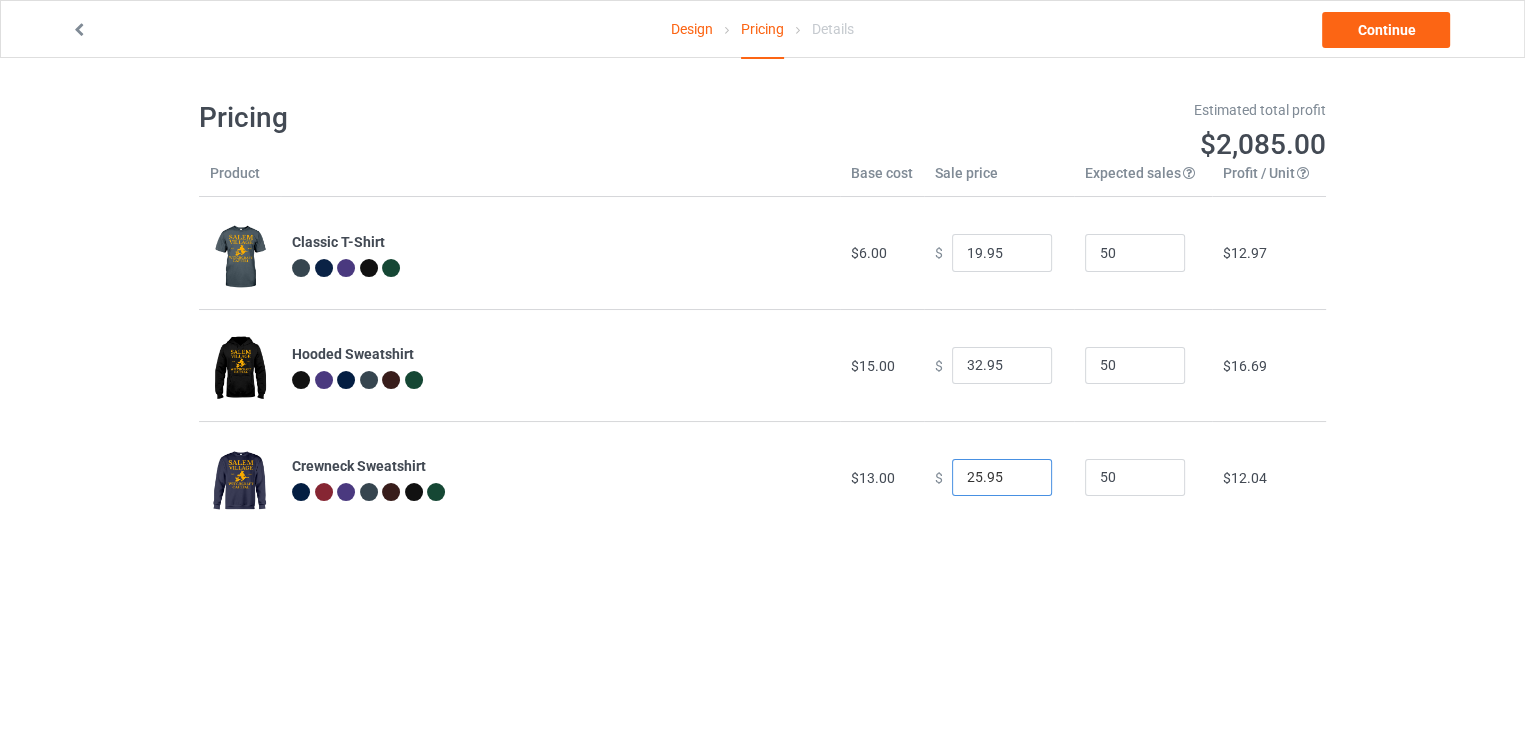 click on "25.95" at bounding box center [1002, 478] 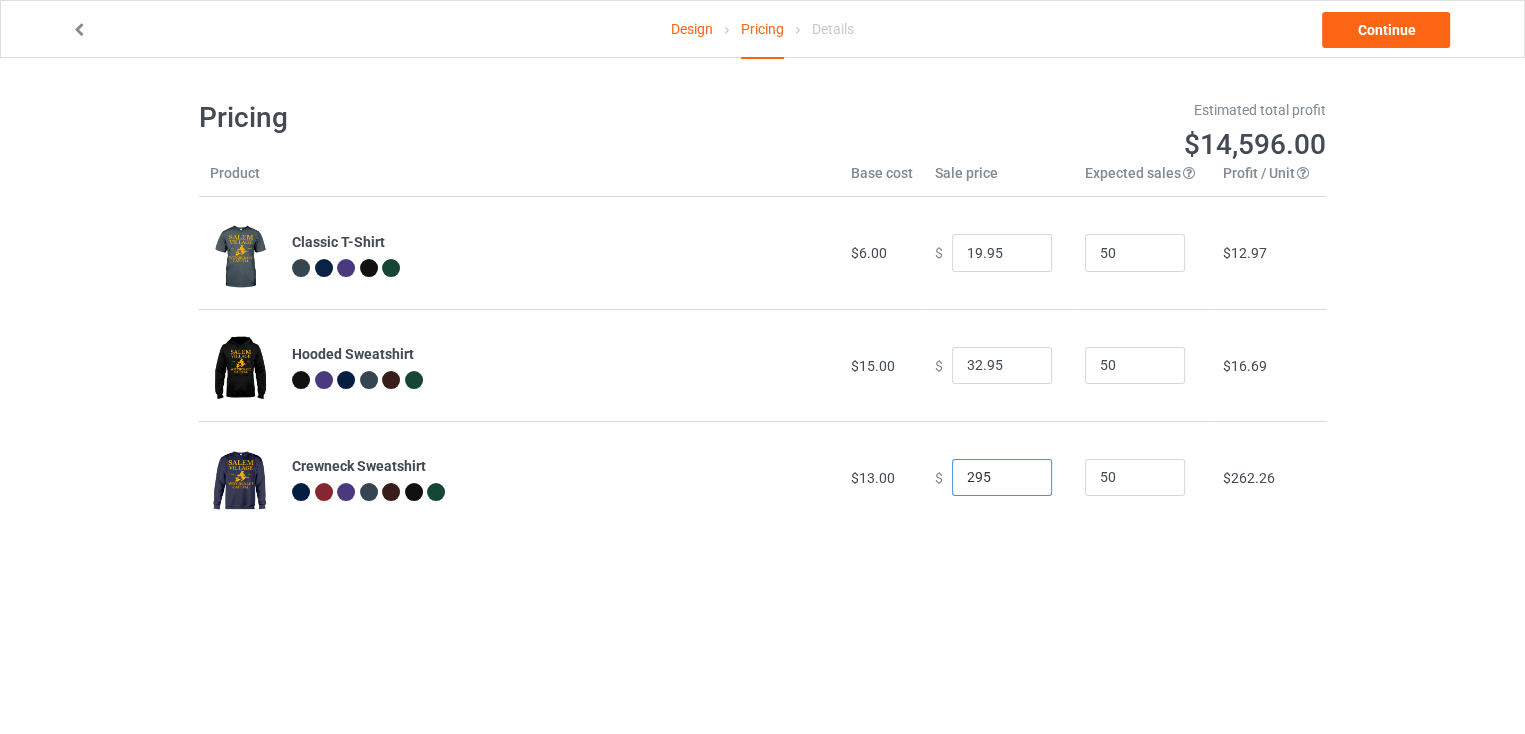 click on "295" at bounding box center (1002, 478) 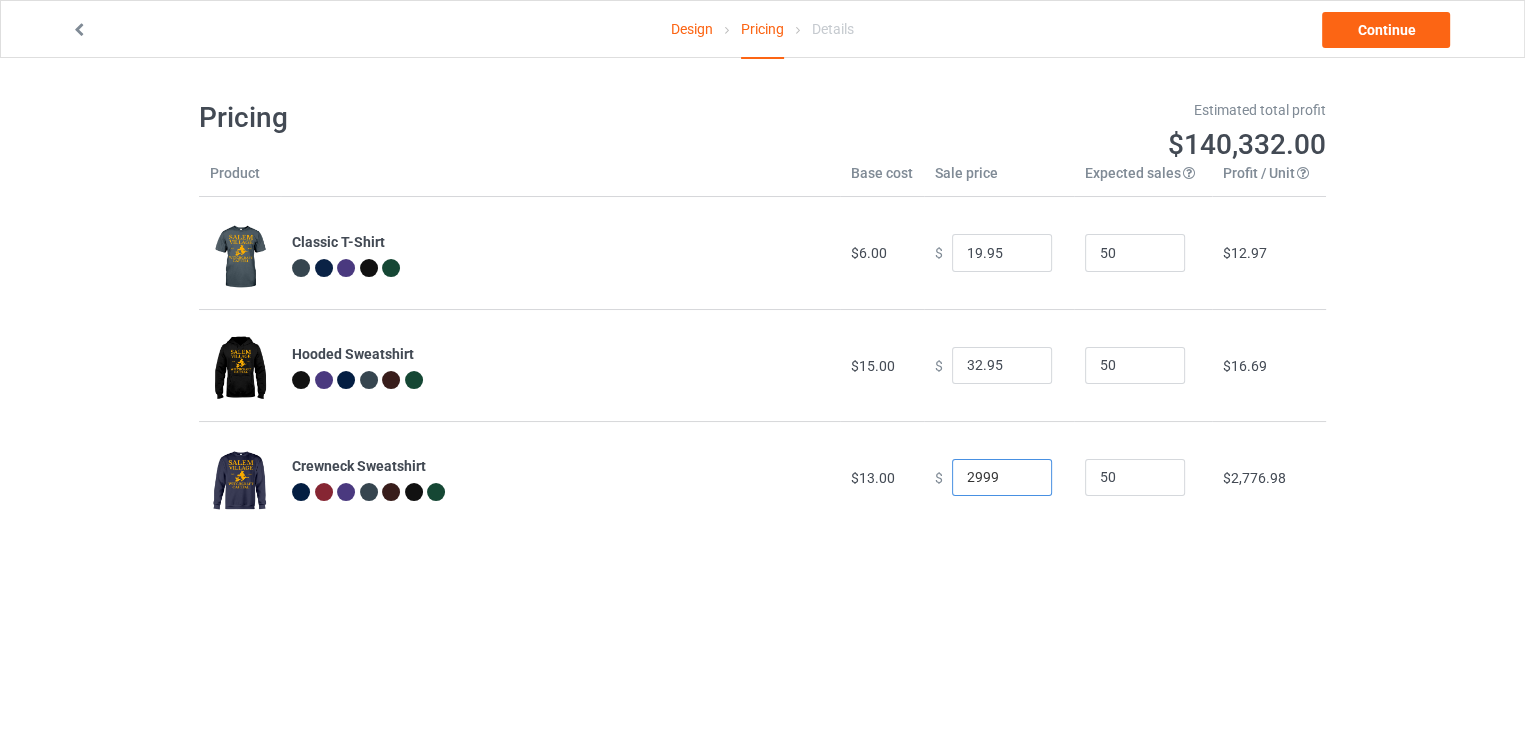 click on "2999" at bounding box center (1002, 478) 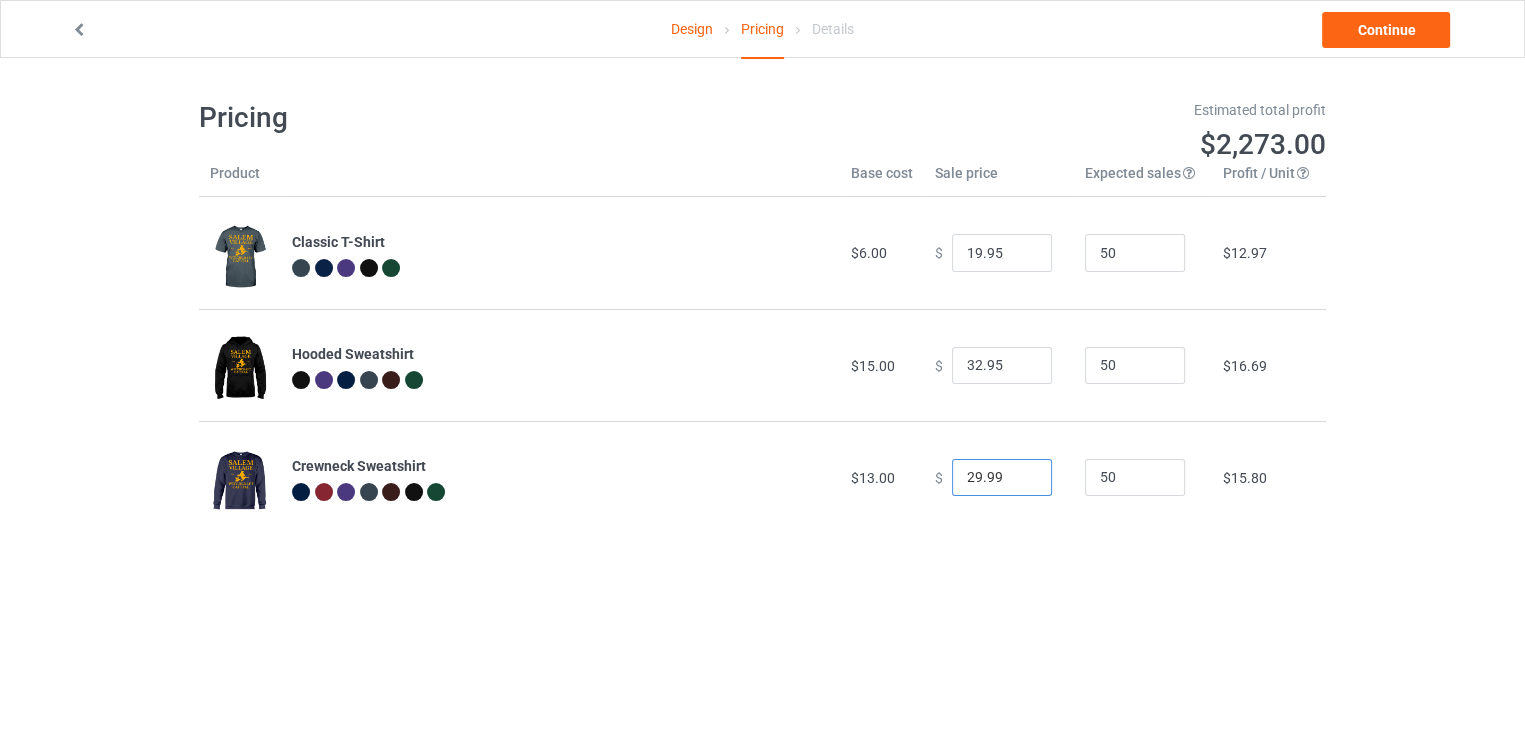 type on "29.99" 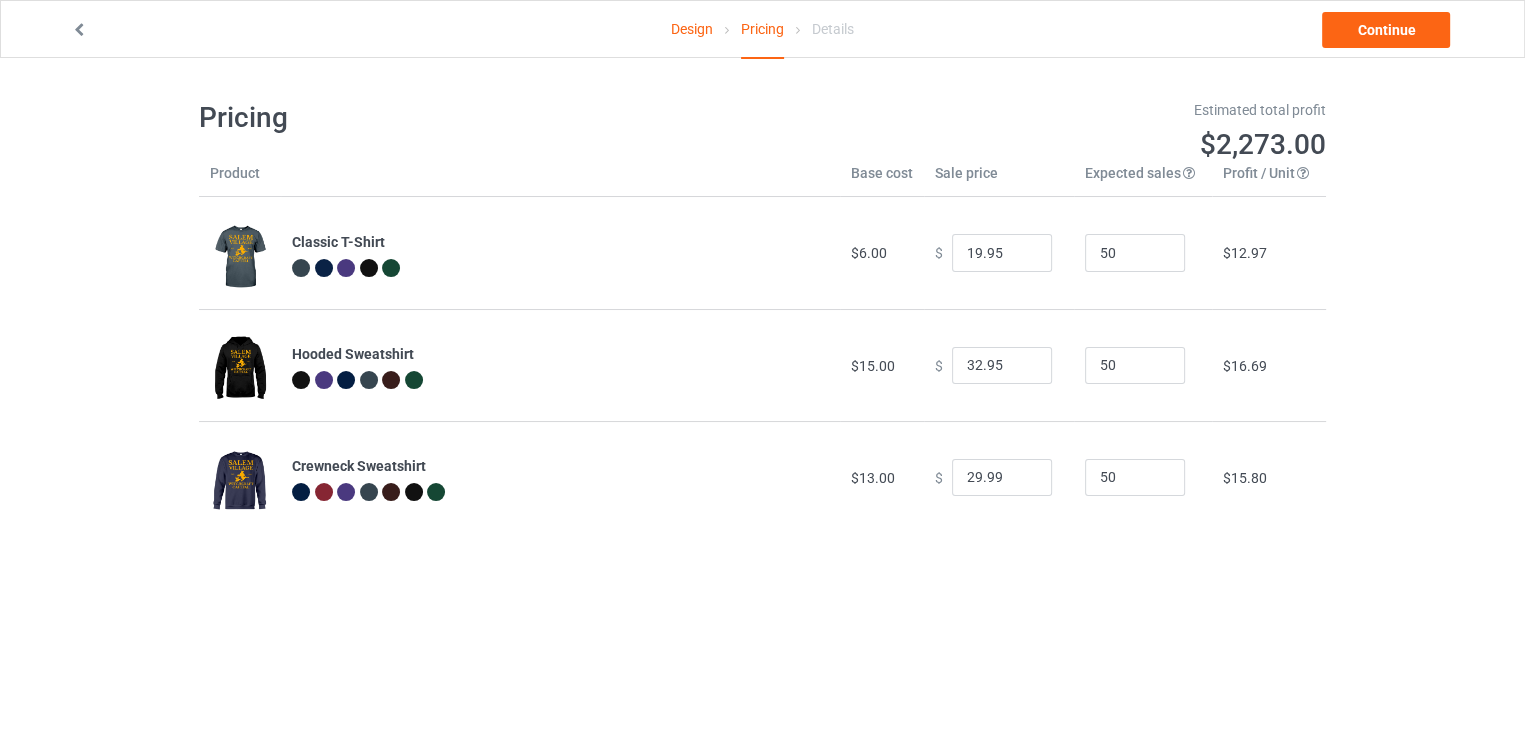 click on "Design Pricing Details Continue Pricing Estimated total profit $2,273.00 Product Base cost Sale price Expected sales   Your expected sales will change your profit estimate (on the right), but will not affect the actual amount of profit you earn. Profit / Unit   Your profit is your sale price minus your base cost and processing fee. Classic T-Shirt $6.00 $     19.95 50 $12.97 Hooded Sweatshirt $15.00 $     32.95 50 $16.69 Crewneck Sweatshirt $13.00 $     29.99 50 $15.80" at bounding box center [762, 316] 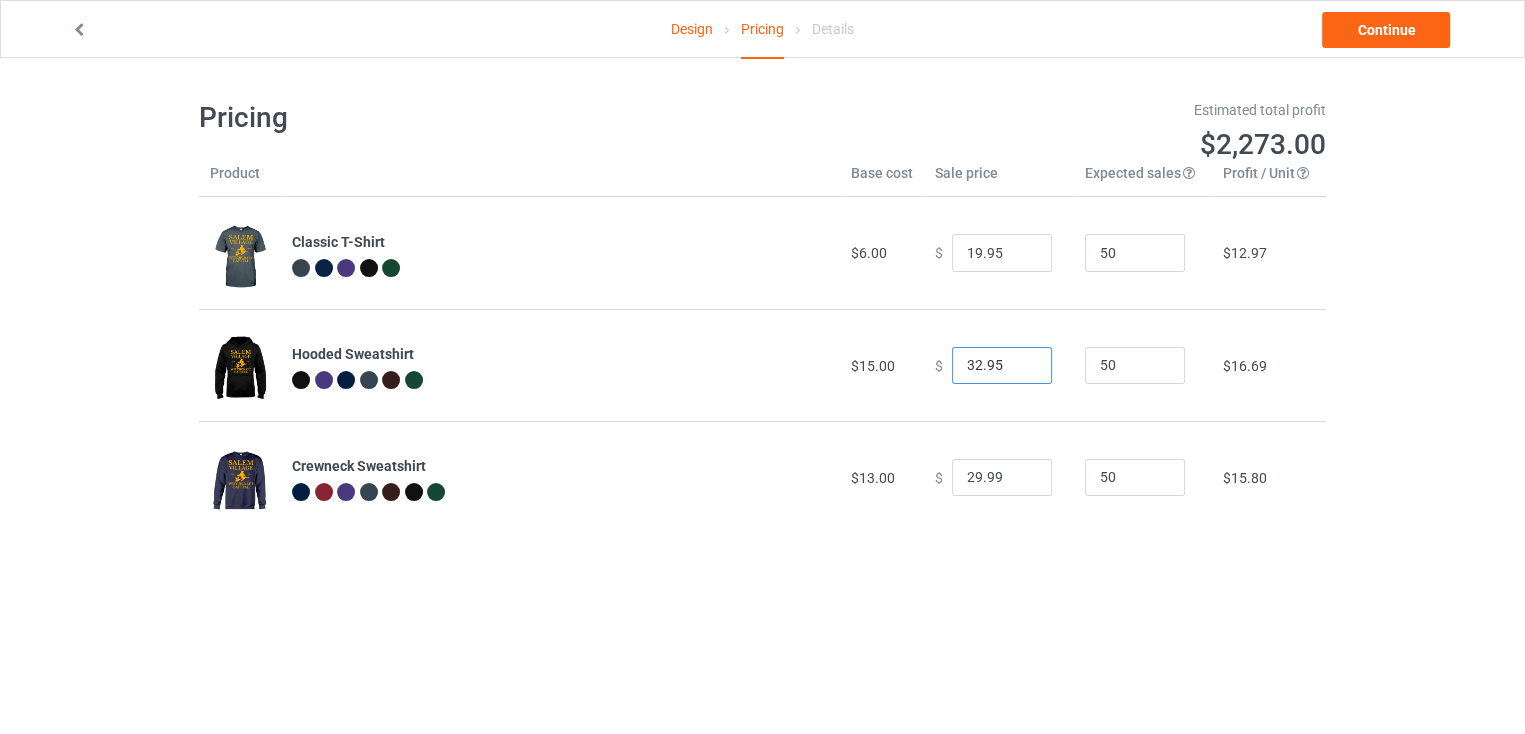 drag, startPoint x: 968, startPoint y: 365, endPoint x: 957, endPoint y: 365, distance: 11 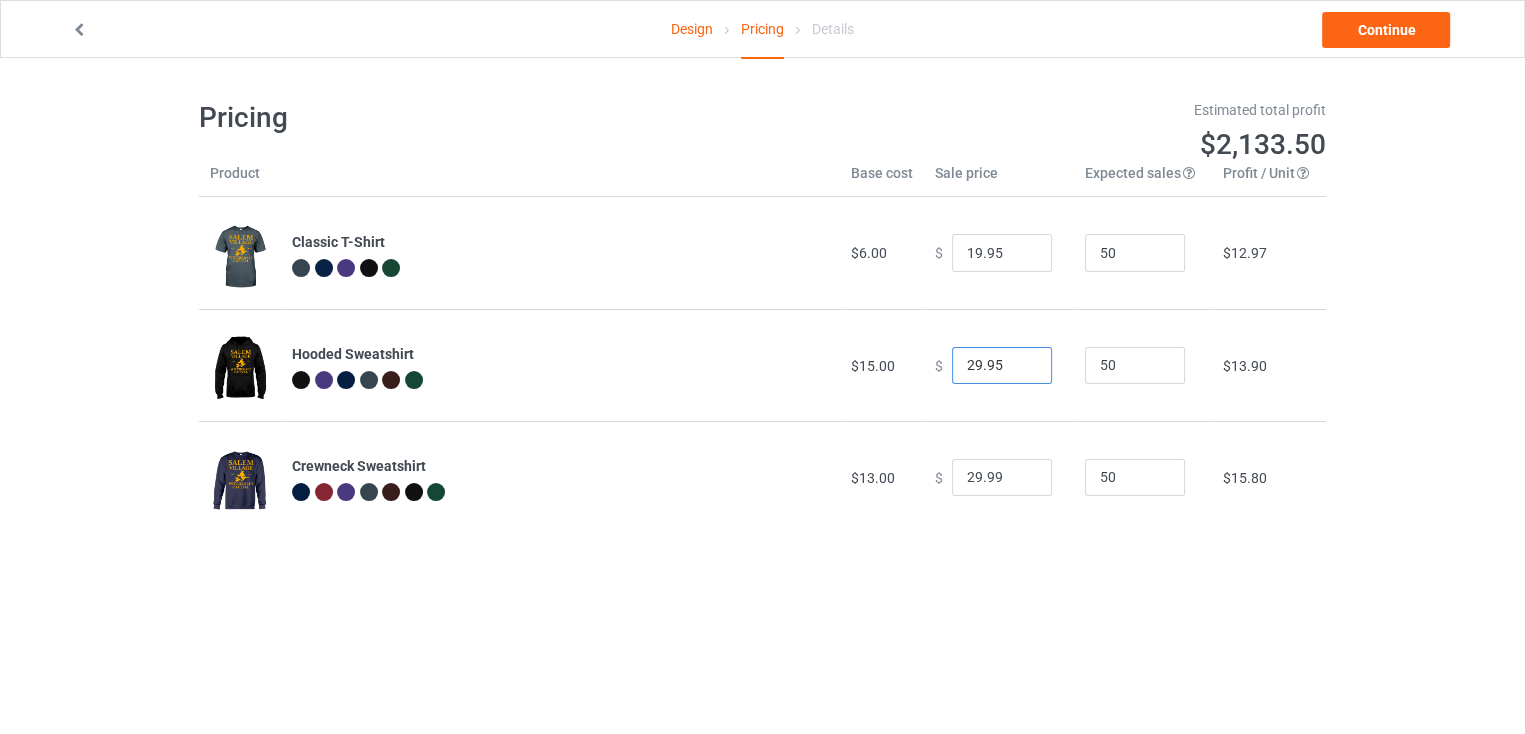 type on "29.95" 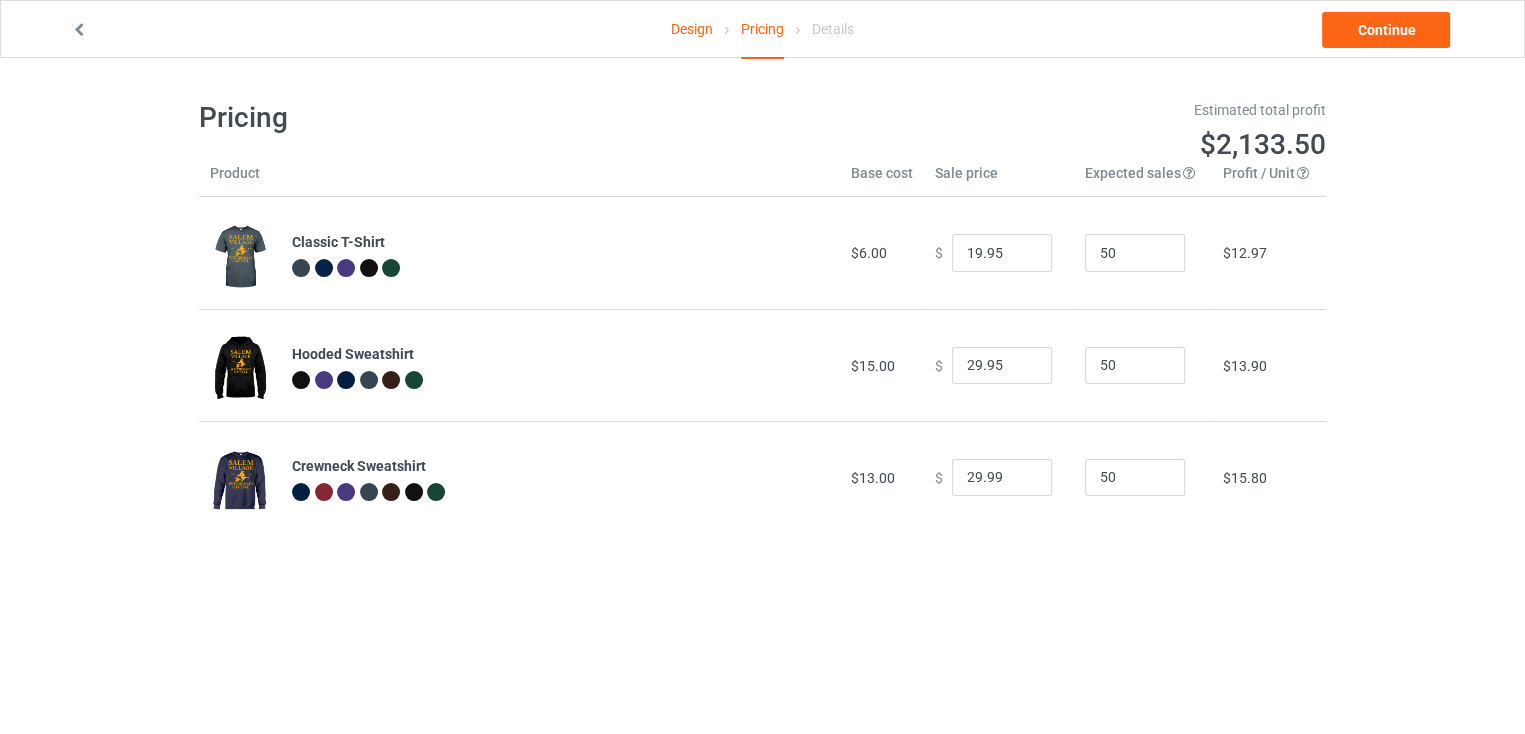 click on "50" at bounding box center (1143, 365) 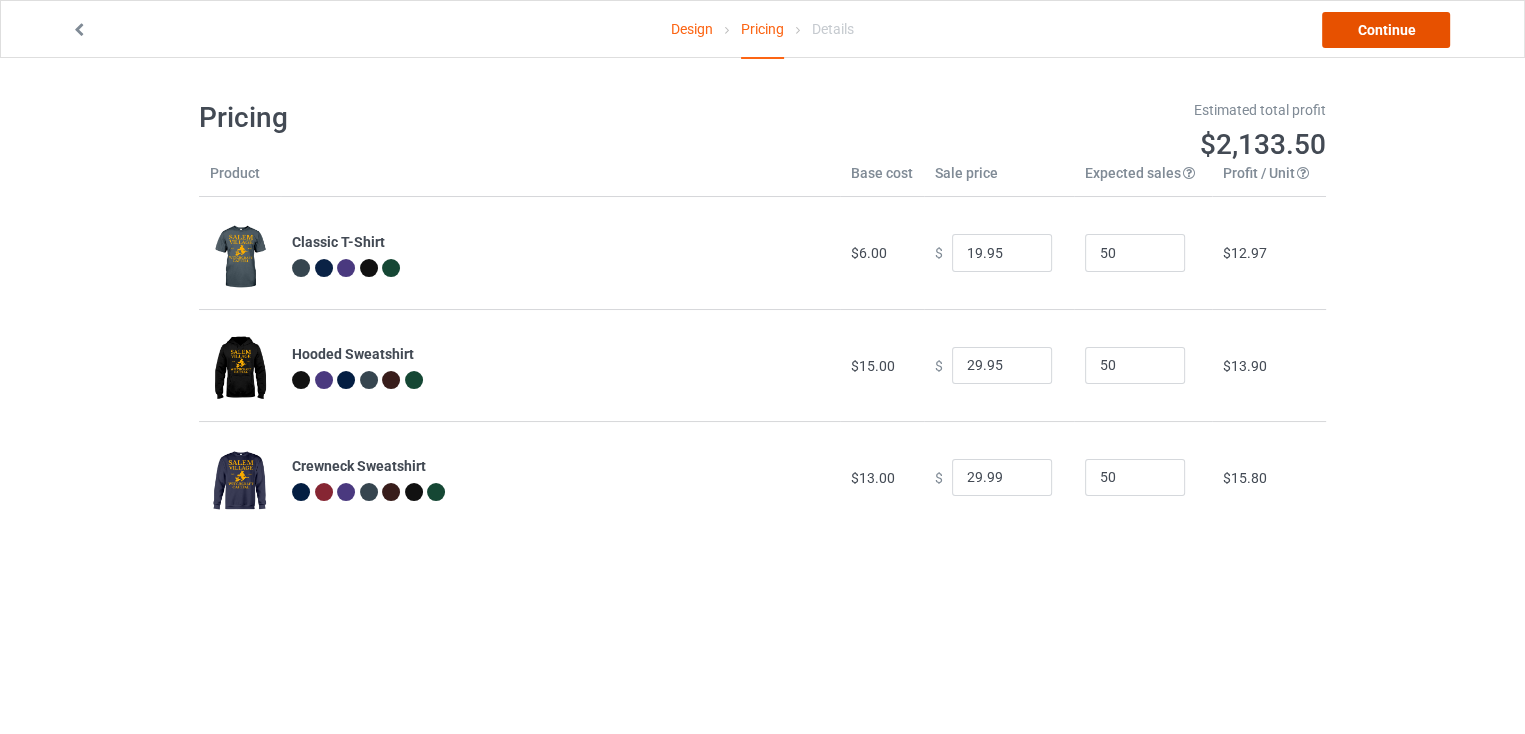click on "Continue" at bounding box center [1386, 30] 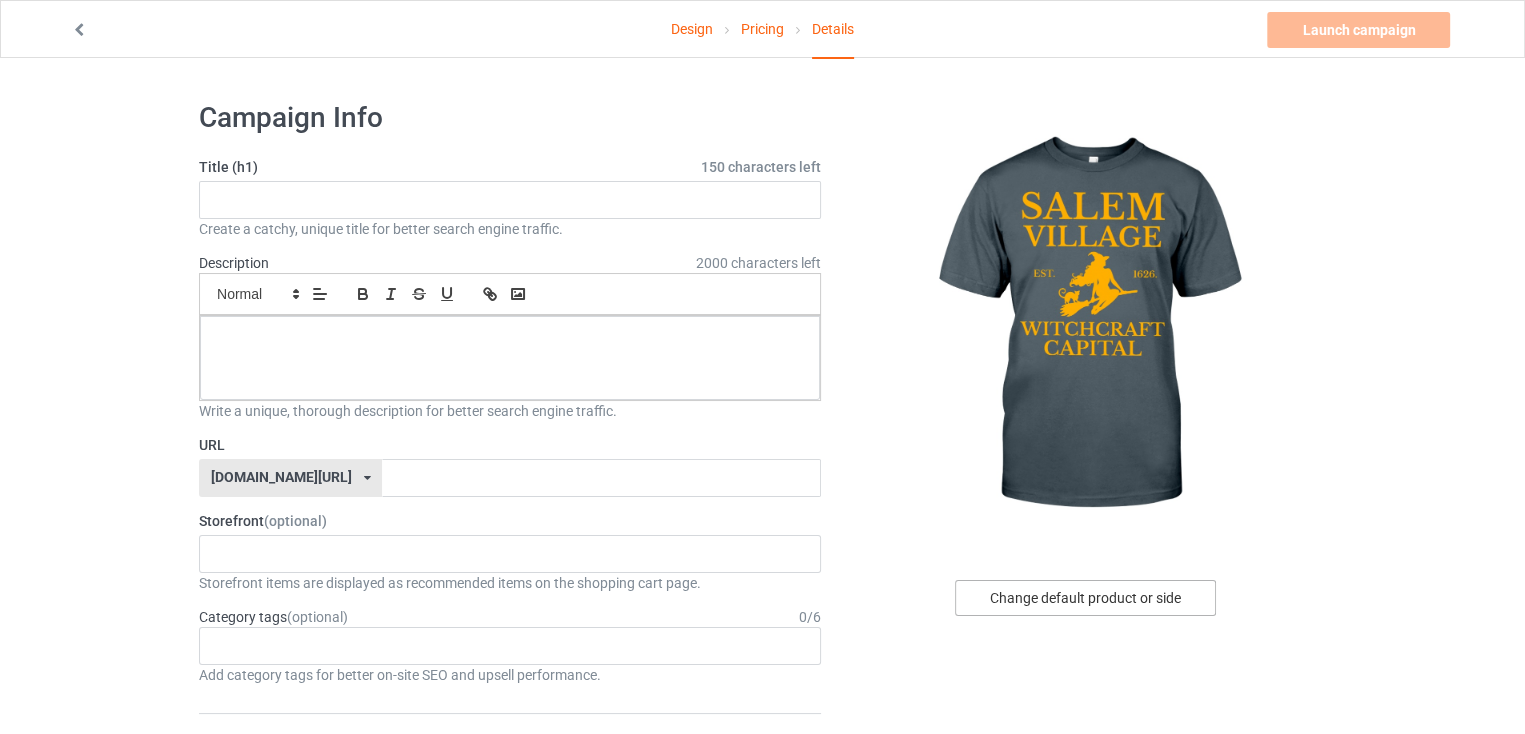 click on "Change default product or side" at bounding box center (1085, 598) 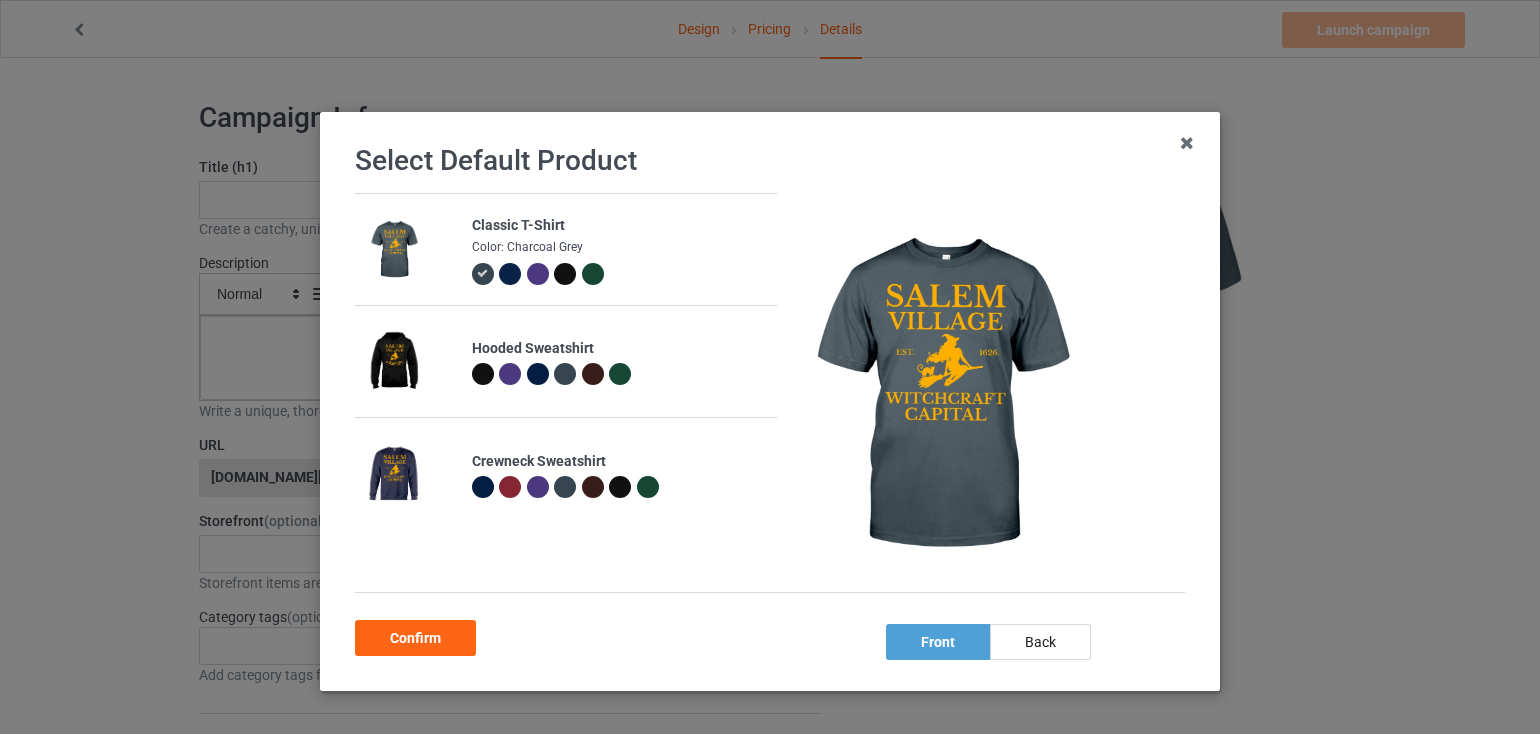 click at bounding box center (620, 374) 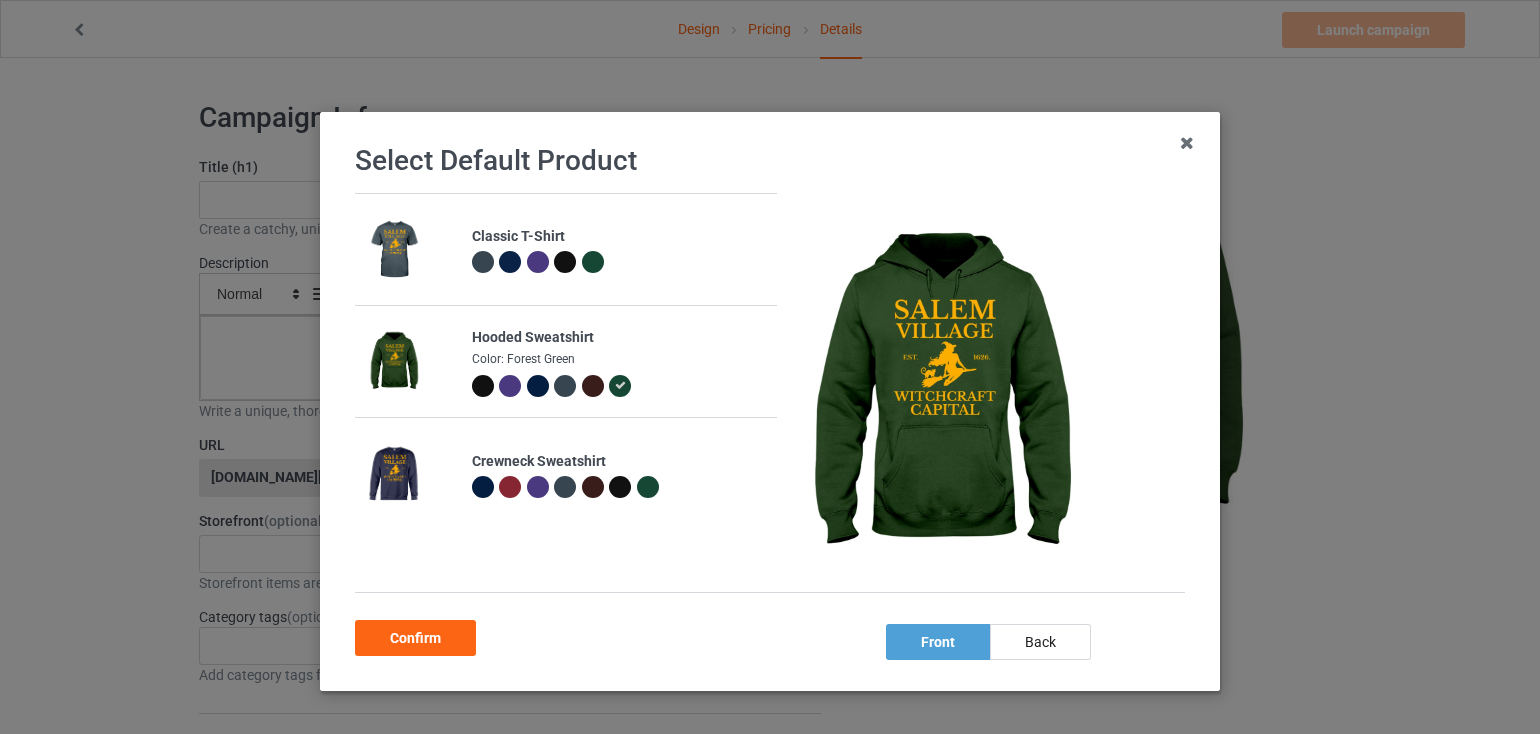 click at bounding box center [483, 386] 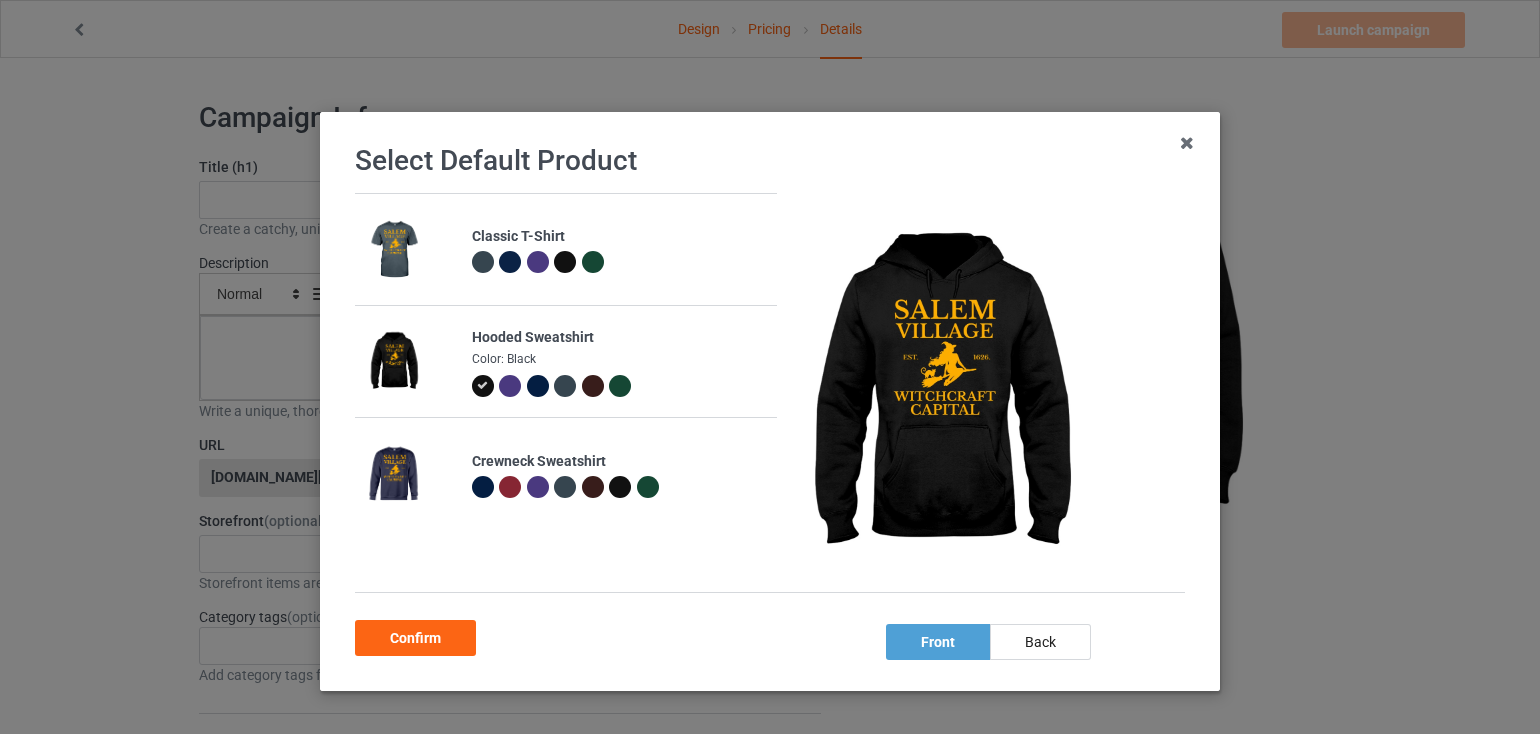 click at bounding box center (620, 386) 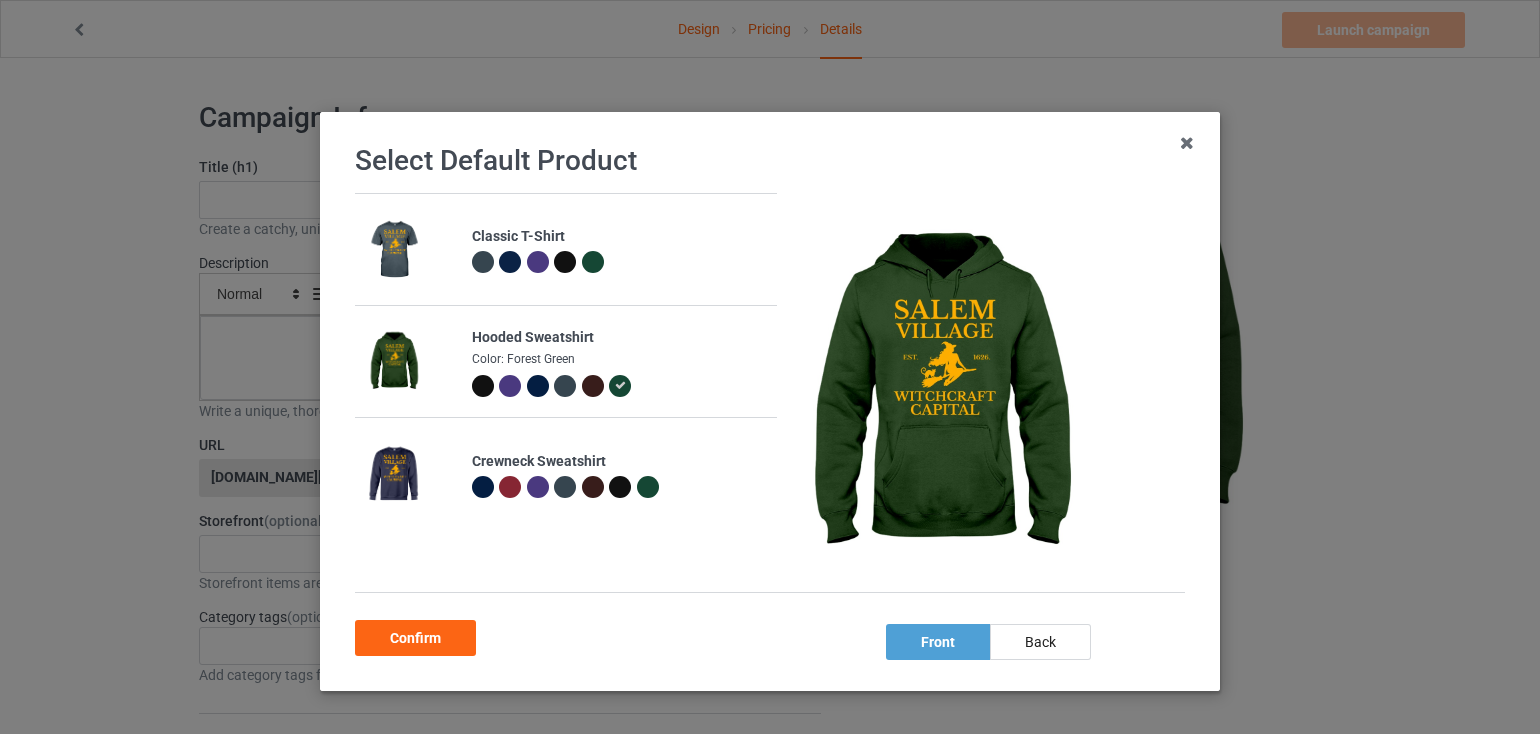 click at bounding box center [648, 487] 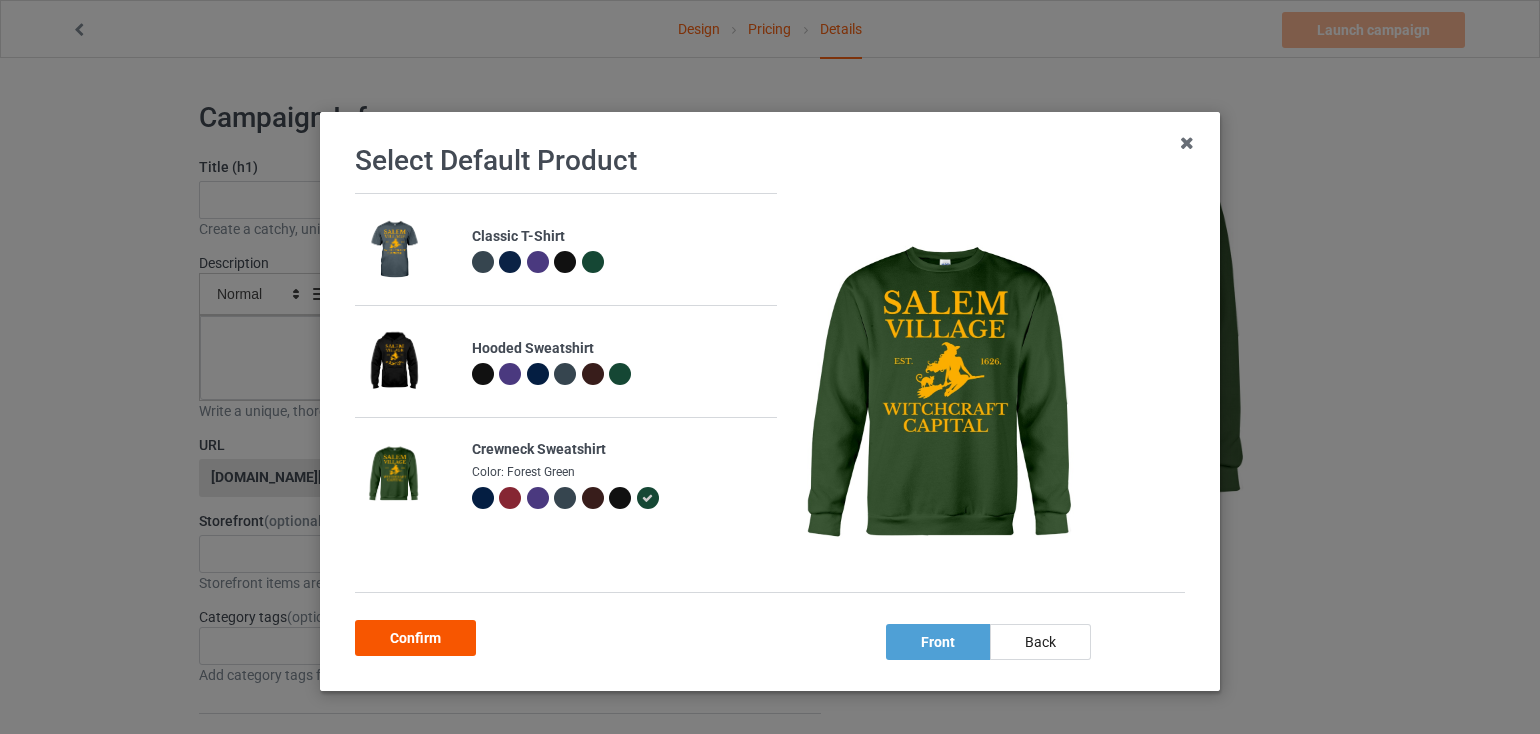 click on "Confirm" at bounding box center (415, 638) 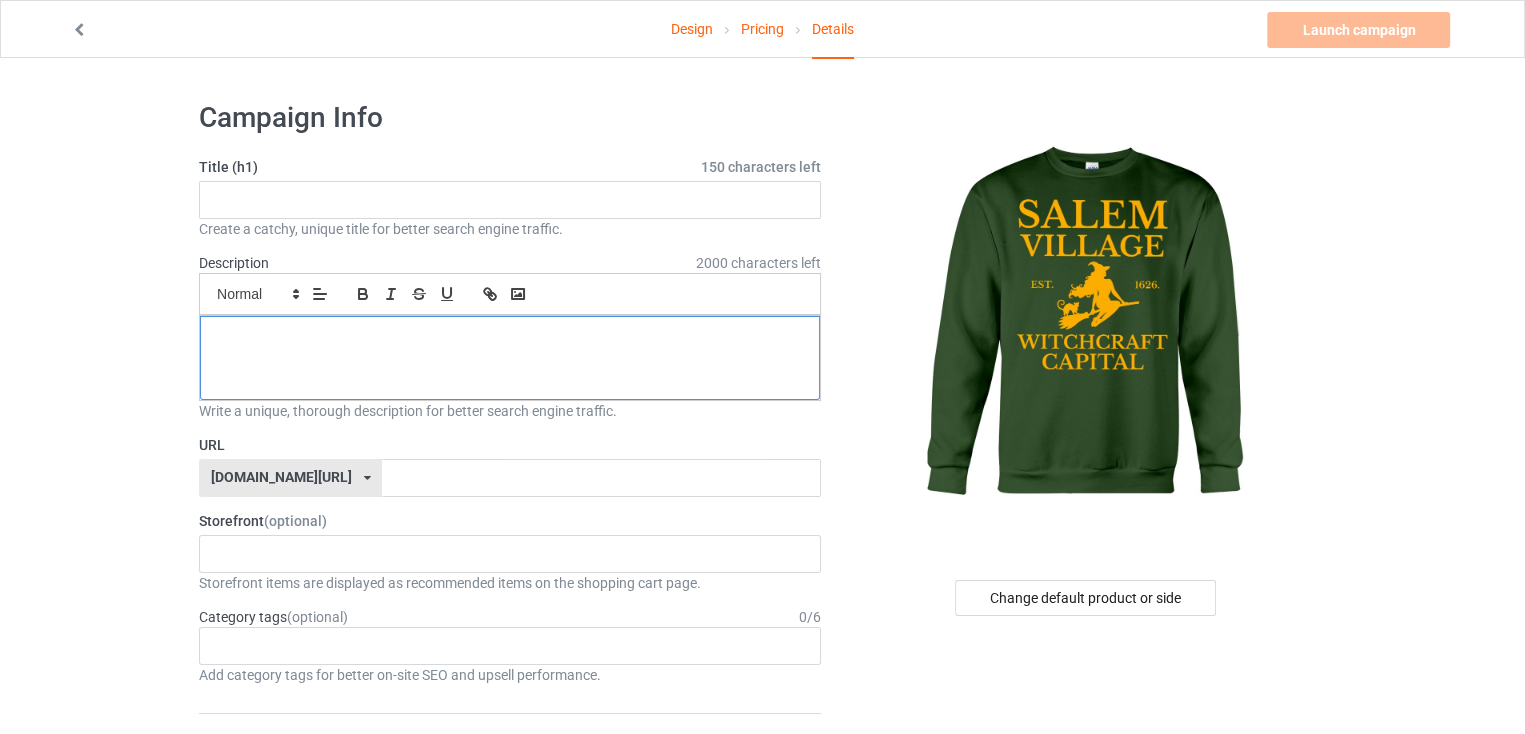 click at bounding box center (510, 358) 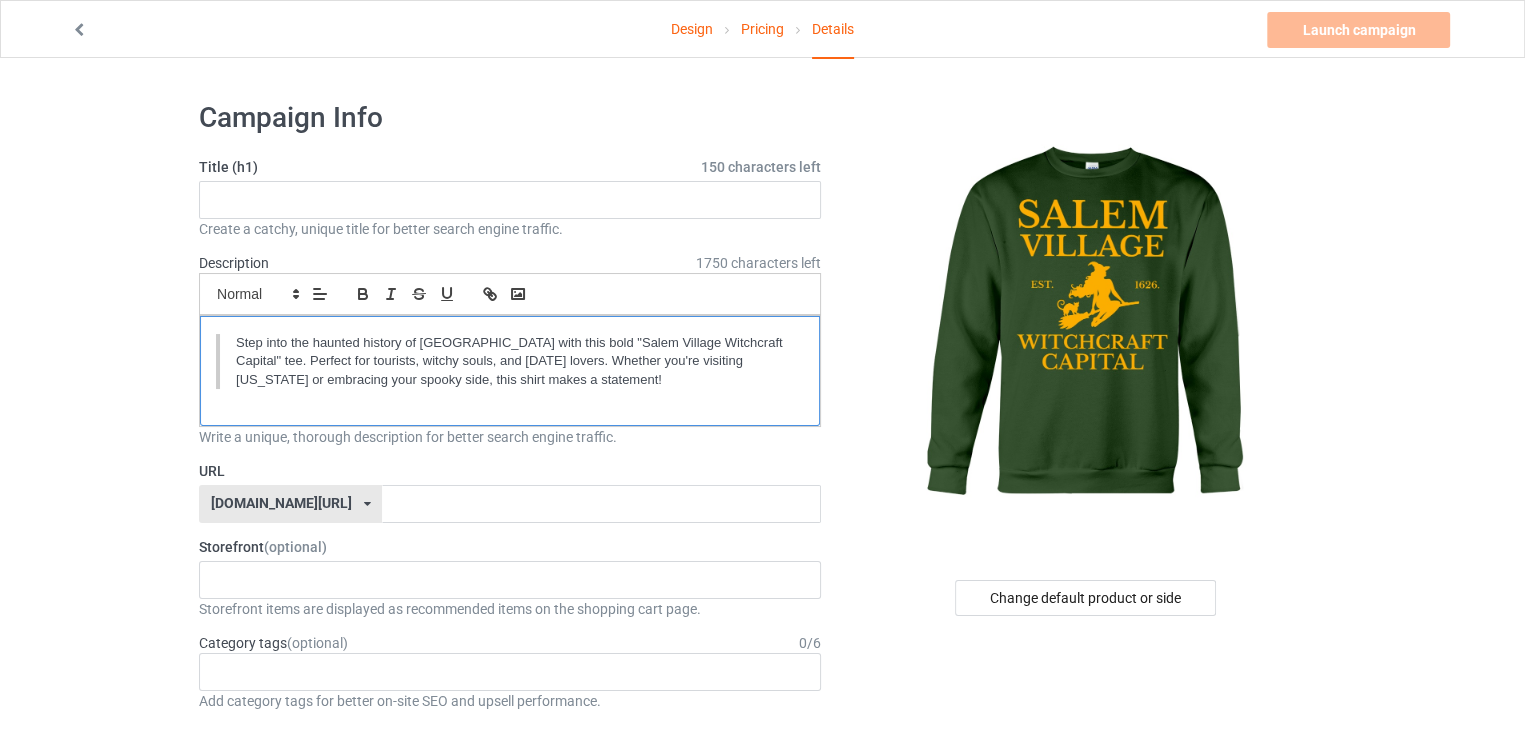 scroll, scrollTop: 0, scrollLeft: 0, axis: both 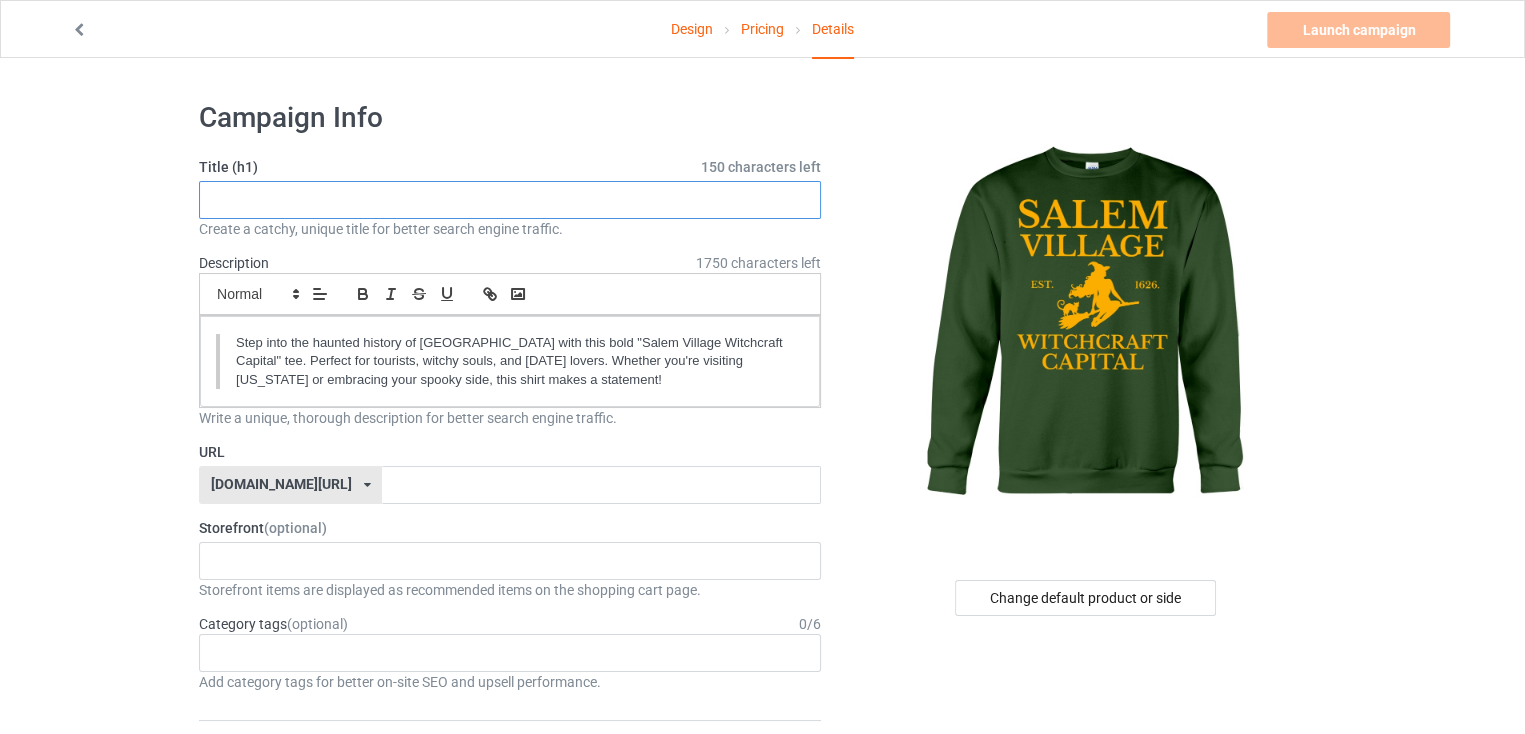 click at bounding box center [510, 200] 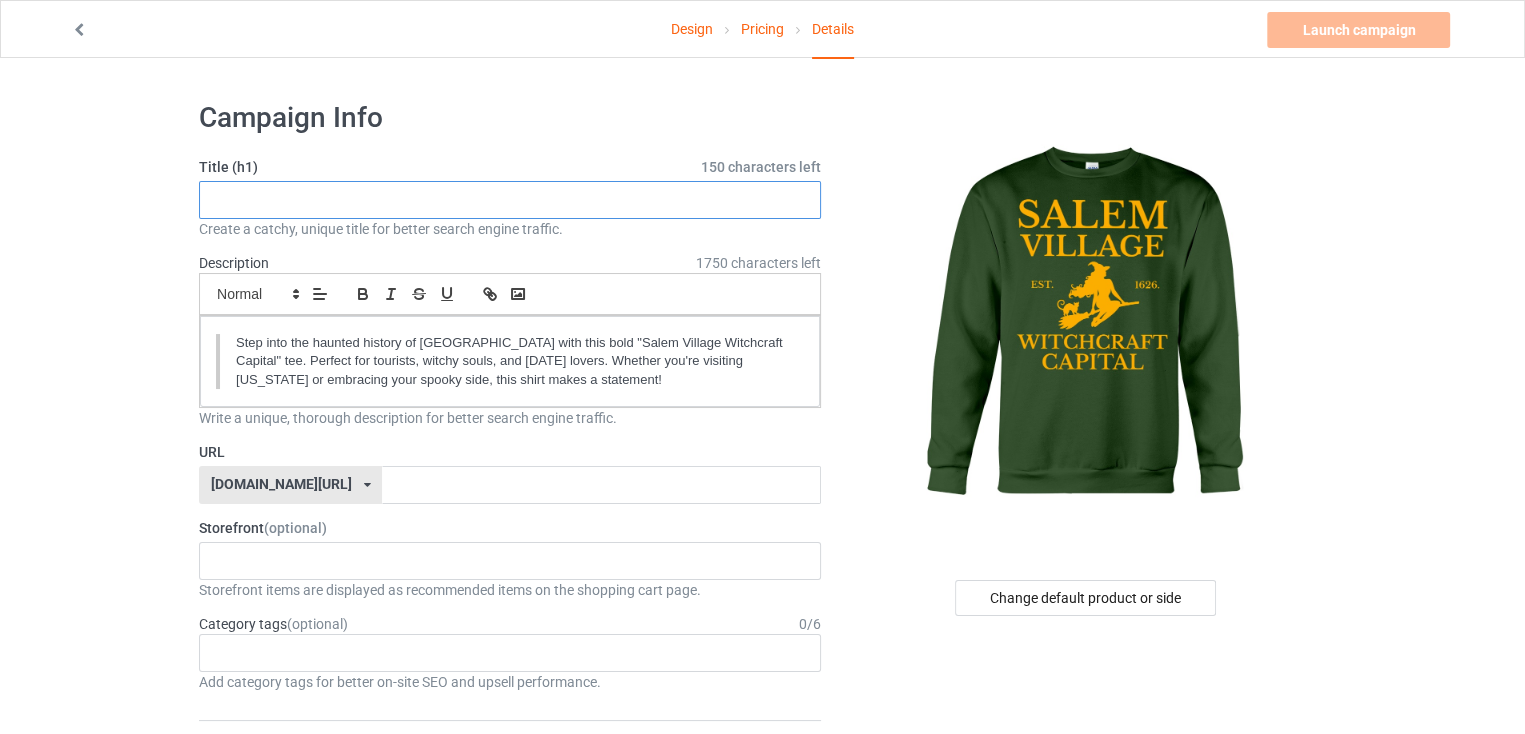 paste on "Retro Salem Village Shirt – Witch Capital Massachusetts" 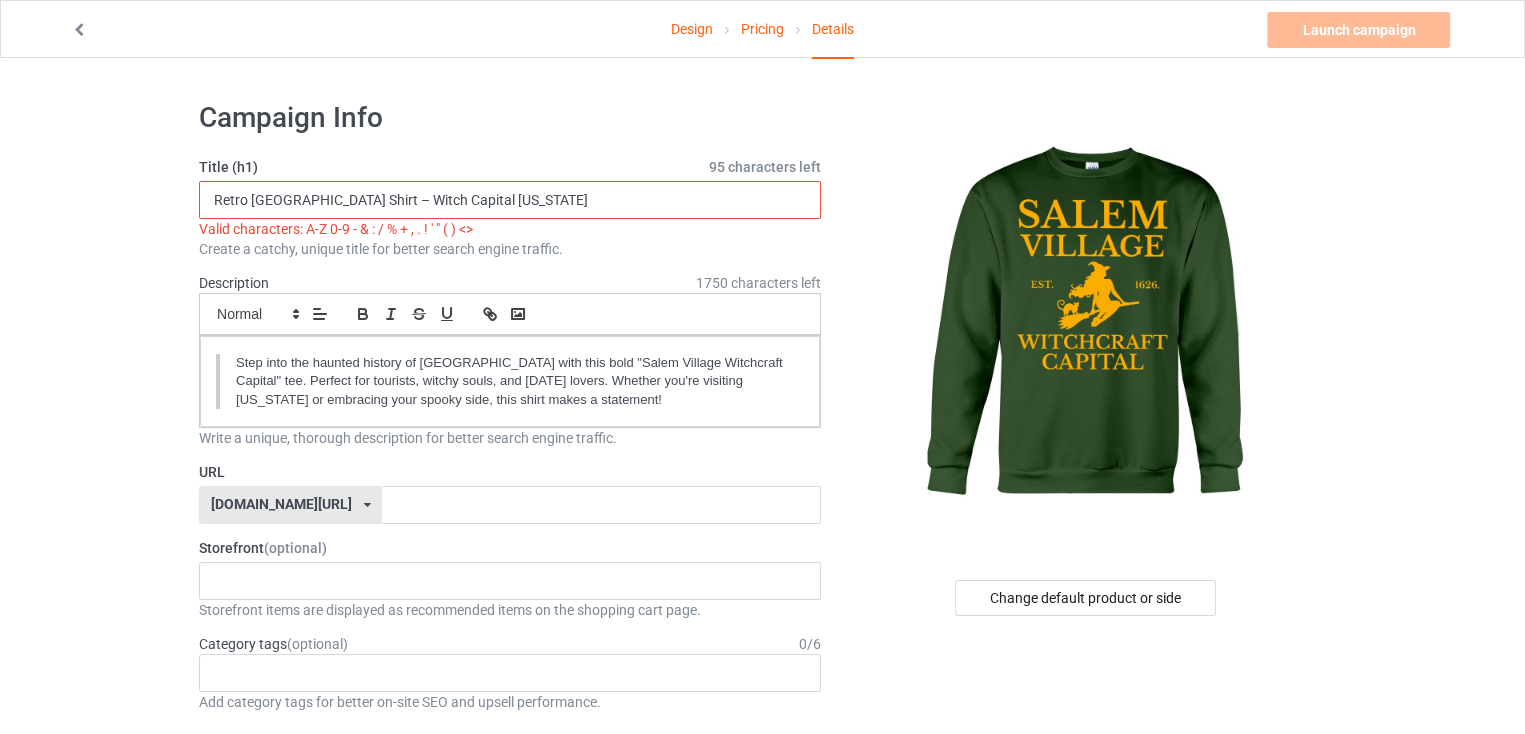 drag, startPoint x: 381, startPoint y: 197, endPoint x: 350, endPoint y: 197, distance: 31 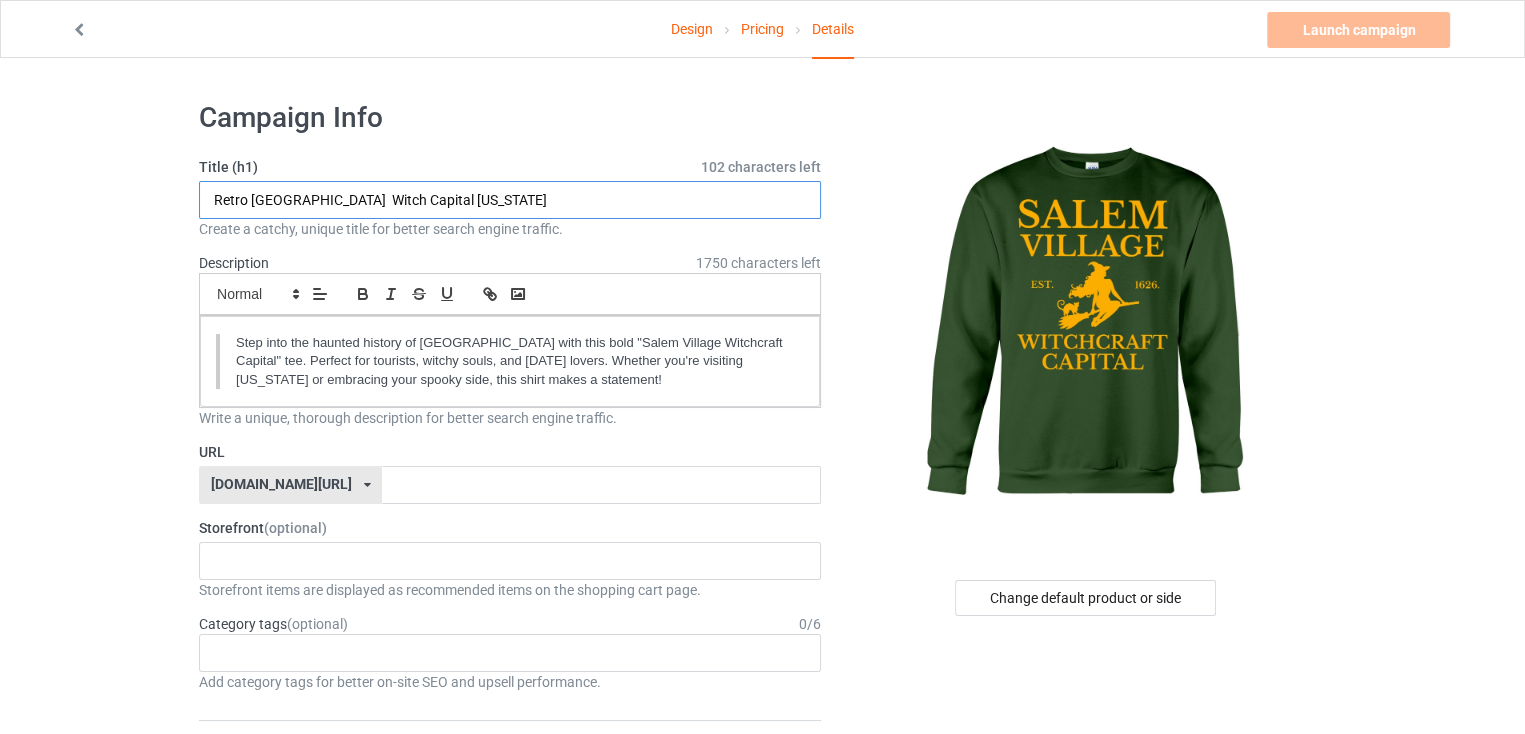 type on "Retro Salem Village  Witch Capital Massachusetts" 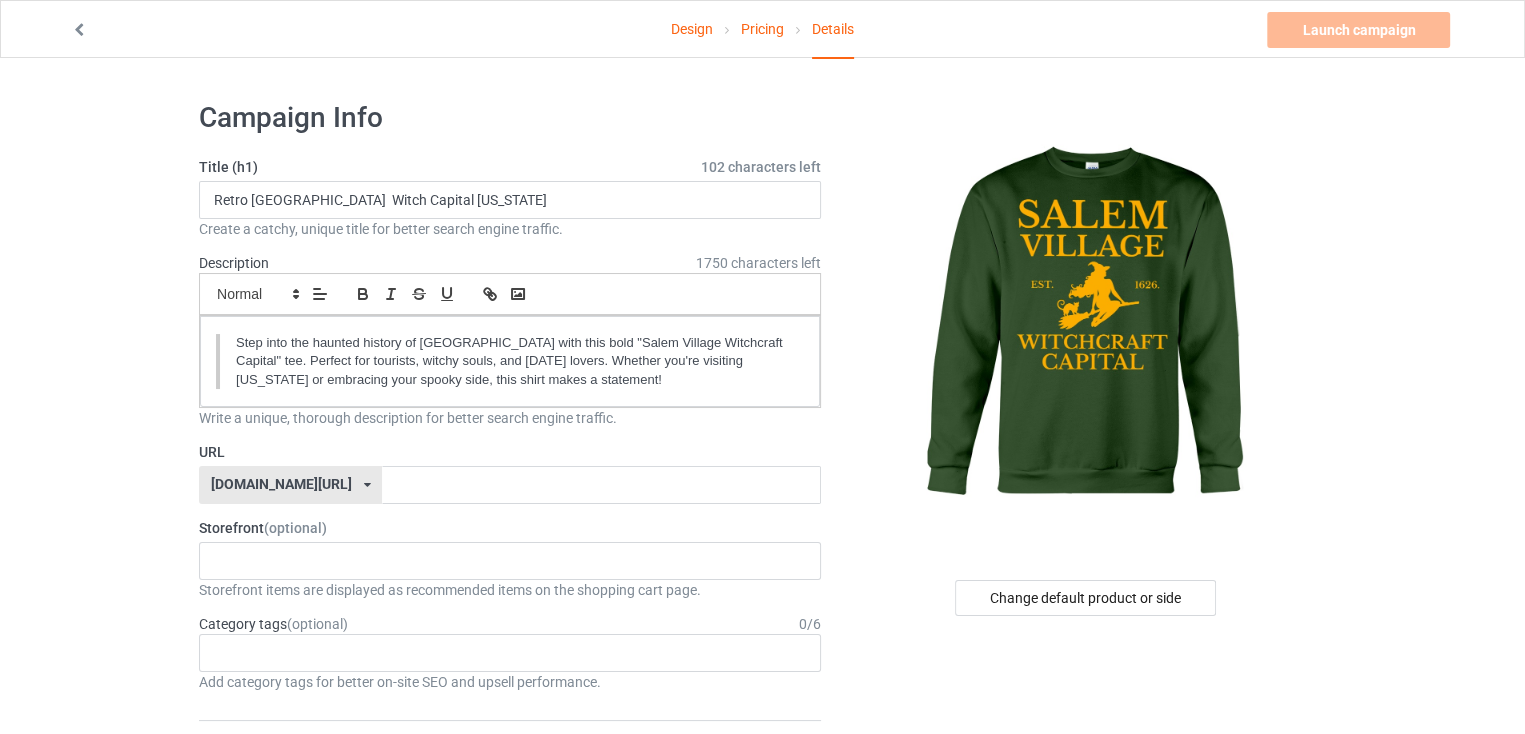 click at bounding box center [1087, 325] 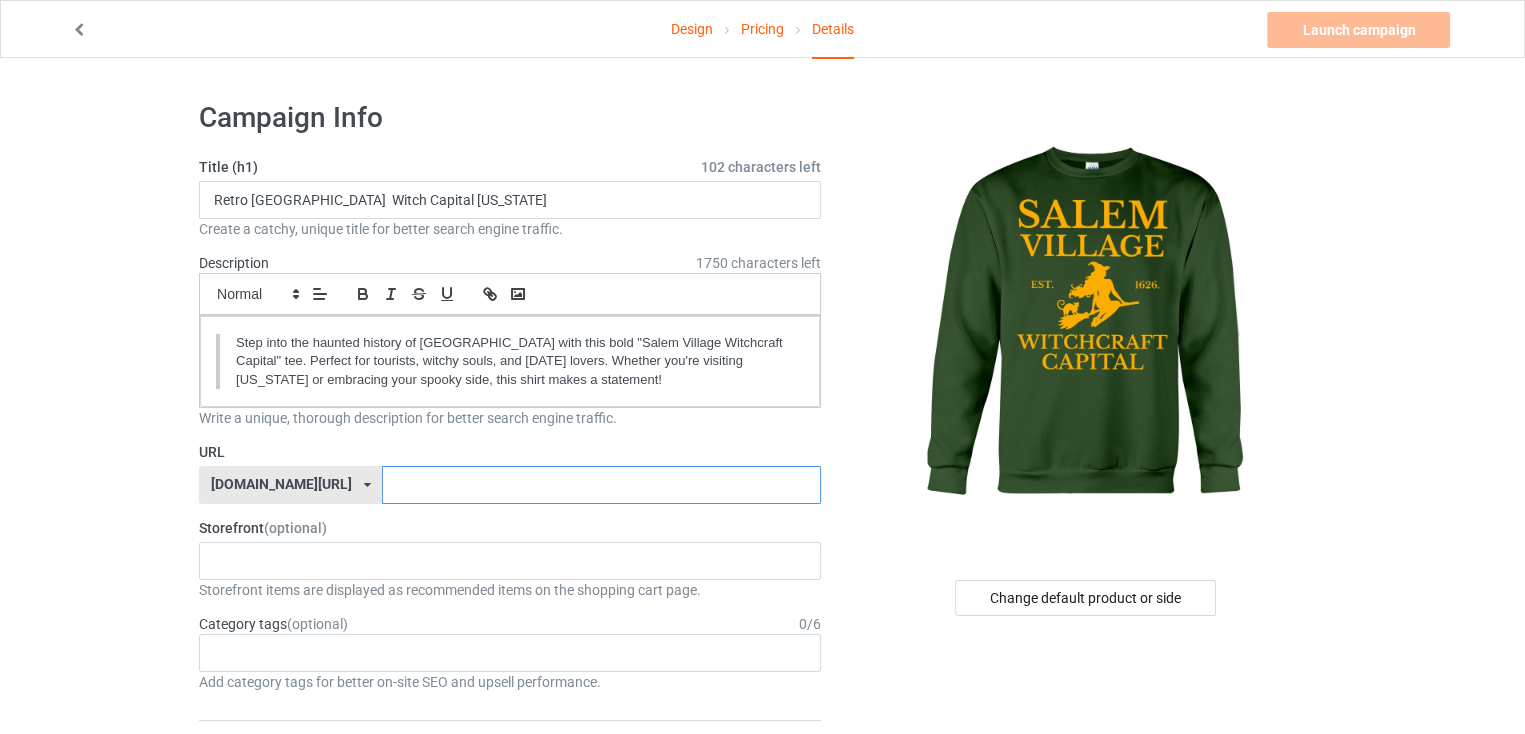 click at bounding box center (601, 485) 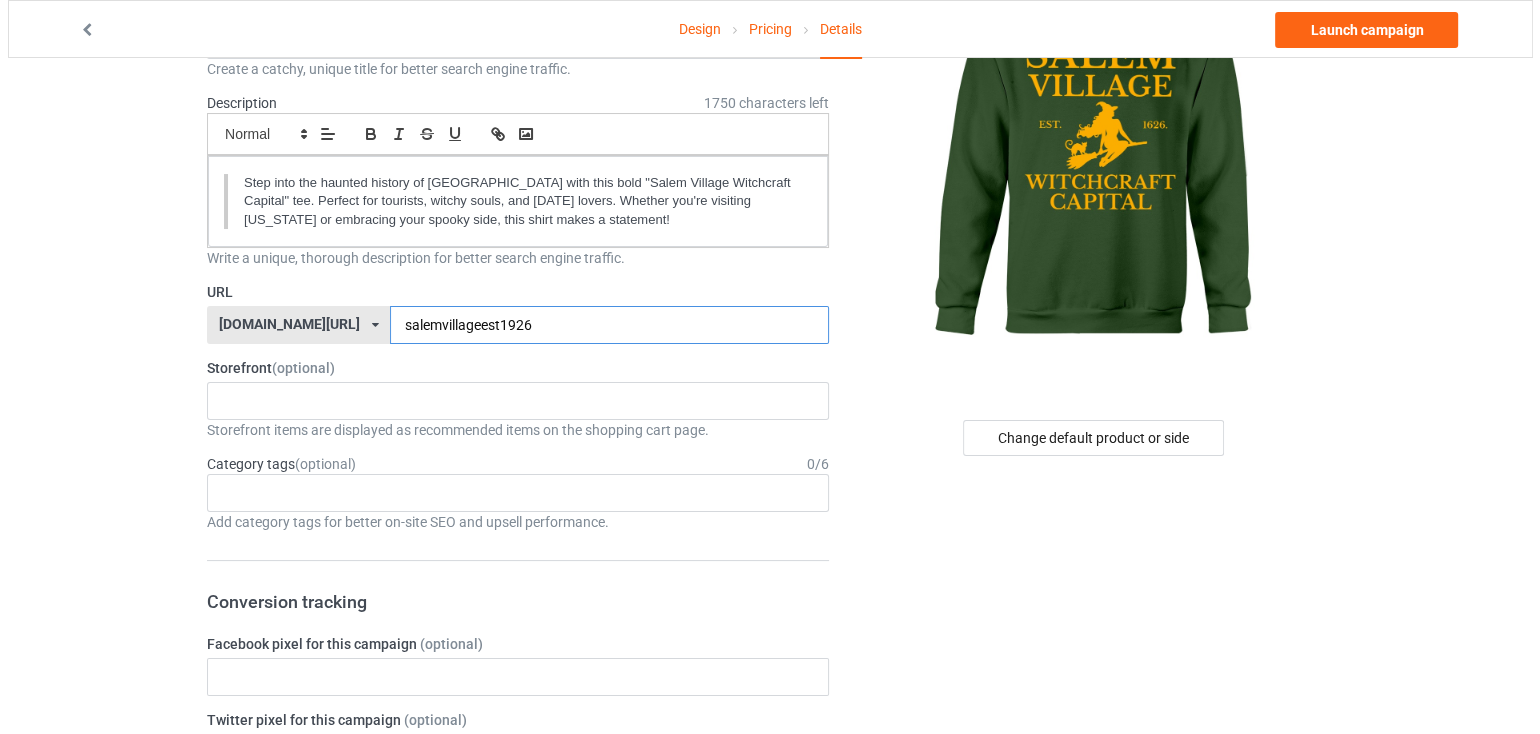 scroll, scrollTop: 0, scrollLeft: 0, axis: both 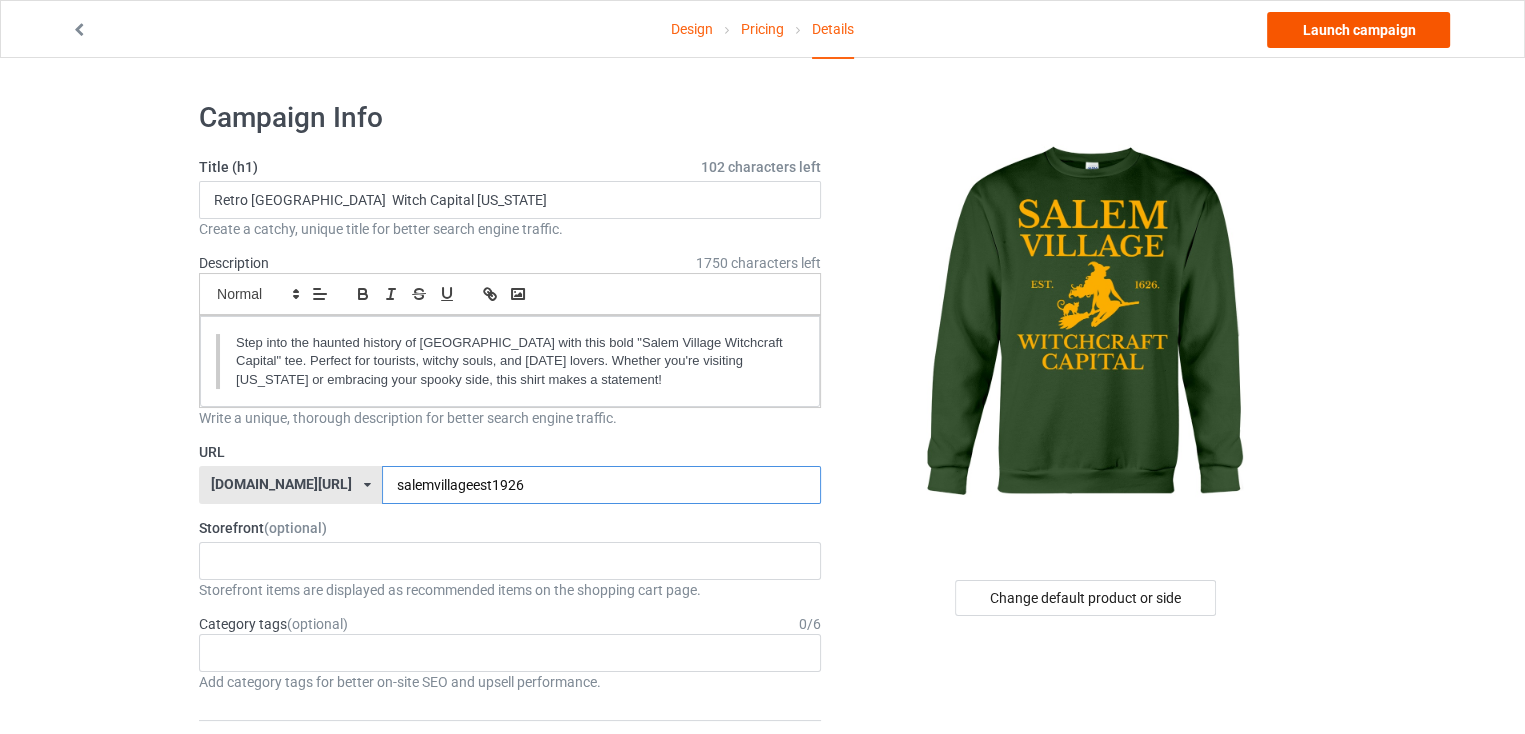 type on "salemvillageest1926" 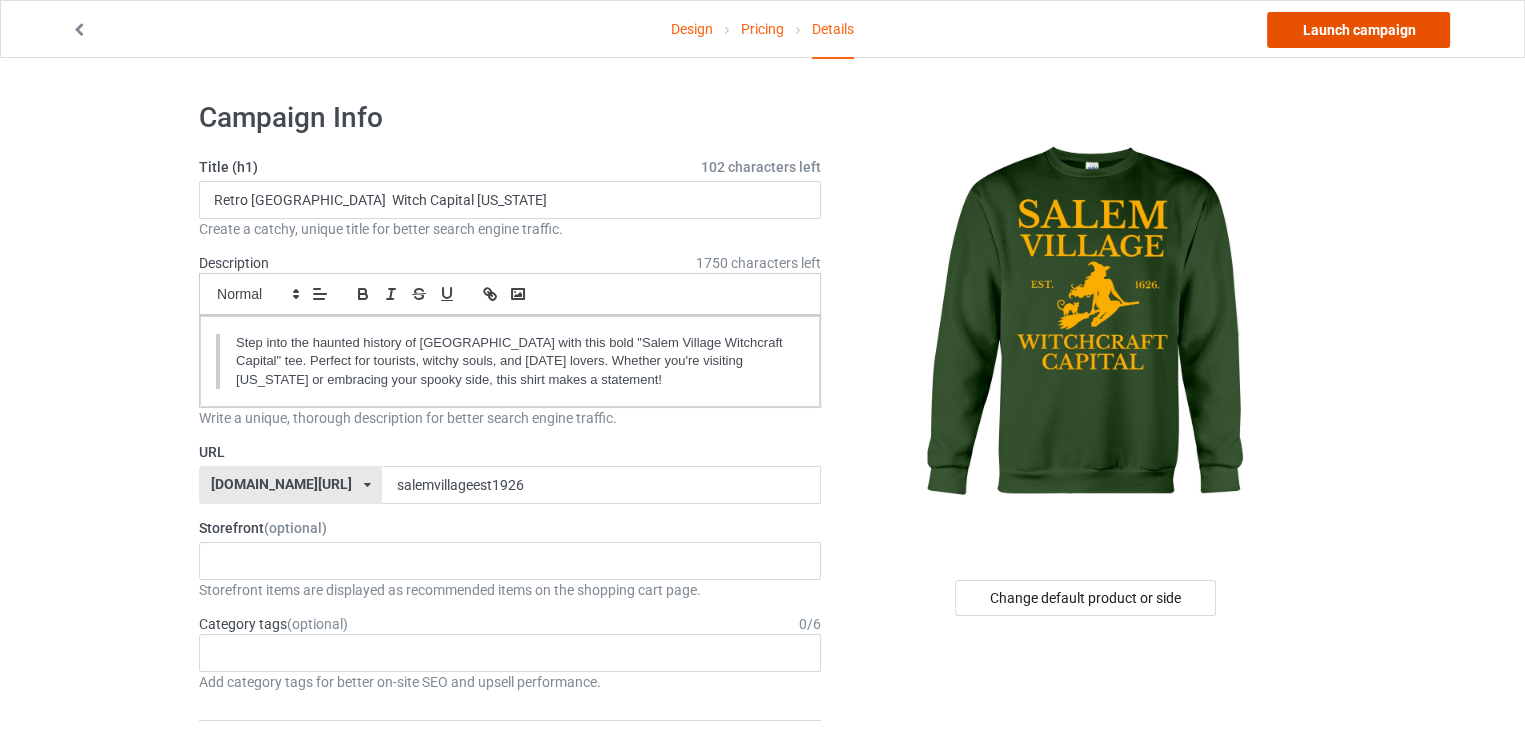 click on "Launch campaign" at bounding box center [1358, 30] 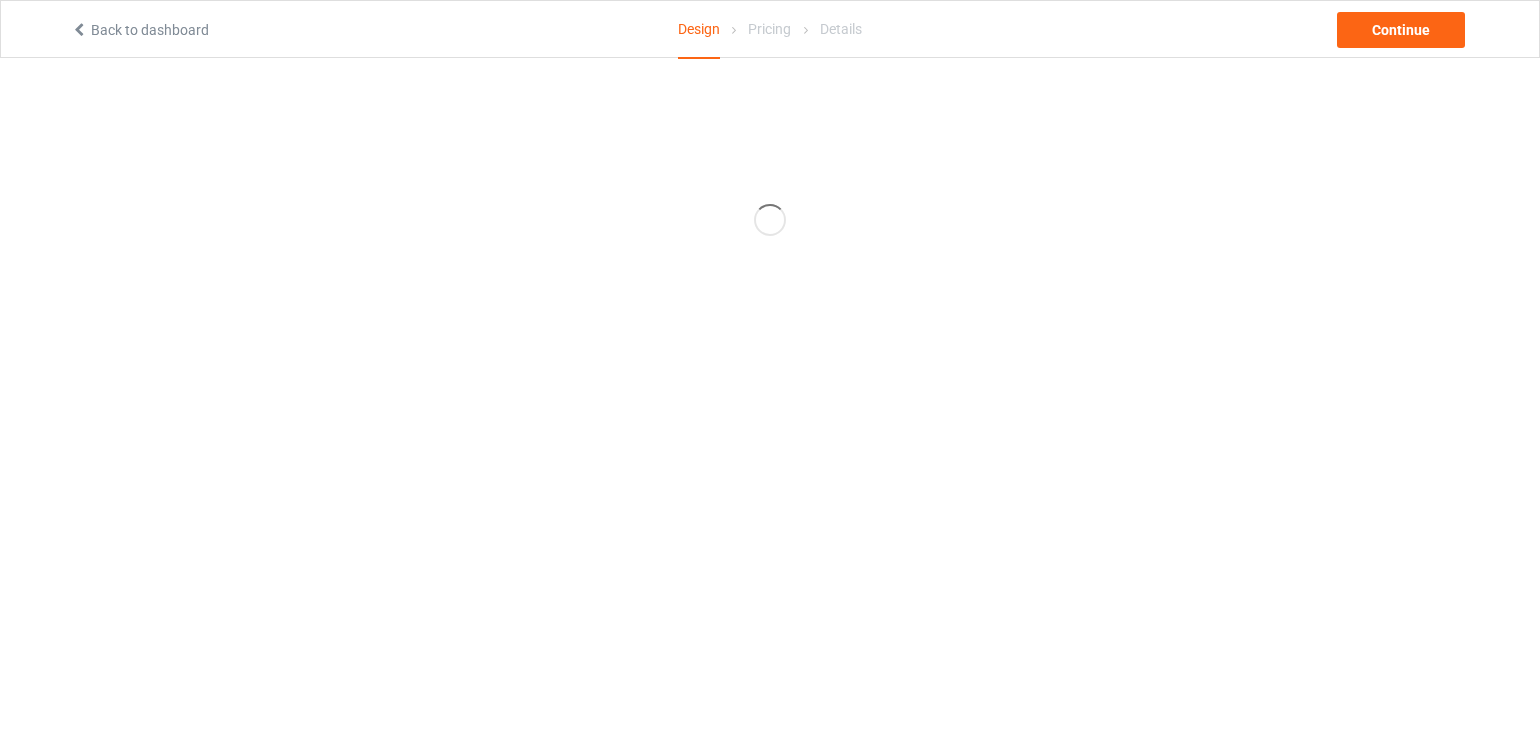 scroll, scrollTop: 0, scrollLeft: 0, axis: both 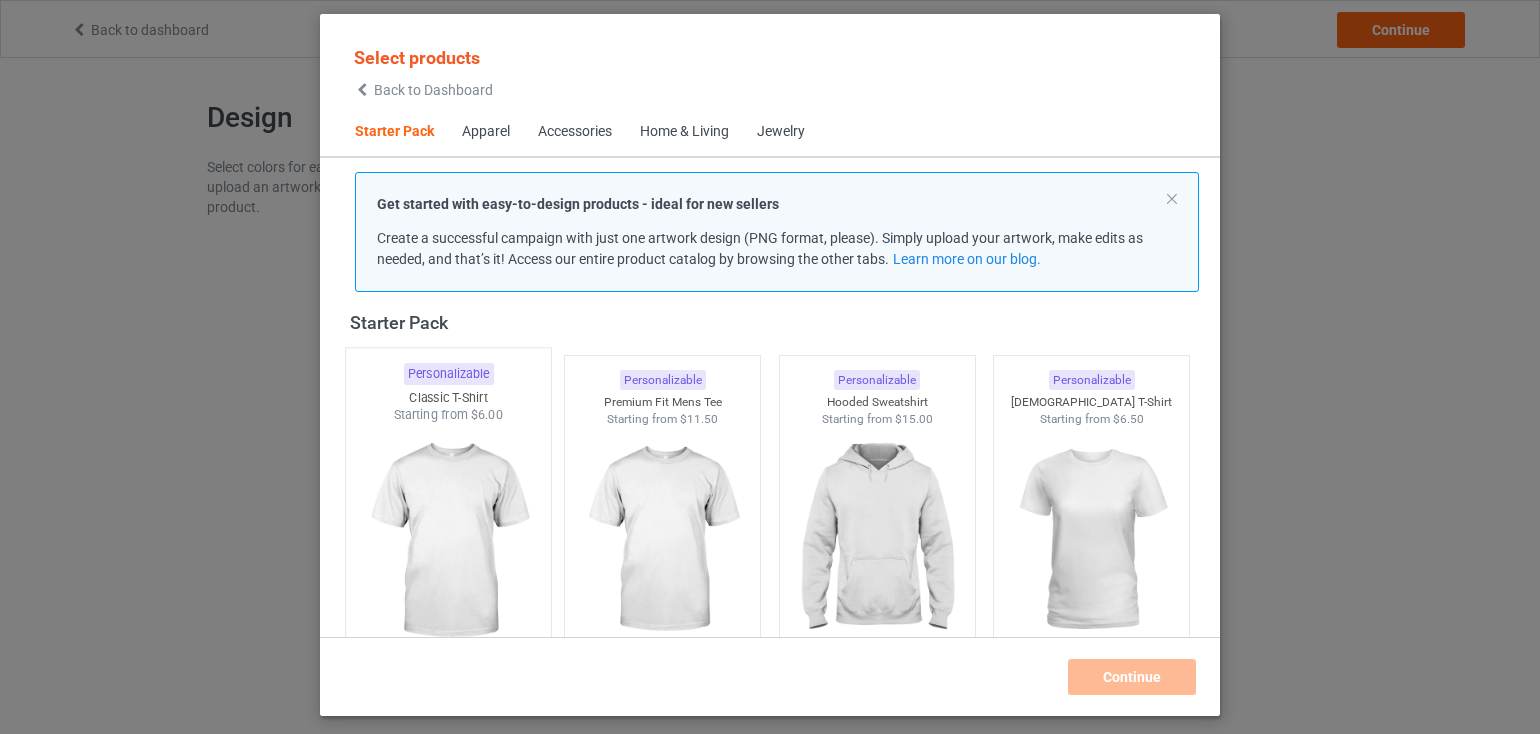 click at bounding box center [448, 541] 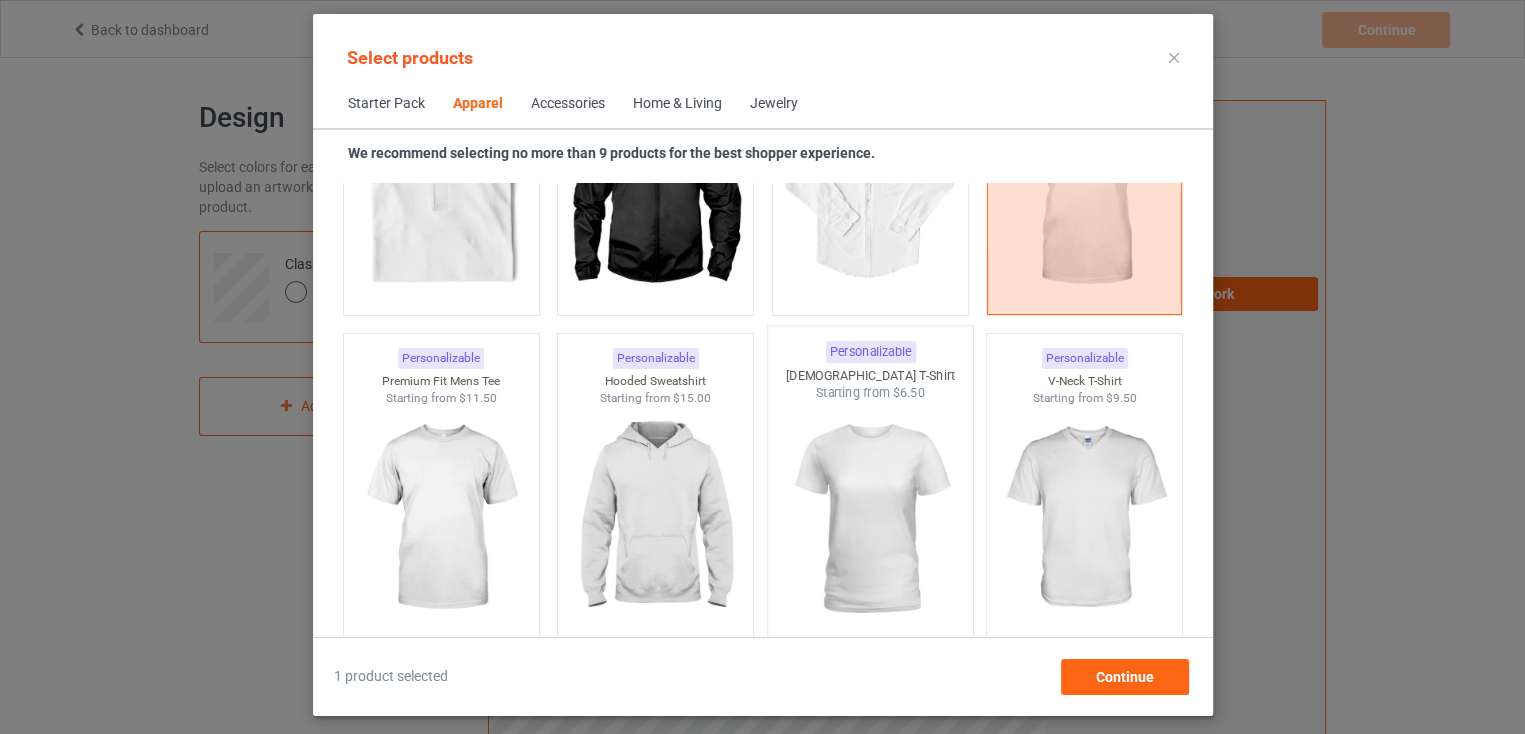 scroll, scrollTop: 1026, scrollLeft: 0, axis: vertical 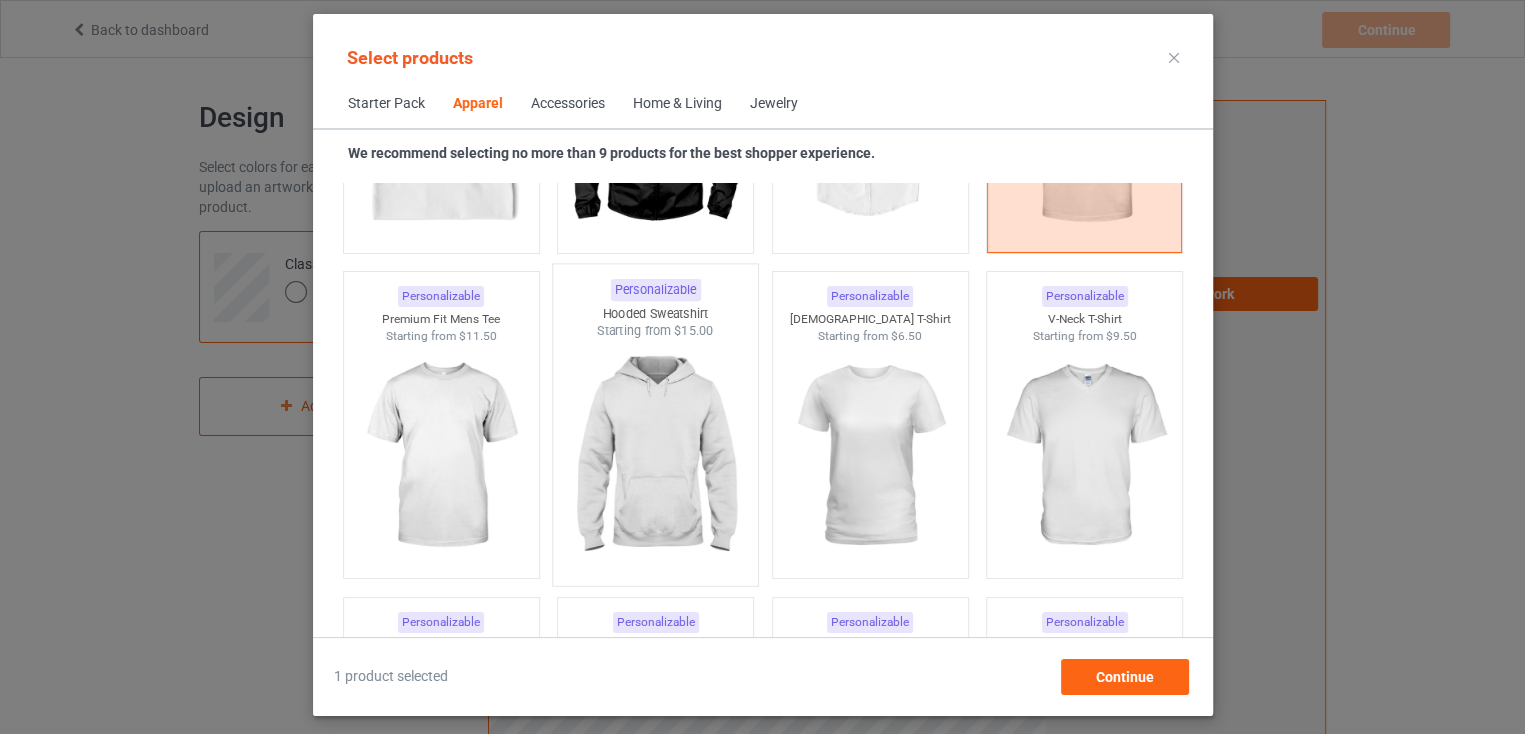 click at bounding box center [655, 457] 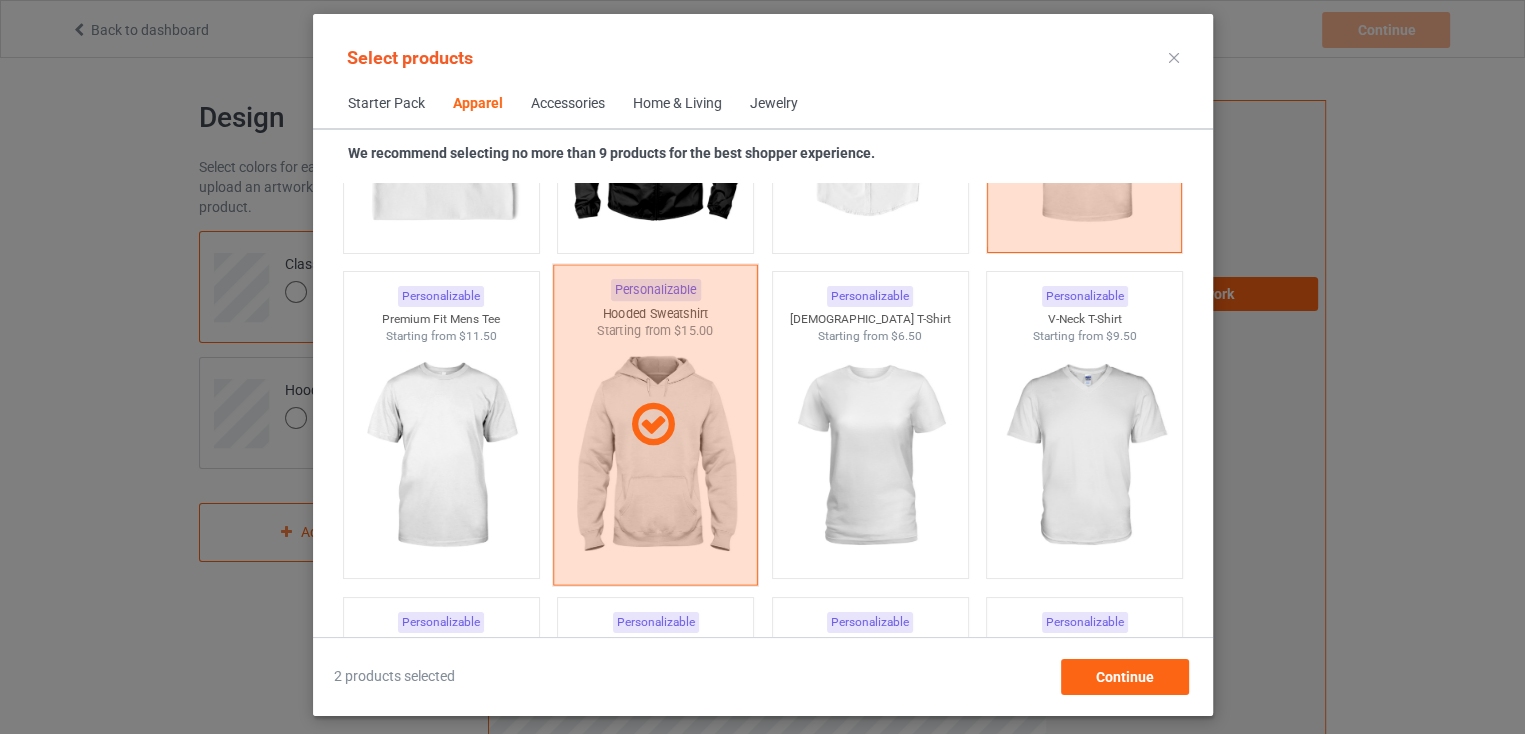 scroll, scrollTop: 1326, scrollLeft: 0, axis: vertical 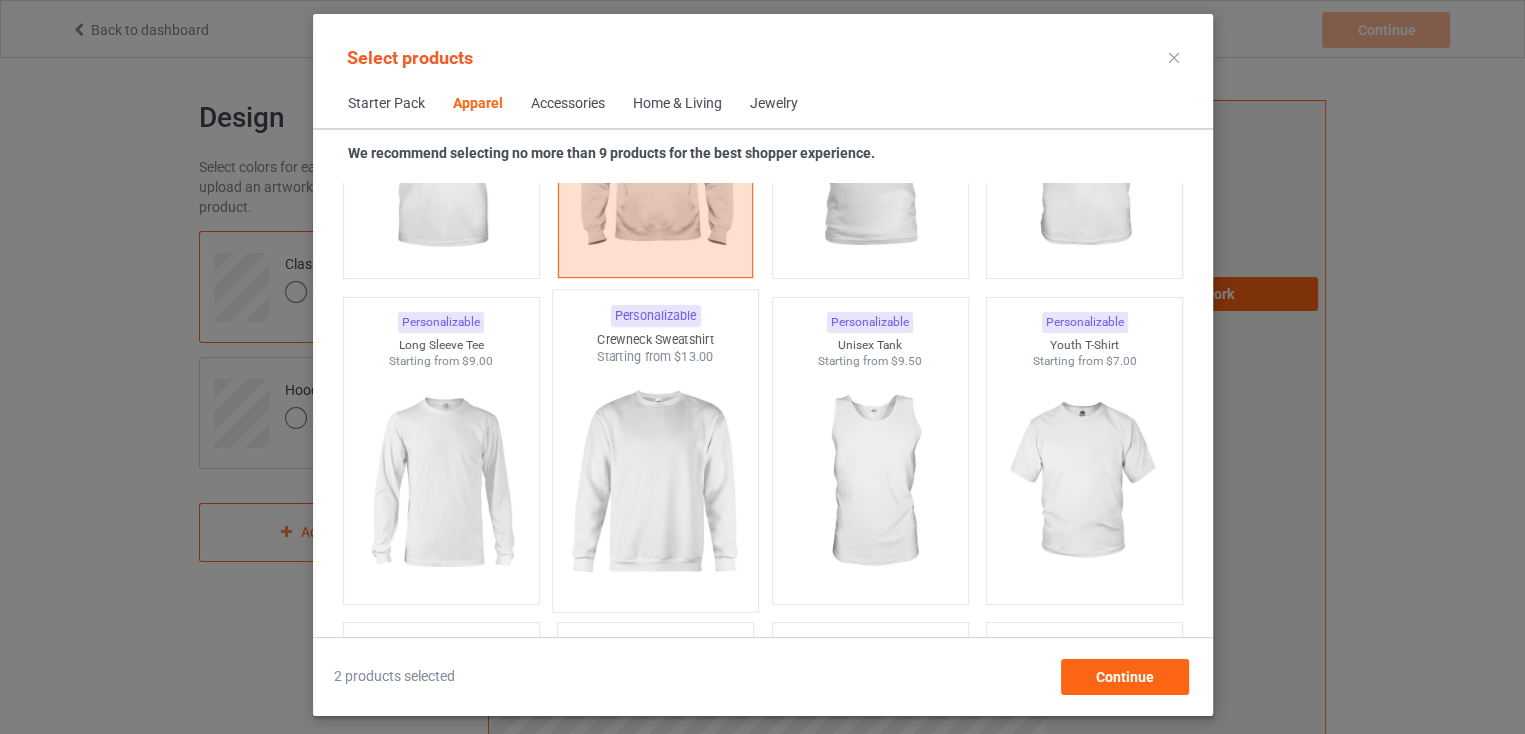 click at bounding box center [655, 483] 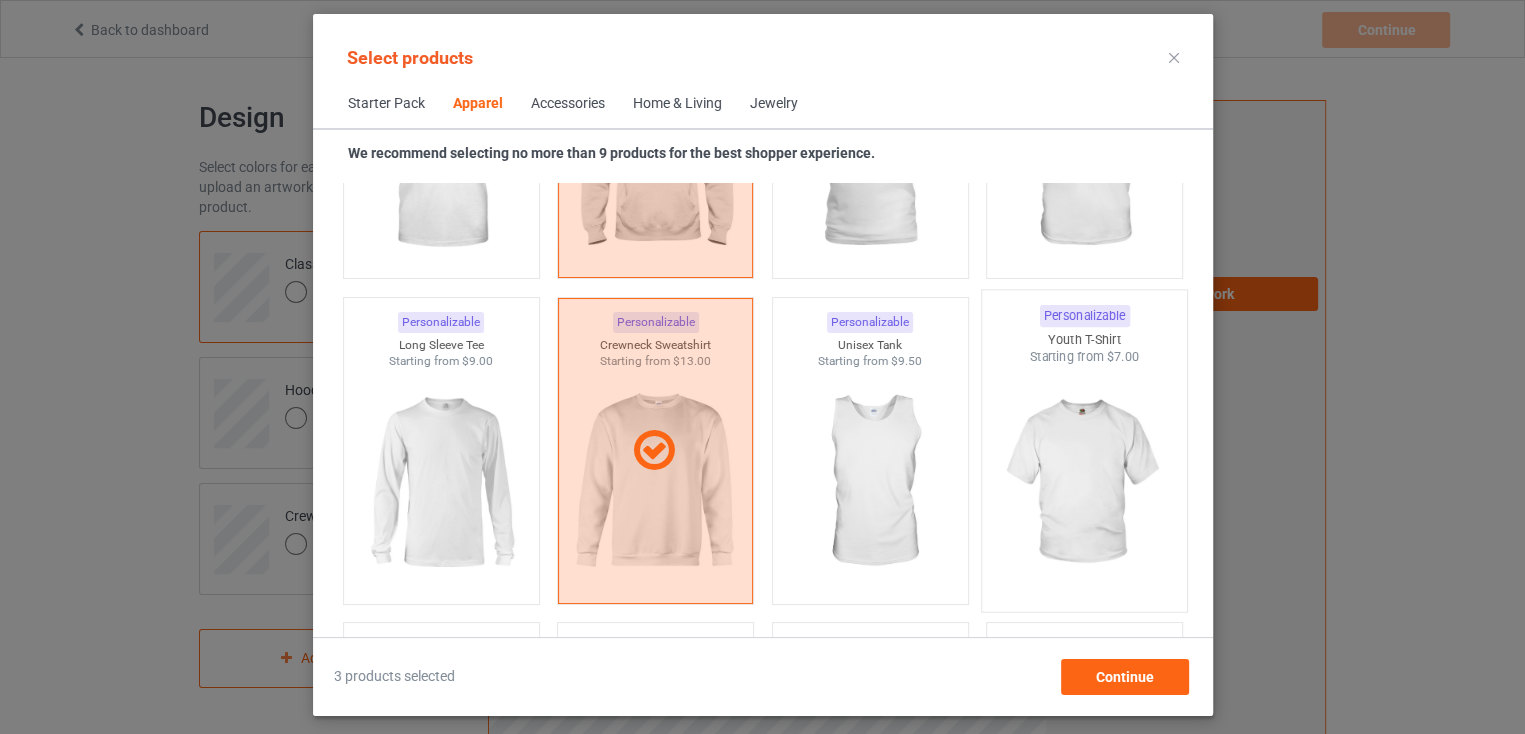 click at bounding box center [1084, 483] 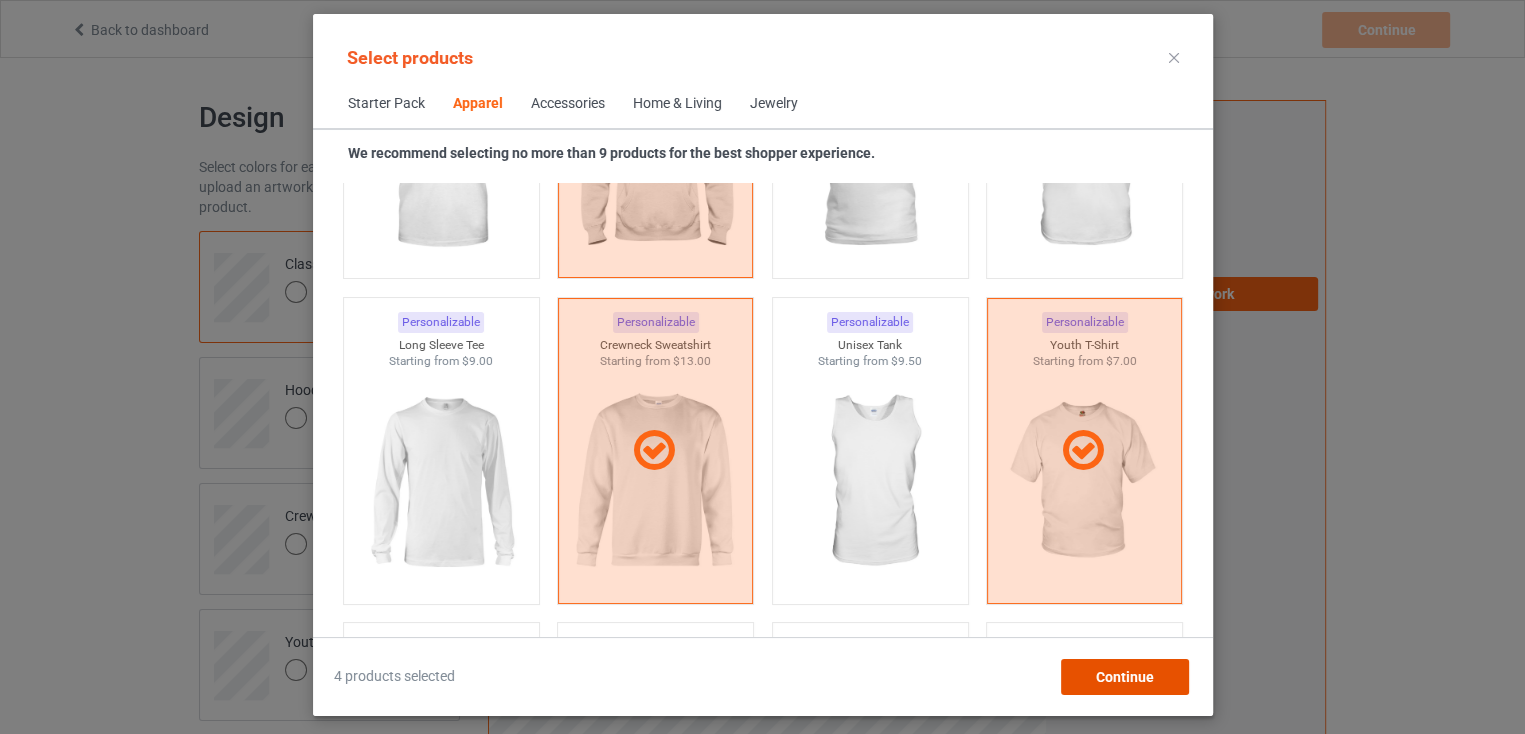 click on "Continue" at bounding box center (1124, 677) 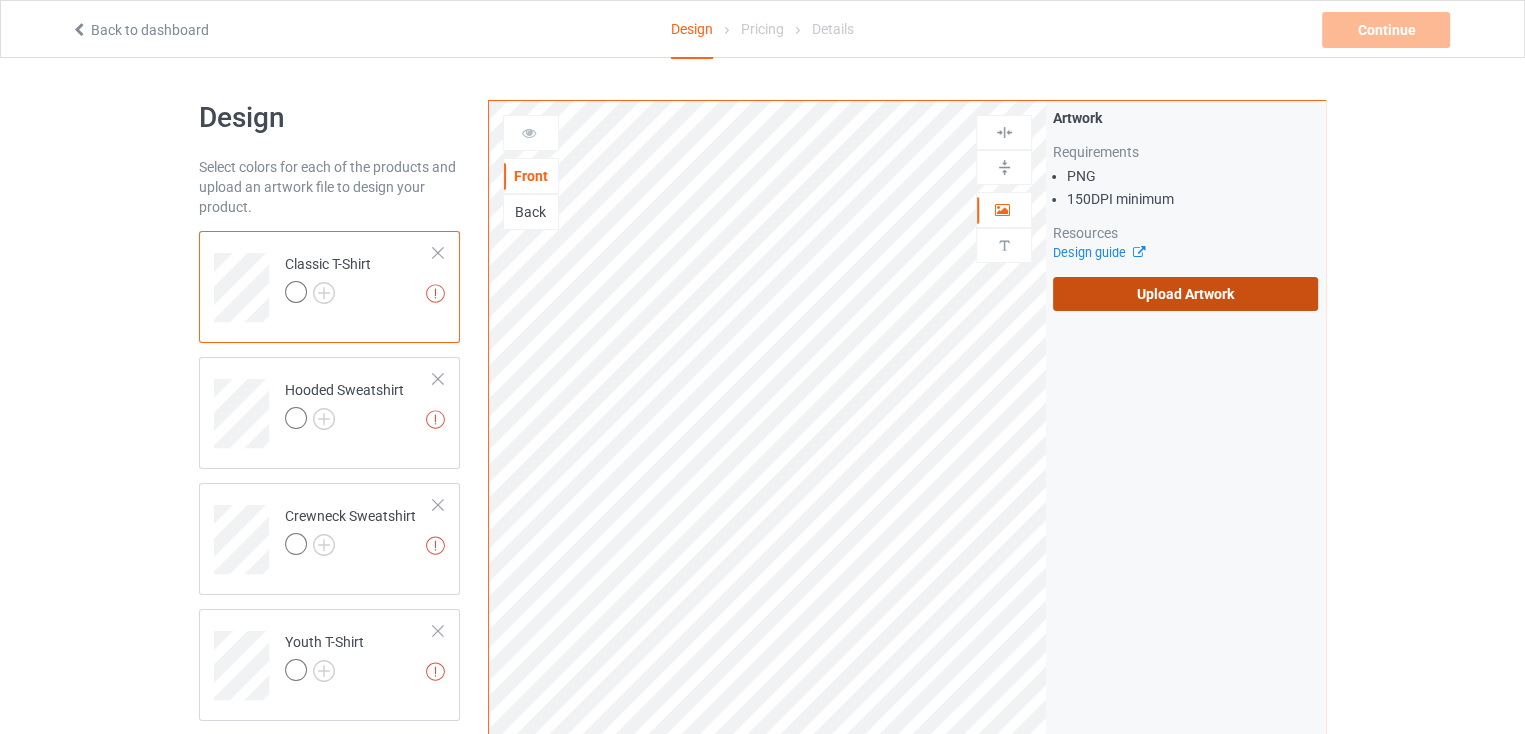 click on "Upload Artwork" at bounding box center [1185, 294] 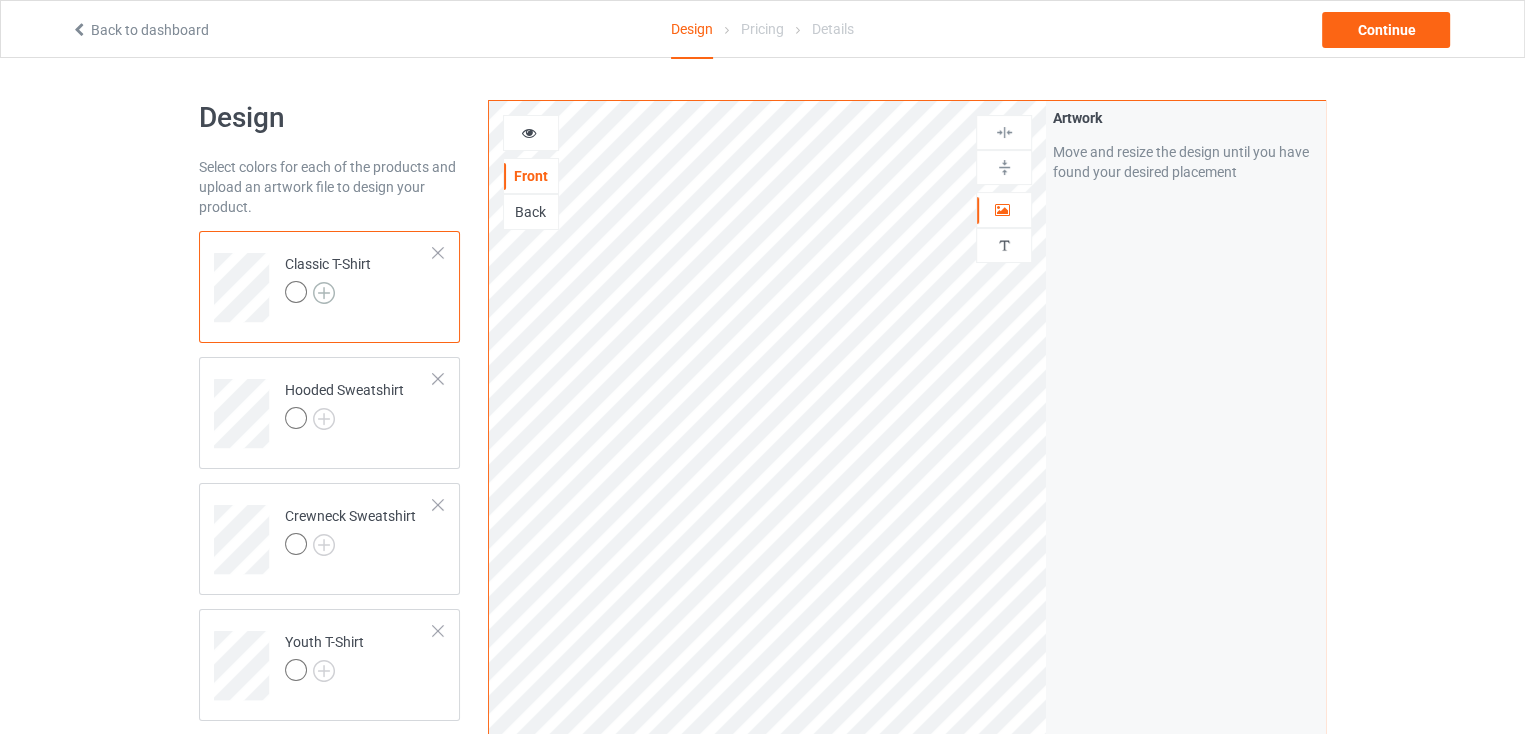 click at bounding box center [324, 293] 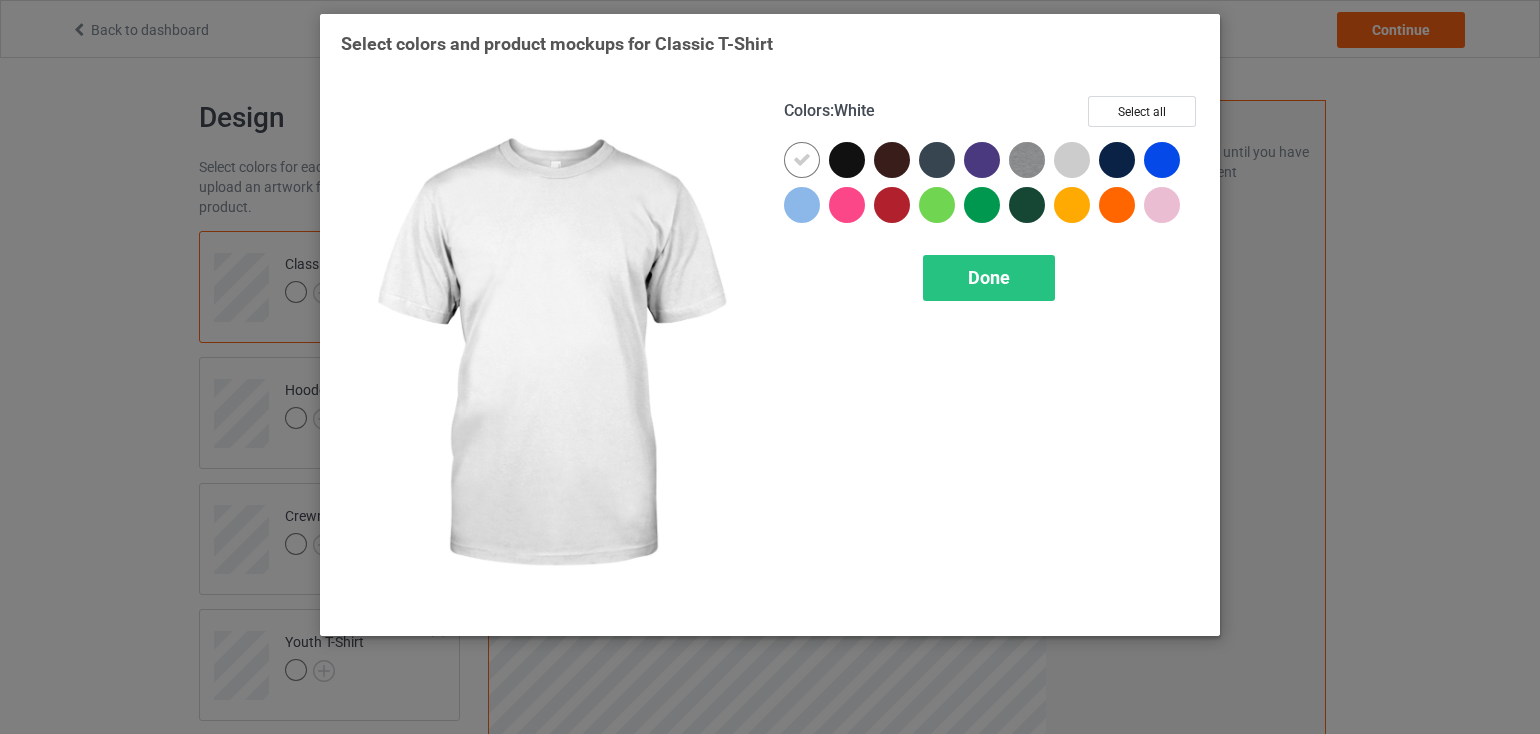 click at bounding box center (802, 160) 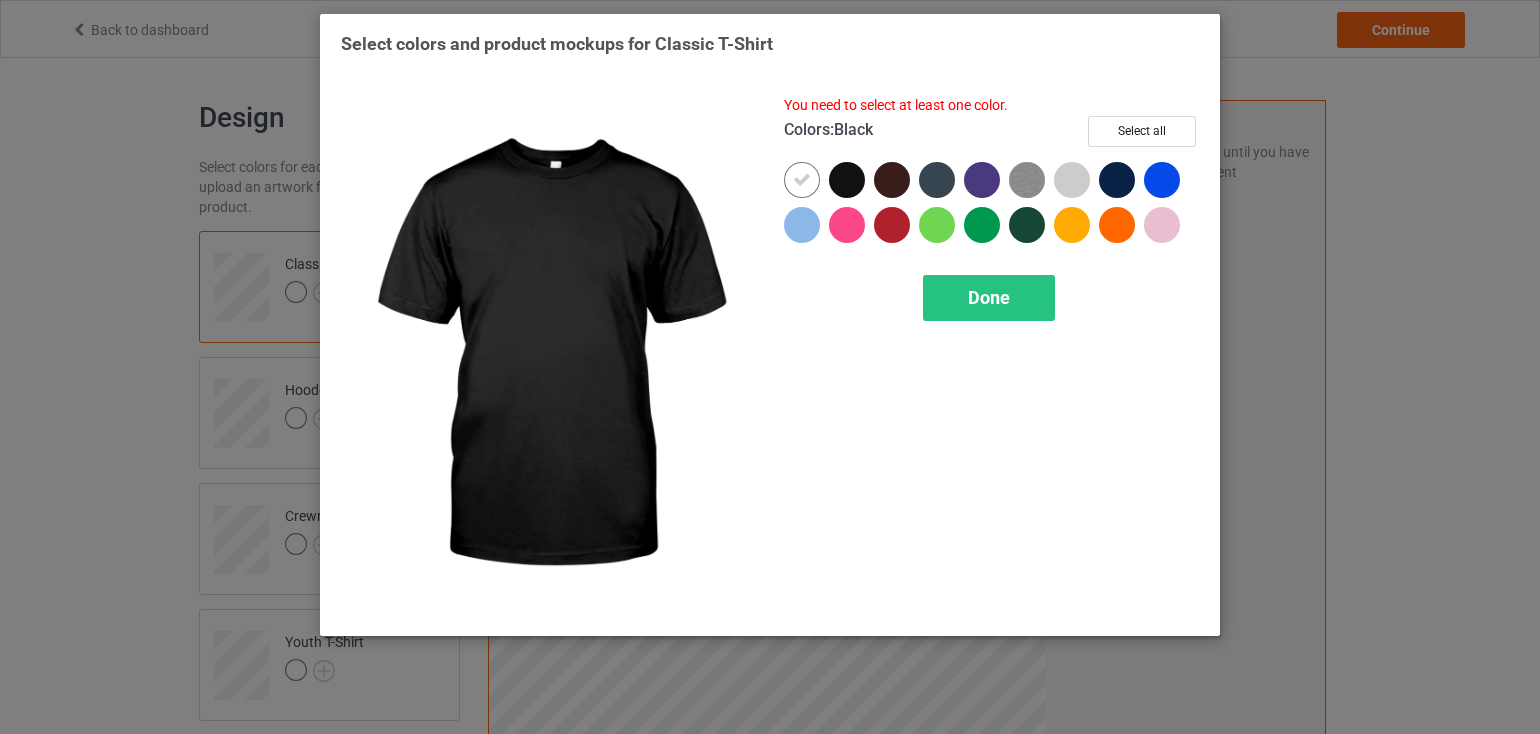 drag, startPoint x: 843, startPoint y: 181, endPoint x: 853, endPoint y: 182, distance: 10.049875 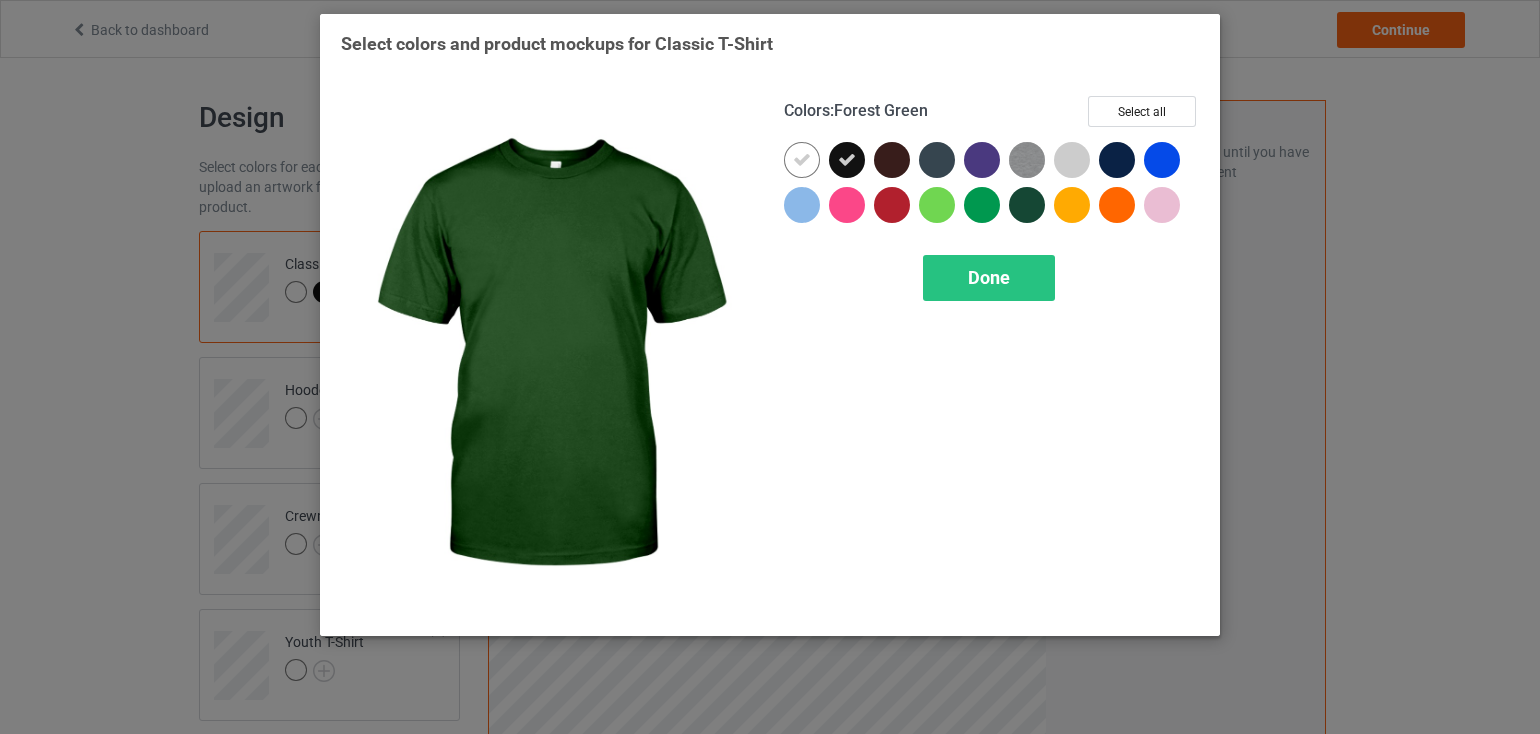 click at bounding box center [1027, 205] 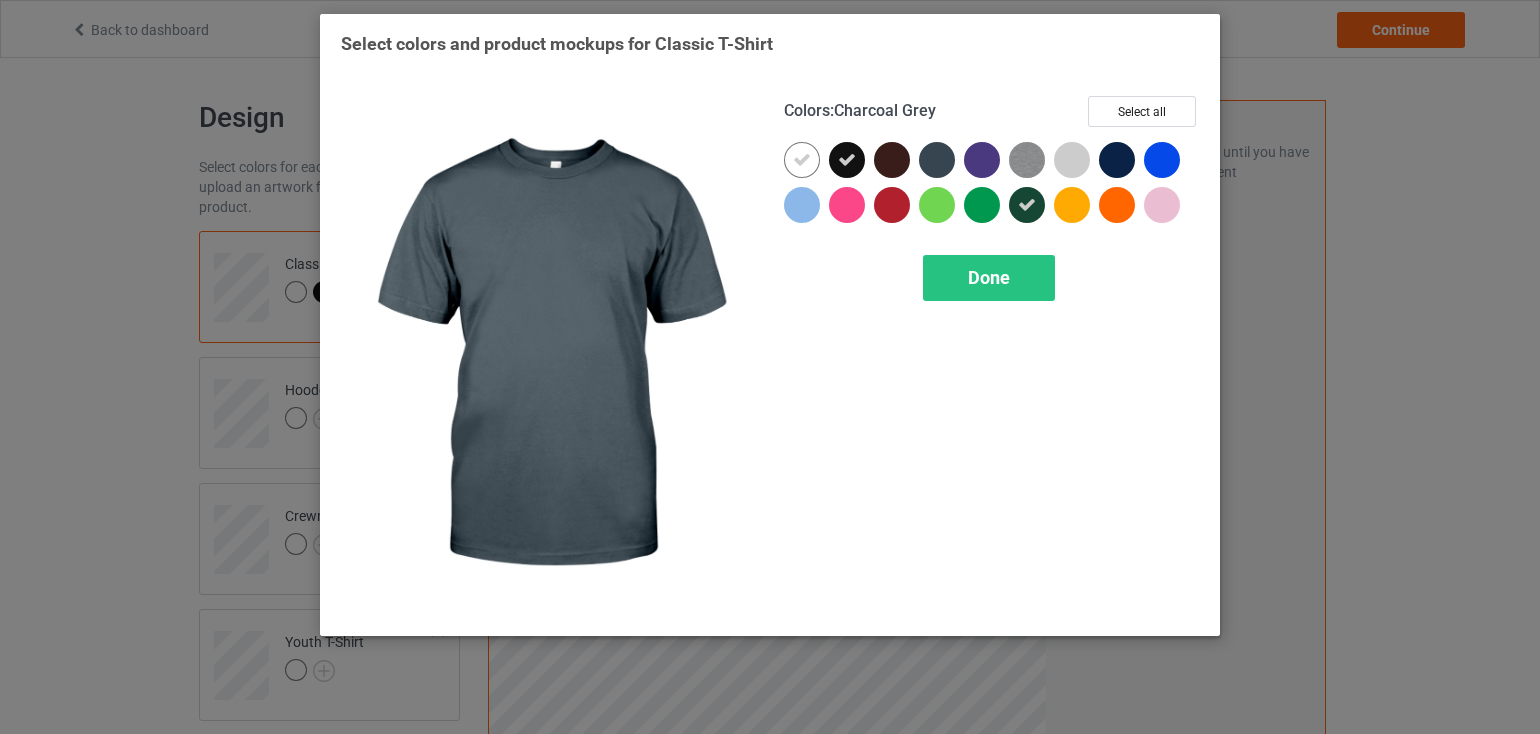 click at bounding box center (937, 160) 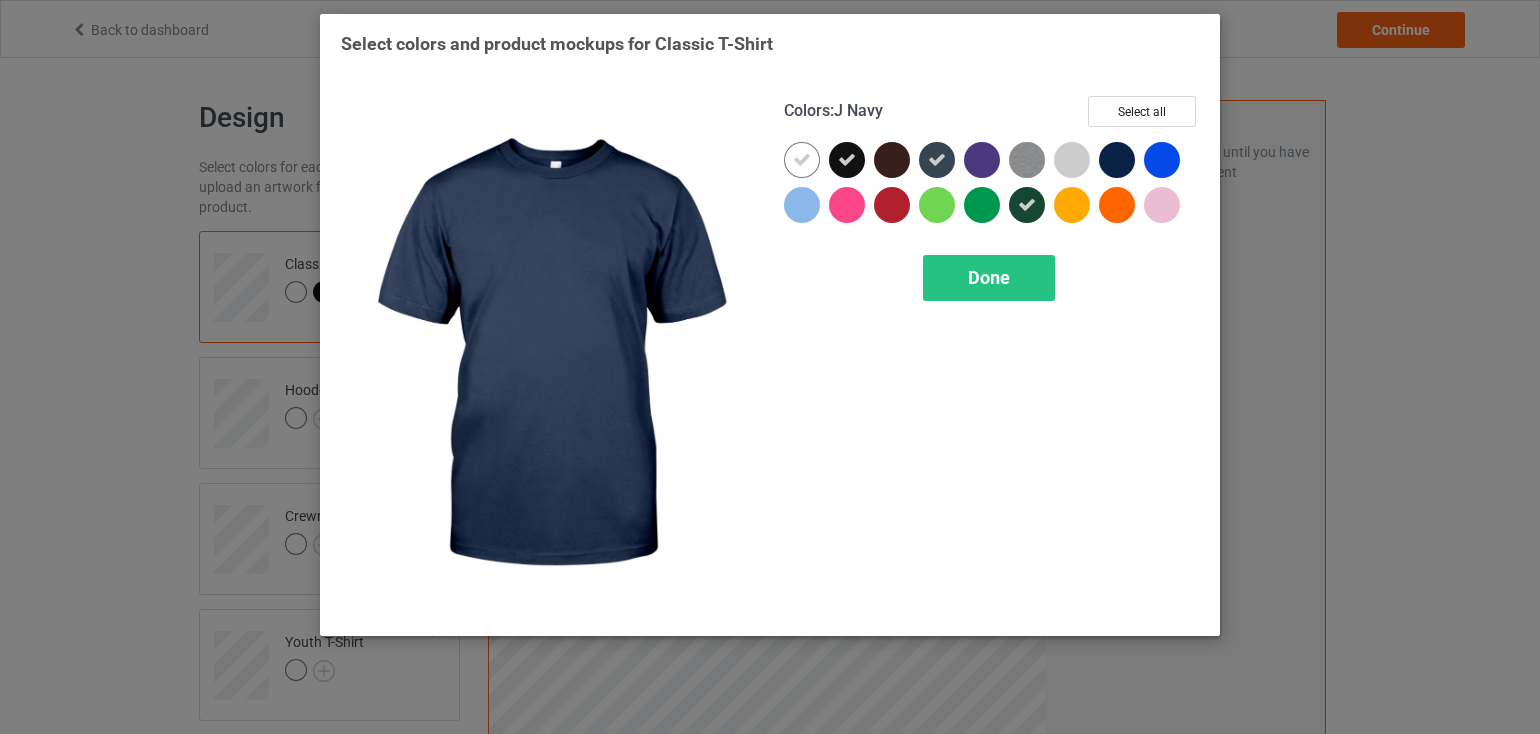 click at bounding box center (1117, 160) 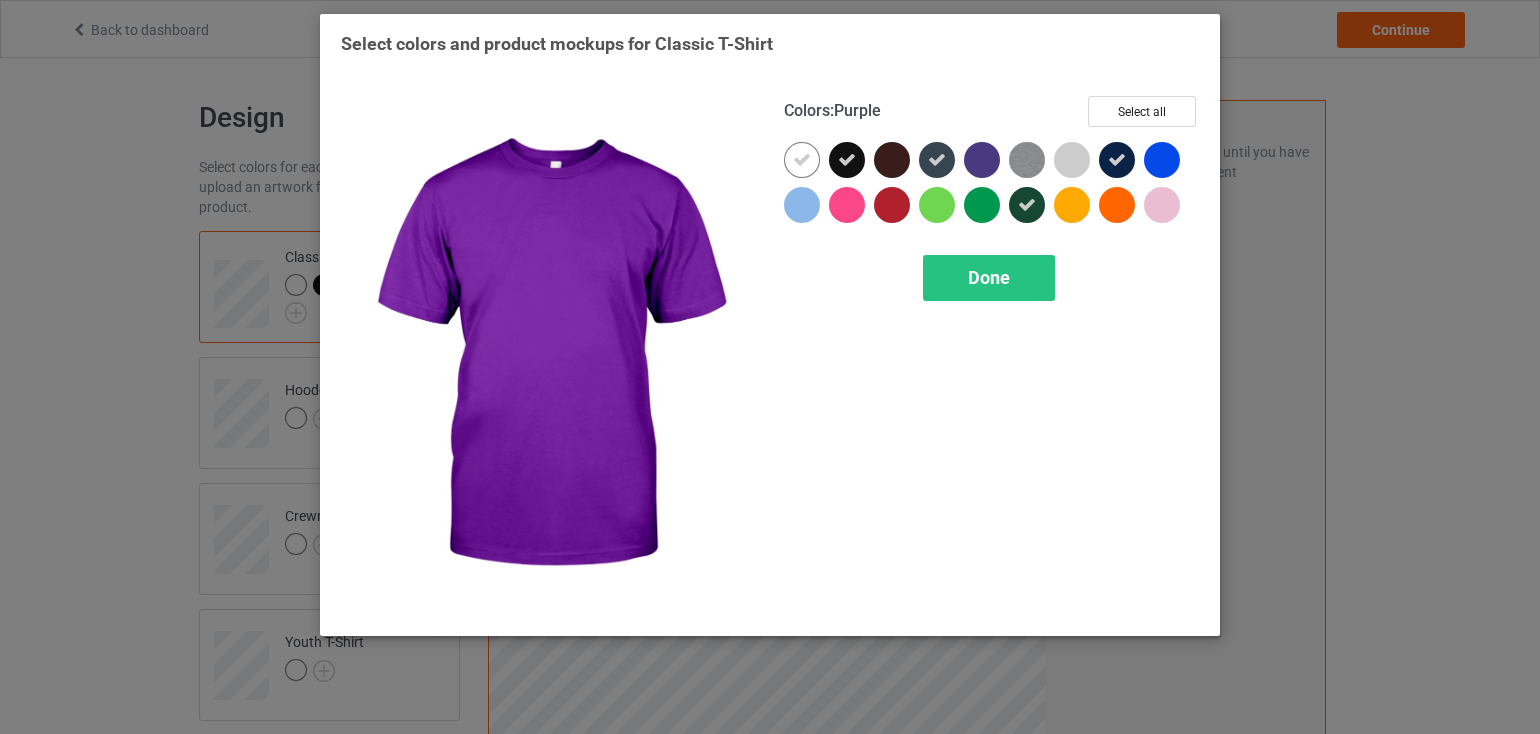 click at bounding box center (982, 160) 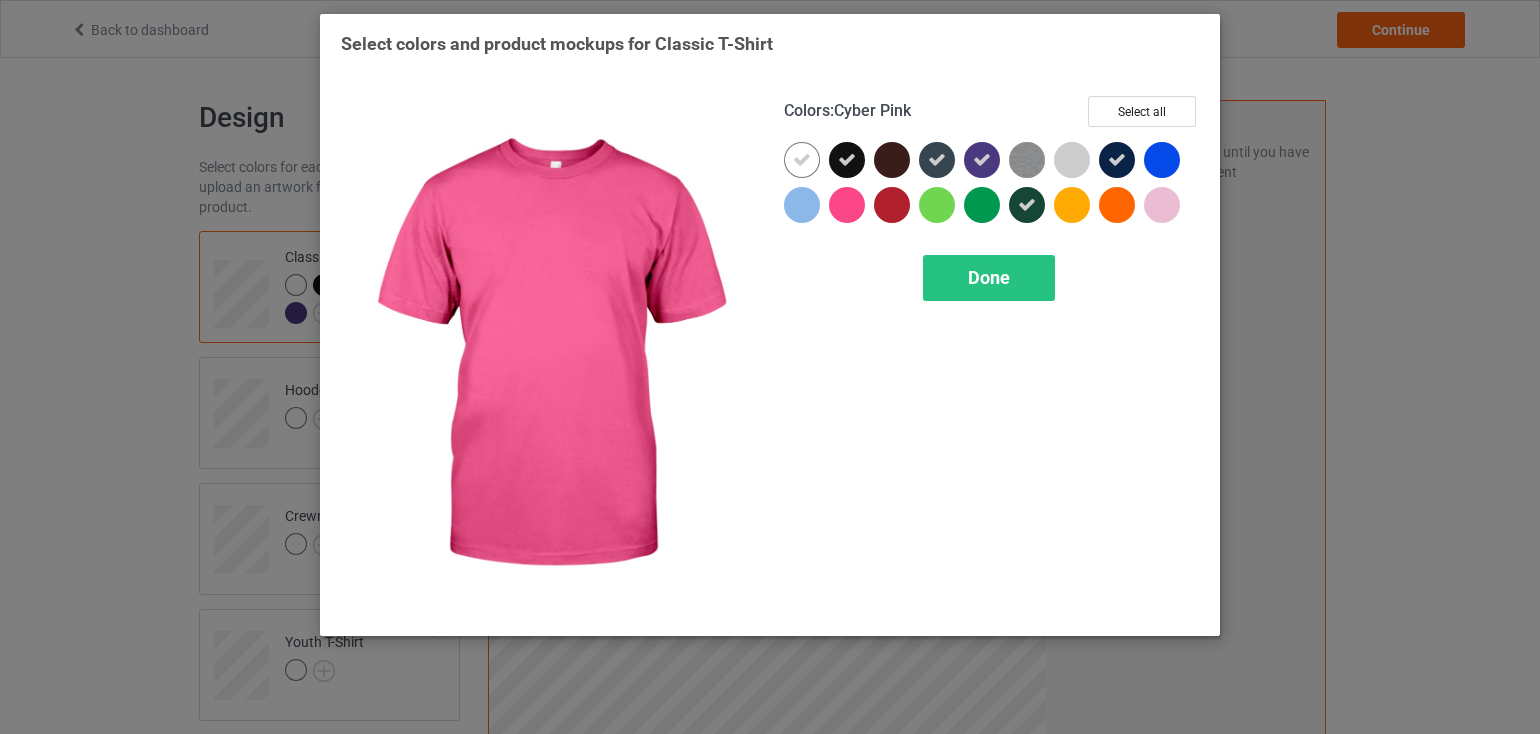 click at bounding box center [847, 205] 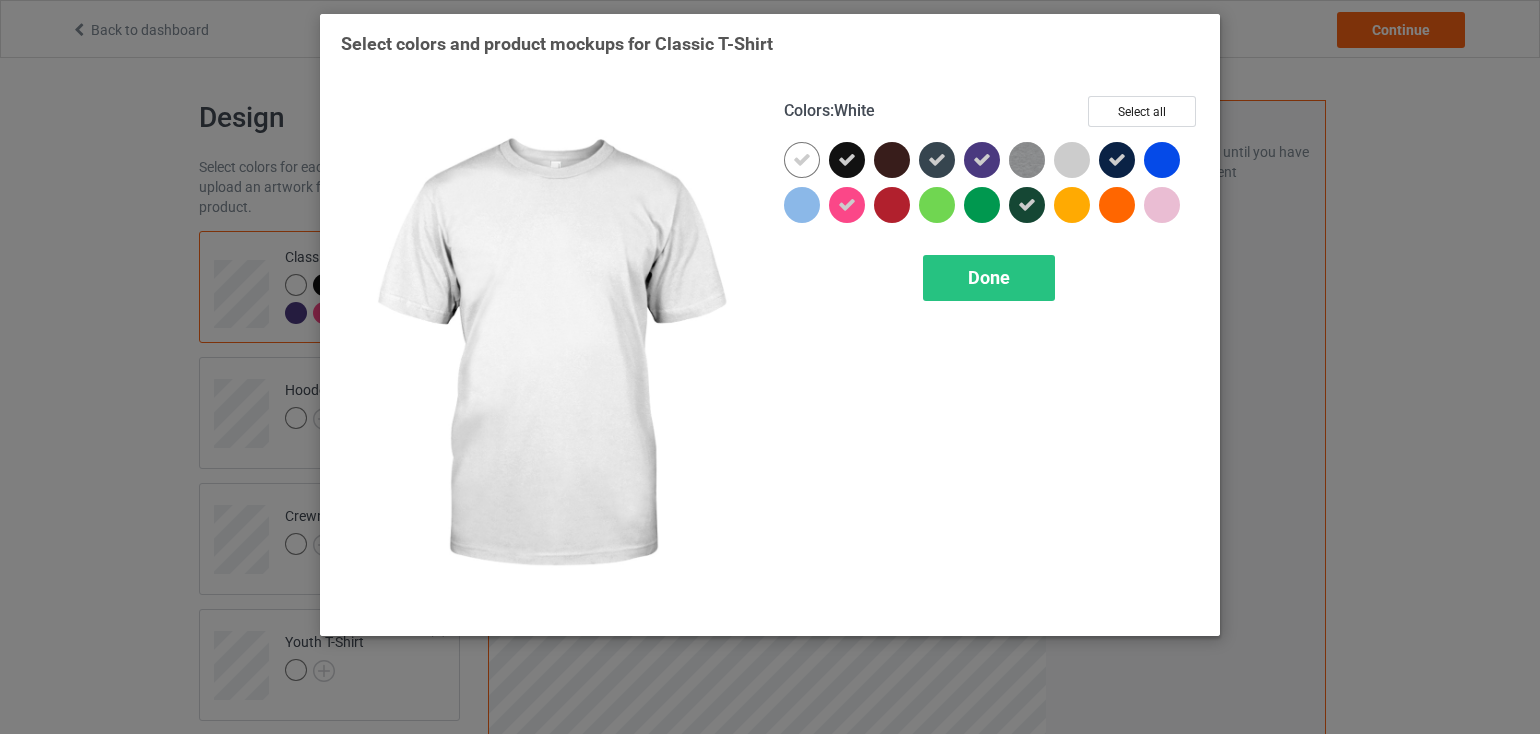 drag, startPoint x: 808, startPoint y: 162, endPoint x: 818, endPoint y: 165, distance: 10.440307 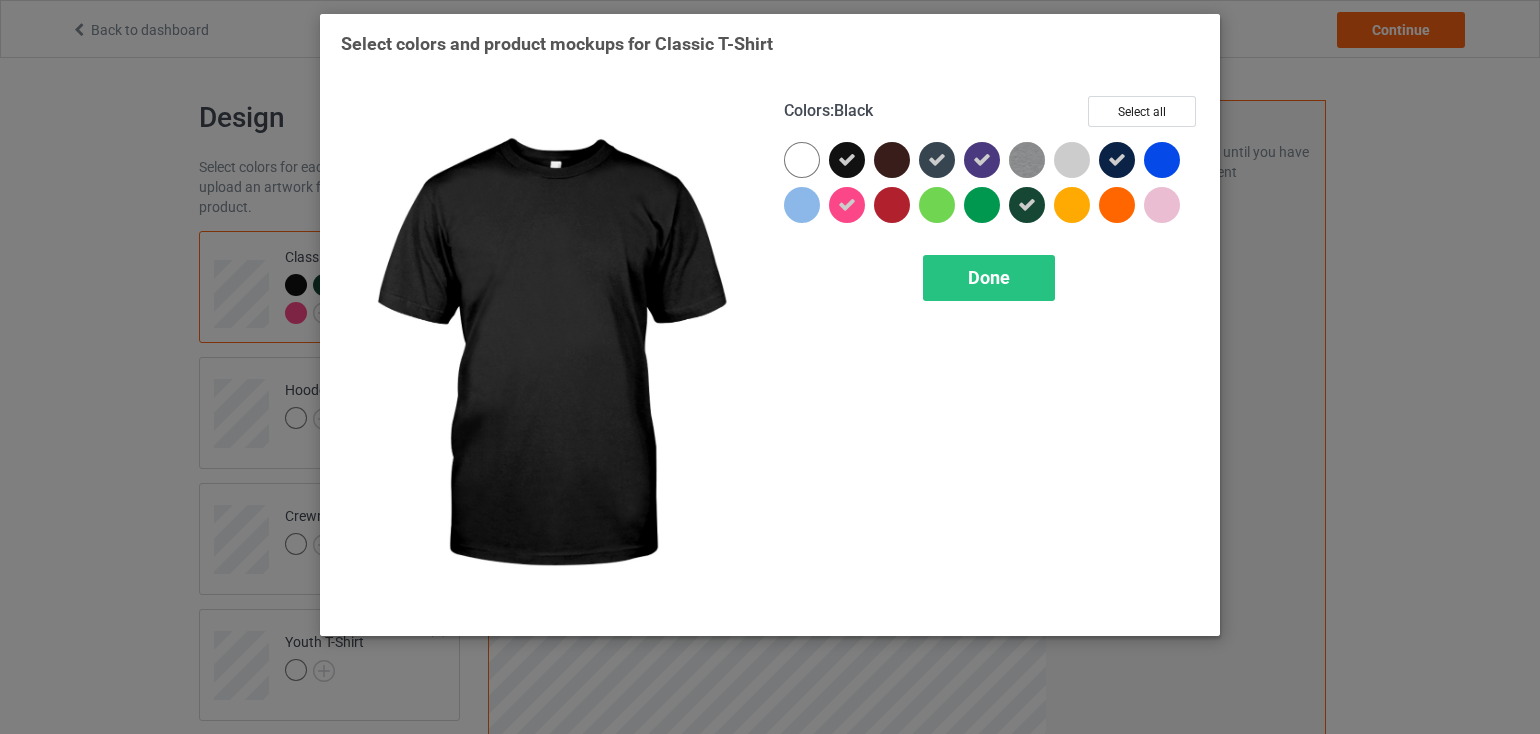 click at bounding box center (847, 160) 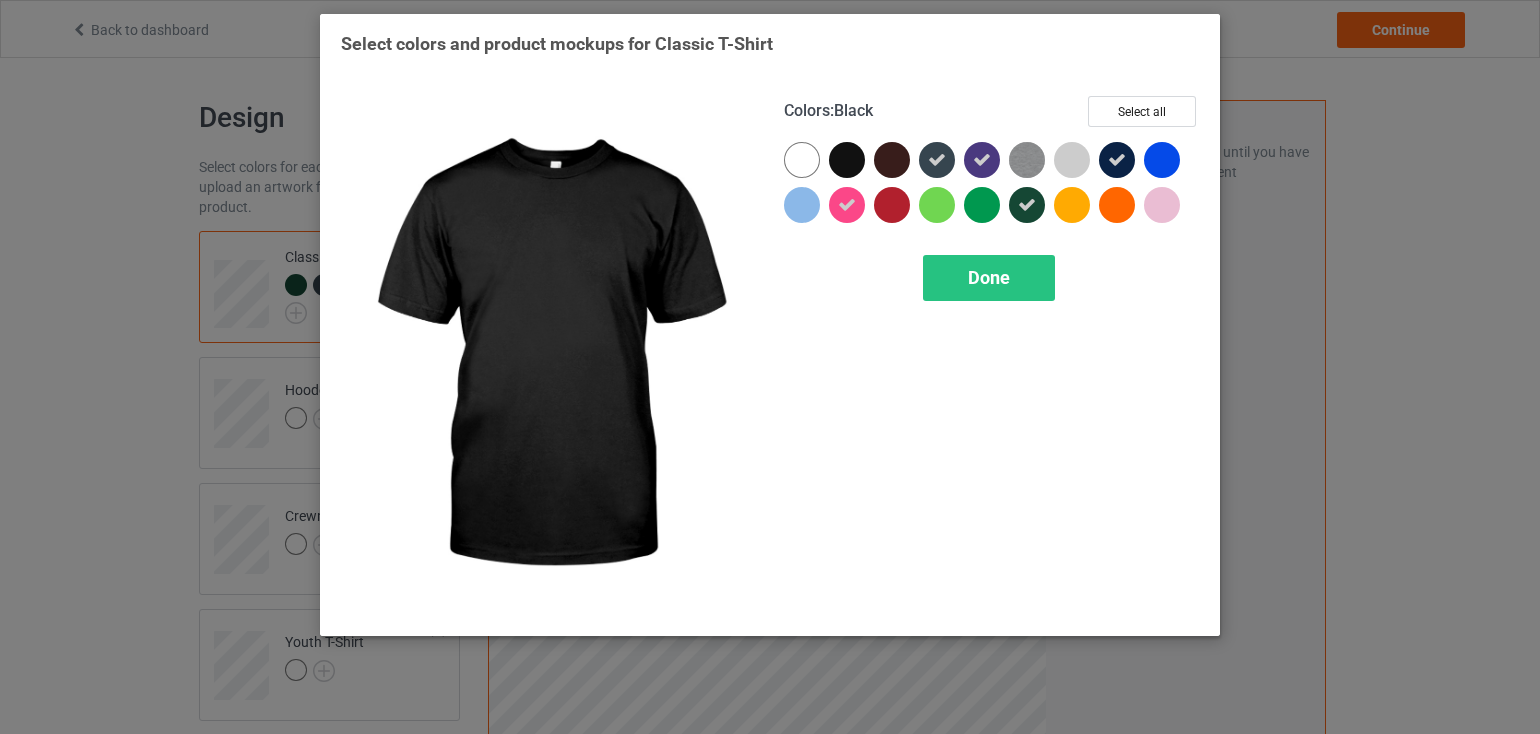 click at bounding box center (847, 160) 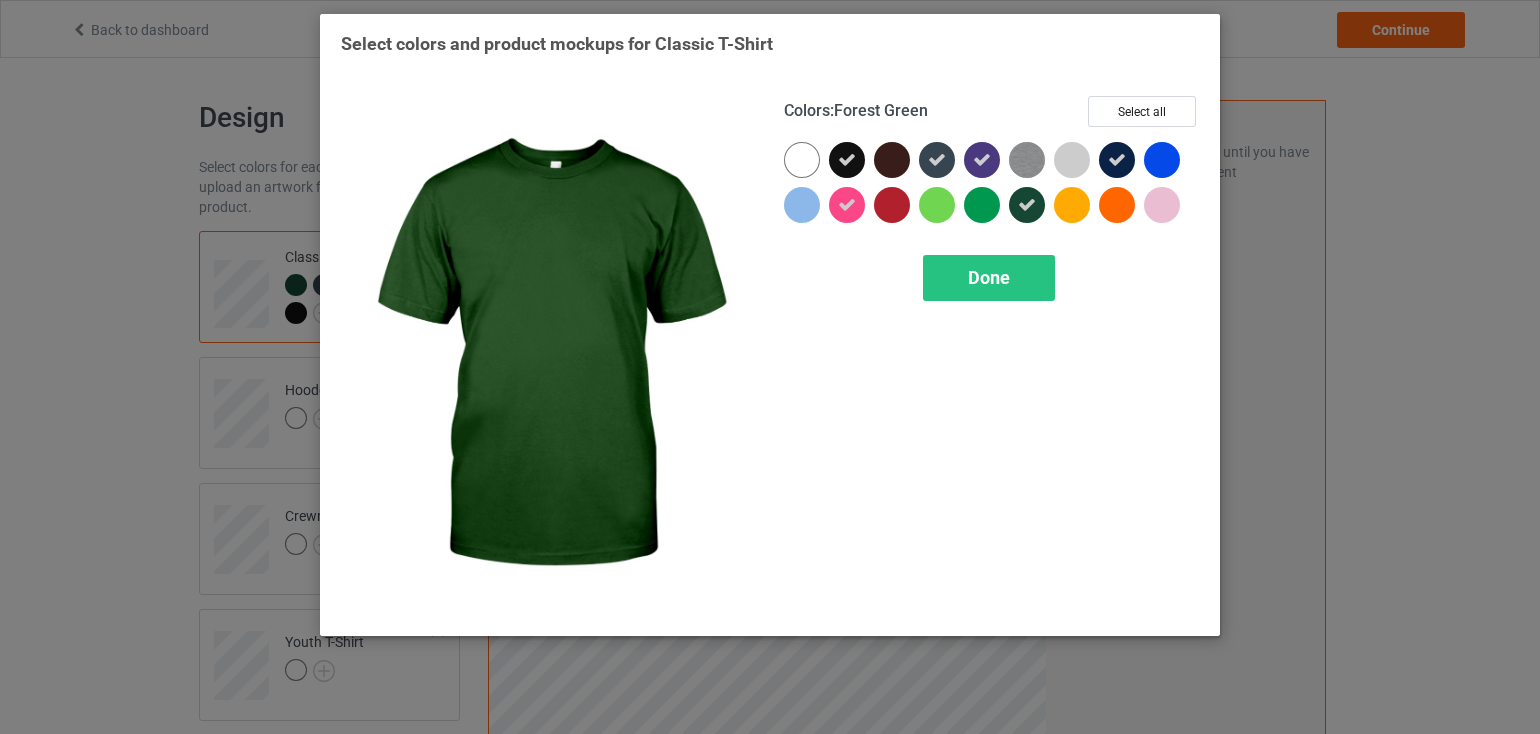 click at bounding box center (1027, 205) 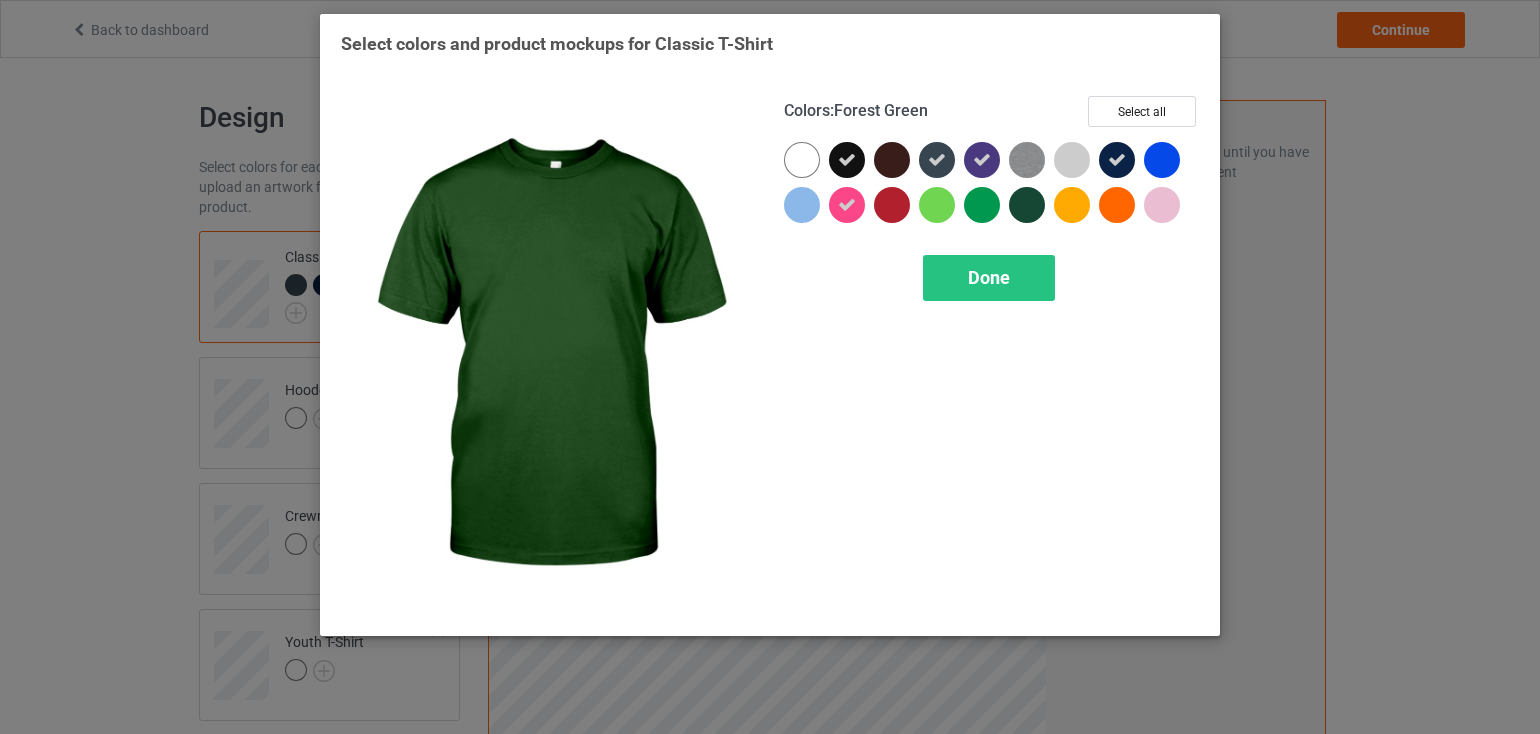 click at bounding box center (1027, 205) 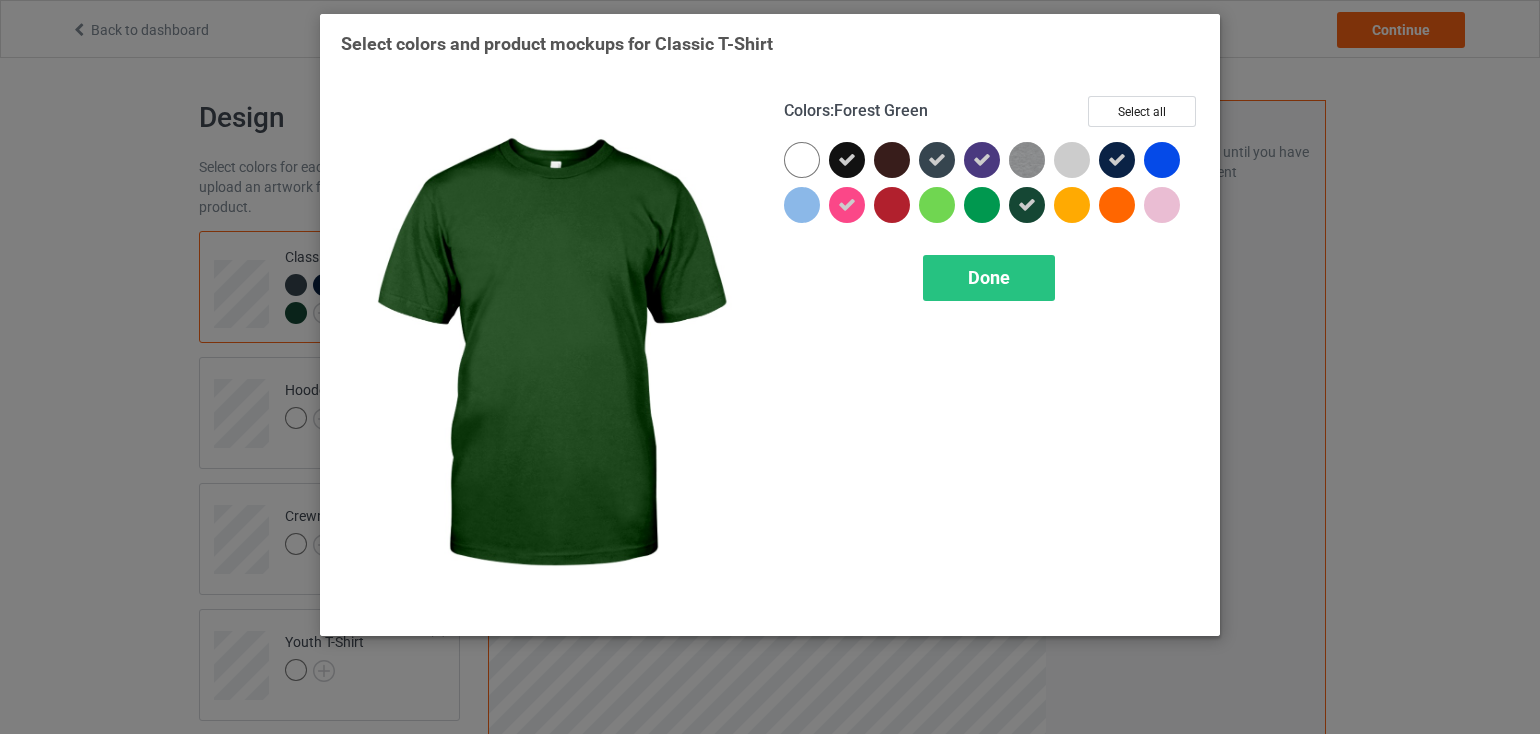 click at bounding box center [1027, 205] 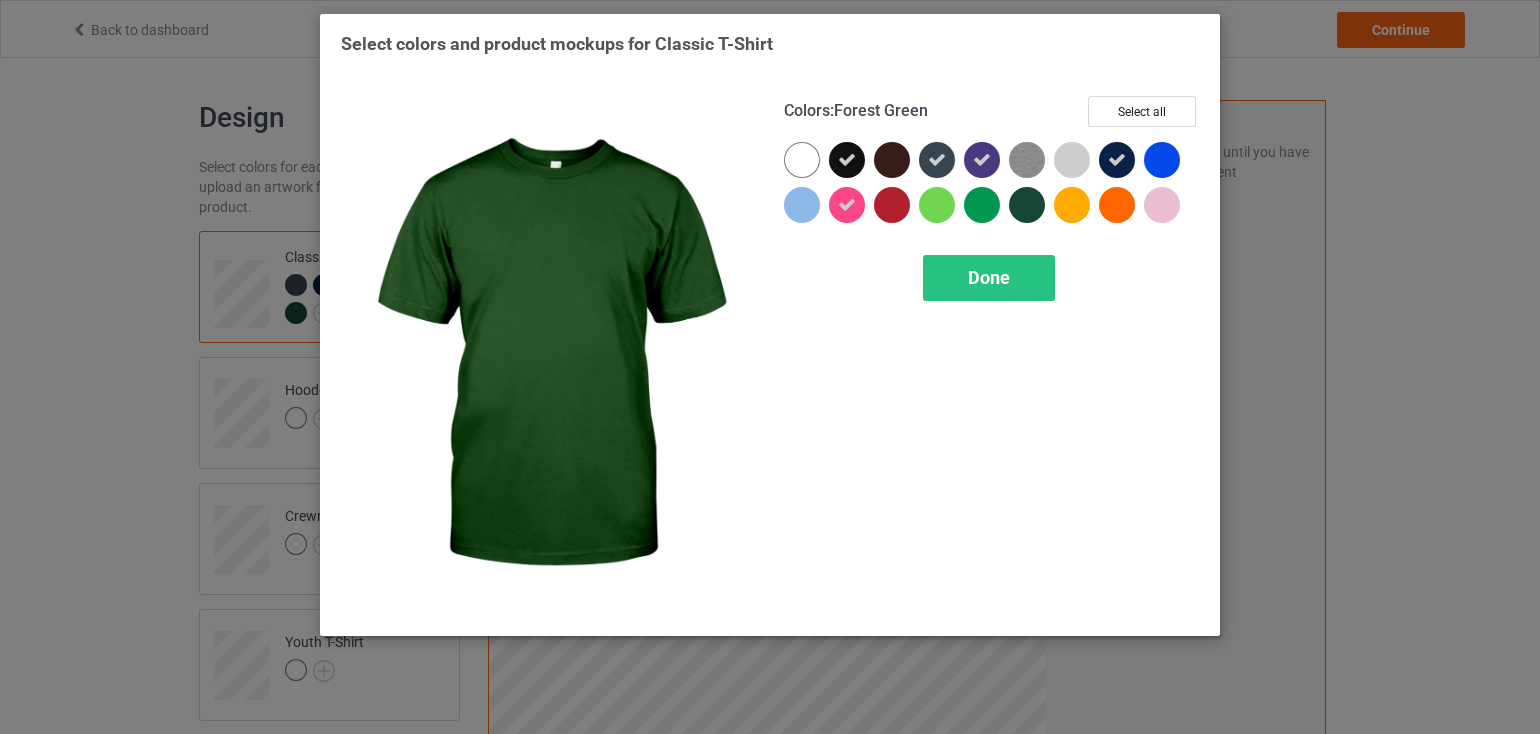 click at bounding box center [1027, 205] 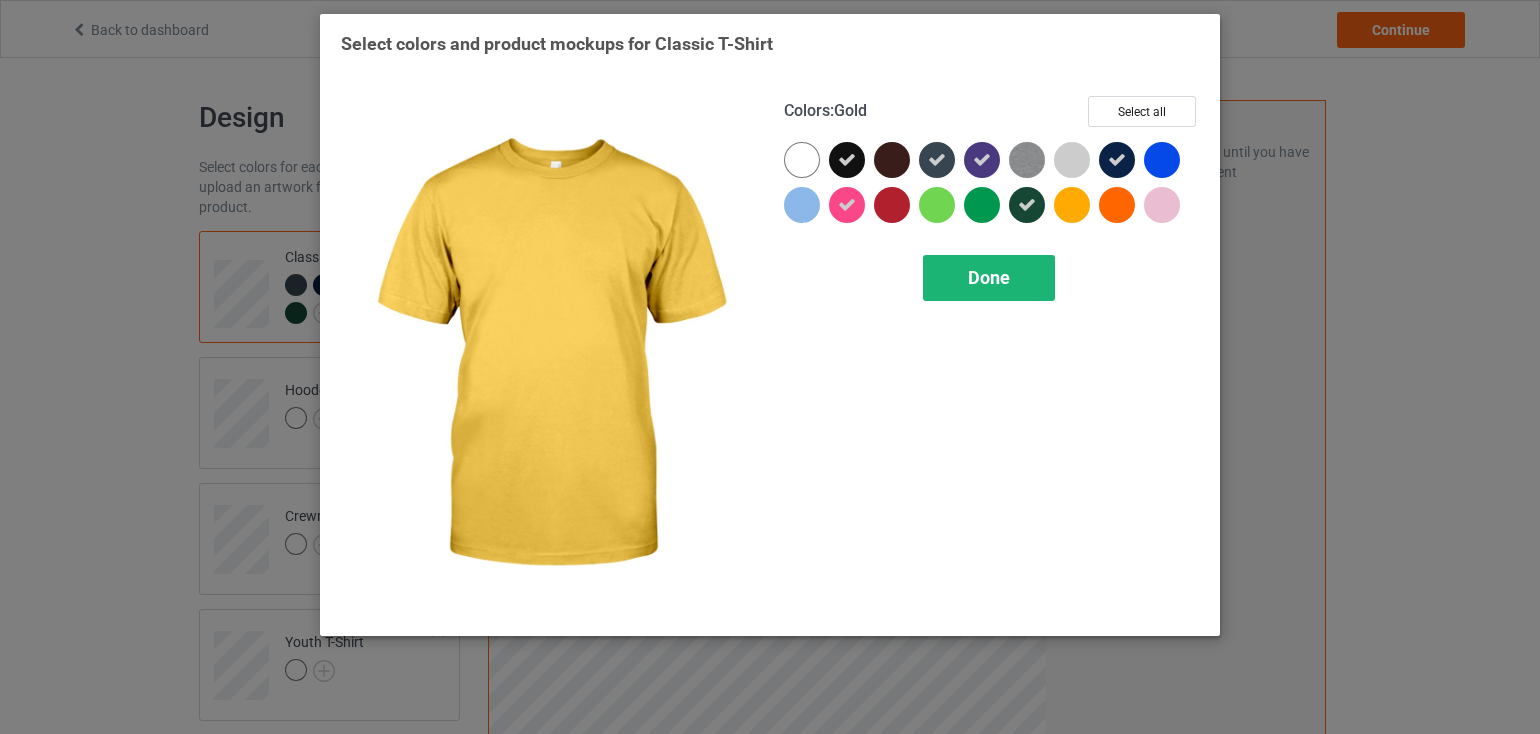 click on "Done" at bounding box center (989, 278) 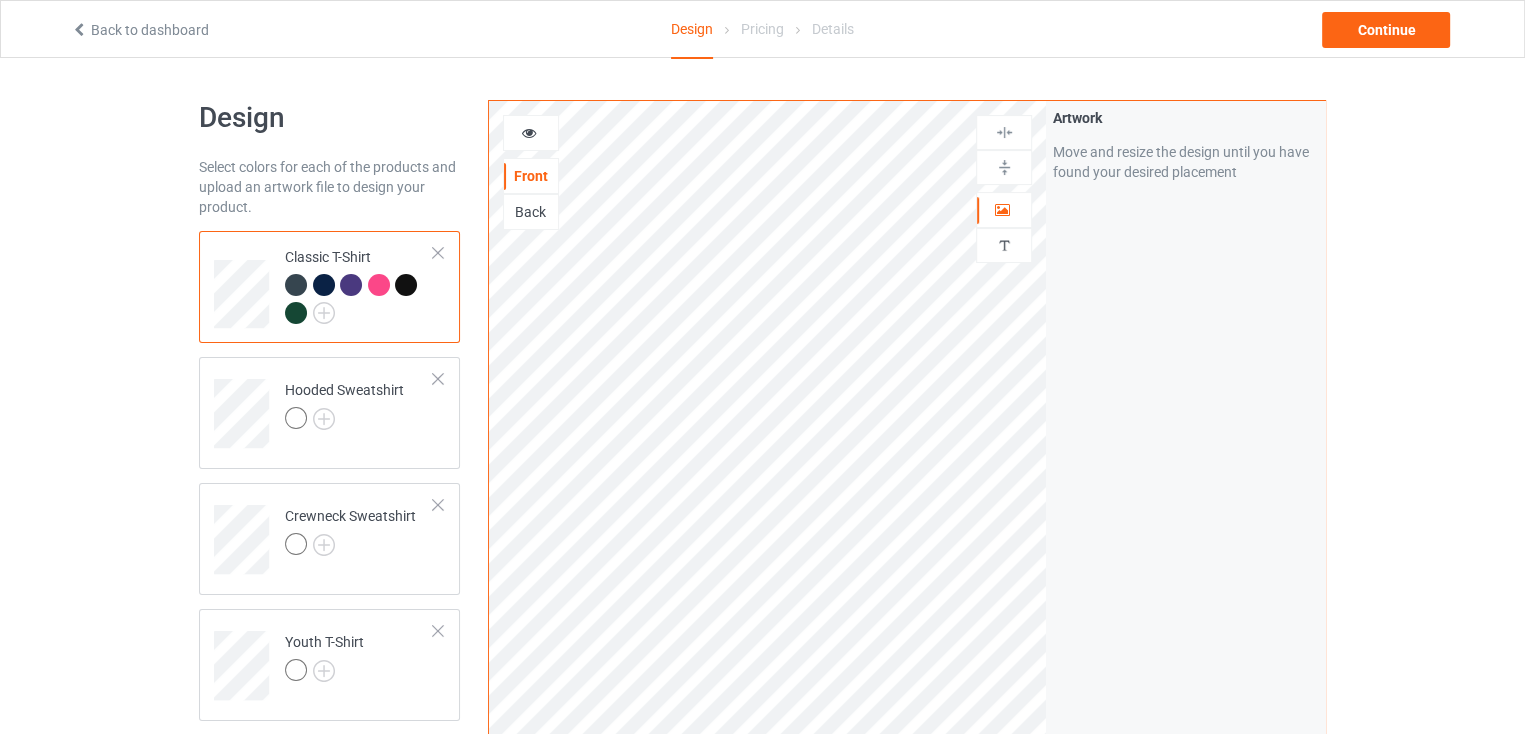 click at bounding box center [296, 313] 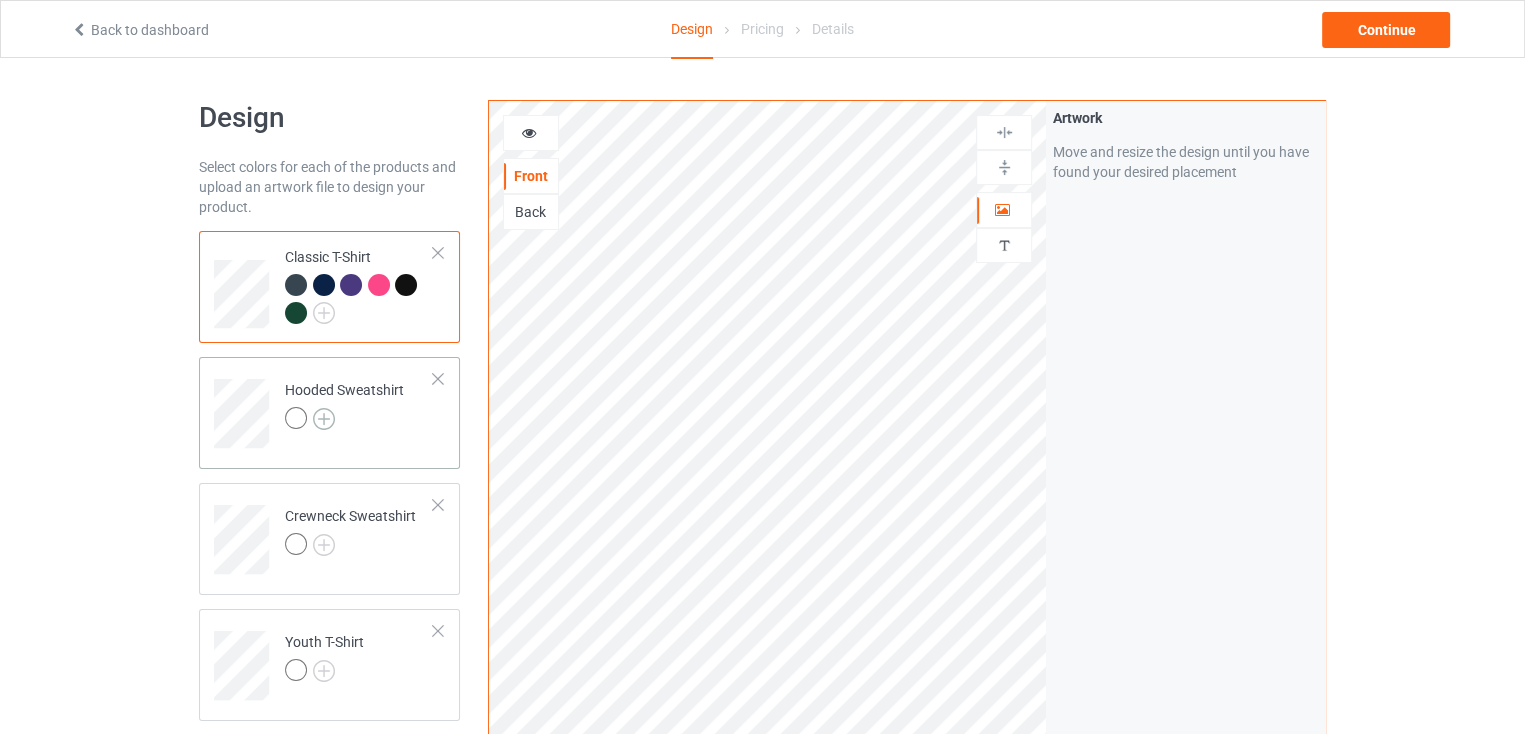 click at bounding box center [324, 419] 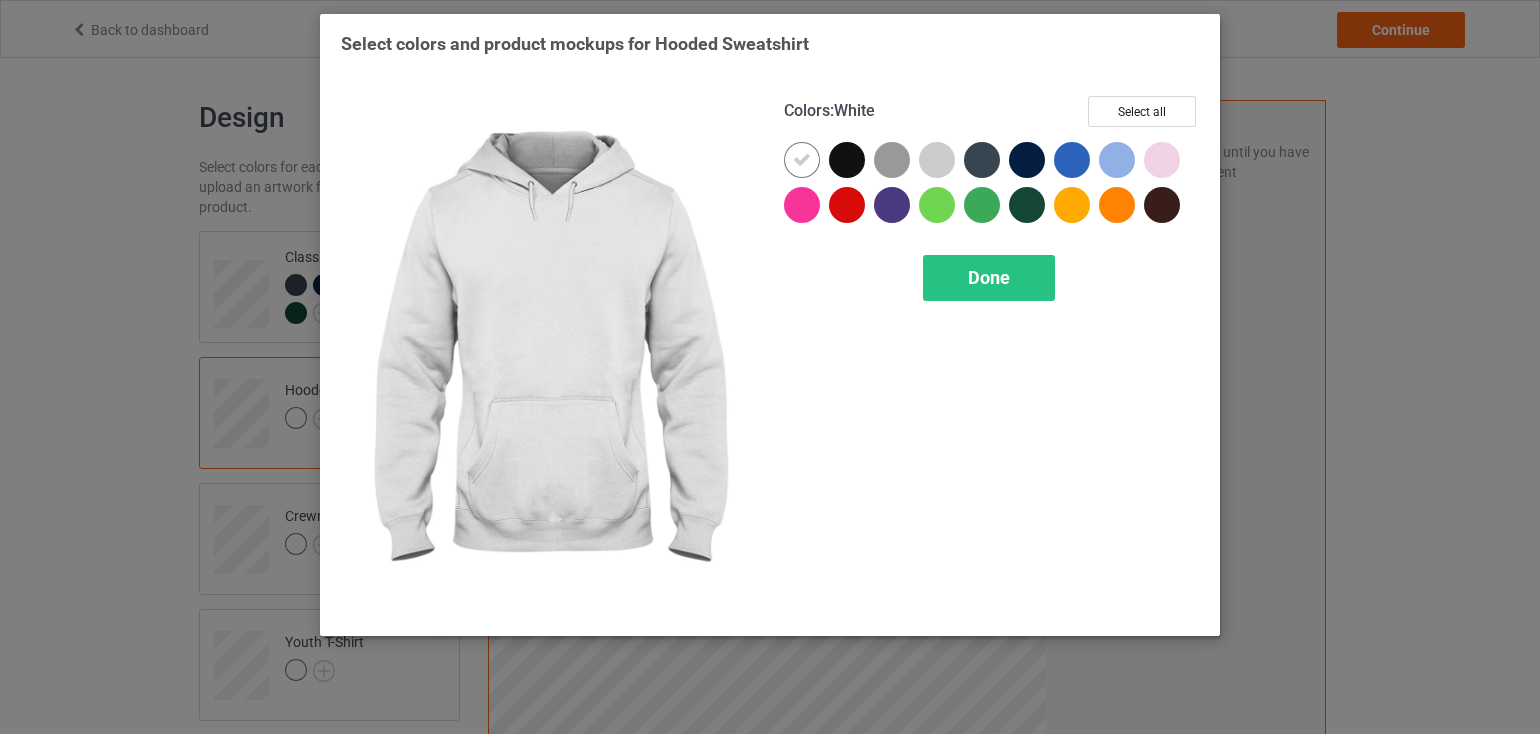 click at bounding box center (802, 160) 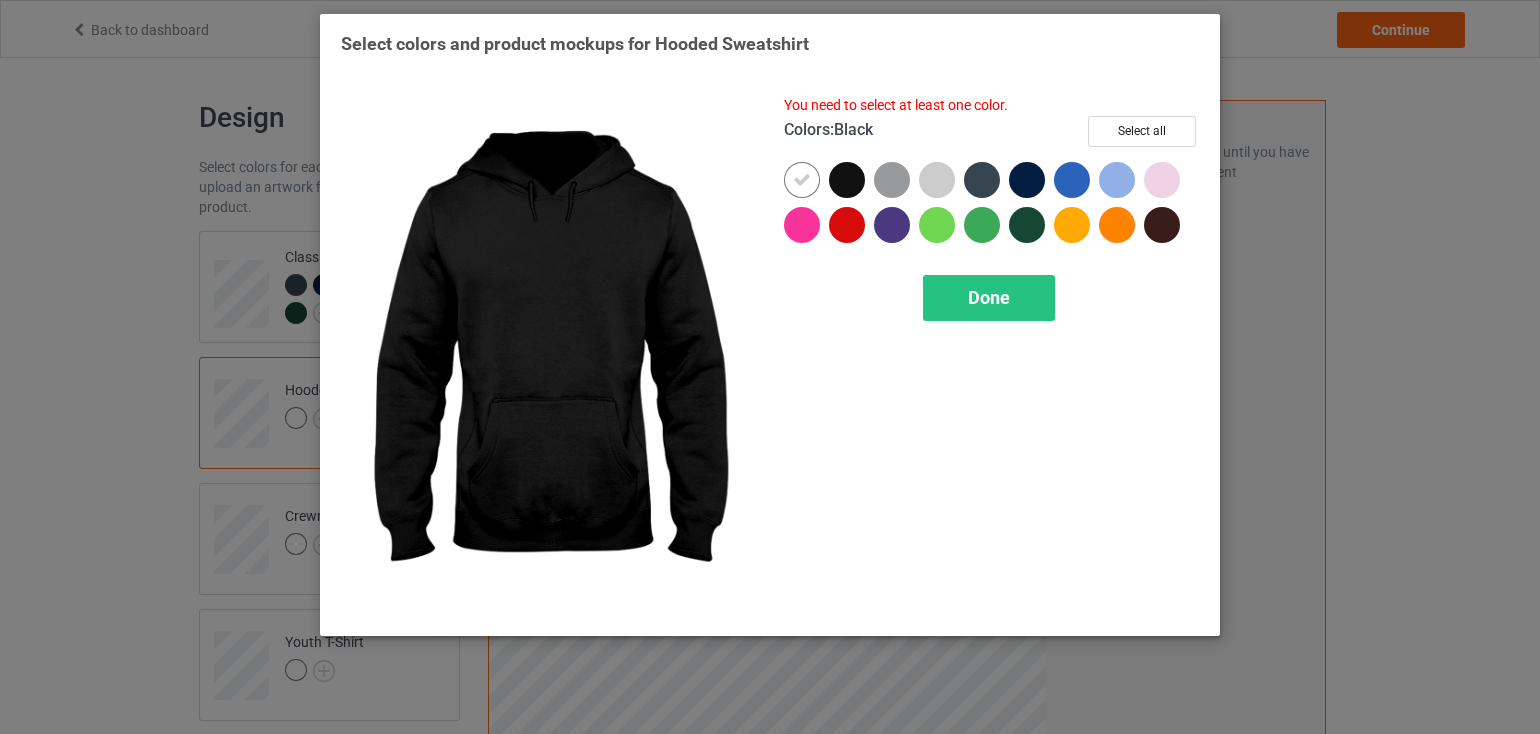click at bounding box center (847, 180) 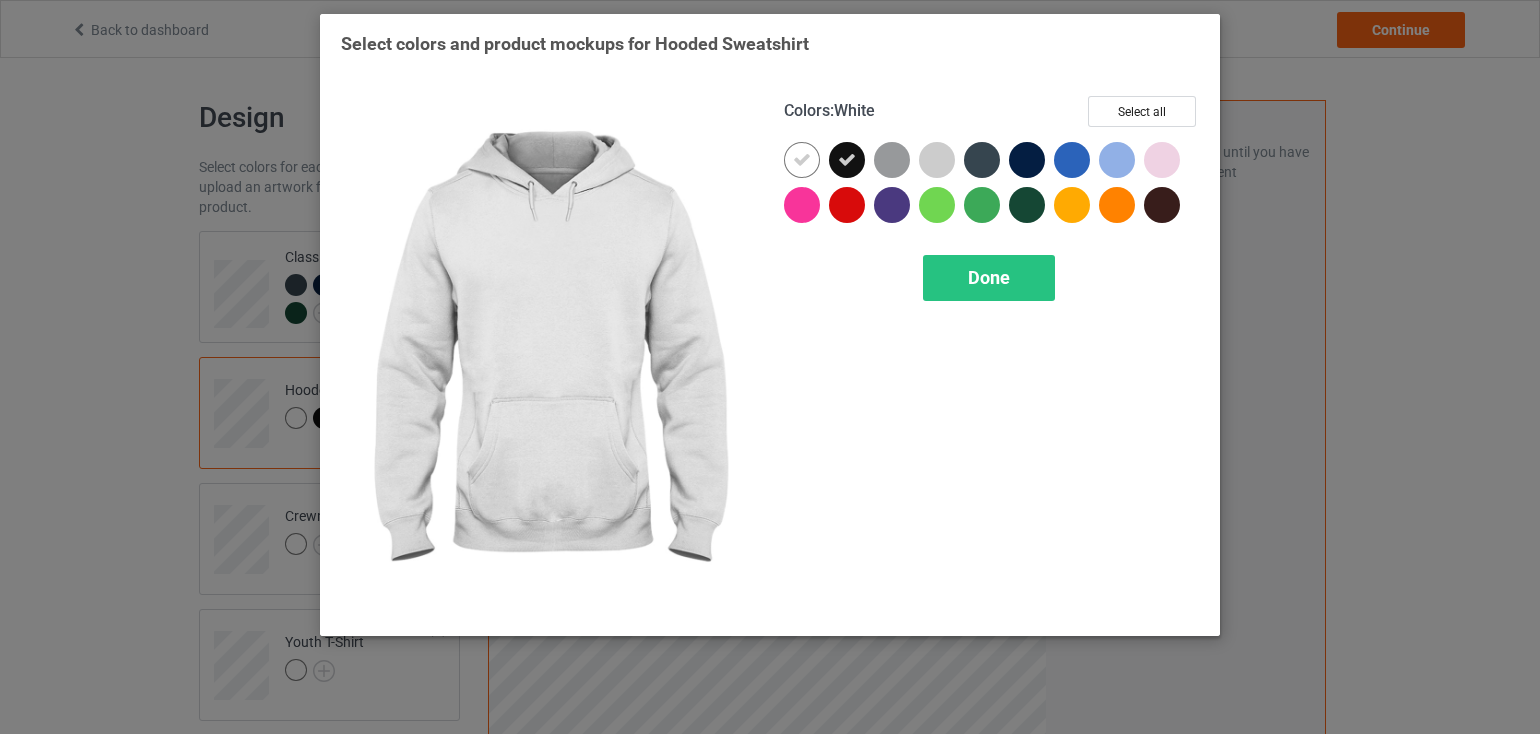 click at bounding box center (802, 160) 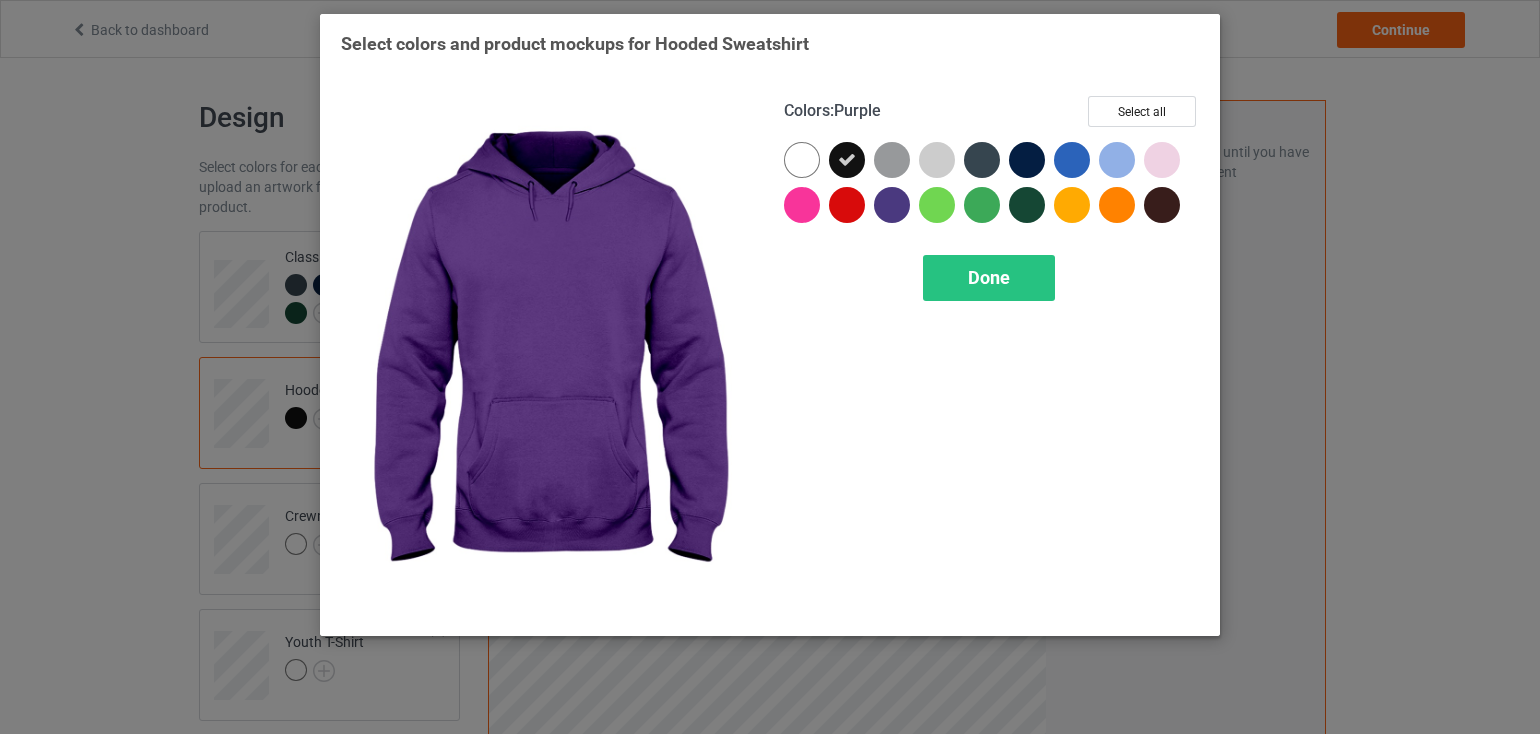 click at bounding box center [892, 205] 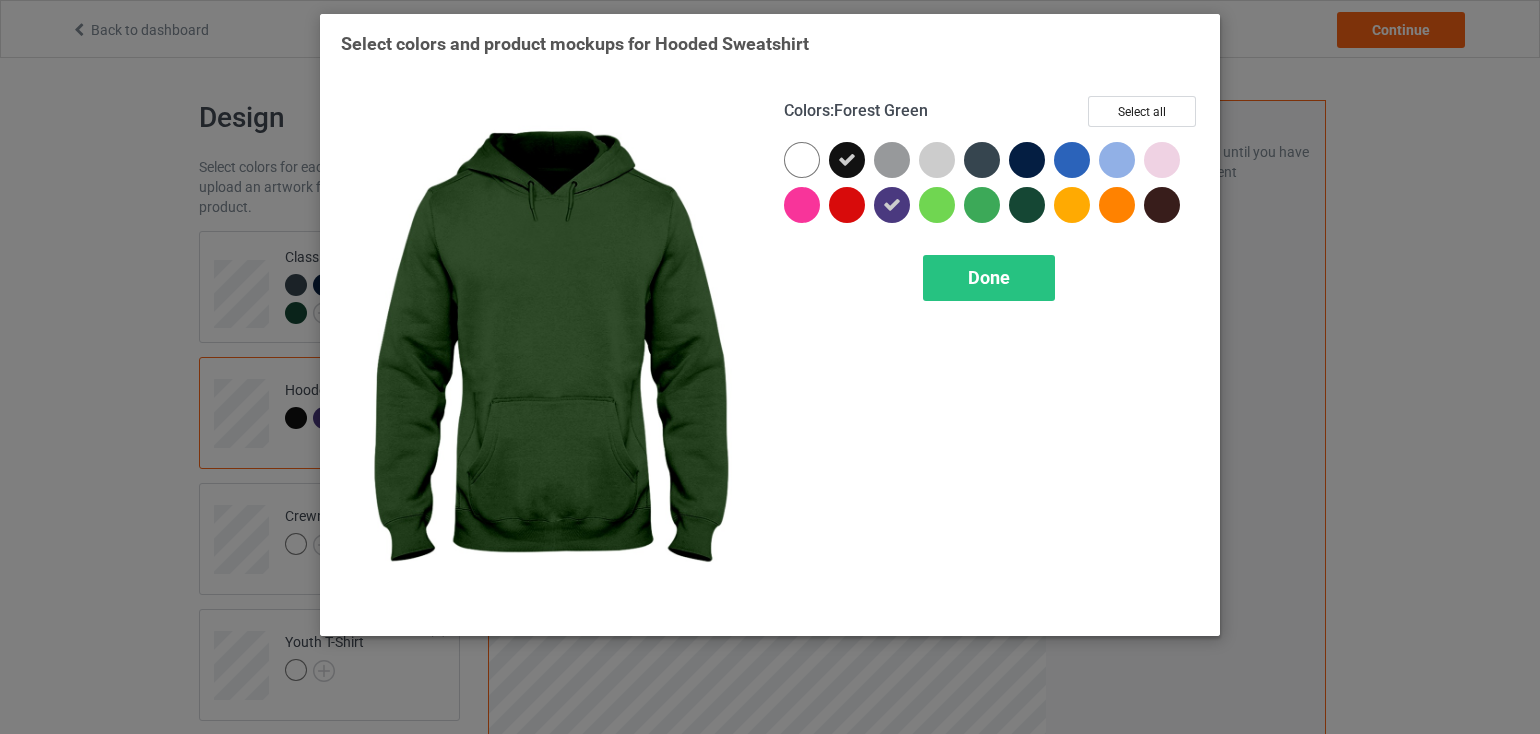 click at bounding box center (1027, 205) 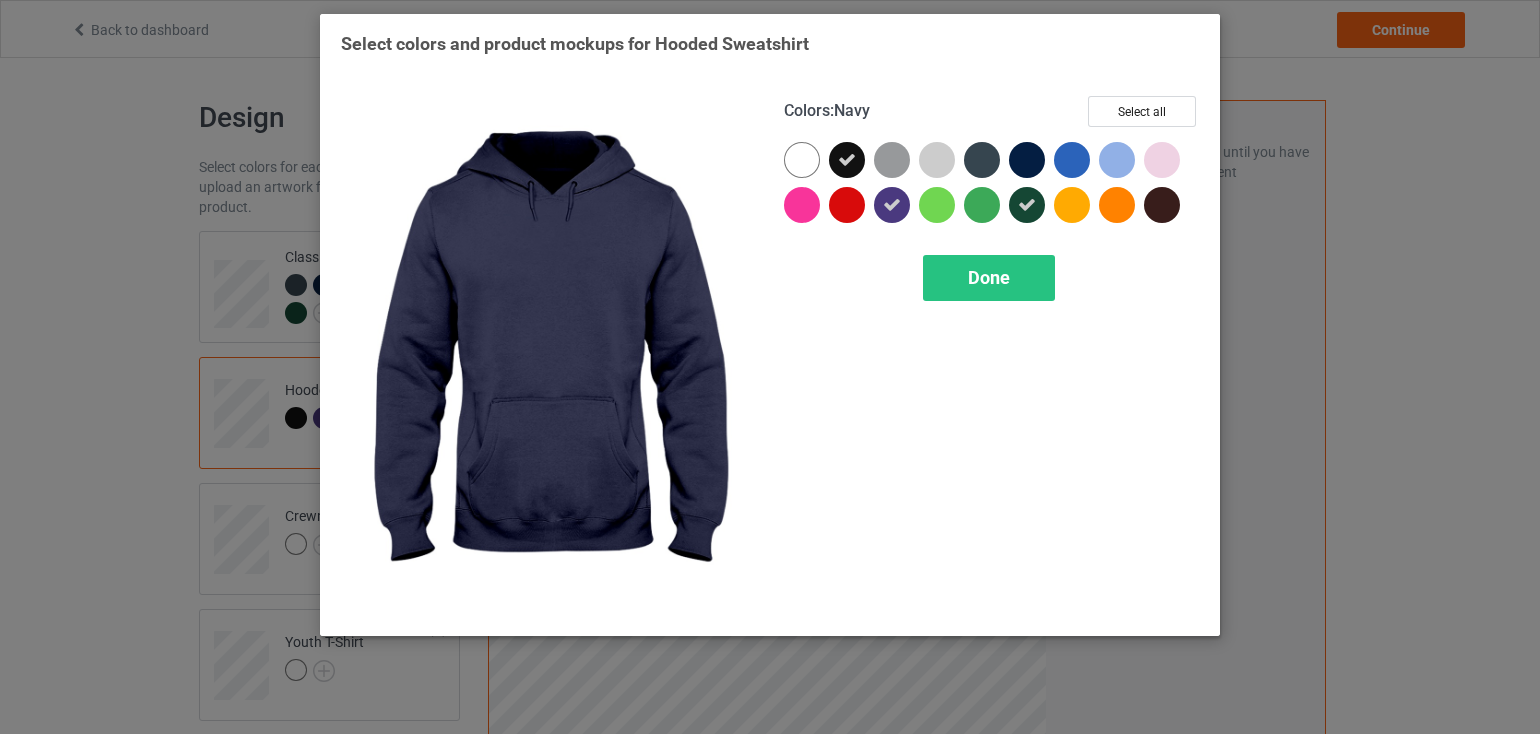 click at bounding box center [1027, 160] 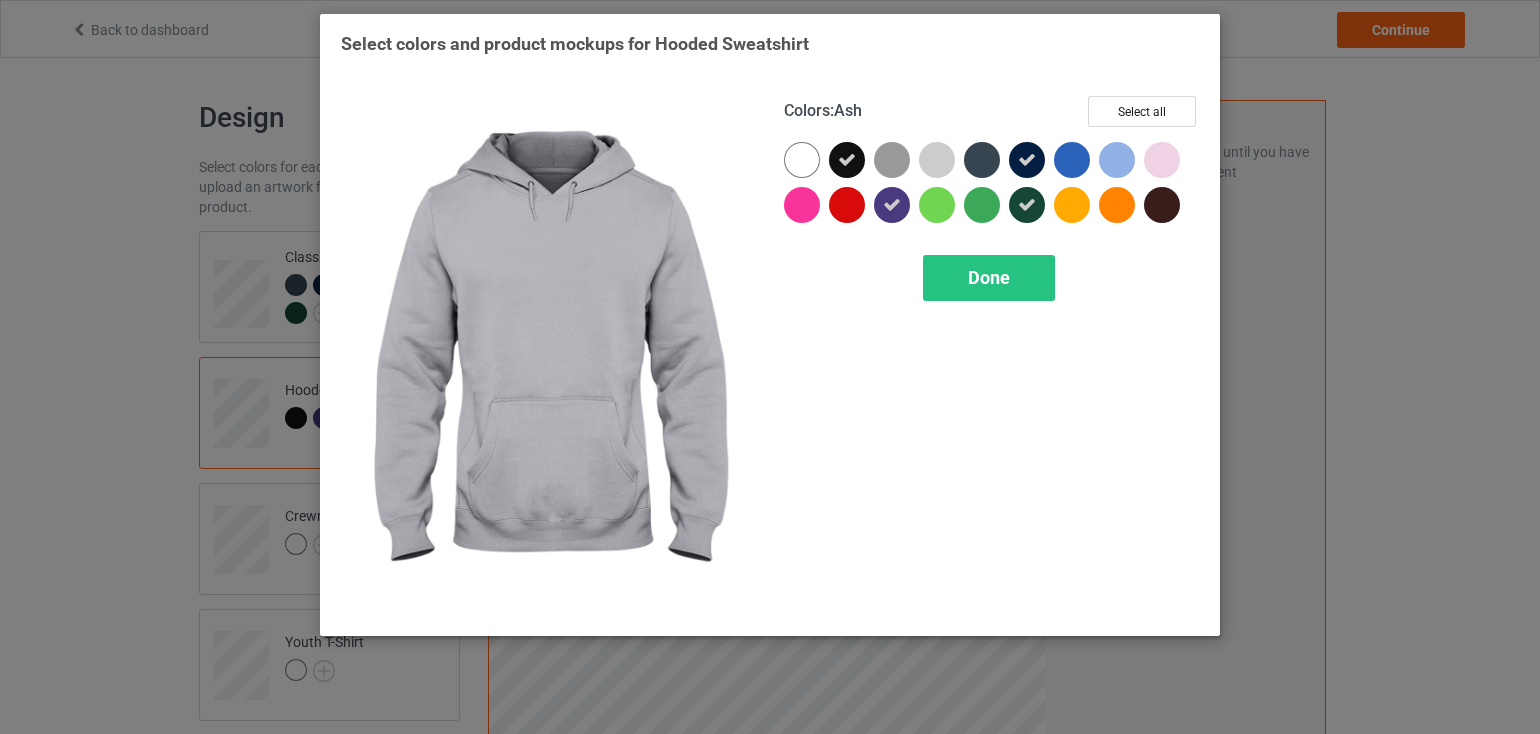 click at bounding box center [941, 164] 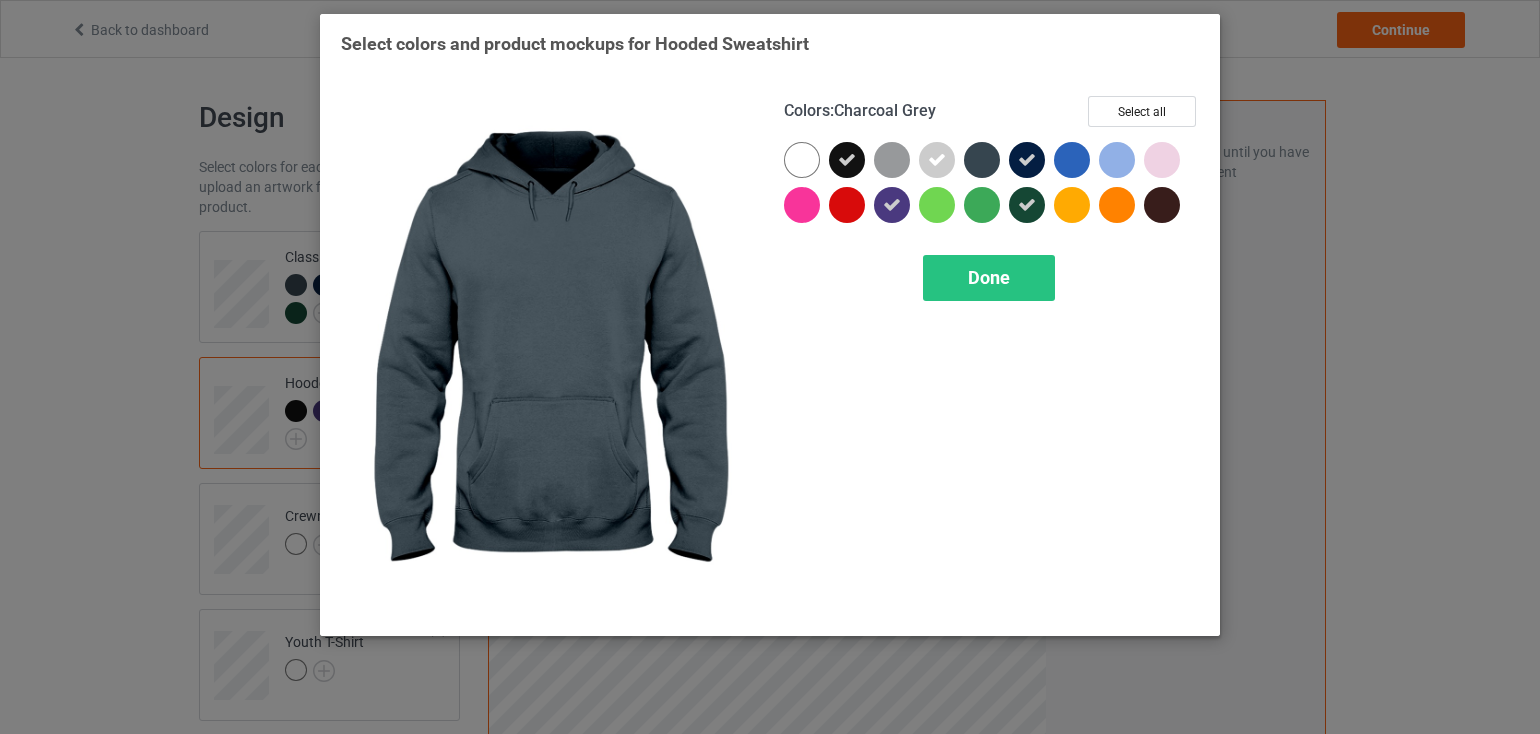click at bounding box center (982, 160) 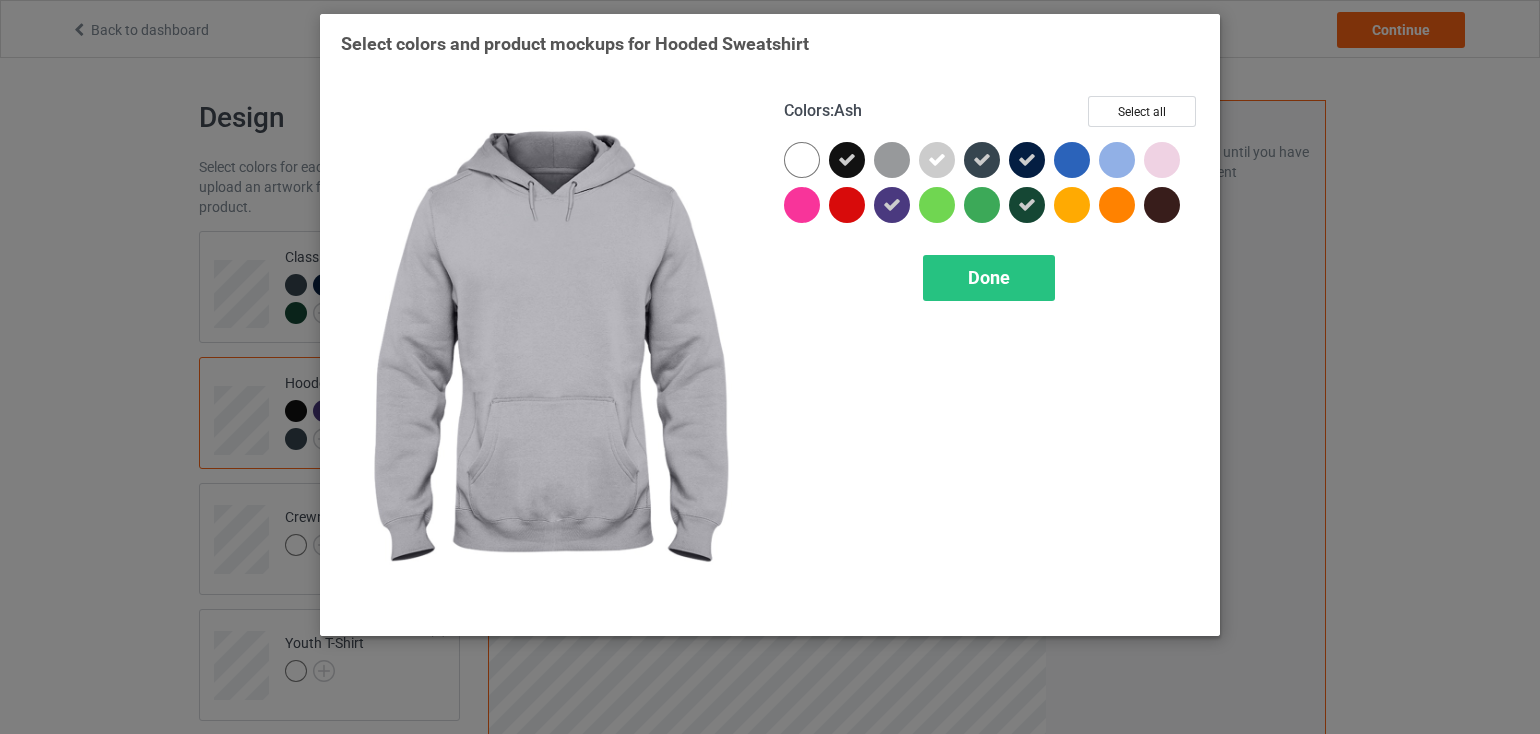 click at bounding box center [937, 160] 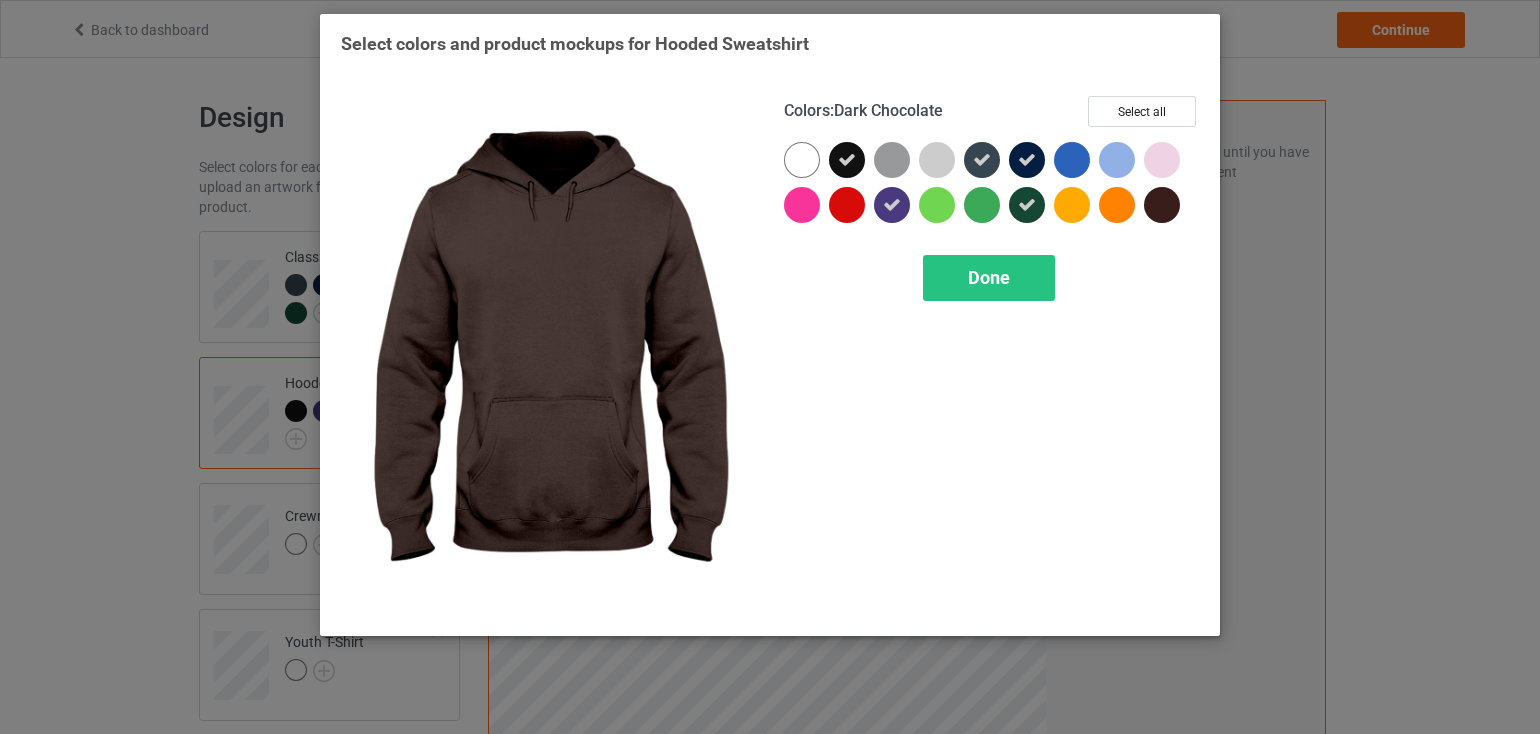 click at bounding box center [1162, 205] 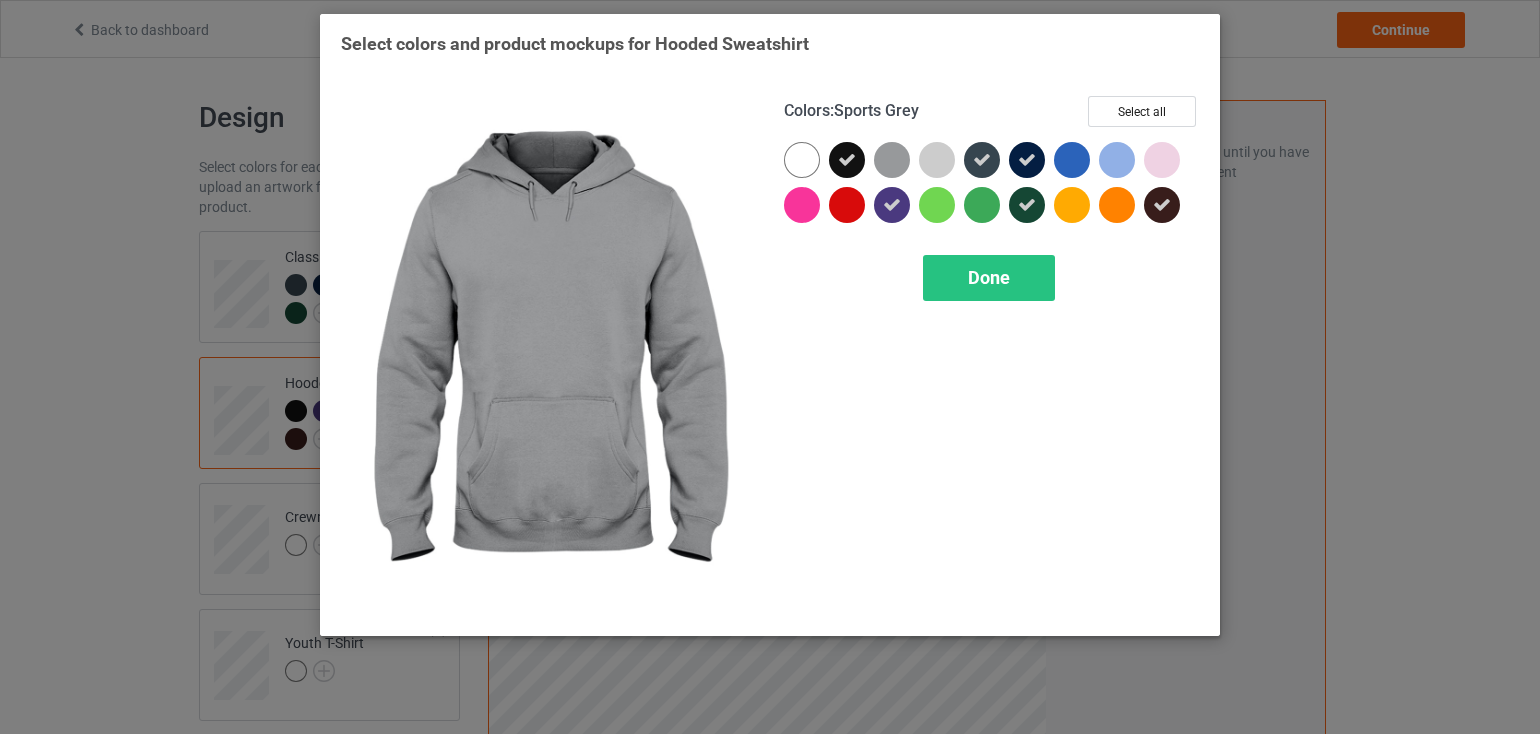 click at bounding box center [892, 160] 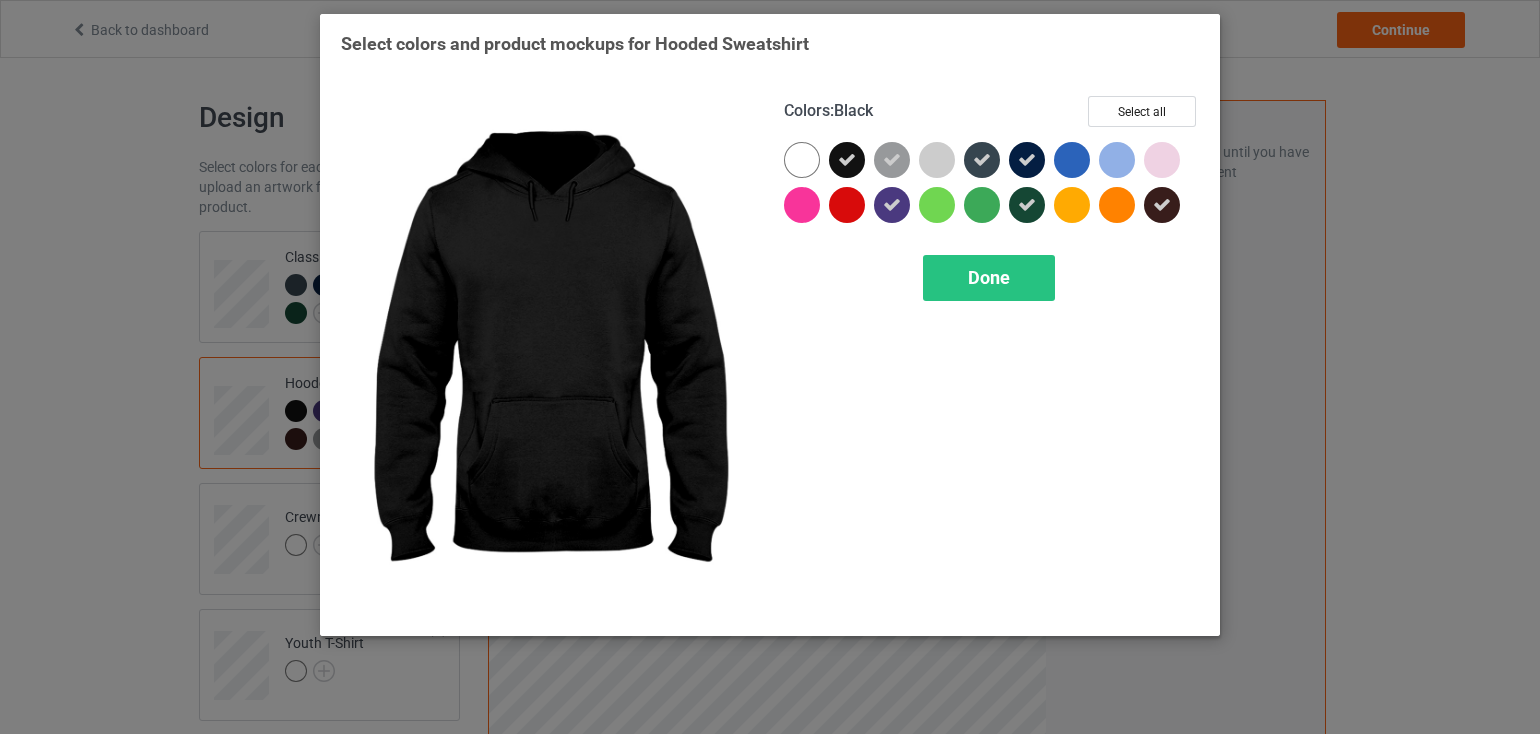 click at bounding box center (847, 160) 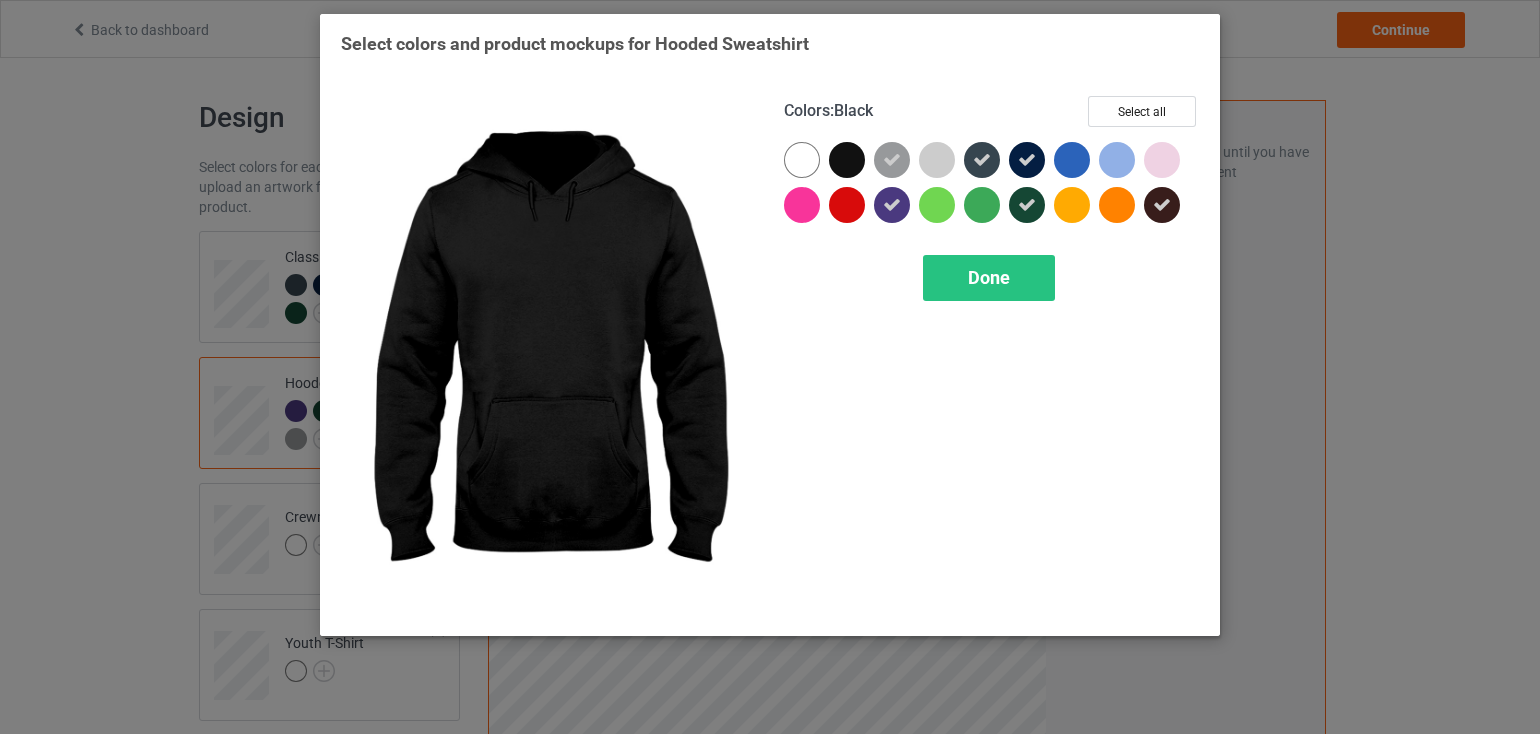 click at bounding box center (847, 160) 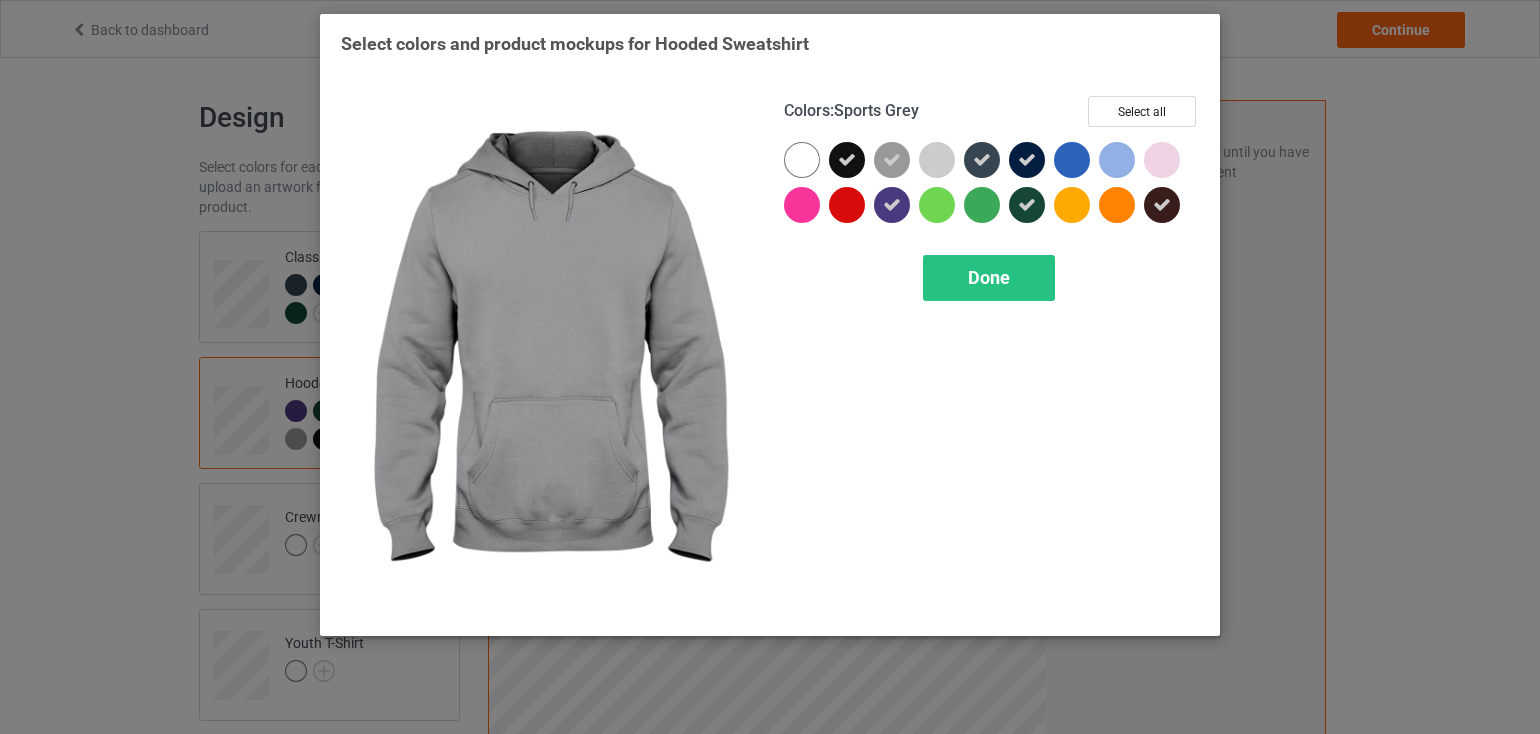 click at bounding box center (892, 160) 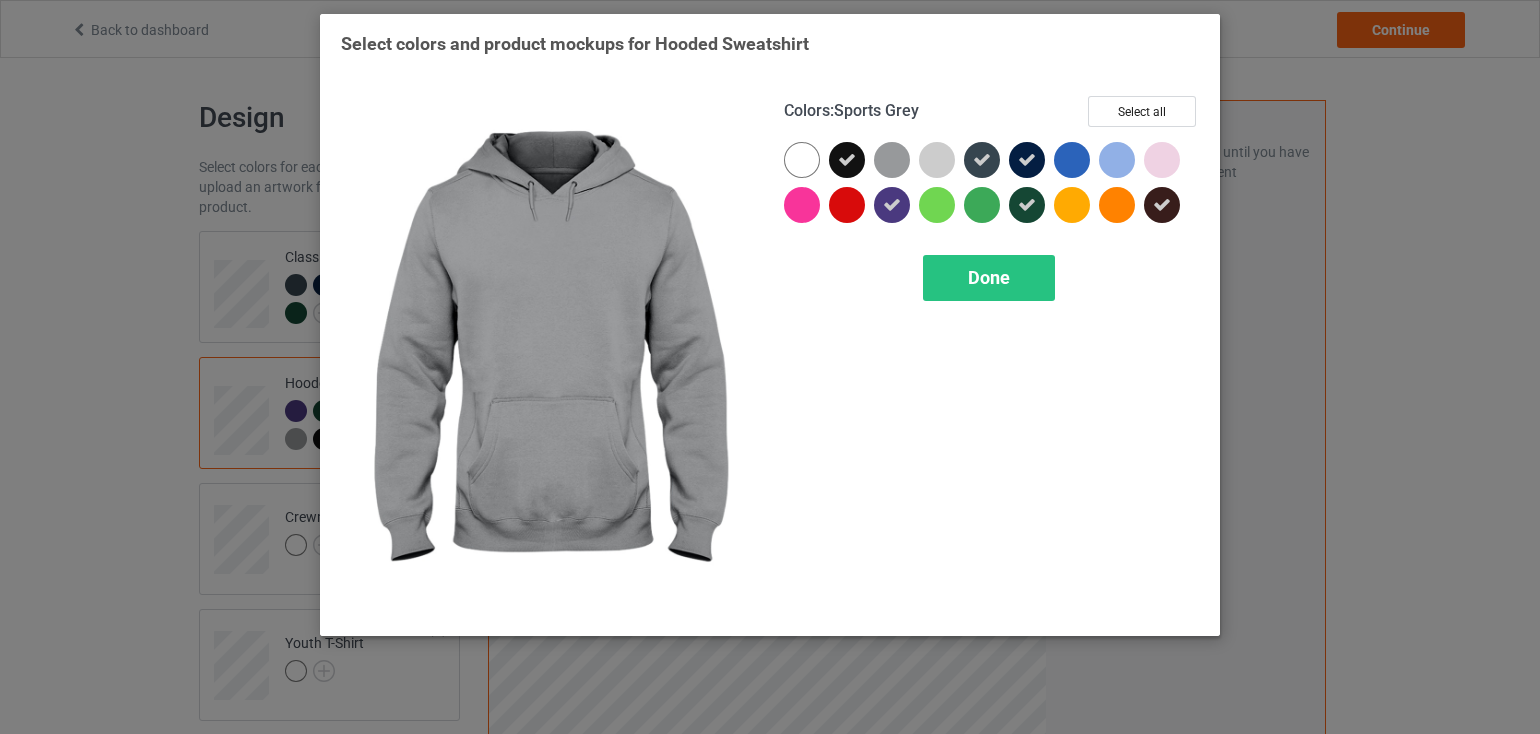 click at bounding box center (892, 160) 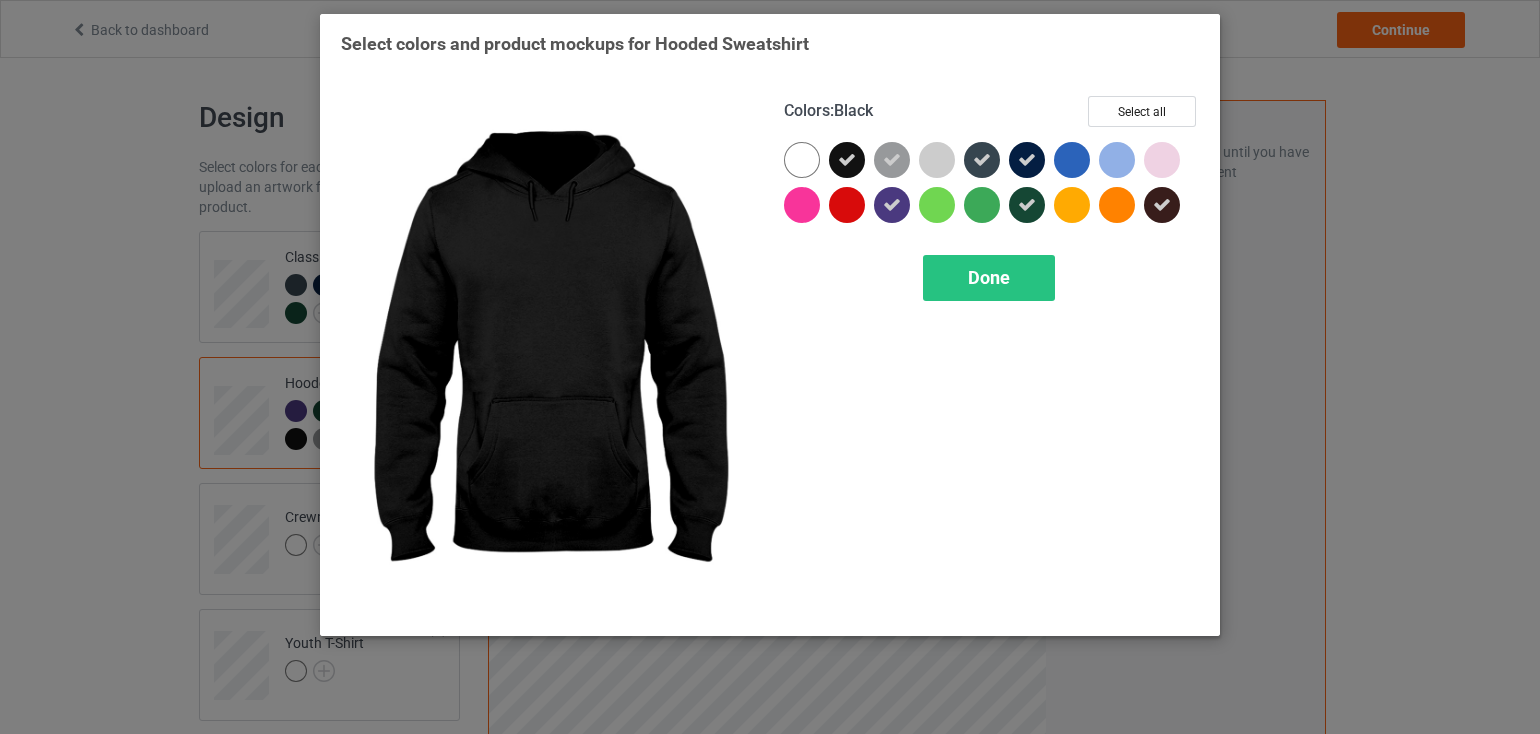 click at bounding box center (847, 160) 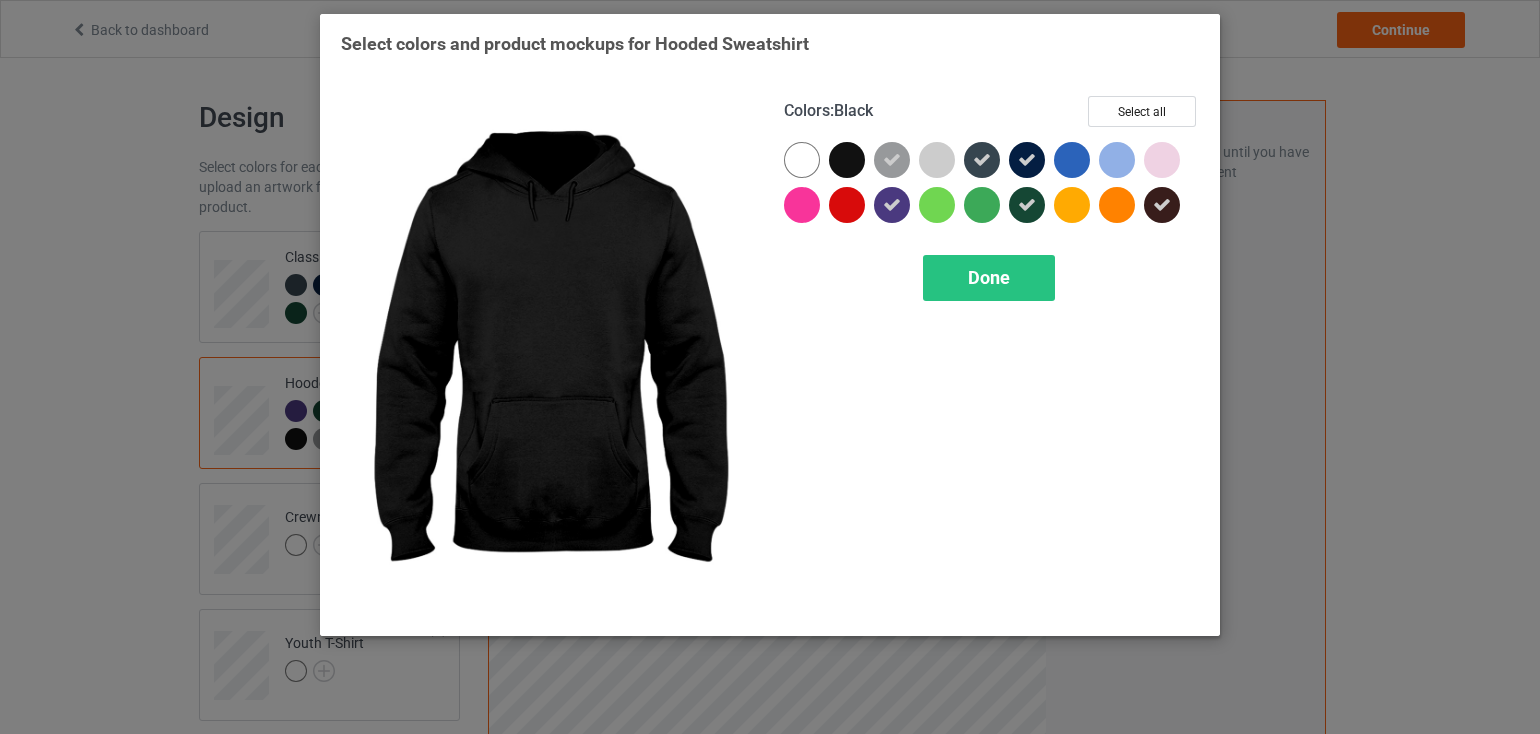 click at bounding box center [847, 160] 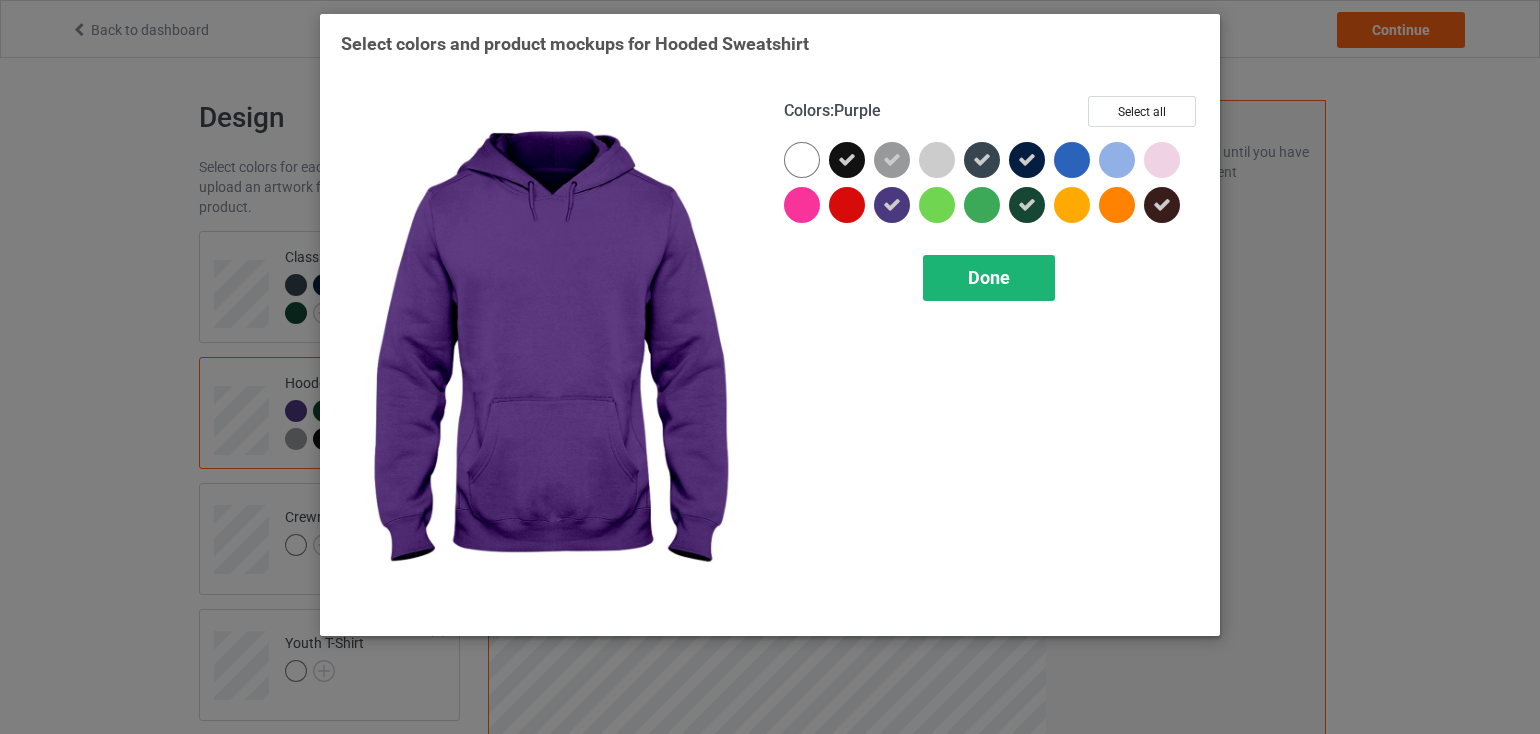 click on "Done" at bounding box center (989, 277) 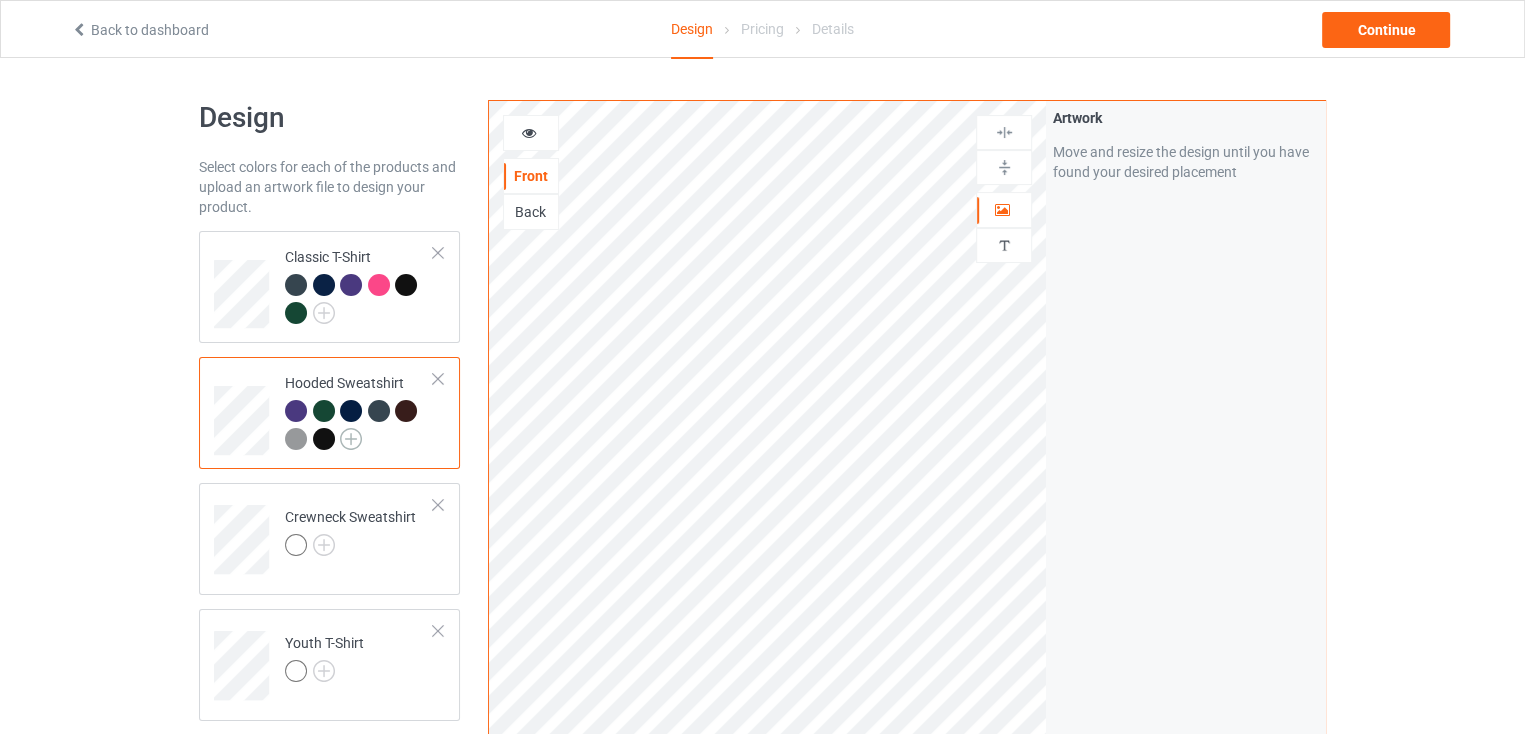 click at bounding box center (351, 439) 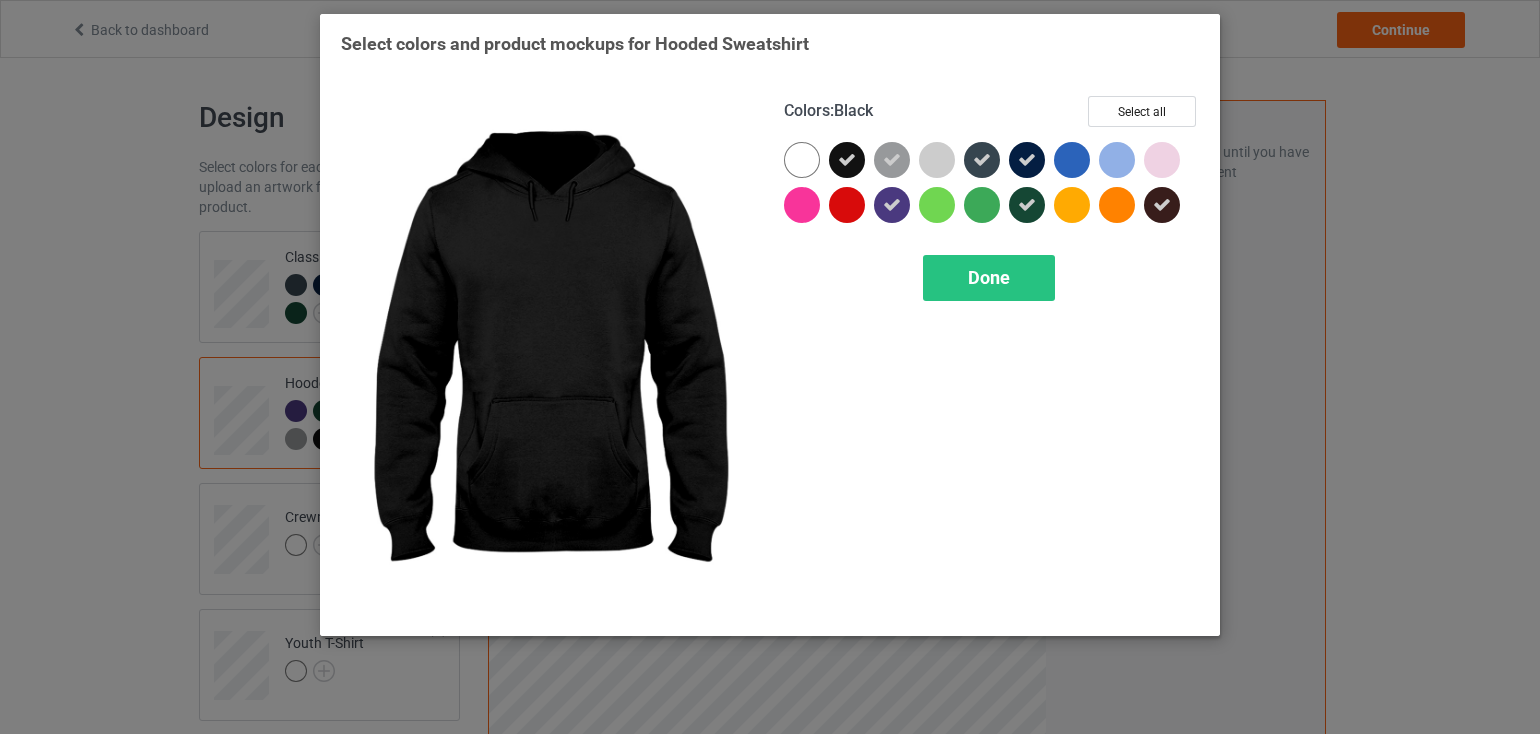 click at bounding box center [847, 160] 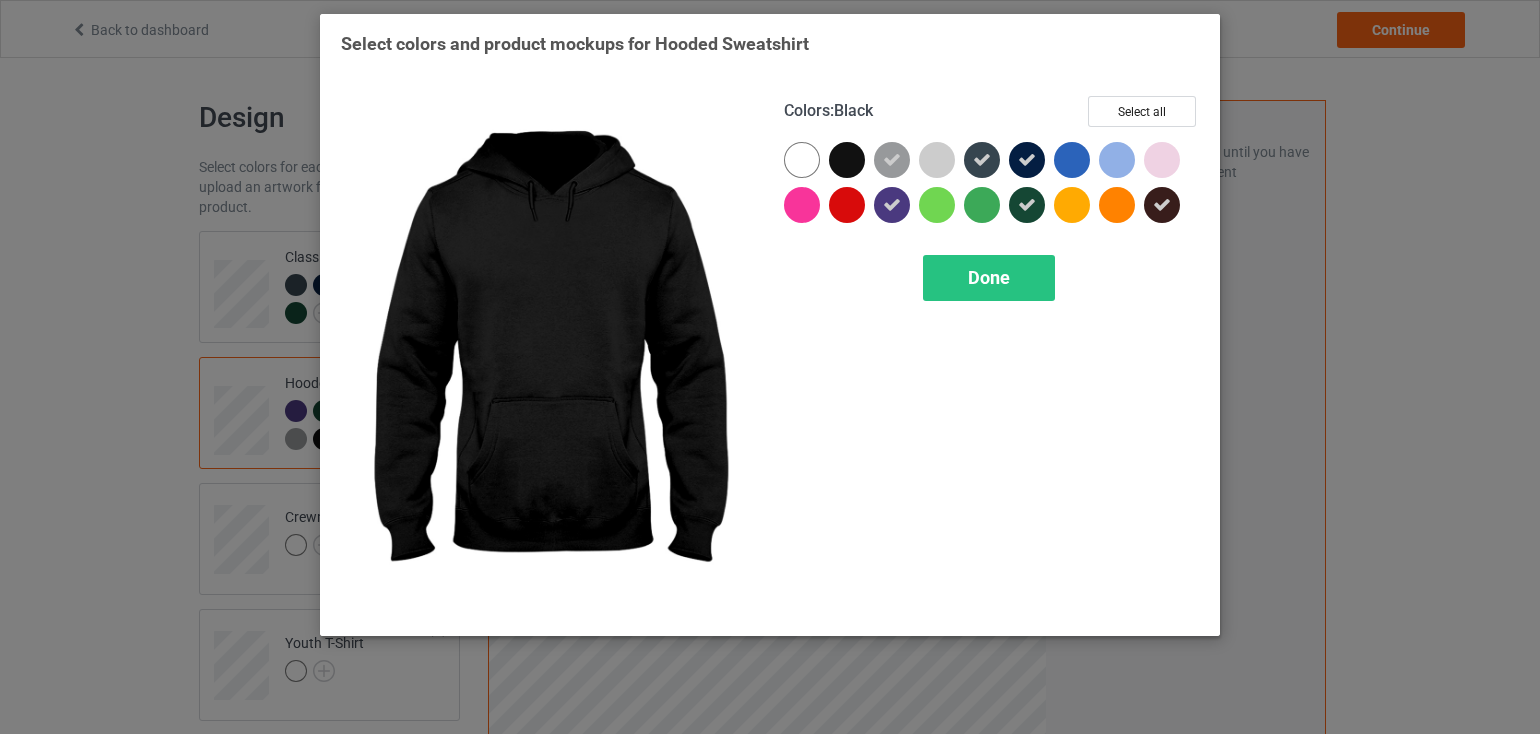 click at bounding box center (847, 160) 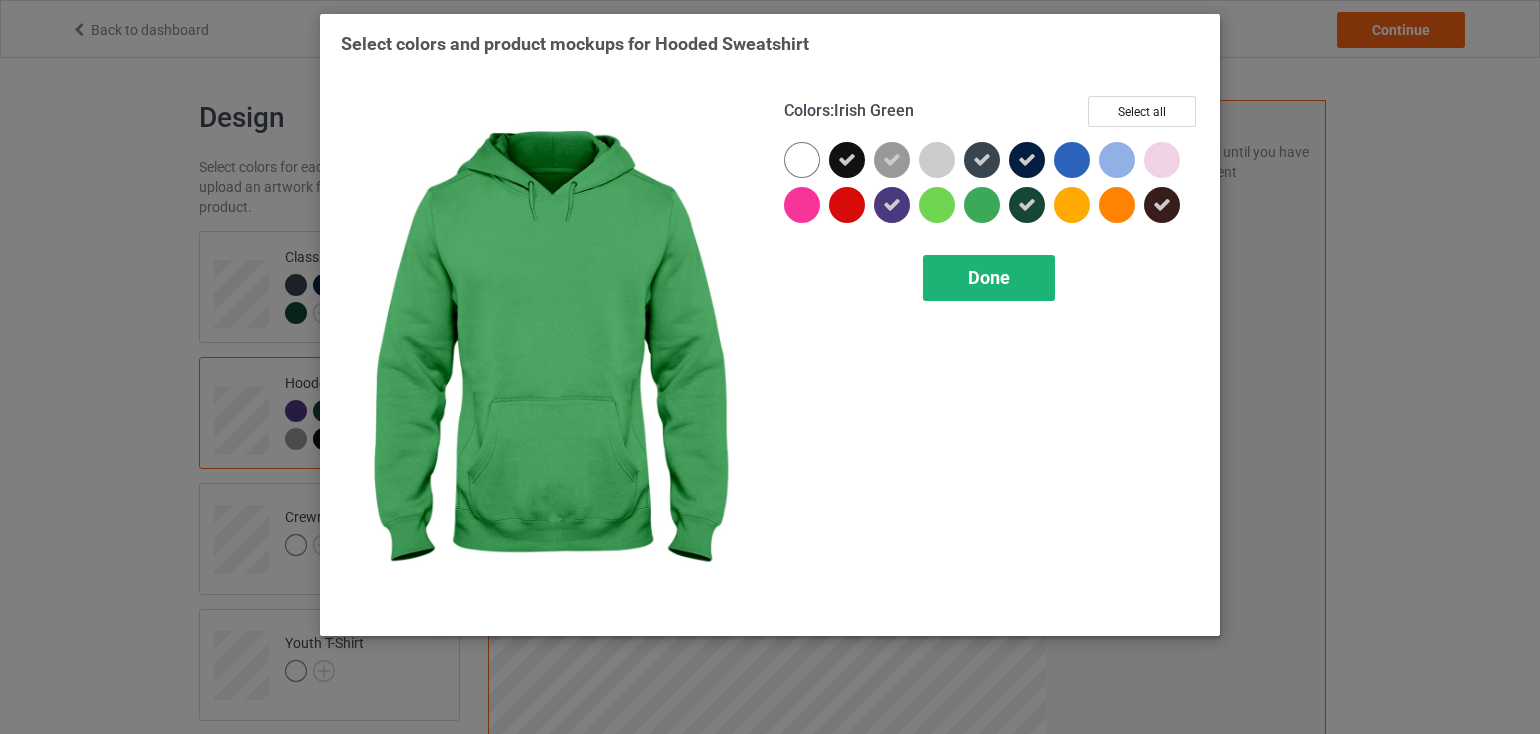 click on "Done" at bounding box center [989, 278] 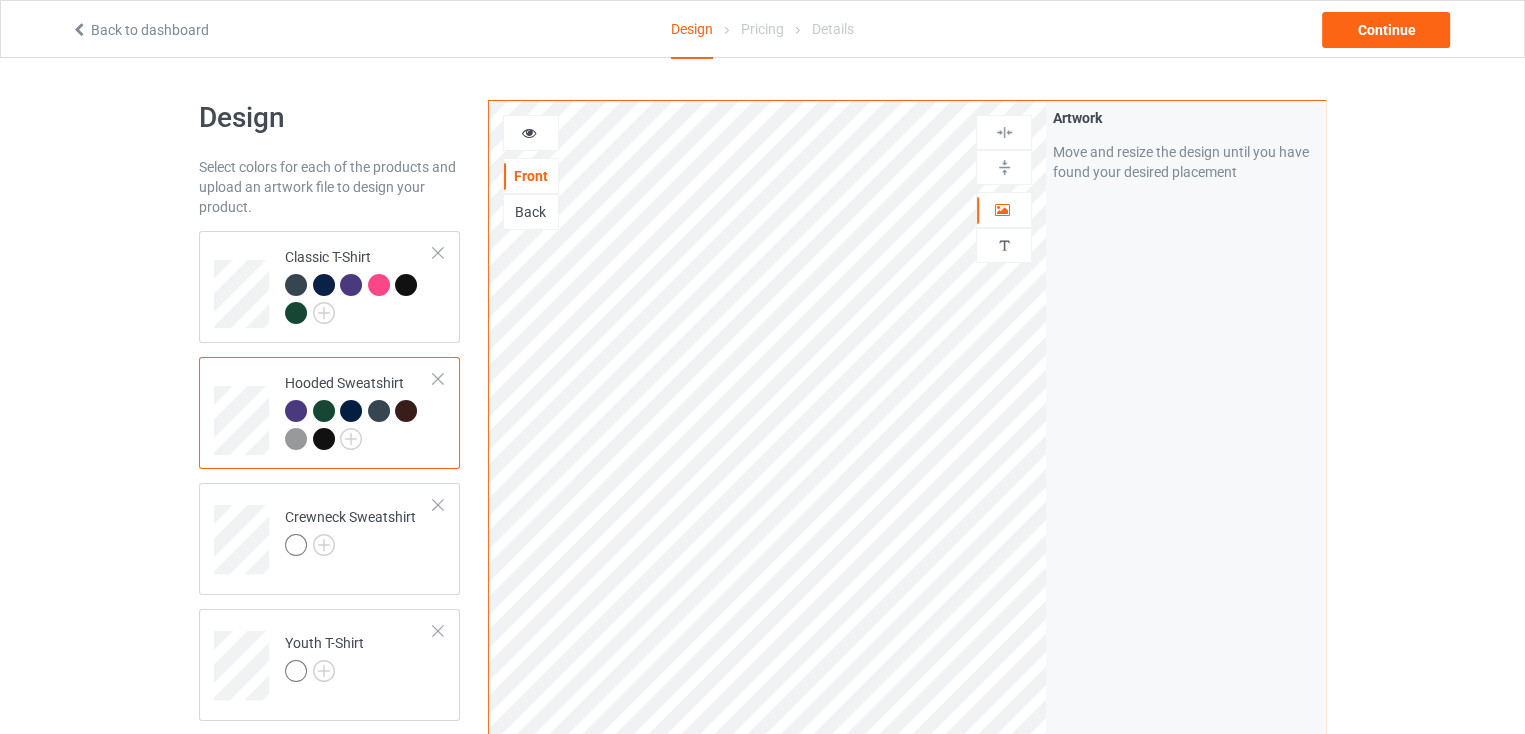 click at bounding box center [324, 439] 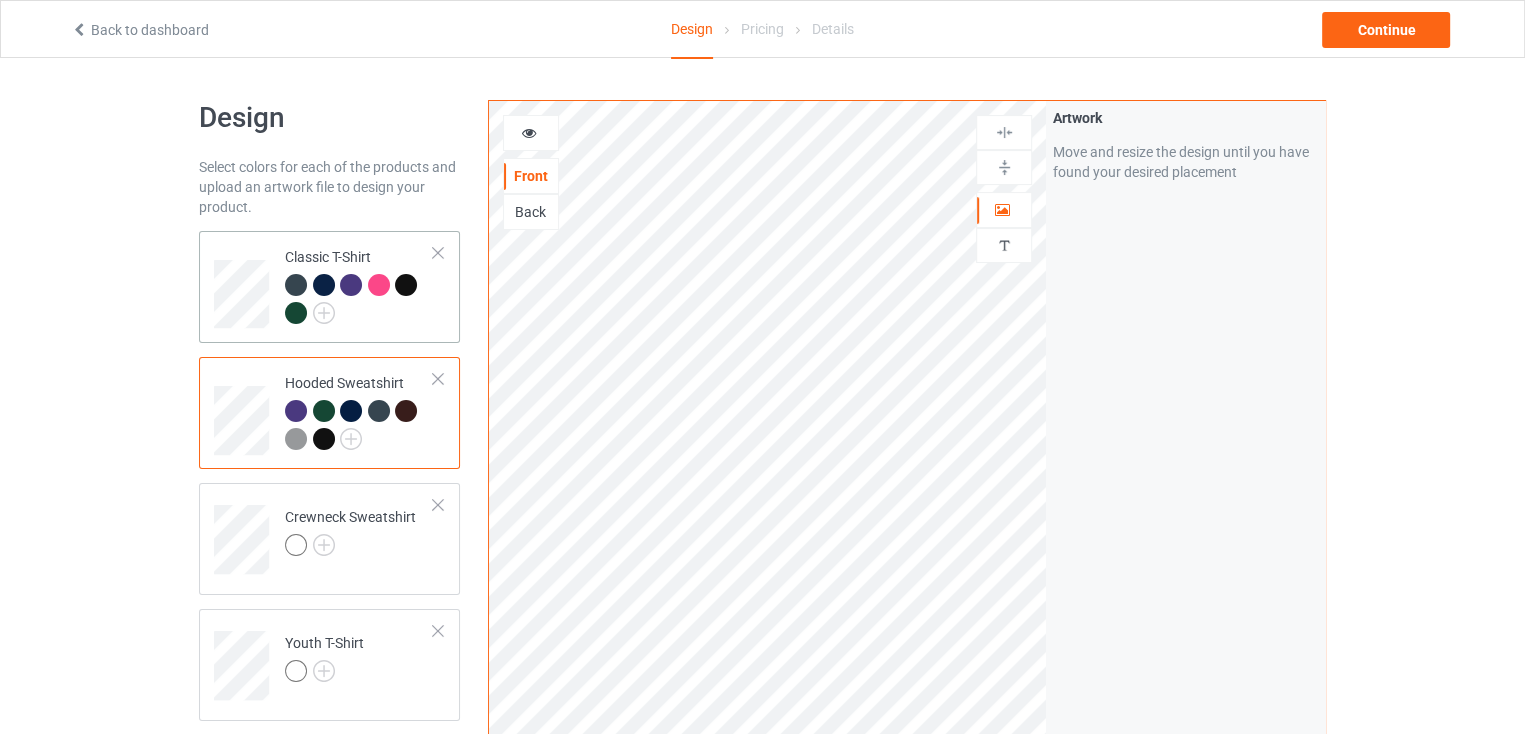 click at bounding box center (359, 301) 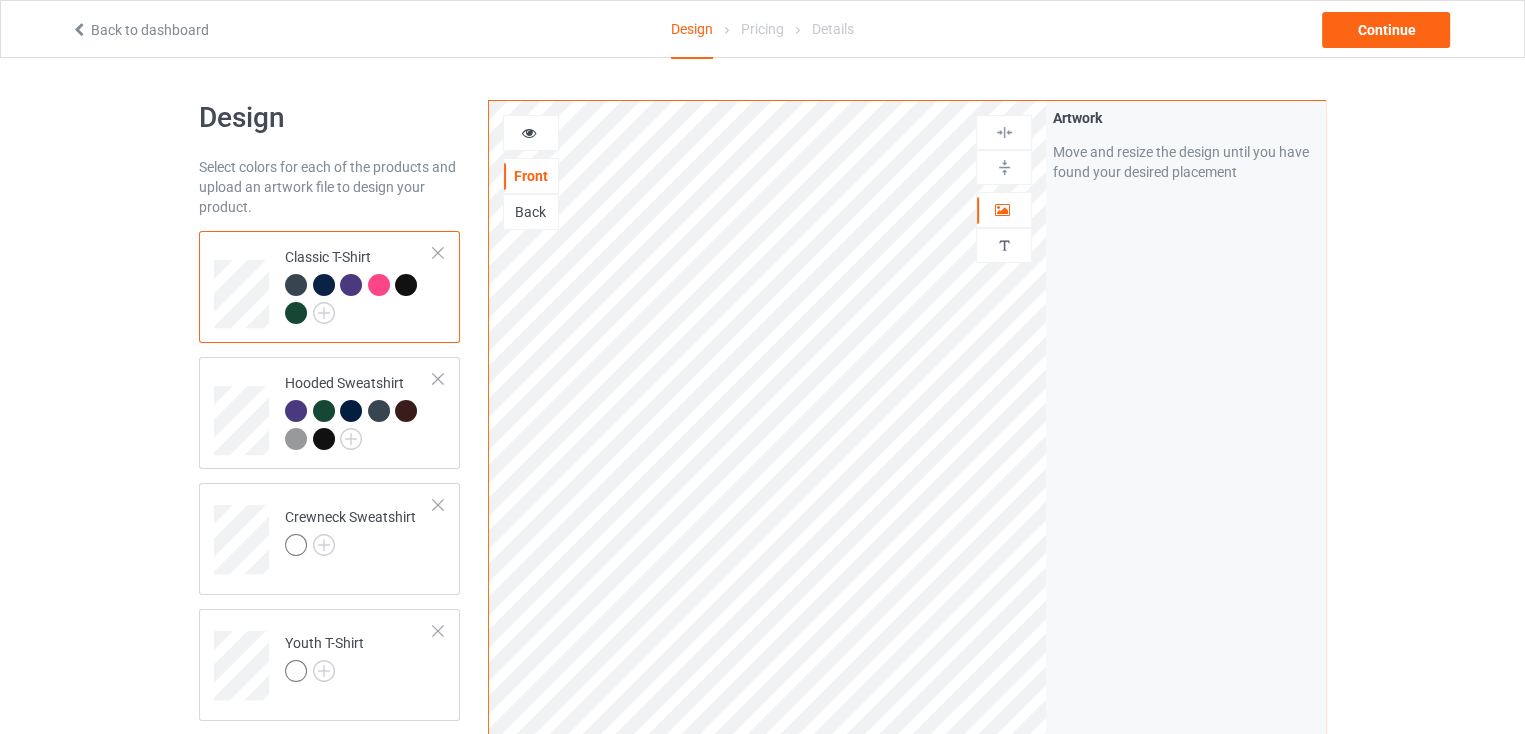 click at bounding box center [324, 285] 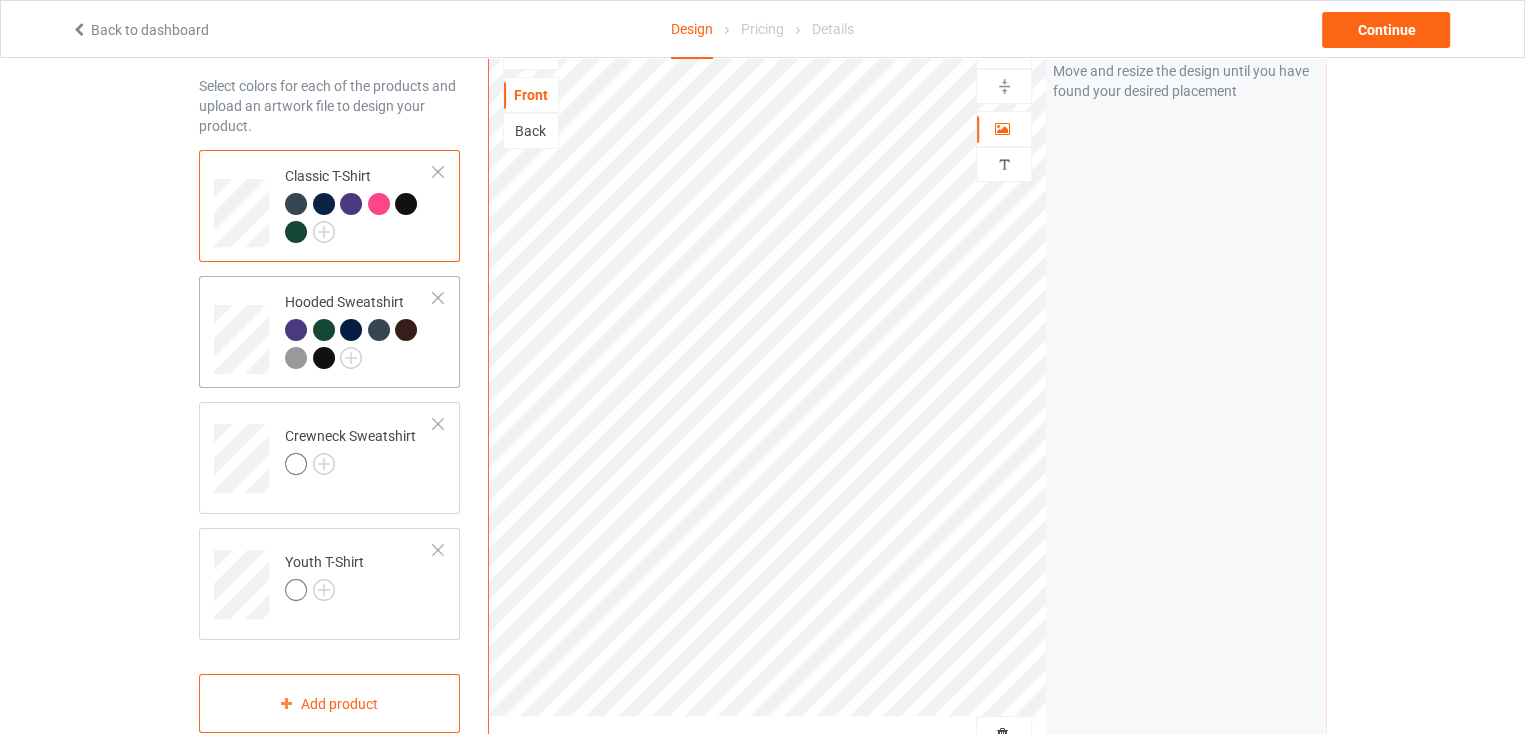 scroll, scrollTop: 200, scrollLeft: 0, axis: vertical 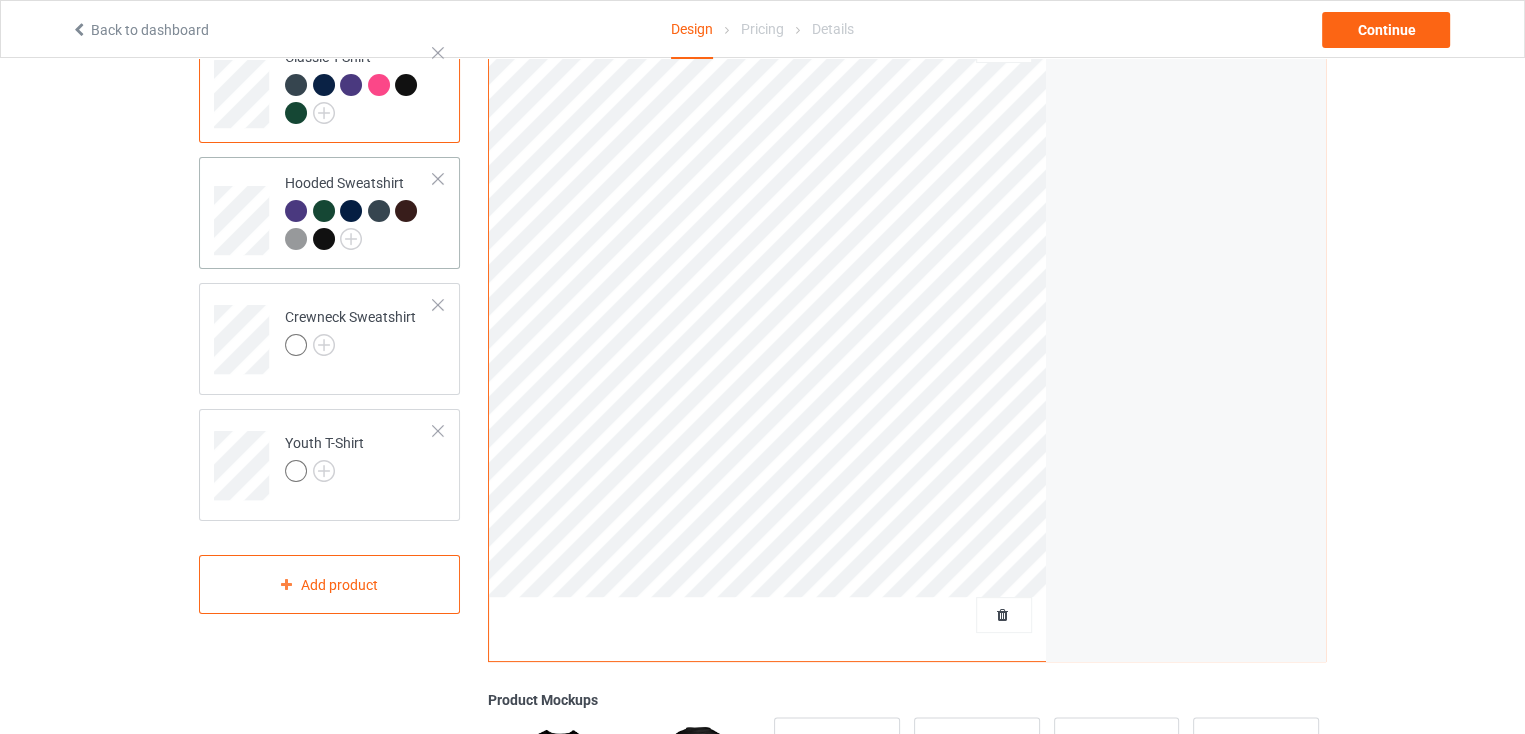 click at bounding box center [324, 239] 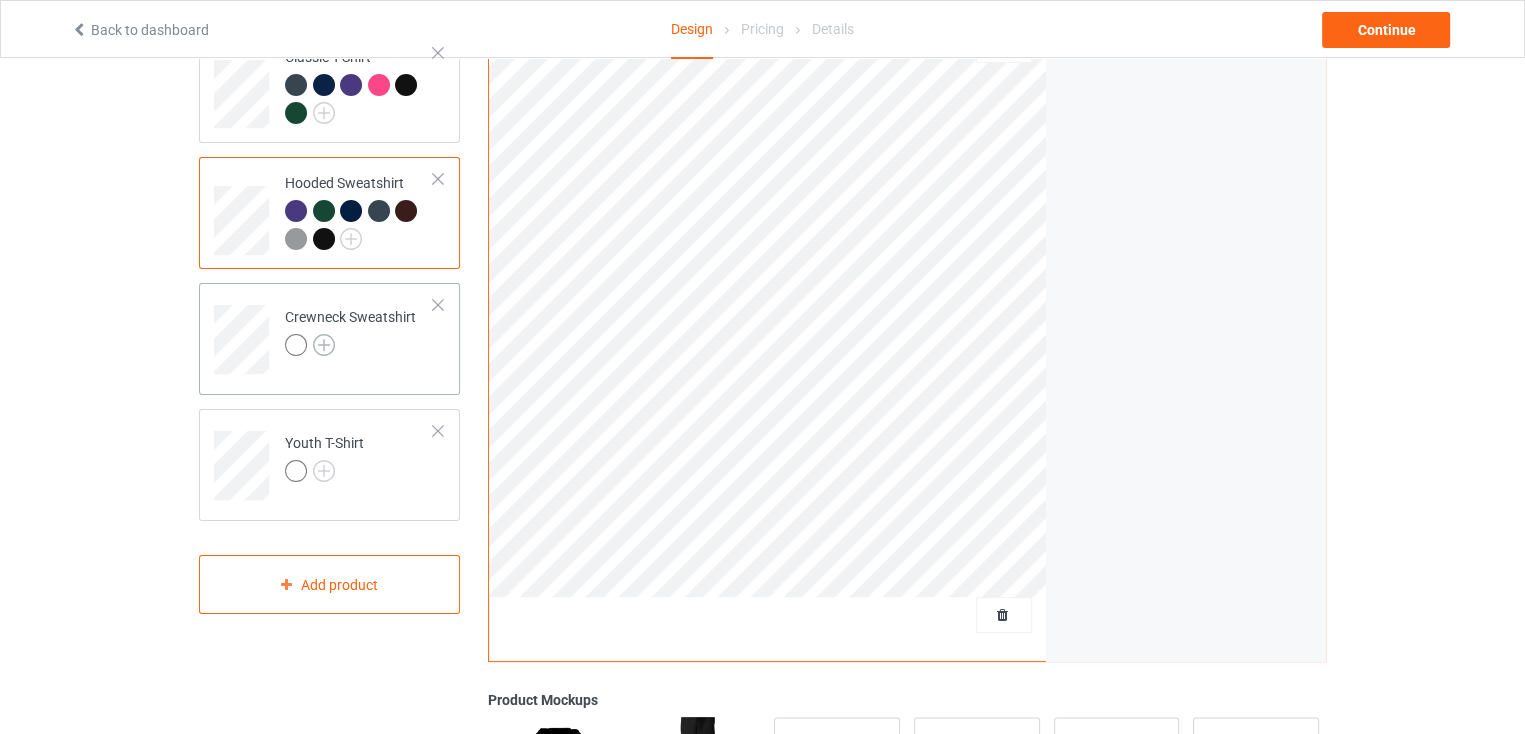 click at bounding box center [324, 345] 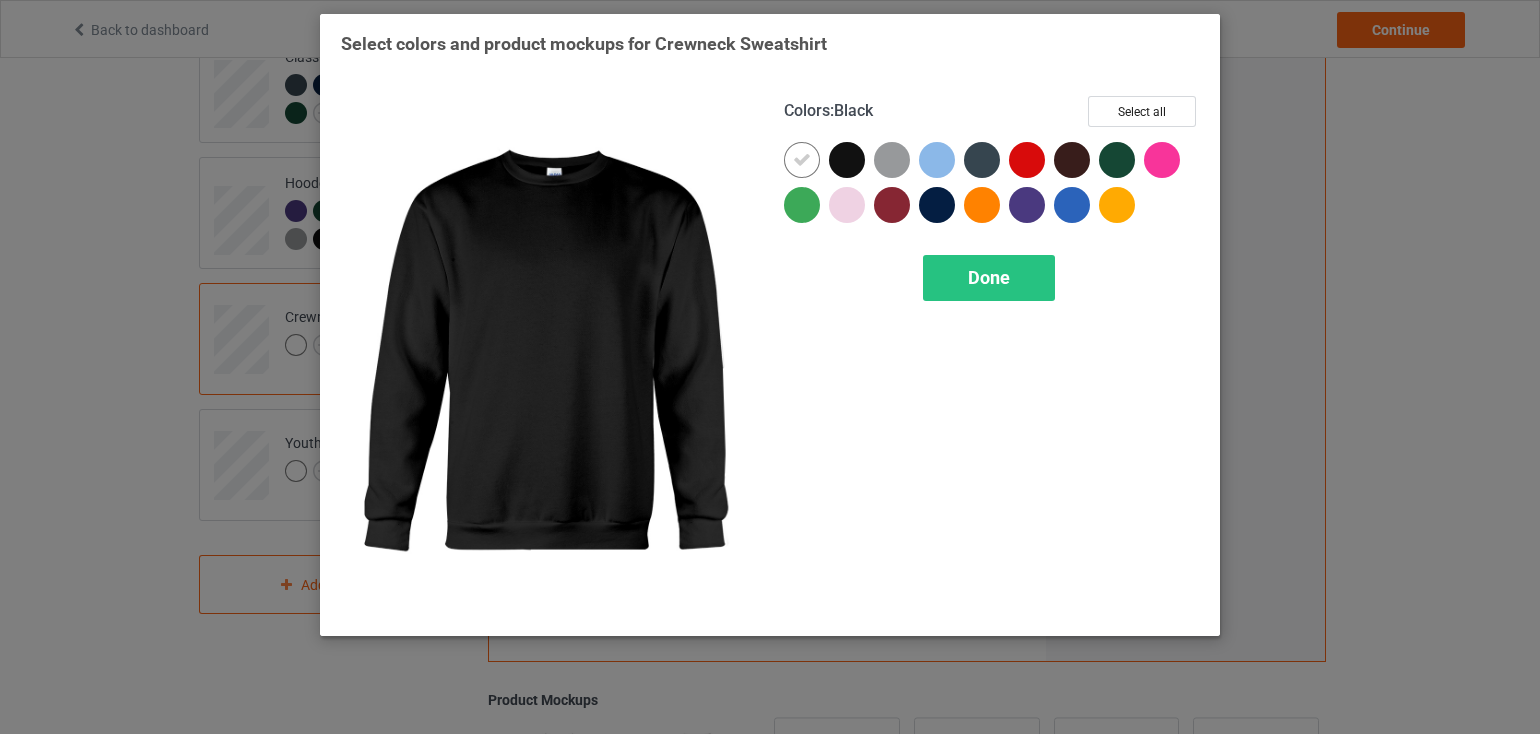 click at bounding box center [847, 160] 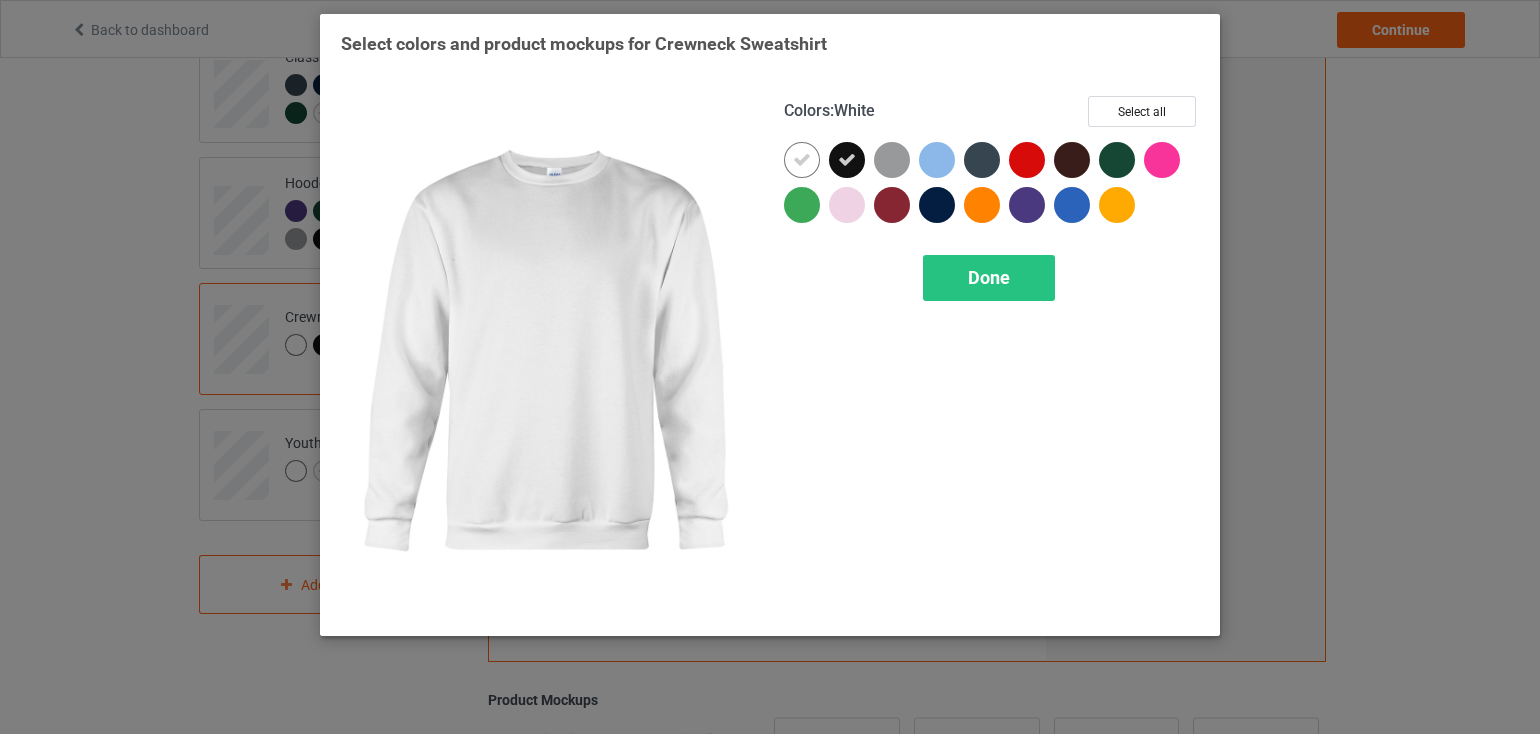 click at bounding box center [802, 160] 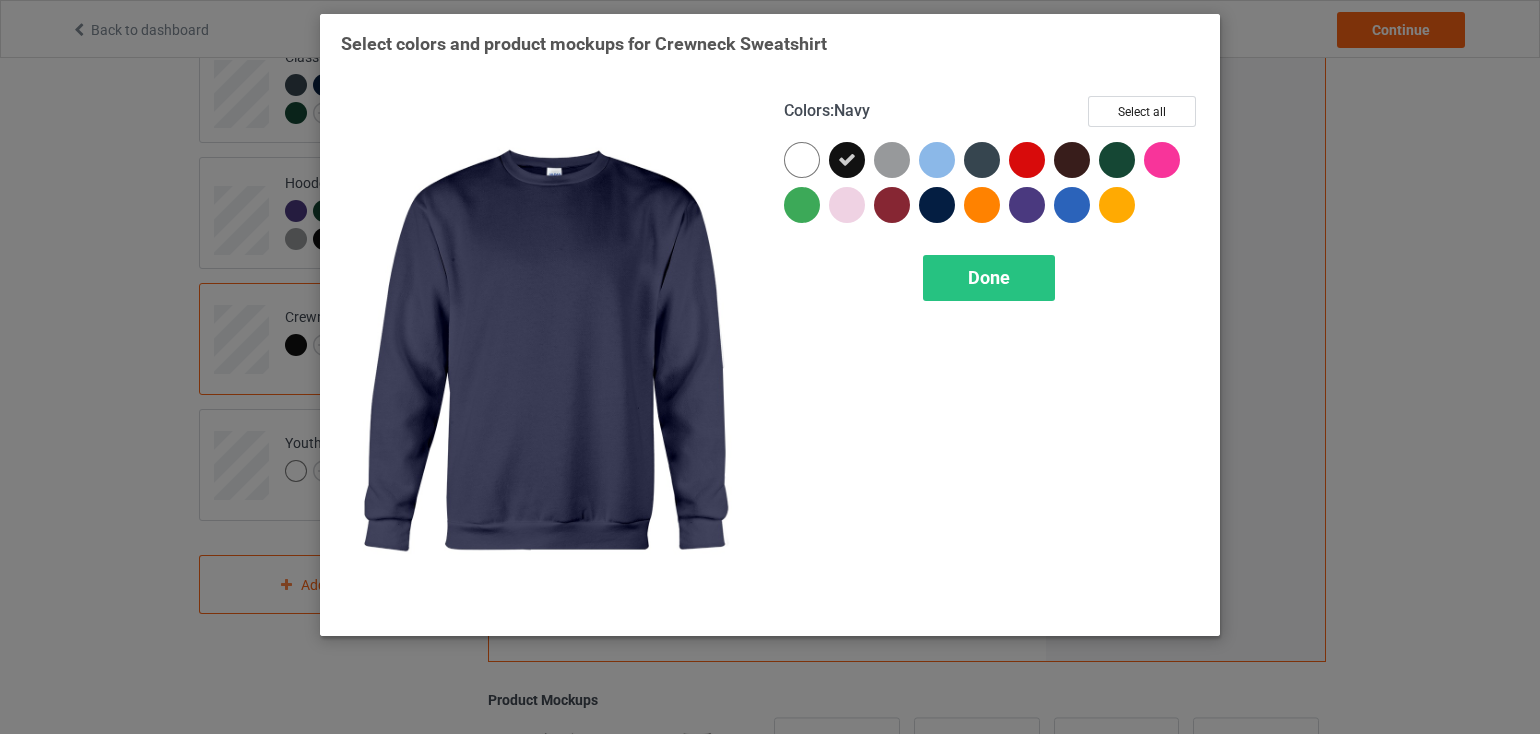 click at bounding box center (937, 205) 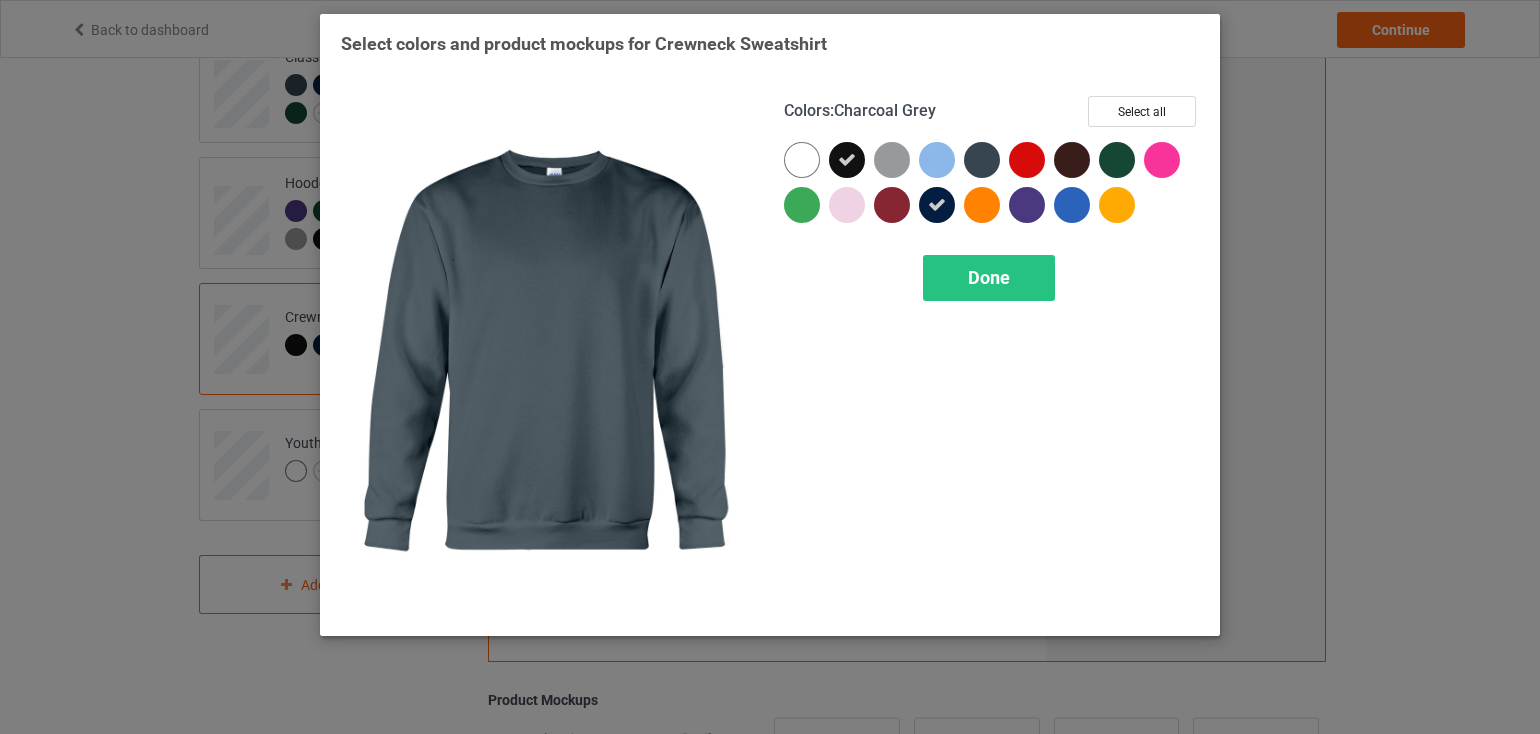 click at bounding box center [982, 160] 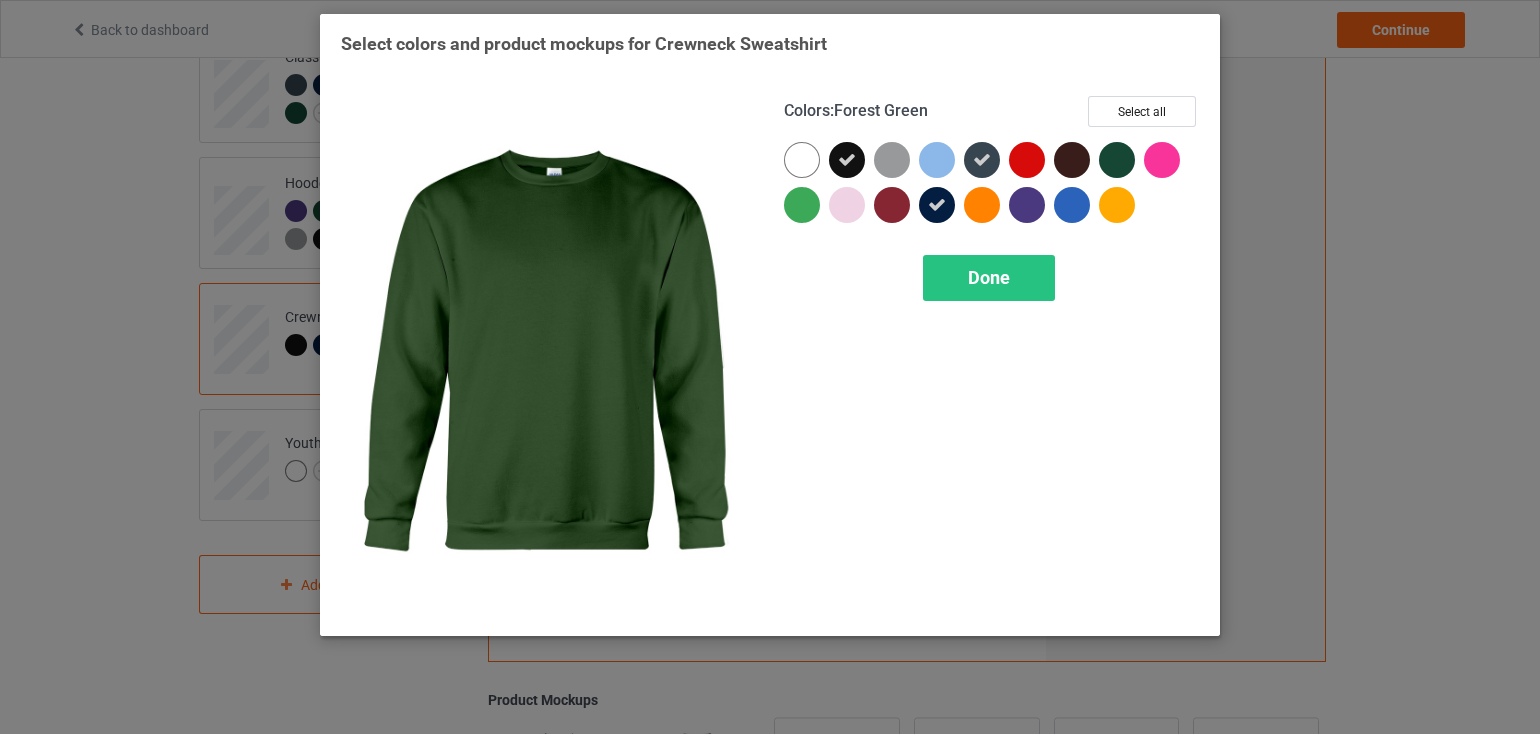 click at bounding box center (1117, 160) 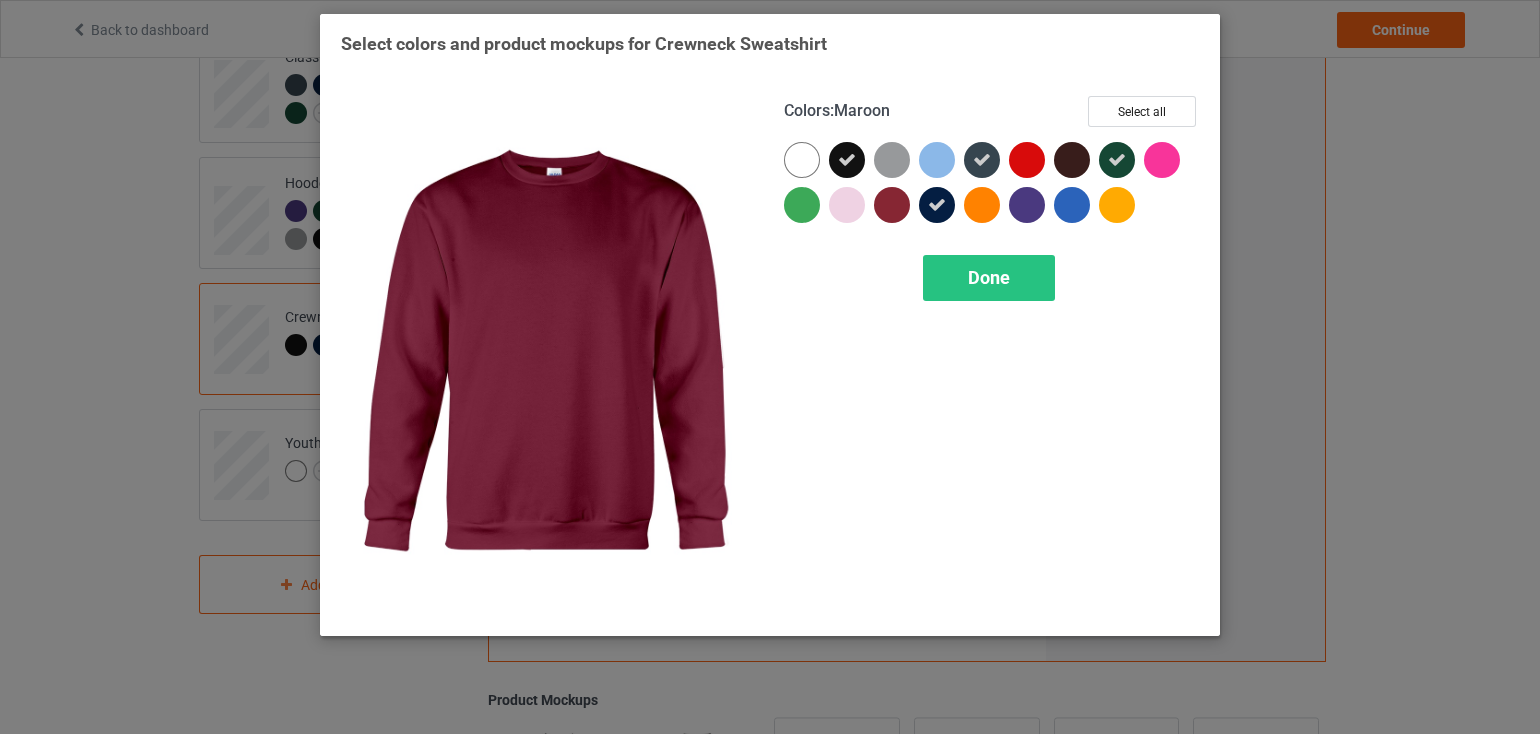 click at bounding box center (892, 205) 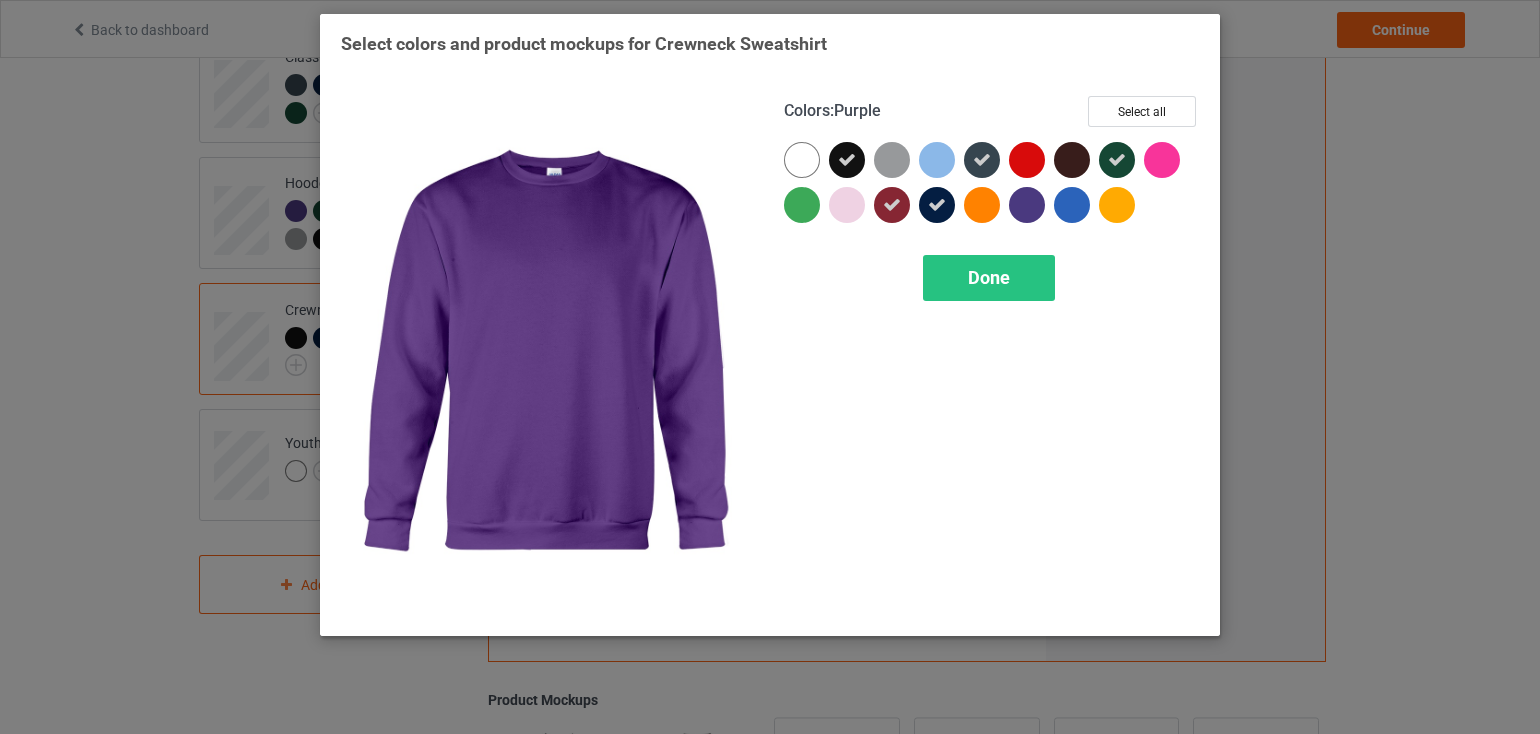 click at bounding box center [1027, 205] 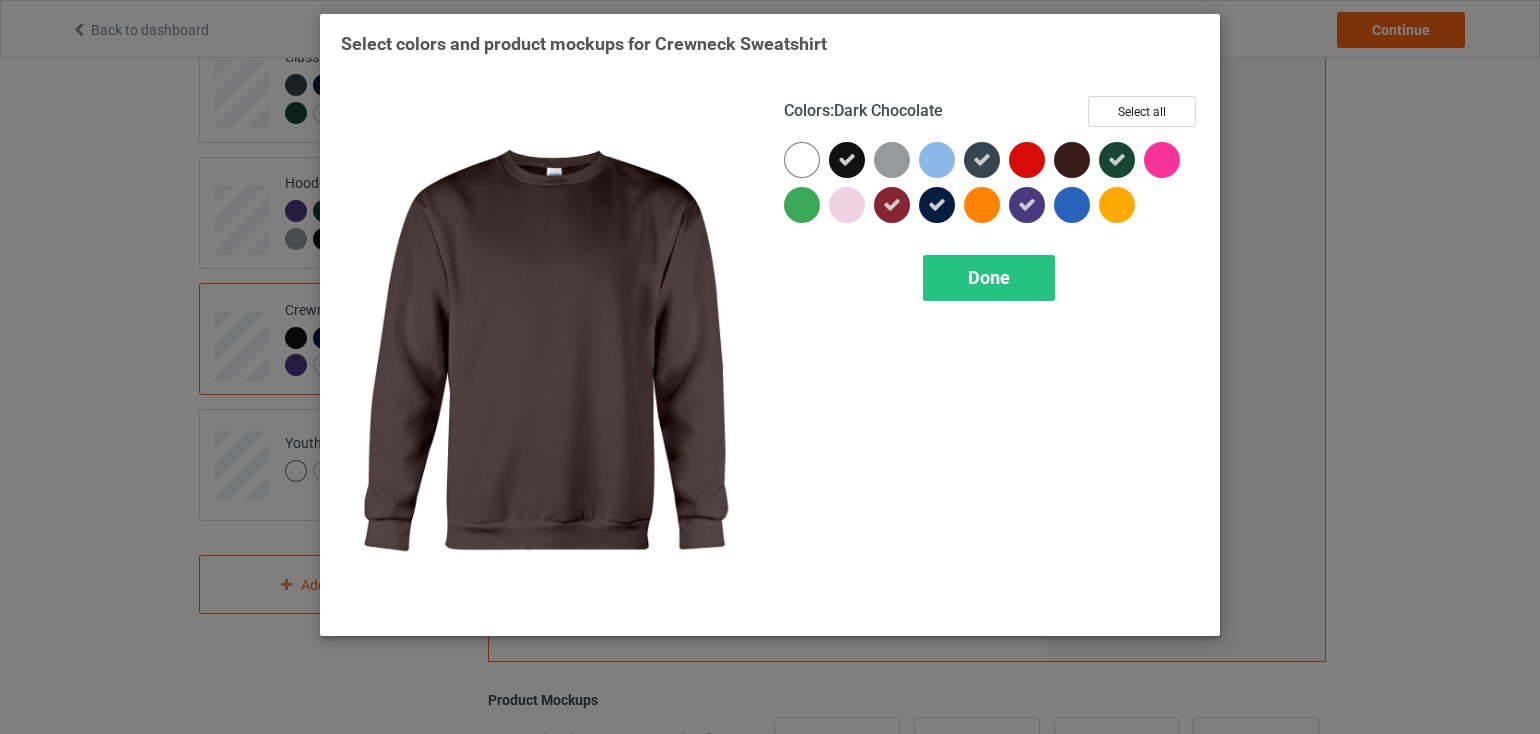 click at bounding box center (1072, 160) 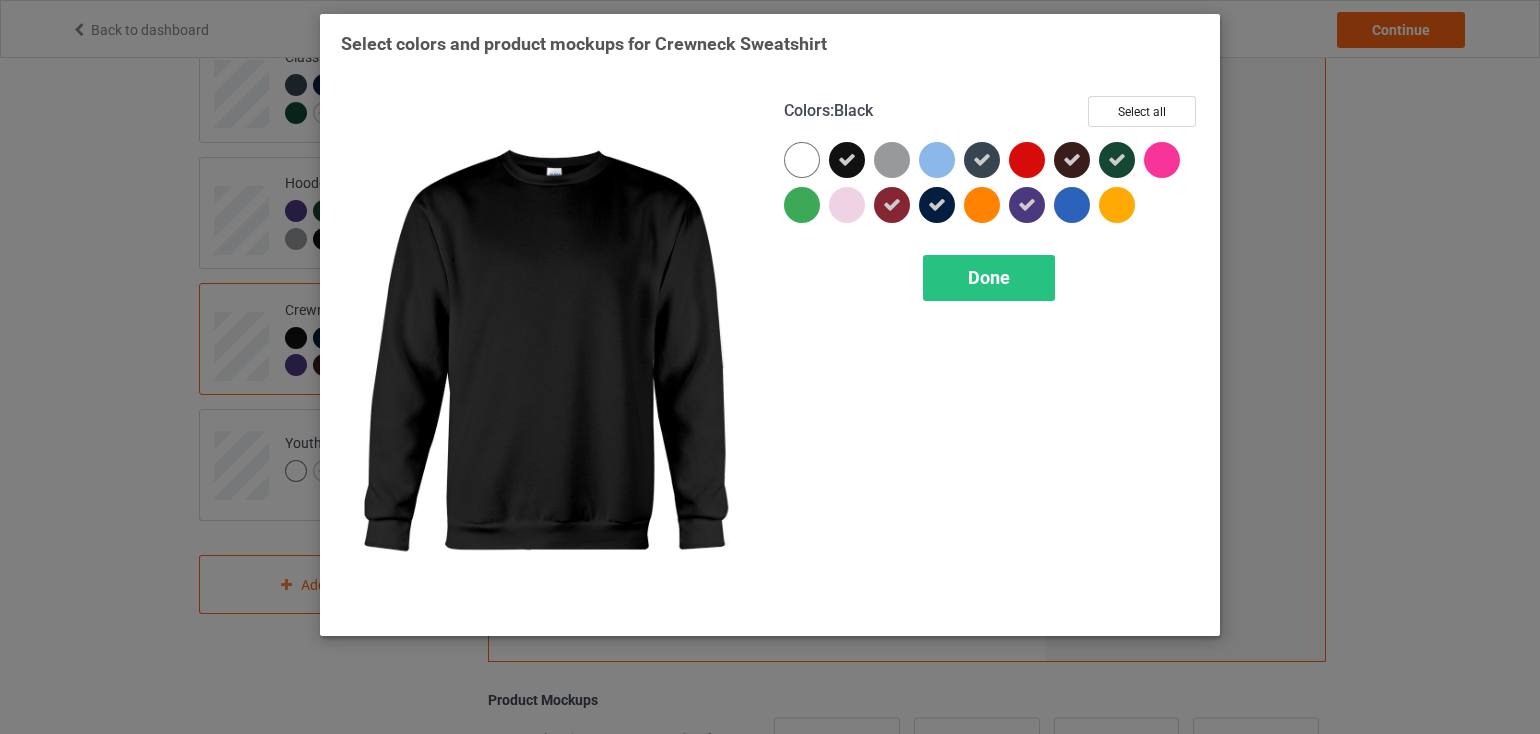 click at bounding box center (847, 160) 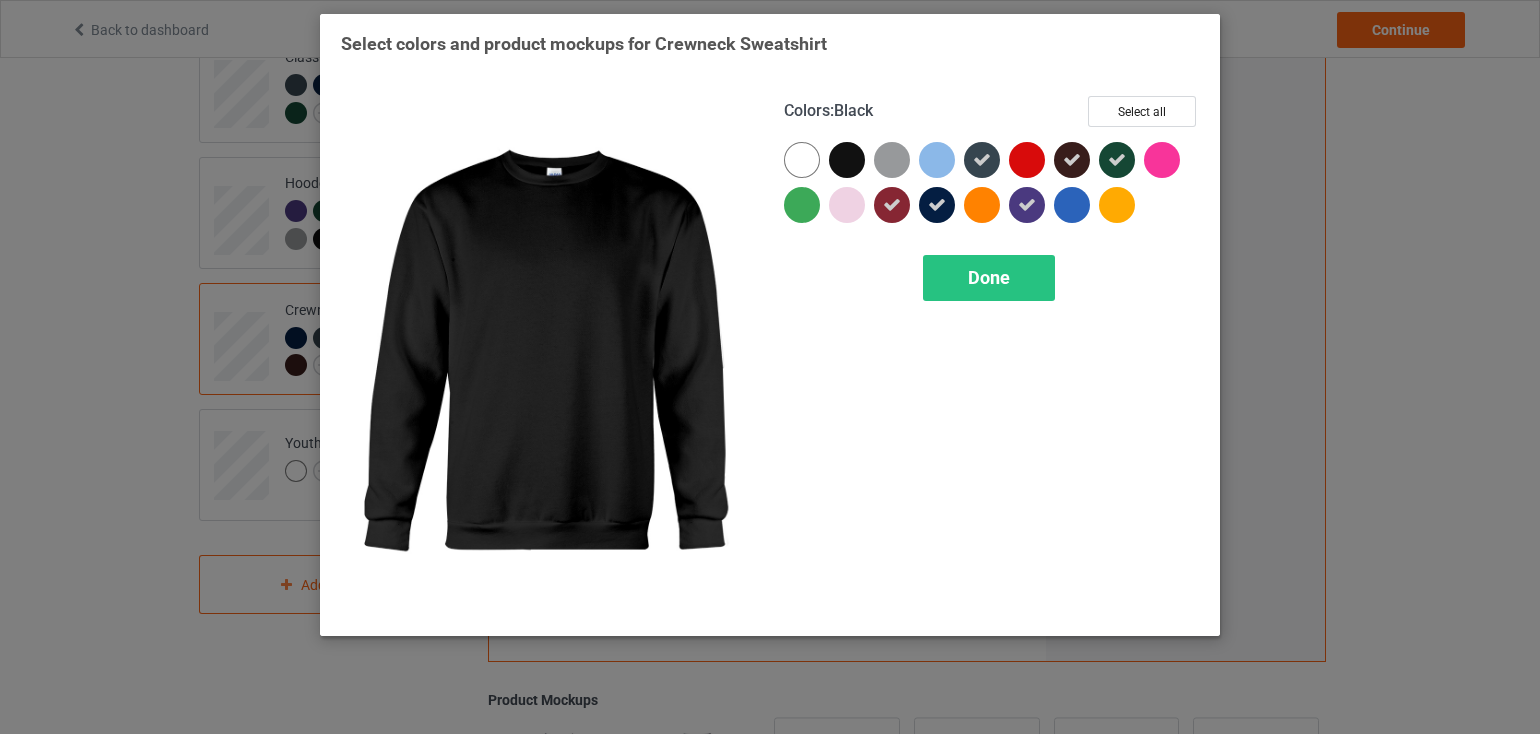 click at bounding box center [847, 160] 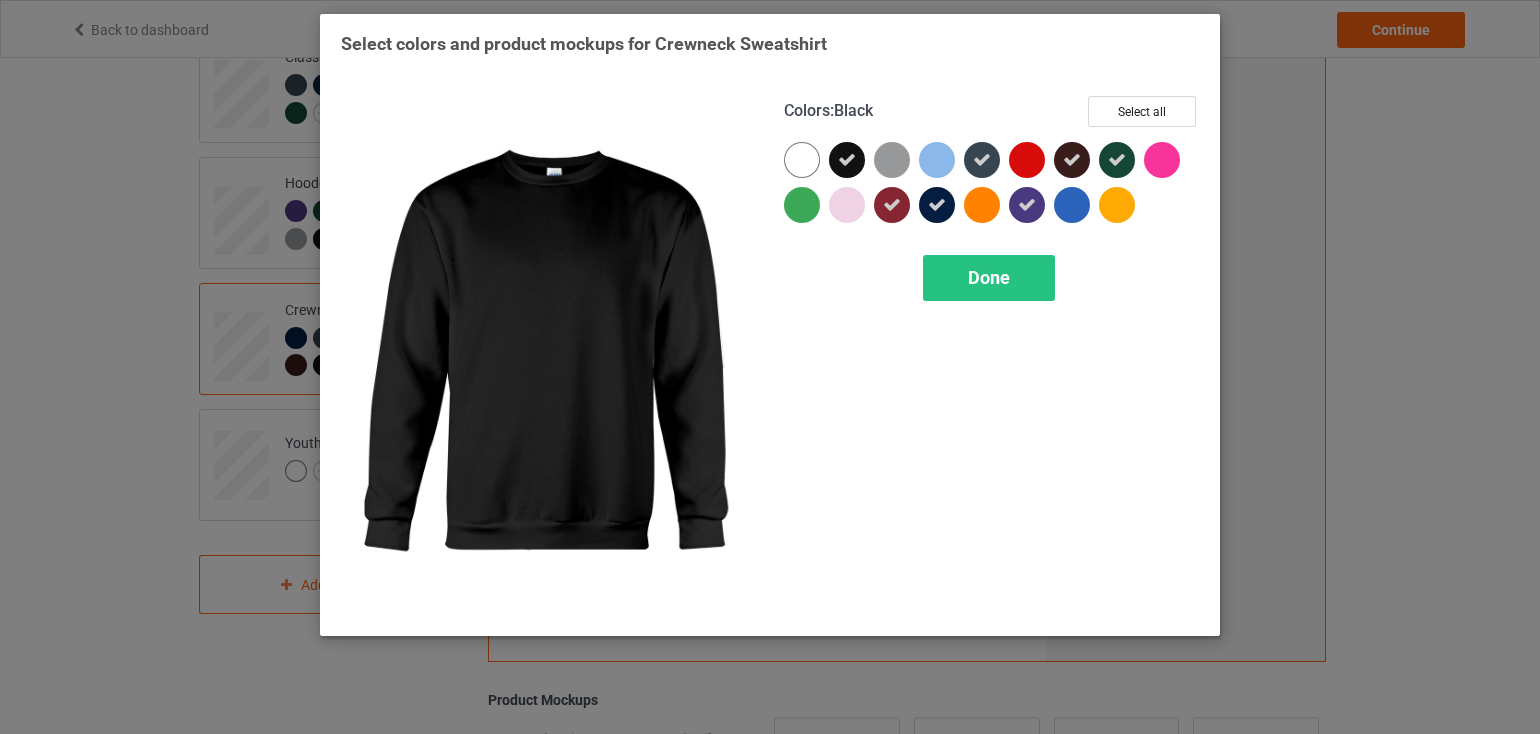 click at bounding box center (847, 160) 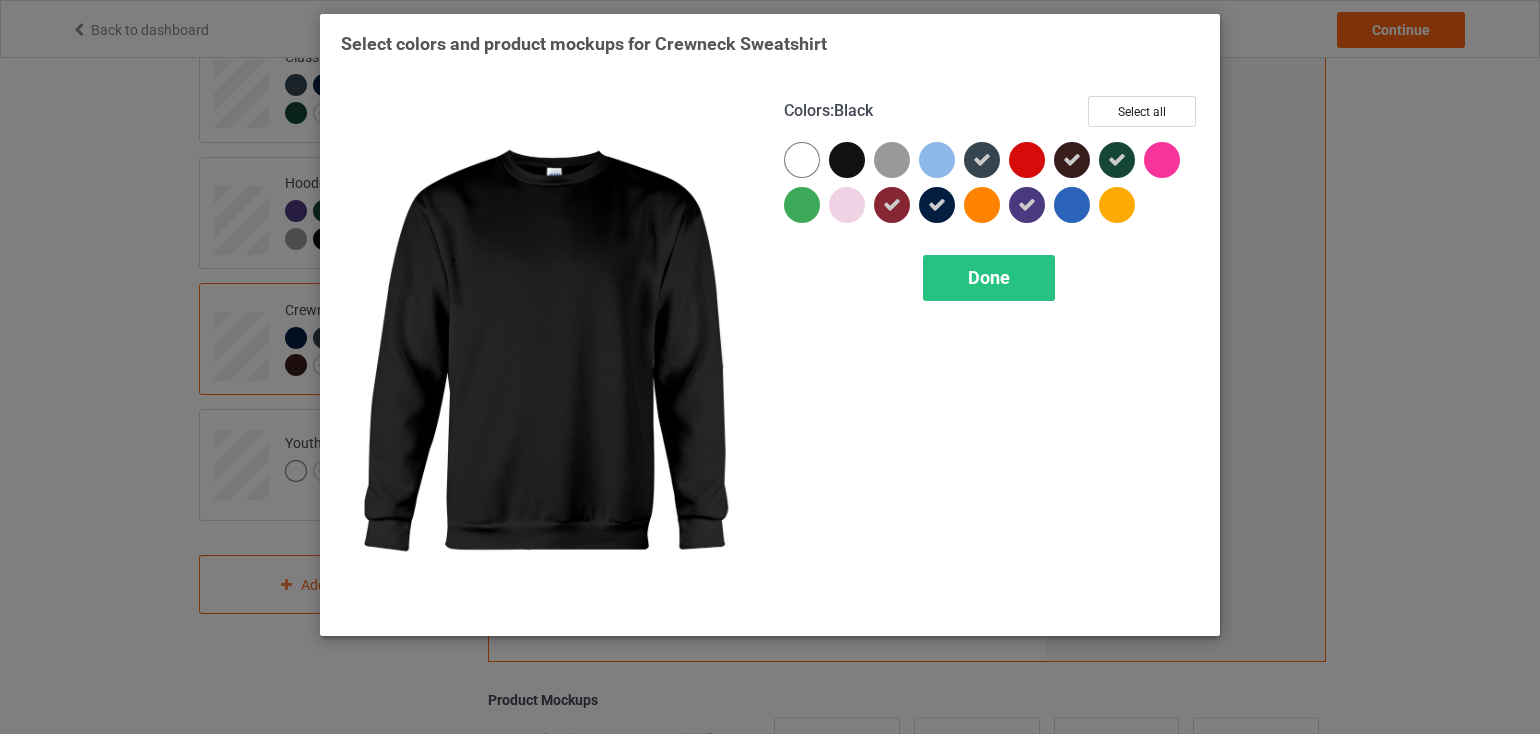 click at bounding box center (847, 160) 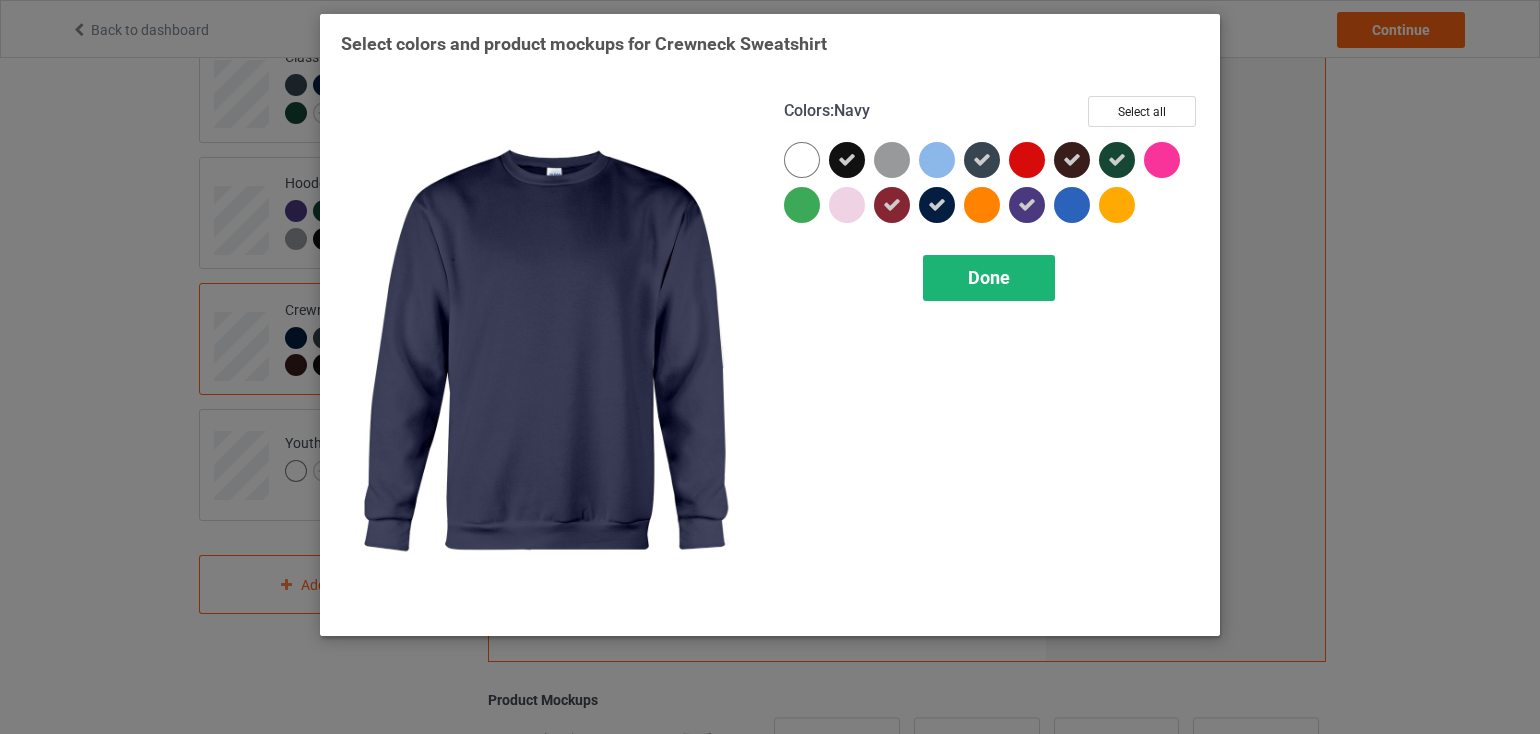 click on "Done" at bounding box center (989, 277) 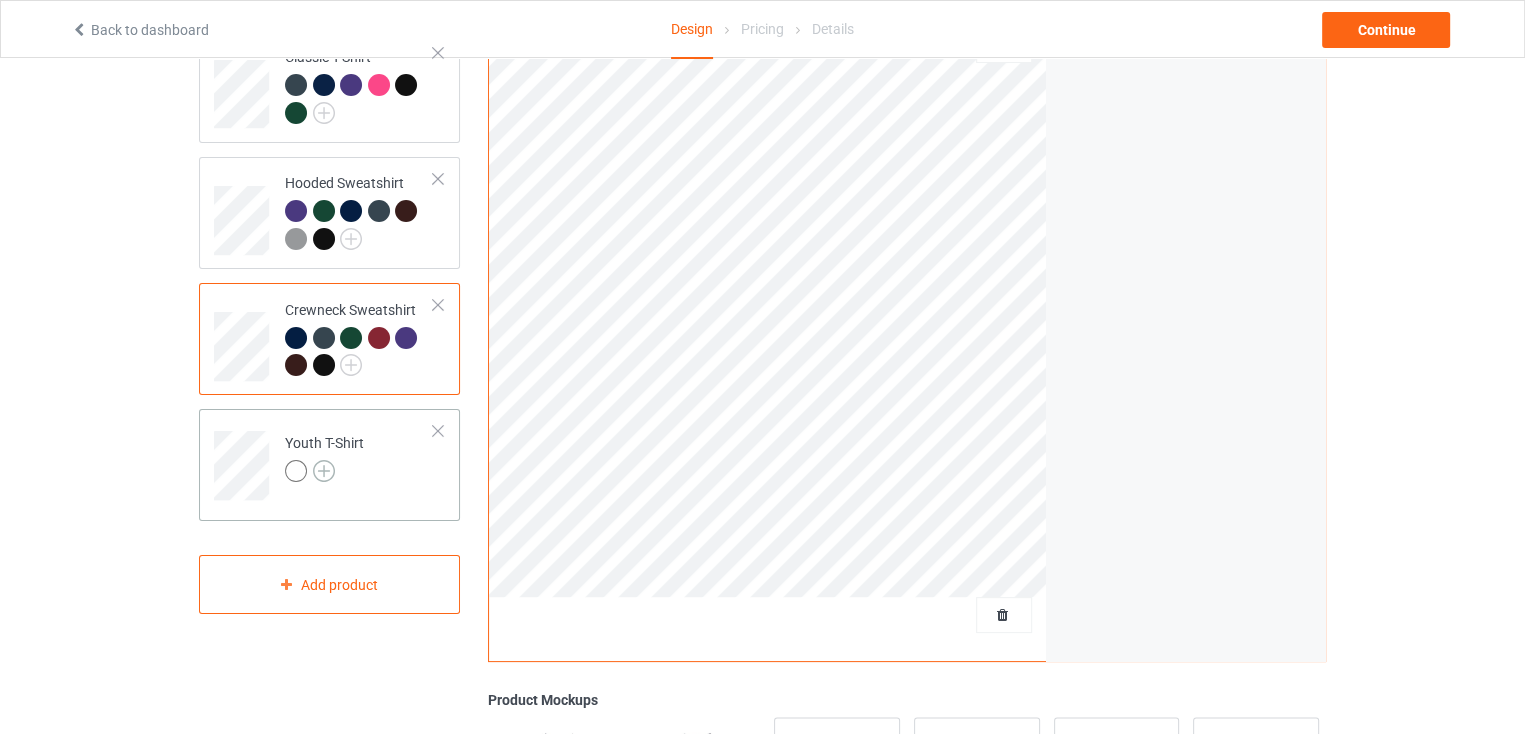 click at bounding box center [324, 471] 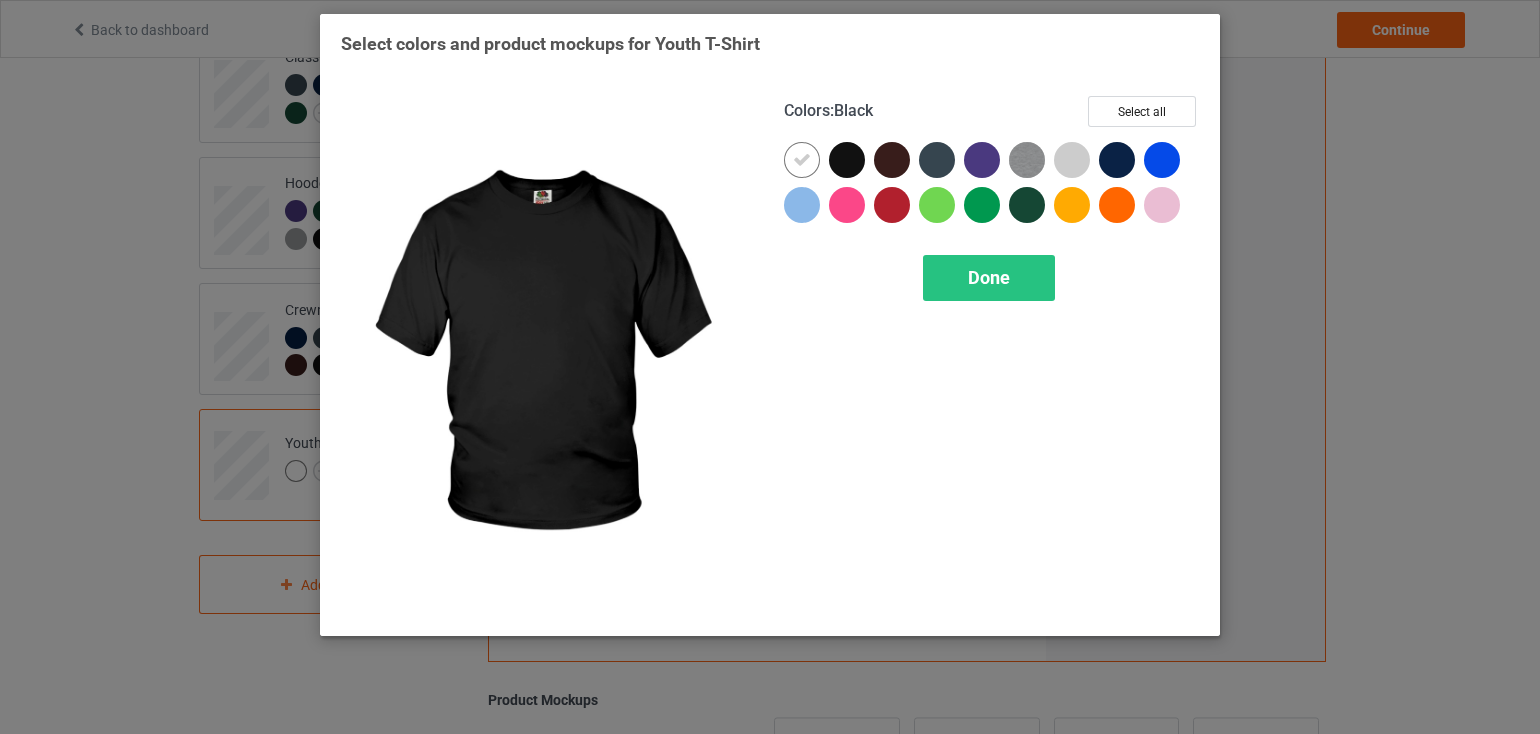 click at bounding box center (847, 160) 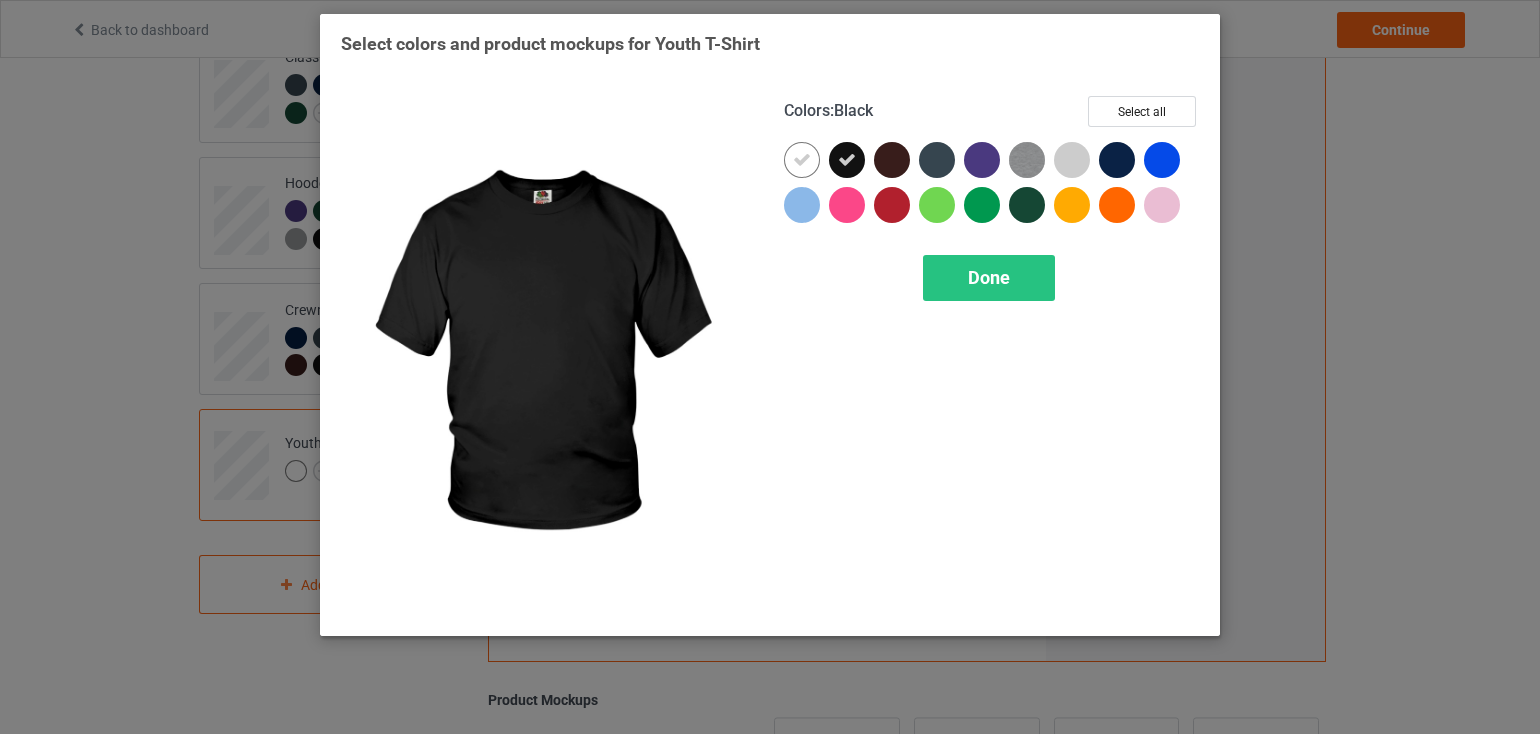 click at bounding box center (847, 160) 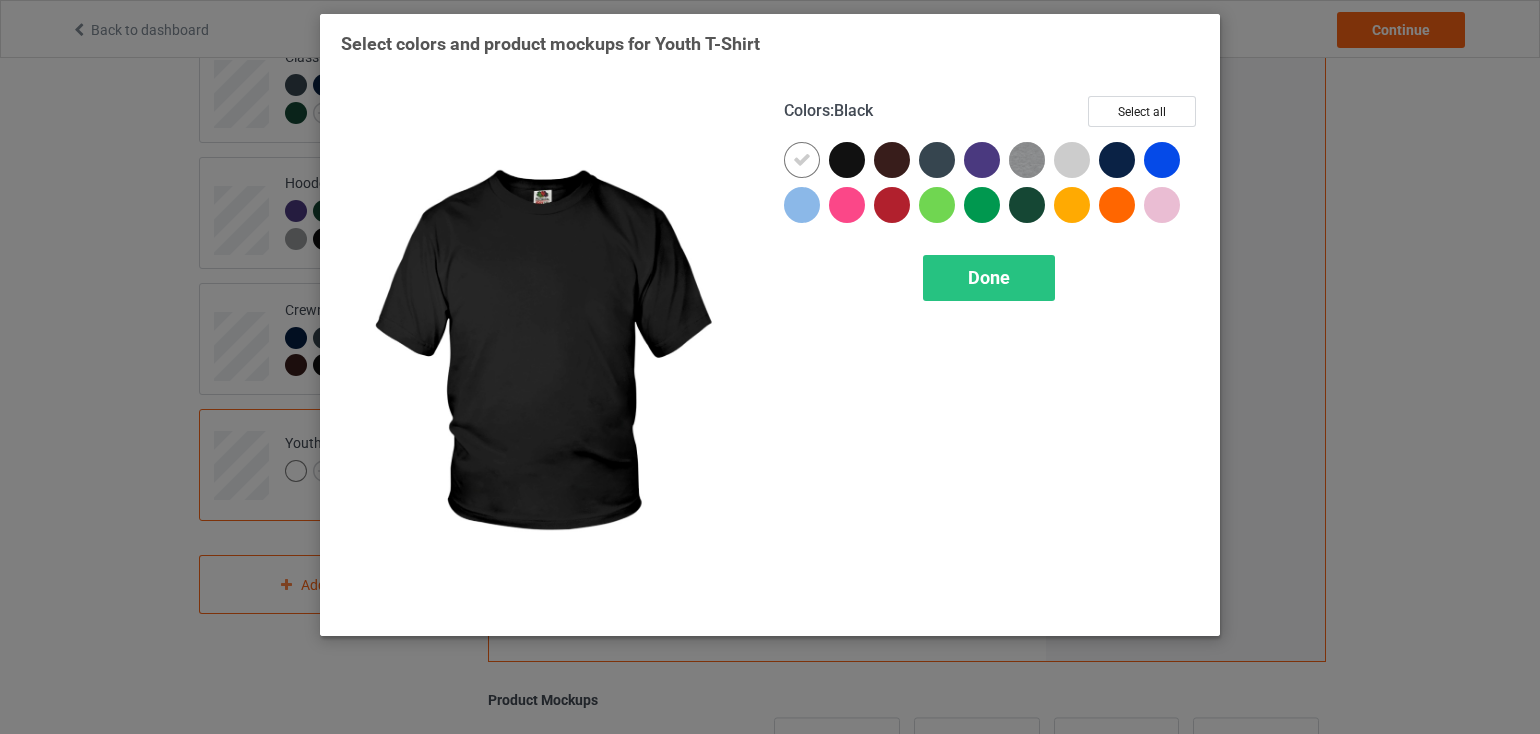 click at bounding box center [847, 160] 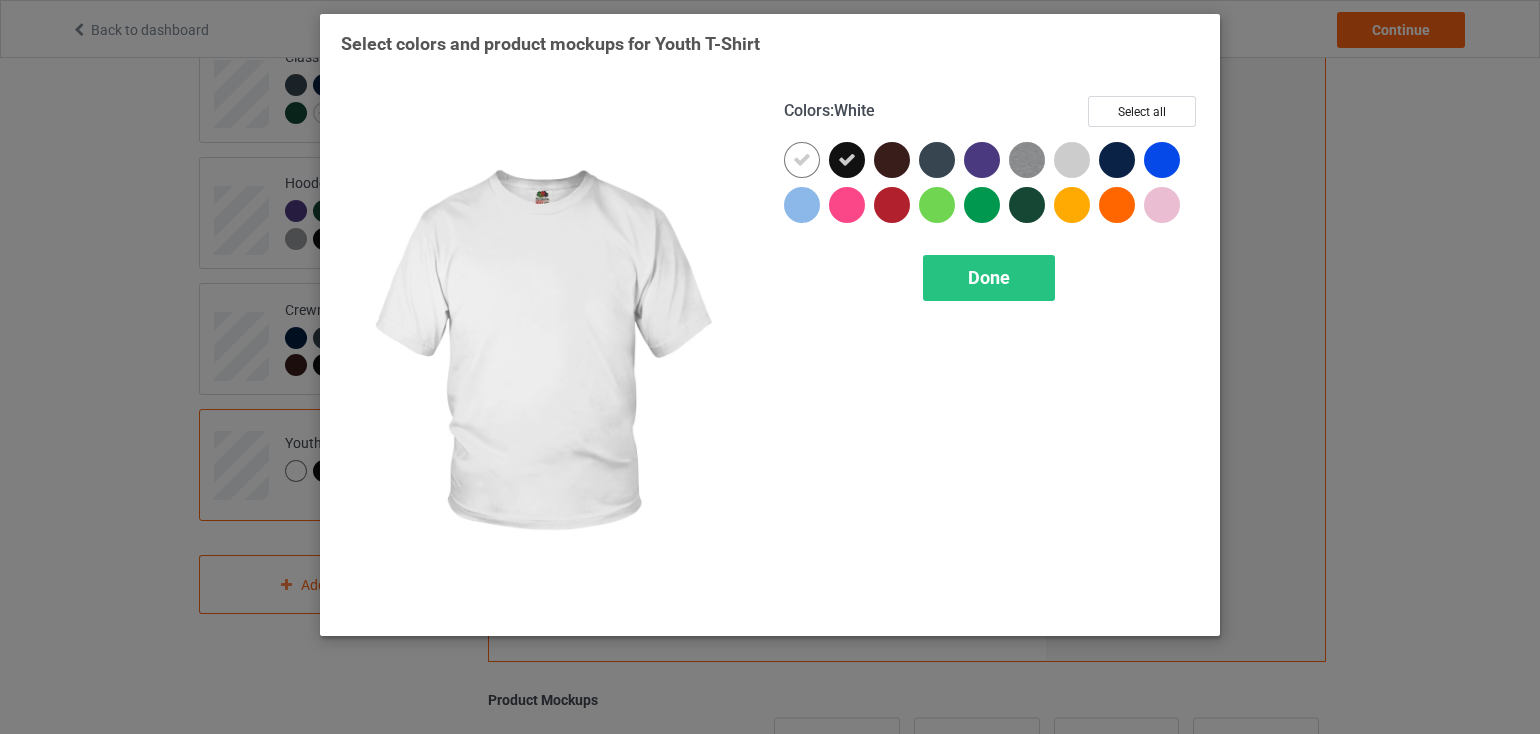 click at bounding box center [847, 160] 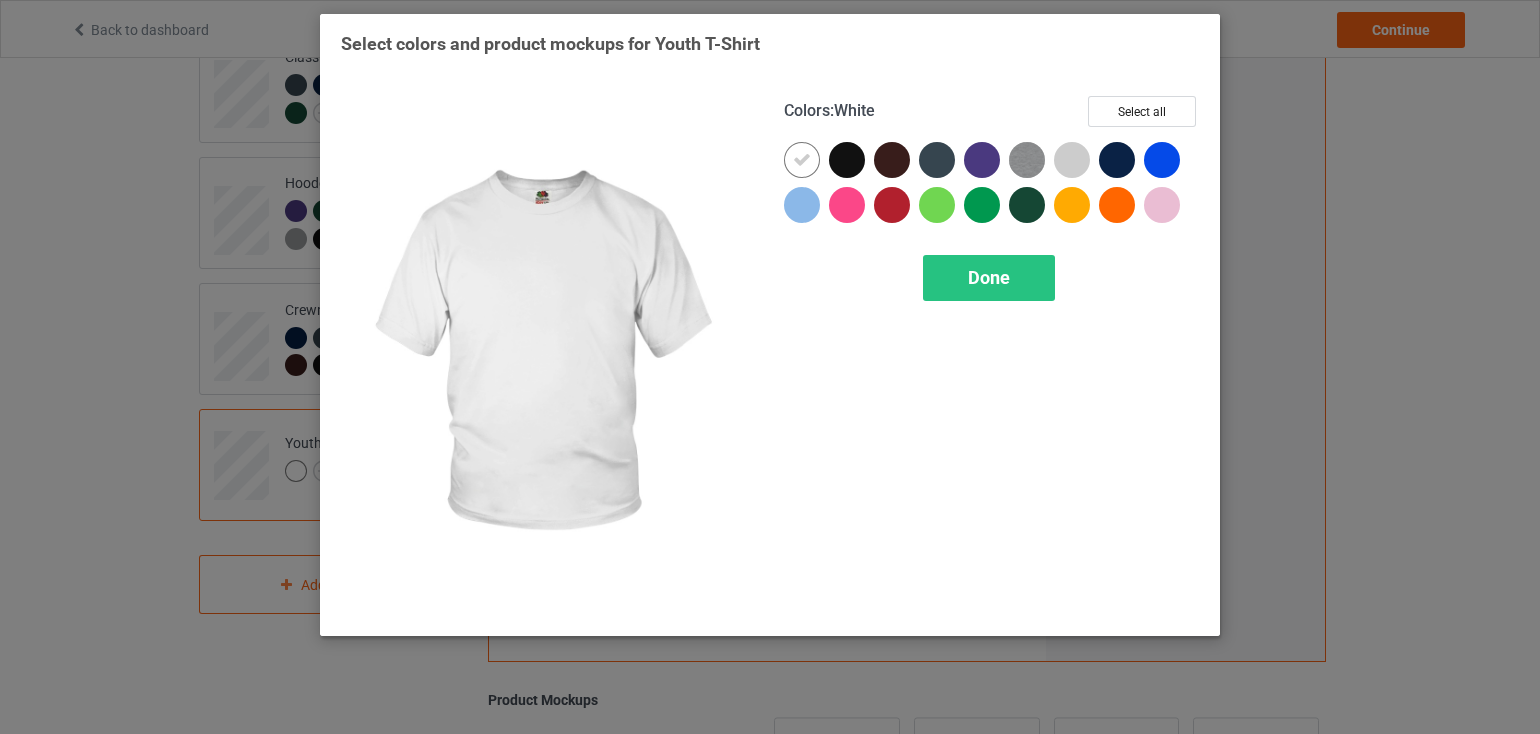 click at bounding box center (802, 160) 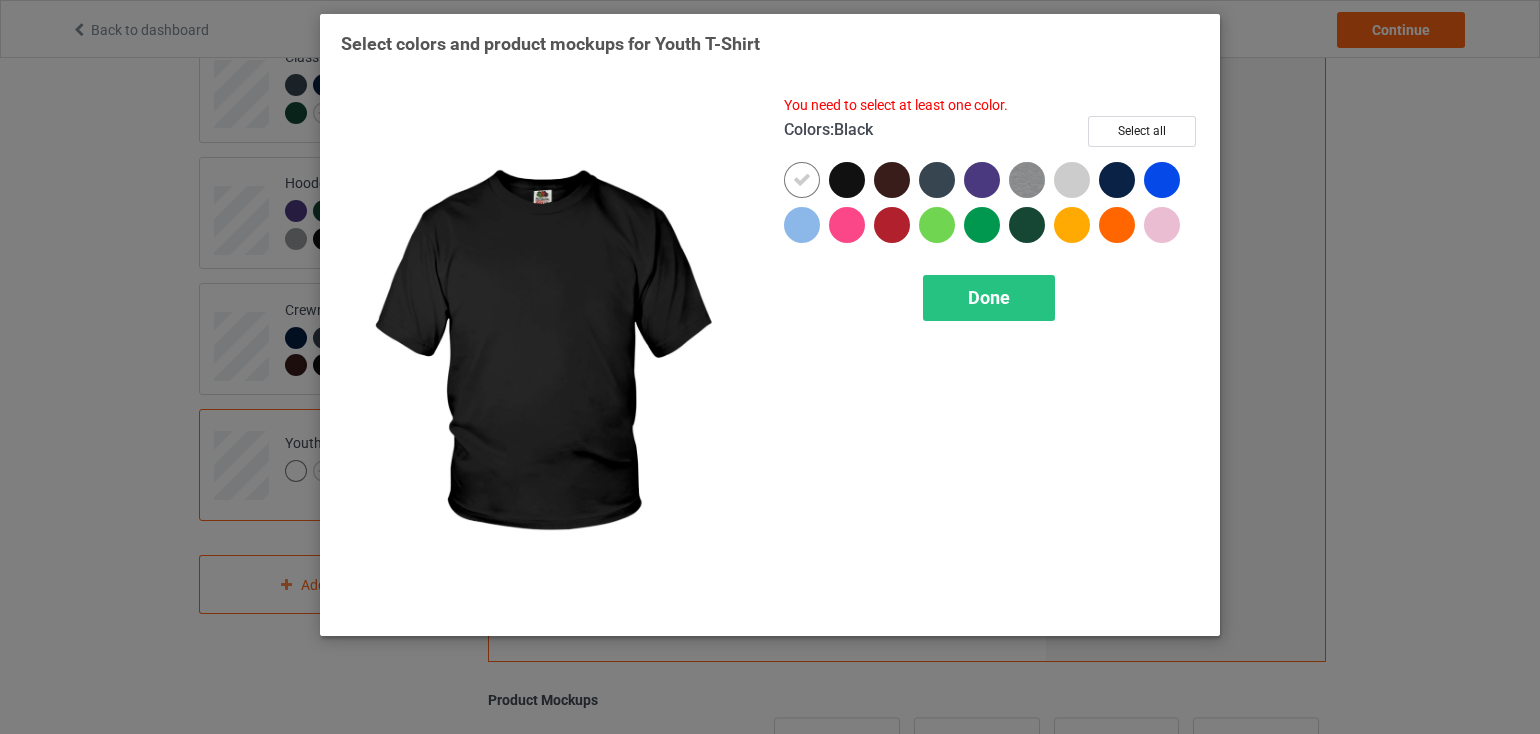 click at bounding box center [847, 180] 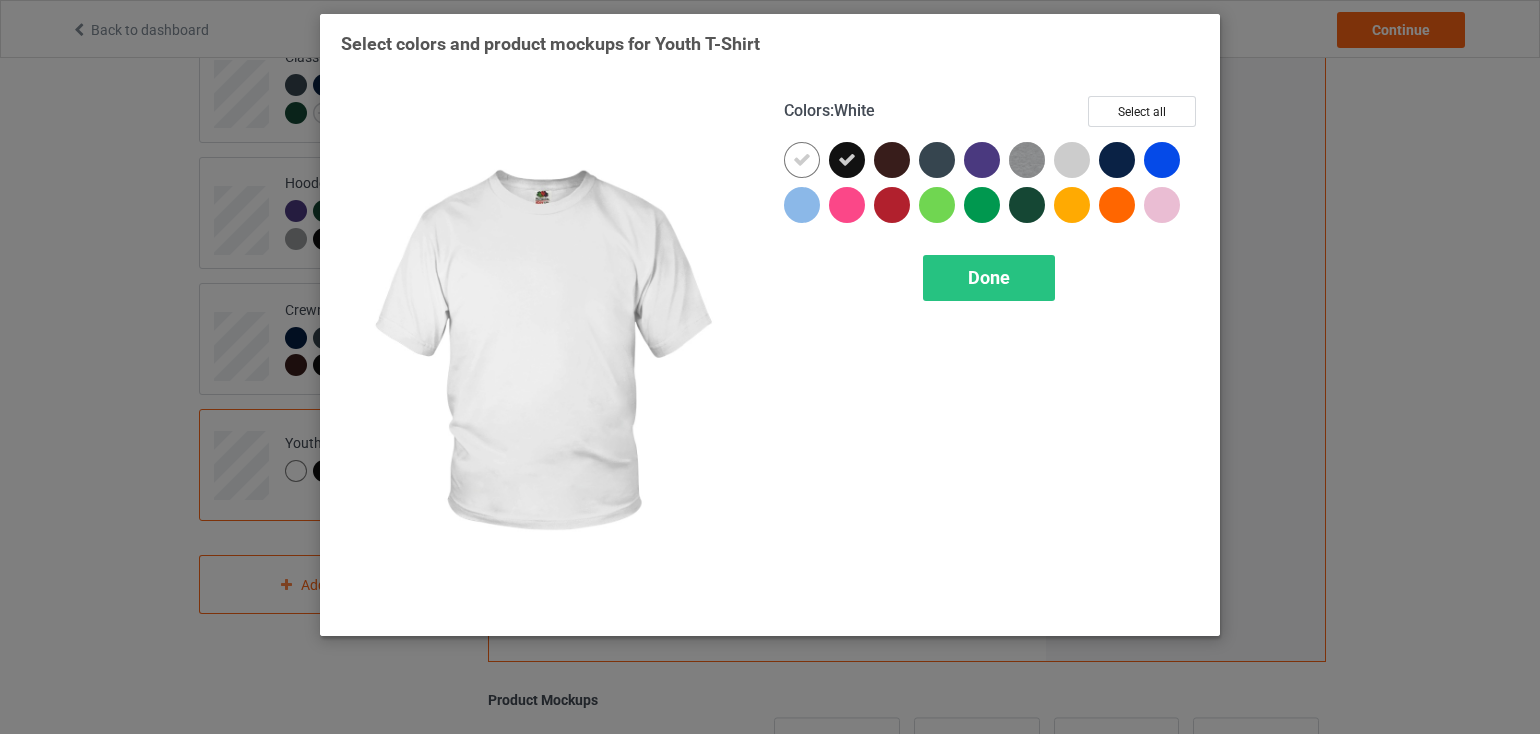 click at bounding box center [802, 160] 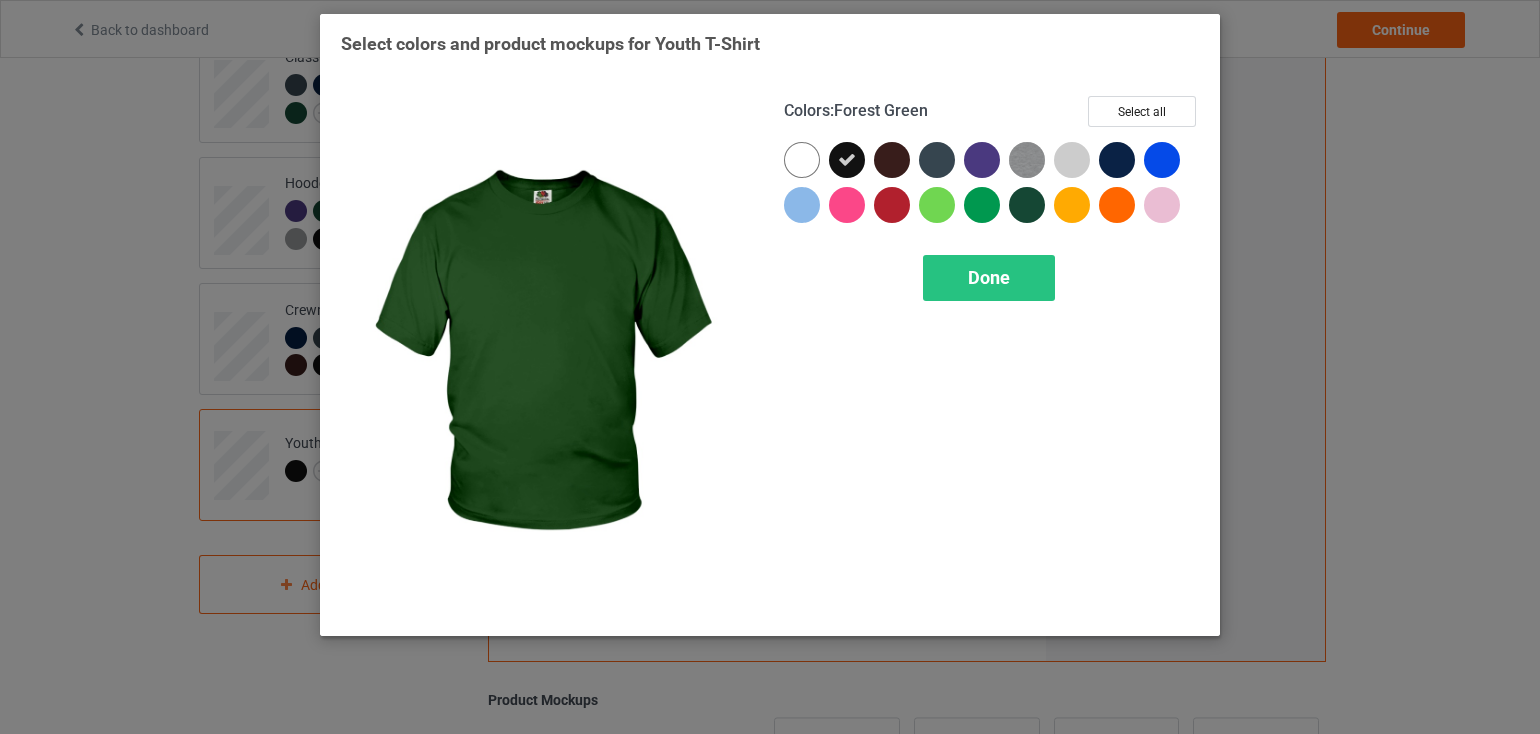 click at bounding box center (1027, 205) 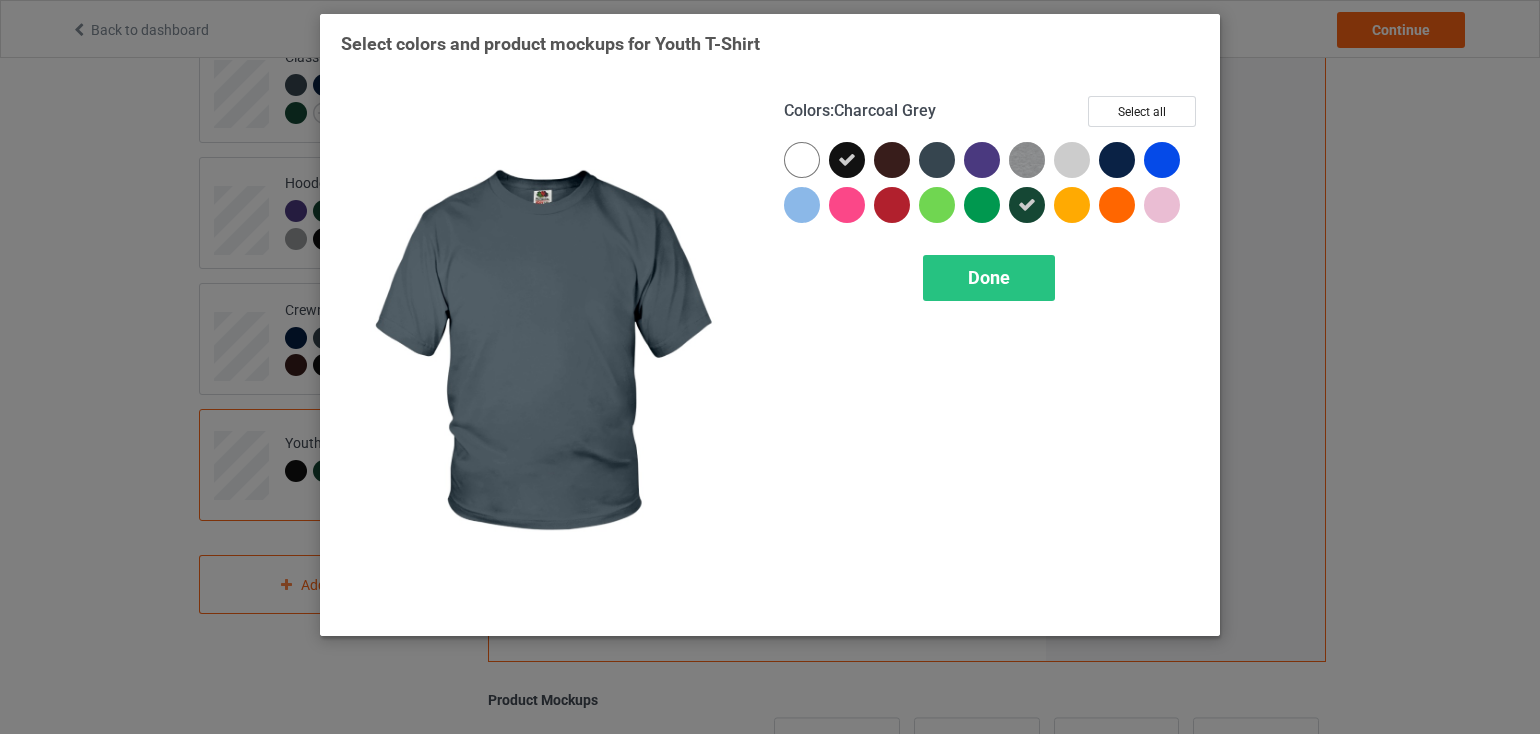 click at bounding box center (937, 160) 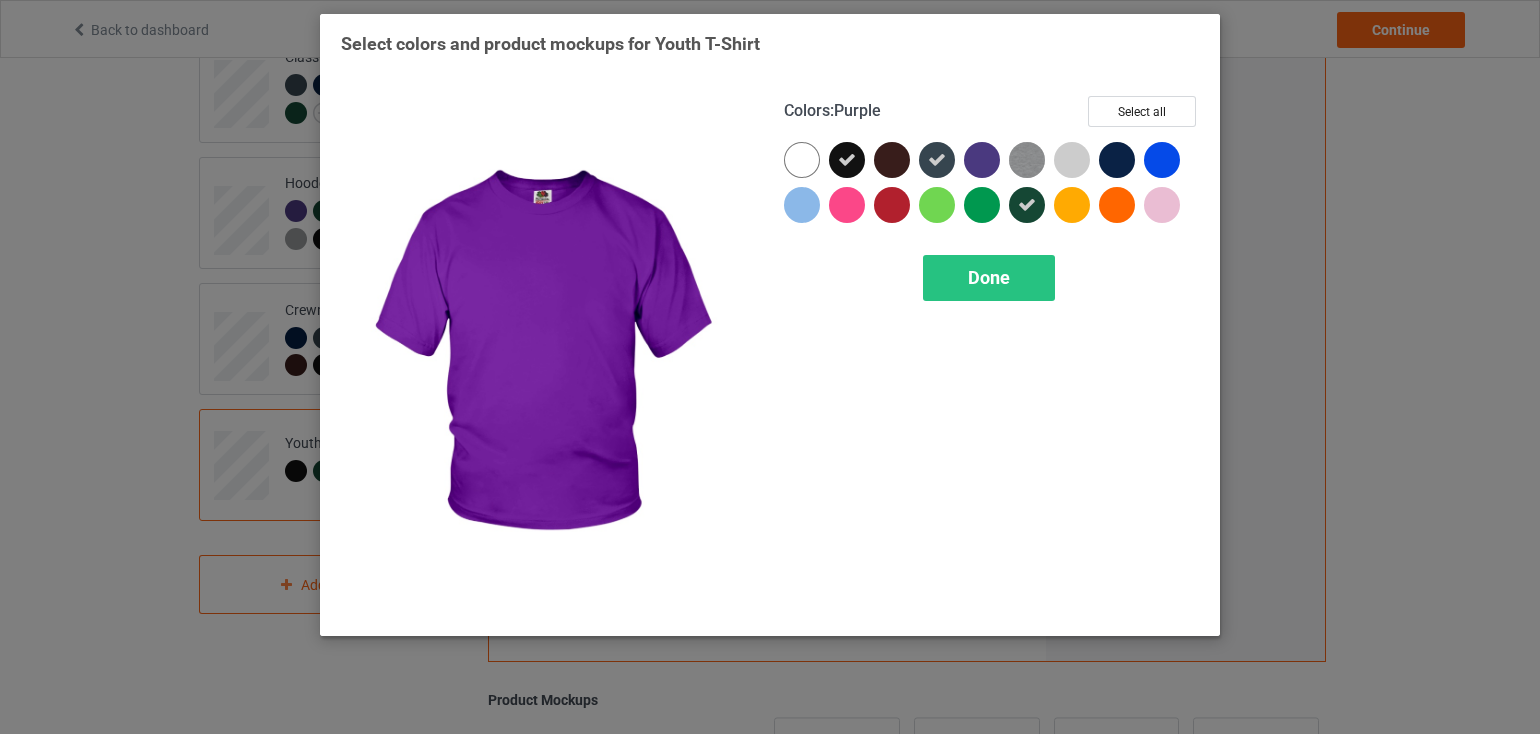drag, startPoint x: 989, startPoint y: 157, endPoint x: 1112, endPoint y: 154, distance: 123.03658 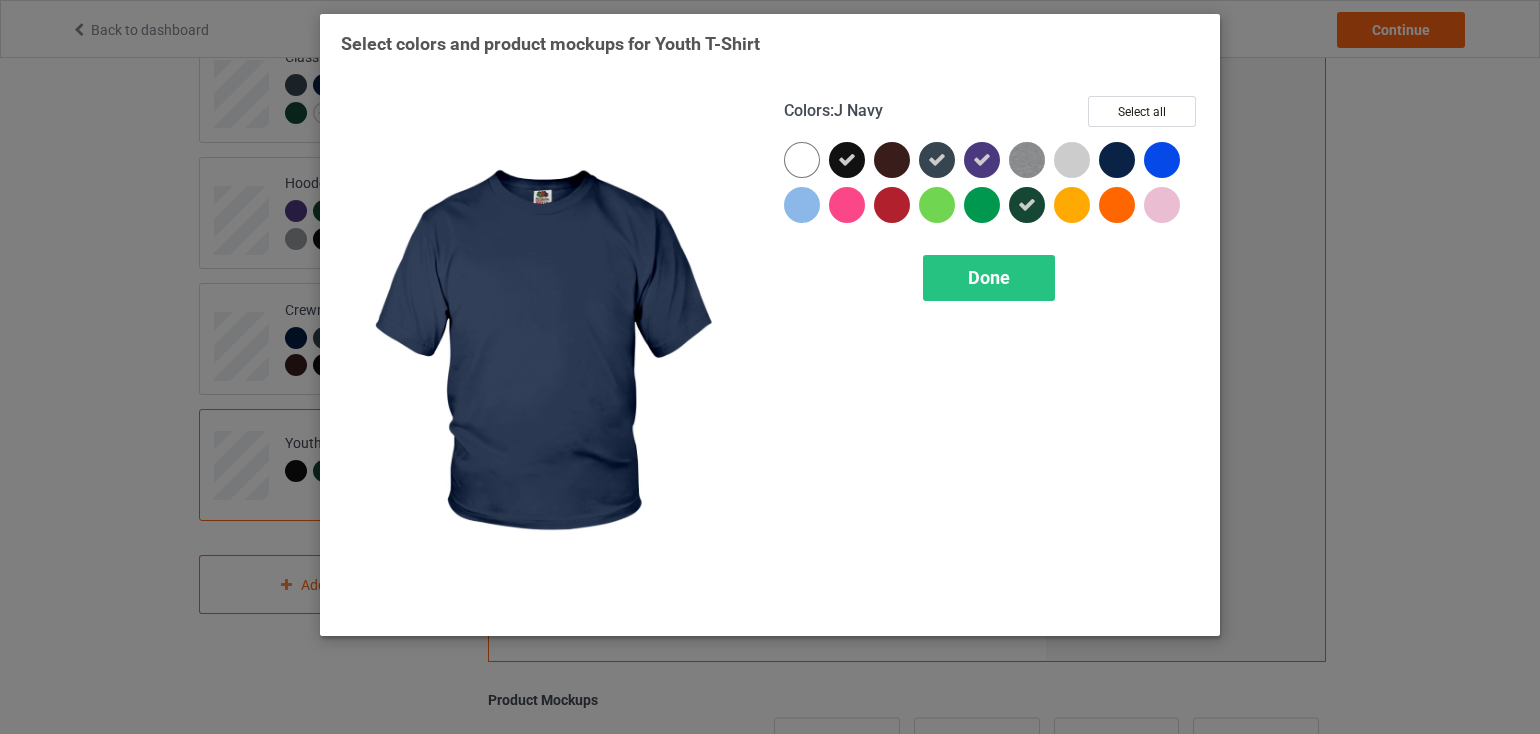 click at bounding box center (1117, 160) 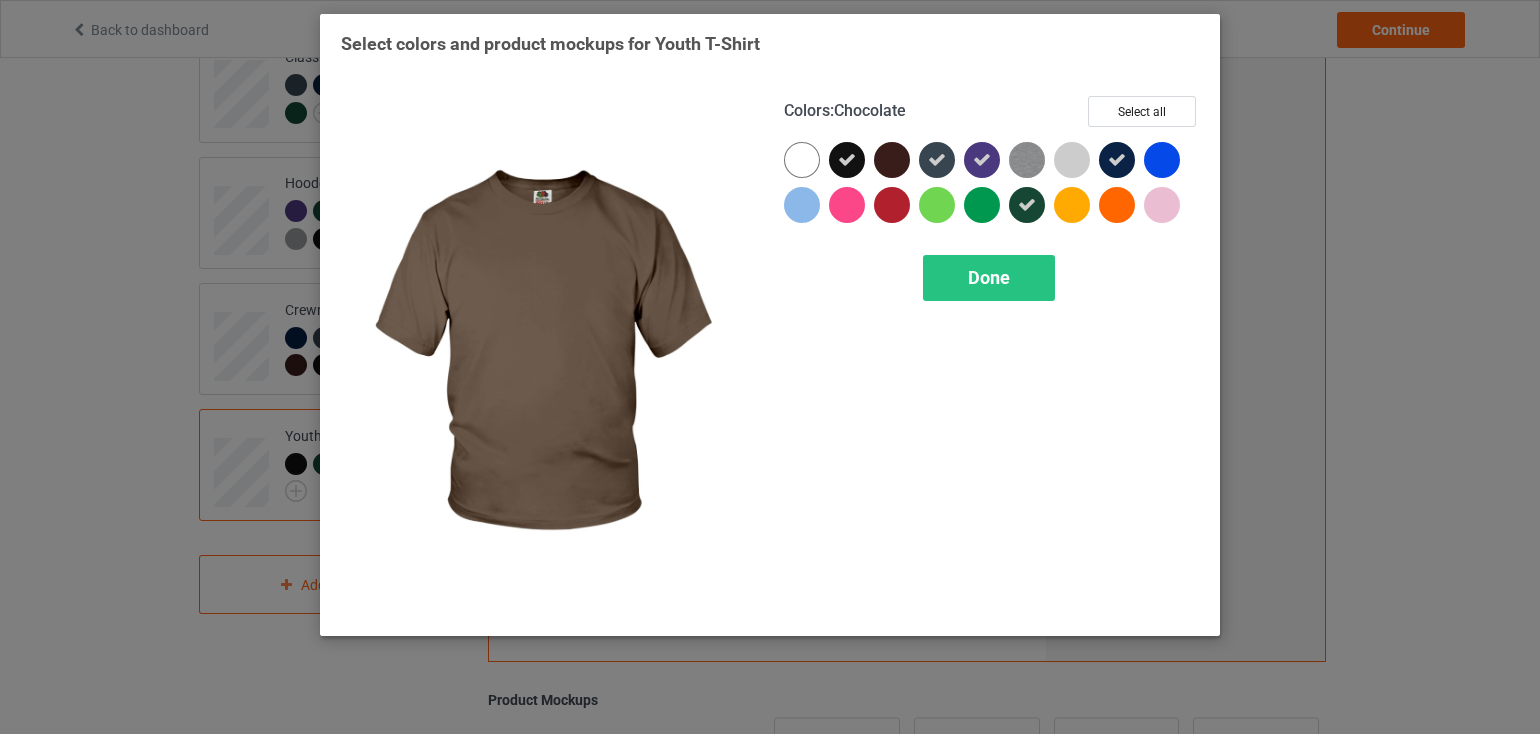 click at bounding box center [892, 160] 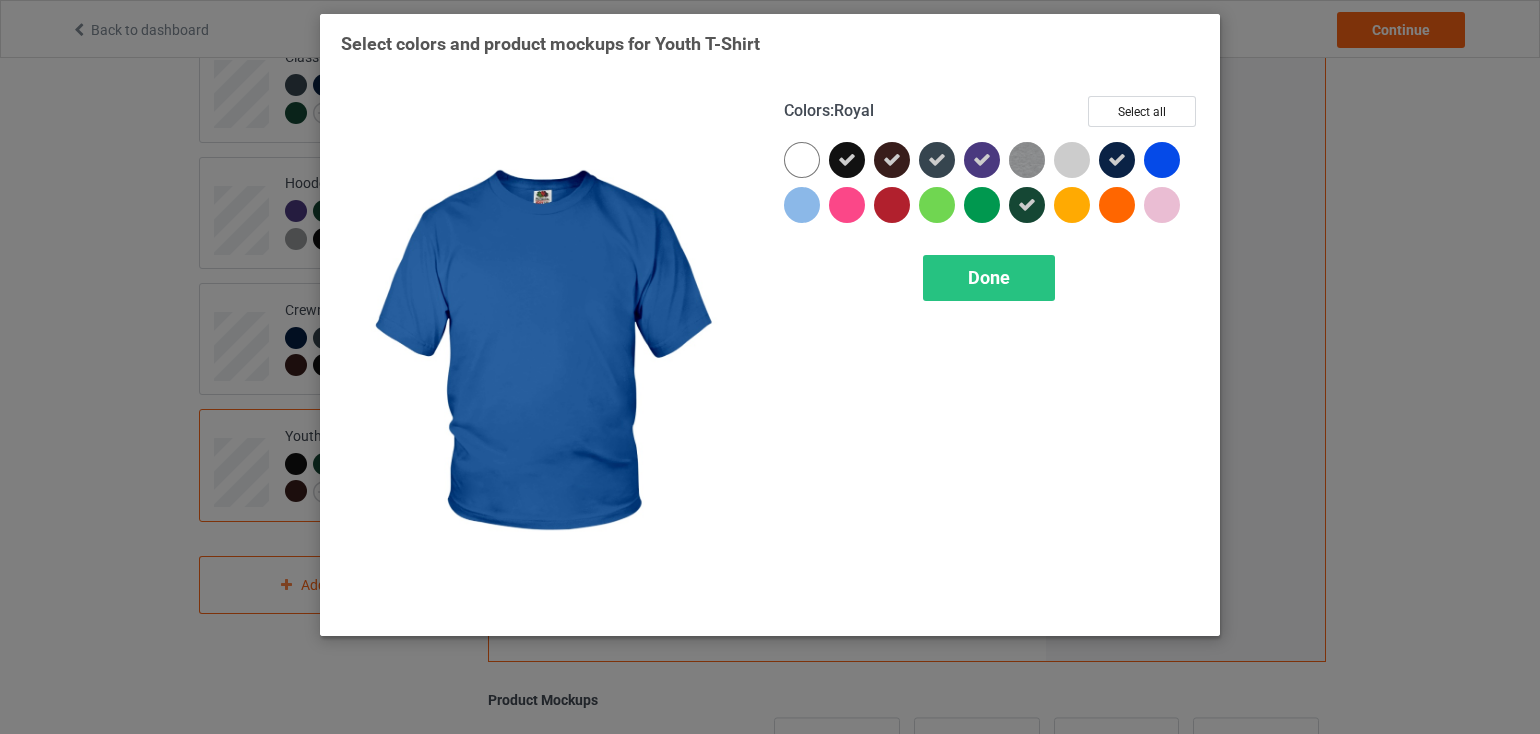 click at bounding box center [1162, 160] 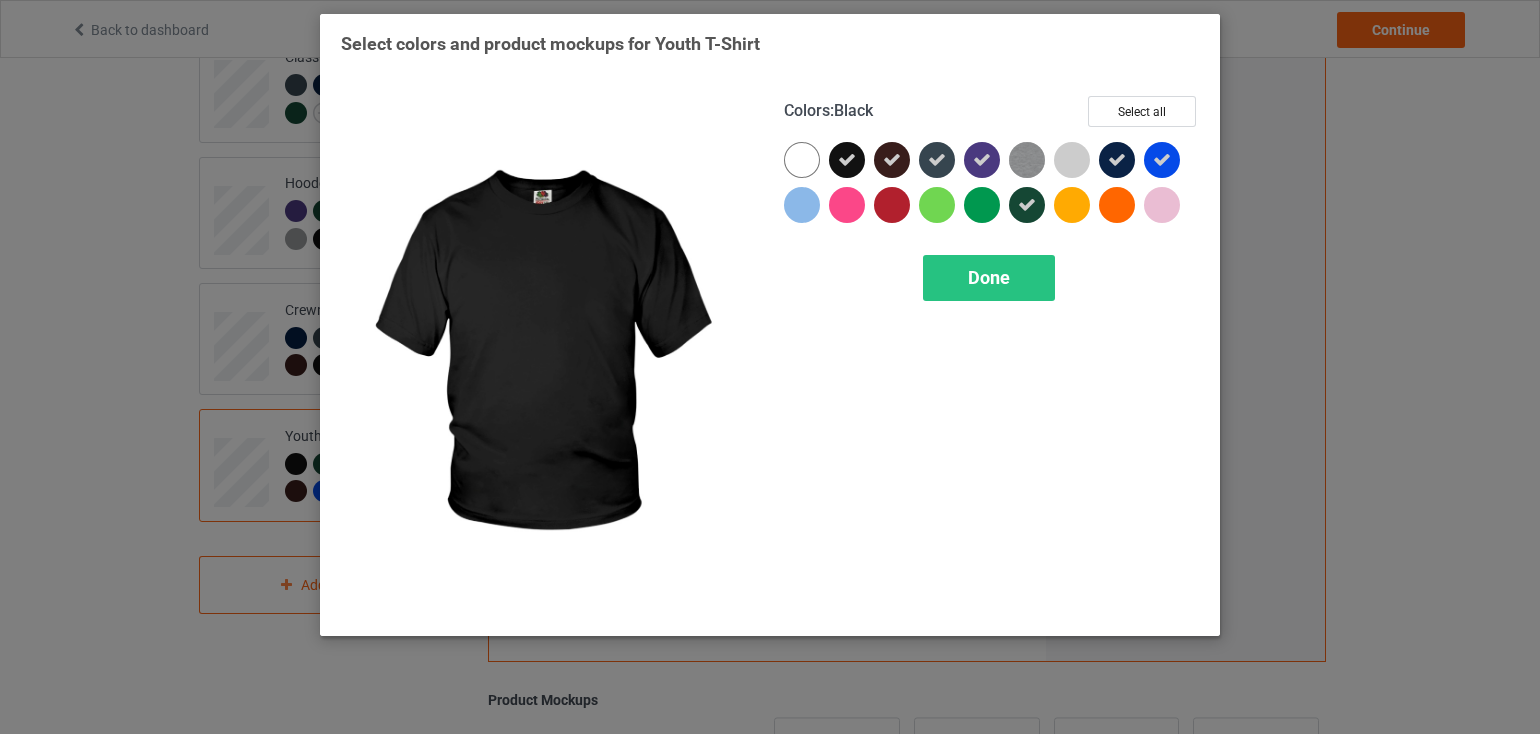 click at bounding box center [847, 160] 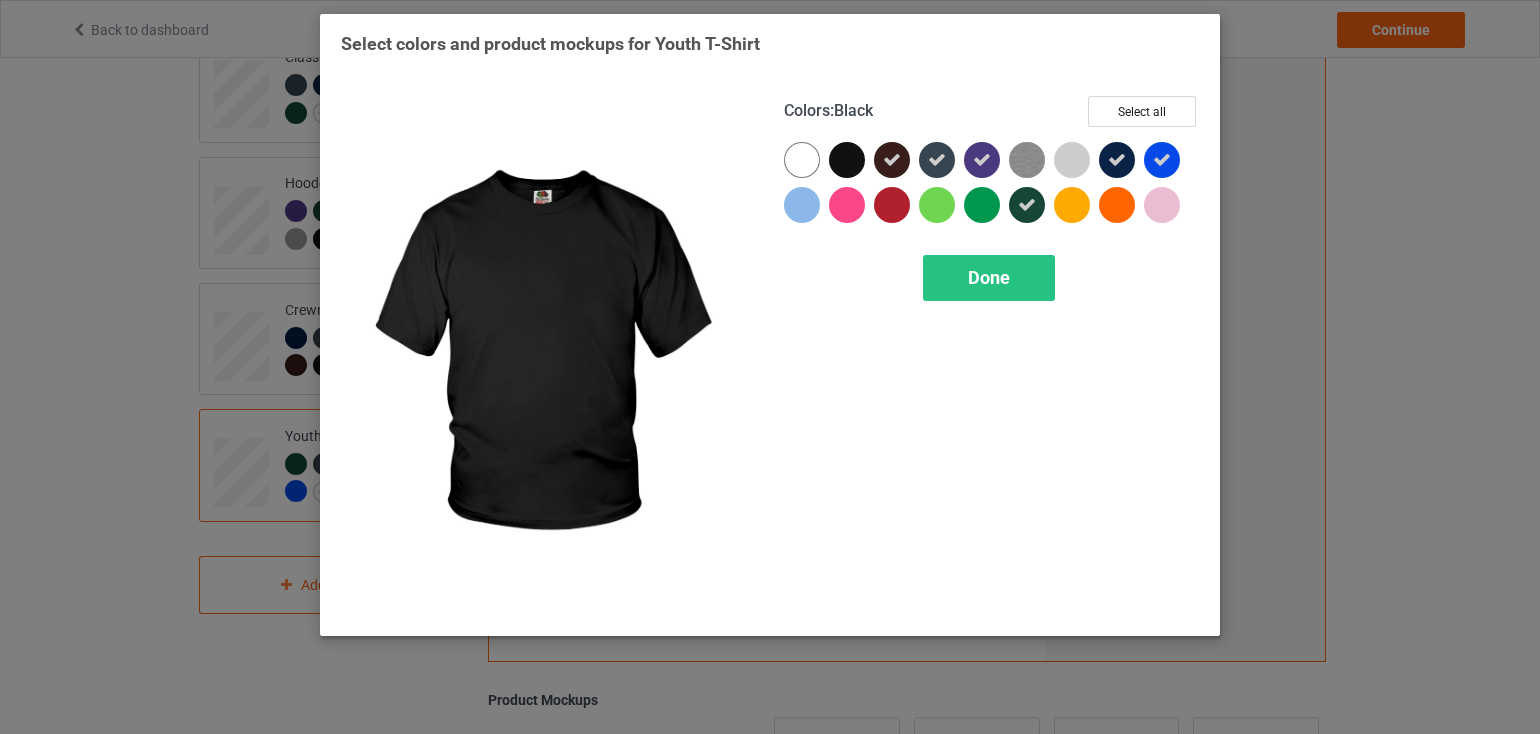 click at bounding box center (847, 160) 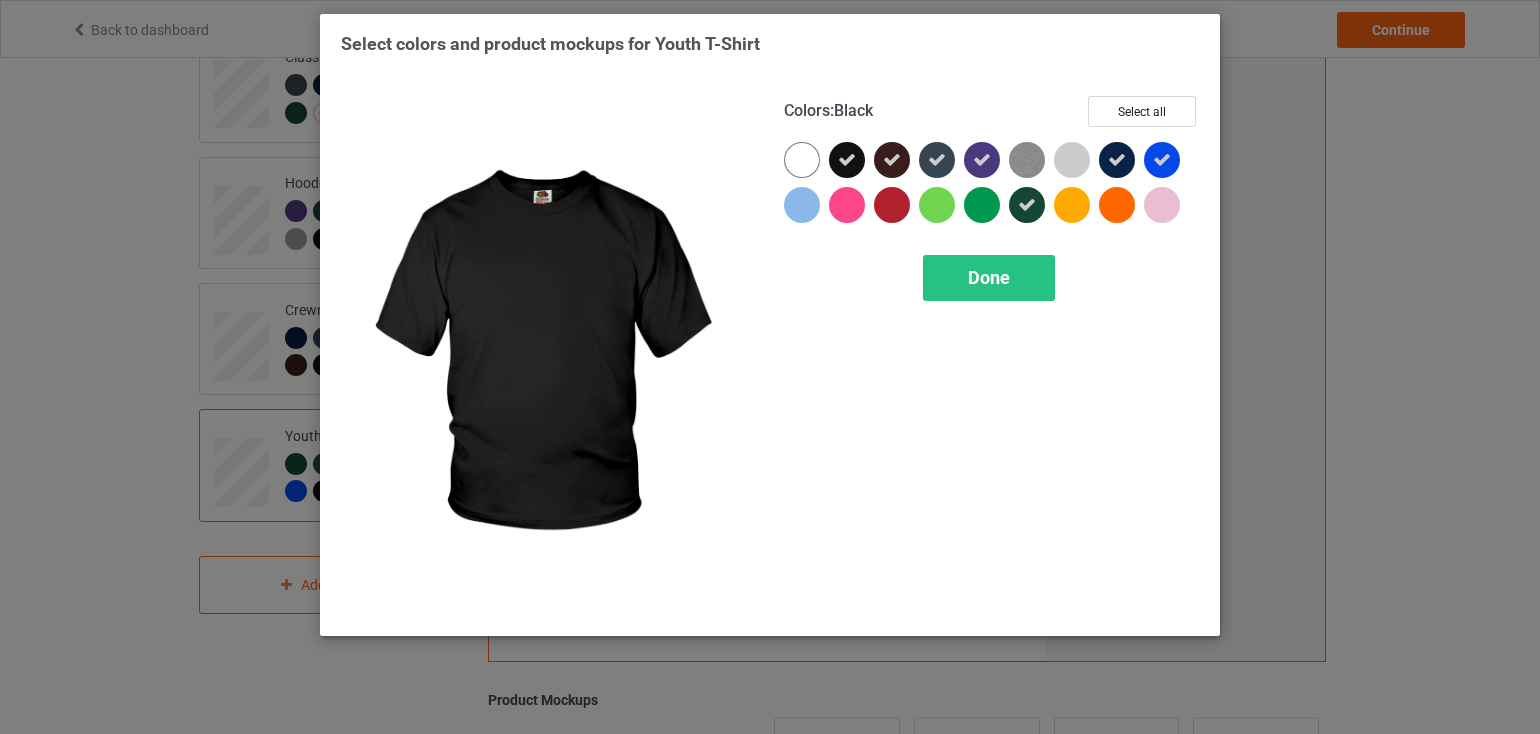 click at bounding box center [847, 160] 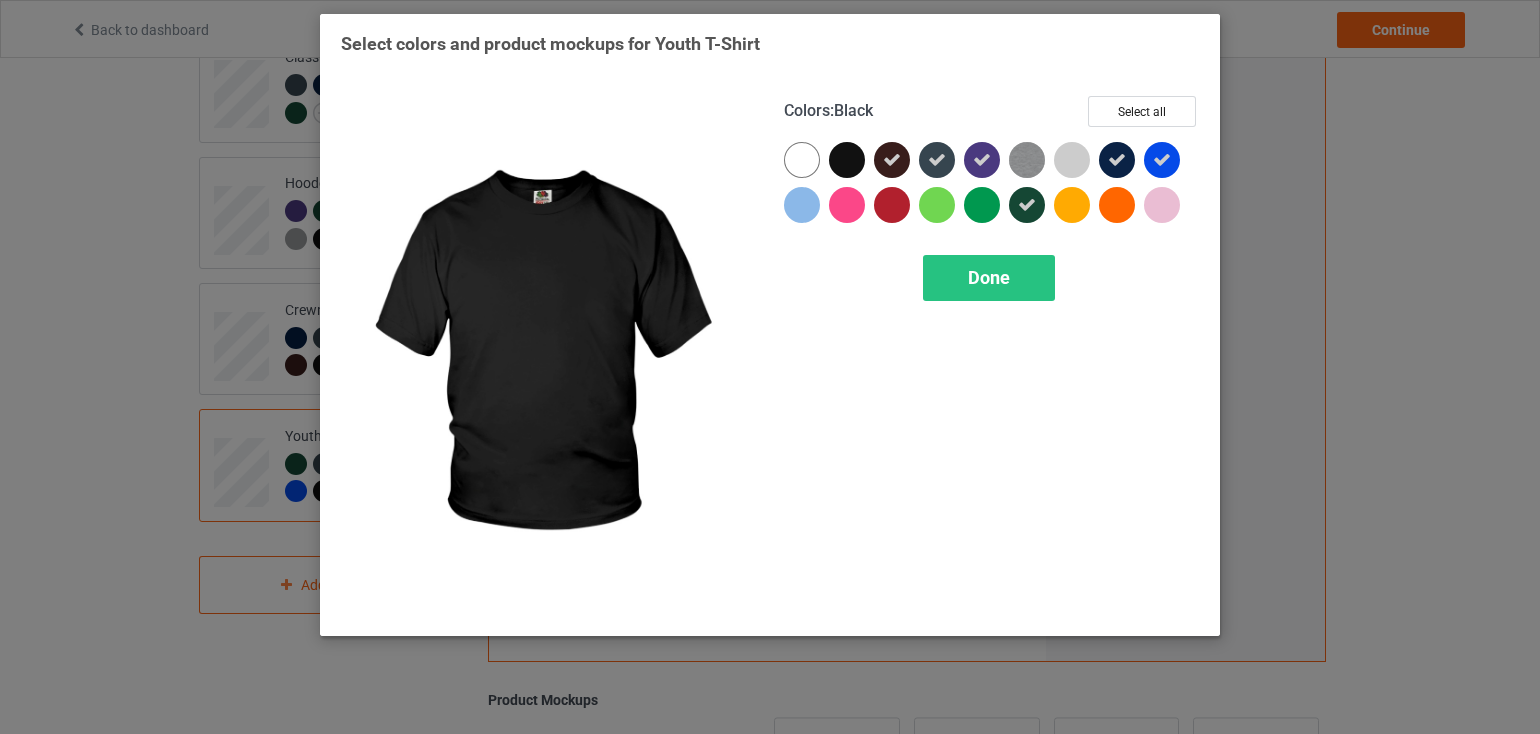 click at bounding box center [847, 160] 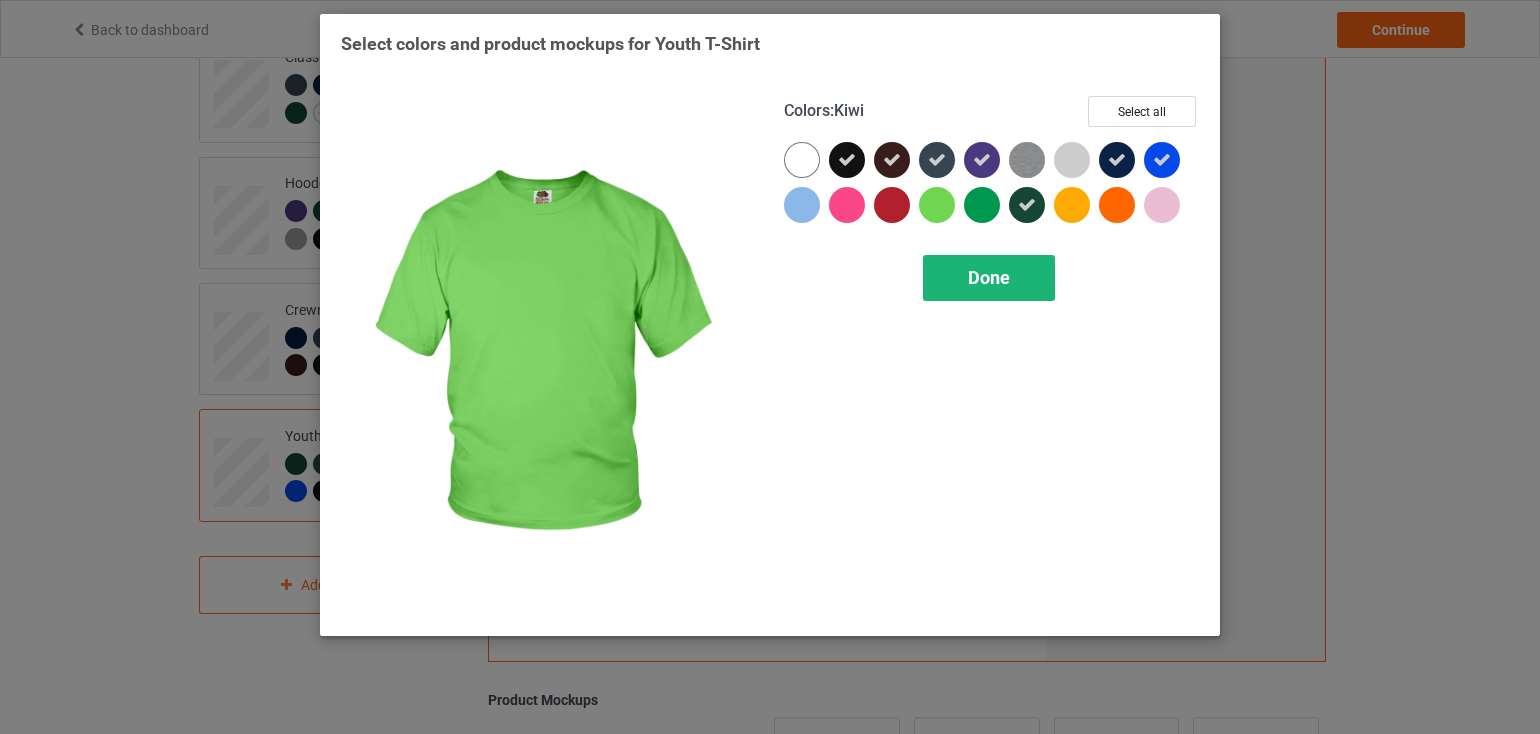 click on "Done" at bounding box center [989, 278] 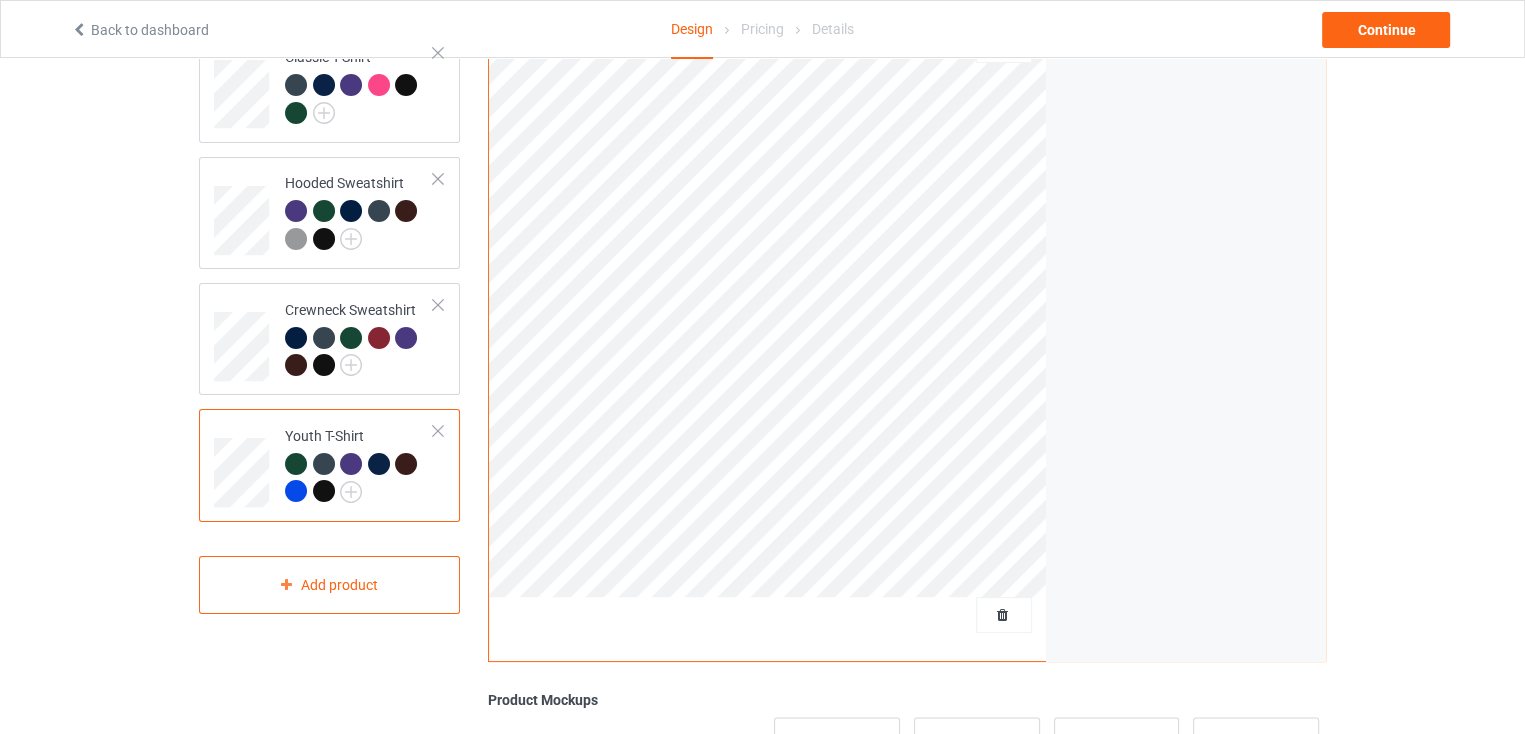 click at bounding box center [324, 491] 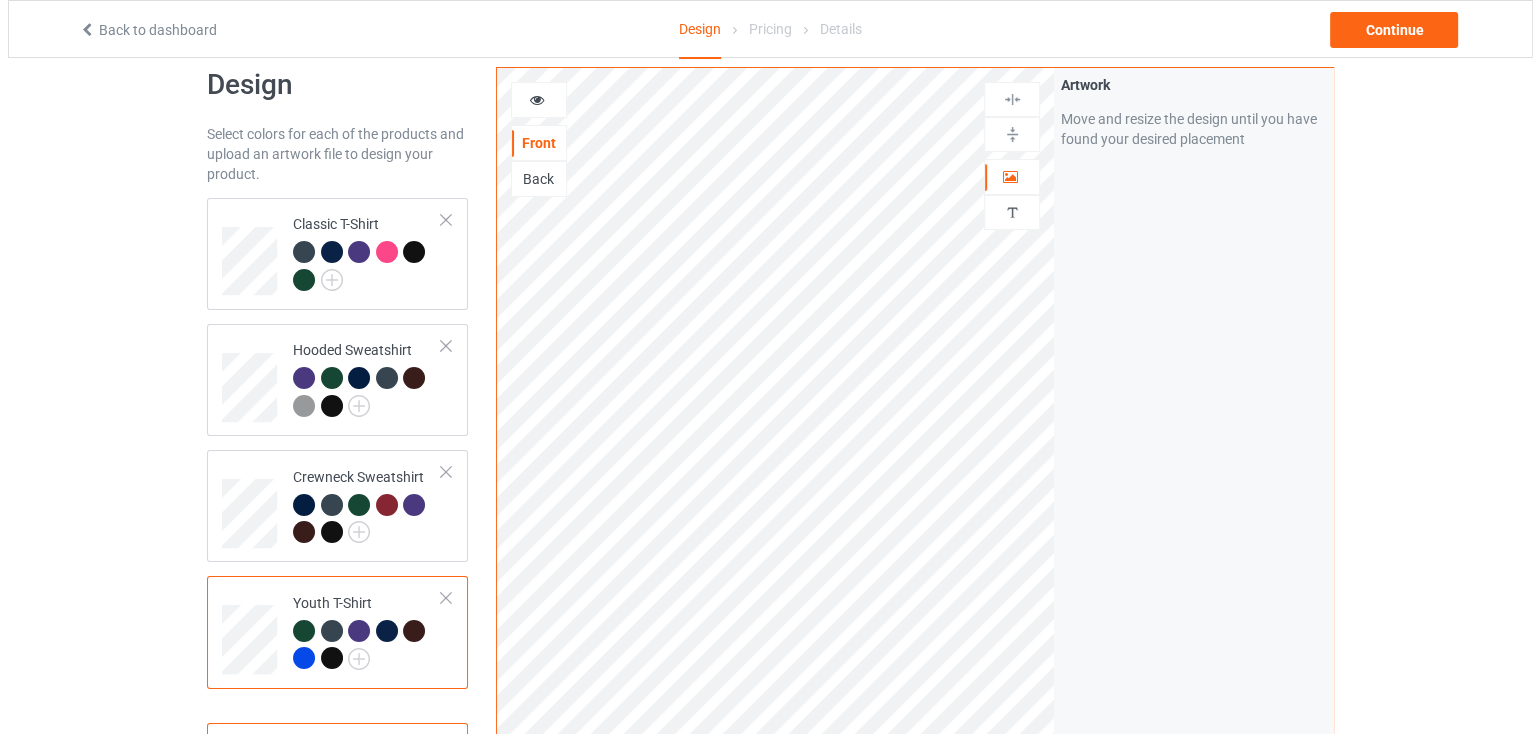 scroll, scrollTop: 0, scrollLeft: 0, axis: both 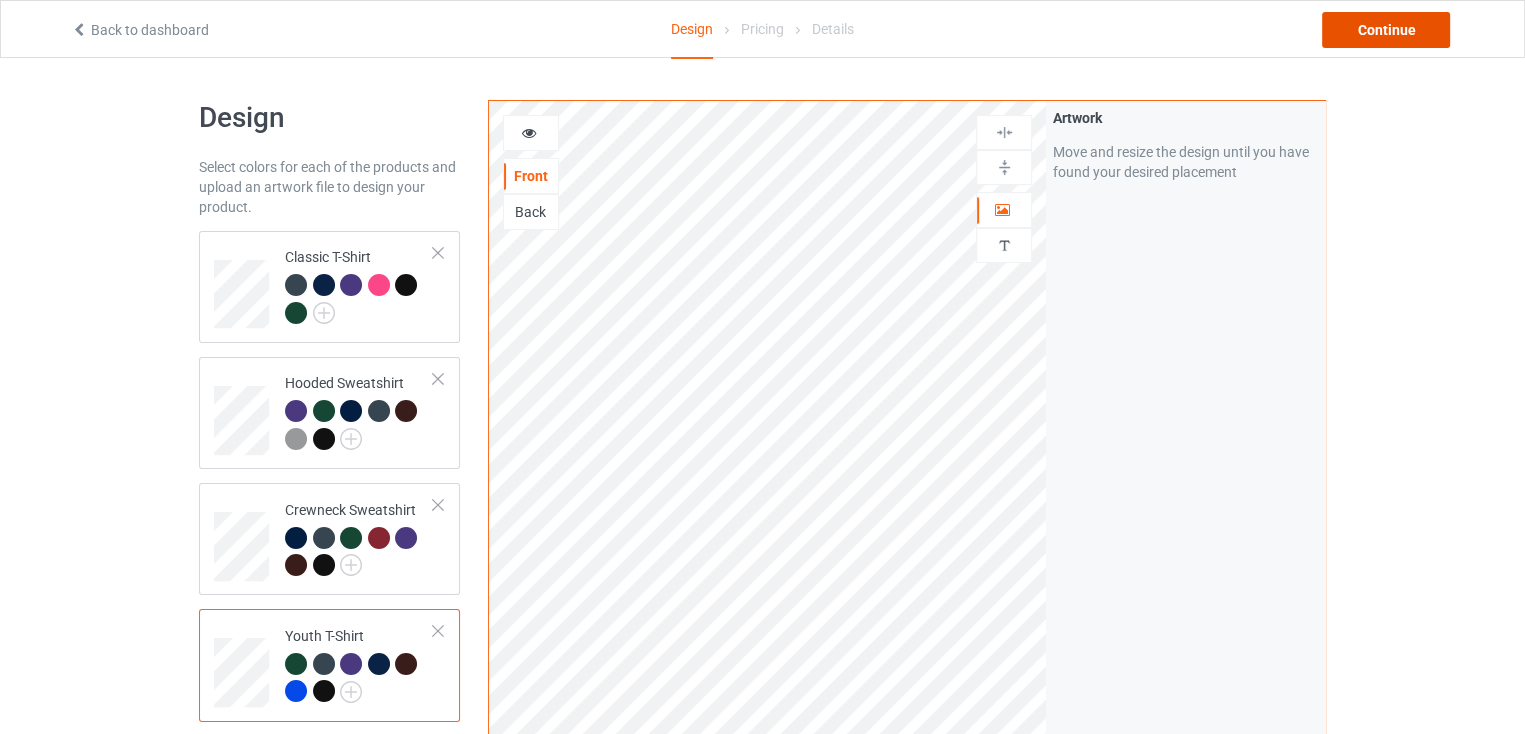 click on "Continue" at bounding box center [1386, 30] 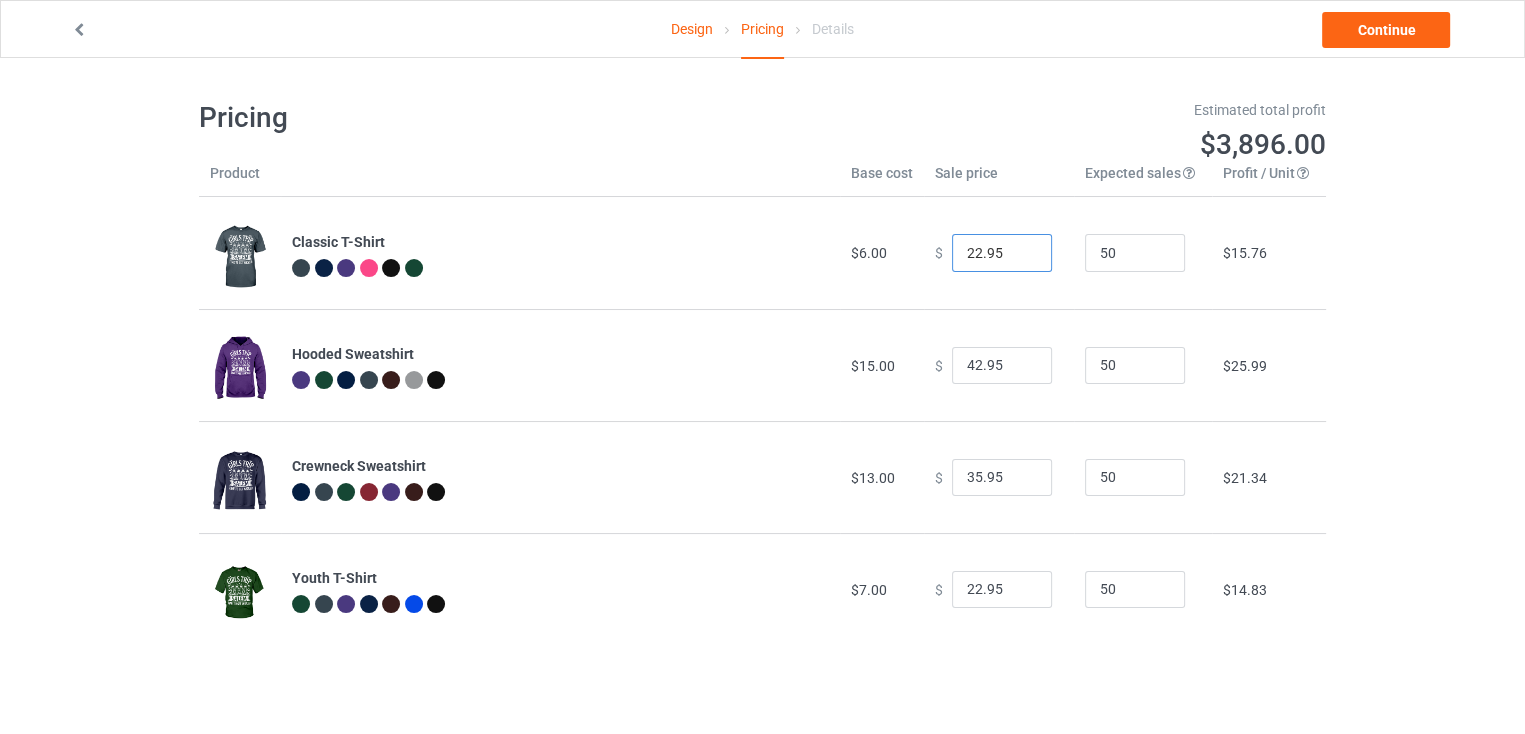 drag, startPoint x: 967, startPoint y: 245, endPoint x: 955, endPoint y: 247, distance: 12.165525 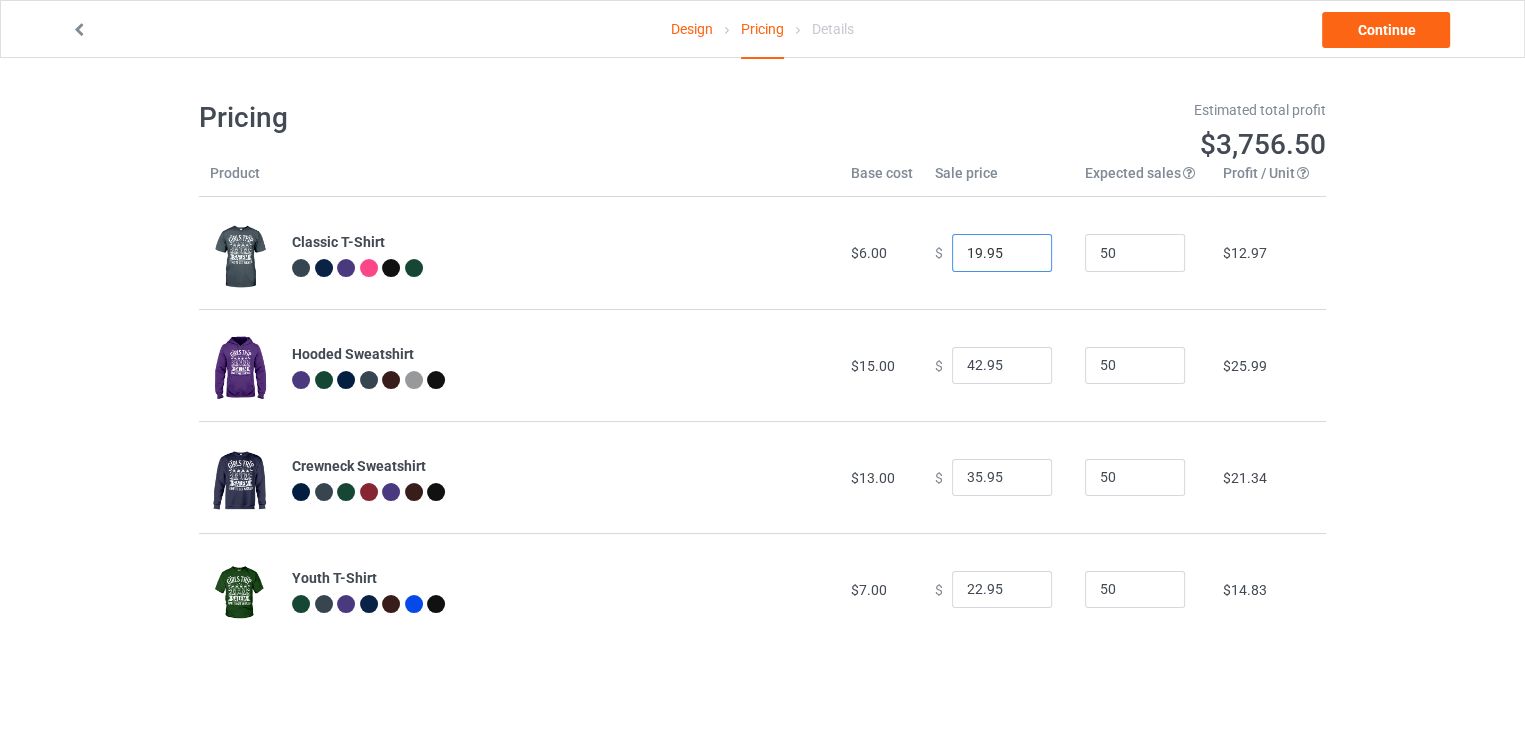click on "19.95" at bounding box center (1002, 253) 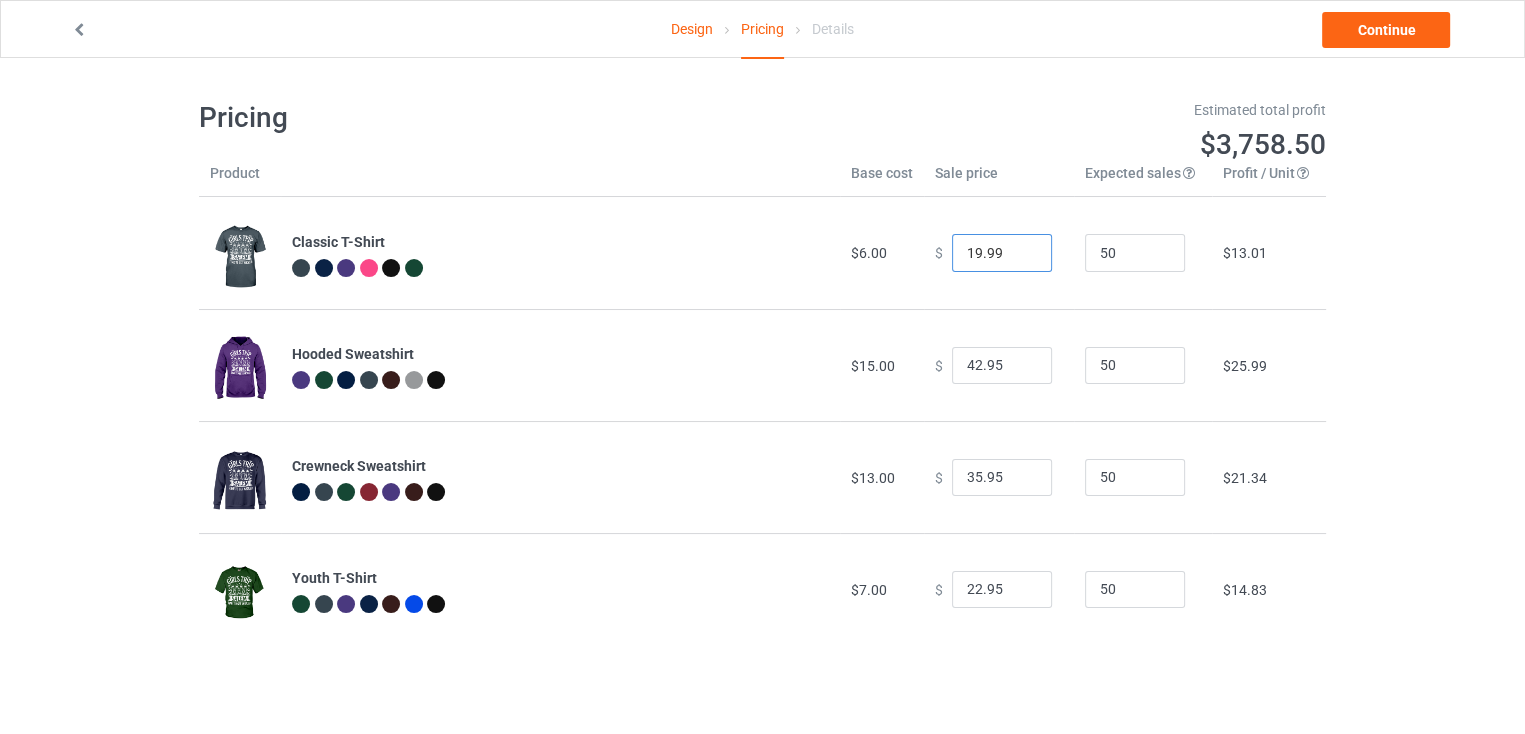 type on "19.99" 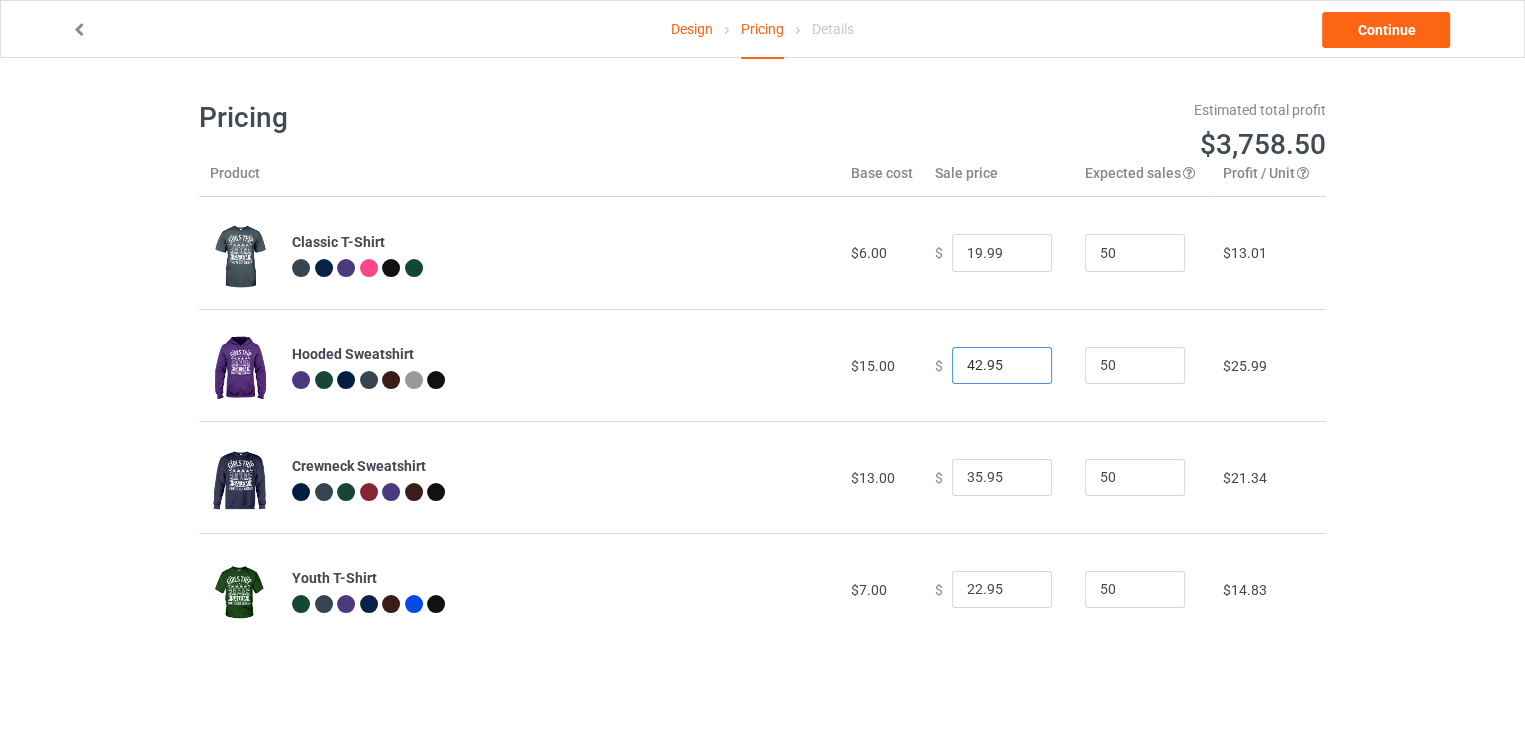 drag, startPoint x: 968, startPoint y: 364, endPoint x: 955, endPoint y: 364, distance: 13 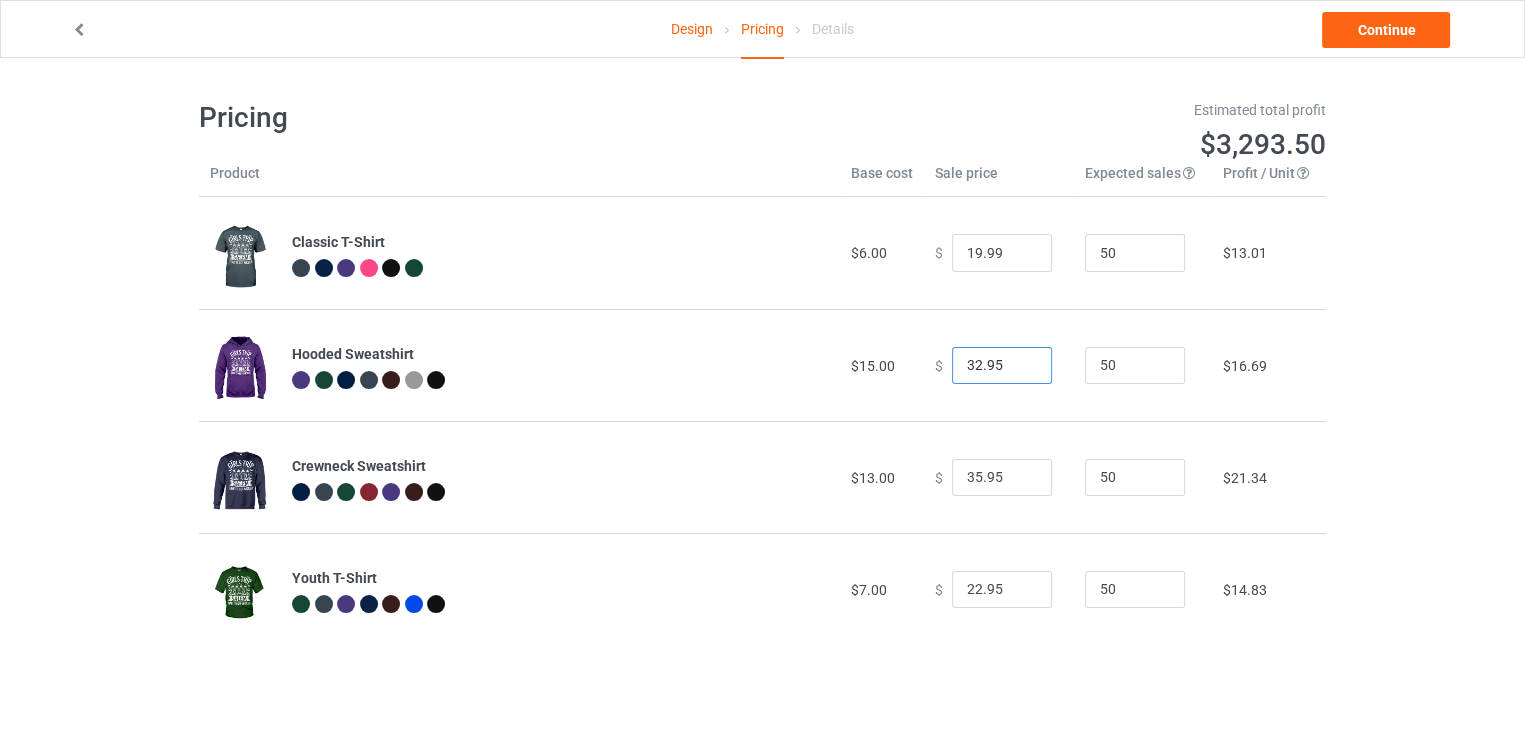 type on "32.95" 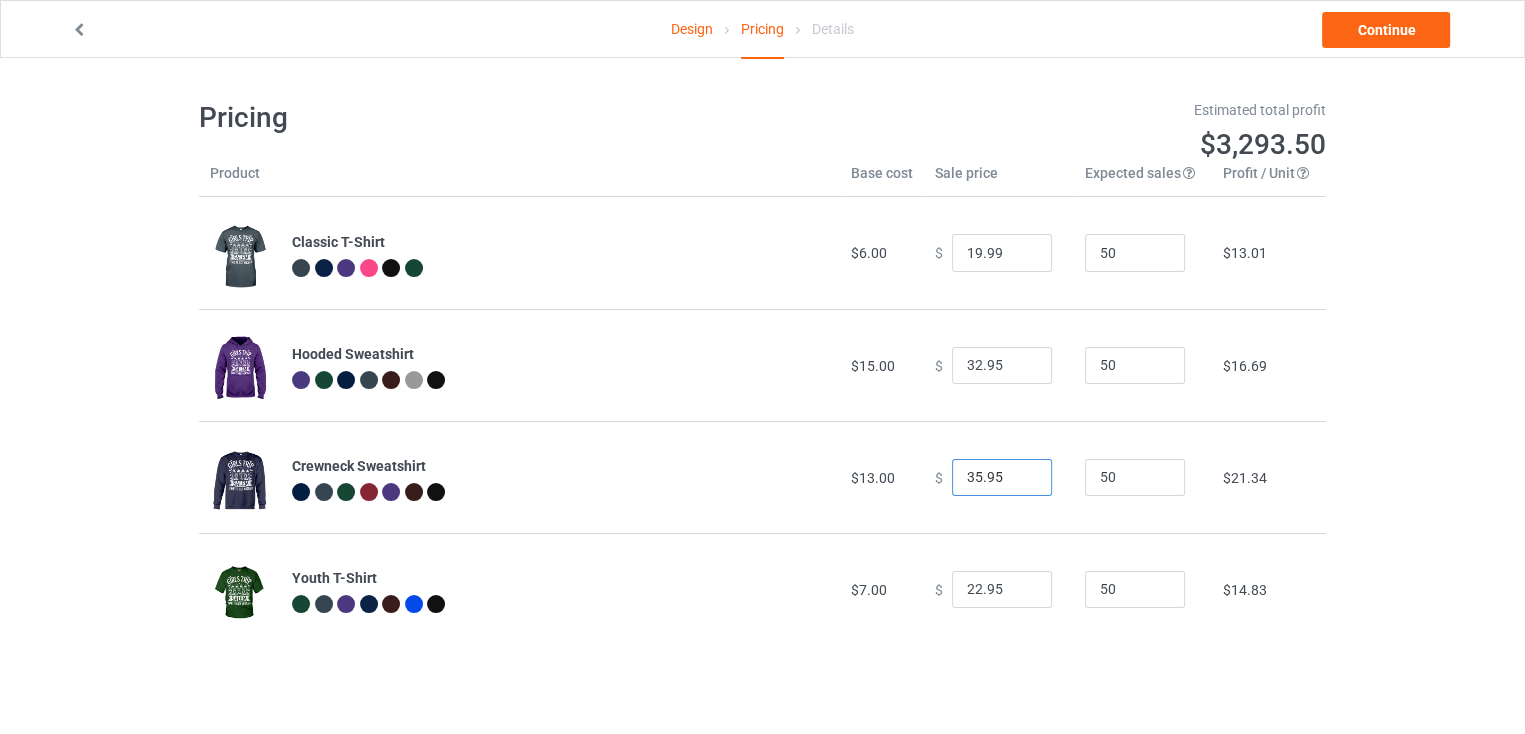 drag, startPoint x: 972, startPoint y: 475, endPoint x: 951, endPoint y: 476, distance: 21.023796 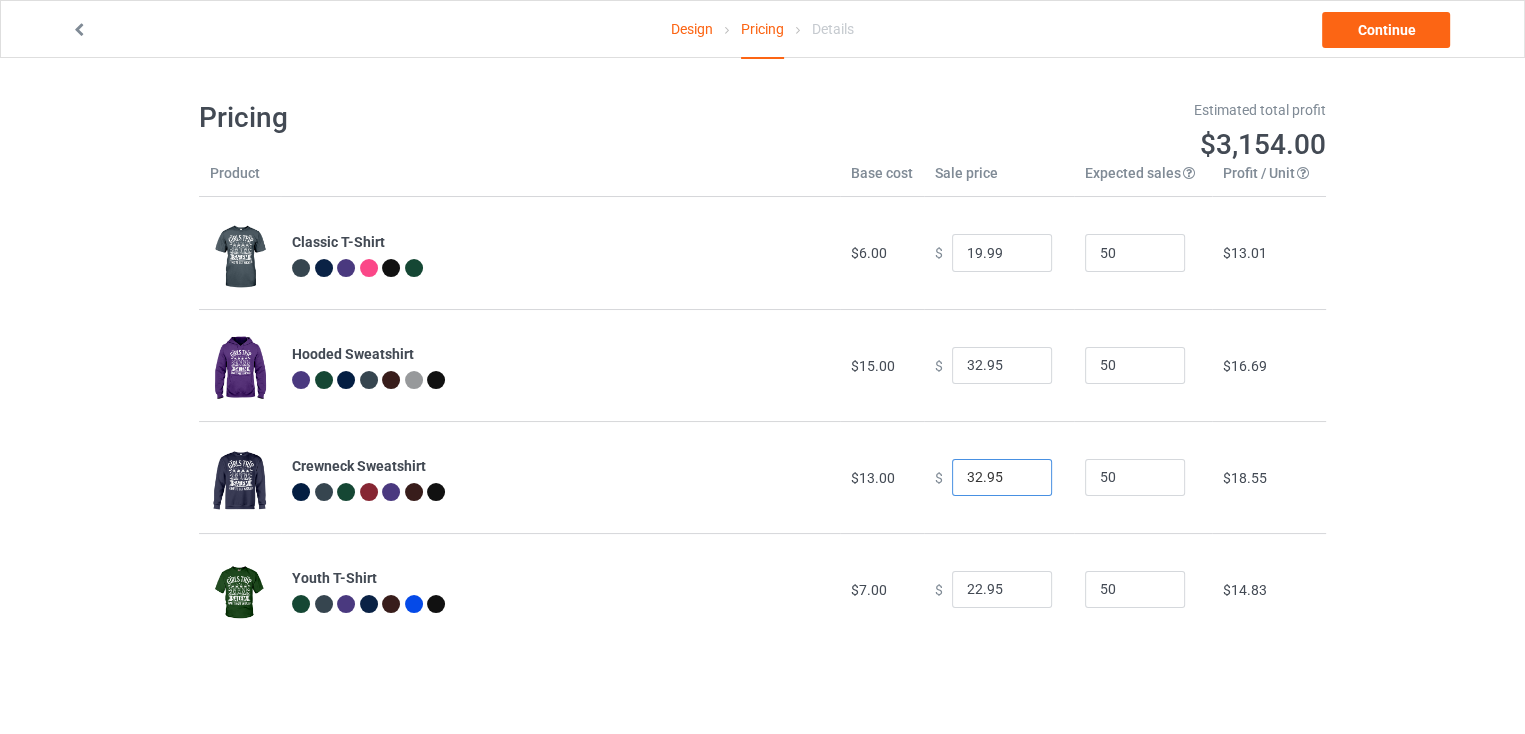 type on "32.95" 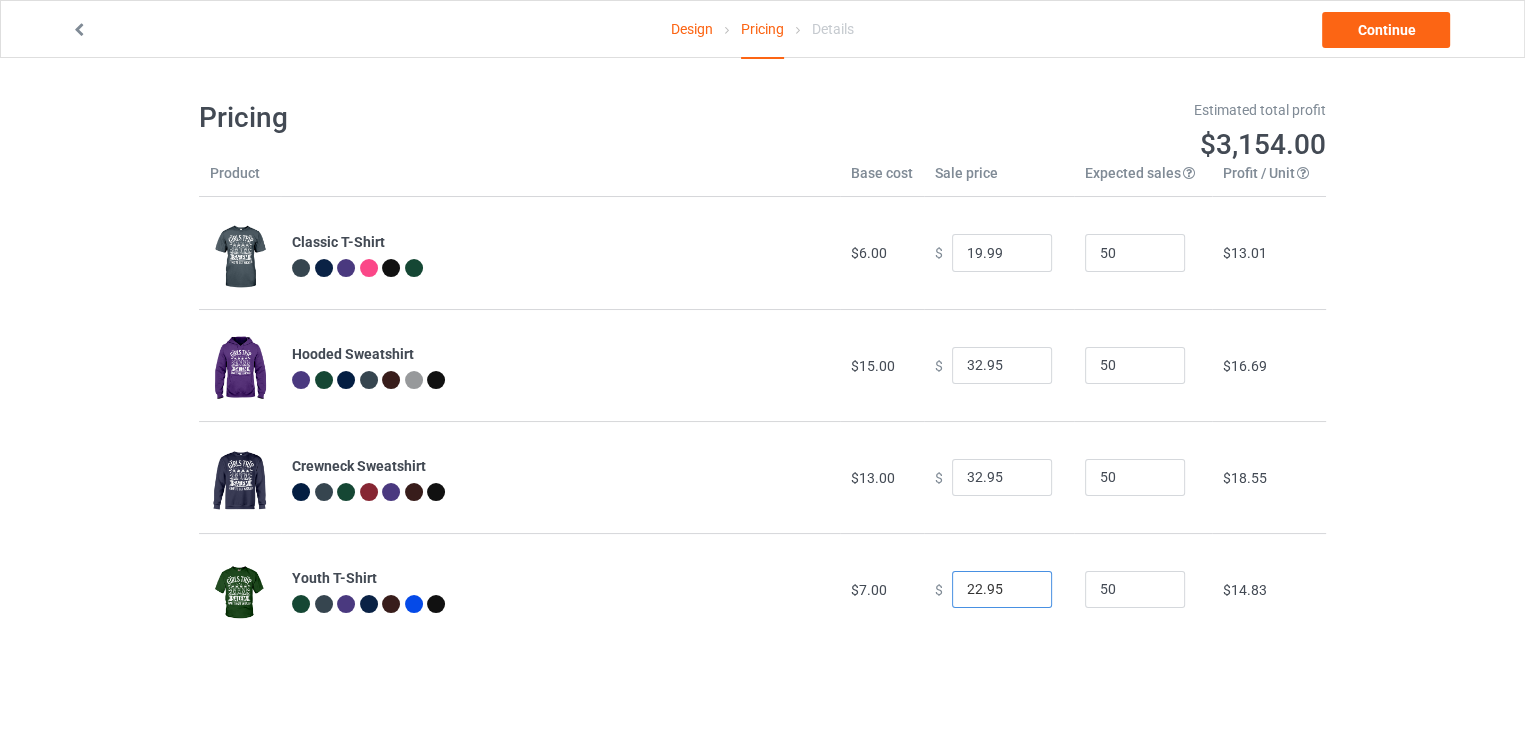 drag, startPoint x: 972, startPoint y: 592, endPoint x: 951, endPoint y: 592, distance: 21 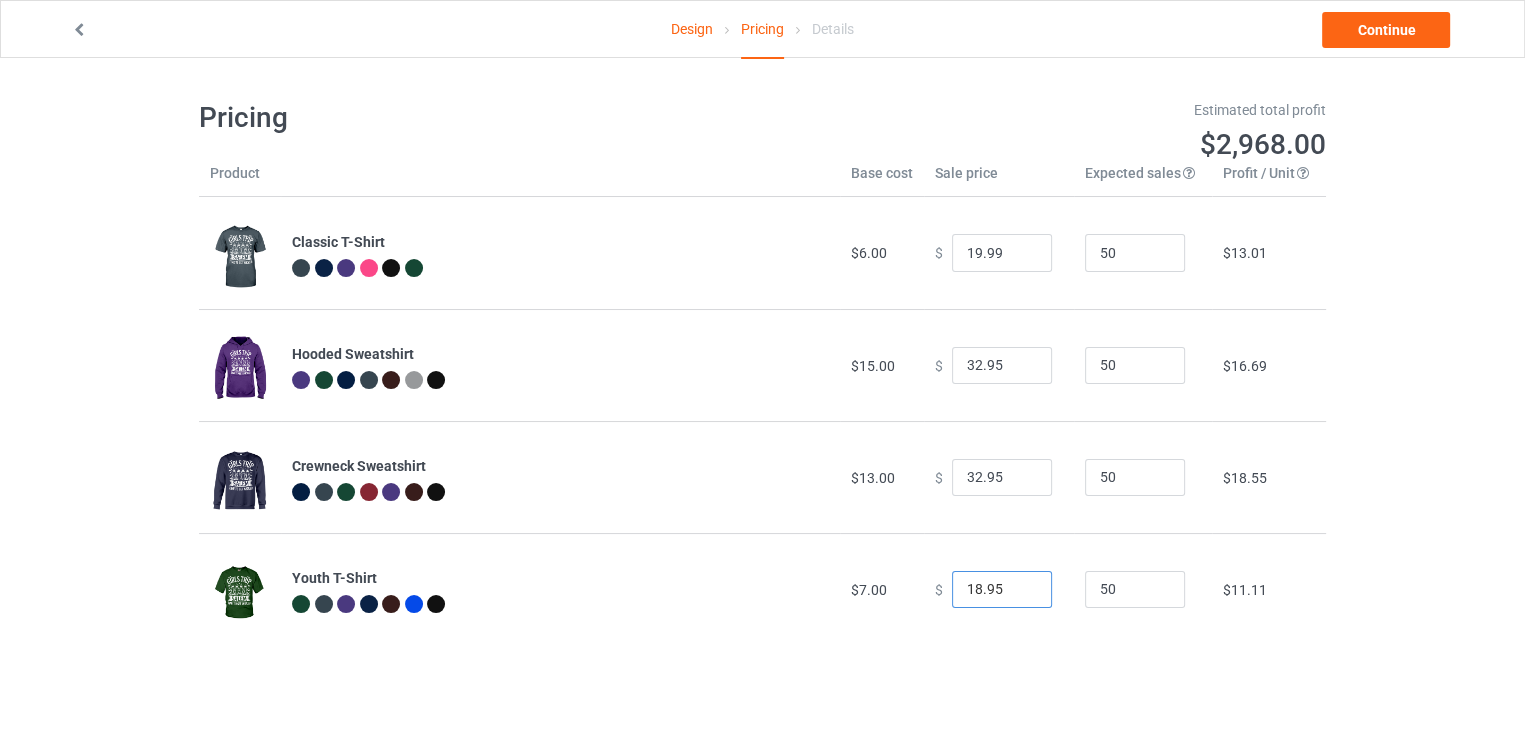click on "18.95" at bounding box center (1002, 590) 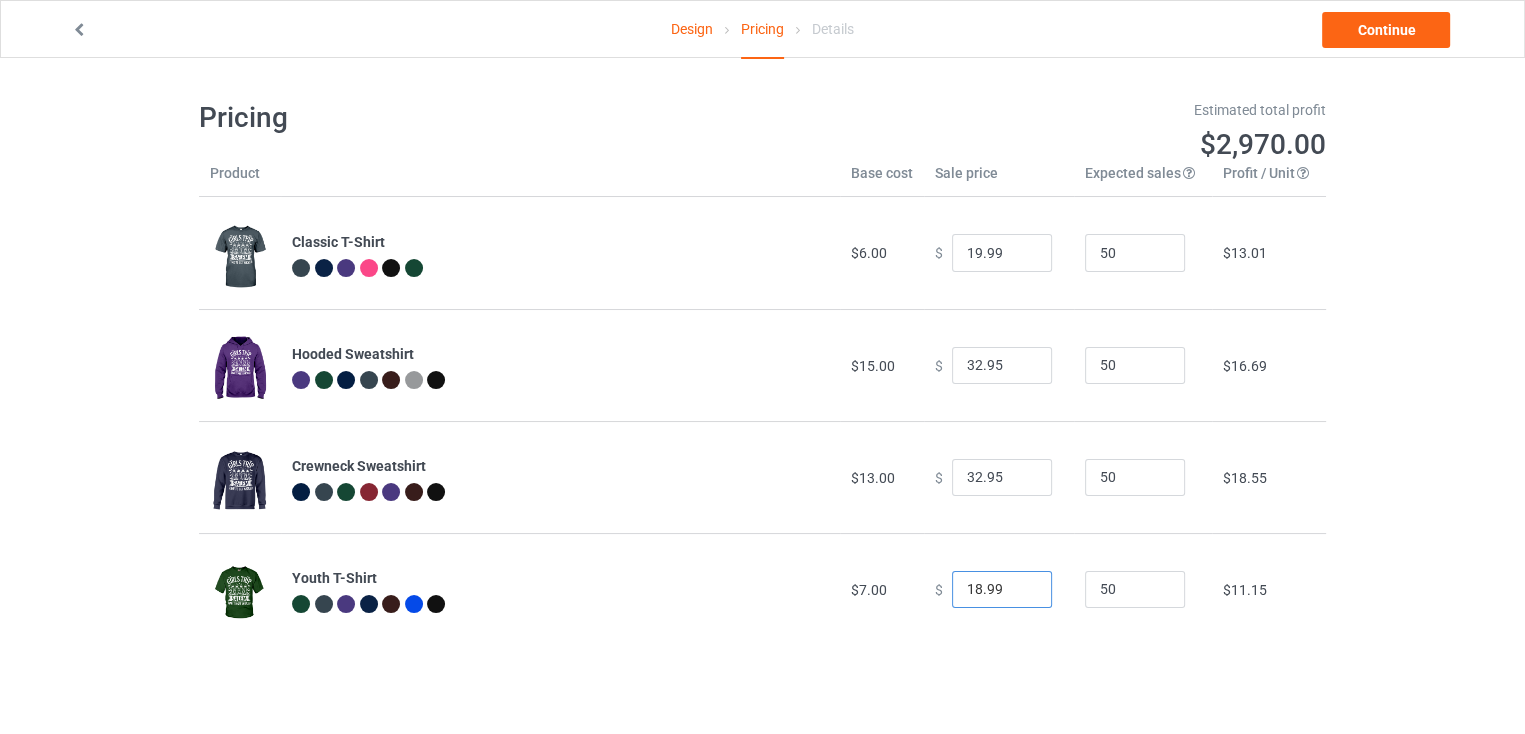 type on "18.99" 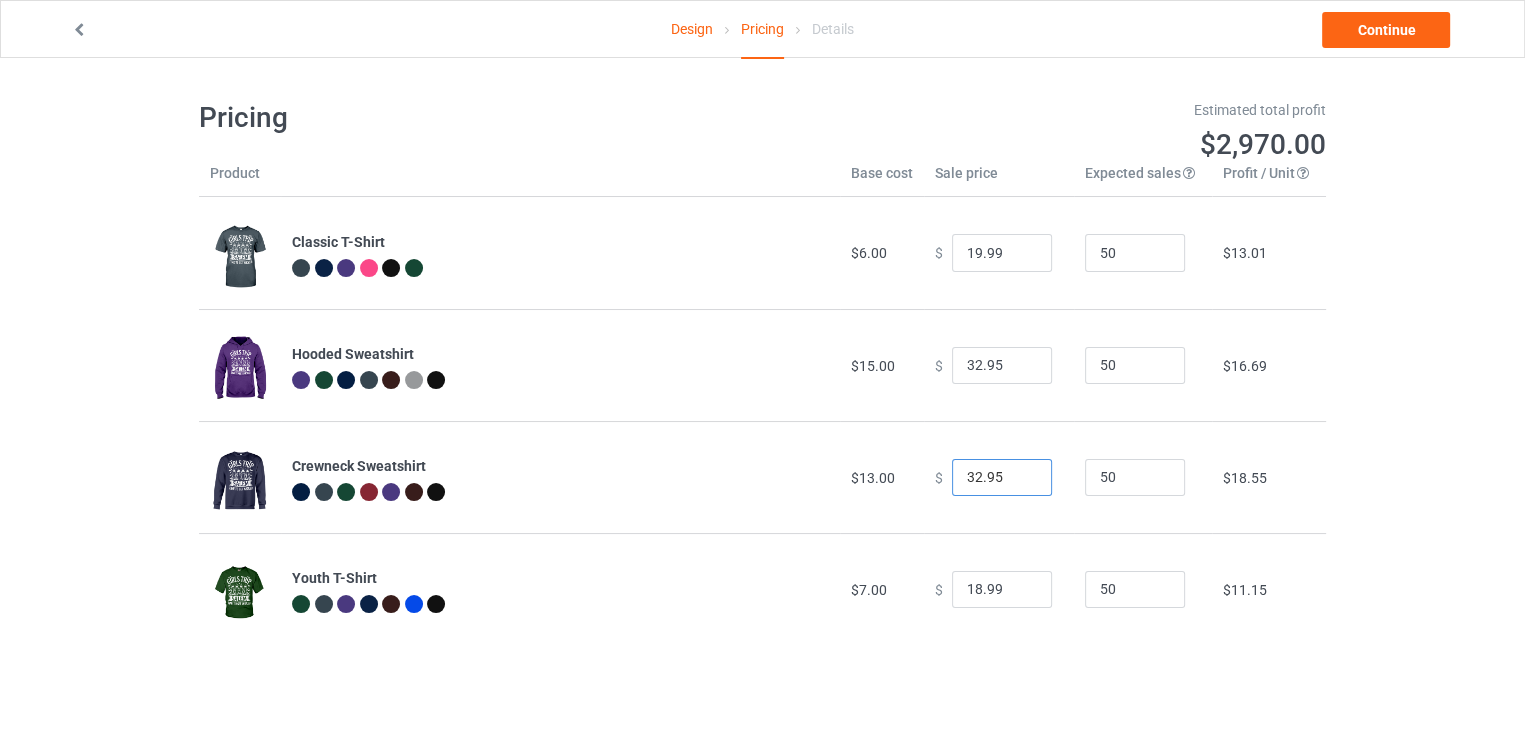 click on "32.95" at bounding box center [1002, 478] 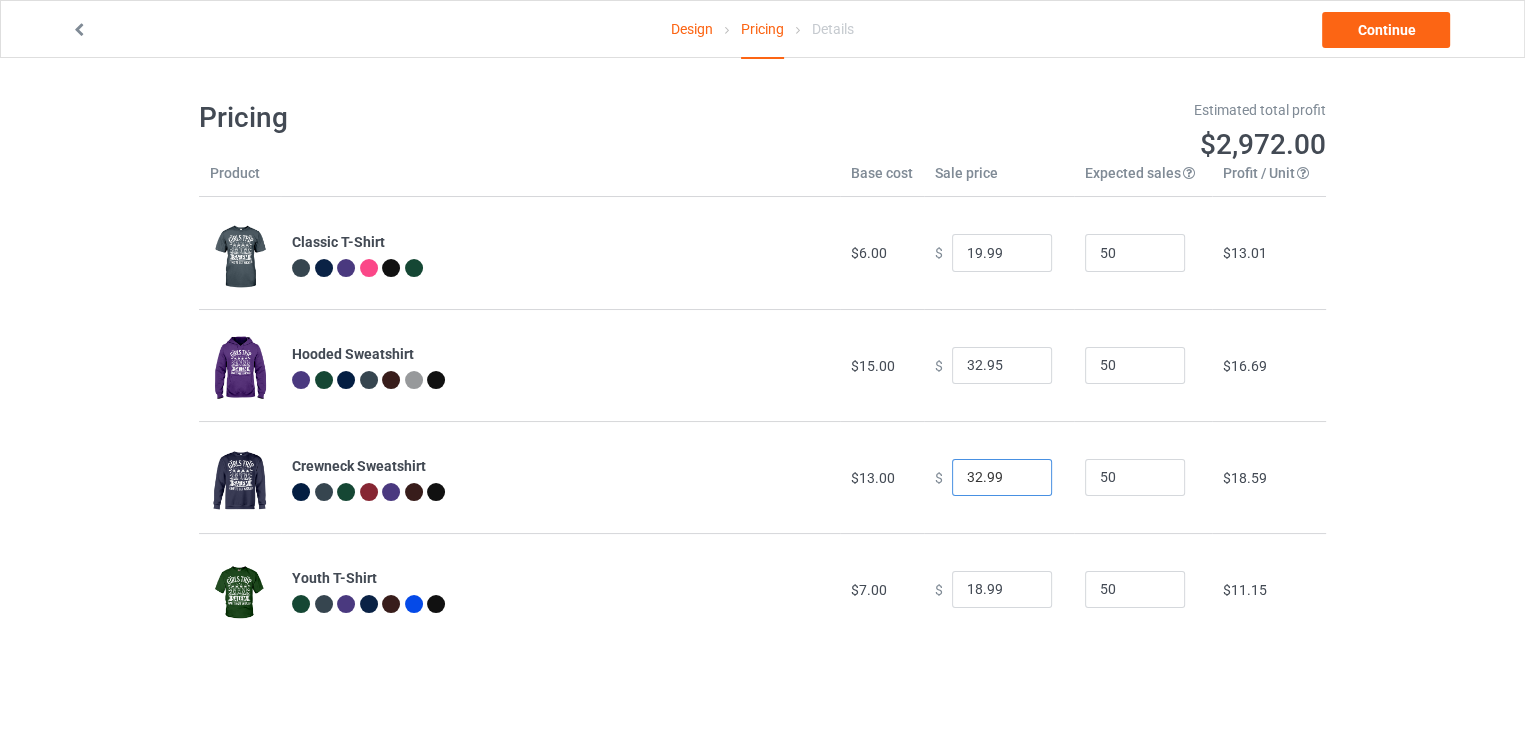type on "32.99" 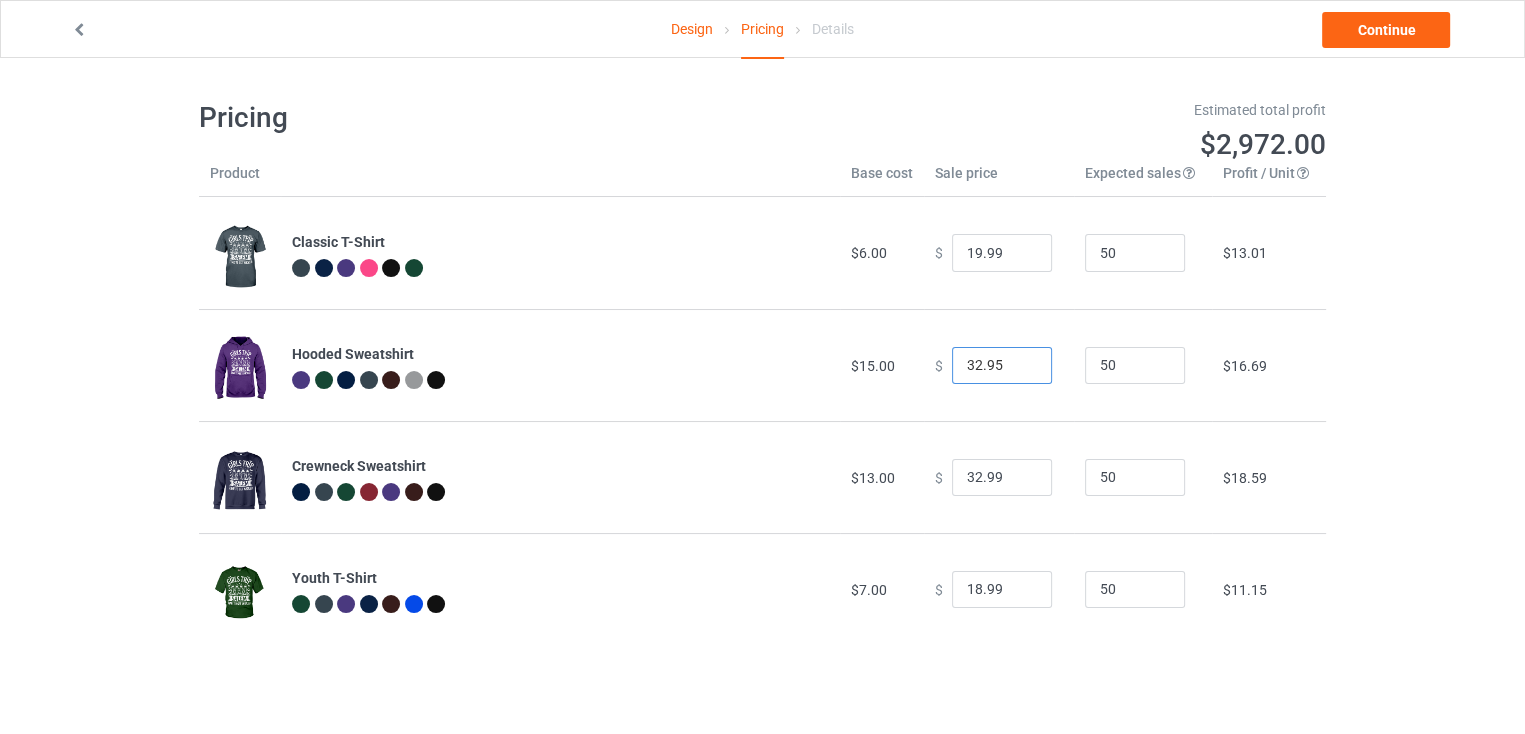 click on "32.95" at bounding box center [1002, 366] 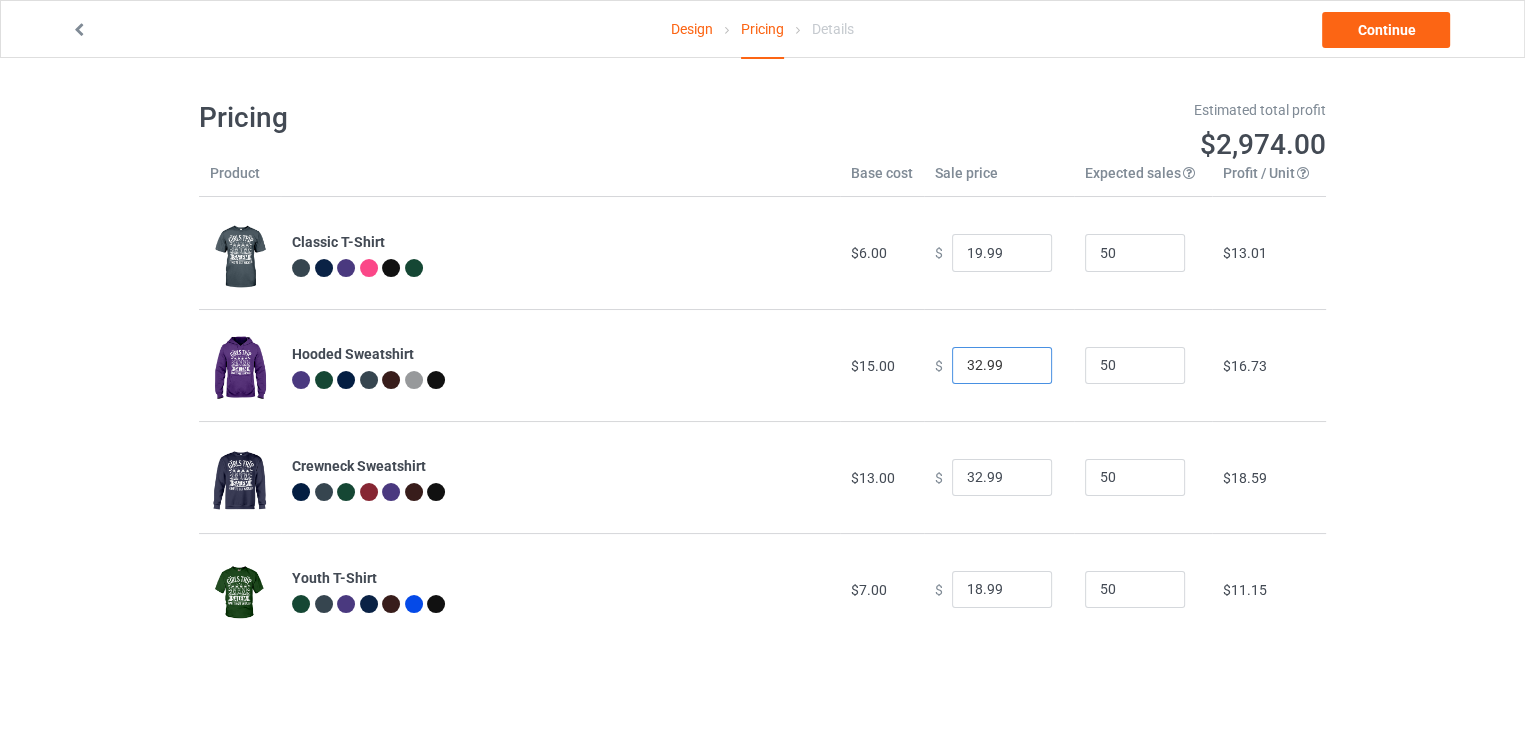 type on "32.99" 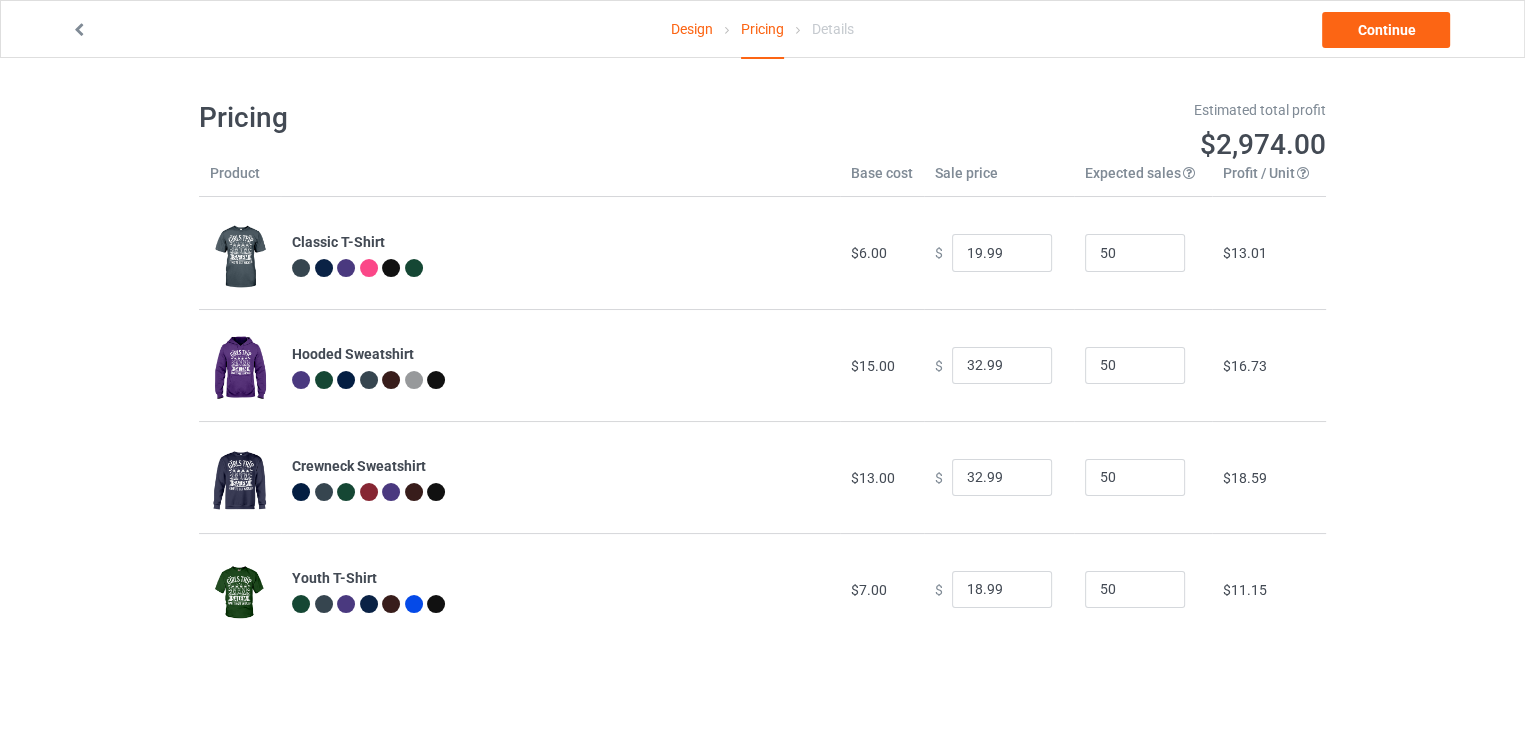 click on "Design Pricing Details Continue Pricing Estimated total profit $2,974.00 Product Base cost Sale price Expected sales   Your expected sales will change your profit estimate (on the right), but will not affect the actual amount of profit you earn. Profit / Unit   Your profit is your sale price minus your base cost and processing fee. Classic T-Shirt $6.00 $     19.99 50 $13.01 Hooded Sweatshirt $15.00 $     32.99 50 $16.73 Crewneck Sweatshirt $13.00 $     32.99 50 $18.59 Youth T-Shirt $7.00 $     18.99 50 $11.15" at bounding box center (762, 372) 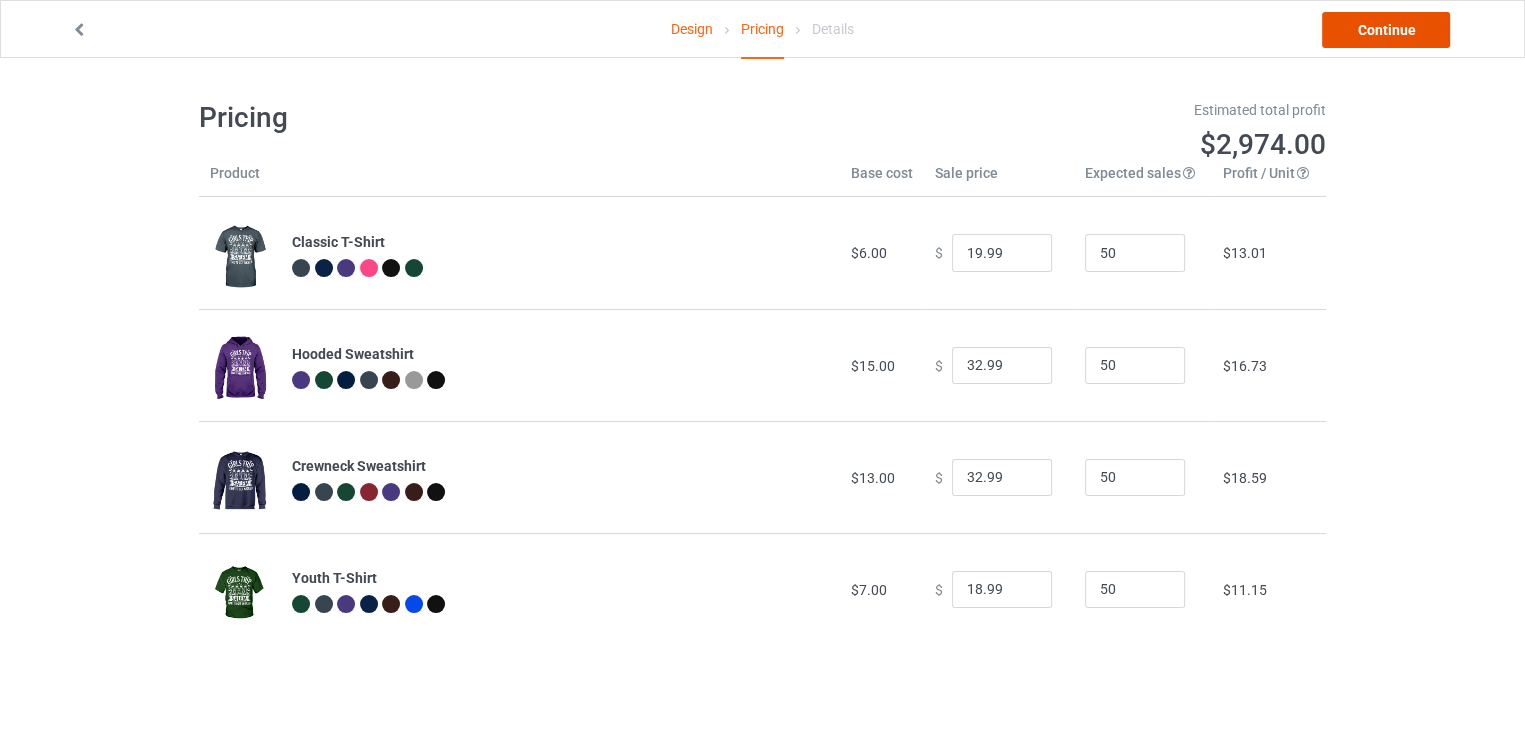 click on "Continue" at bounding box center [1386, 30] 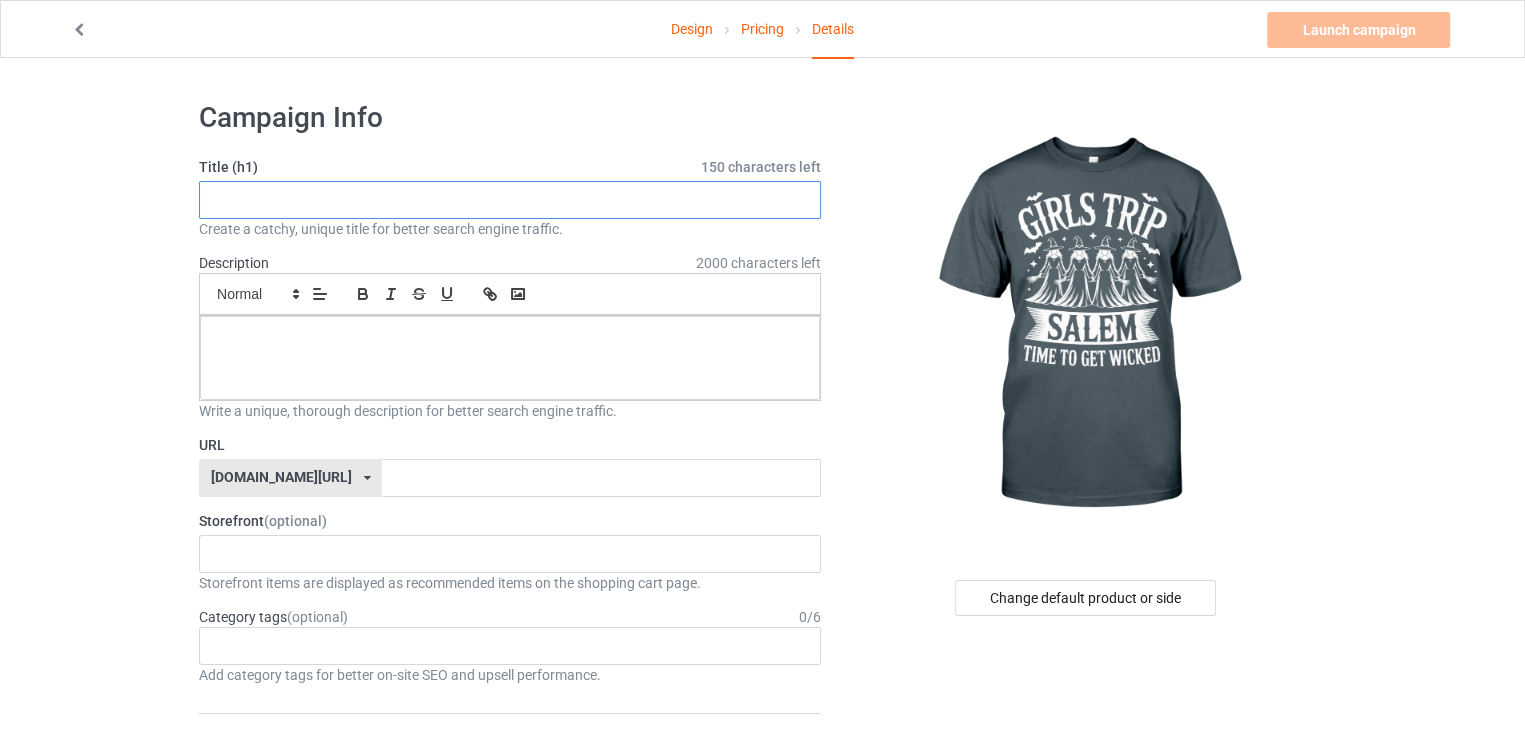 click at bounding box center (510, 200) 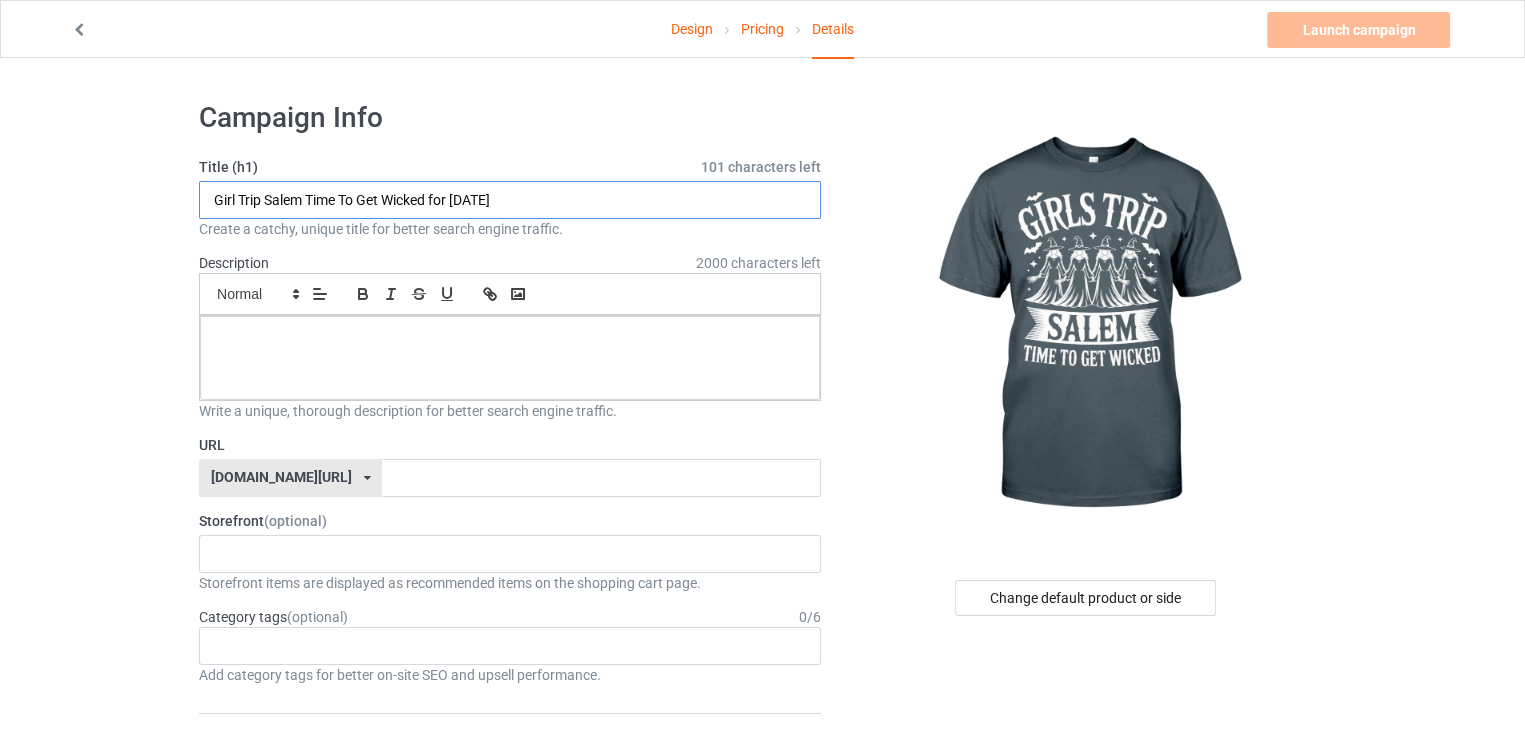 type on "Girl Trip Salem Time To Get Wicked for Halloween" 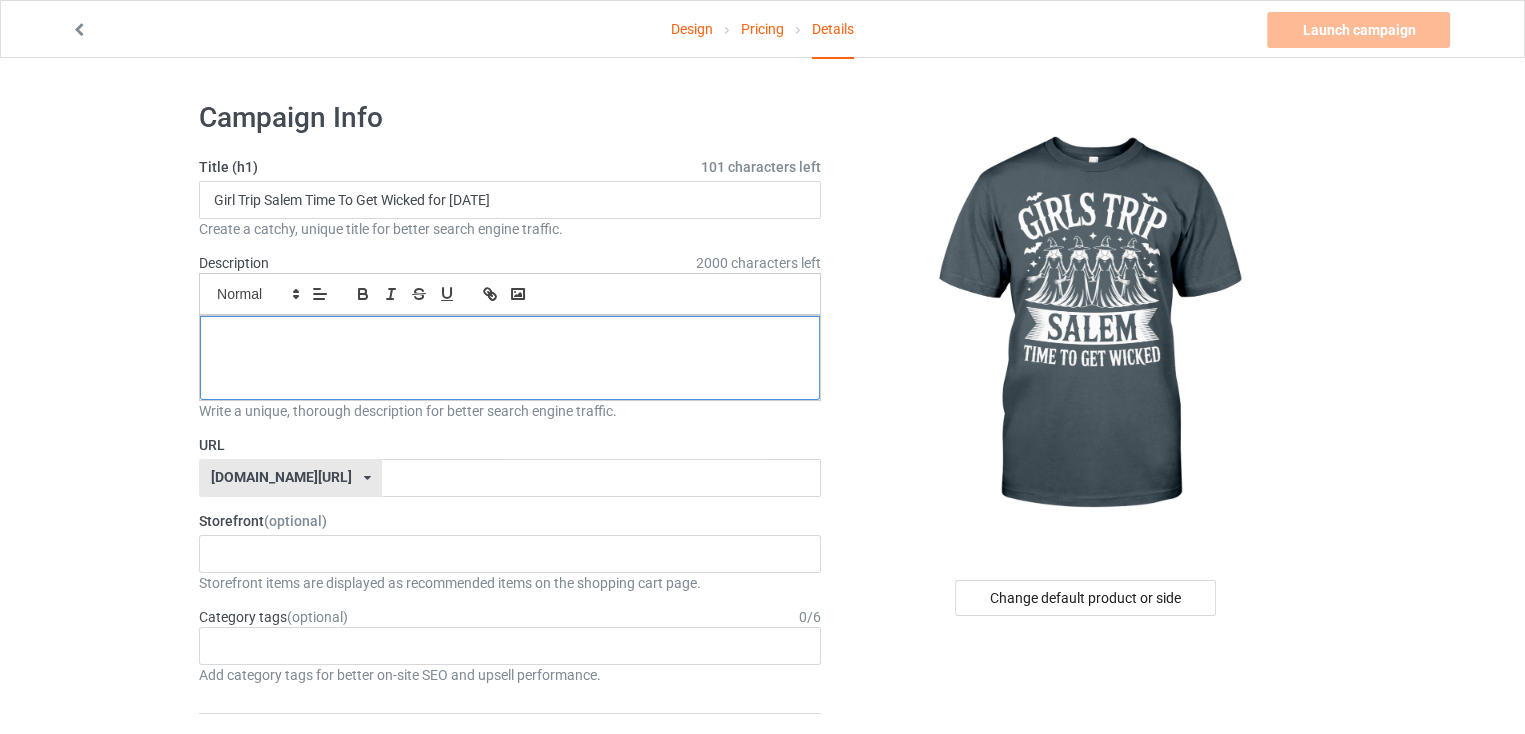 click at bounding box center [510, 358] 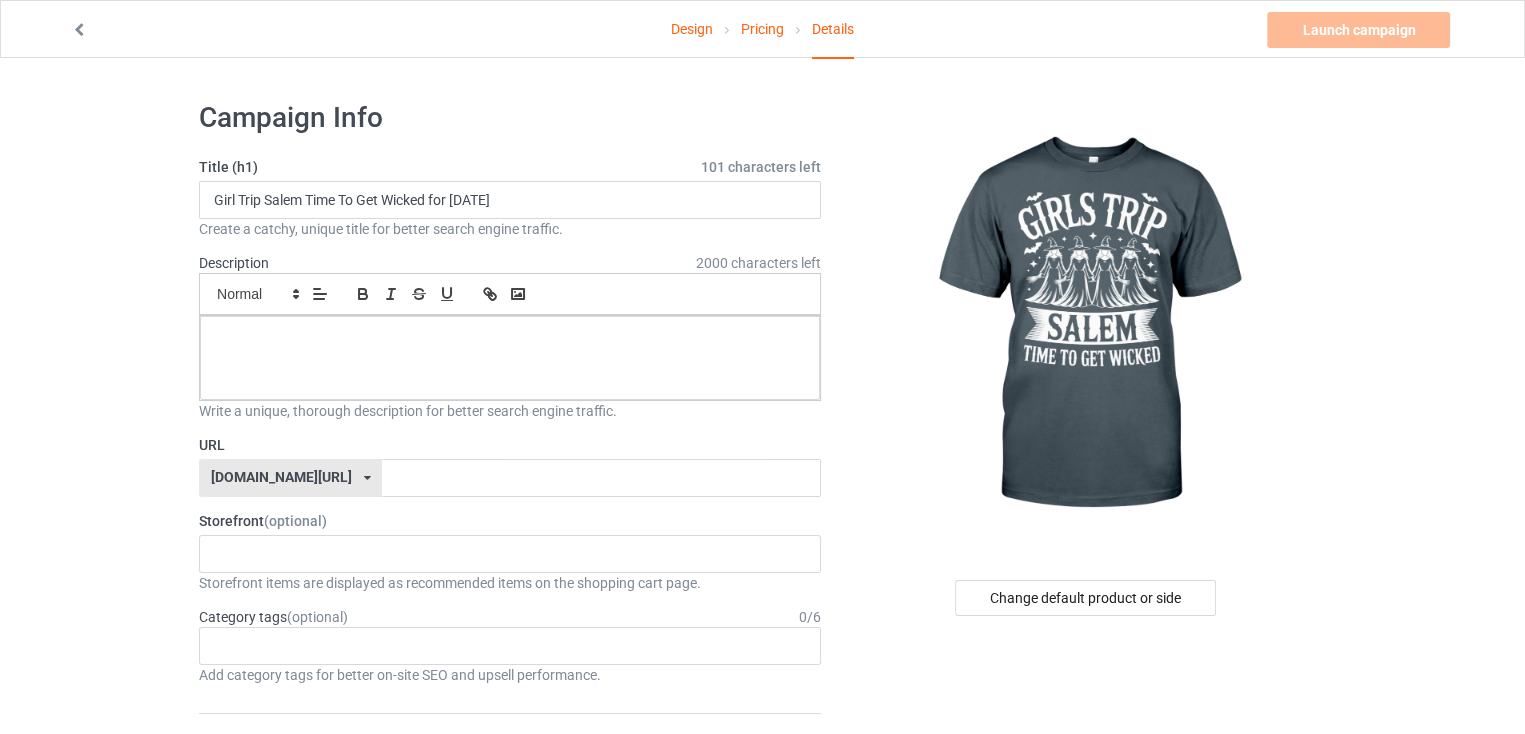 click on "Title (h1) 101   characters left Girl Trip Salem Time To Get Wicked for Halloween Create a catchy, unique title for better search engine traffic. Description 2000   characters left       Small Normal Large Big Huge                                                                                     Write a unique, thorough description for better search engine traffic. URL teechip.com/ teechip.com/ 587d0d41cee36fd012c64a69 Storefront (optional) halloweenhype385 684707eebaa9dc0035f9edac Storefront items are displayed as recommended items on the shopping cart page. Category tags (optional) 0 / 6 Age > 1-19 > 1 Age > 1-12 Months > 1 Month Age > 1-12 Months Age > 1-19 Age > 1-19 > 10 Age > 1-12 Months > 10 Month Age > 80-100 > 100 Sports > Running > 10K Run Age > 1-19 > 11 Age > 1-12 Months > 11 Month Age > 1-19 > 12 Age > 1-12 Months > 12 Month Age > 1-19 > 13 Age > 1-19 > 14 Age > 1-19 > 15 Sports > Running > 15K Run Age > 1-19 > 16 Age > 1-19 > 17 Age > 1-19 > 18 Age > 1-19 > 19 Age > Decades > 1920s Age > 20-39" at bounding box center [510, 1064] 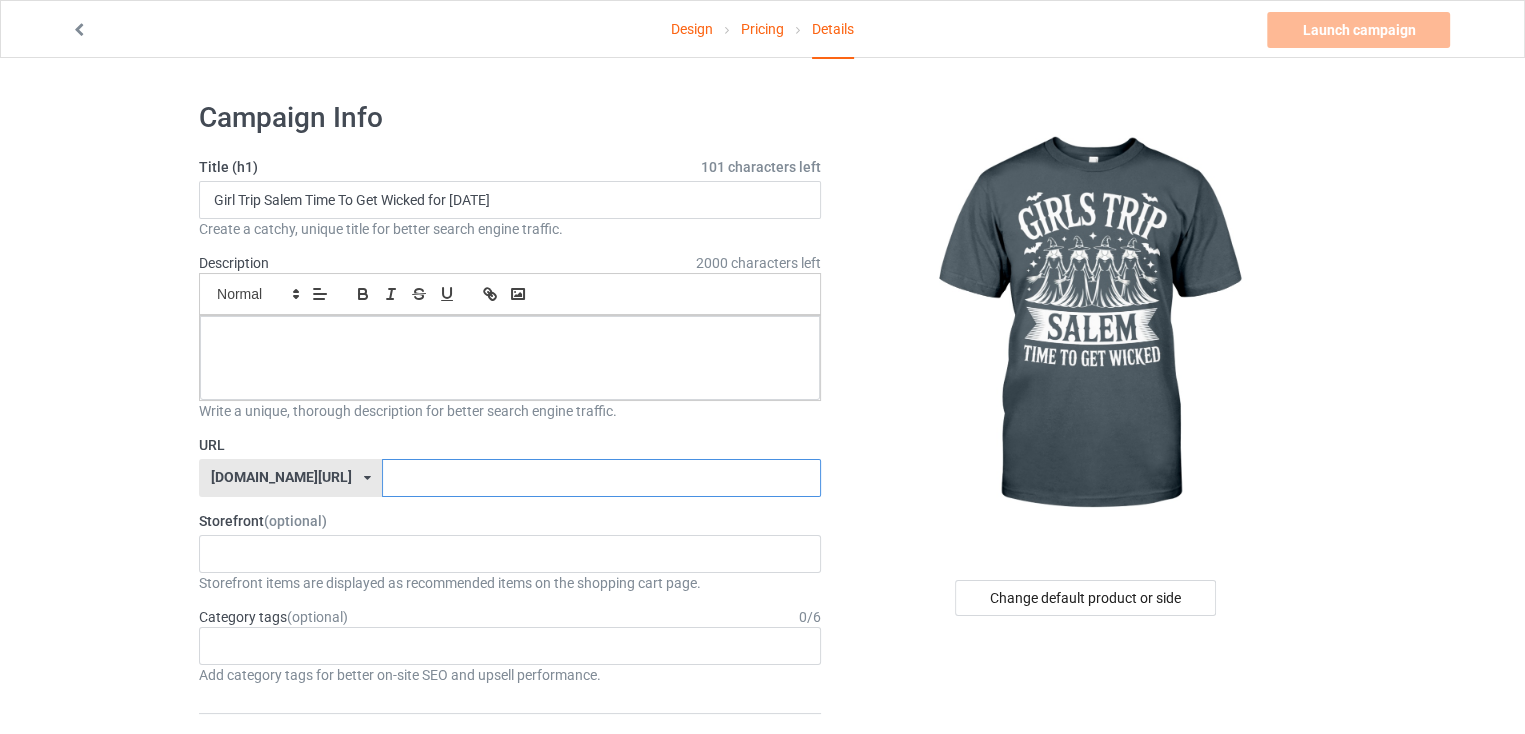 click at bounding box center (601, 478) 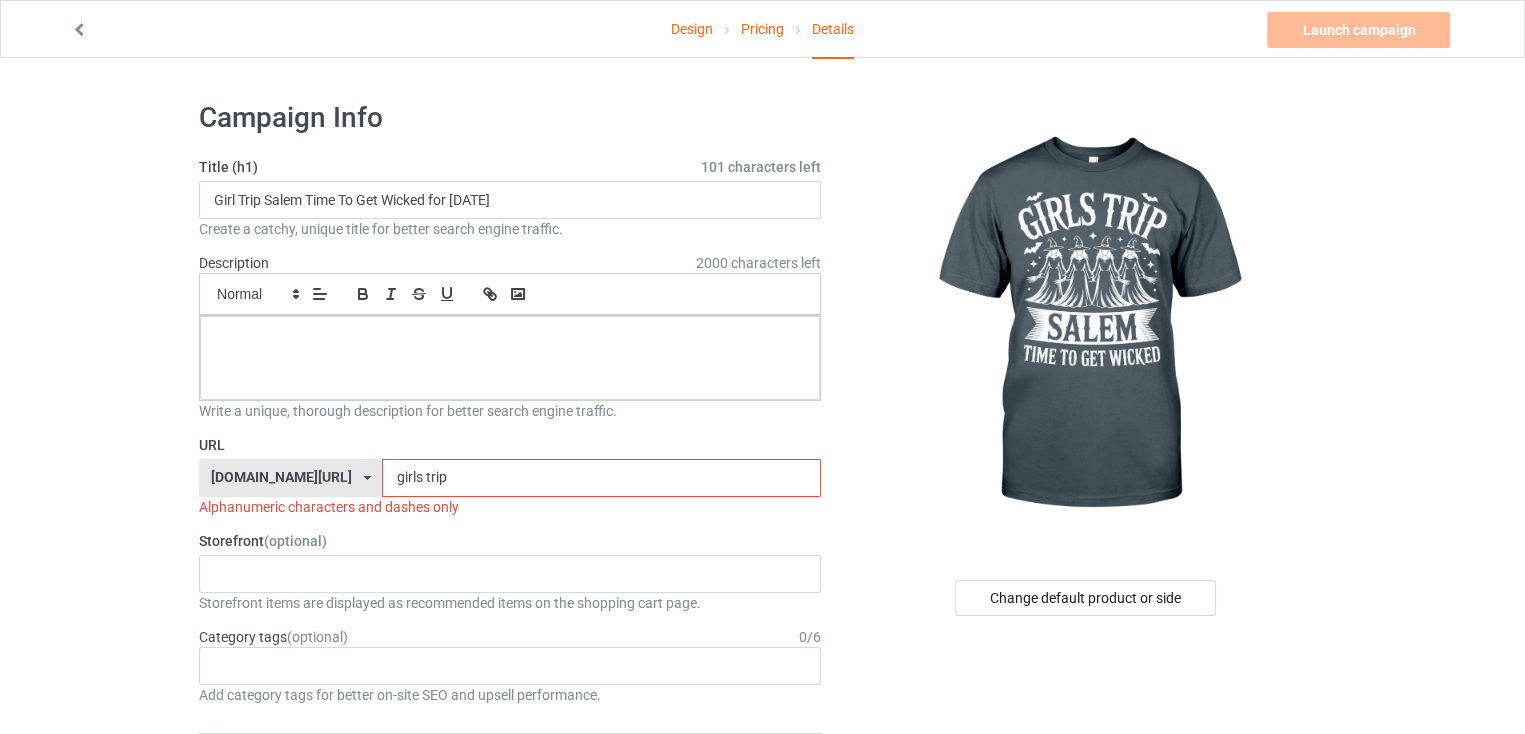 click on "girls trip" at bounding box center [601, 478] 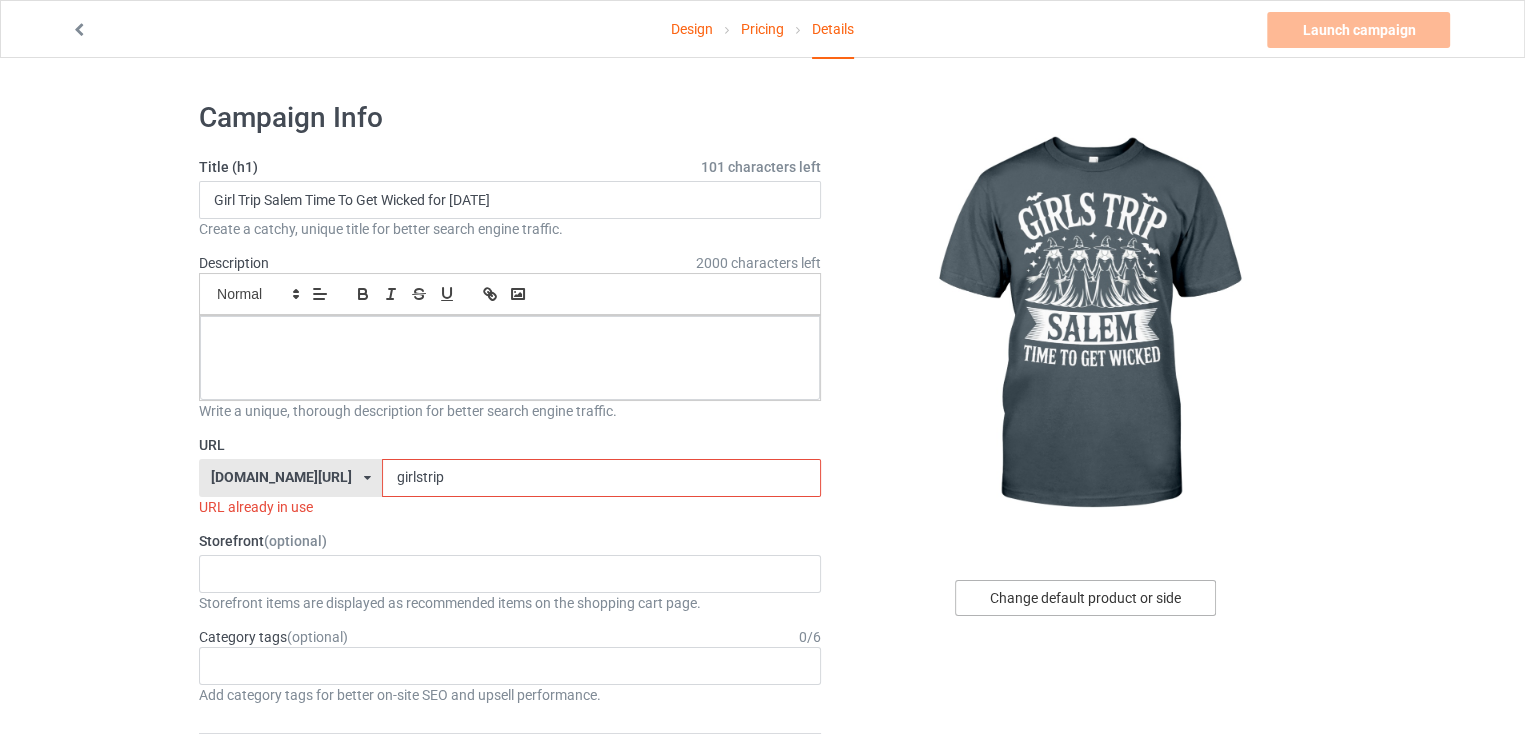 click on "Change default product or side" at bounding box center [1085, 598] 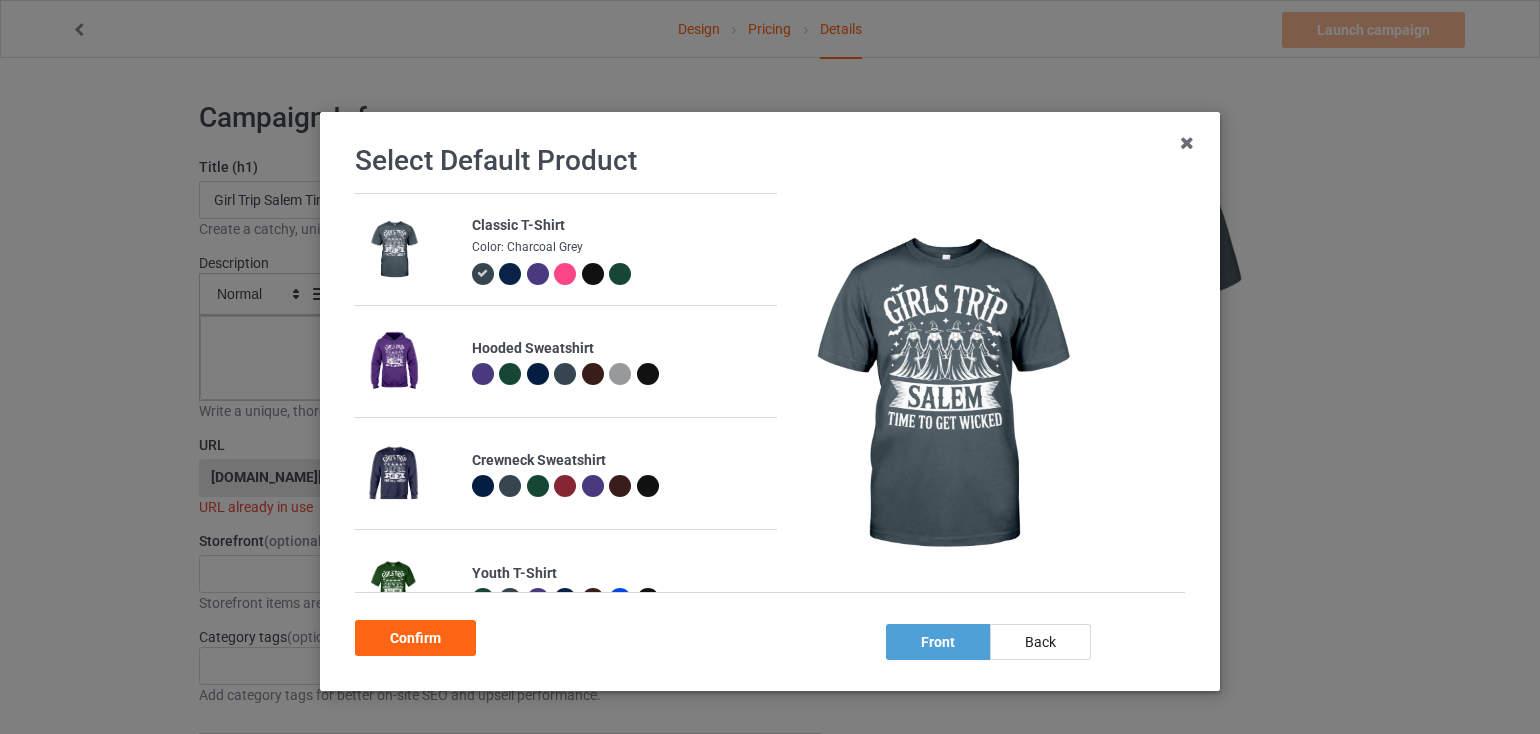 scroll, scrollTop: 49, scrollLeft: 0, axis: vertical 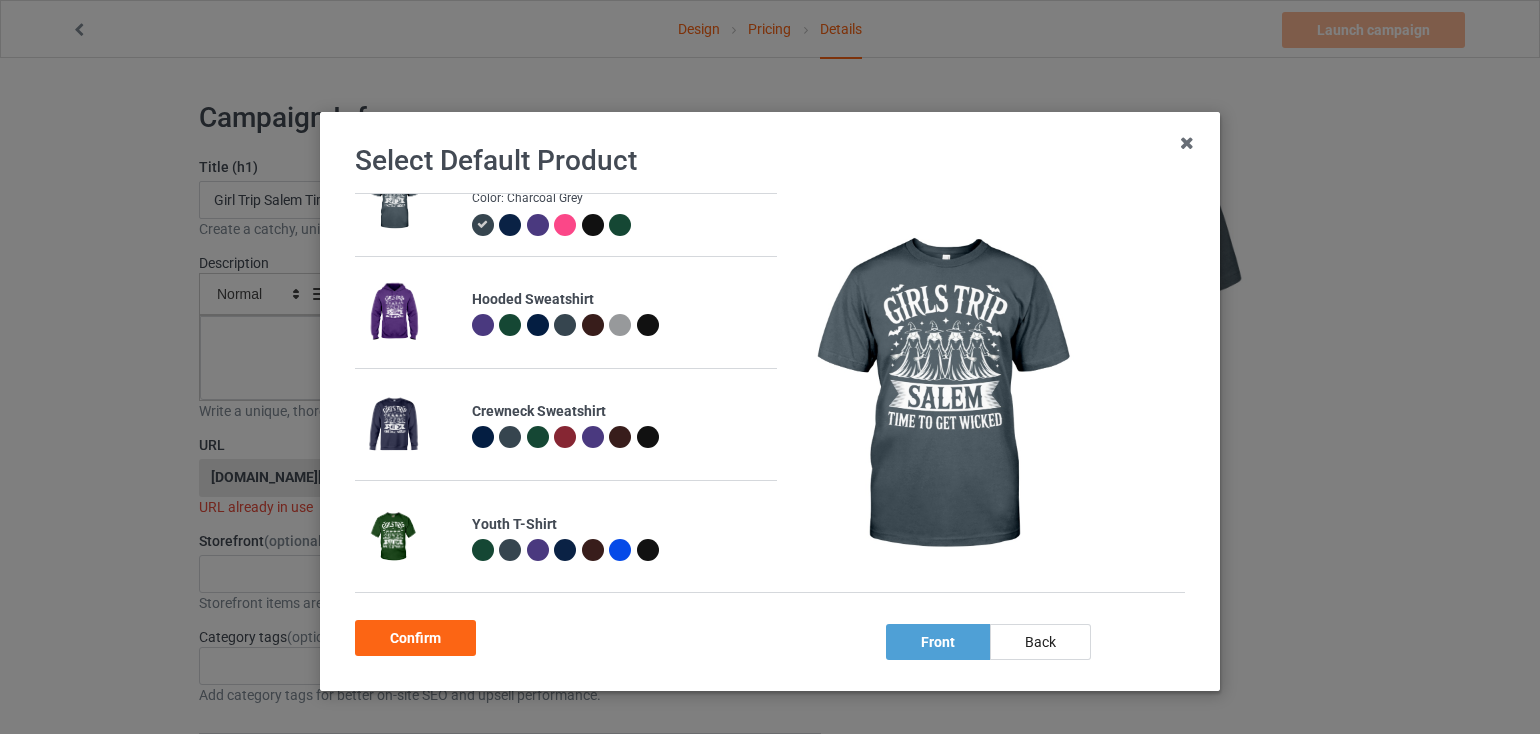 click at bounding box center [648, 437] 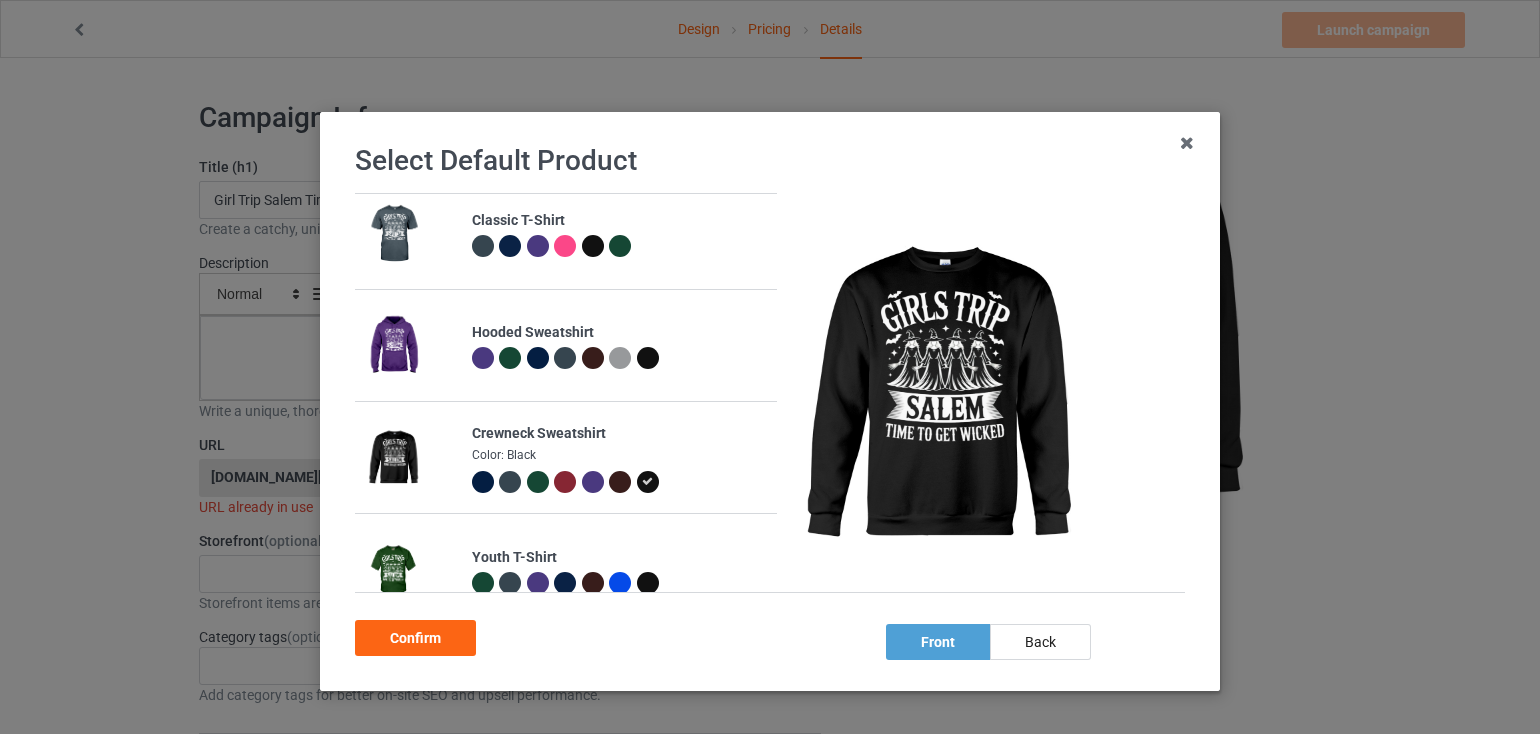 scroll, scrollTop: 0, scrollLeft: 0, axis: both 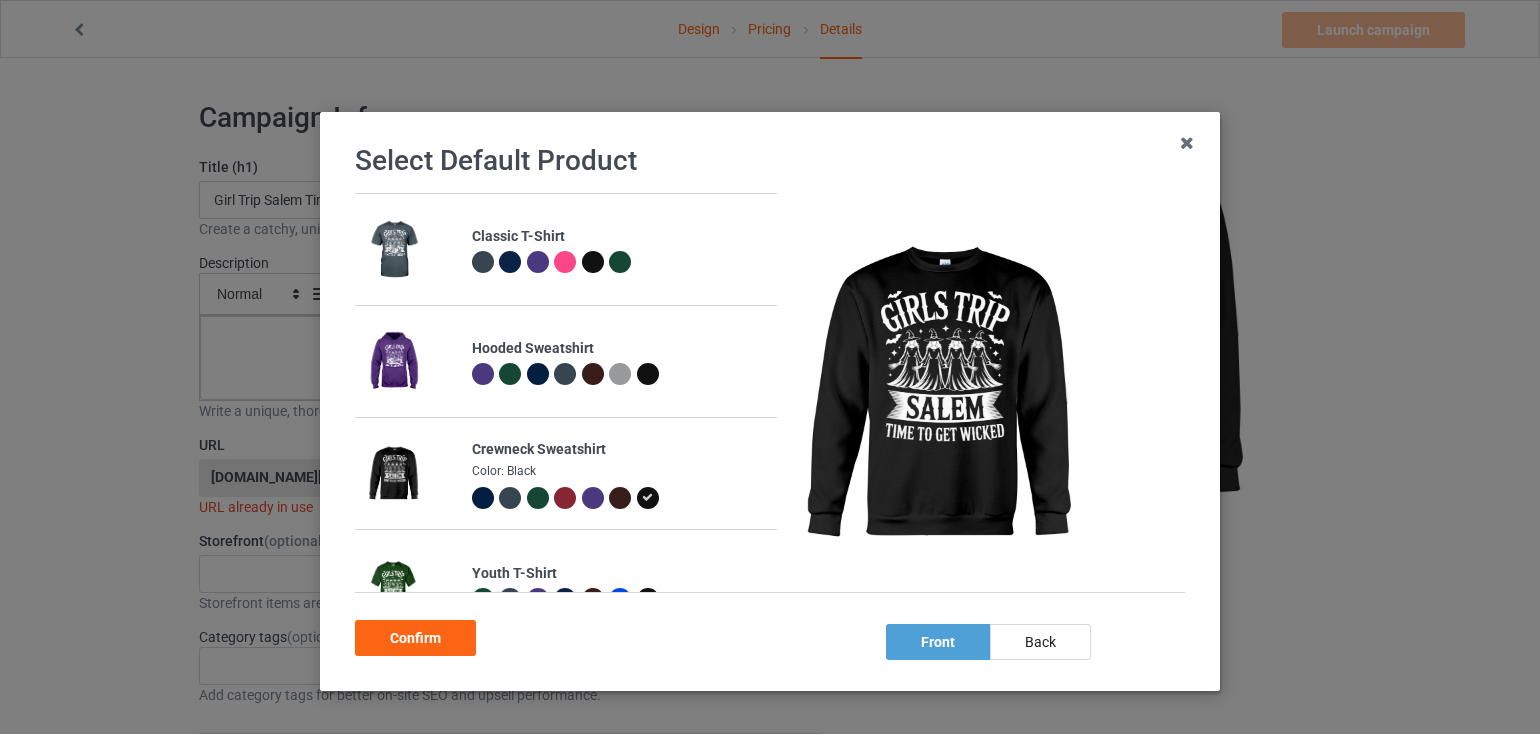 click at bounding box center [593, 262] 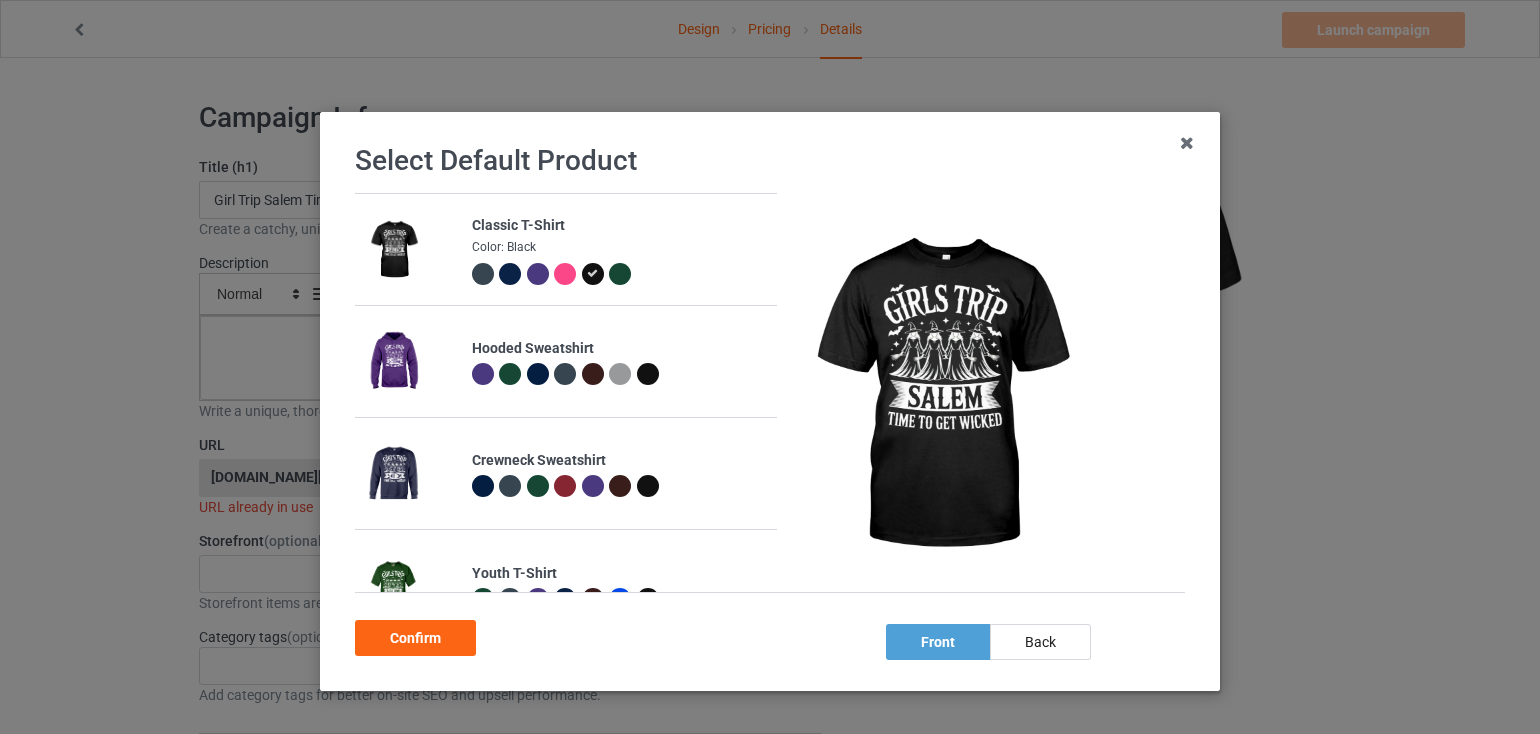 click at bounding box center (648, 374) 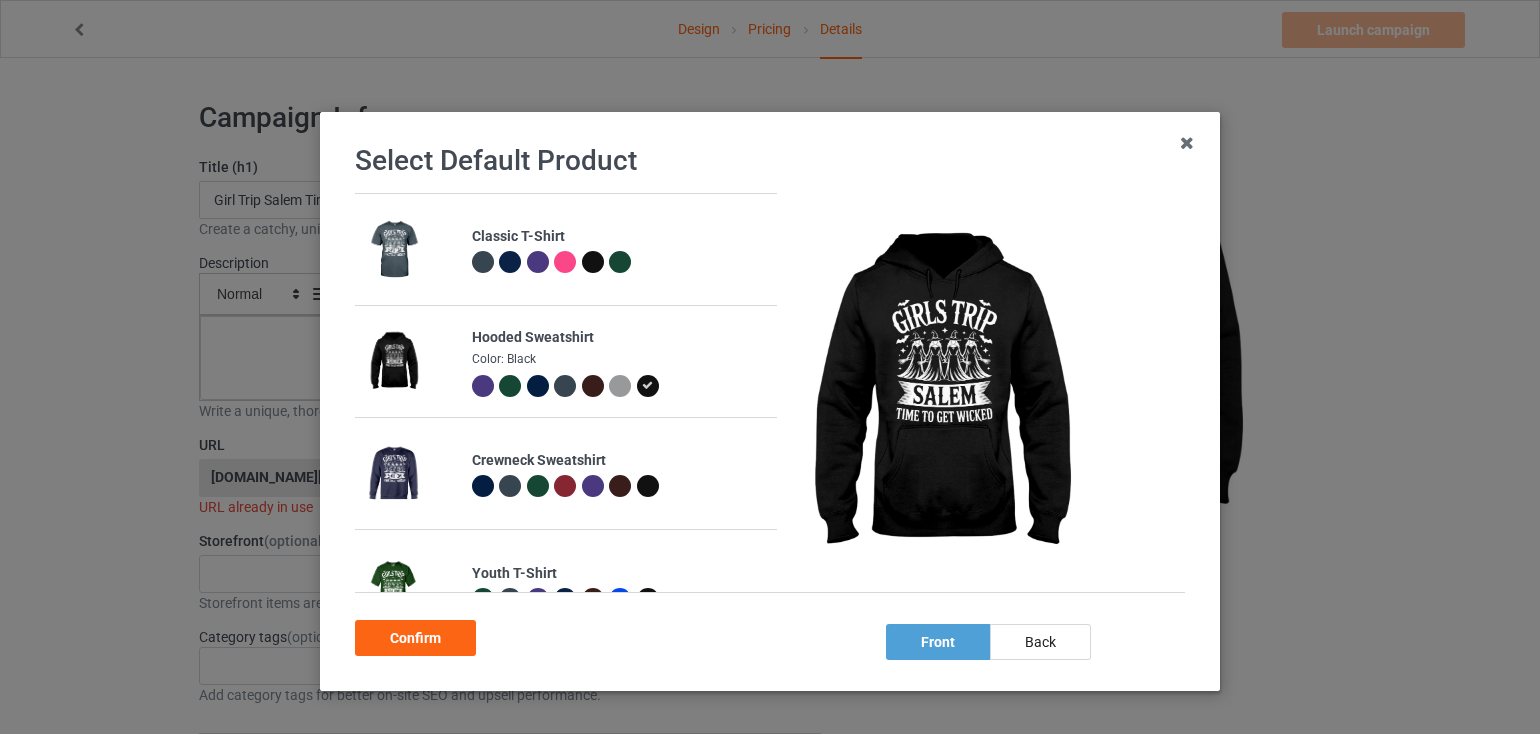 click at bounding box center [648, 486] 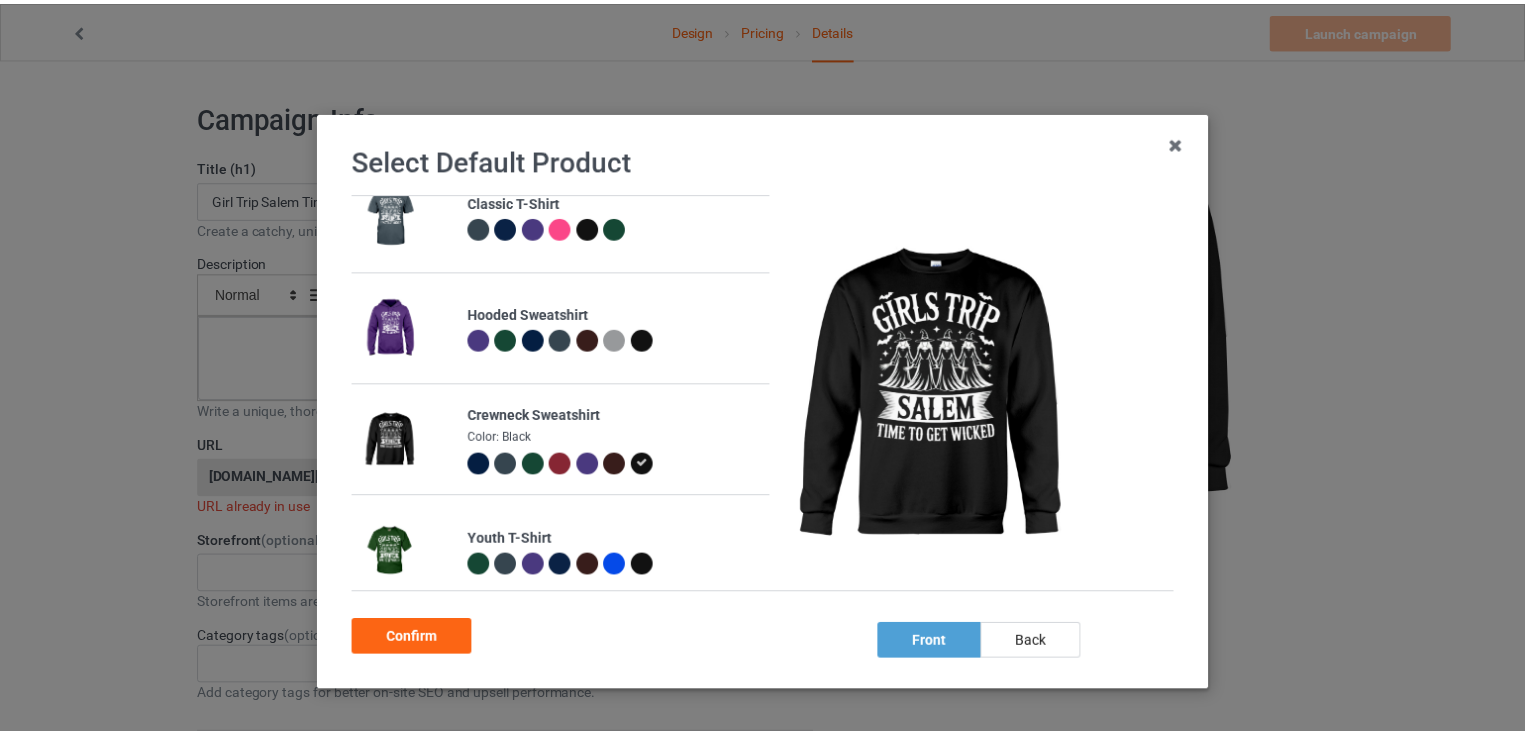 scroll, scrollTop: 49, scrollLeft: 0, axis: vertical 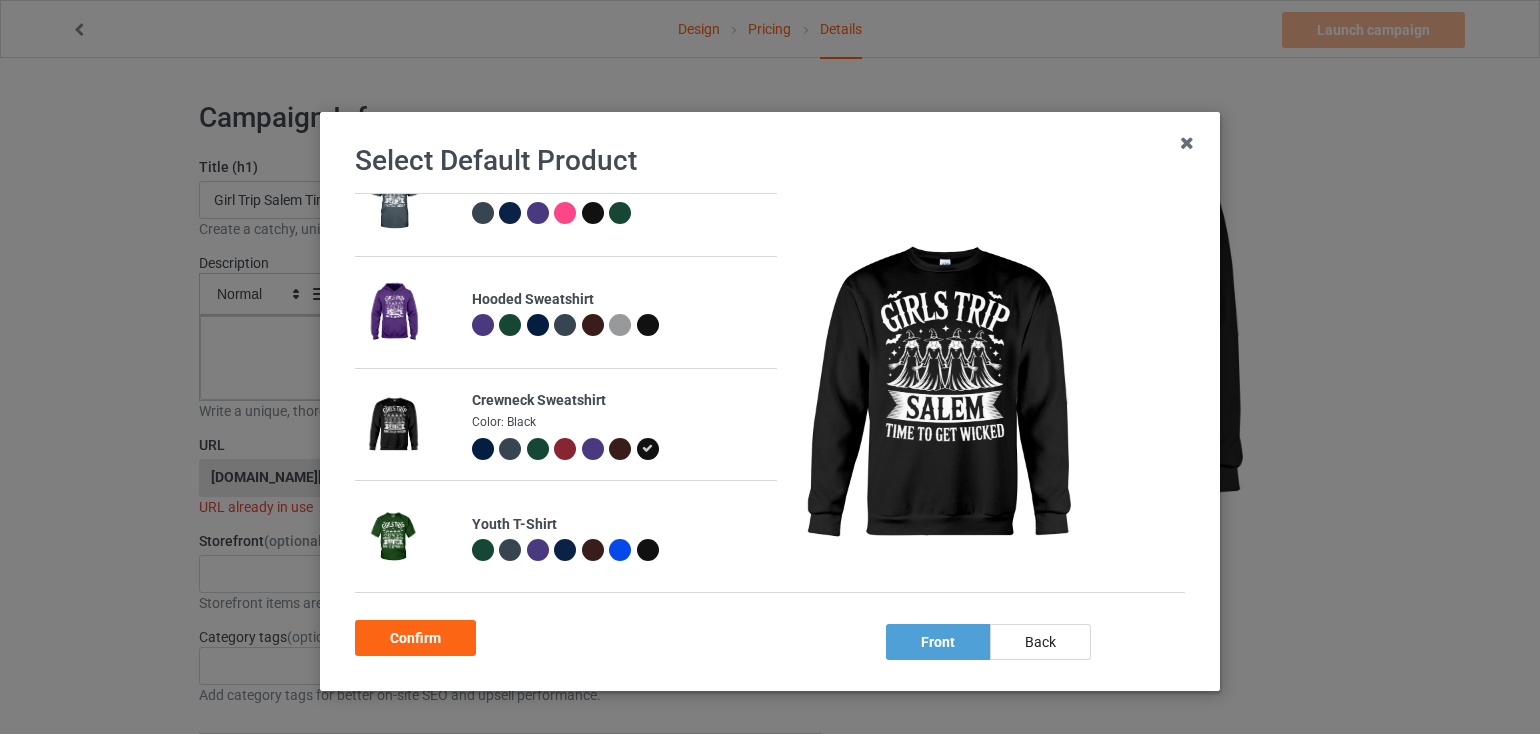 click on "Select Default Product Classic T-Shirt Hooded Sweatshirt Crewneck Sweatshirt Color: Black Youth T-Shirt front back Confirm" at bounding box center [770, 401] 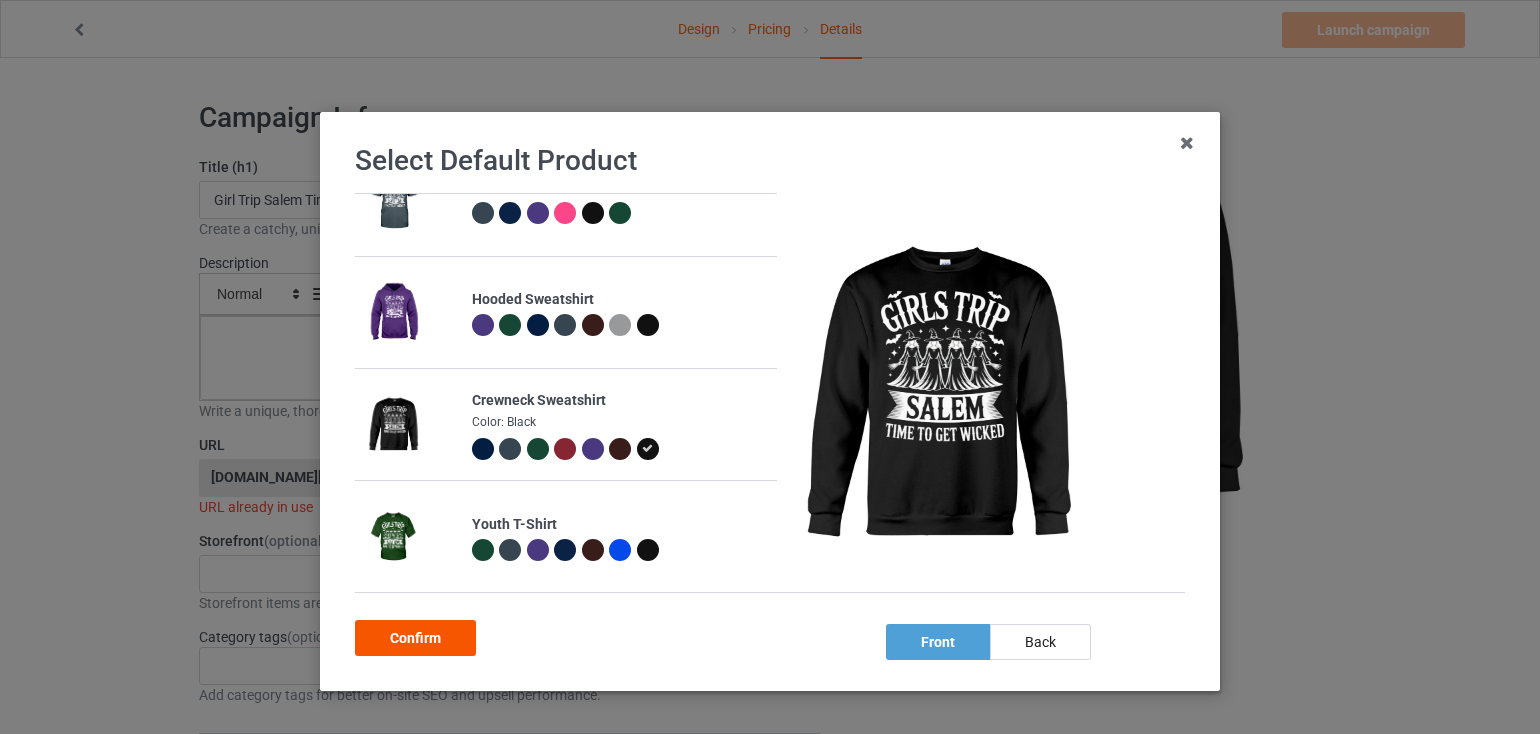 click on "Confirm" at bounding box center [415, 638] 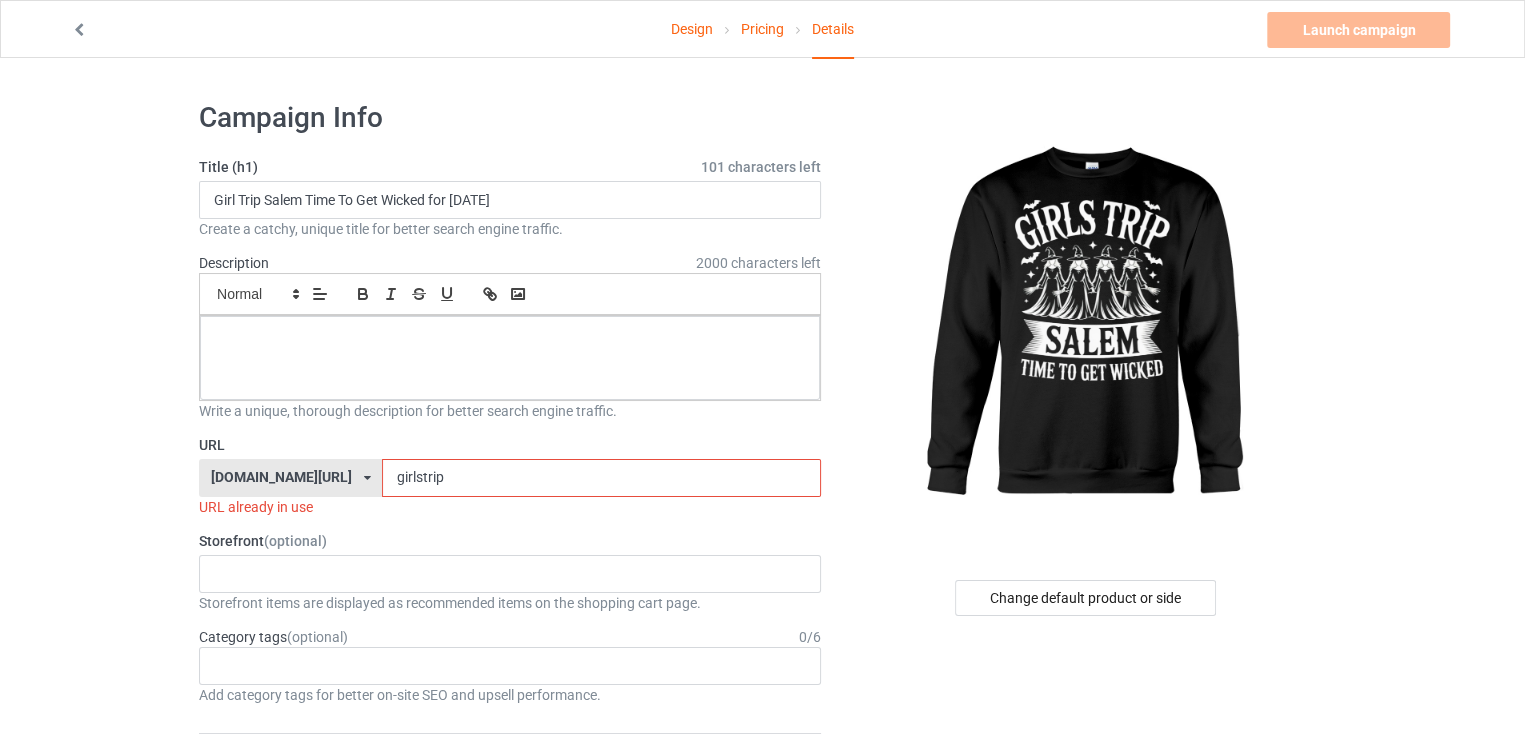 click on "girlstrip" at bounding box center (601, 478) 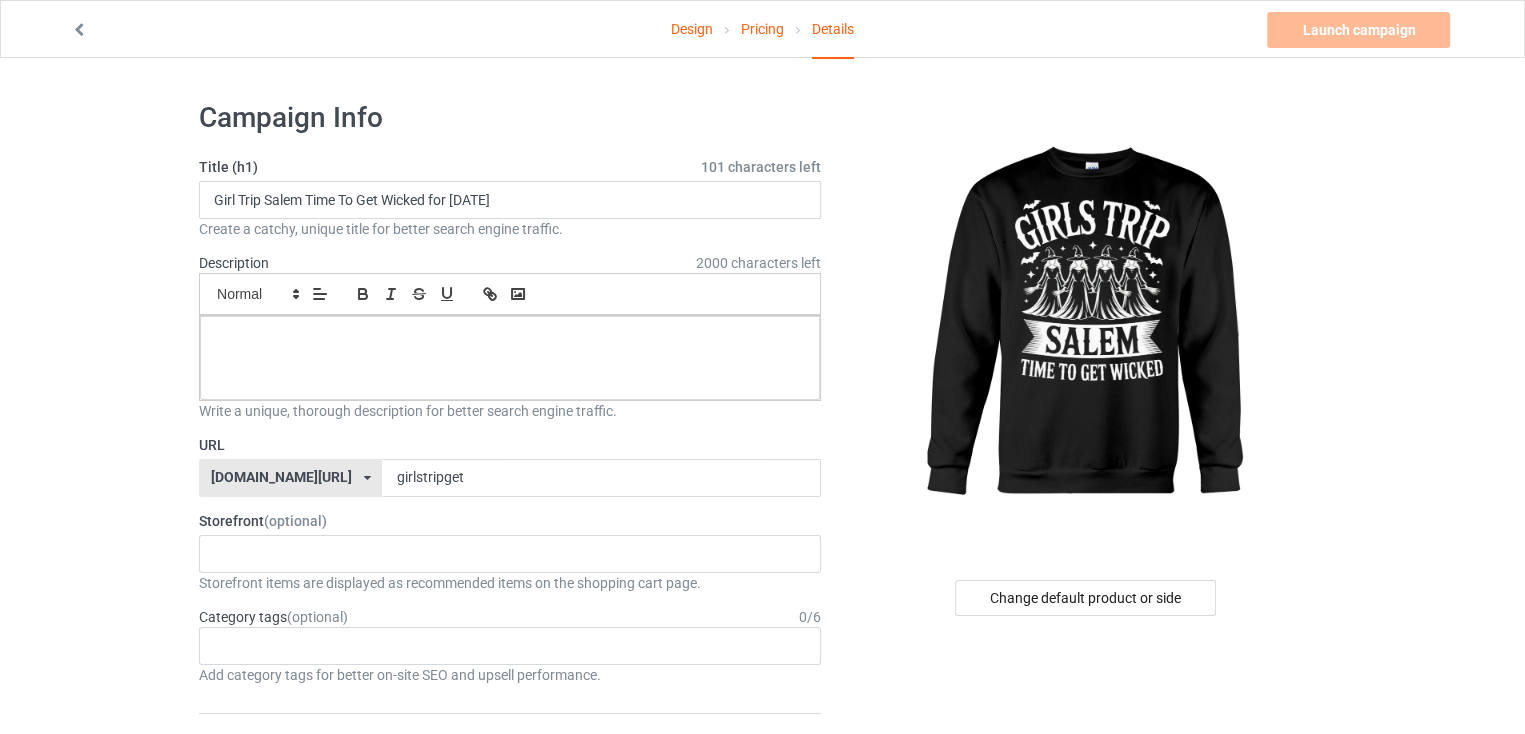 click on "Title (h1) 101   characters left Girl Trip Salem Time To Get Wicked for Halloween Create a catchy, unique title for better search engine traffic. Description 2000   characters left       Small Normal Large Big Huge                                                                                     Write a unique, thorough description for better search engine traffic. URL teechip.com/ teechip.com/ 587d0d41cee36fd012c64a69 girlstripget Storefront (optional) halloweenhype385 684707eebaa9dc0035f9edac Storefront items are displayed as recommended items on the shopping cart page. Category tags (optional) 0 / 6 Age > 1-19 > 1 Age > 1-12 Months > 1 Month Age > 1-12 Months Age > 1-19 Age > 1-19 > 10 Age > 1-12 Months > 10 Month Age > 80-100 > 100 Sports > Running > 10K Run Age > 1-19 > 11 Age > 1-12 Months > 11 Month Age > 1-19 > 12 Age > 1-12 Months > 12 Month Age > 1-19 > 13 Age > 1-19 > 14 Age > 1-19 > 15 Sports > Running > 15K Run Age > 1-19 > 16 Age > 1-19 > 17 Age > 1-19 > 18 Age > 1-19 > 19 Age > 1-19 > 2 Age 1" at bounding box center [510, 1064] 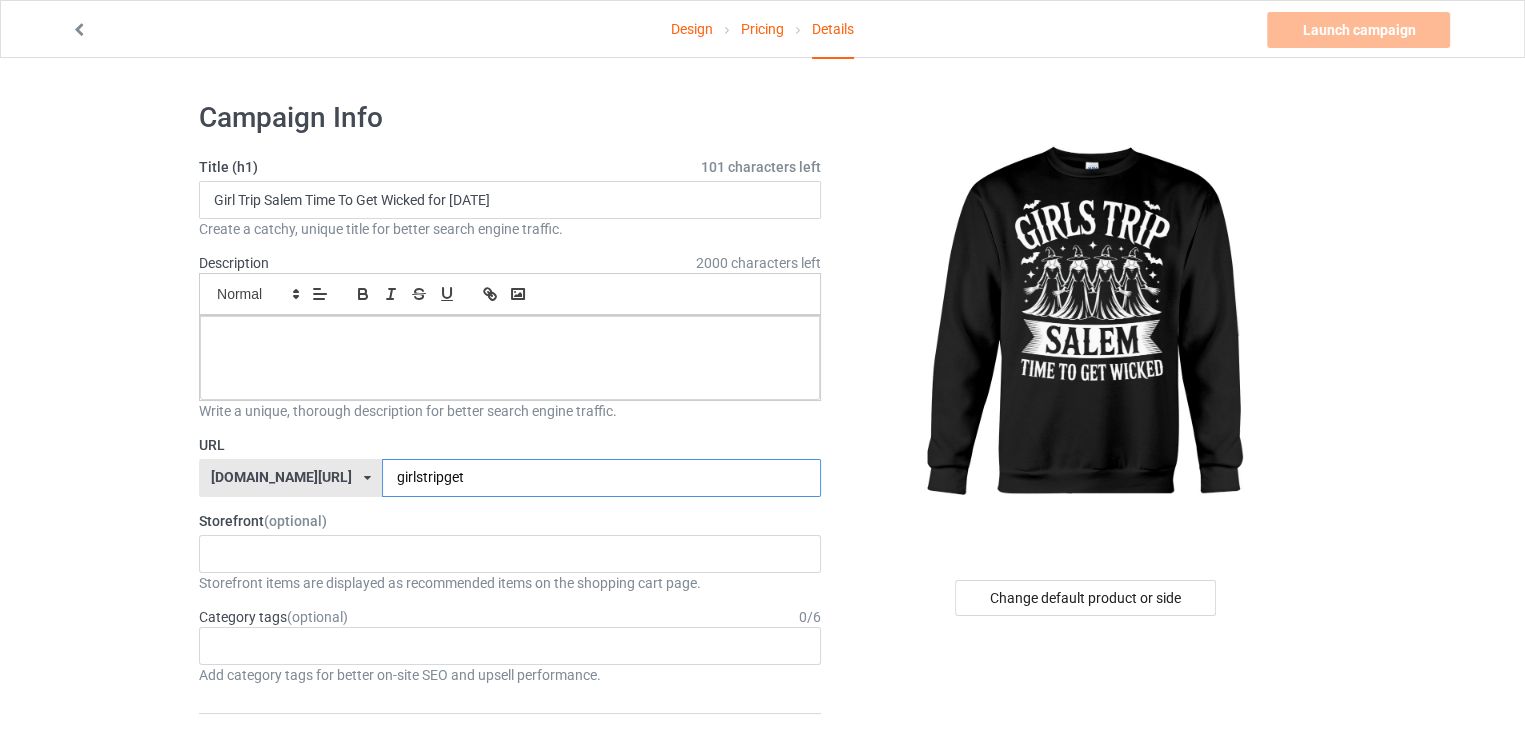 click on "girlstripget" at bounding box center [601, 478] 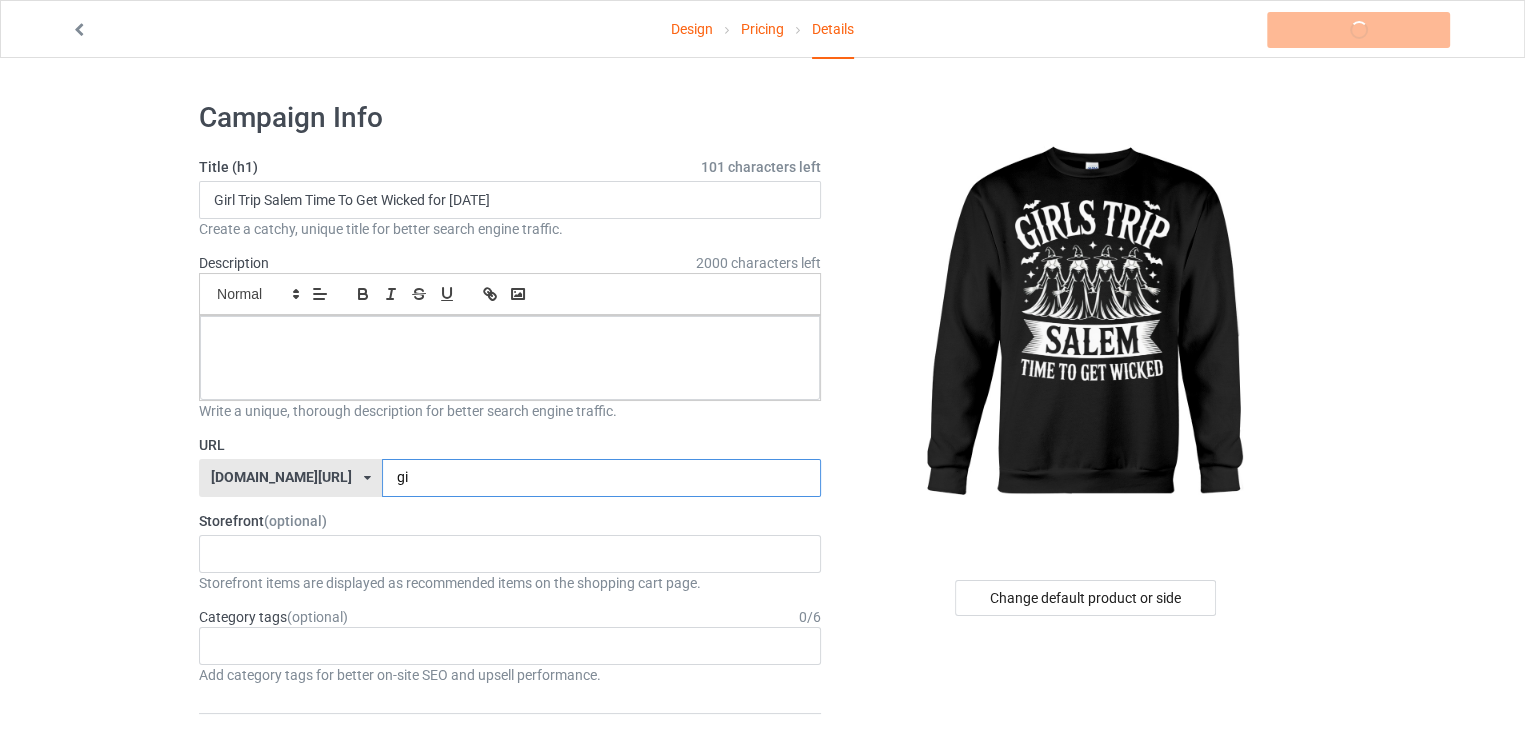 type on "g" 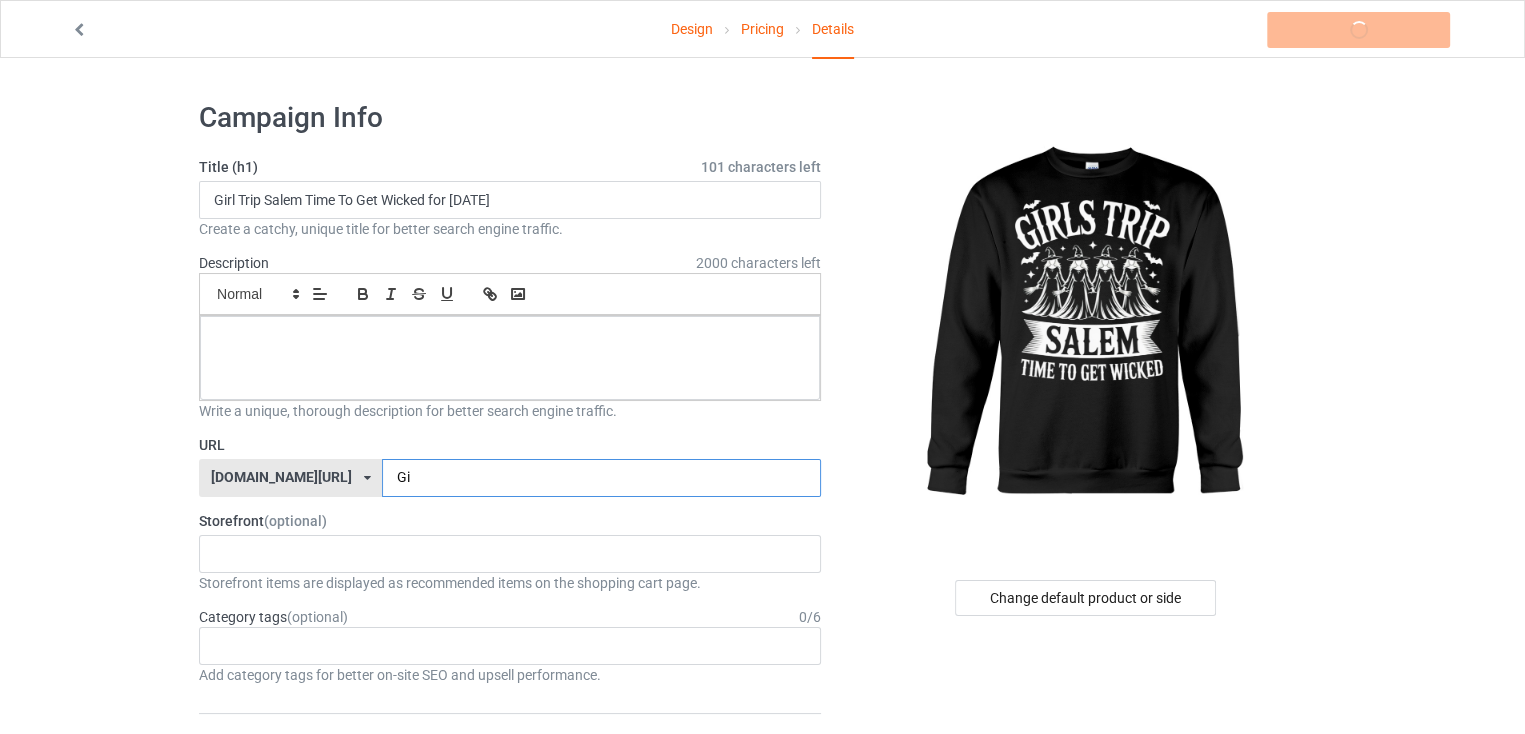 type on "G" 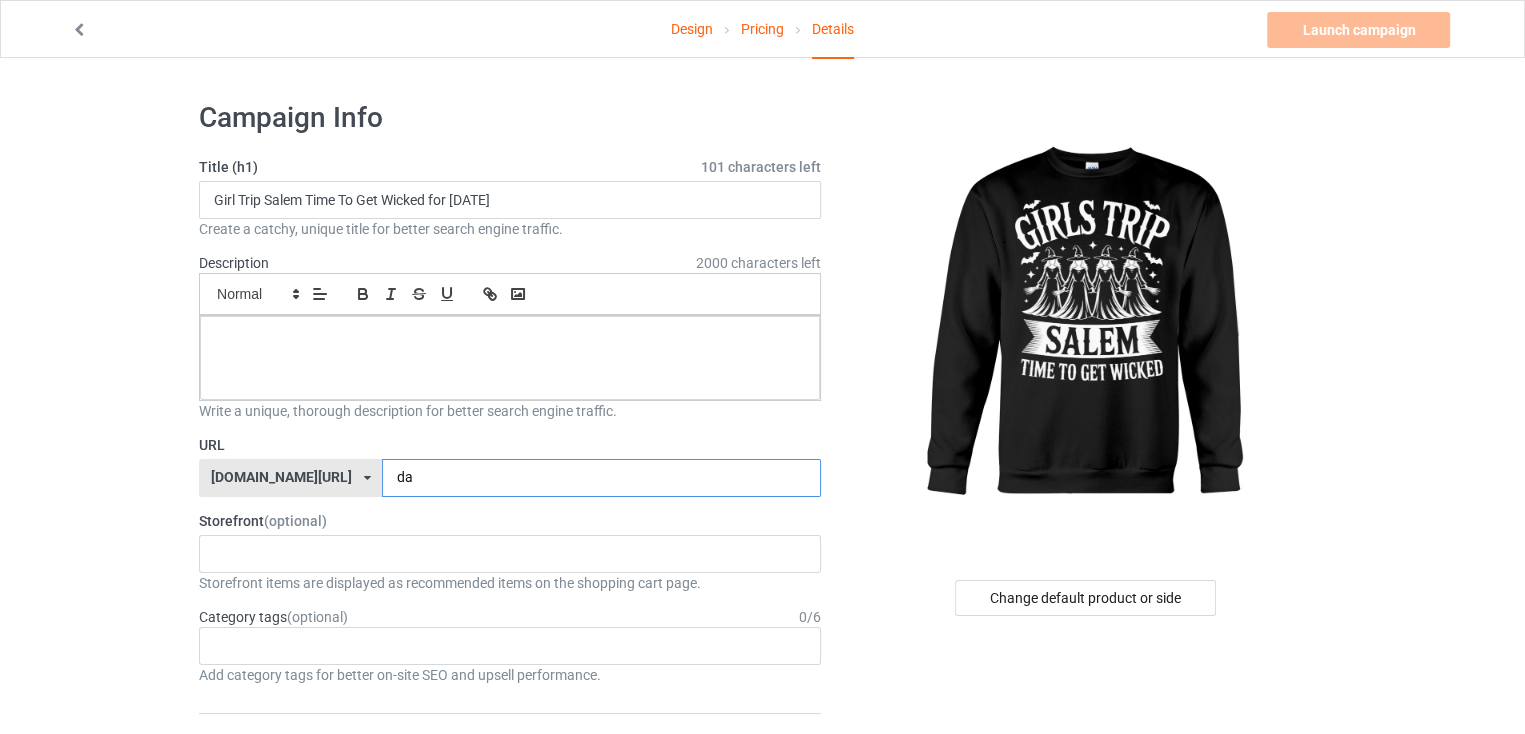 type on "d" 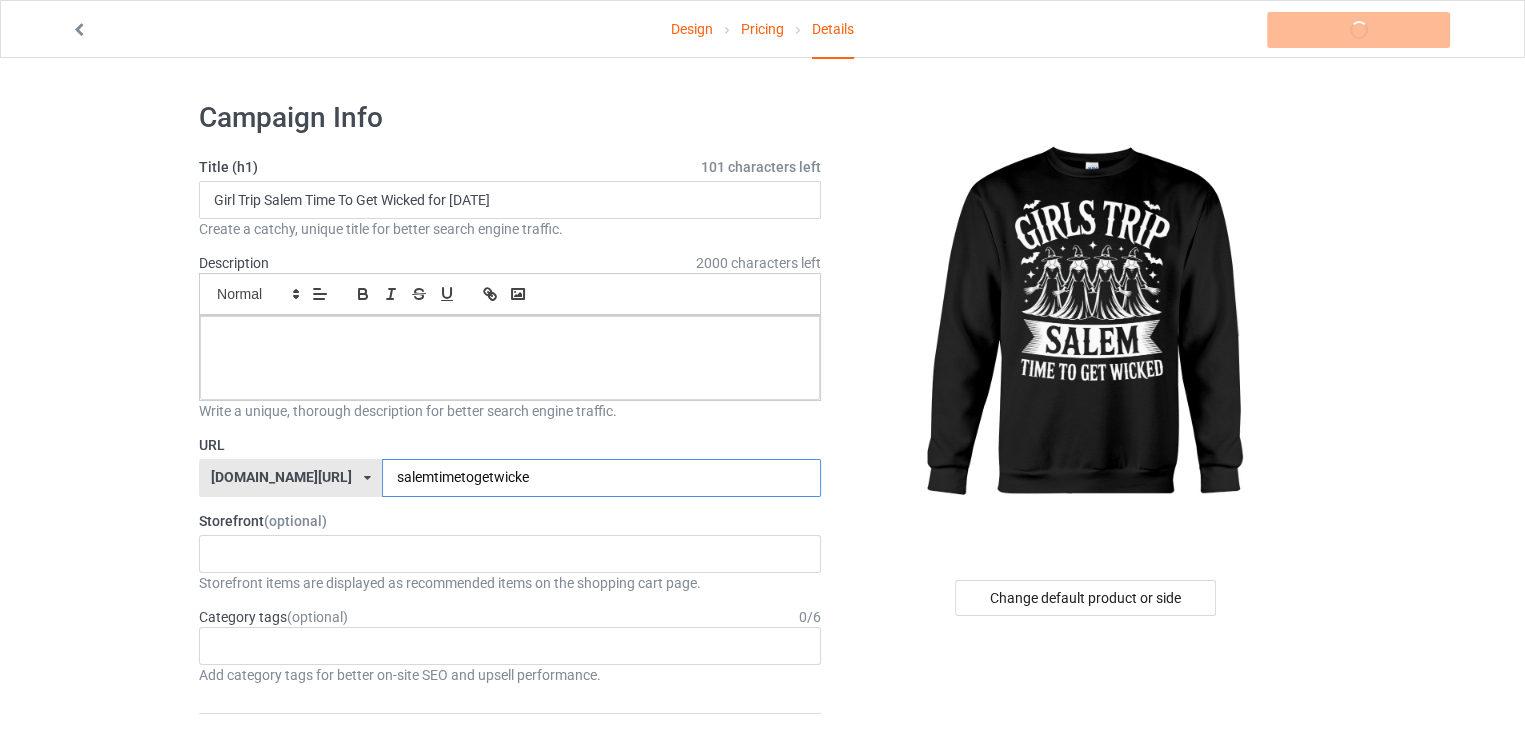 type on "salemtimetogetwicked" 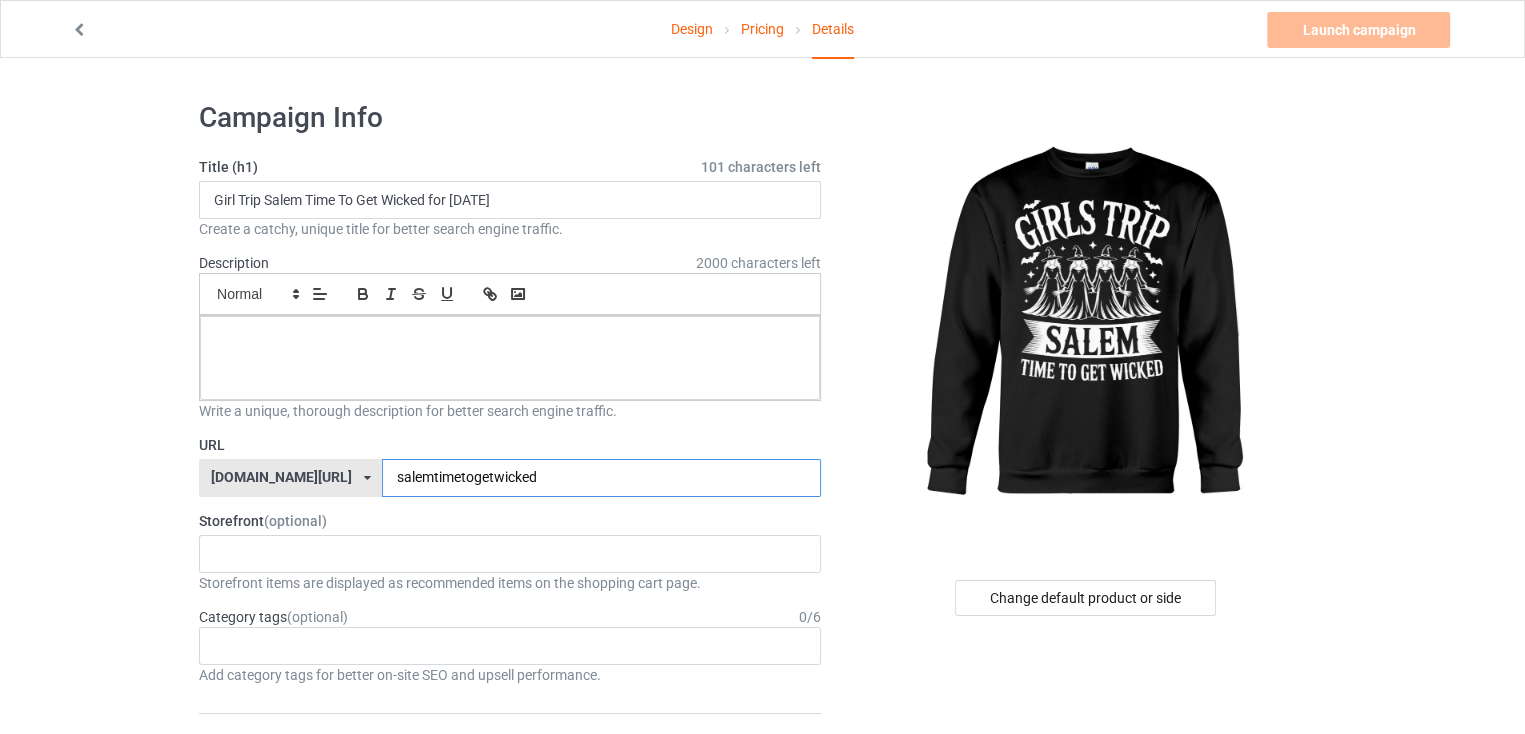 drag, startPoint x: 524, startPoint y: 470, endPoint x: 311, endPoint y: 493, distance: 214.23819 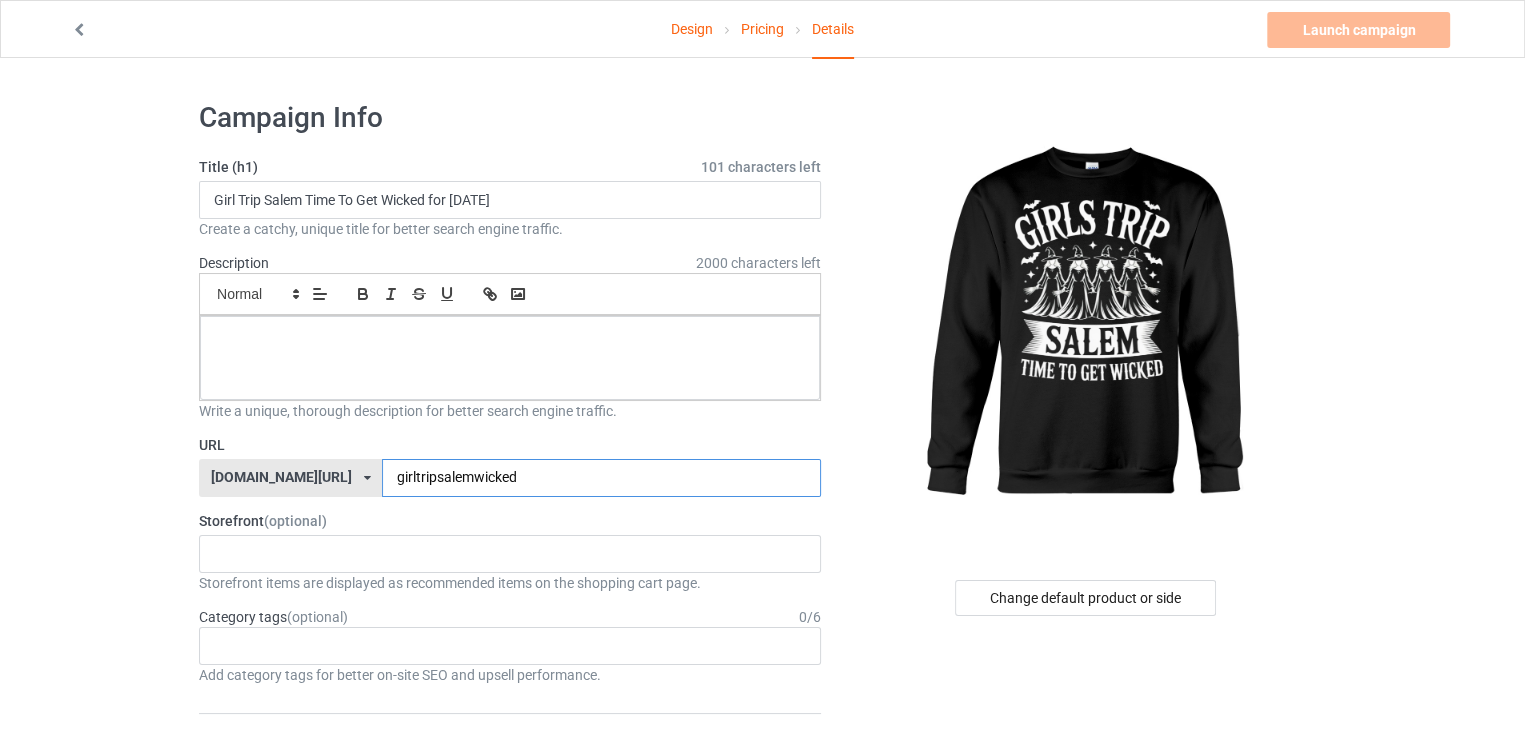 type on "girltripsalemwicked" 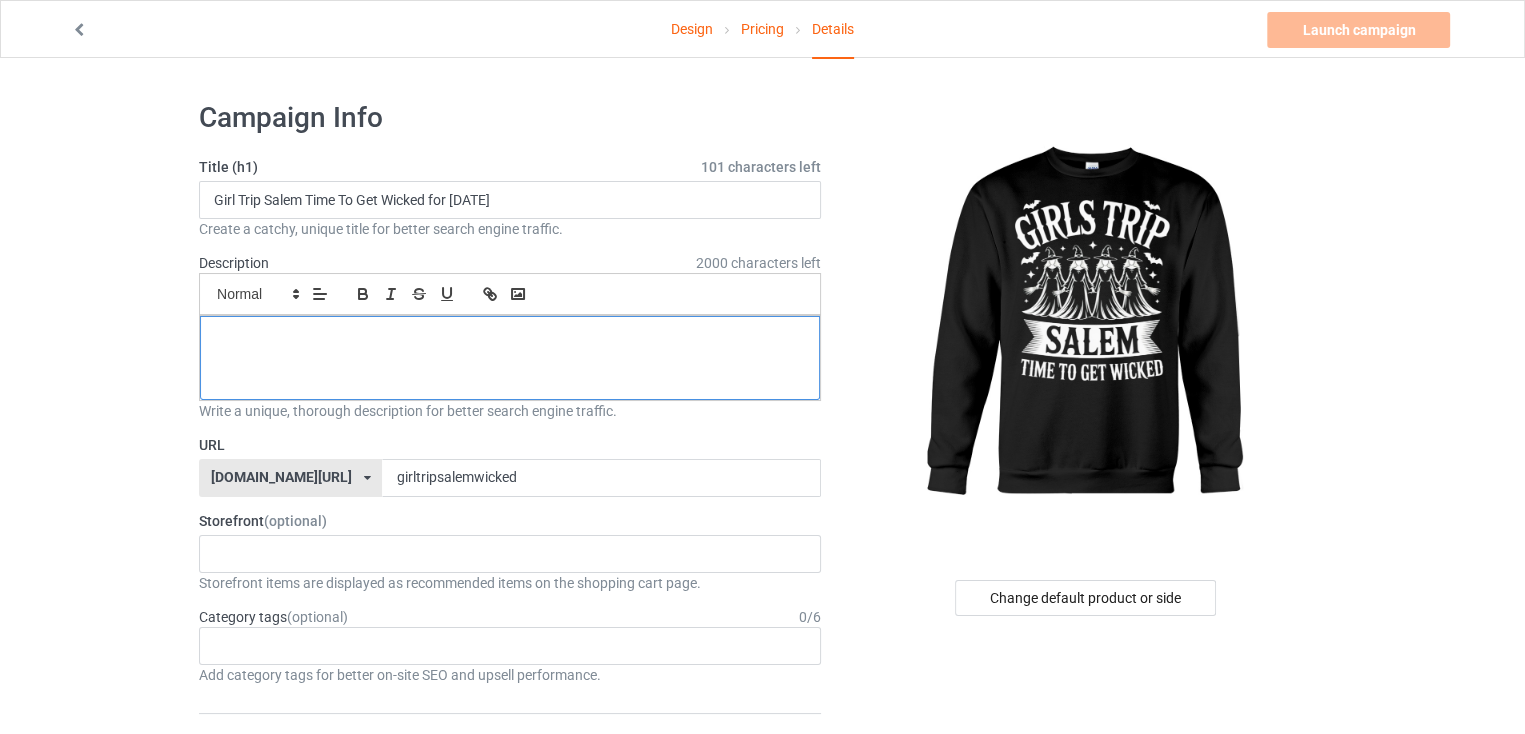 click at bounding box center (510, 338) 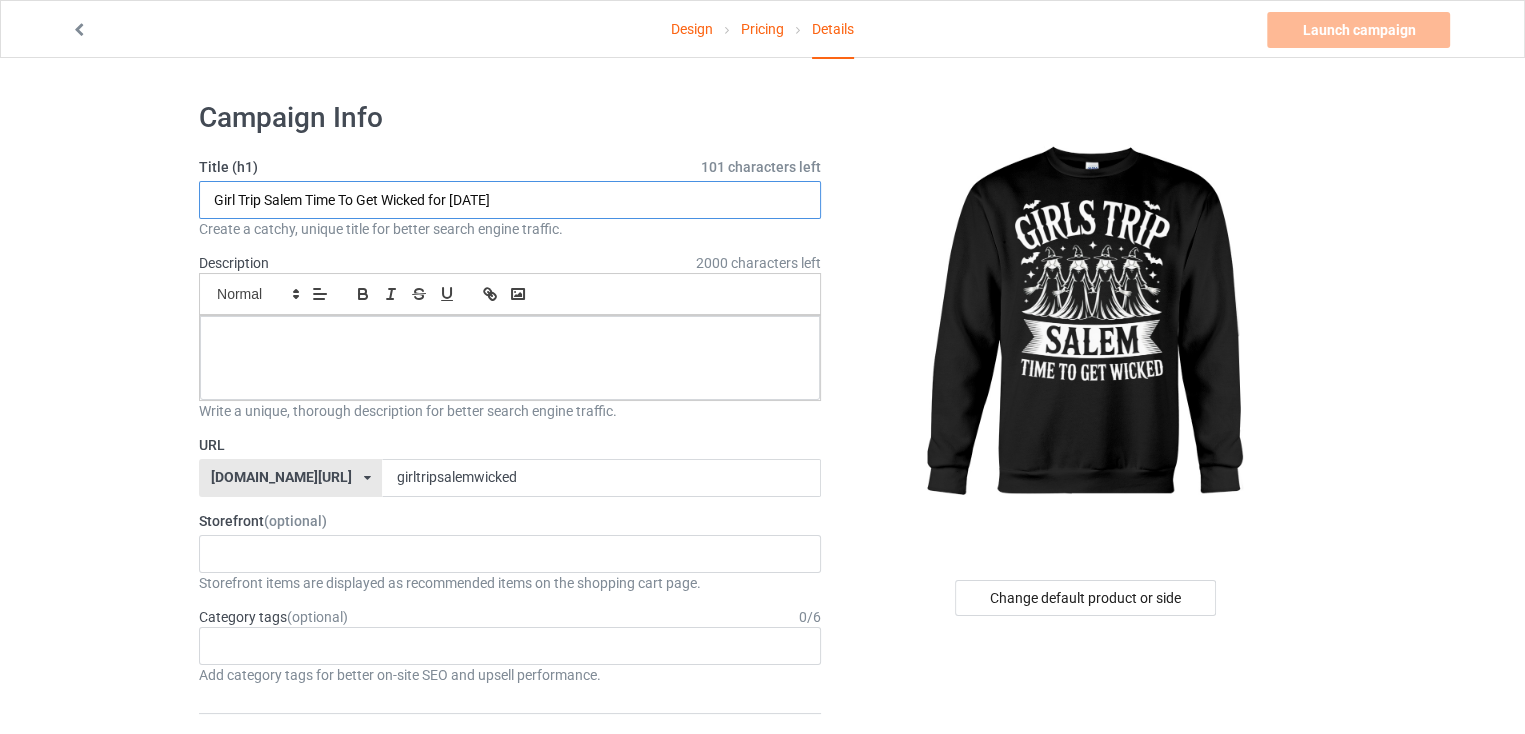 drag, startPoint x: 524, startPoint y: 198, endPoint x: 196, endPoint y: 217, distance: 328.54984 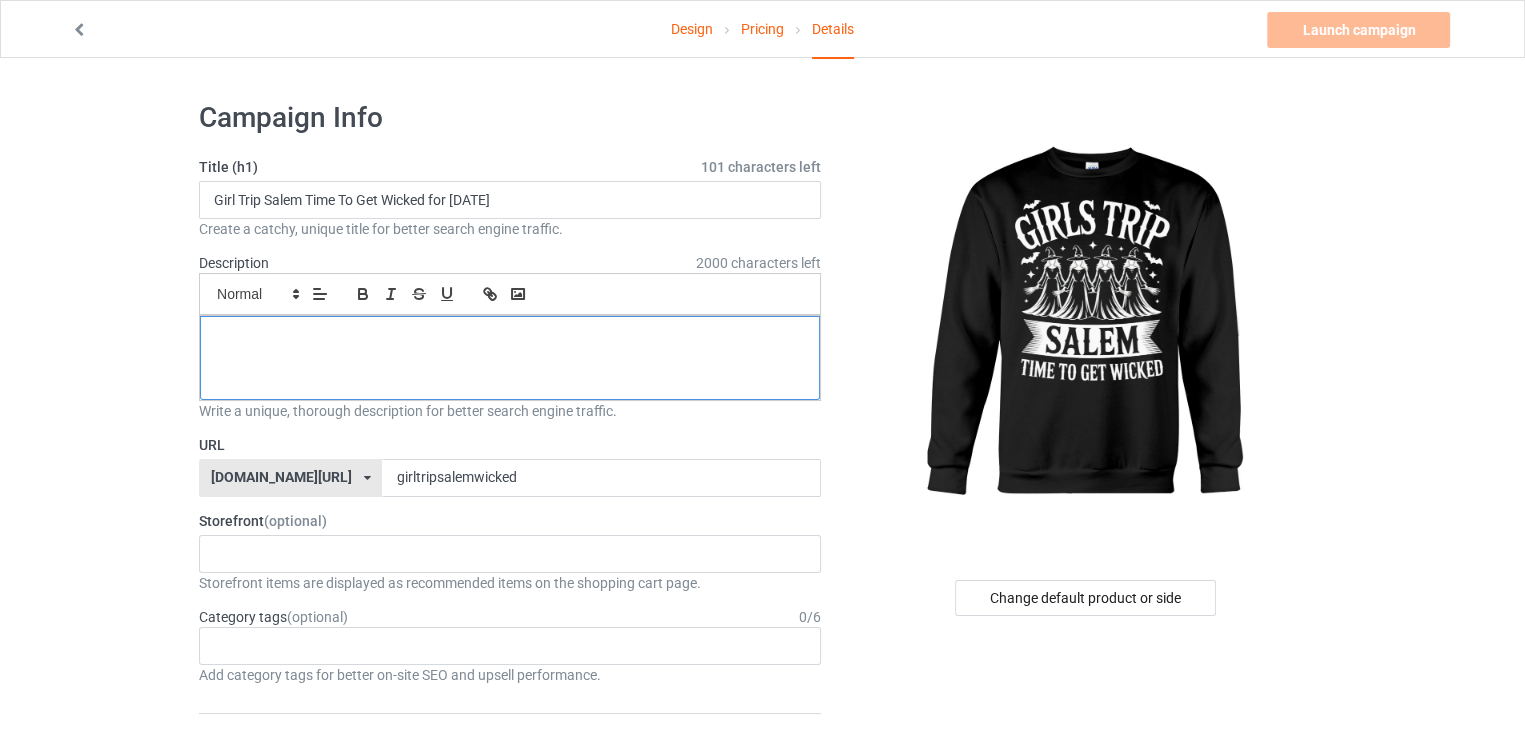 click at bounding box center [510, 338] 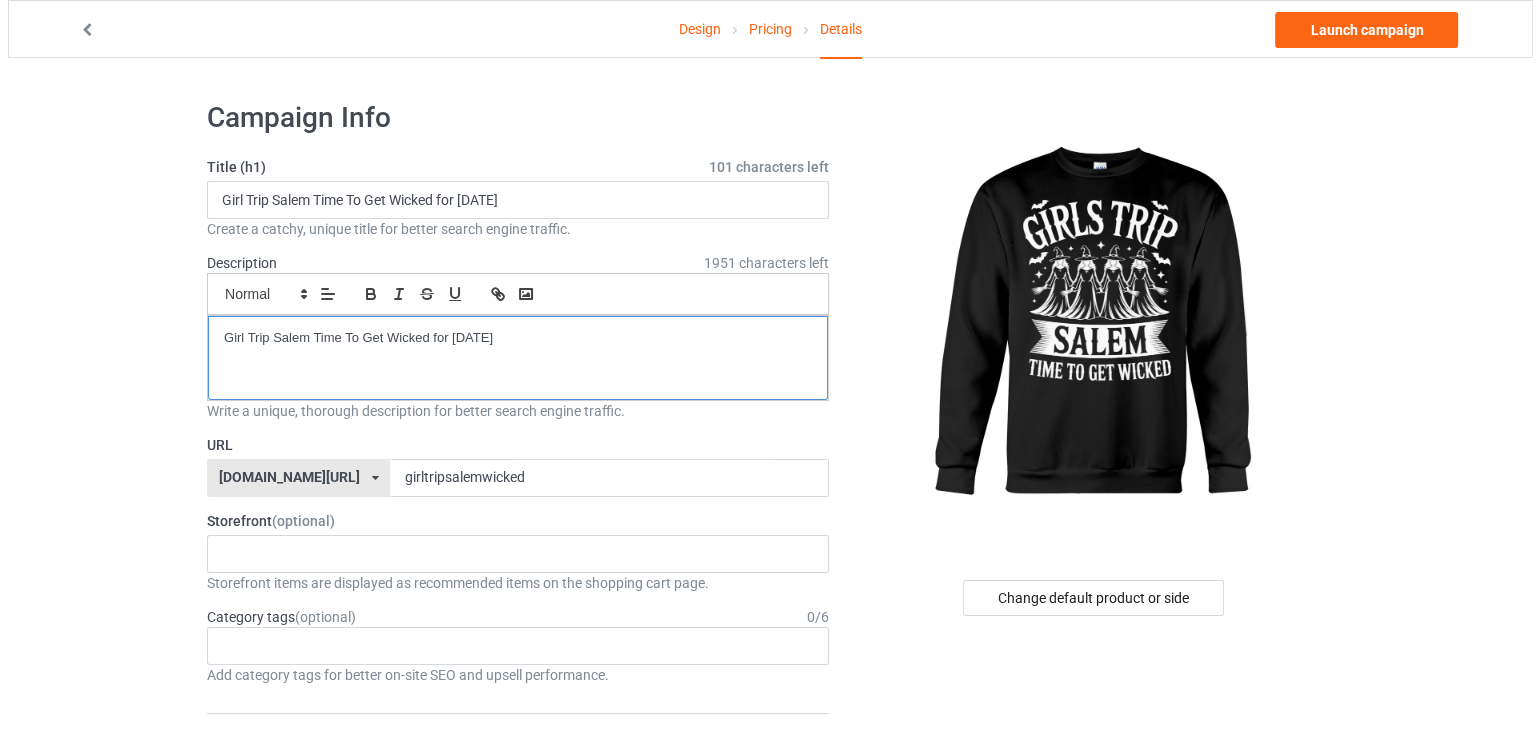 scroll, scrollTop: 0, scrollLeft: 0, axis: both 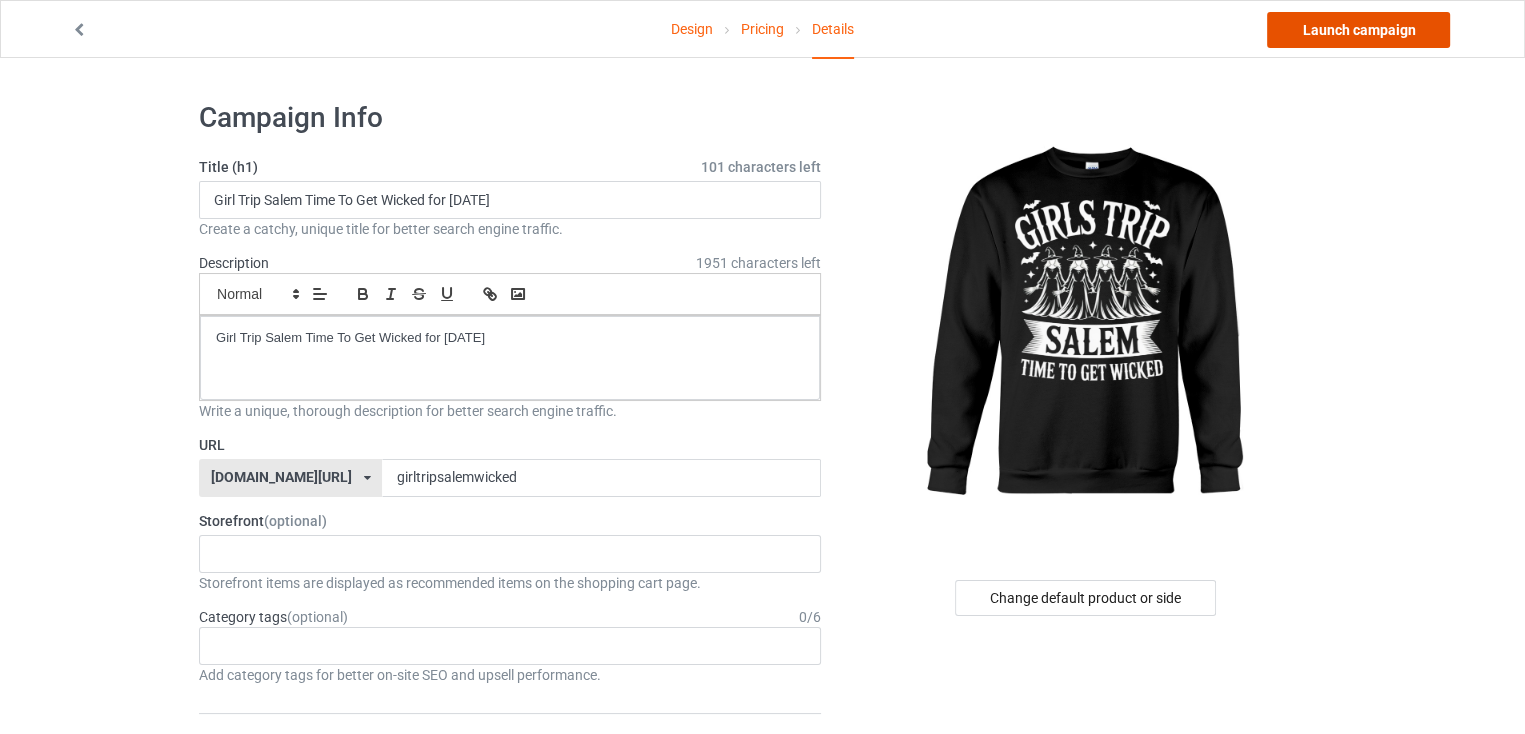 click on "Launch campaign" at bounding box center [1358, 30] 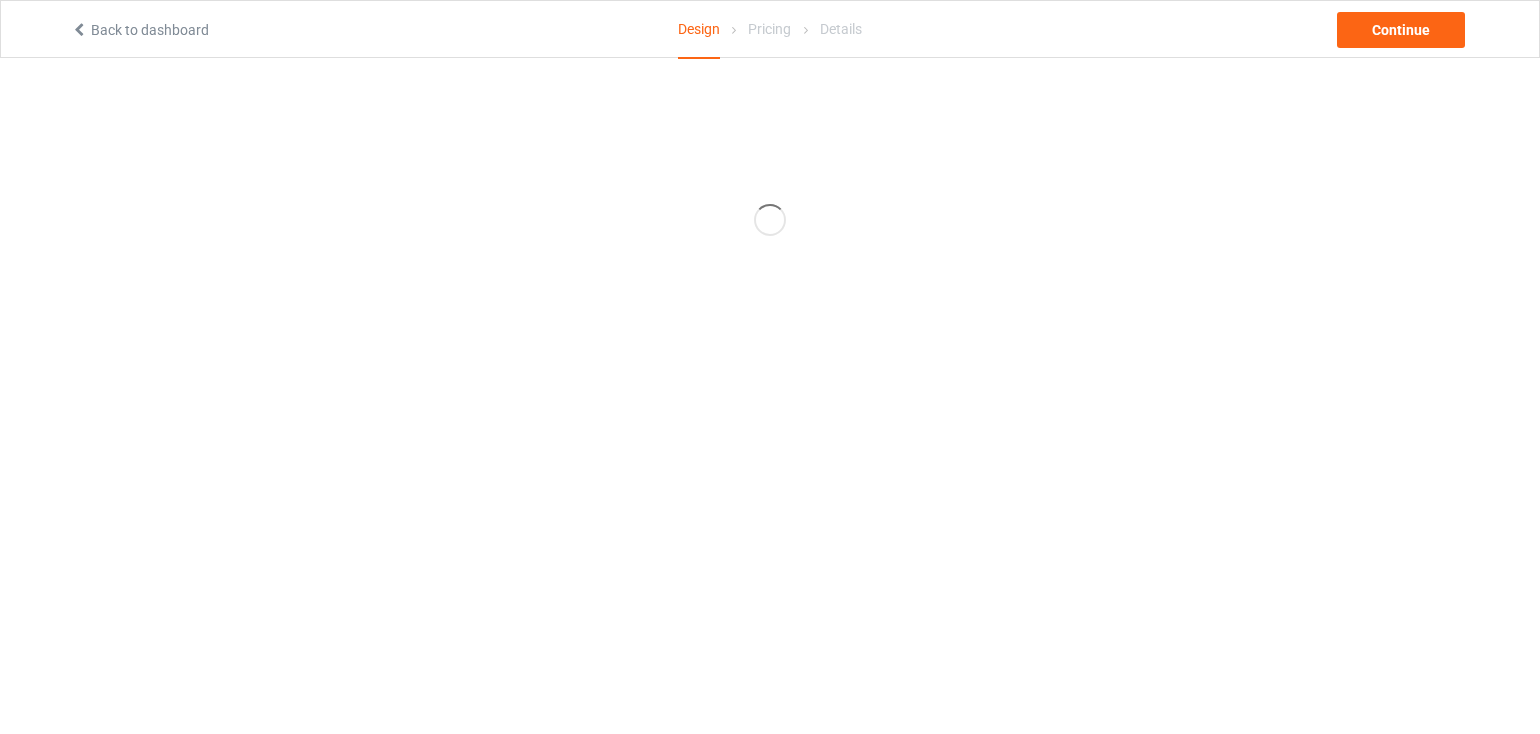 scroll, scrollTop: 0, scrollLeft: 0, axis: both 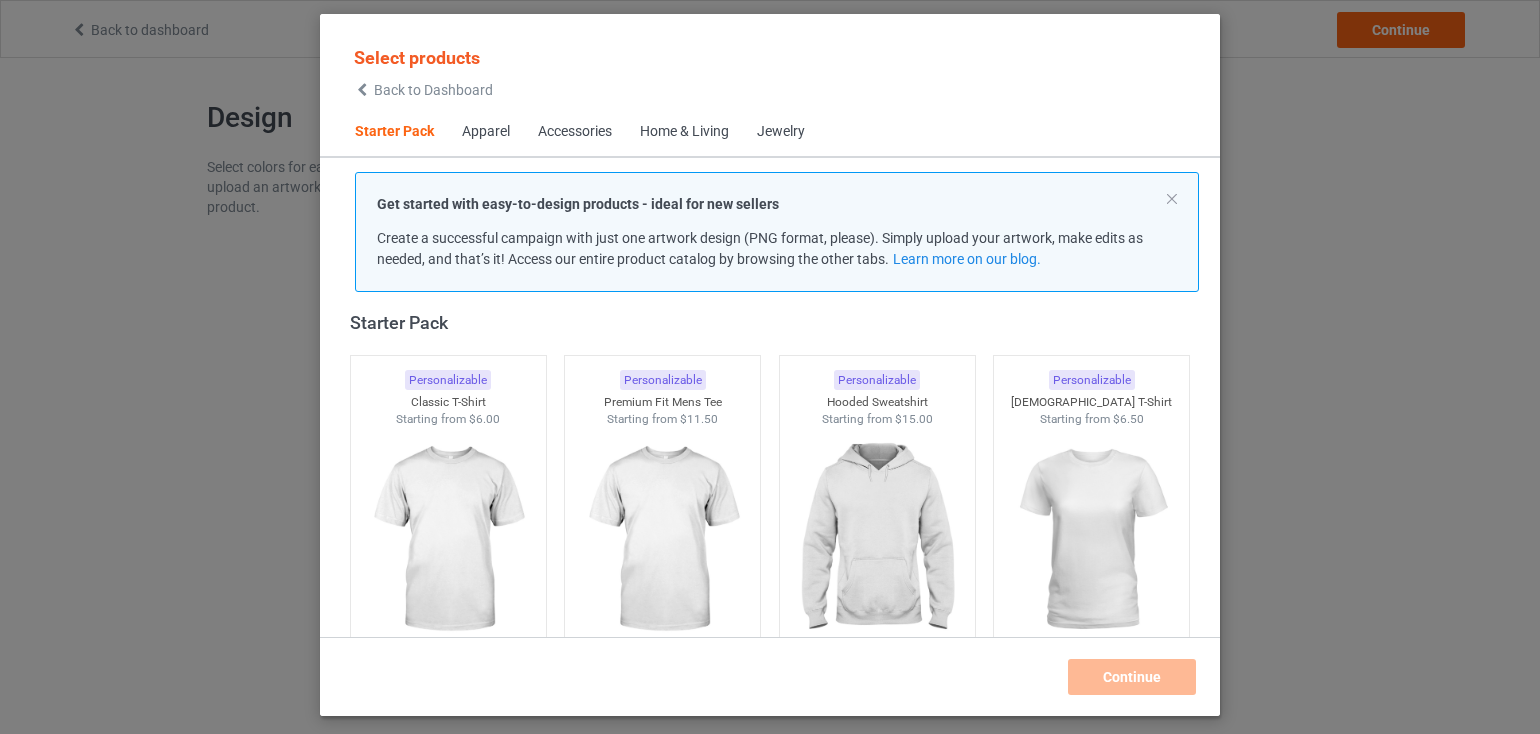 click on "Apparel" at bounding box center [486, 132] 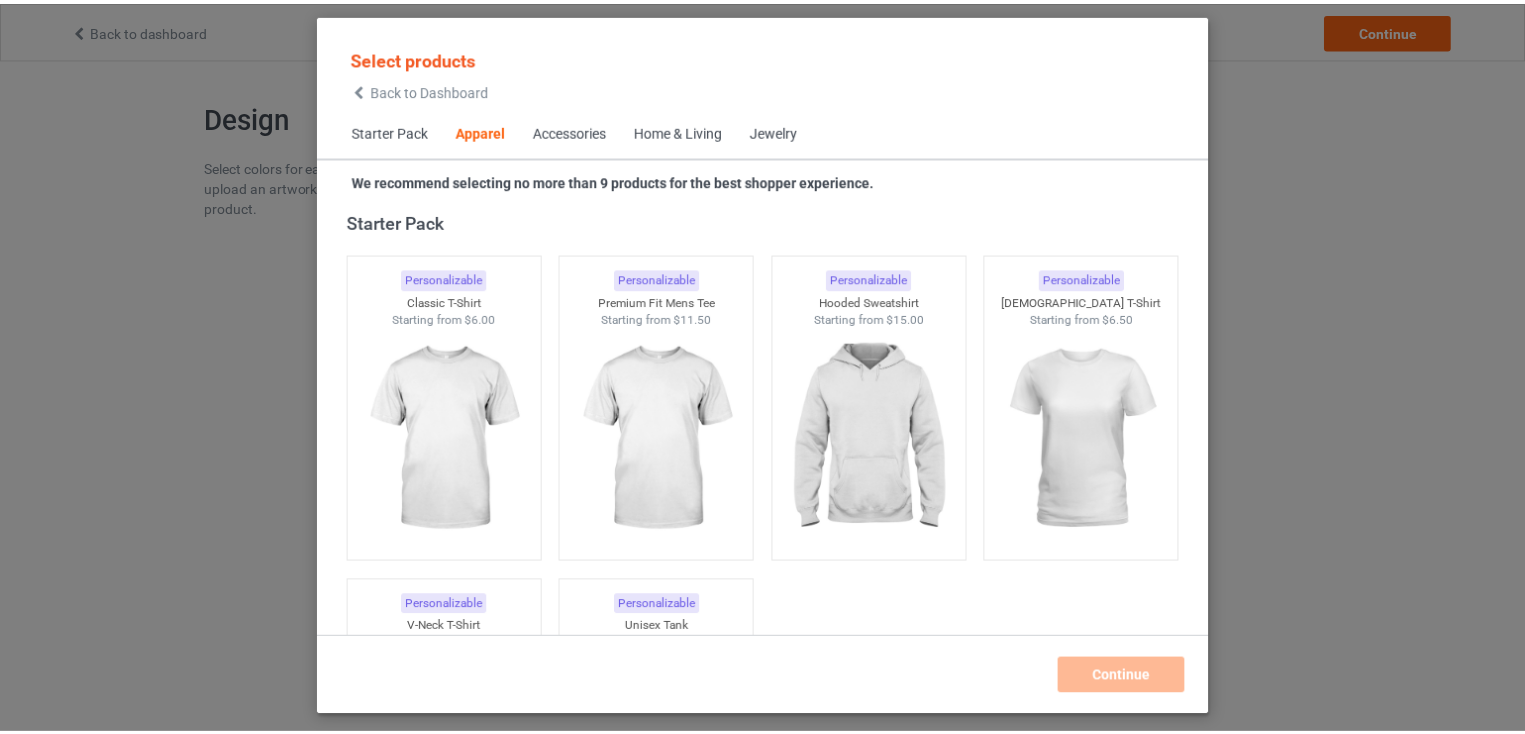 scroll, scrollTop: 744, scrollLeft: 0, axis: vertical 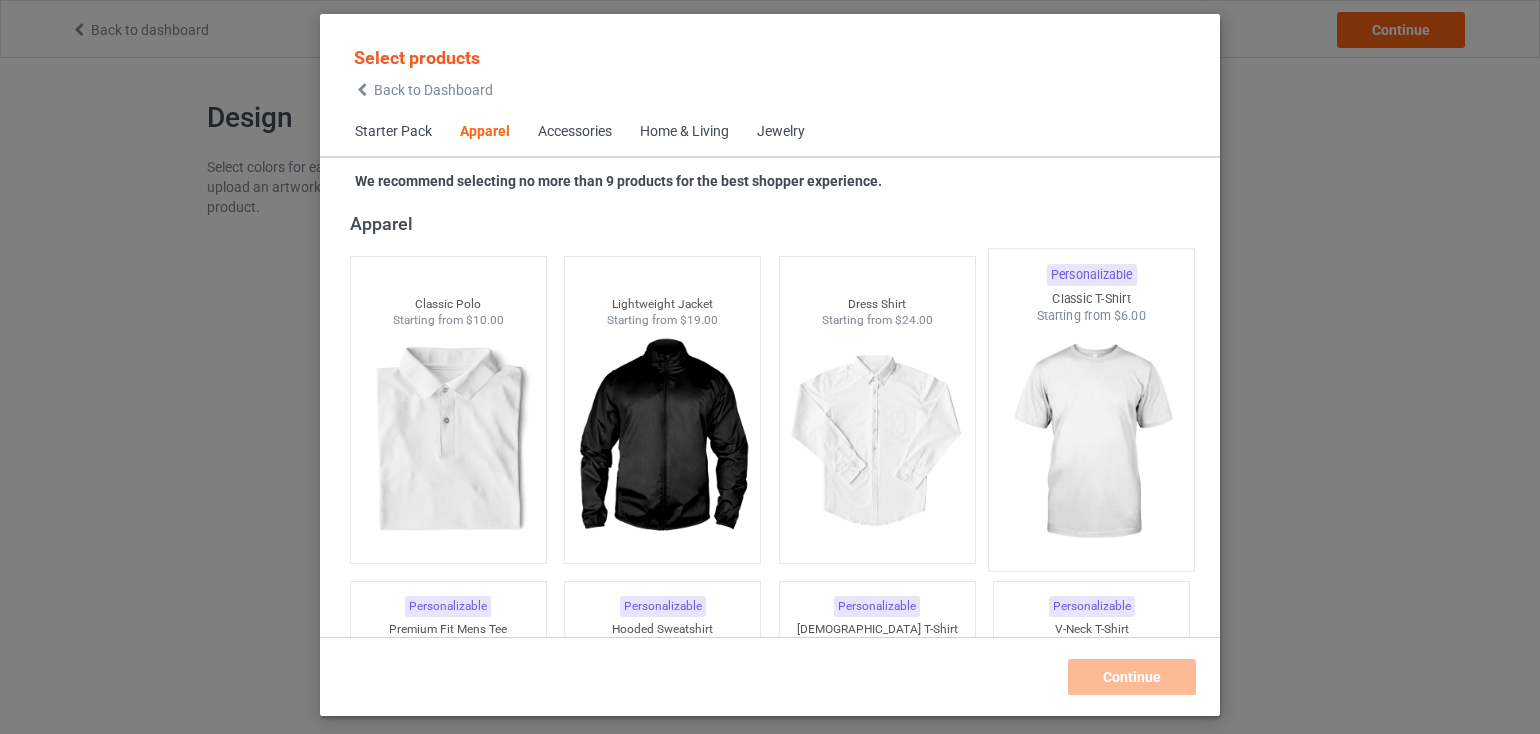 click at bounding box center (1092, 442) 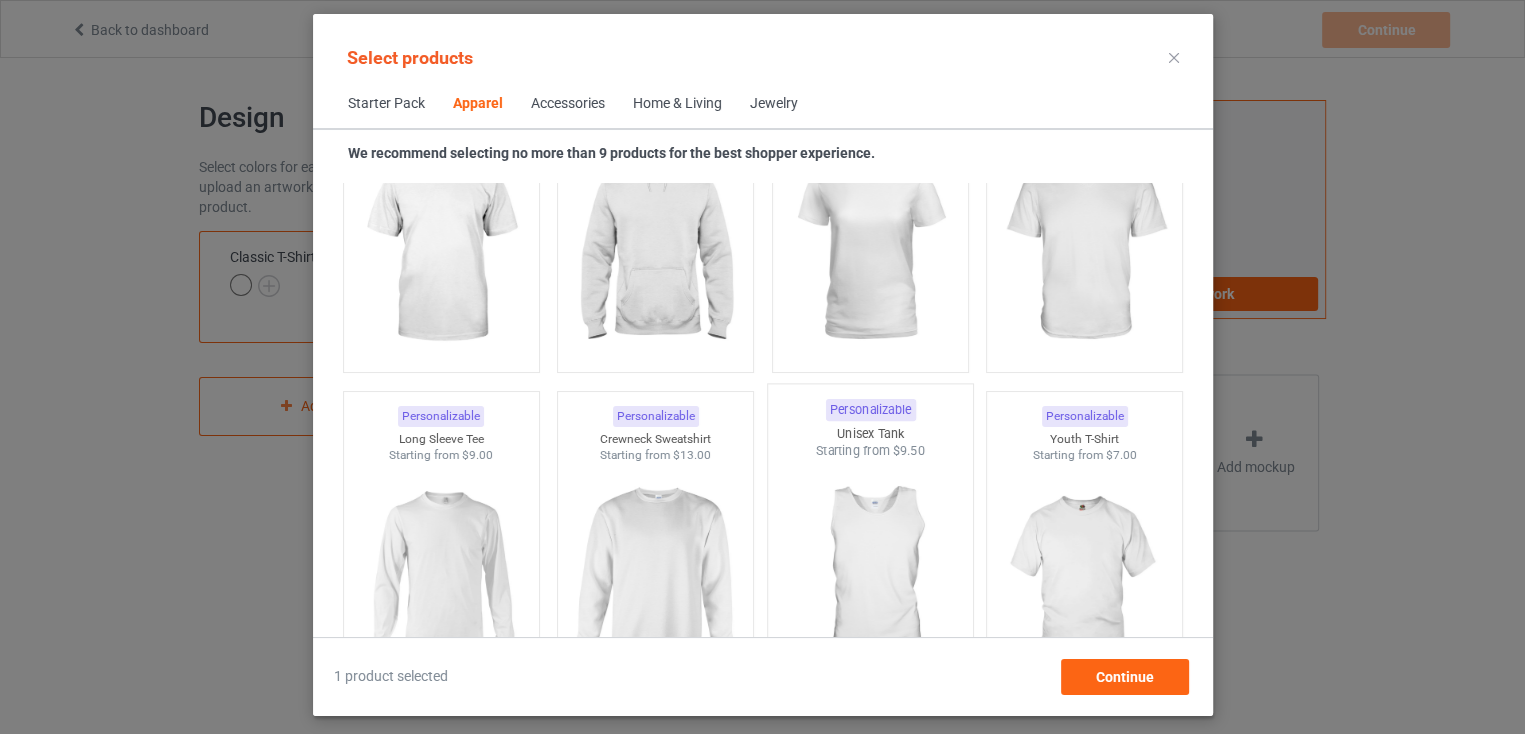 scroll, scrollTop: 1244, scrollLeft: 0, axis: vertical 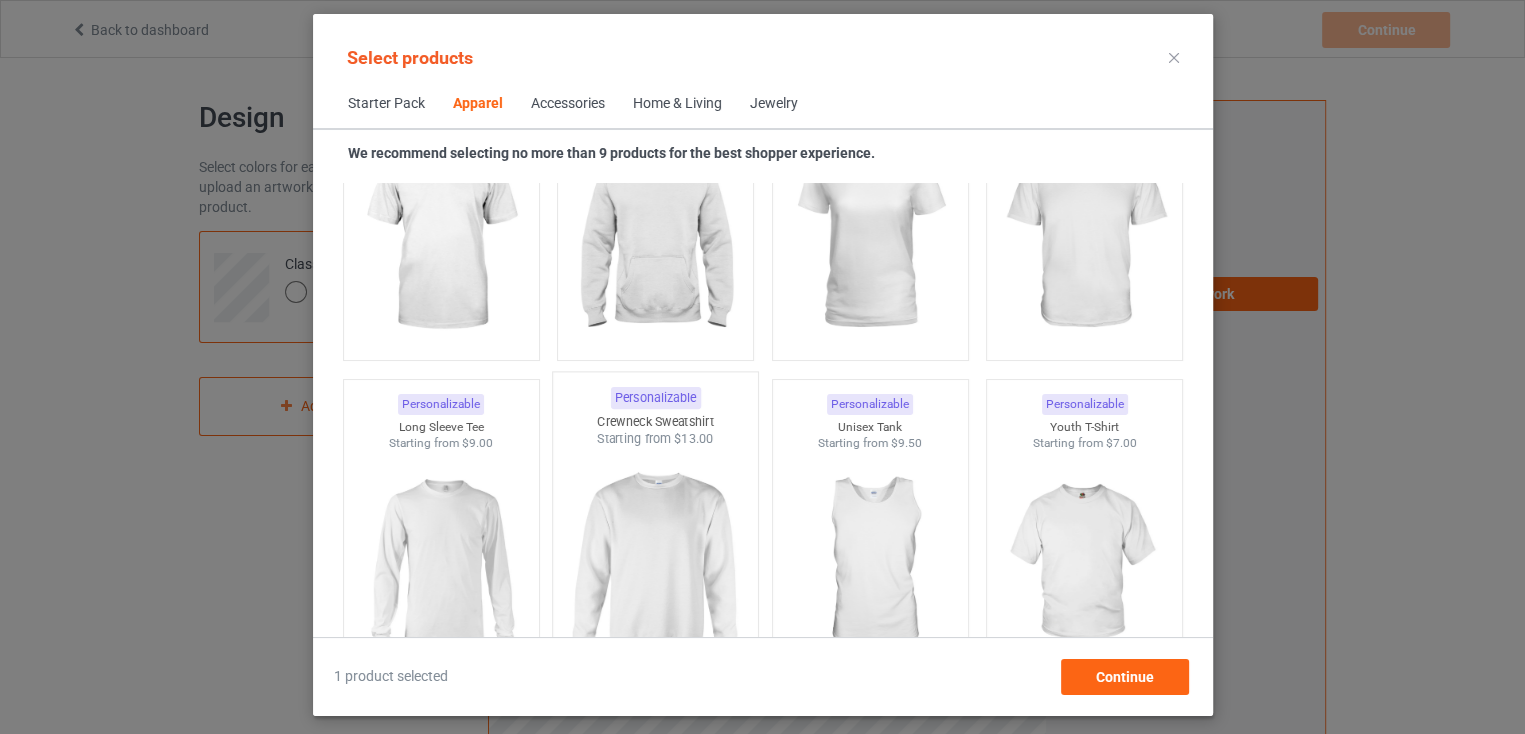 click at bounding box center (655, 565) 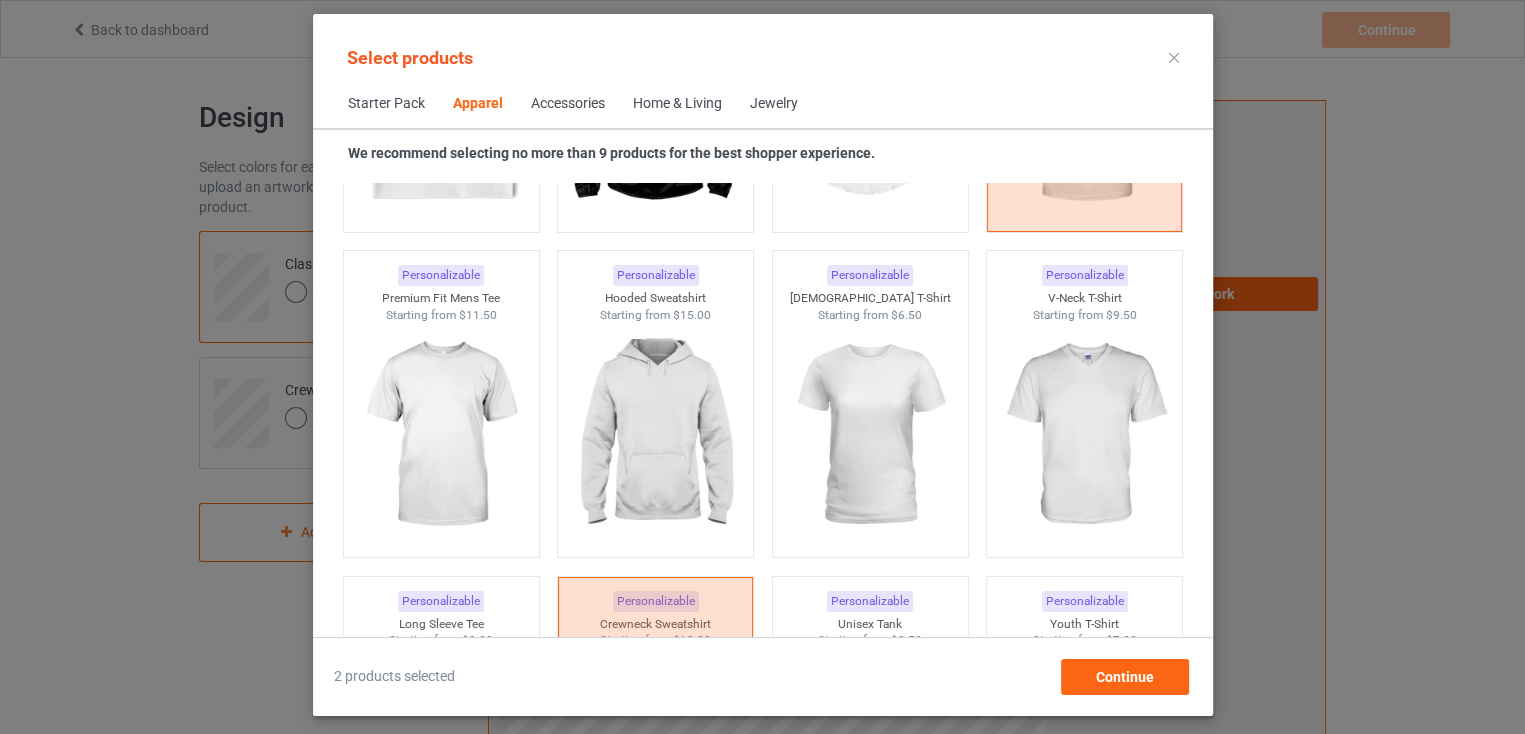 scroll, scrollTop: 1044, scrollLeft: 0, axis: vertical 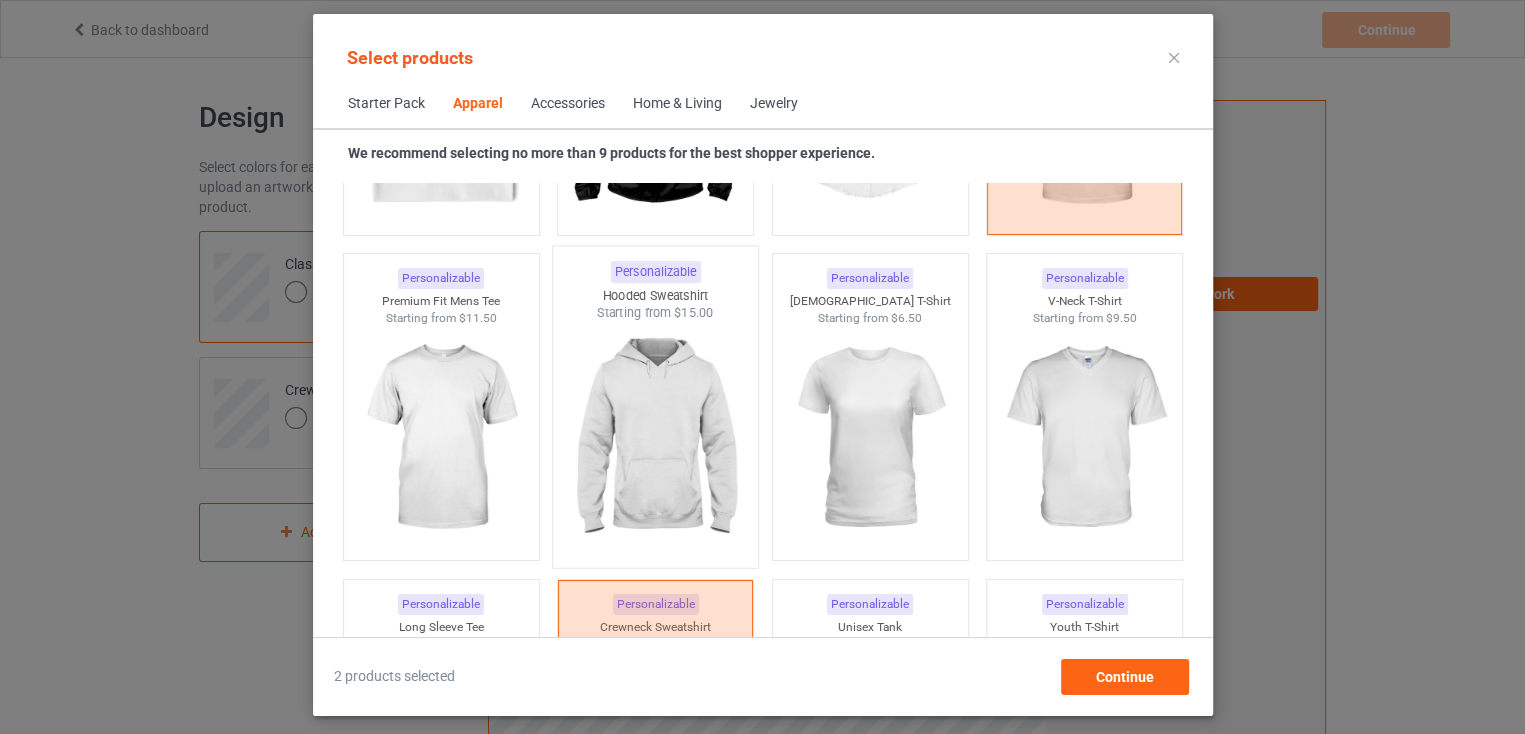 click at bounding box center (655, 439) 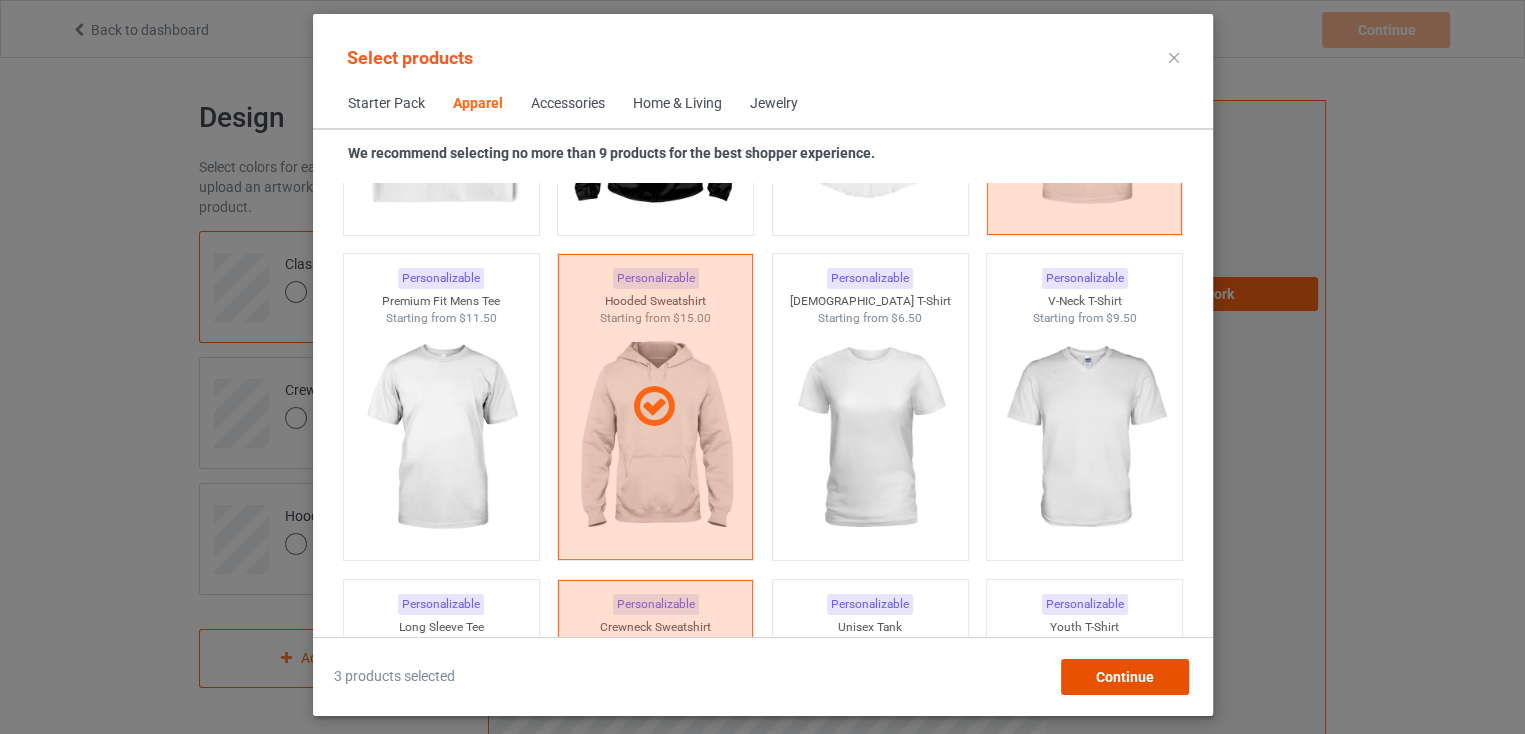 click on "Continue" at bounding box center (1124, 677) 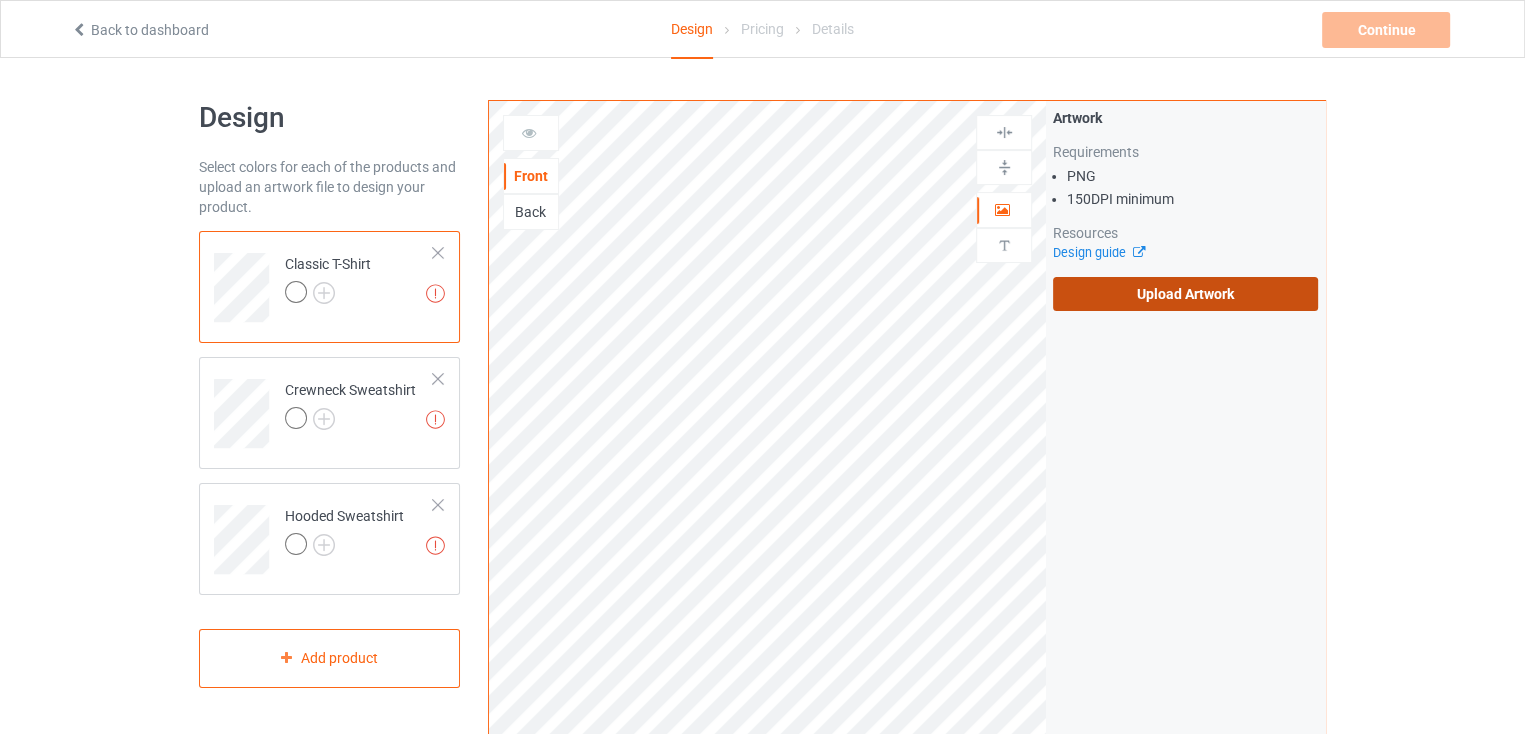 click on "Upload Artwork" at bounding box center (1185, 294) 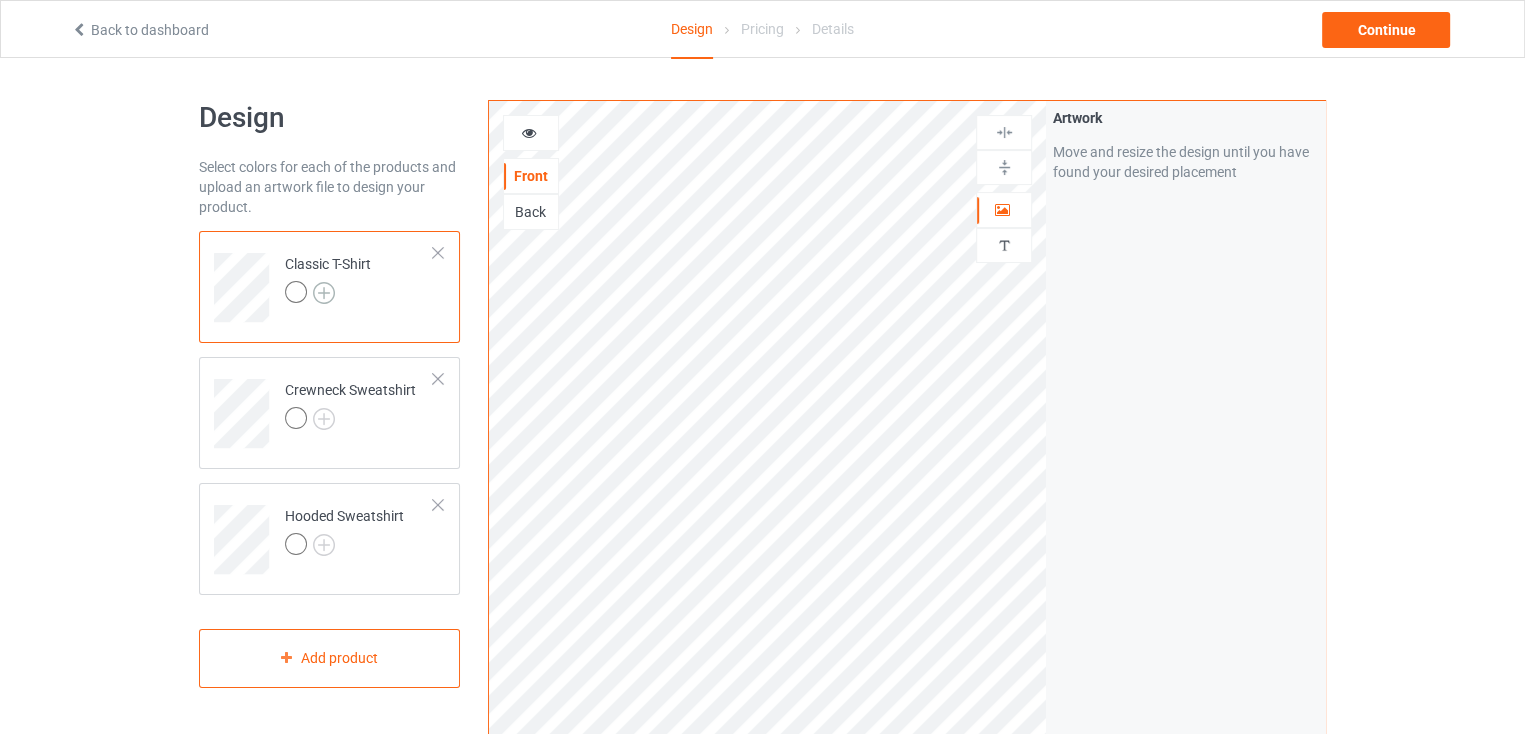 click at bounding box center [324, 293] 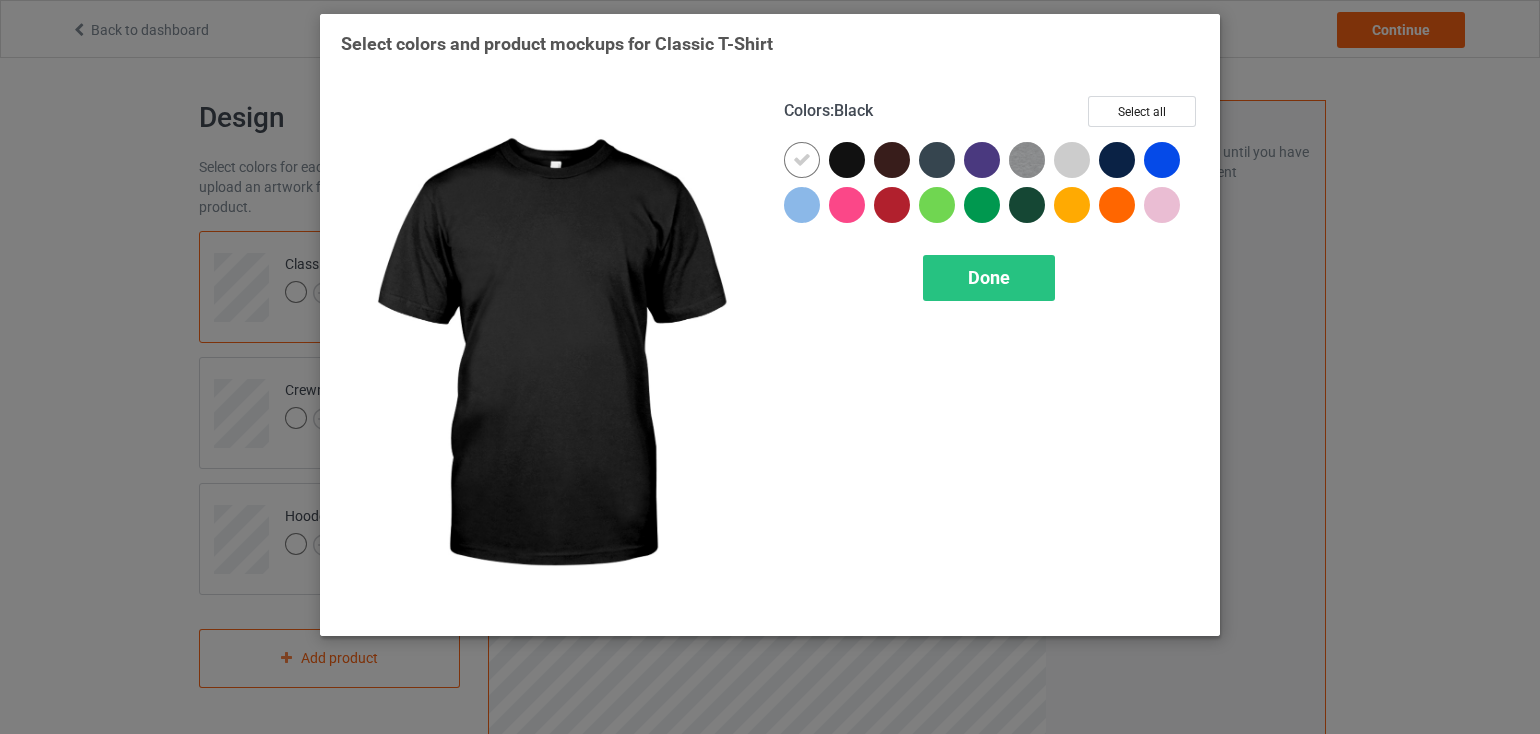 click at bounding box center [847, 160] 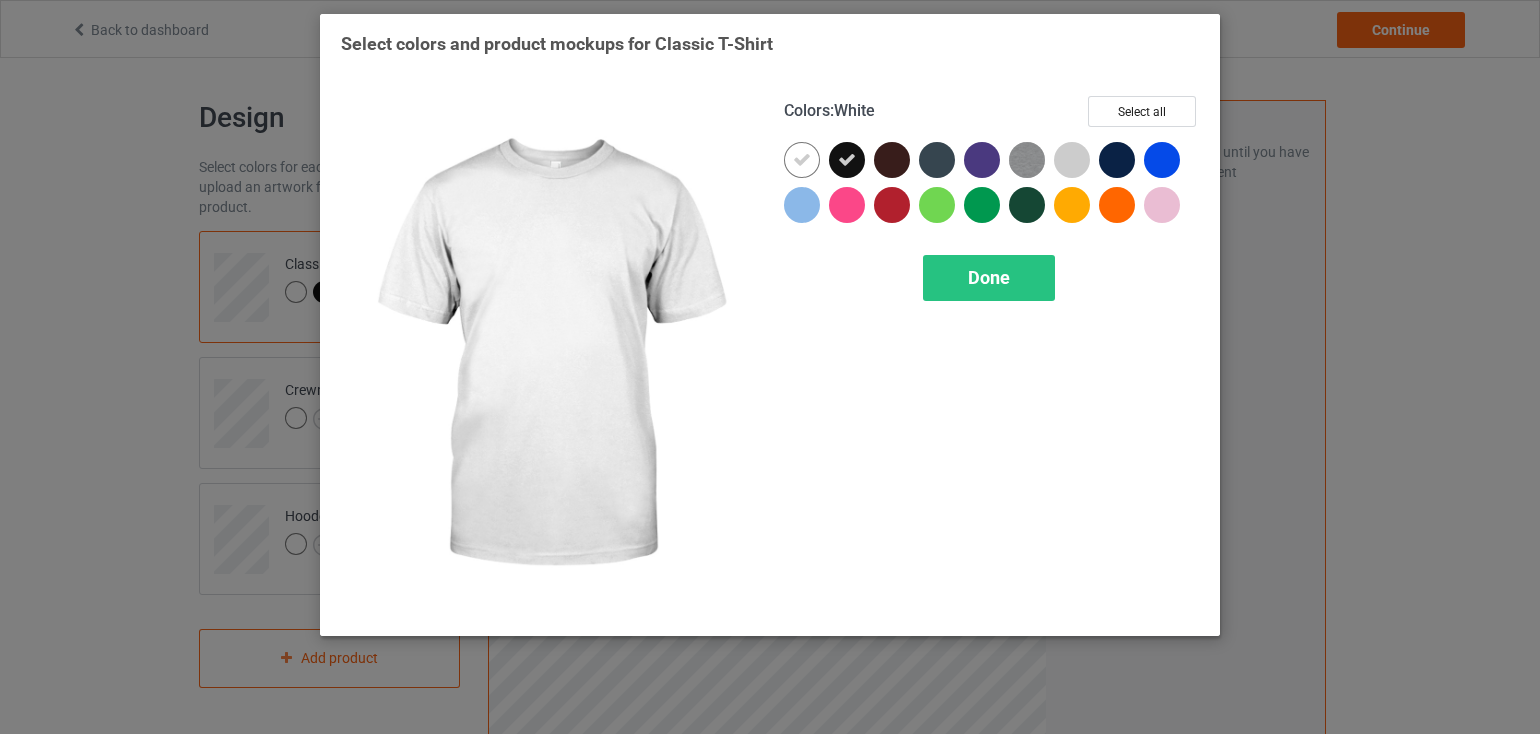 drag, startPoint x: 806, startPoint y: 160, endPoint x: 829, endPoint y: 158, distance: 23.086792 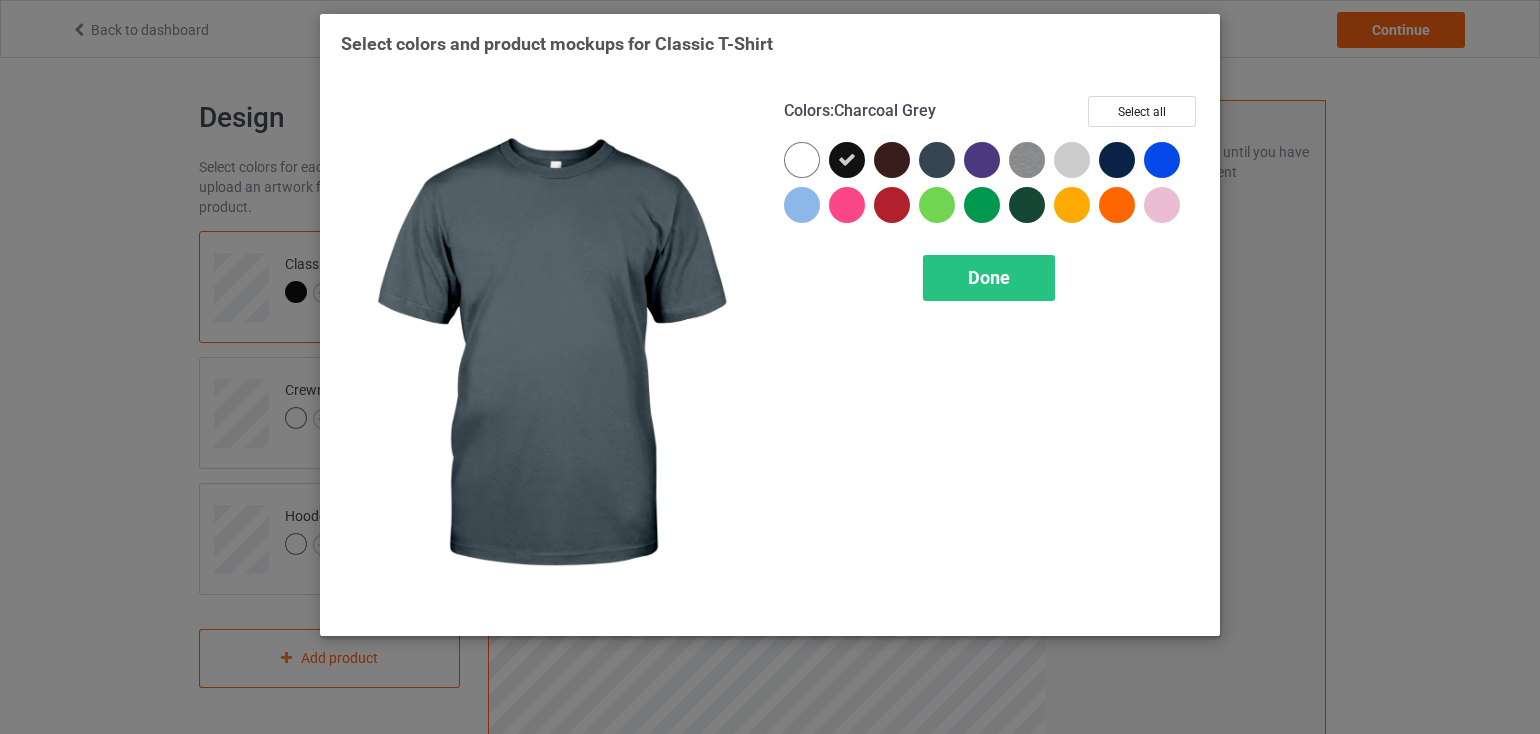 click at bounding box center [937, 160] 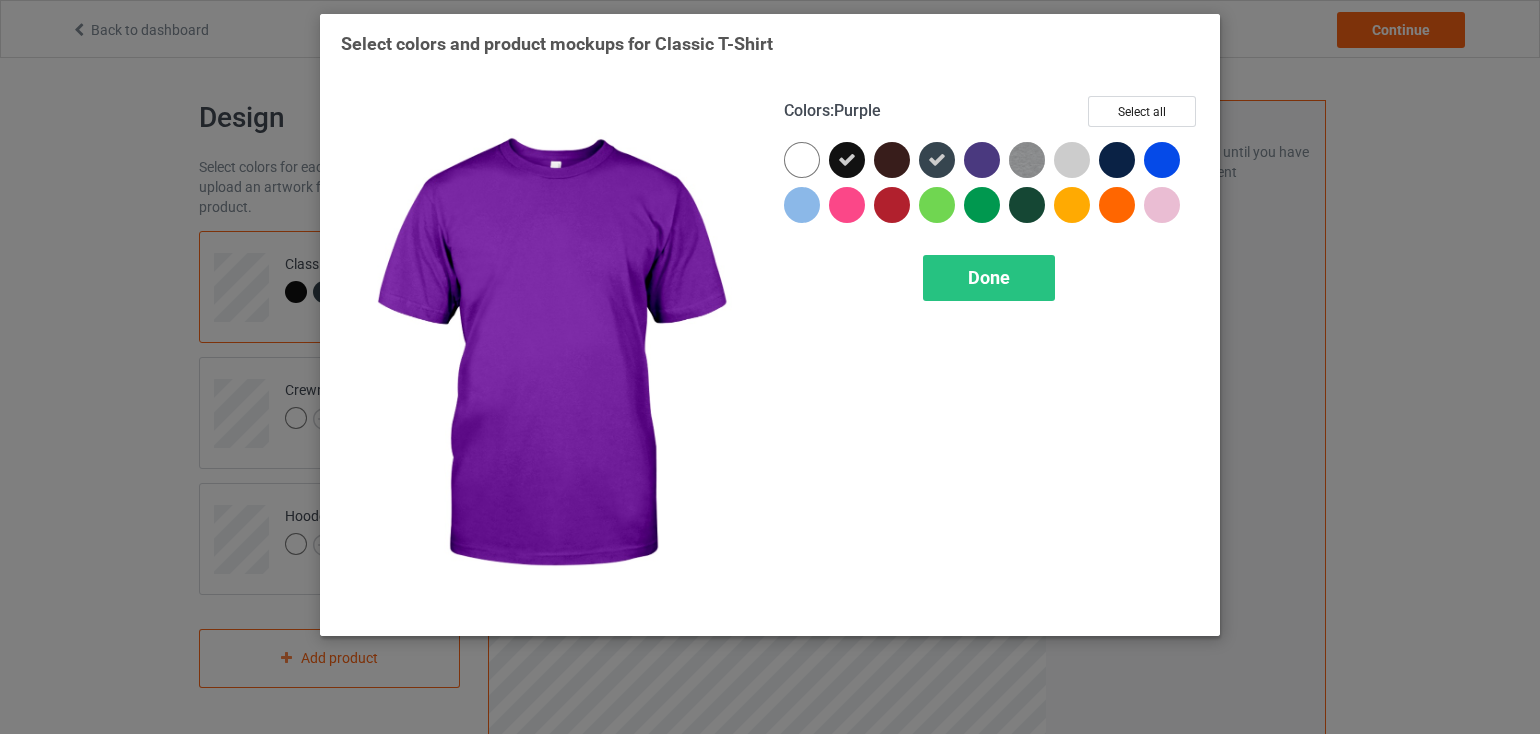 click at bounding box center (982, 160) 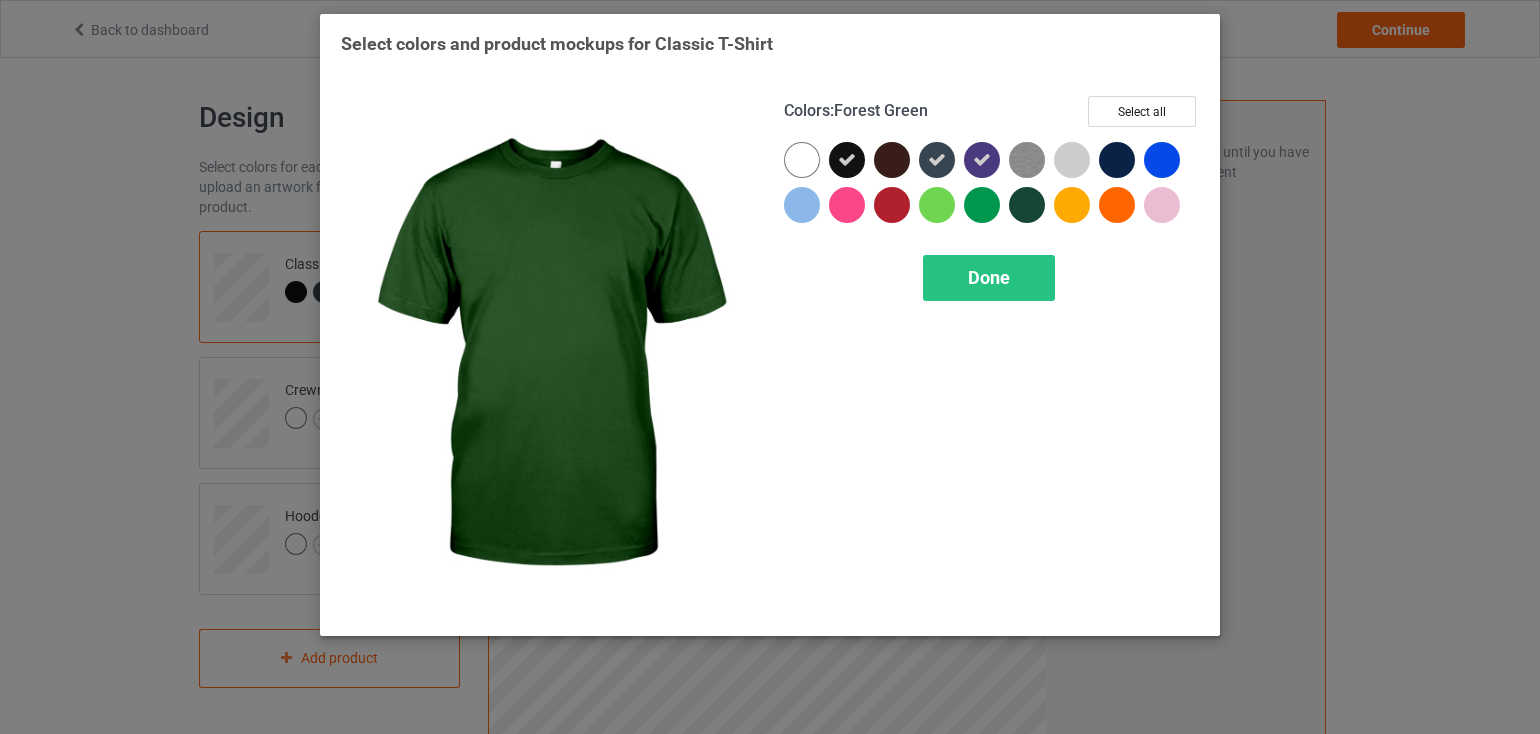 drag, startPoint x: 1024, startPoint y: 211, endPoint x: 1036, endPoint y: 193, distance: 21.633308 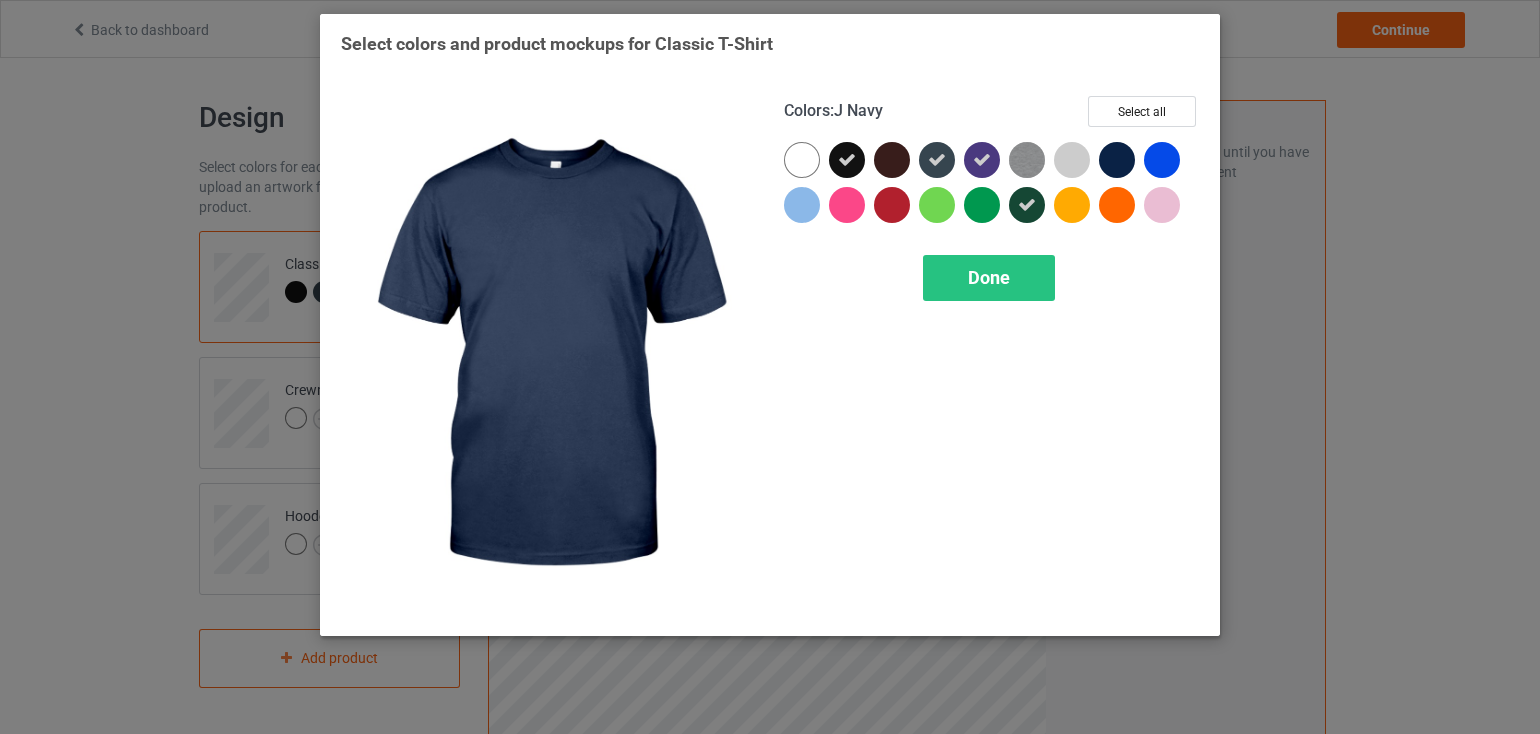 click at bounding box center [1117, 160] 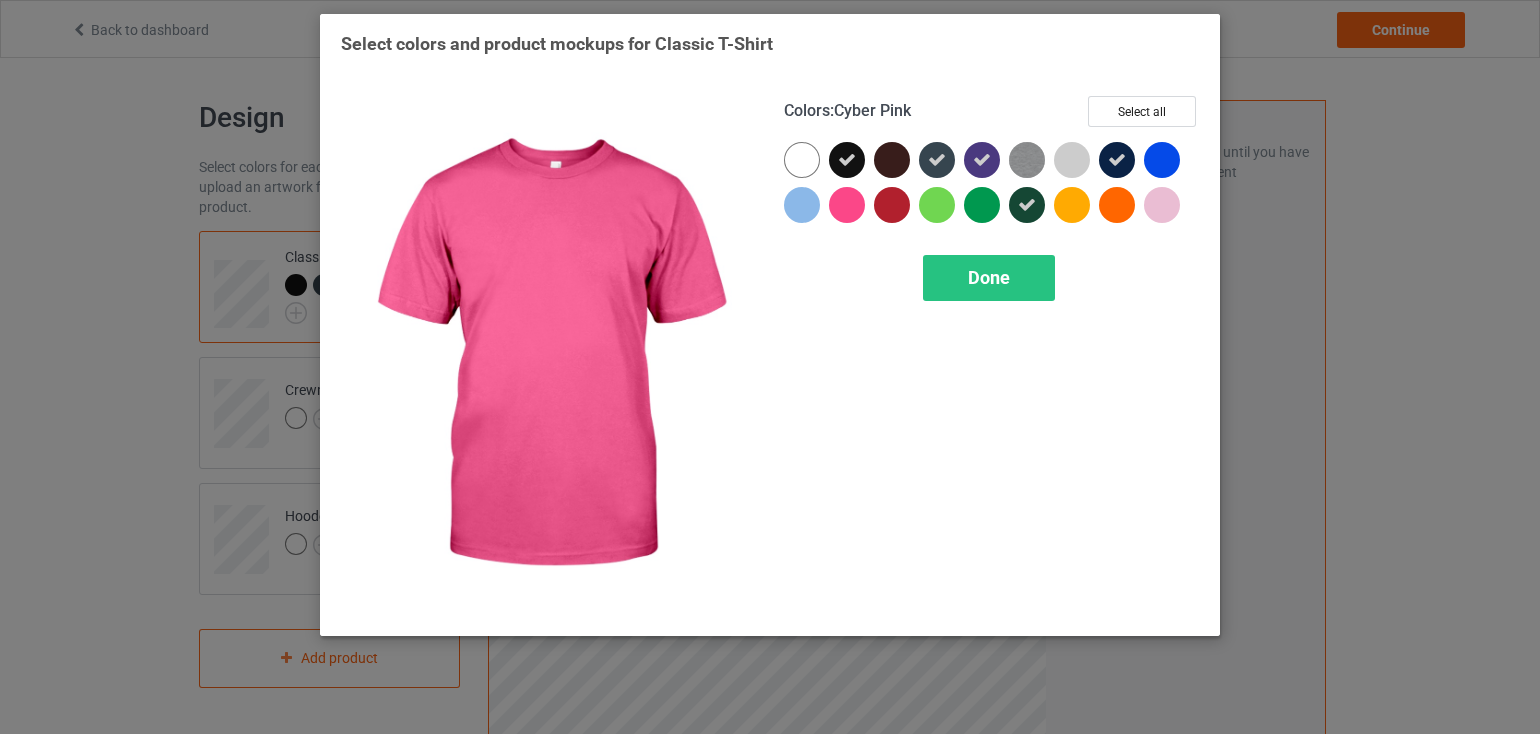 click at bounding box center [847, 205] 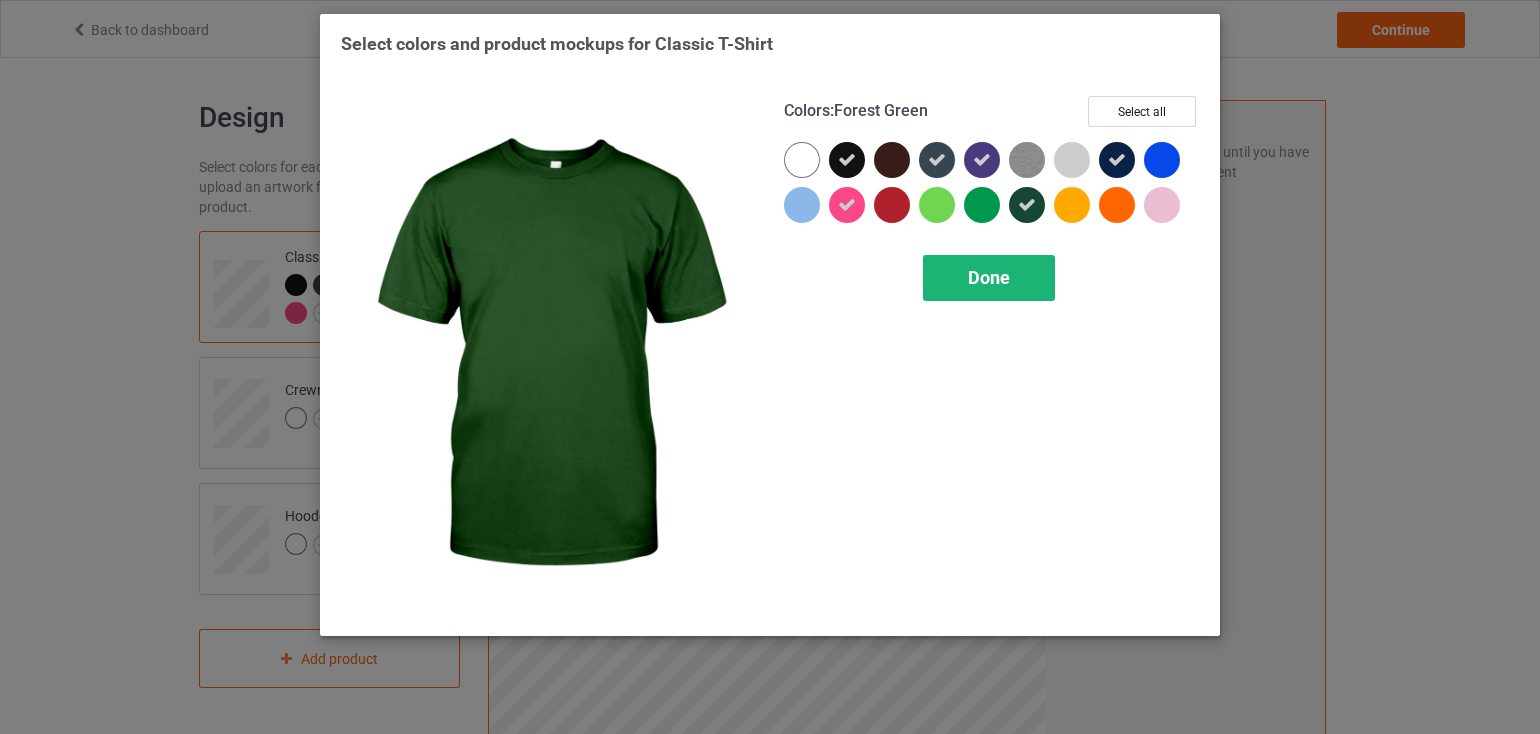 click on "Done" at bounding box center (989, 277) 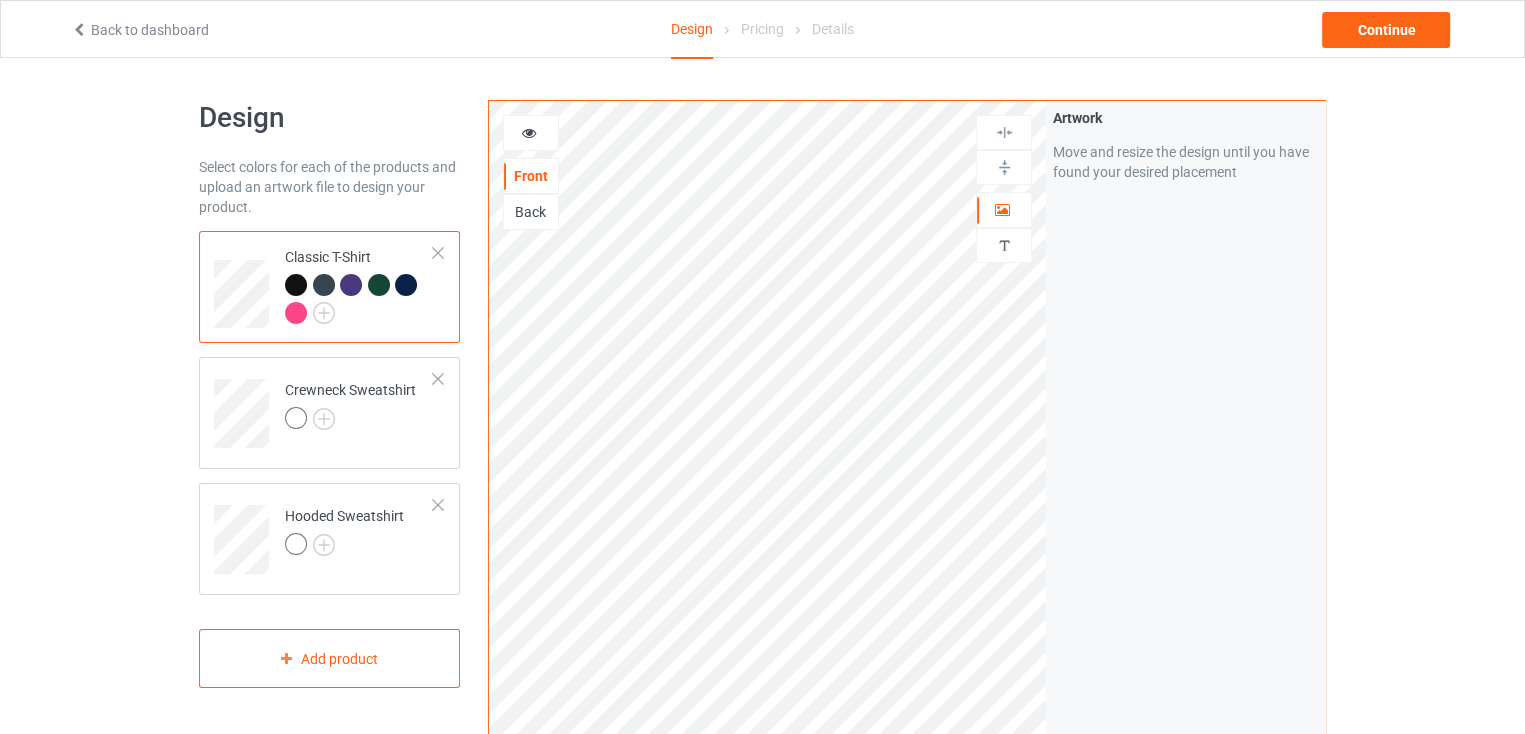 click at bounding box center (379, 285) 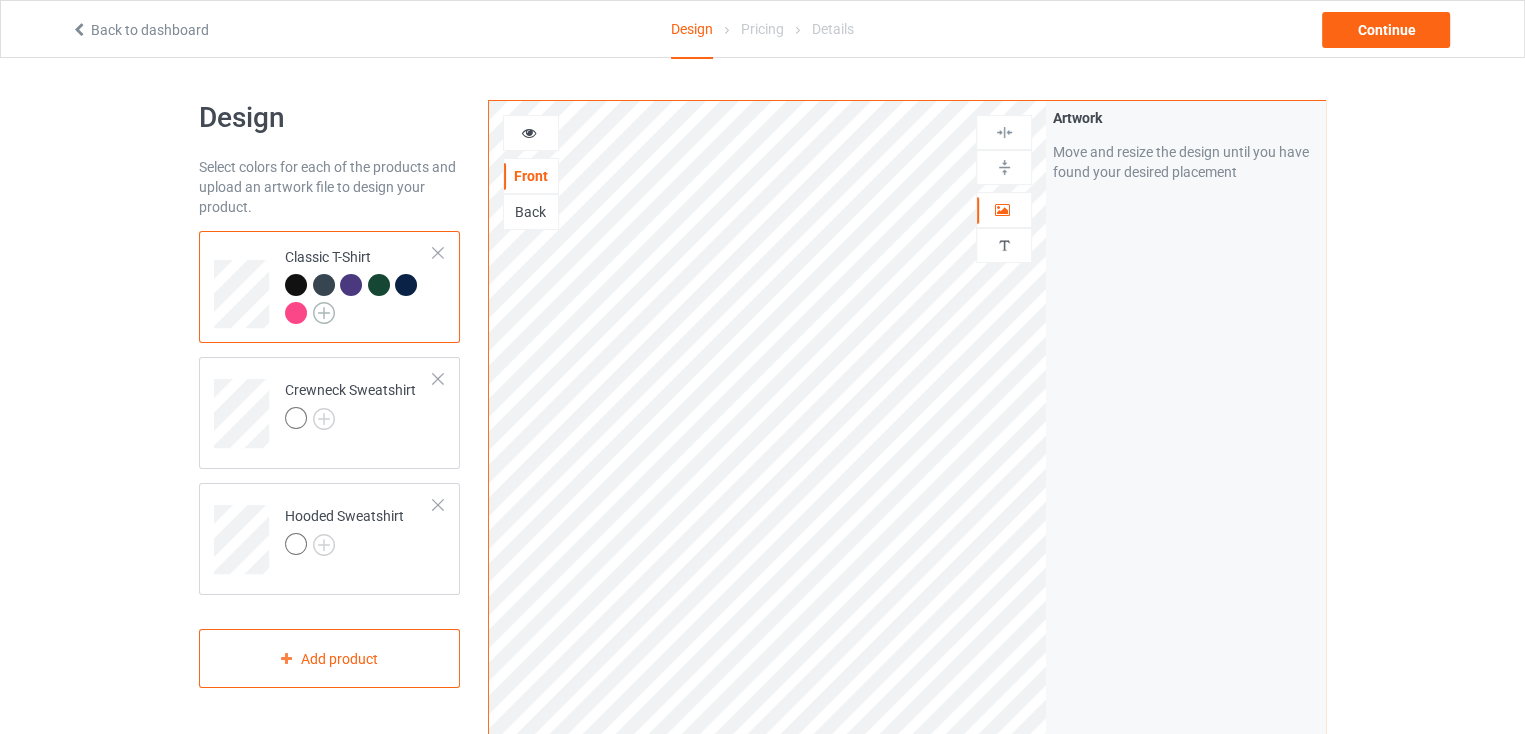 click at bounding box center [324, 313] 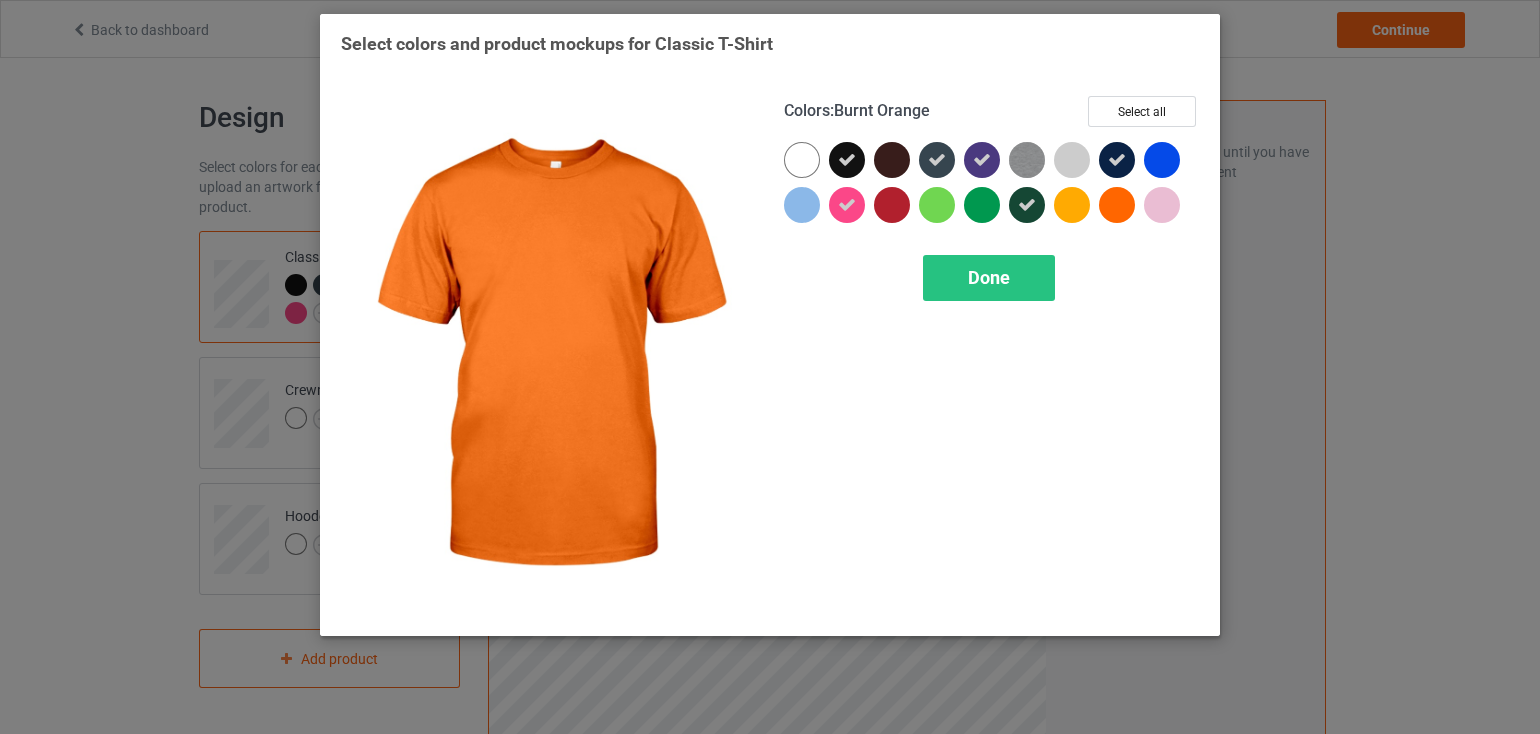 click at bounding box center [1117, 205] 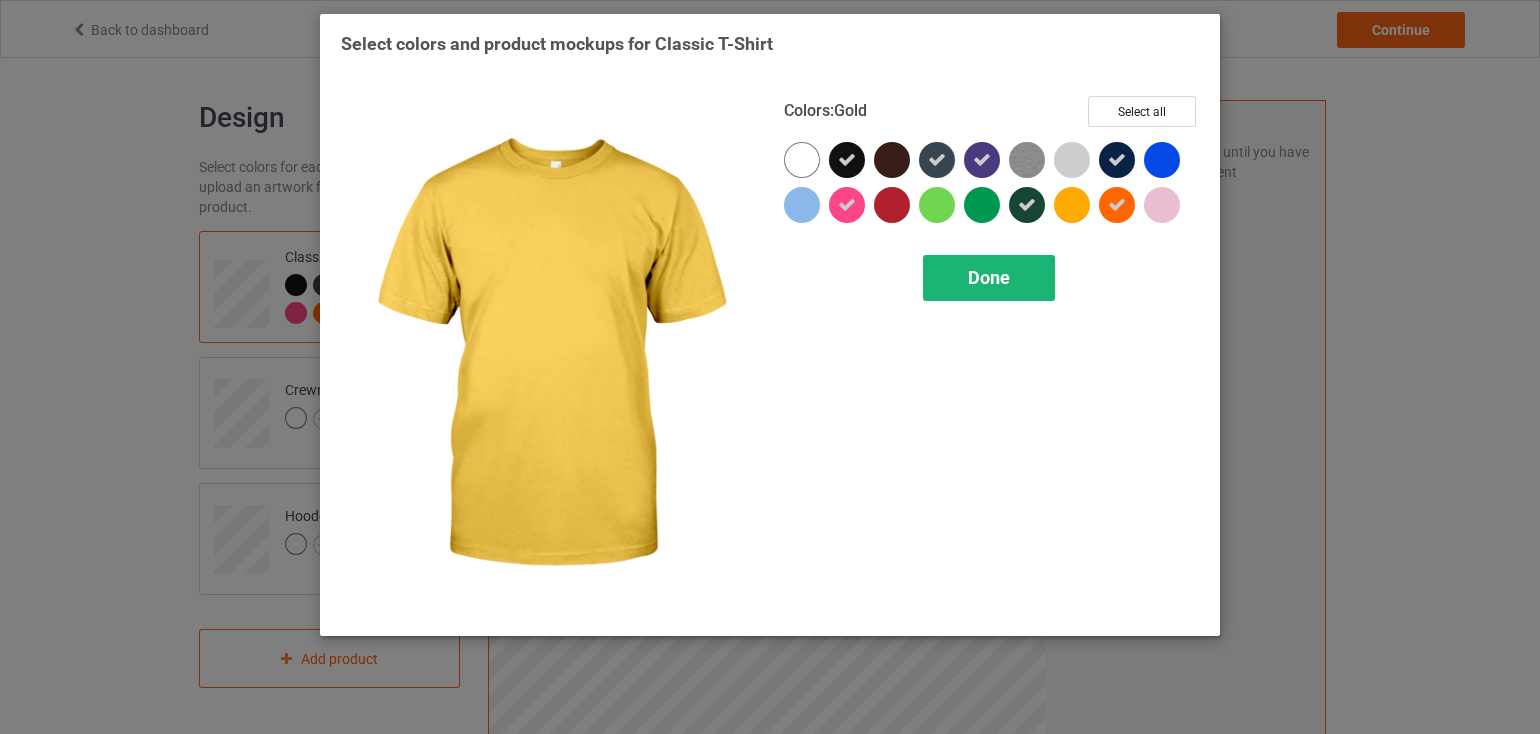 click on "Done" at bounding box center [989, 277] 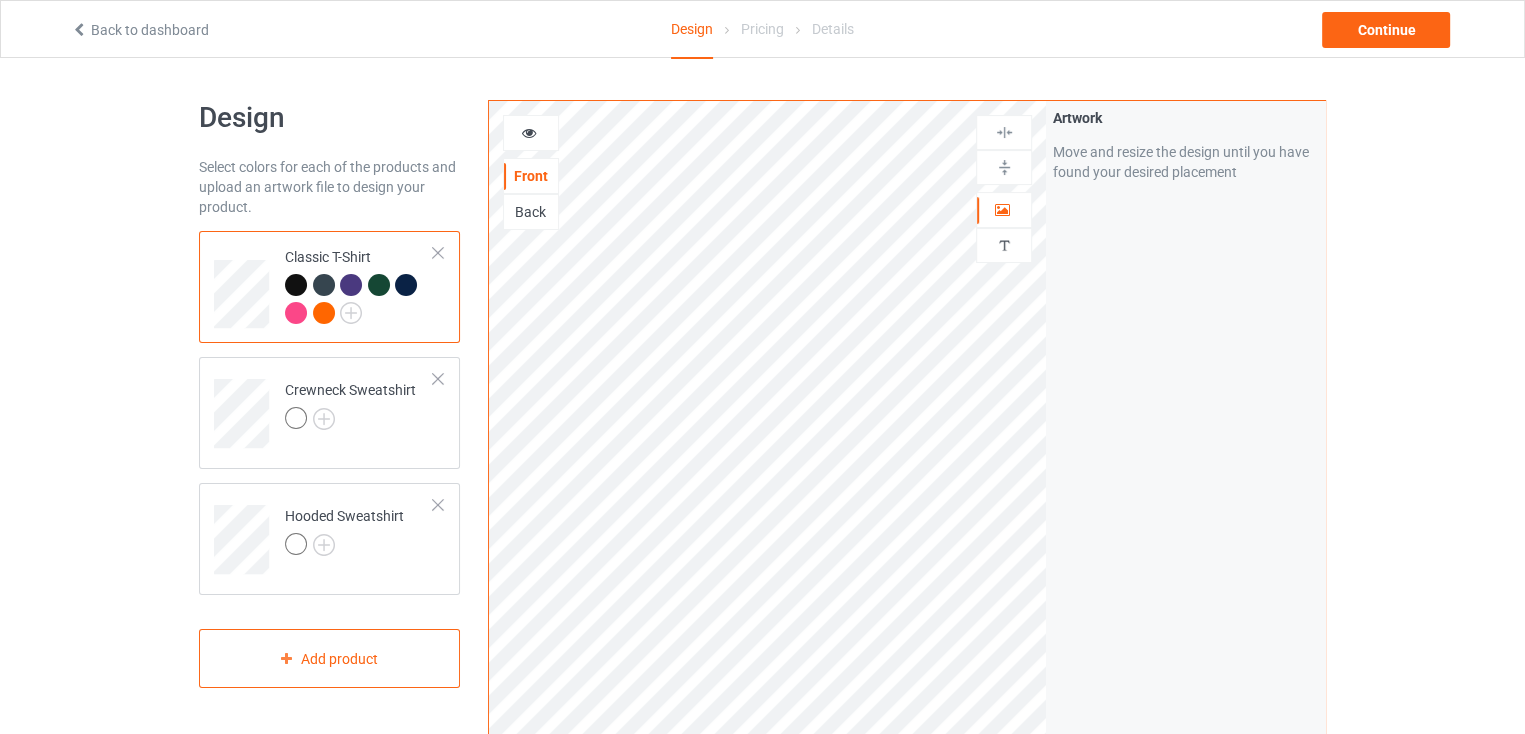 click at bounding box center [324, 313] 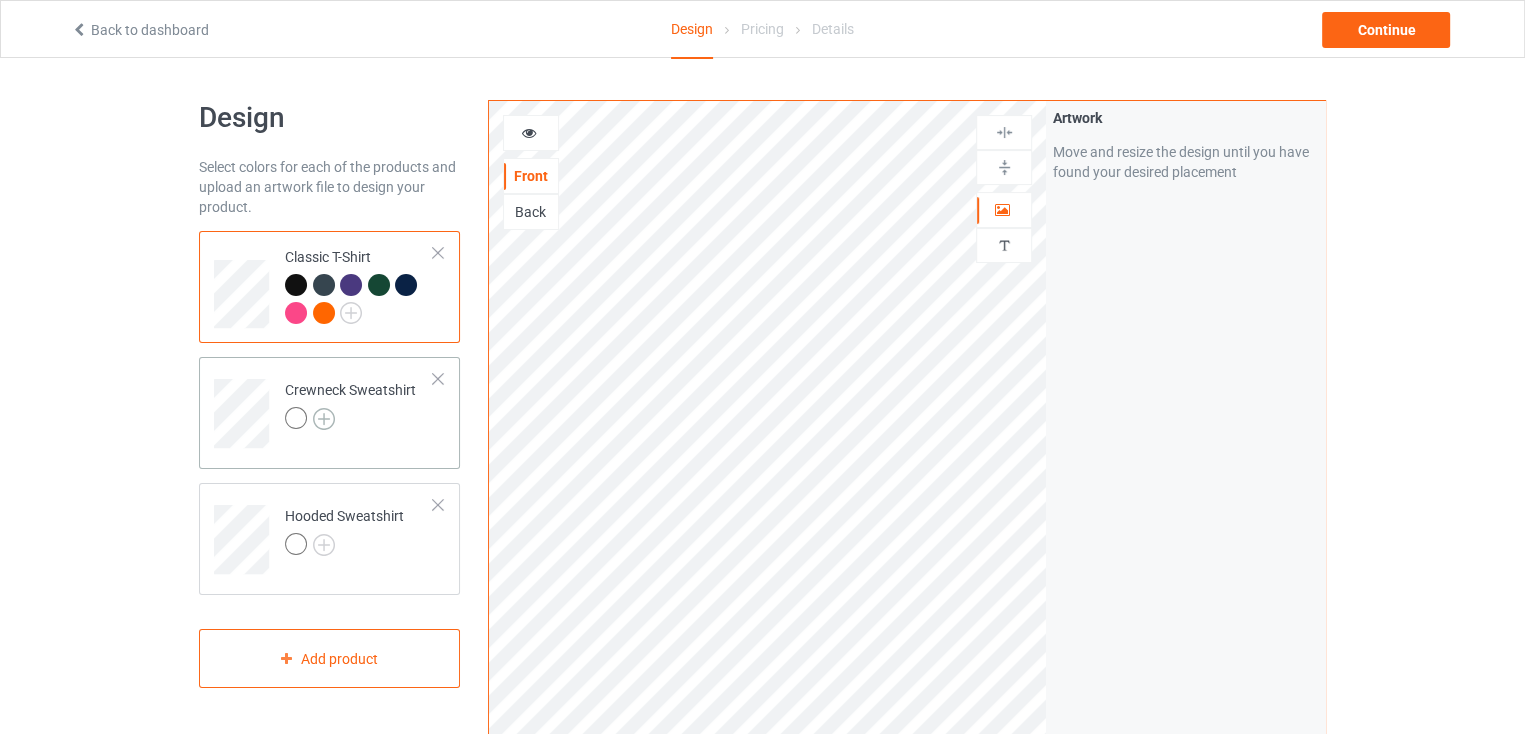 click at bounding box center [324, 419] 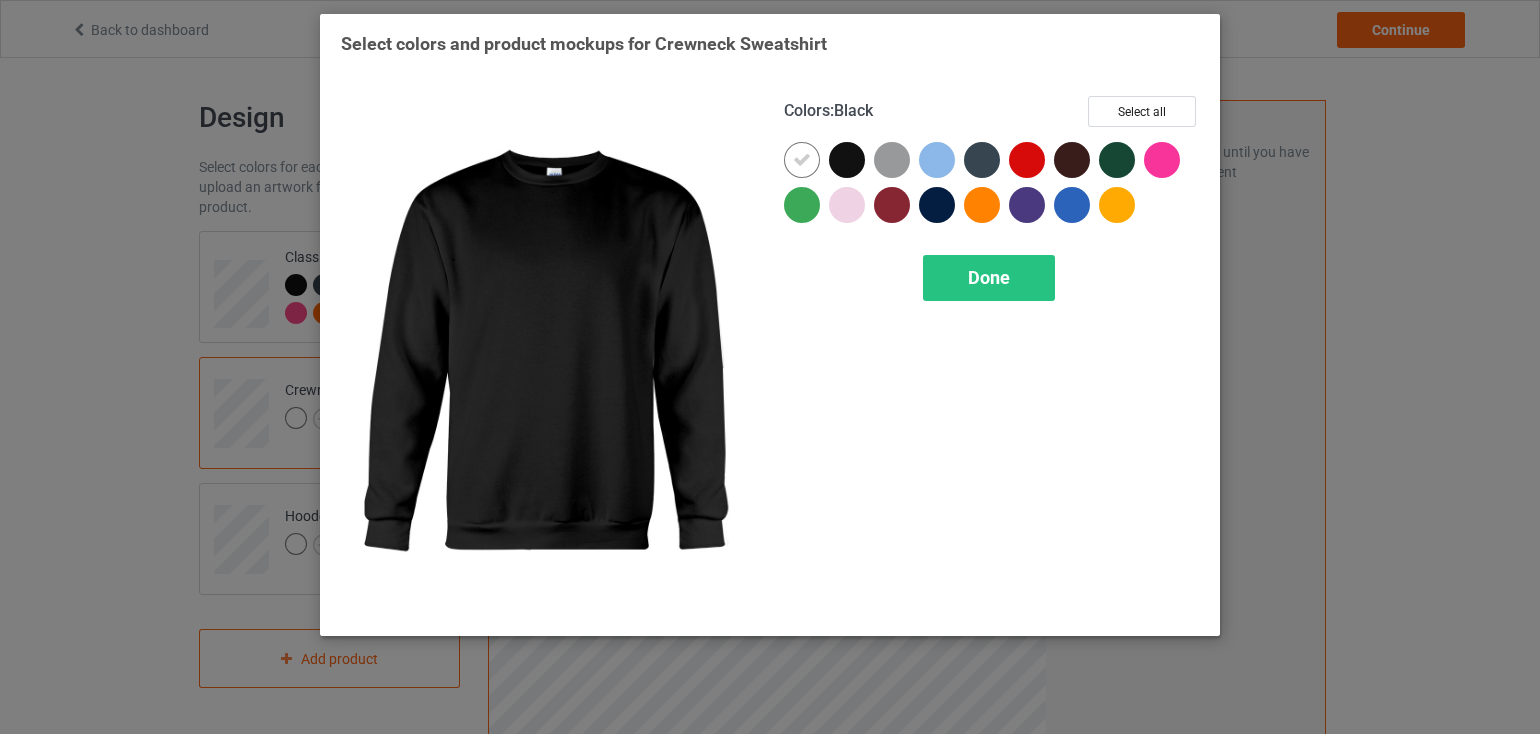 click at bounding box center (847, 160) 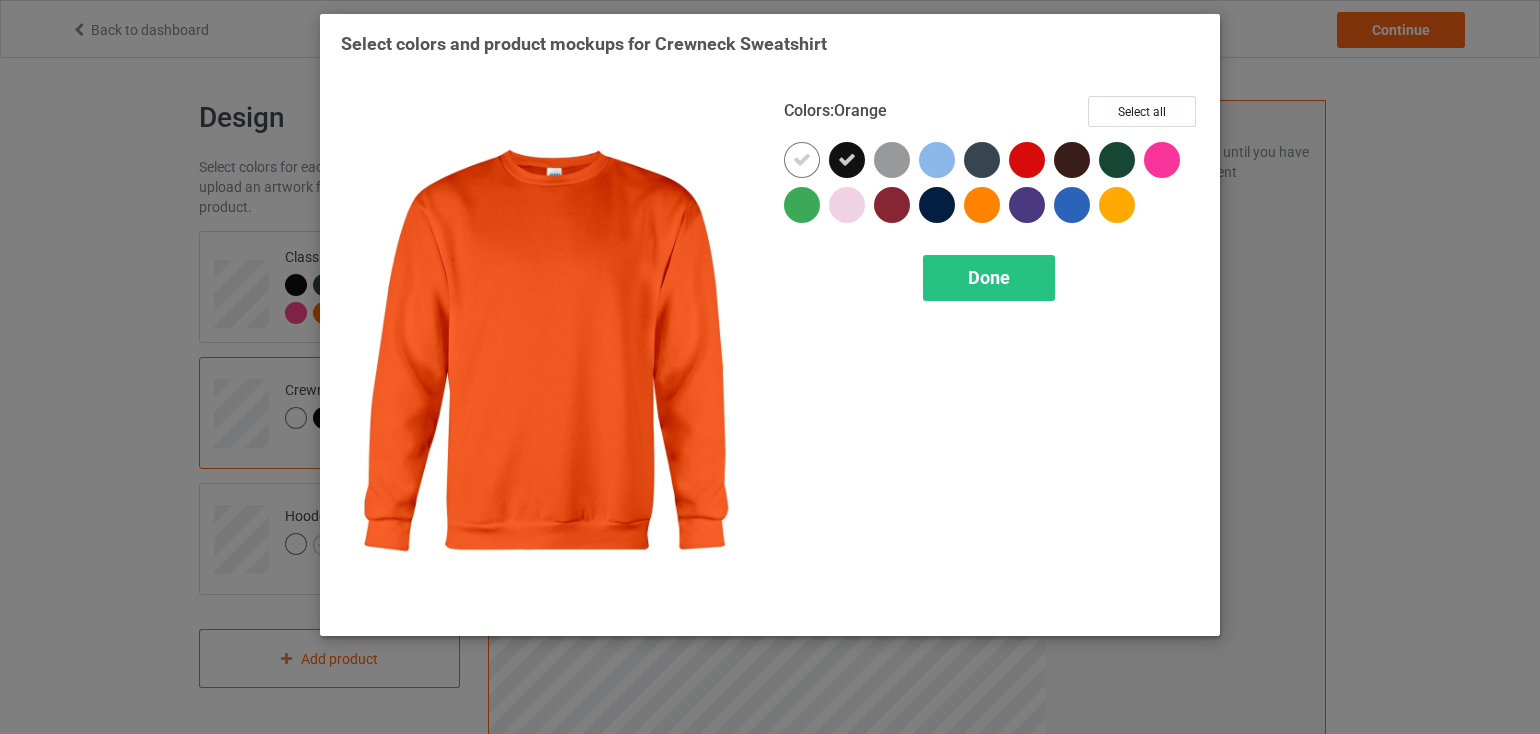 click at bounding box center [982, 205] 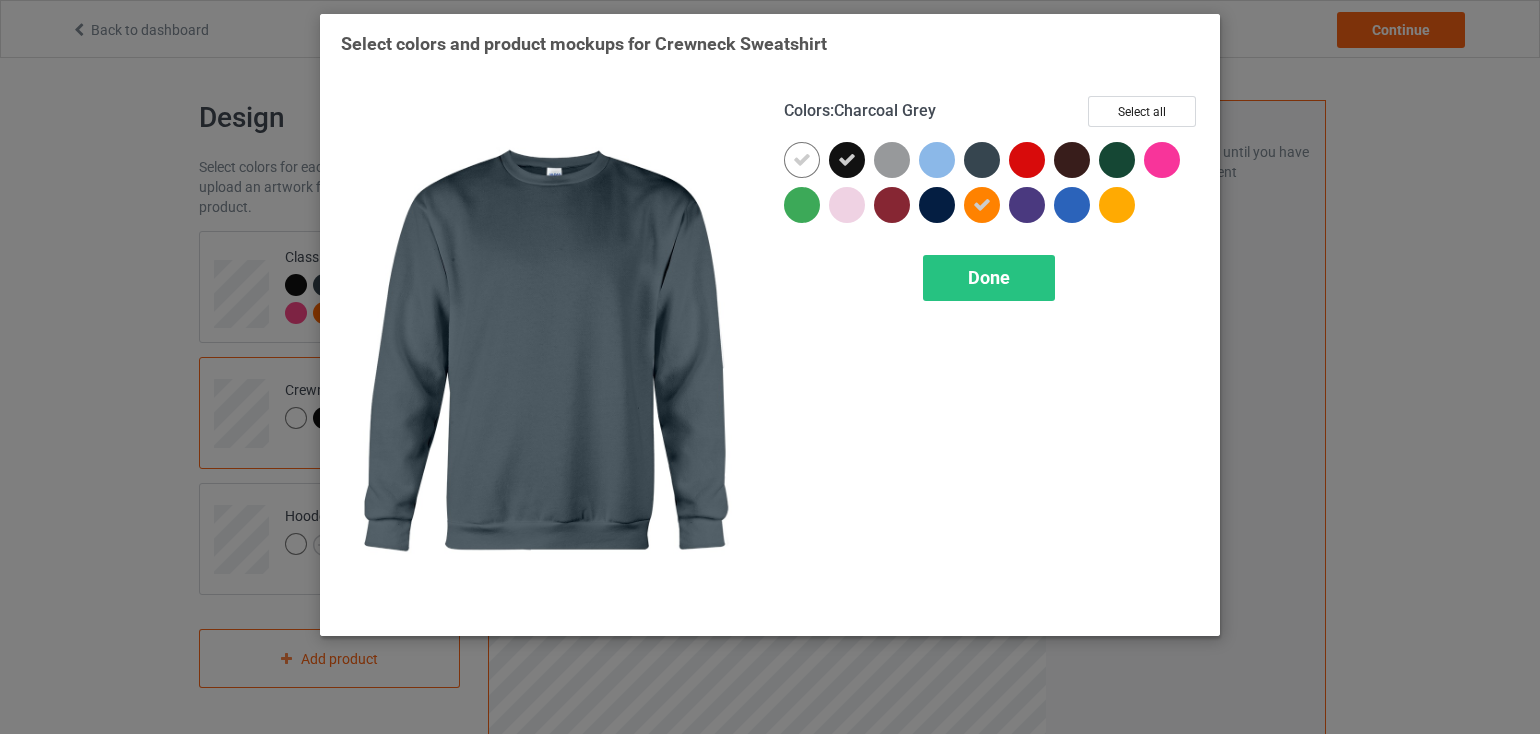 click at bounding box center [982, 160] 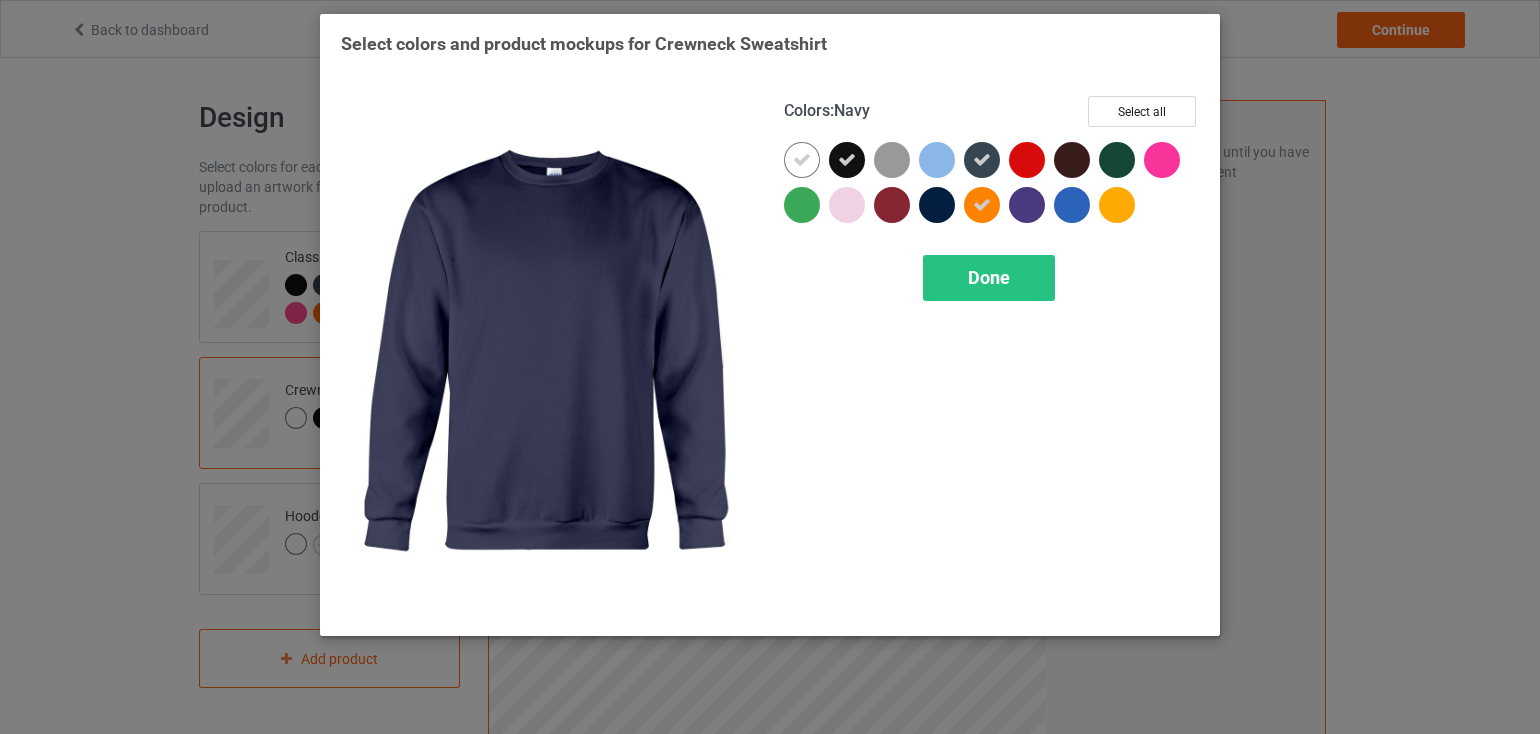click at bounding box center (937, 205) 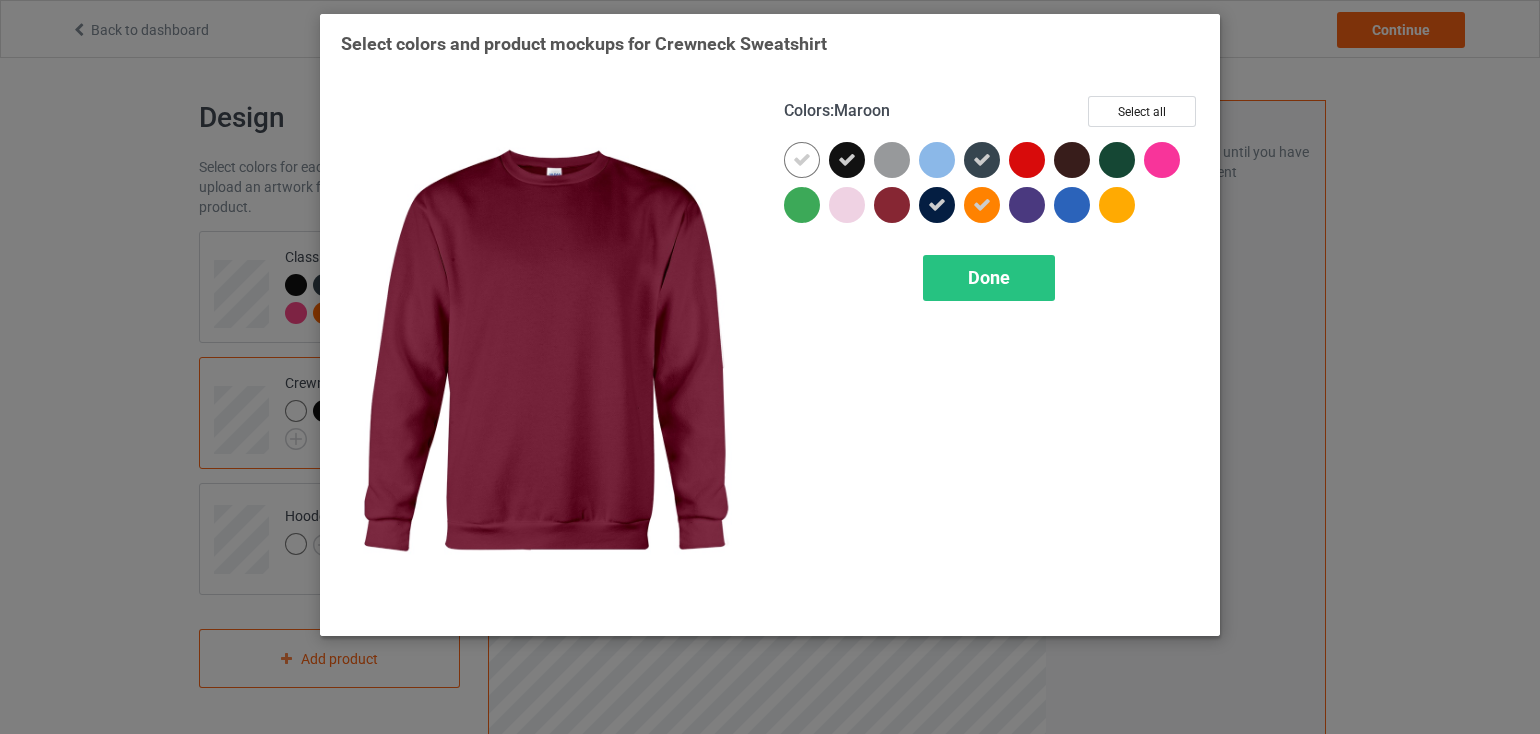 click at bounding box center [892, 205] 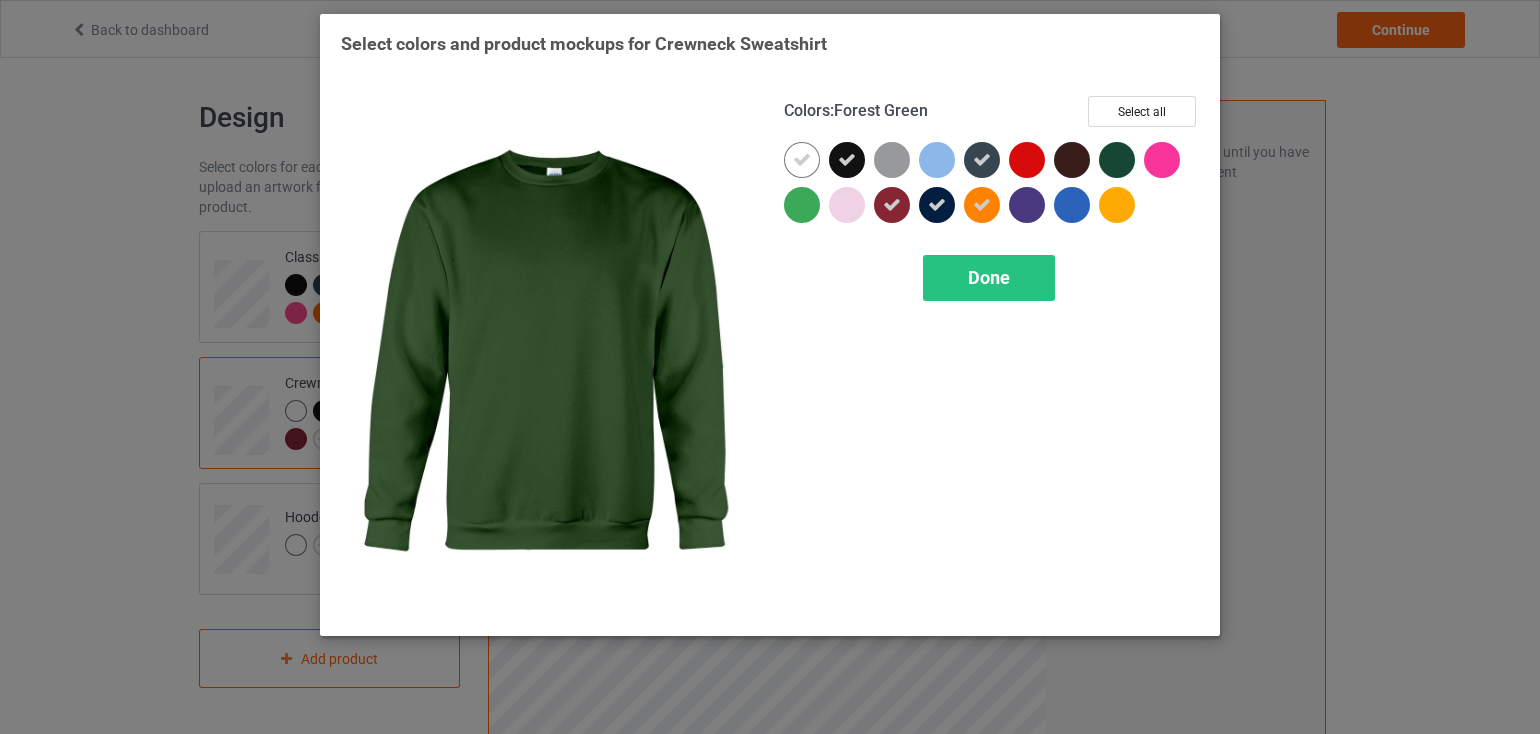 click at bounding box center [1117, 160] 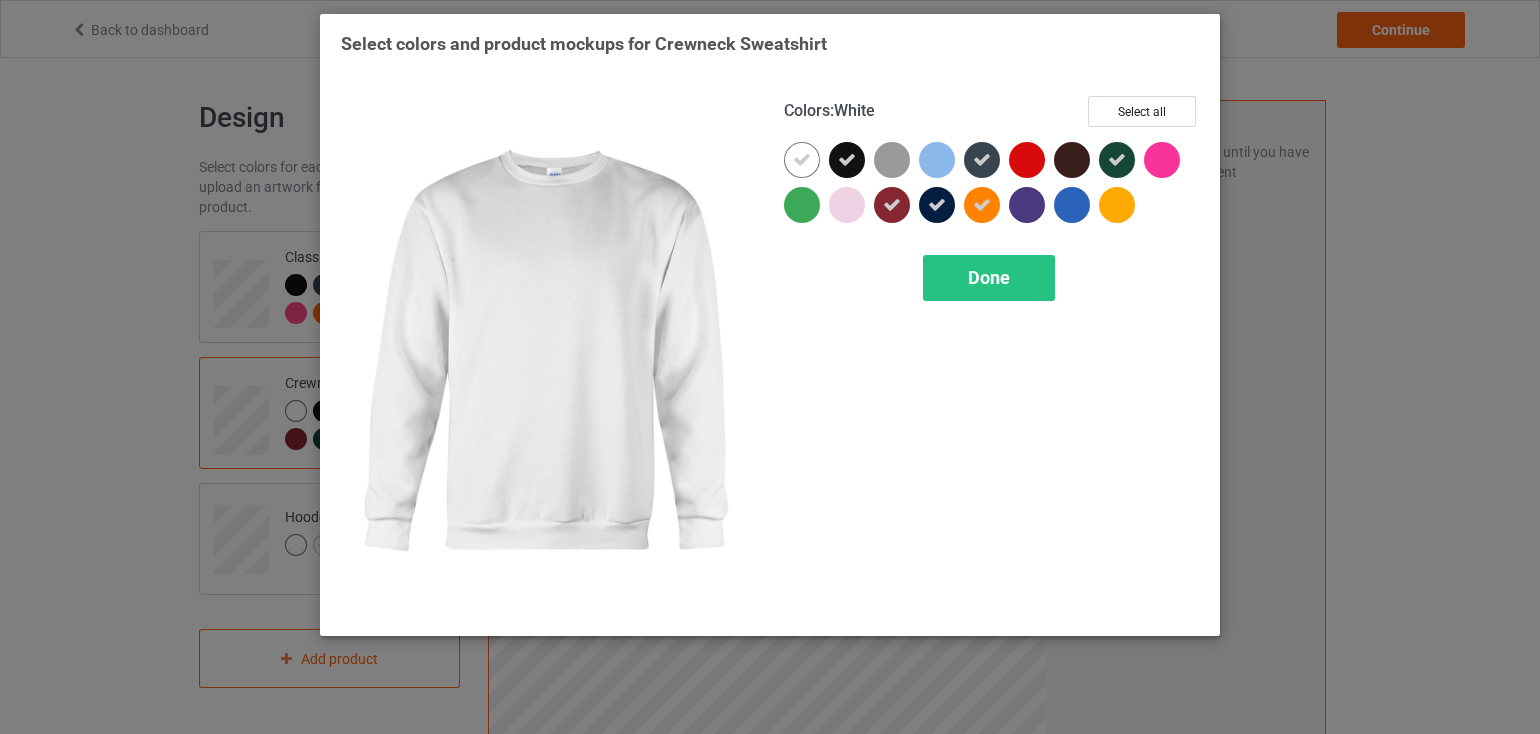 click at bounding box center (802, 160) 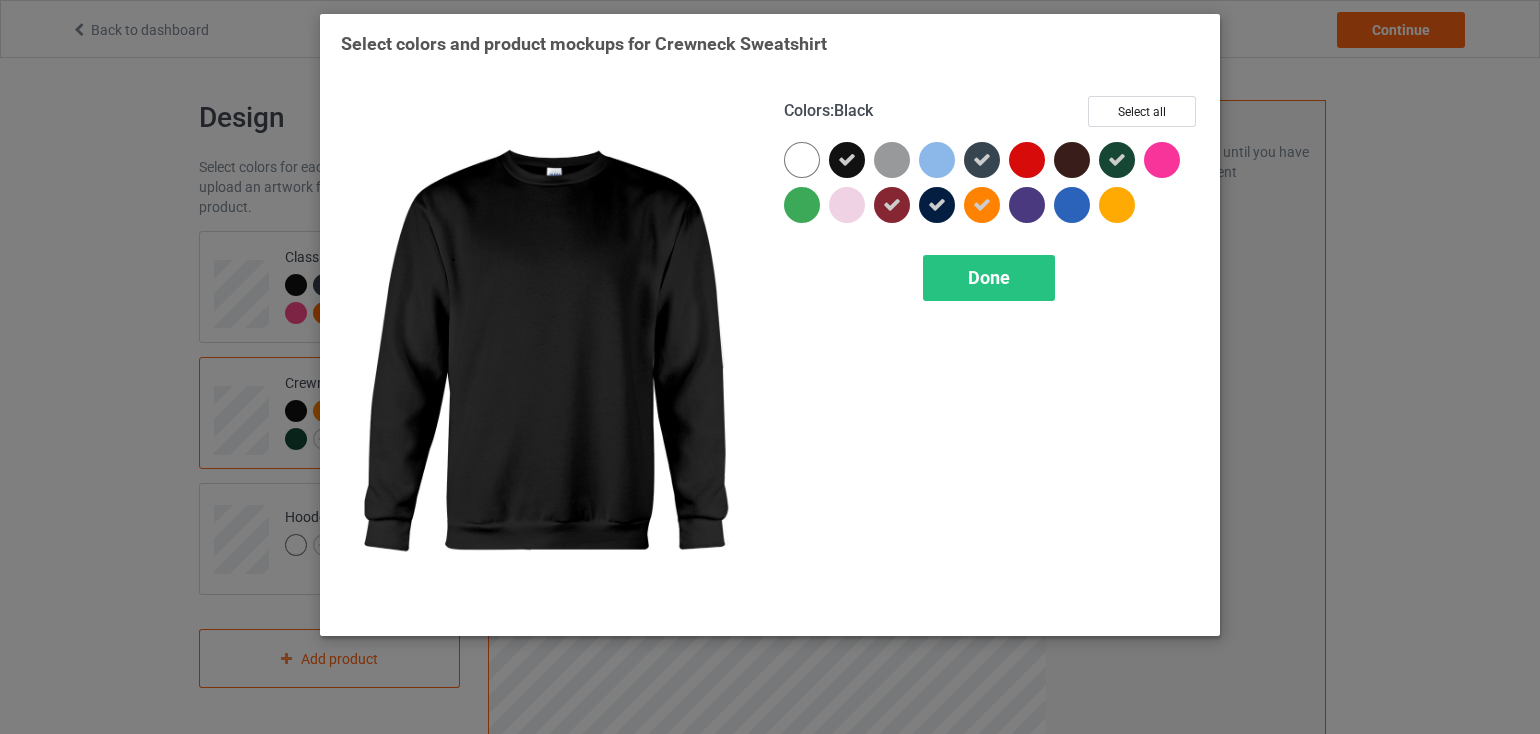 click at bounding box center (847, 160) 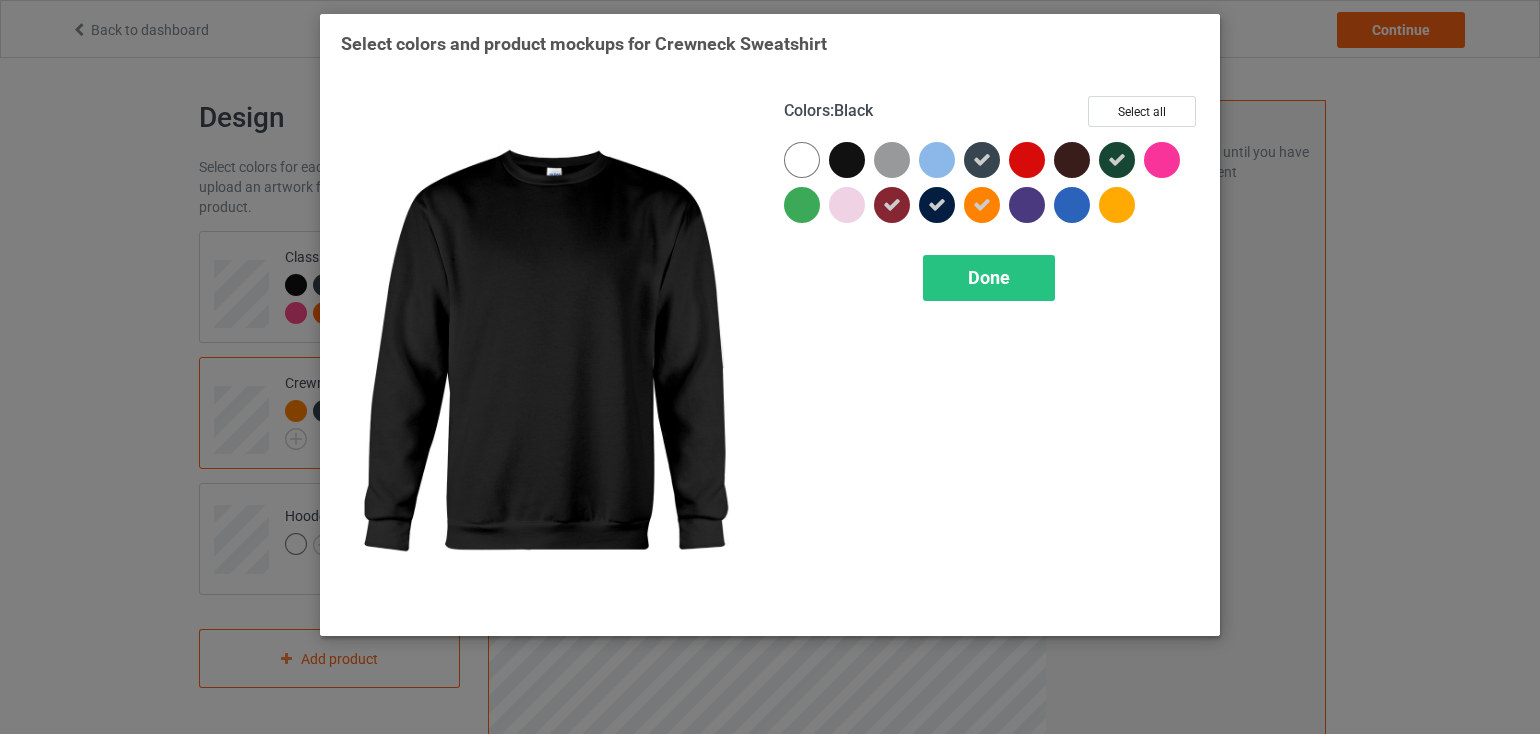 click at bounding box center [847, 160] 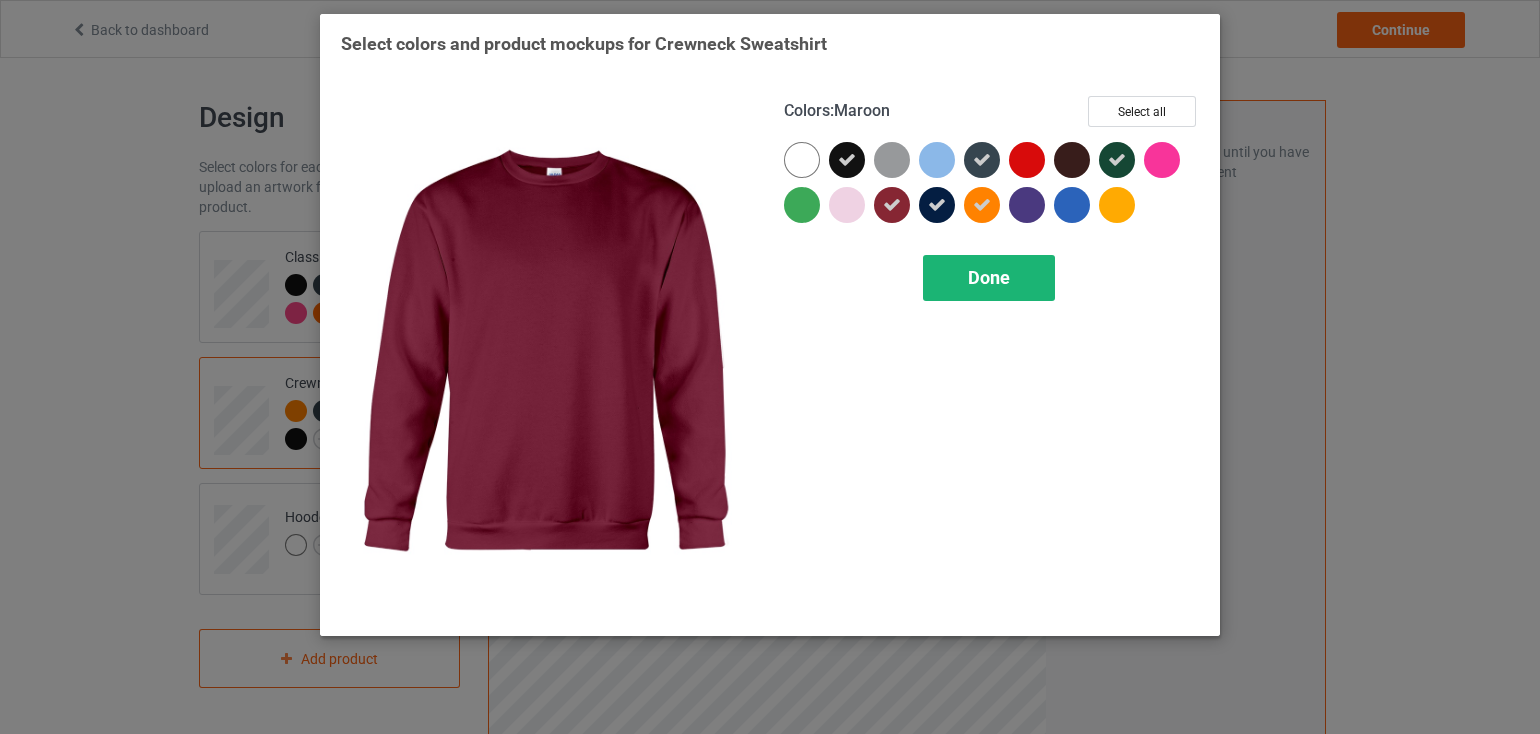 click on "Done" at bounding box center (989, 278) 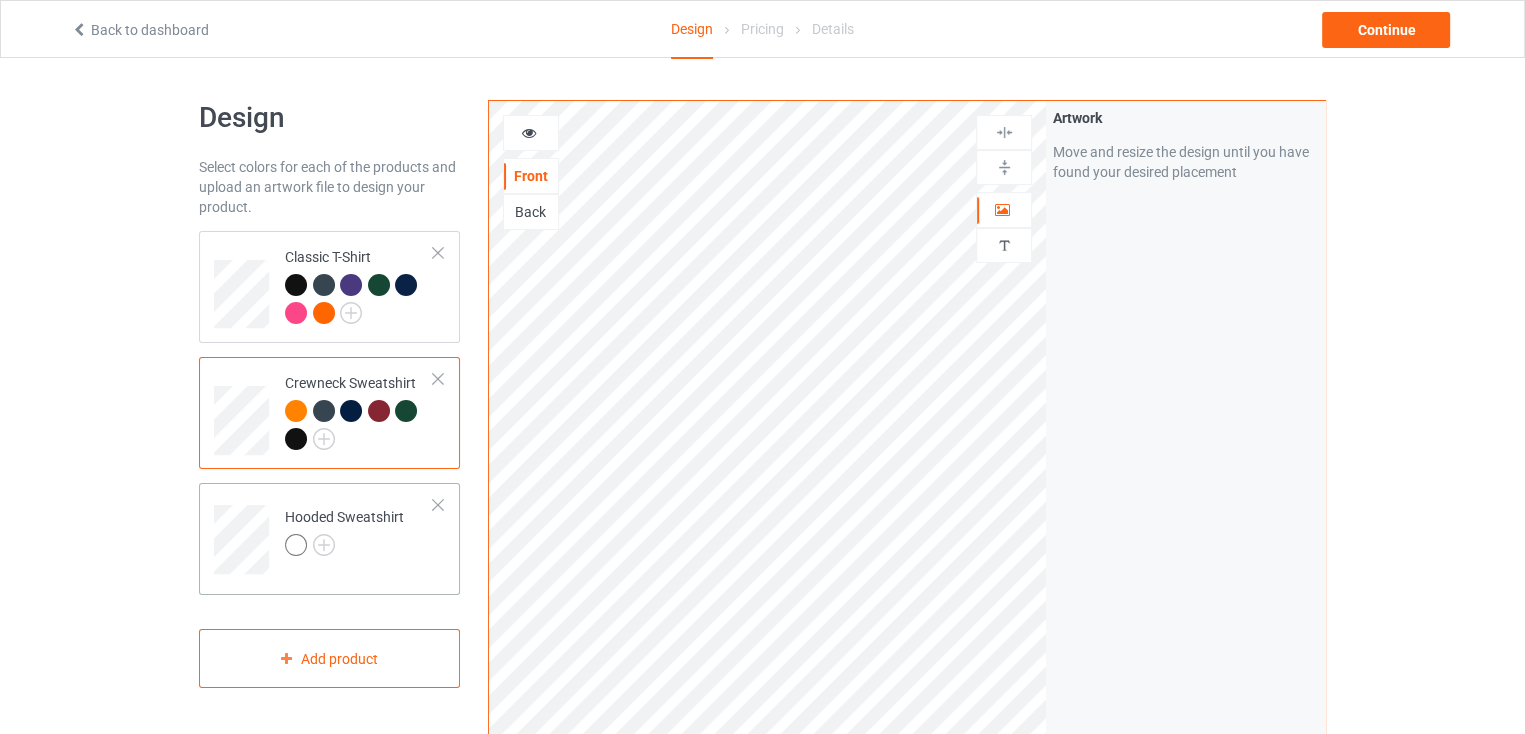 click at bounding box center (344, 548) 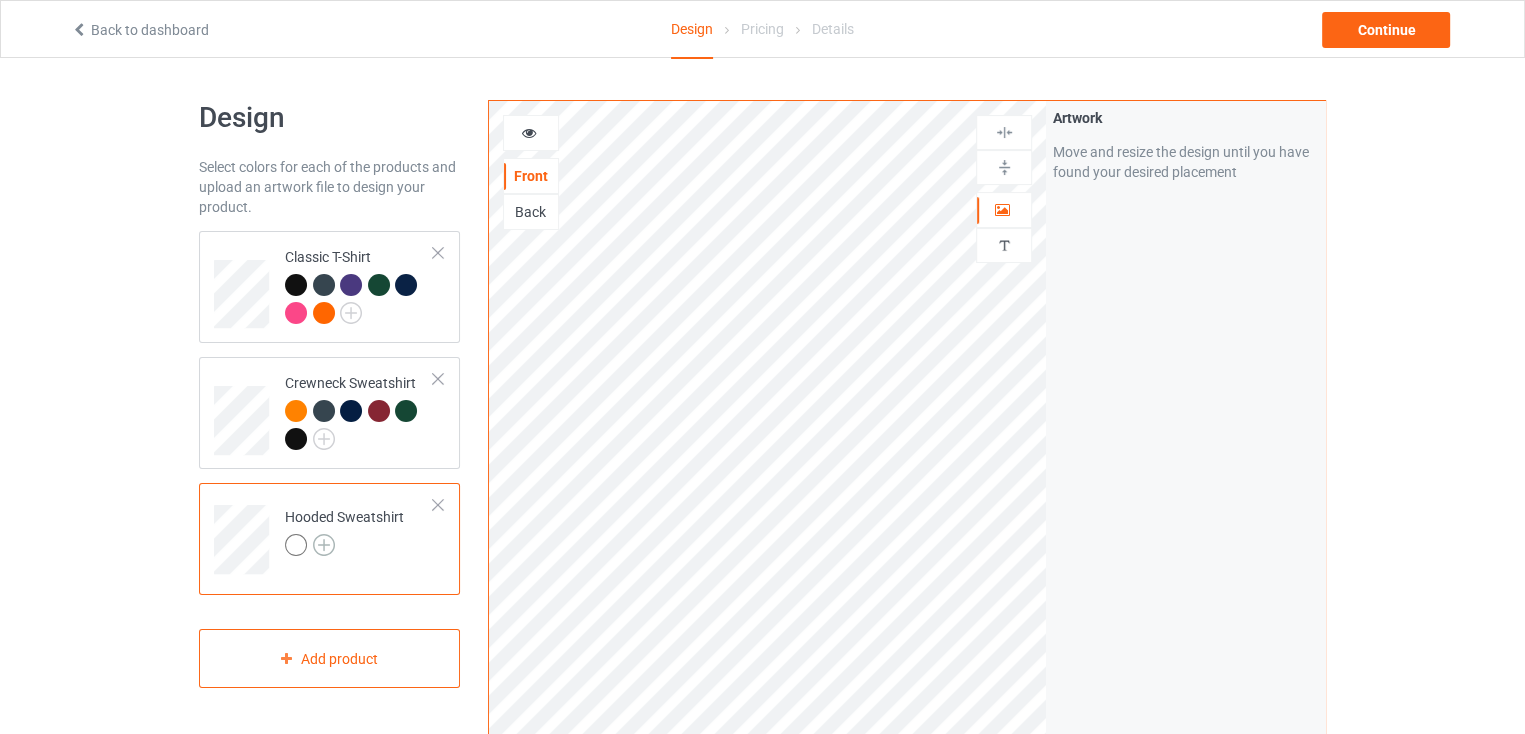 click at bounding box center (324, 545) 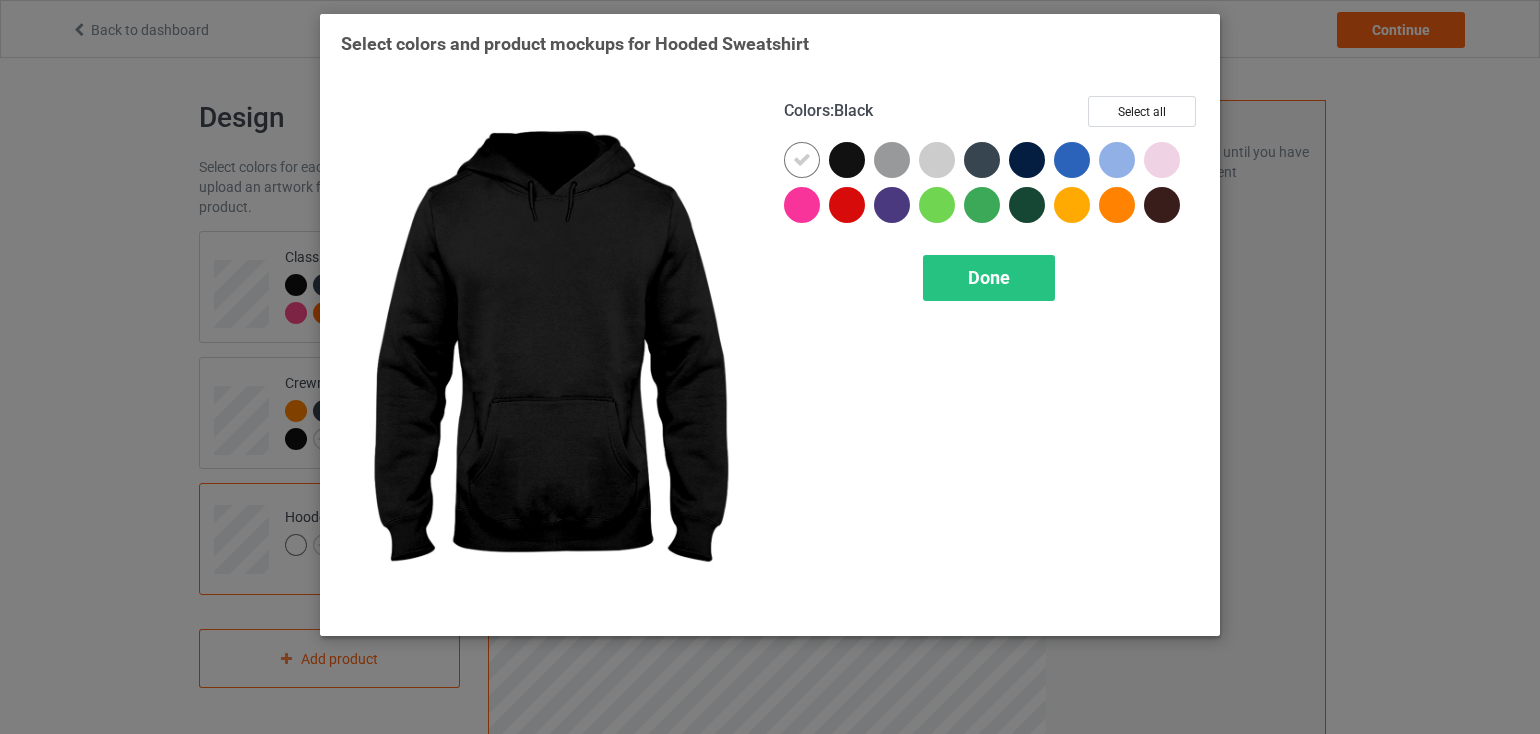 click at bounding box center (847, 160) 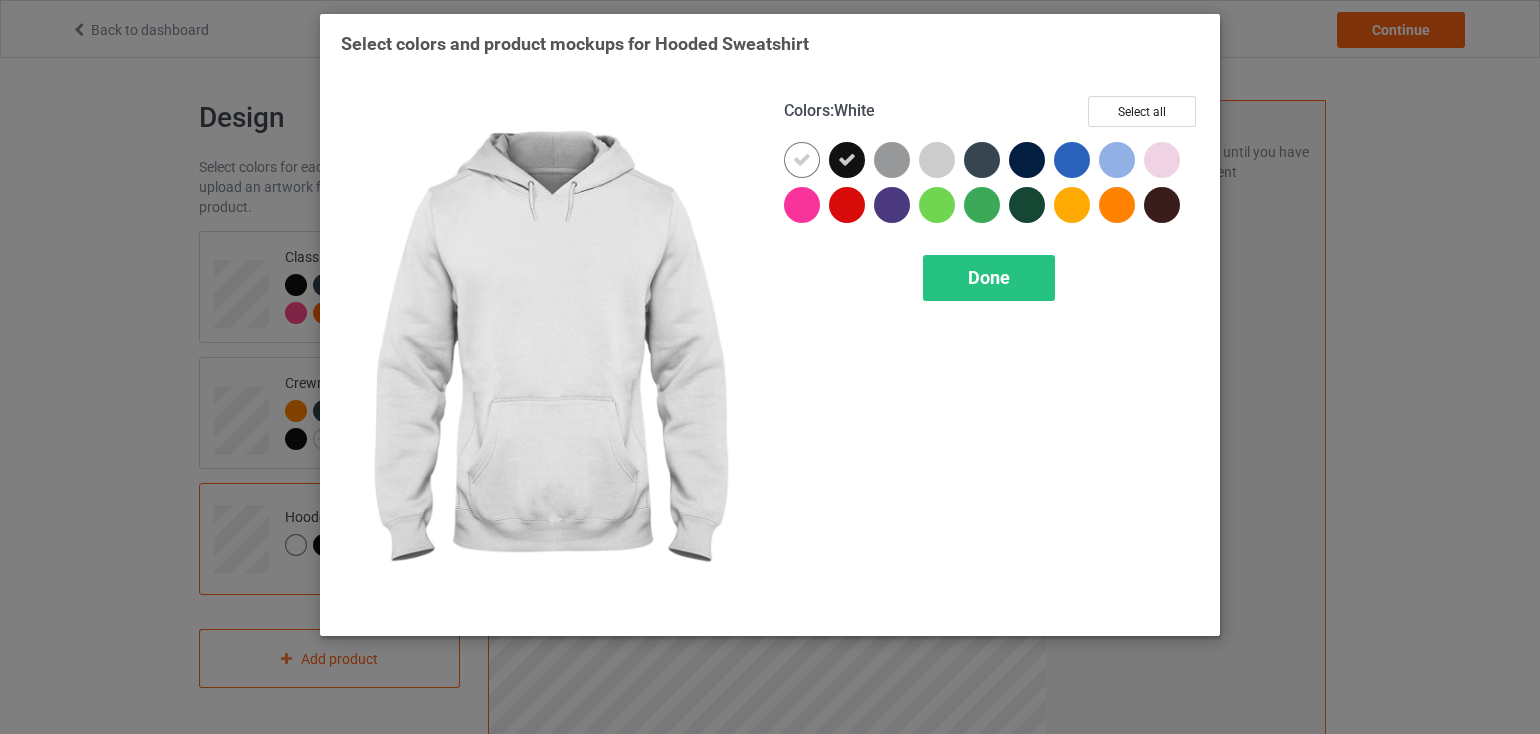 click at bounding box center [802, 160] 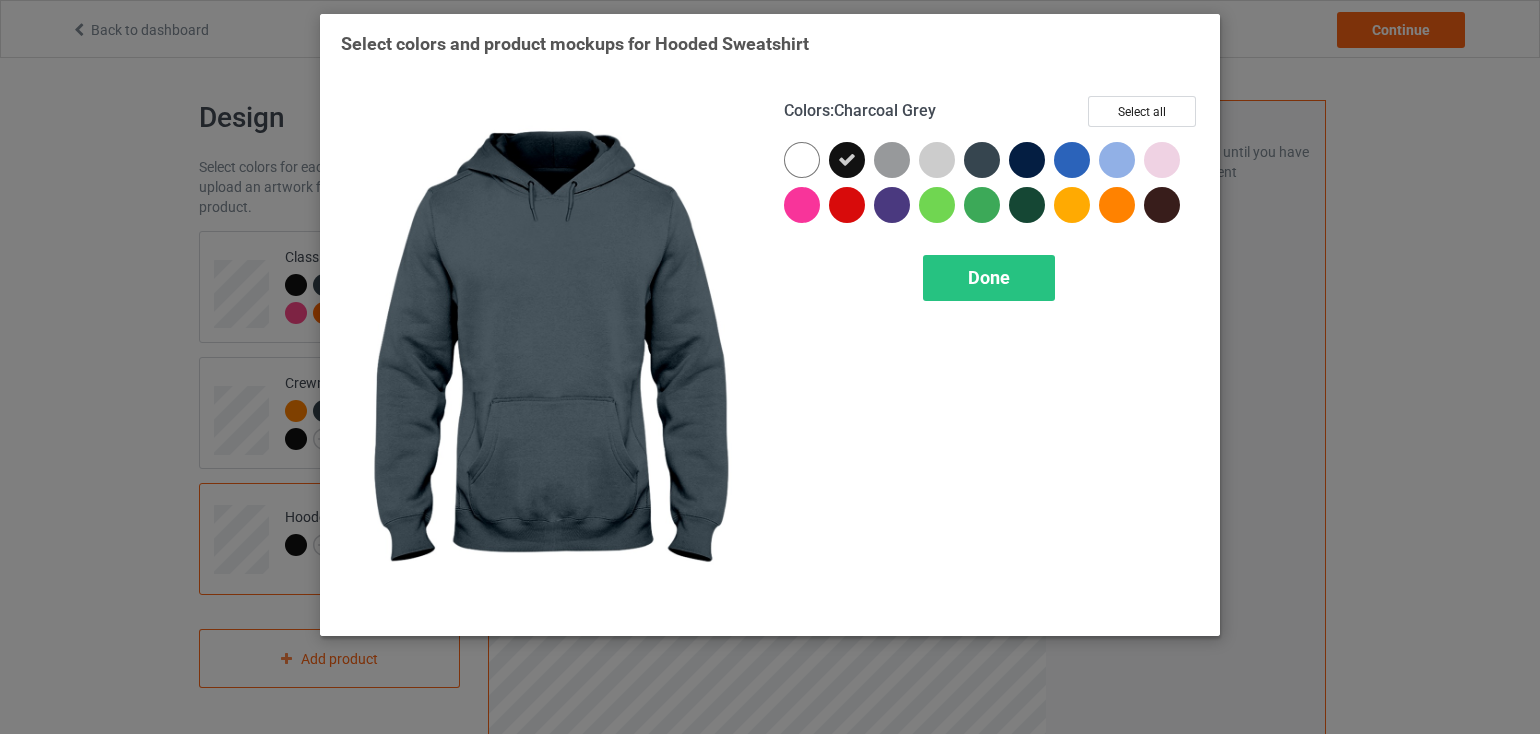 click at bounding box center [982, 160] 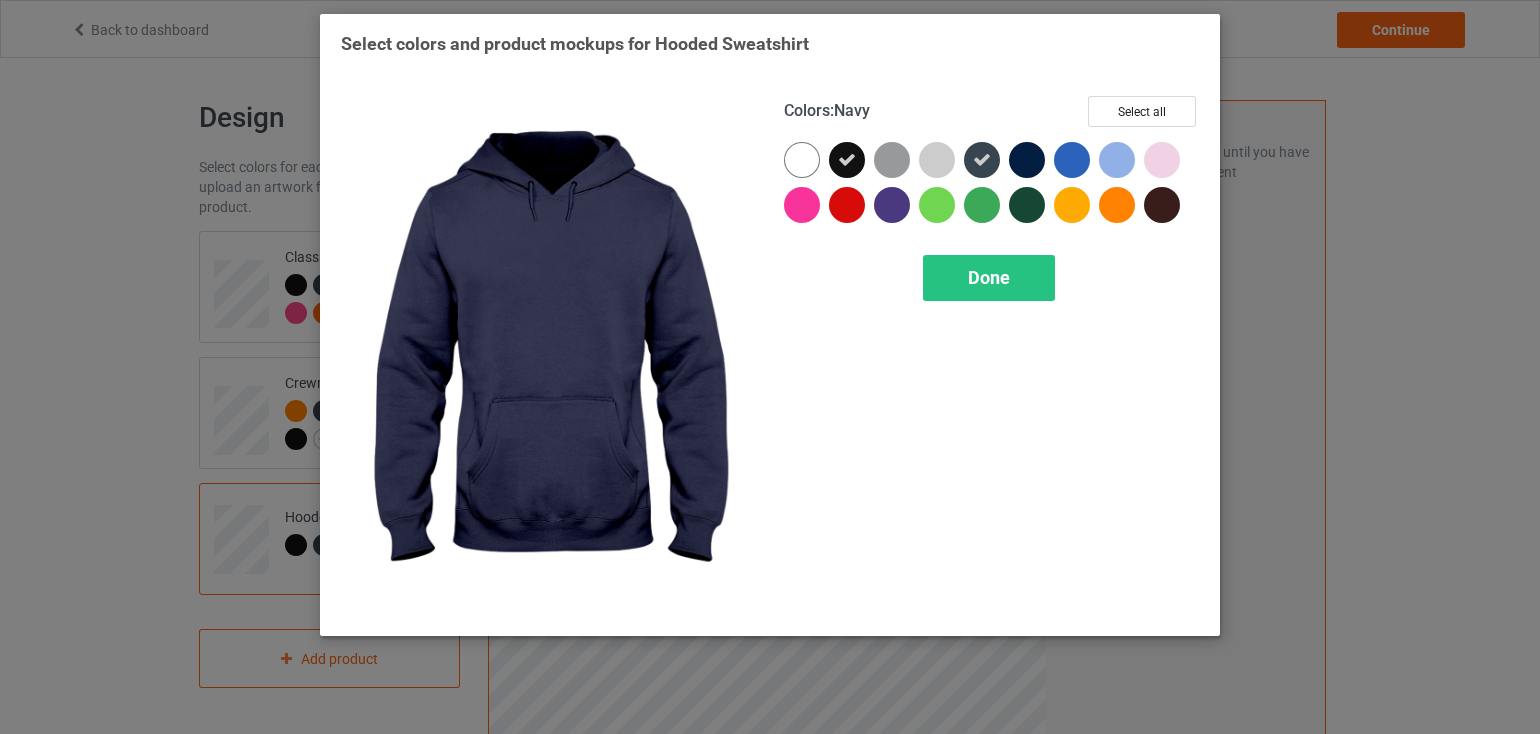 click at bounding box center (1027, 160) 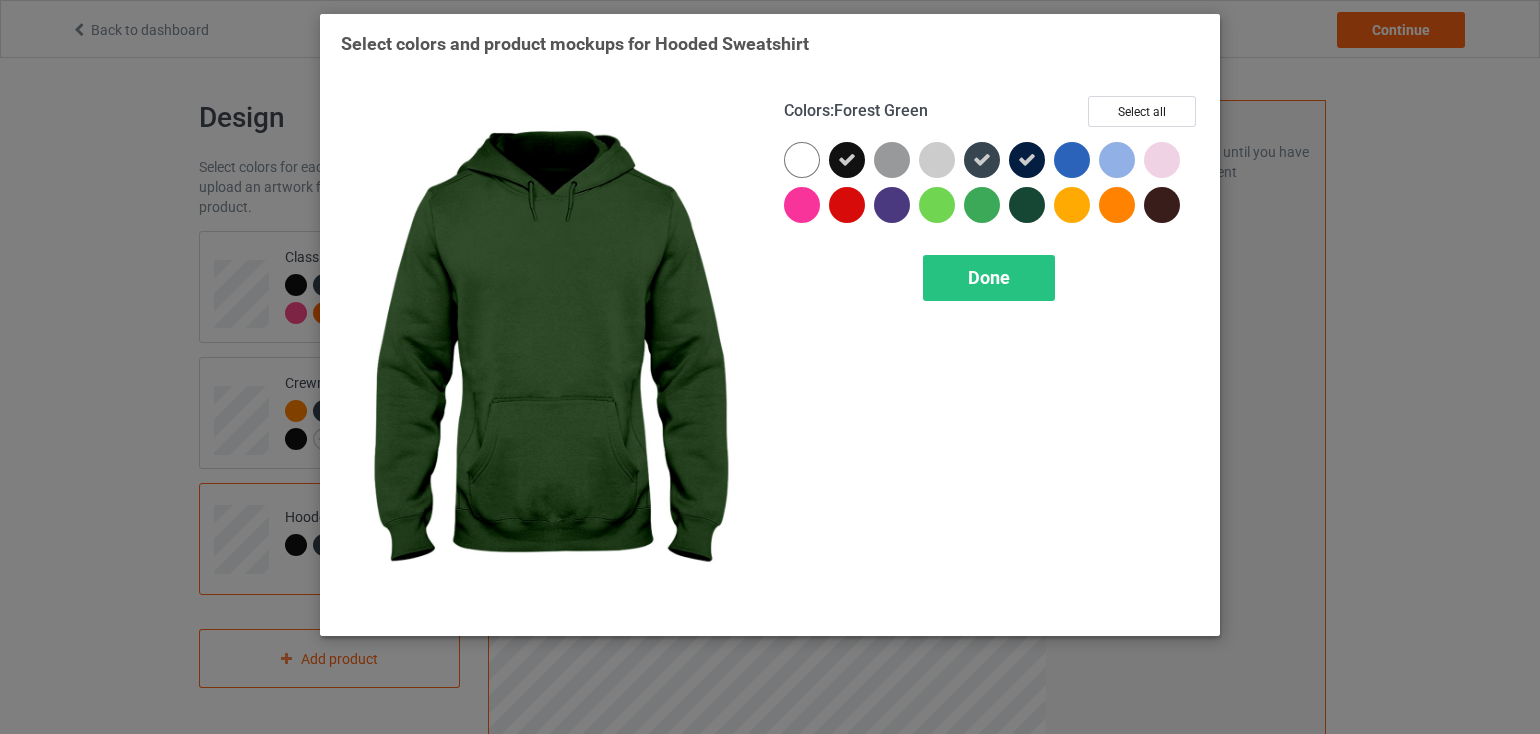 click at bounding box center (1027, 205) 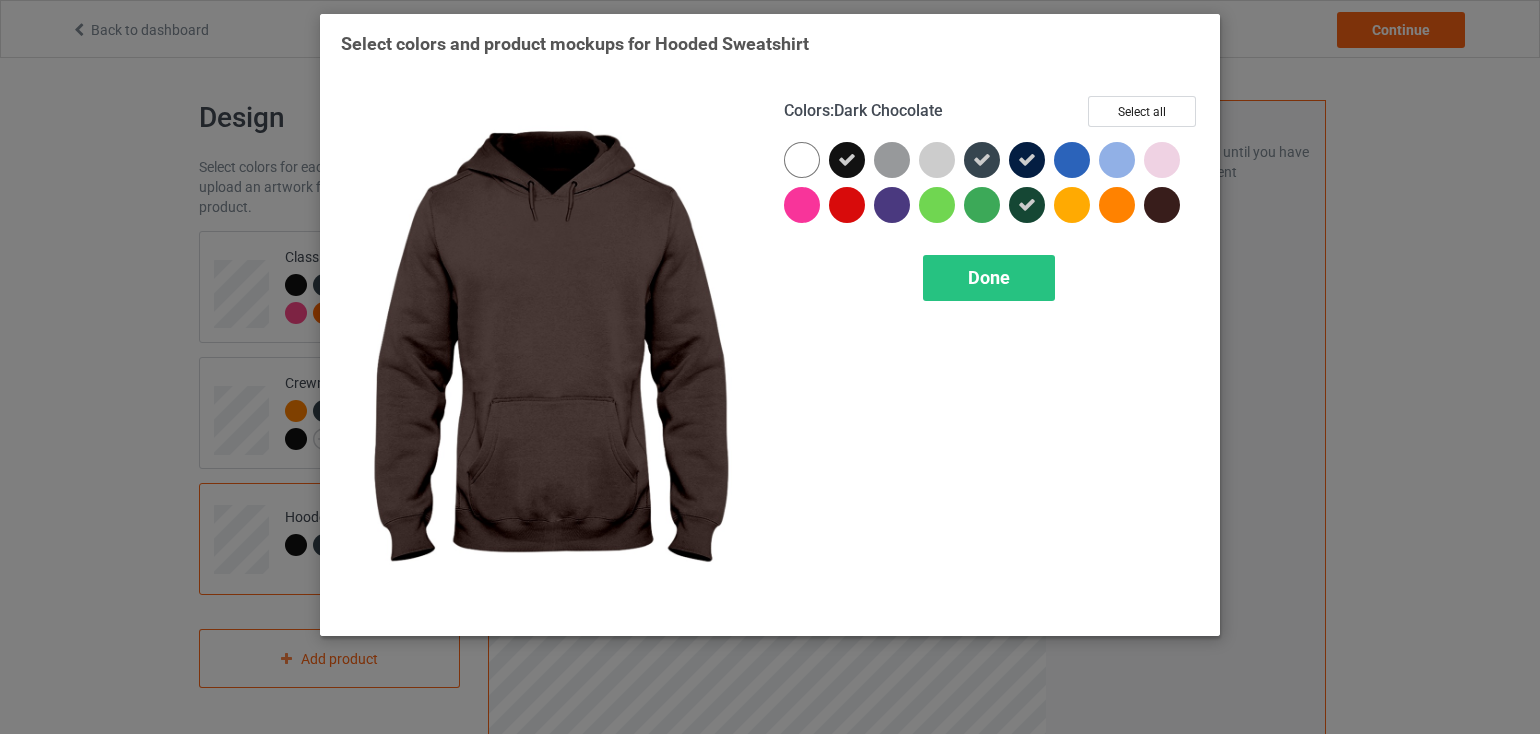 click at bounding box center (1162, 205) 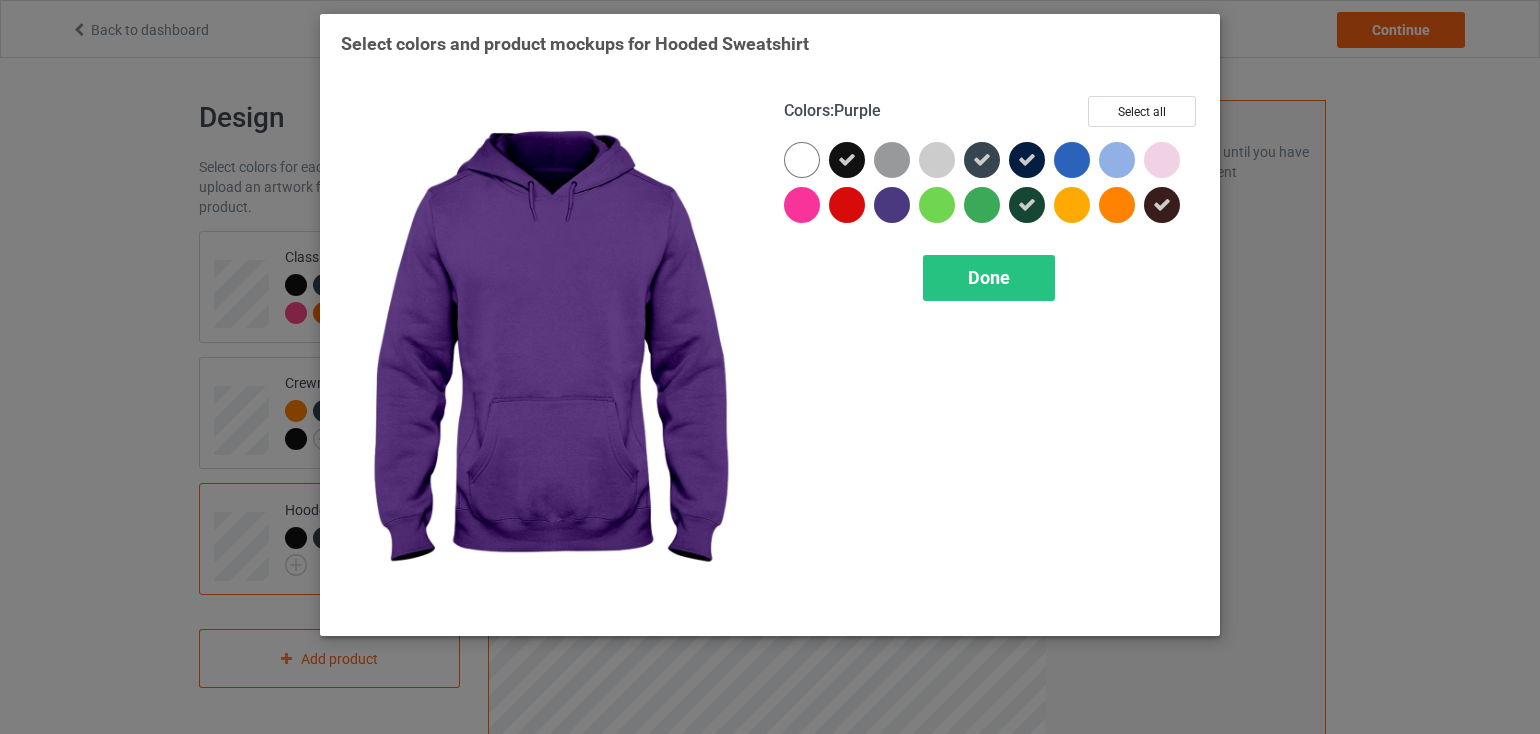 click at bounding box center [892, 205] 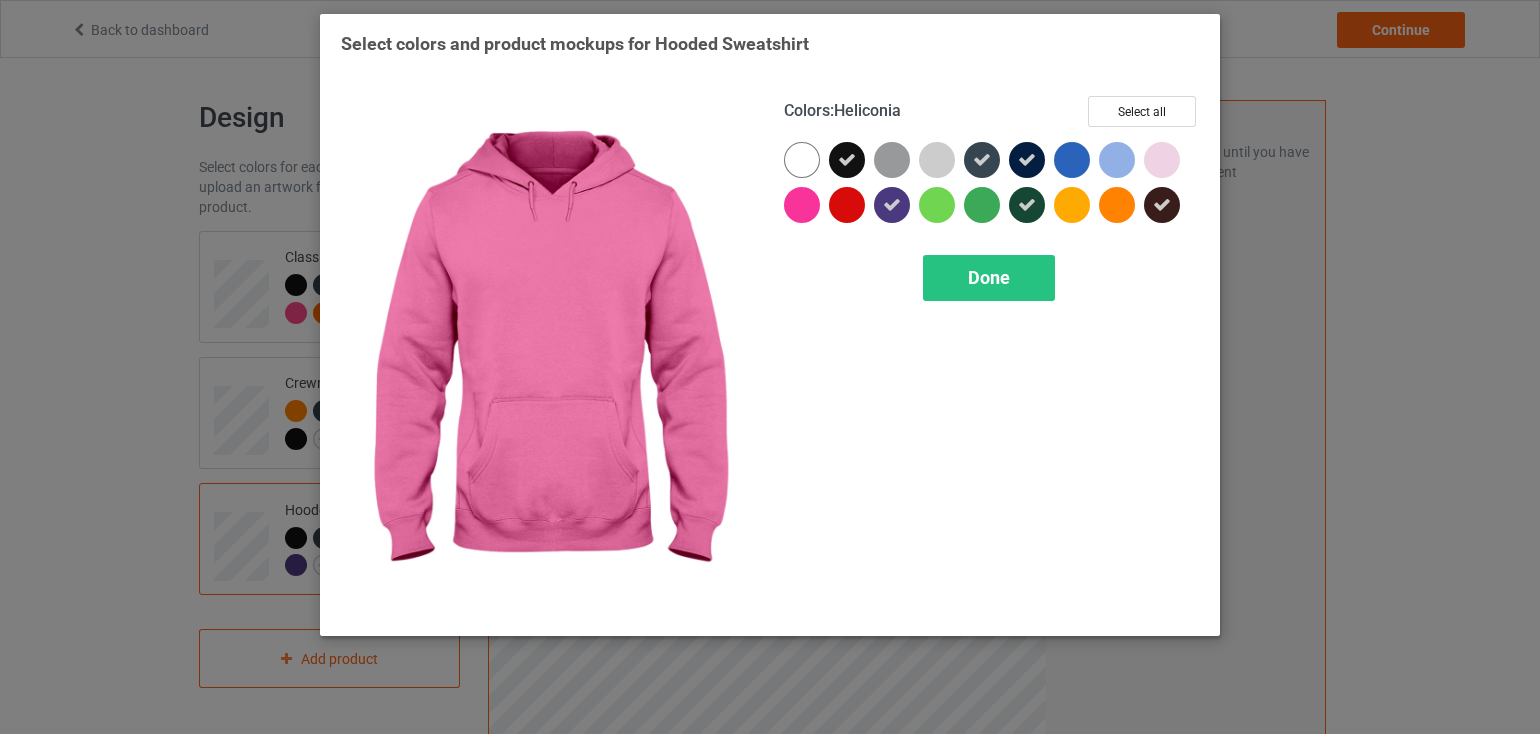 click at bounding box center (802, 205) 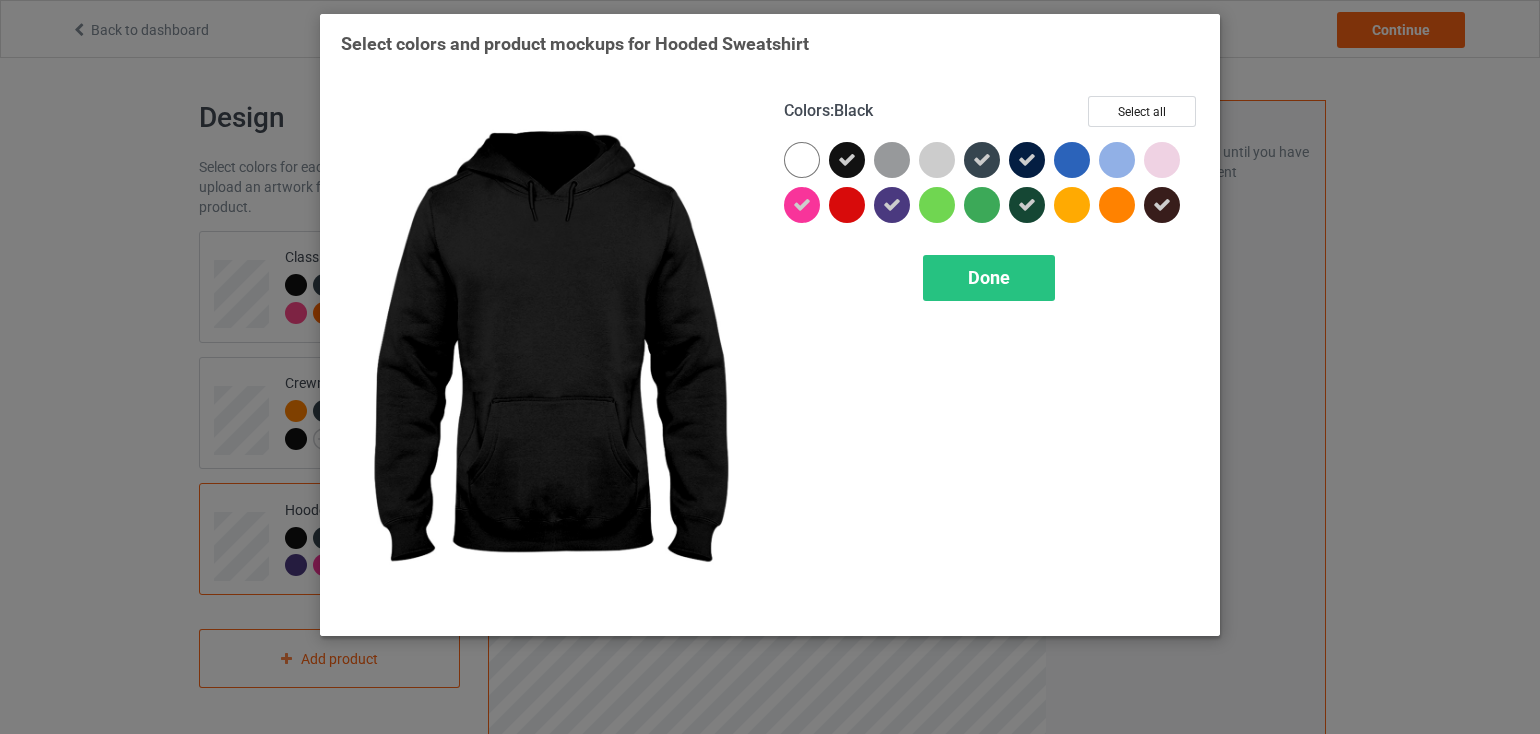 click at bounding box center (847, 160) 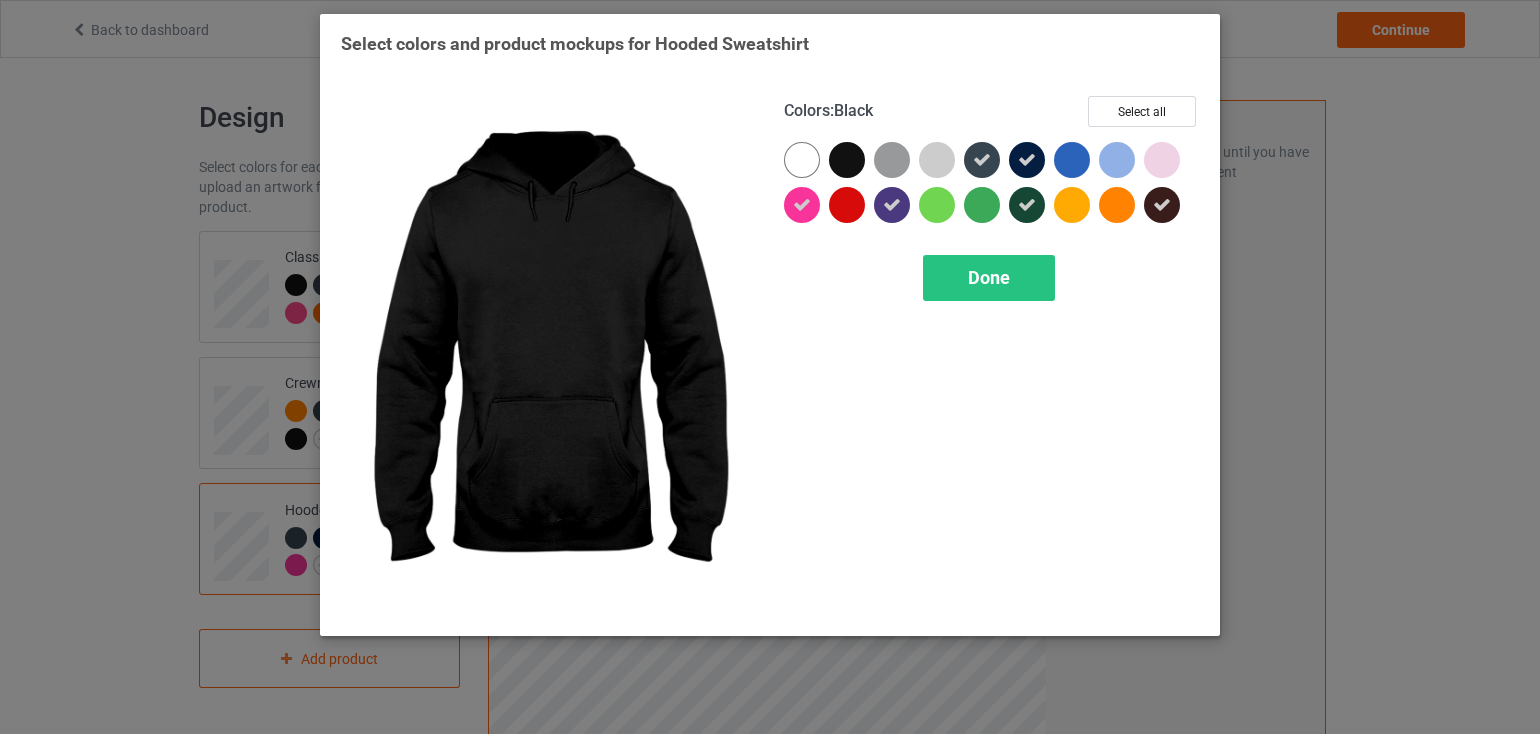 click at bounding box center [847, 160] 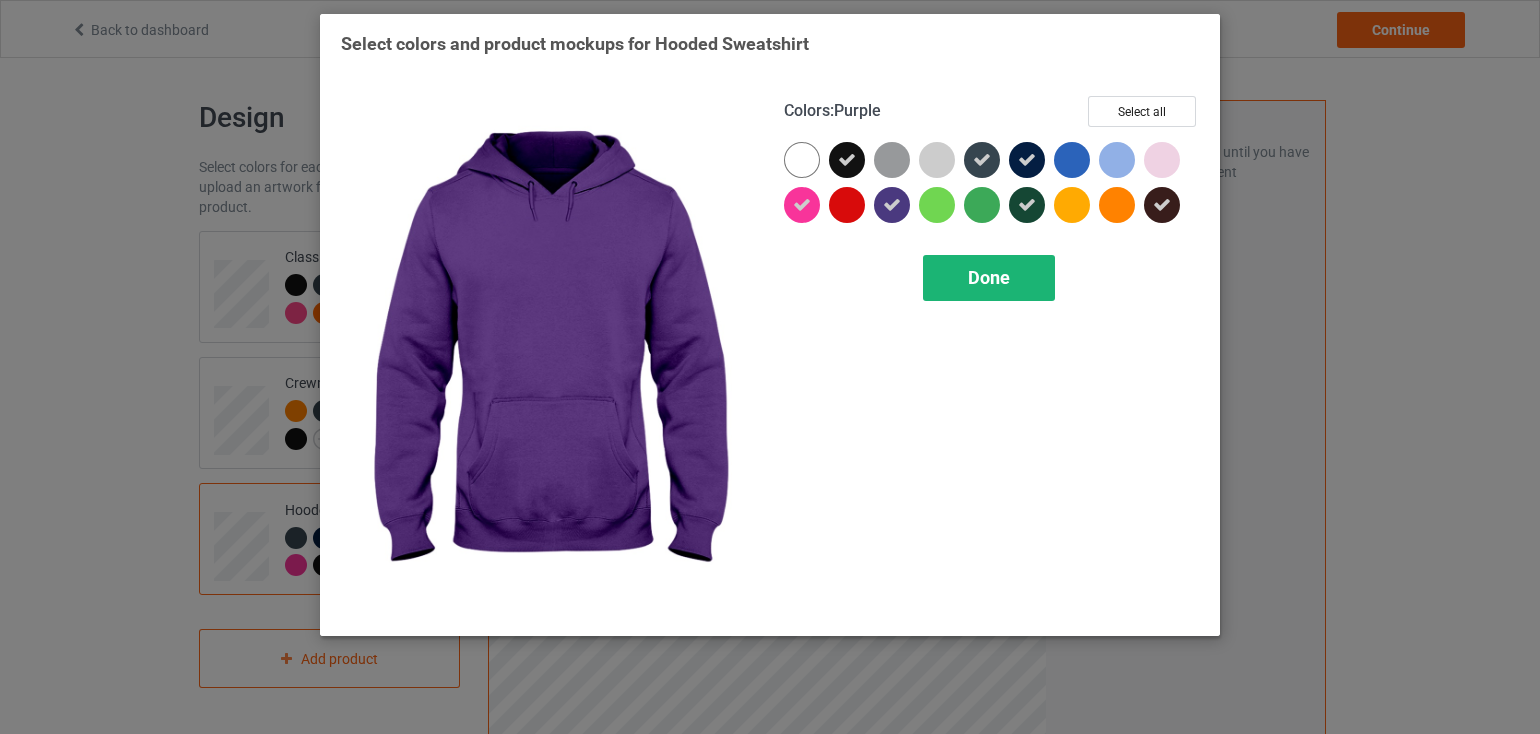 click on "Done" at bounding box center [989, 277] 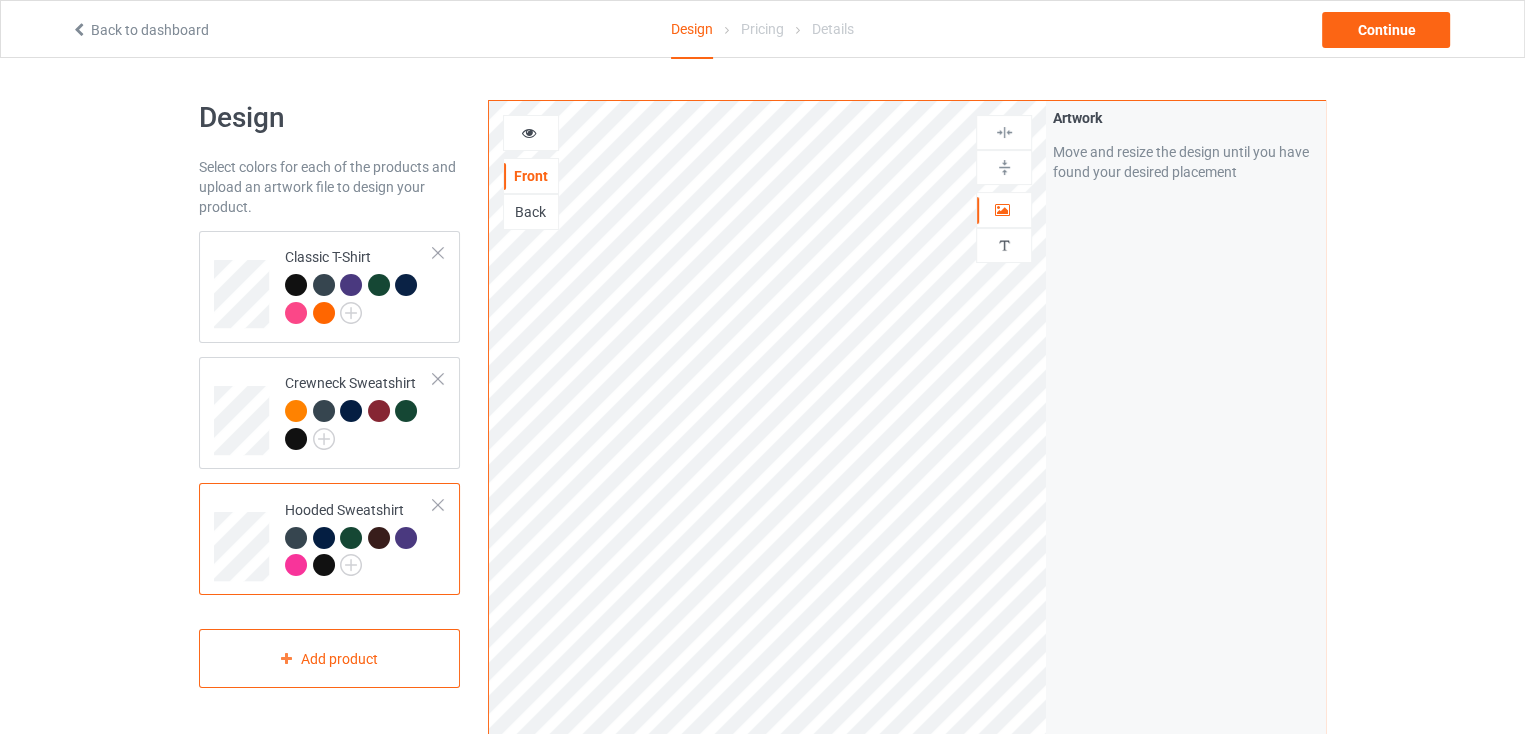 click at bounding box center (324, 565) 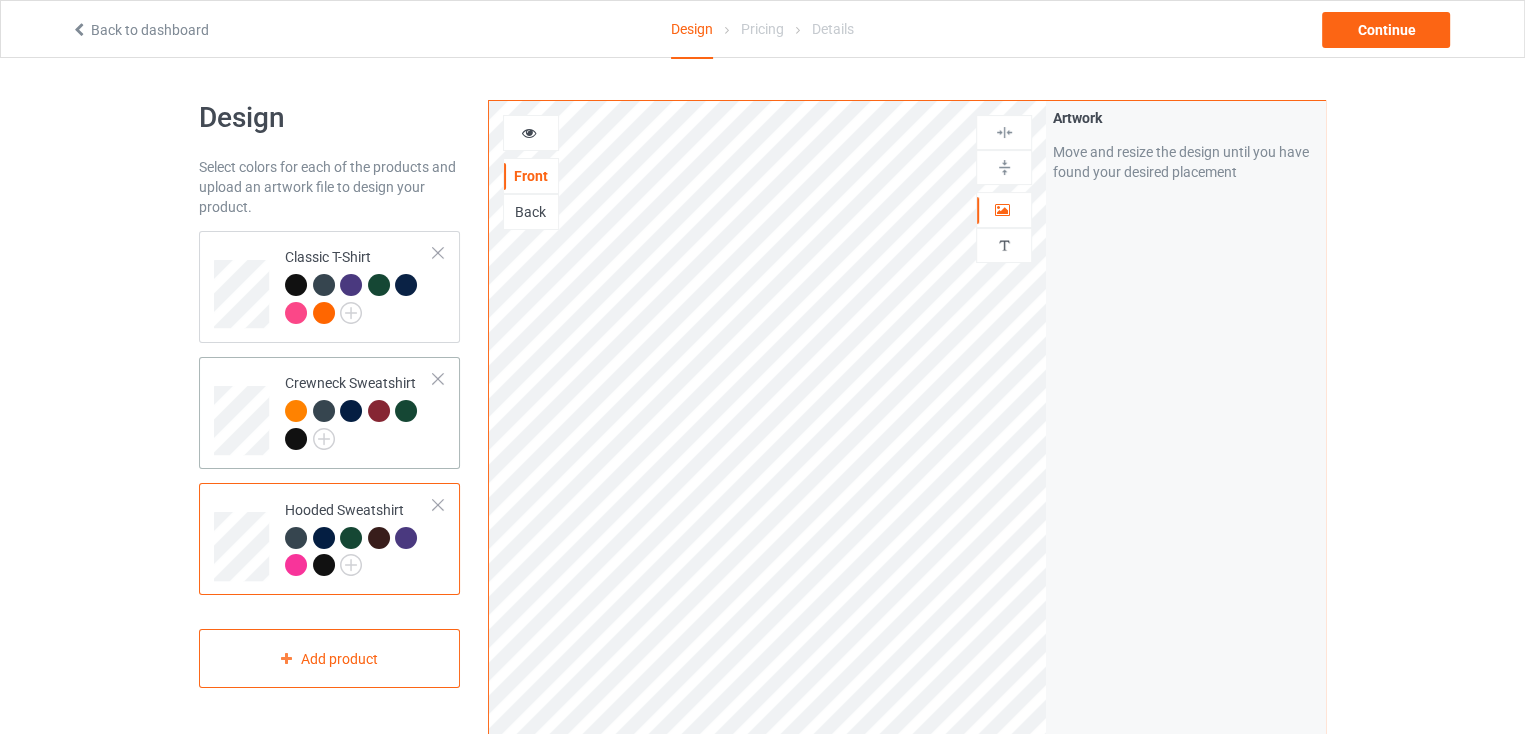 click at bounding box center (359, 427) 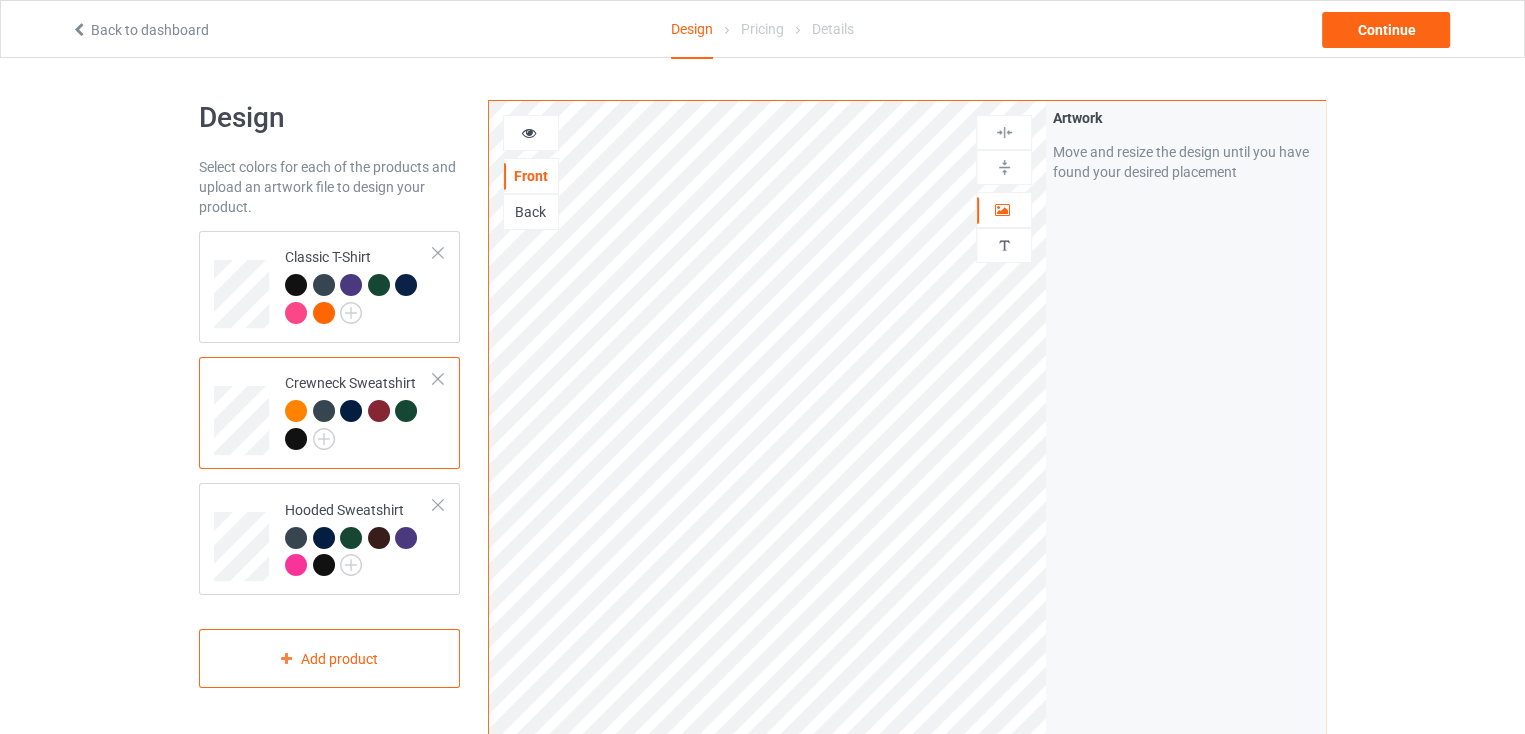 click at bounding box center (296, 439) 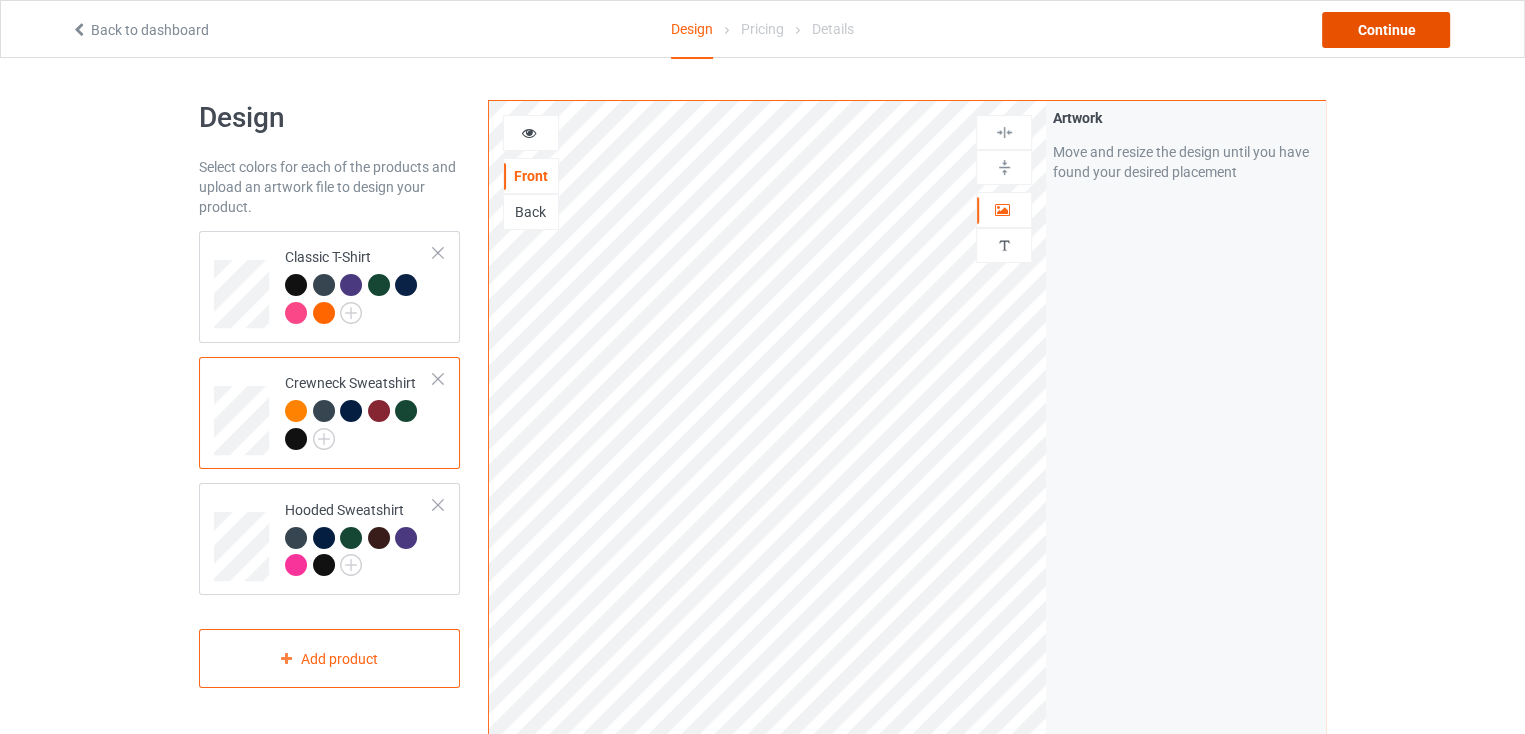 click on "Continue" at bounding box center (1386, 30) 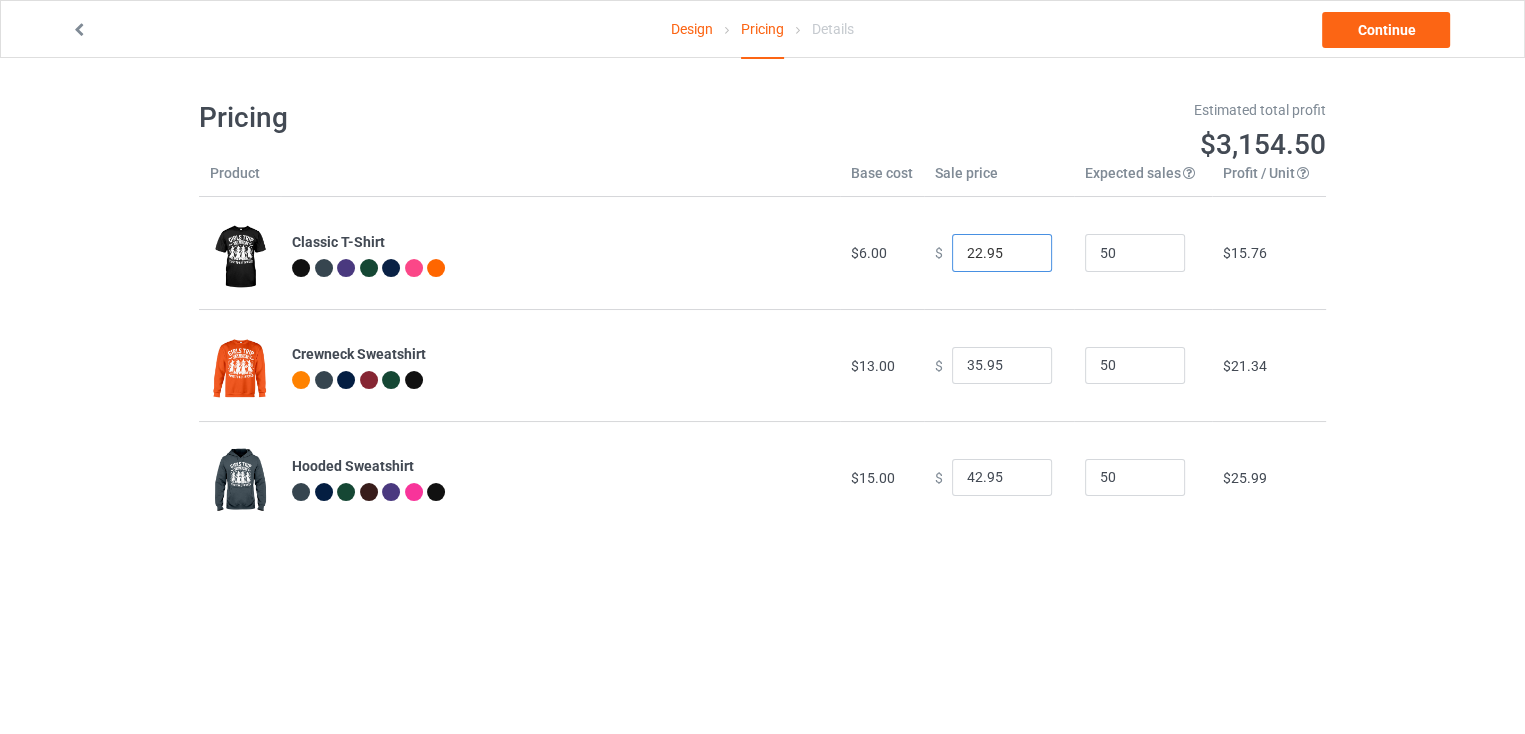 drag, startPoint x: 970, startPoint y: 249, endPoint x: 952, endPoint y: 251, distance: 18.110771 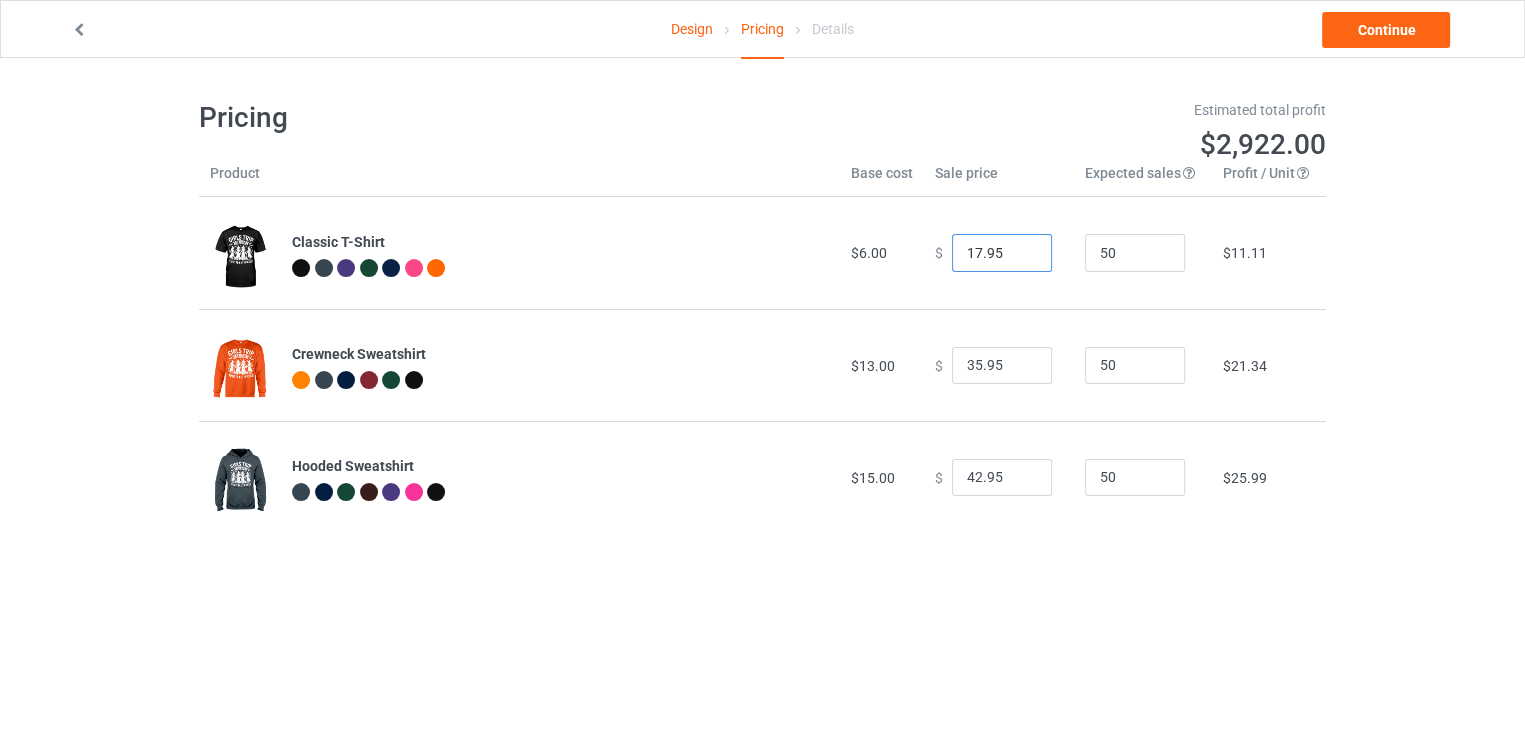 type on "17.95" 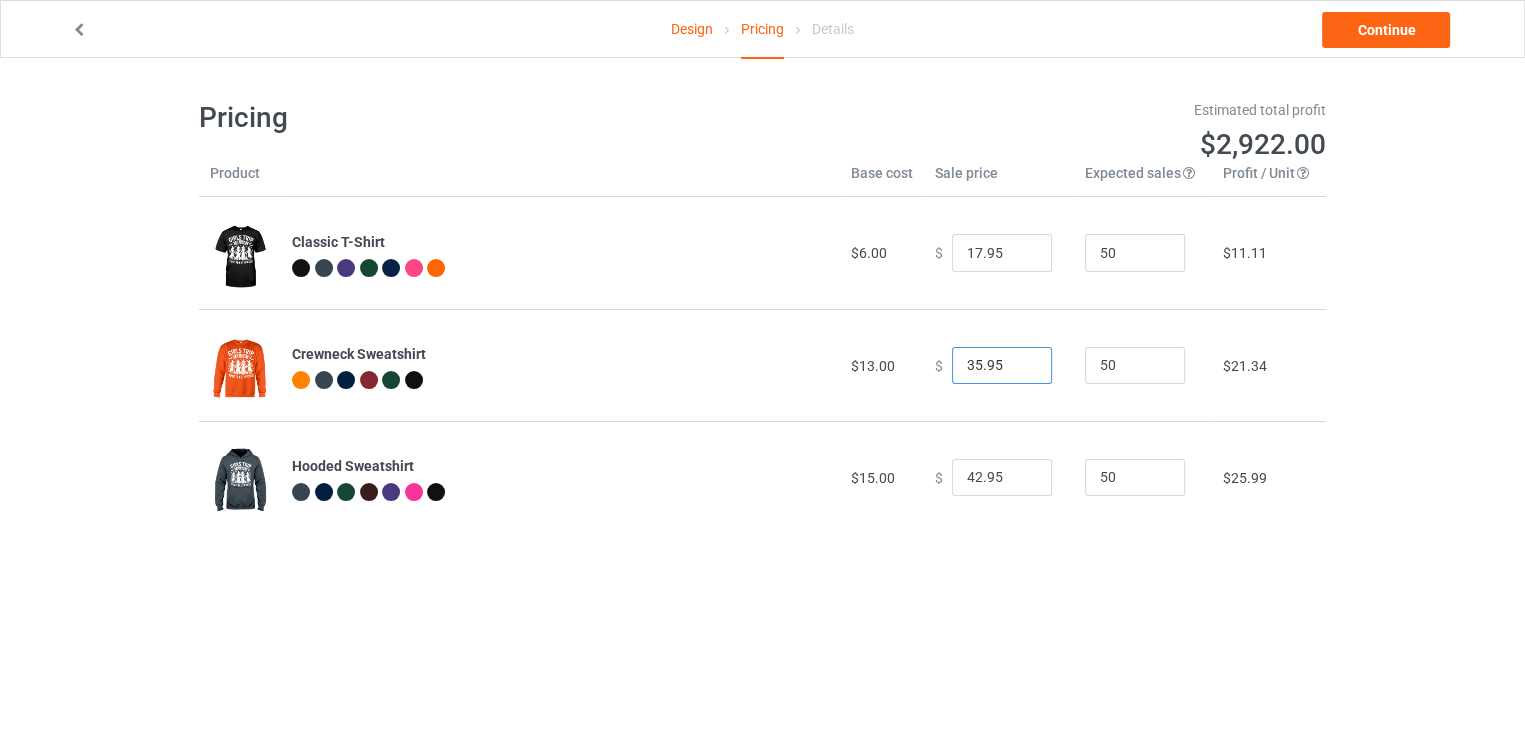 click on "35.95" at bounding box center (1002, 366) 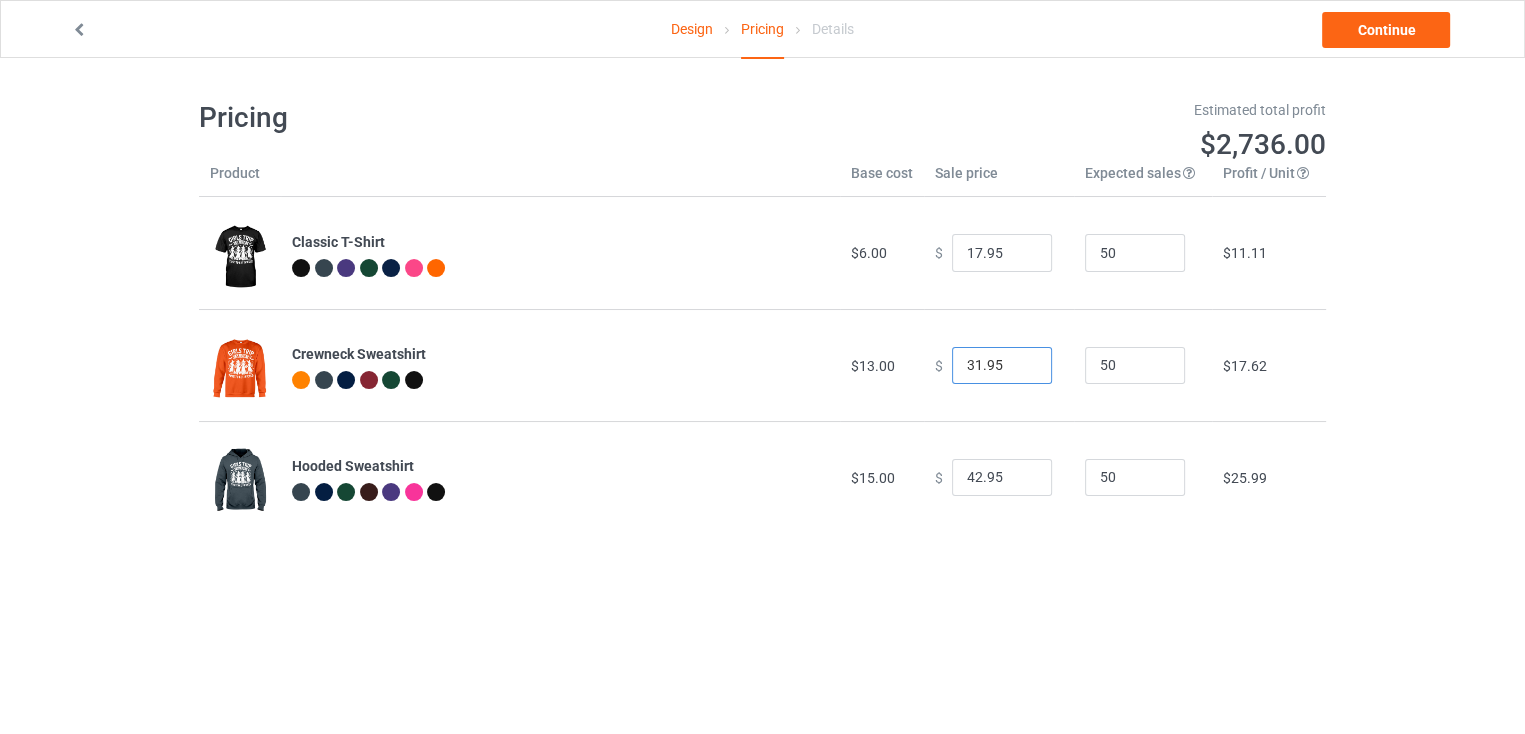 type on "31.95" 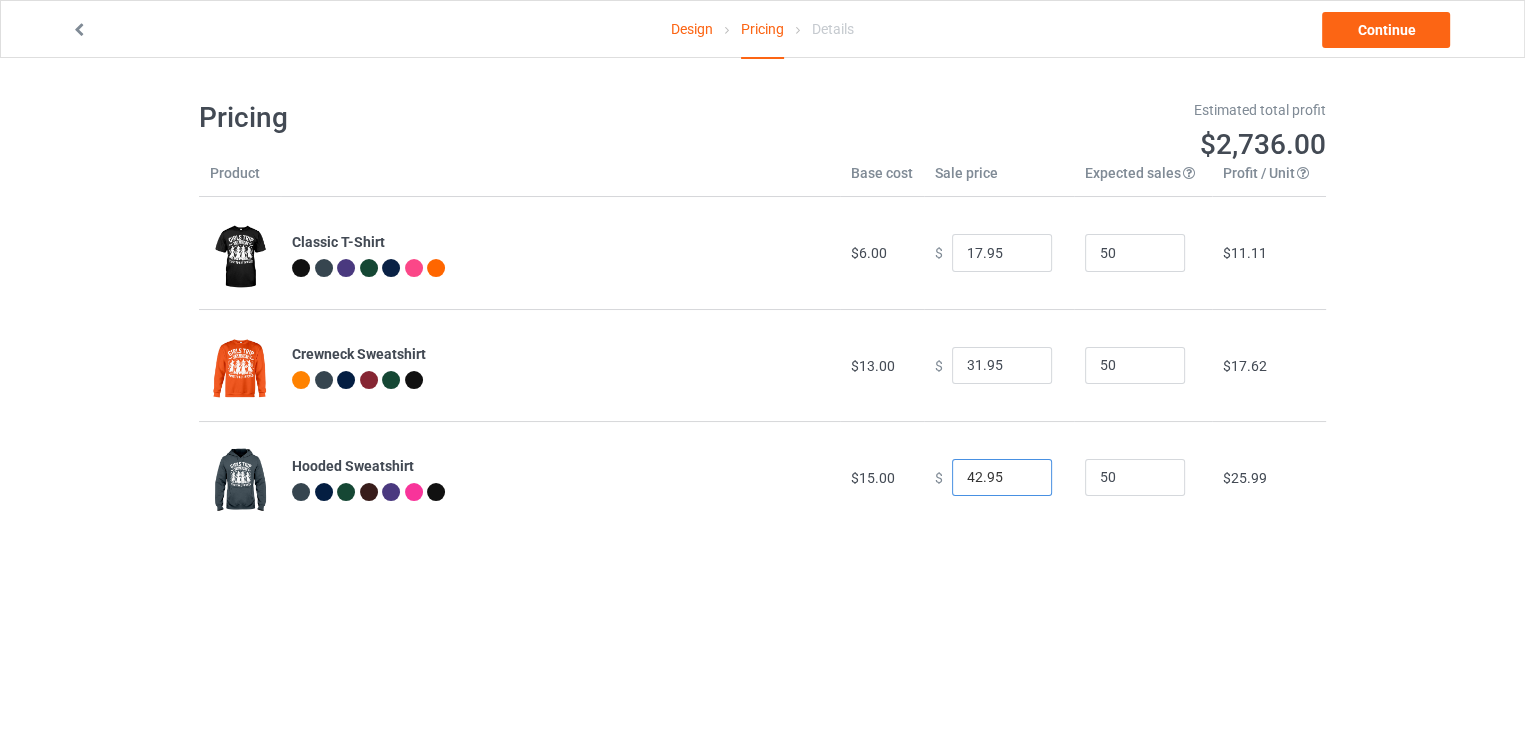 click on "42.95" at bounding box center [1002, 478] 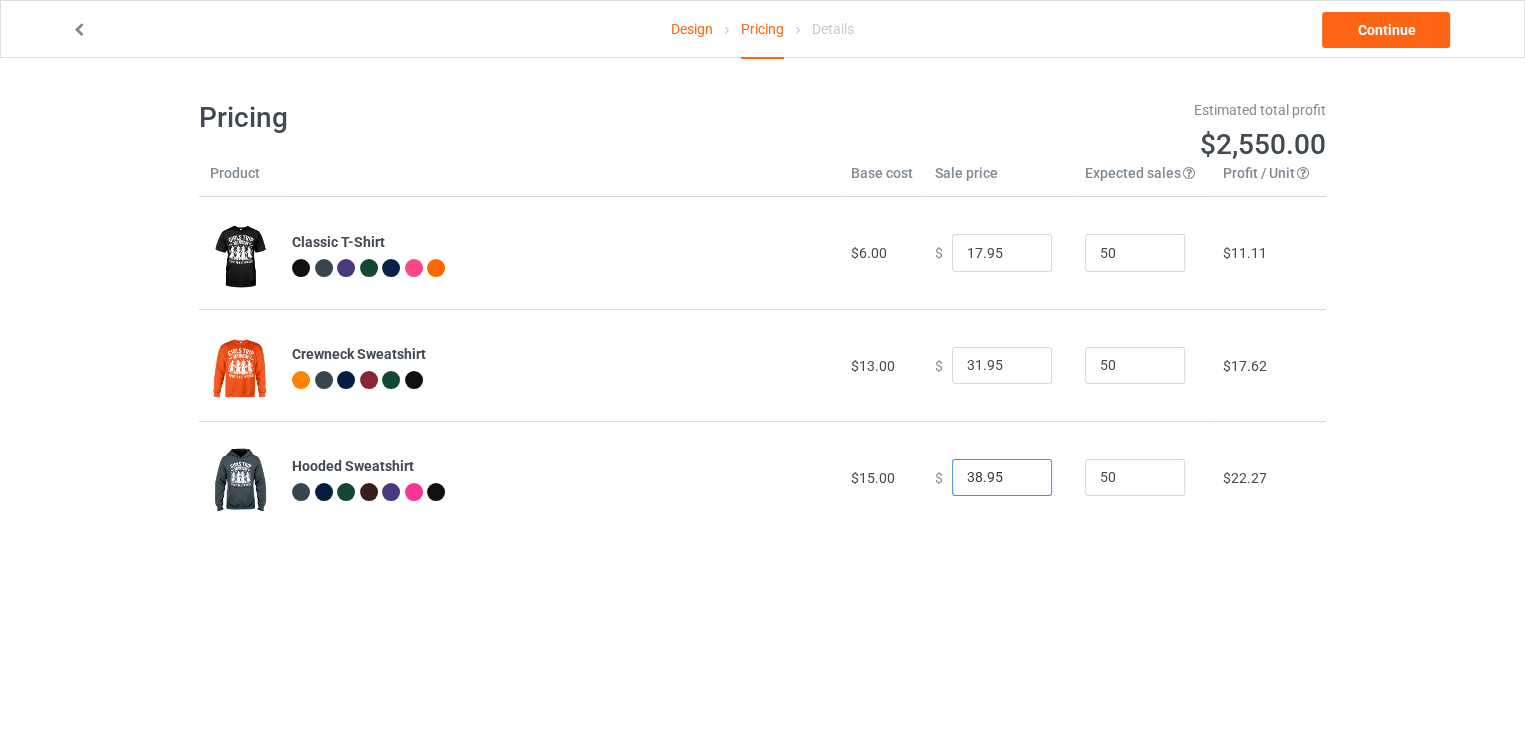 type on "38.95" 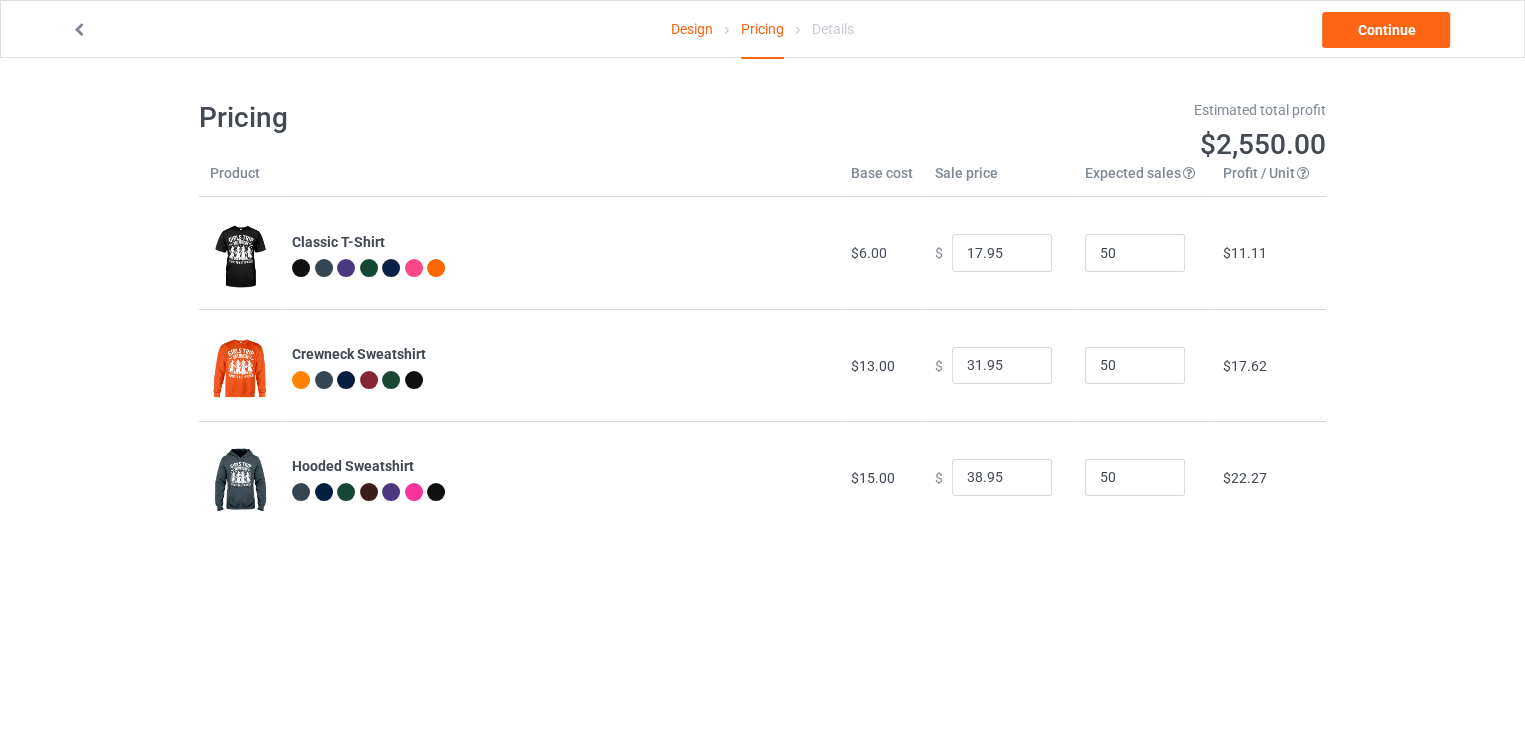 click on "Design Pricing Details Continue Pricing Estimated total profit $2,550.00 Product Base cost Sale price Expected sales   Your expected sales will change your profit estimate (on the right), but will not affect the actual amount of profit you earn. Profit / Unit   Your profit is your sale price minus your base cost and processing fee. Classic T-Shirt $6.00 $     17.95 50 $11.11 Crewneck Sweatshirt $13.00 $     31.95 50 $17.62 Hooded Sweatshirt $15.00 $     38.95 50 $22.27" at bounding box center [762, 316] 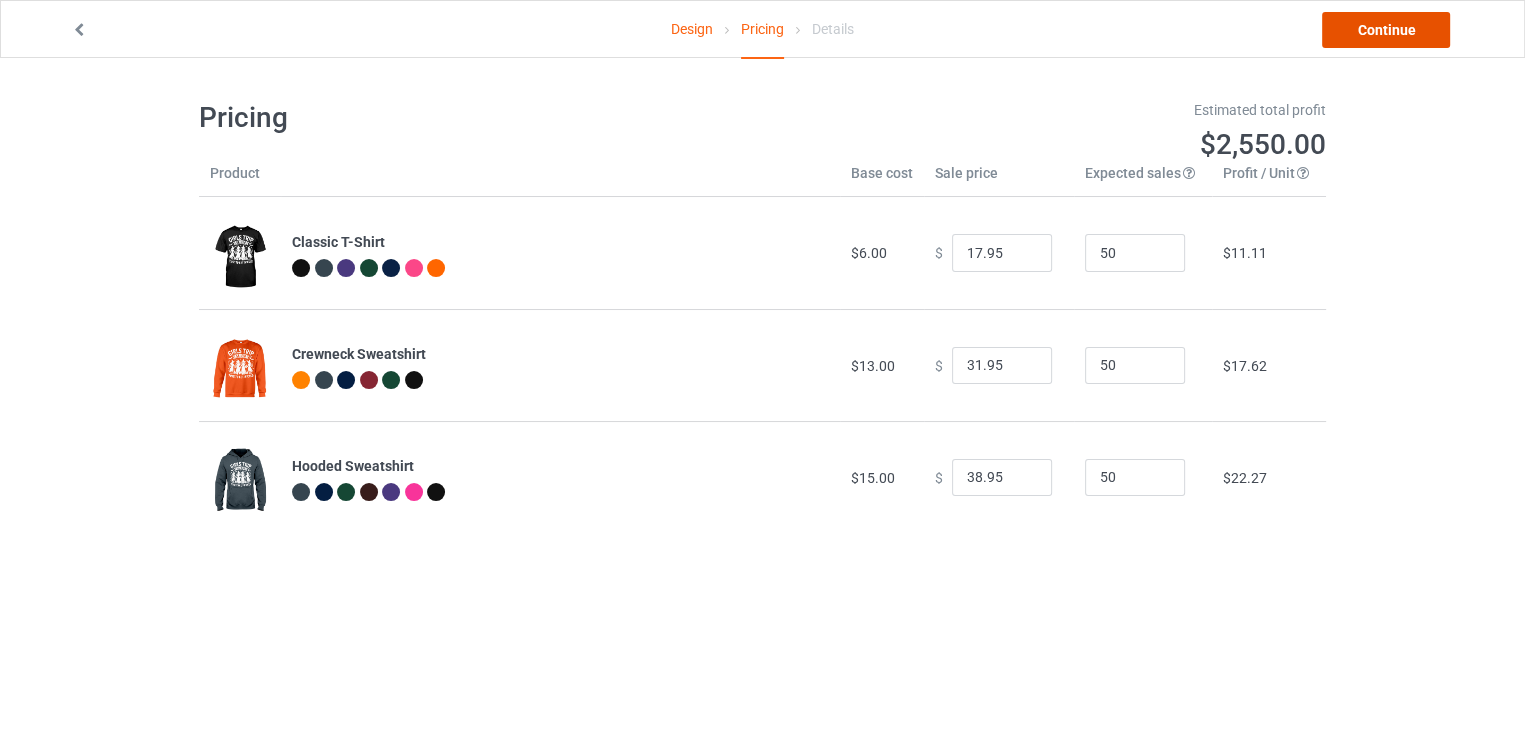click on "Continue" at bounding box center (1386, 30) 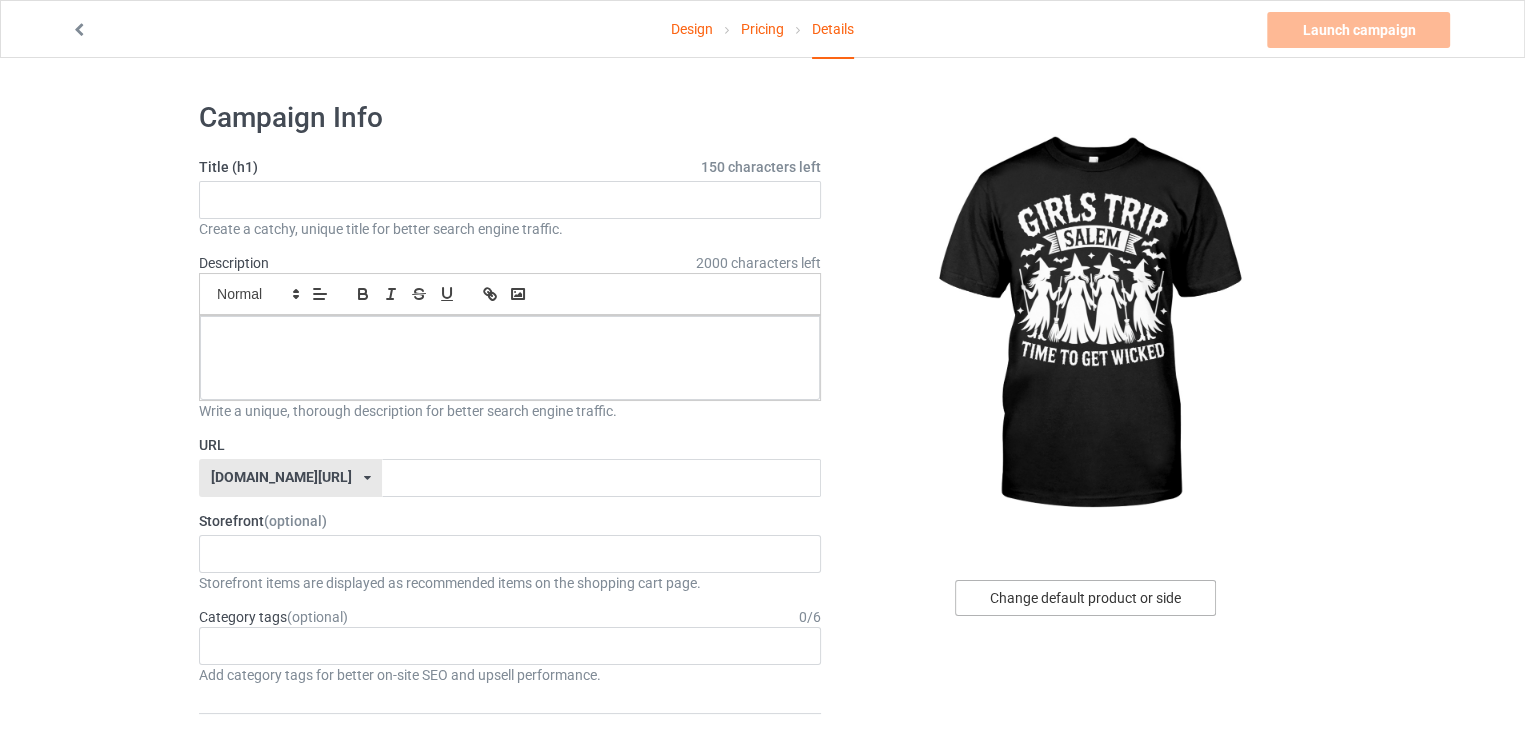 click on "Change default product or side" at bounding box center (1085, 598) 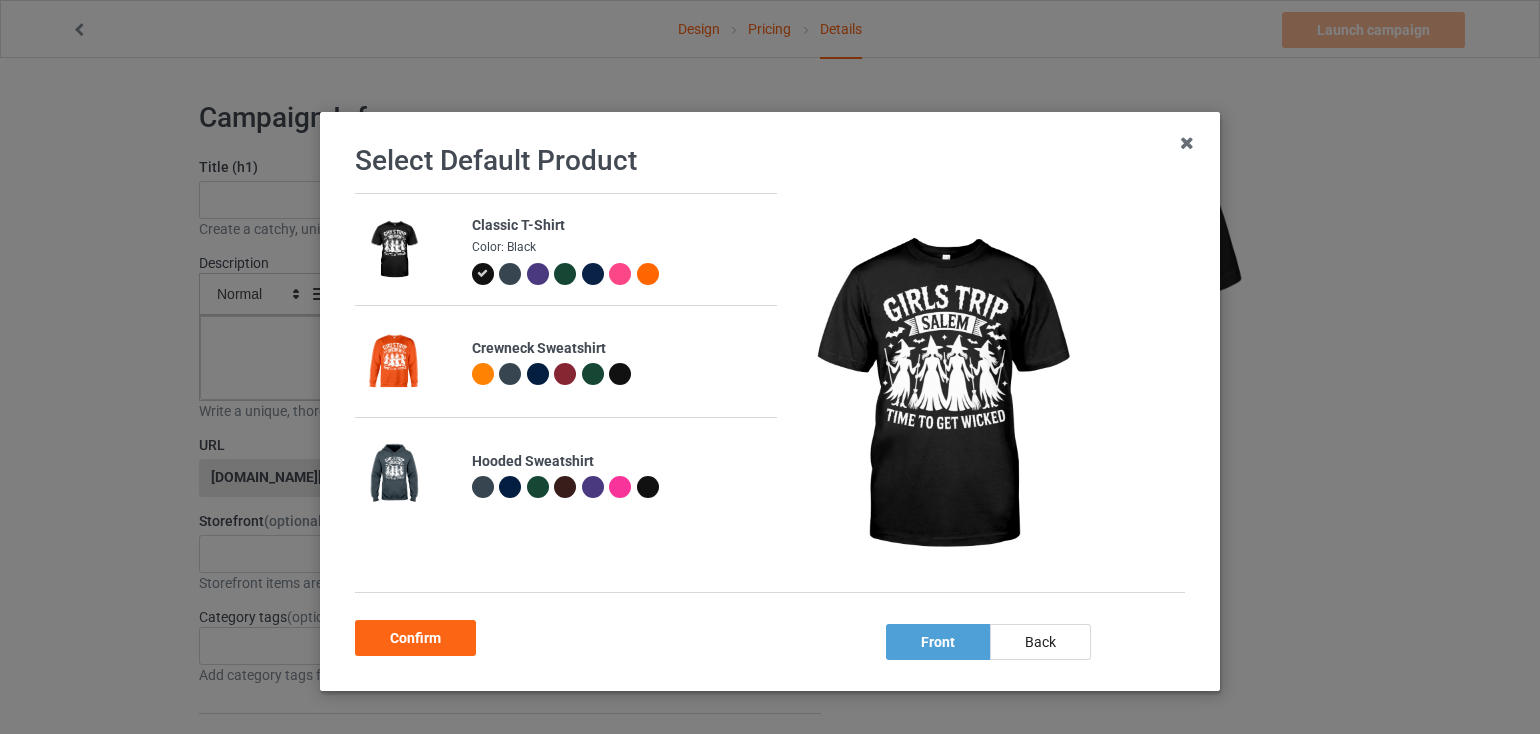 click at bounding box center (620, 374) 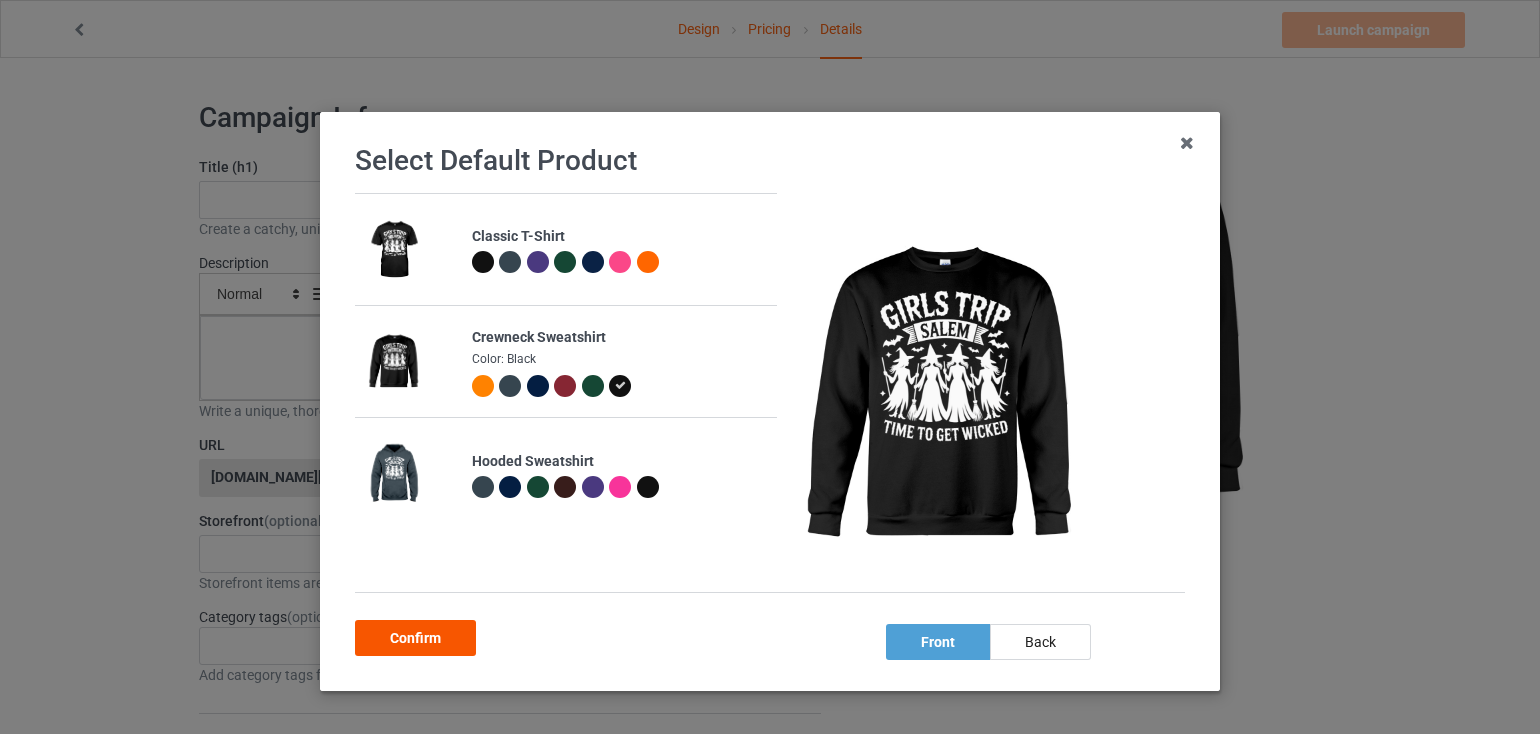 click on "Confirm" at bounding box center [415, 638] 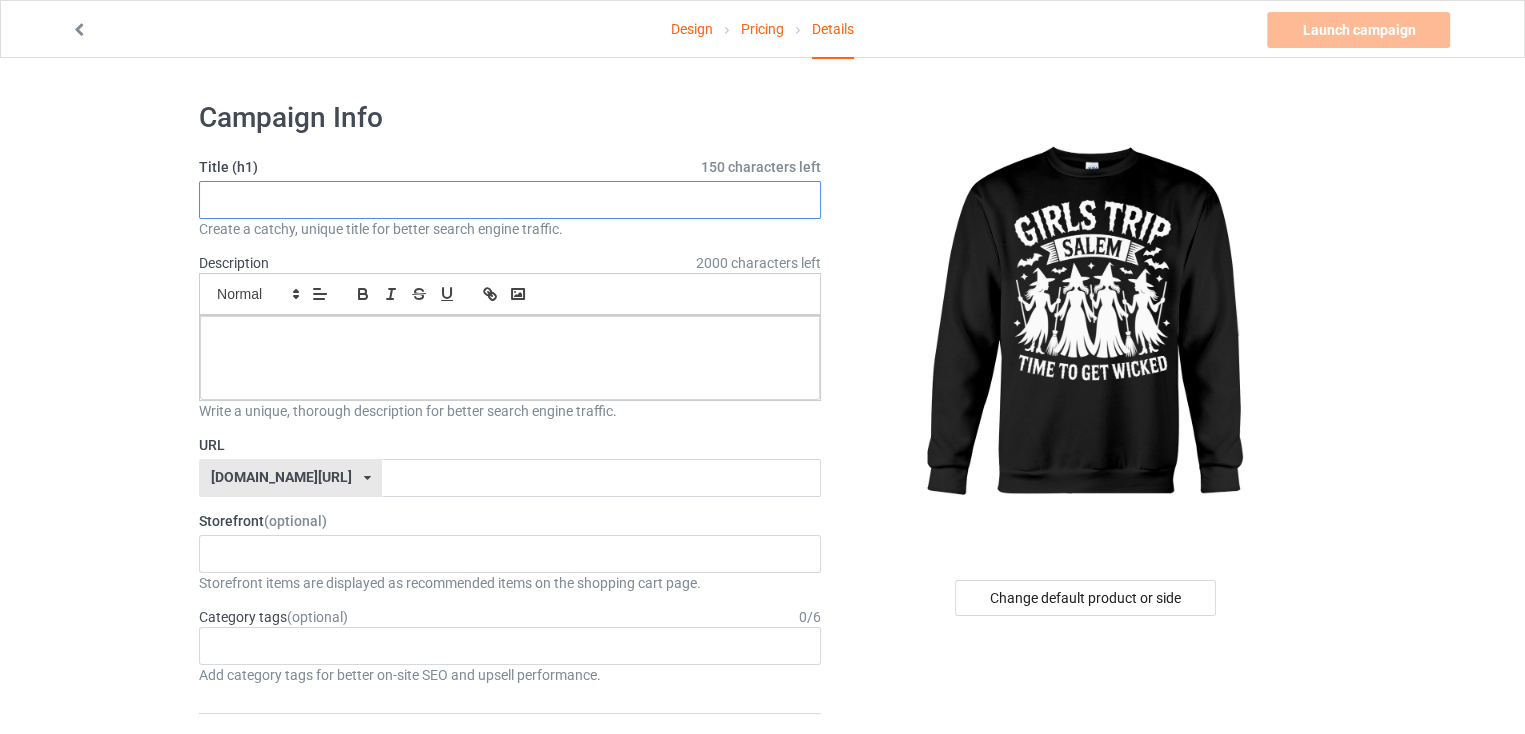 click at bounding box center (510, 200) 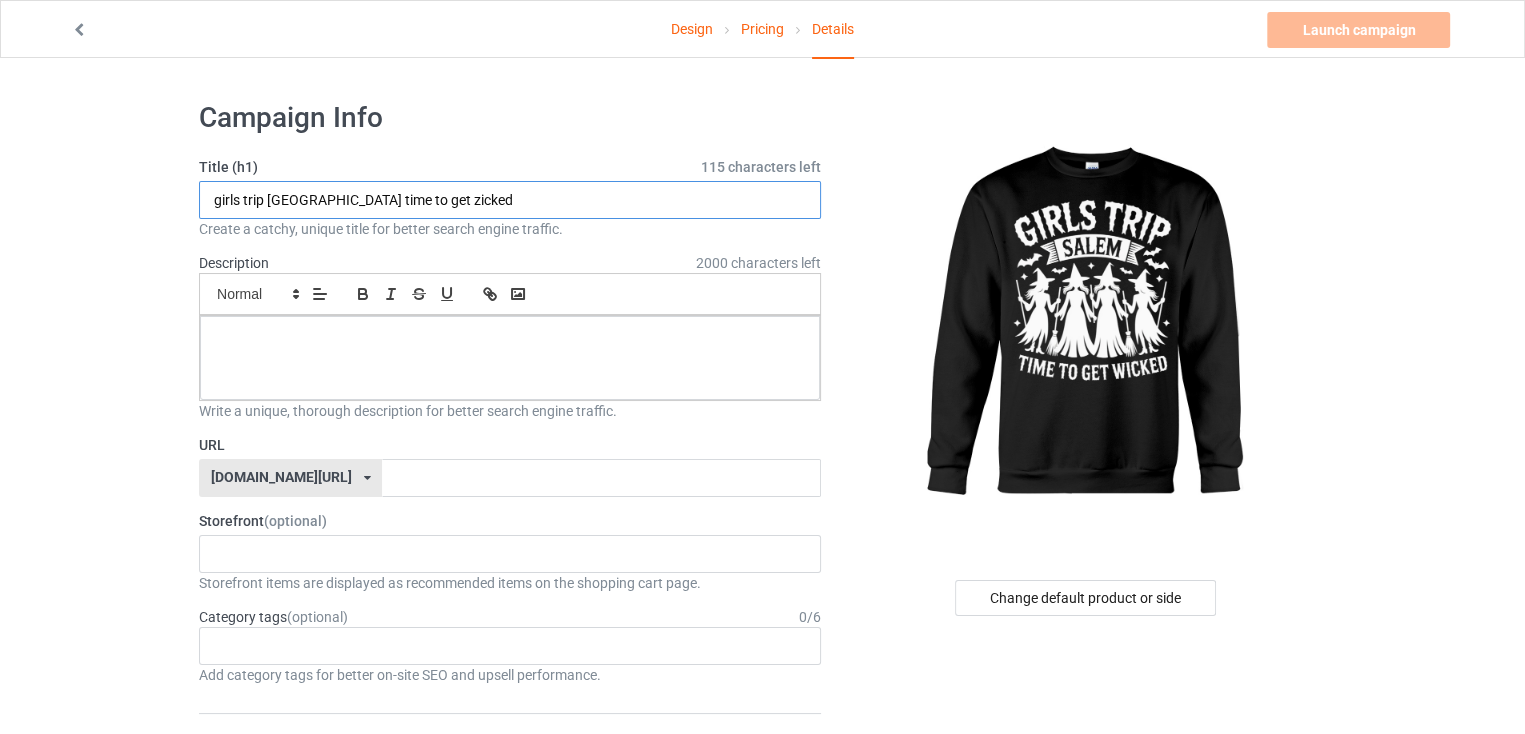 click on "girls trip [GEOGRAPHIC_DATA] time to get zicked" at bounding box center (510, 200) 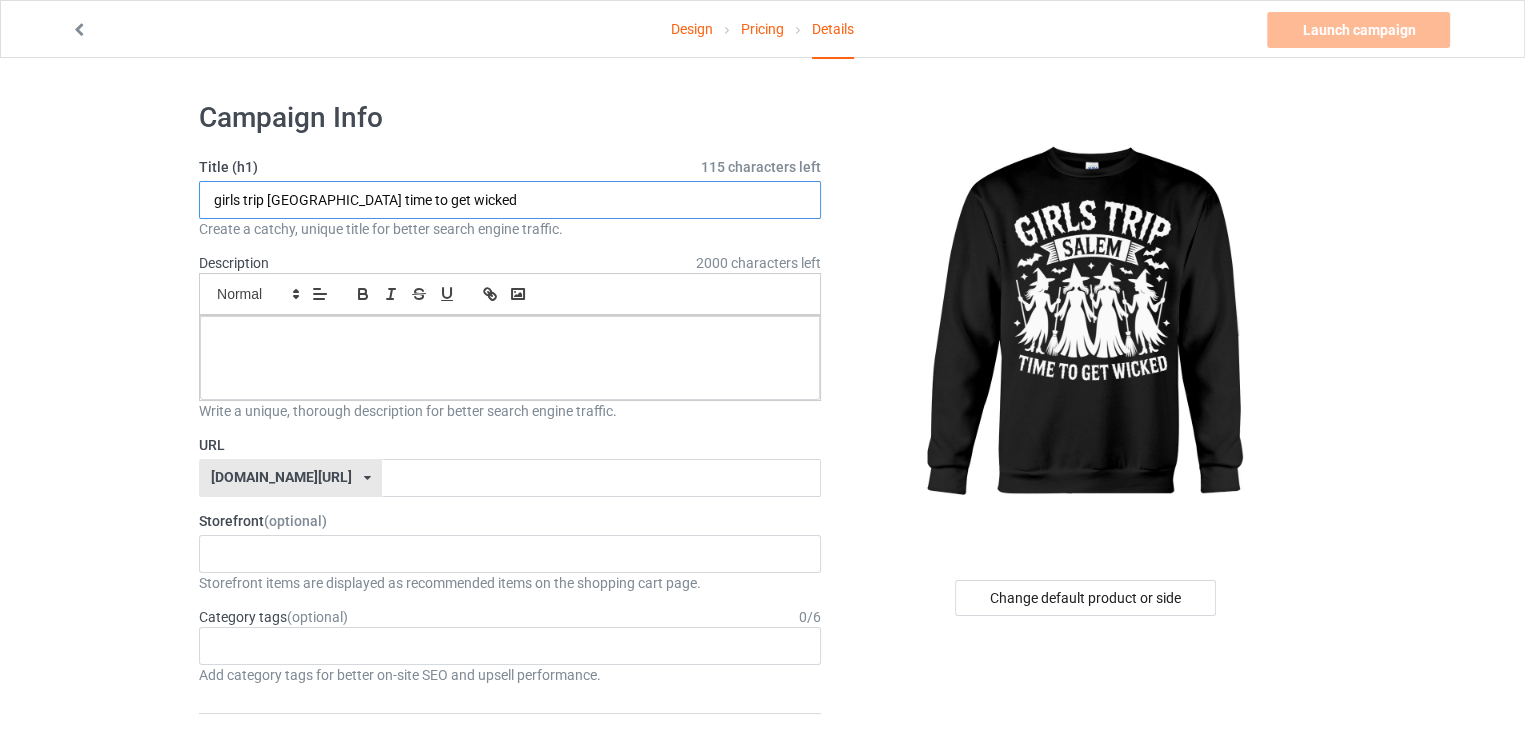 type on "girls trip [GEOGRAPHIC_DATA] time to get wicked" 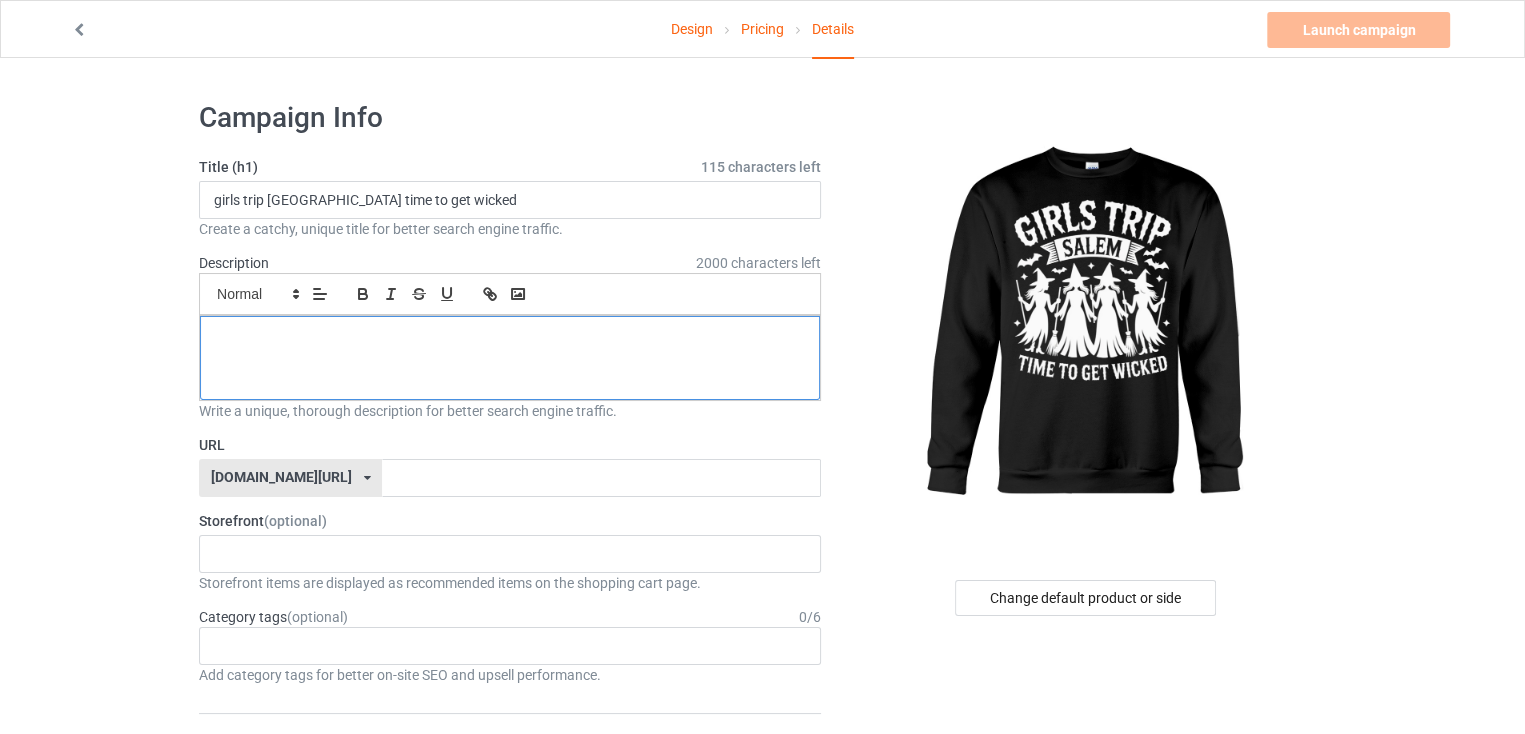 click at bounding box center [510, 358] 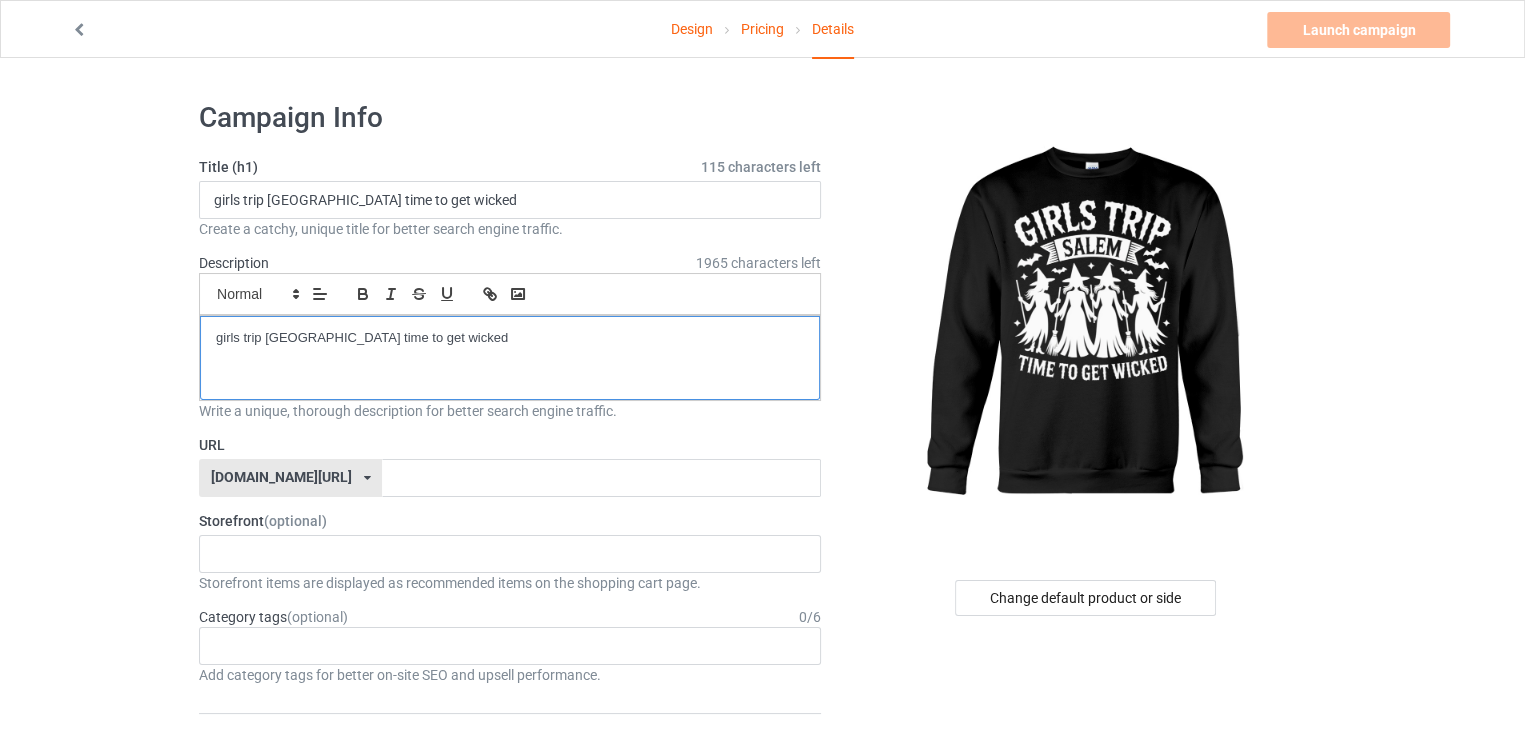 scroll, scrollTop: 0, scrollLeft: 0, axis: both 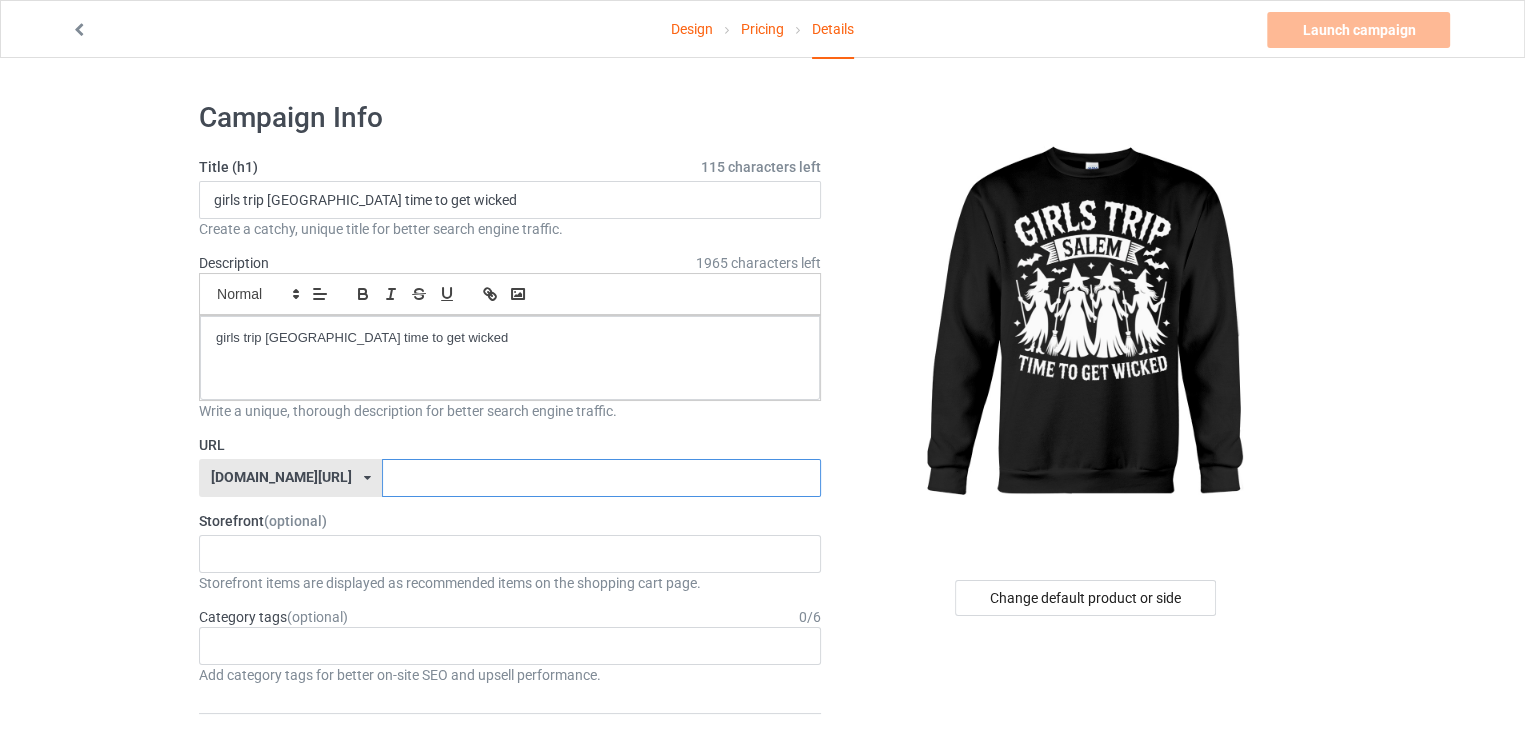 click at bounding box center [601, 478] 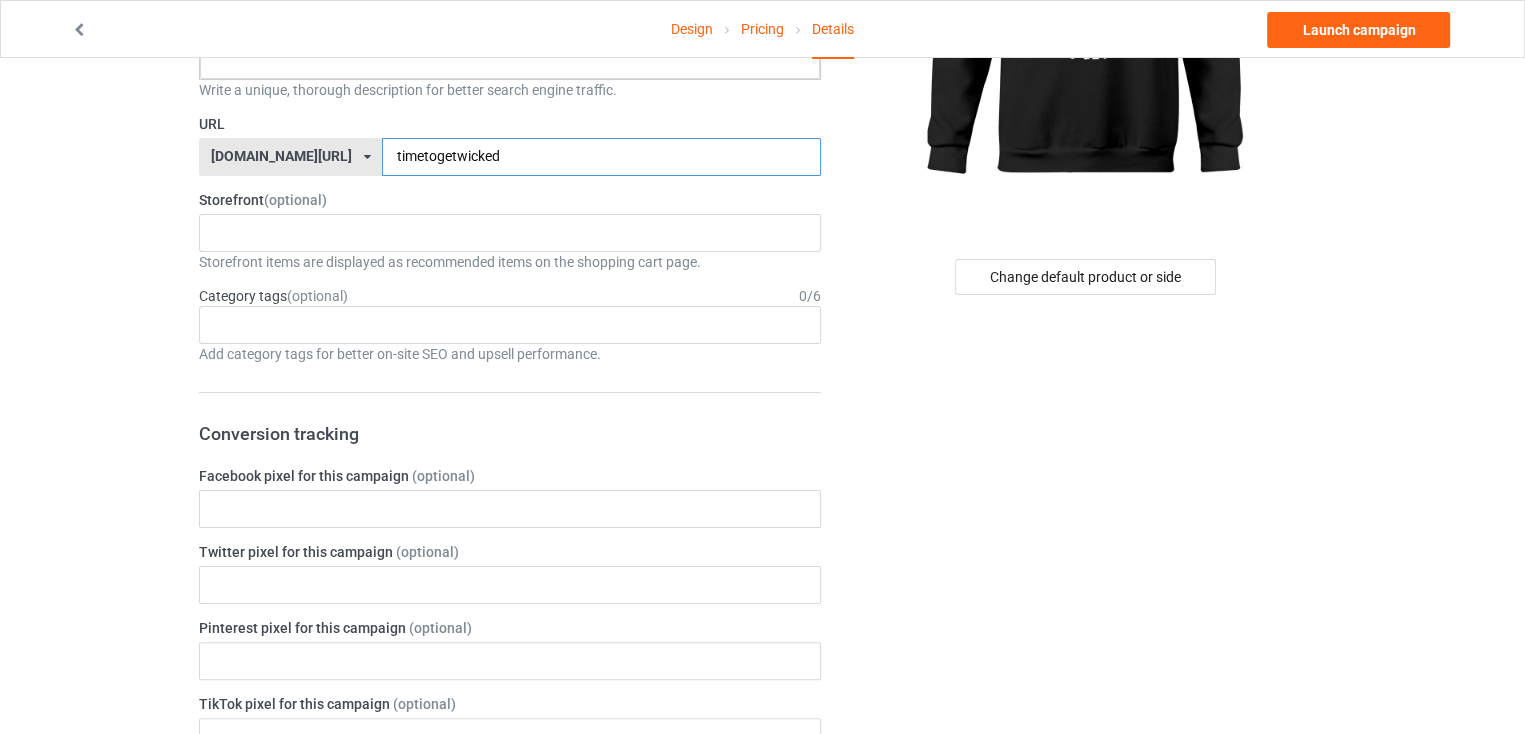 scroll, scrollTop: 400, scrollLeft: 0, axis: vertical 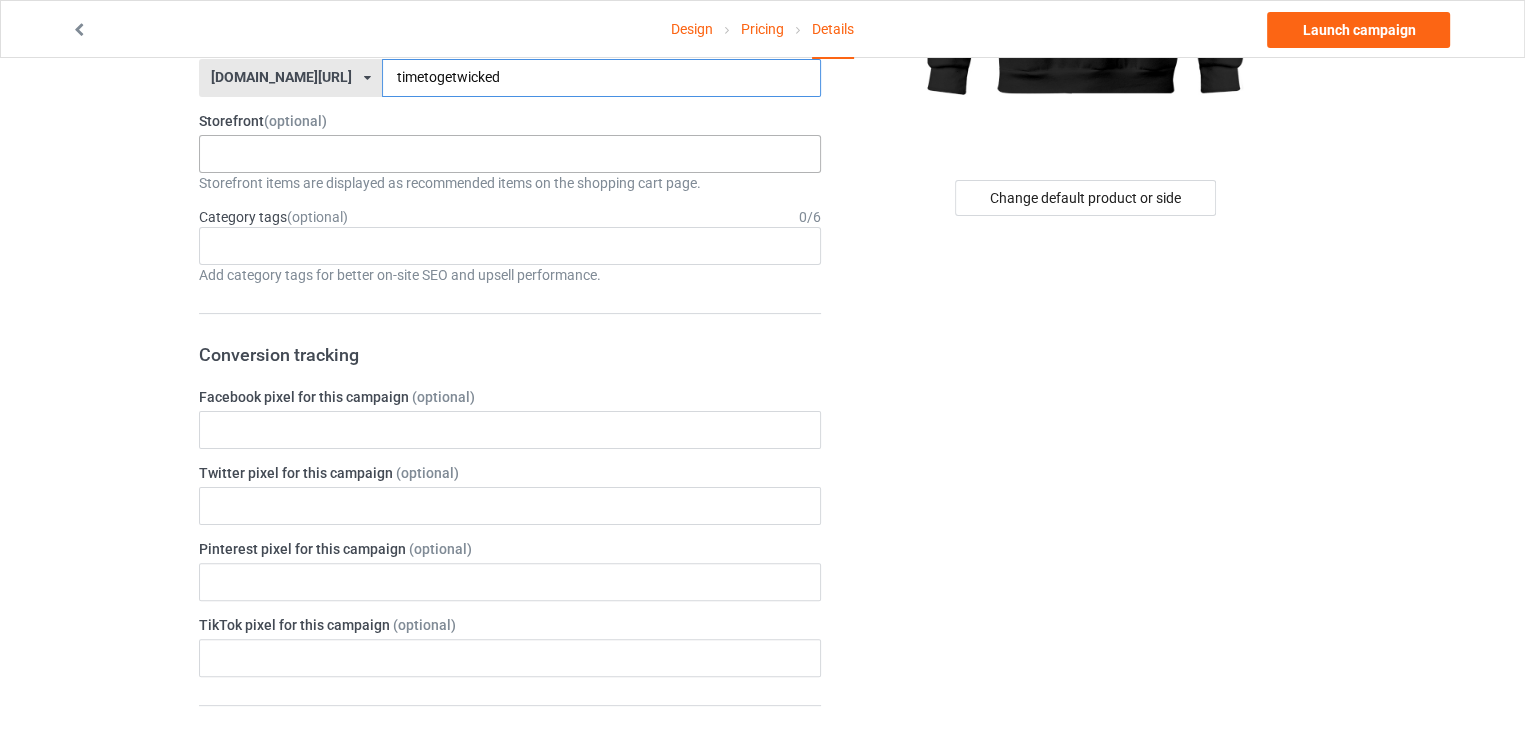type on "timetogetwicked" 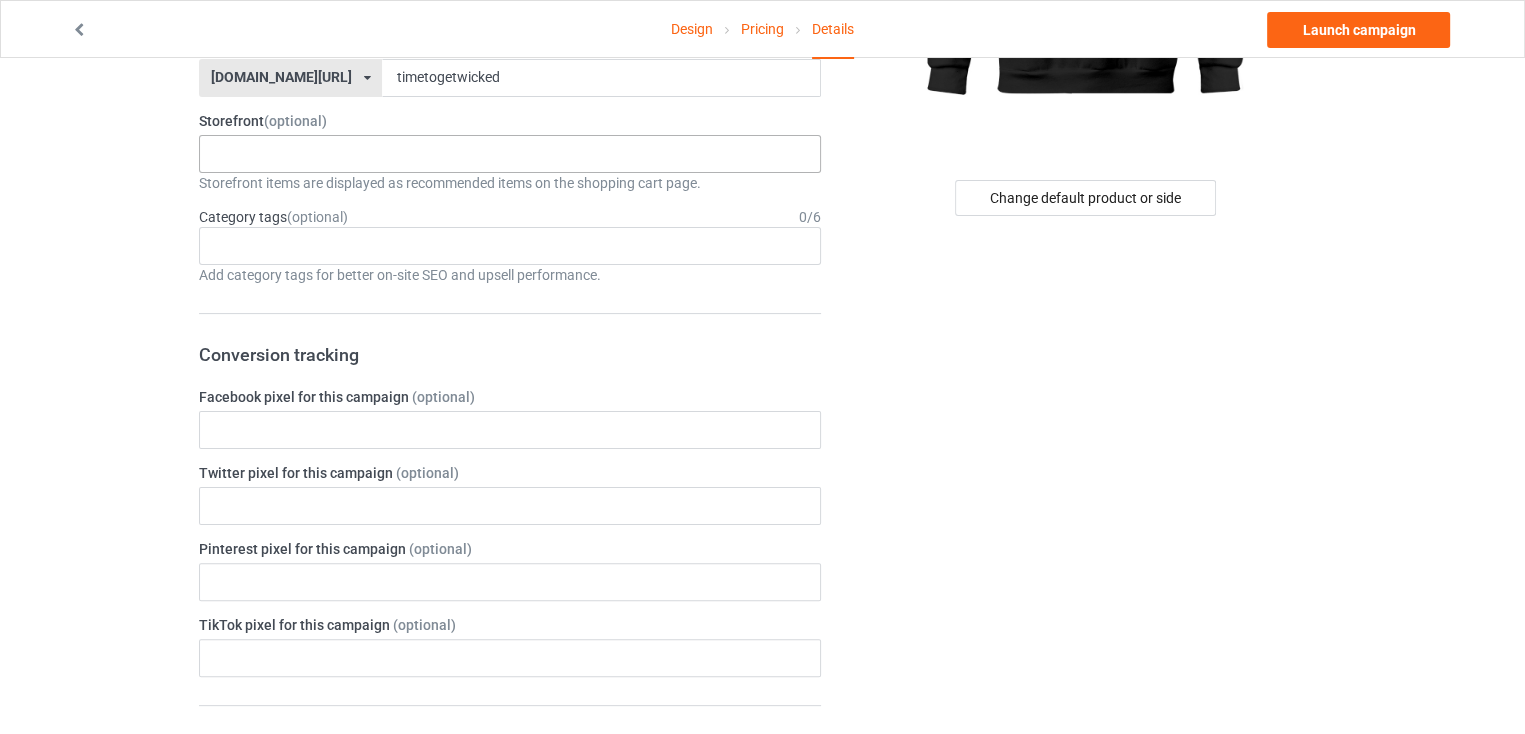 click on "halloweenhype385 684707eebaa9dc0035f9edac" at bounding box center (510, 154) 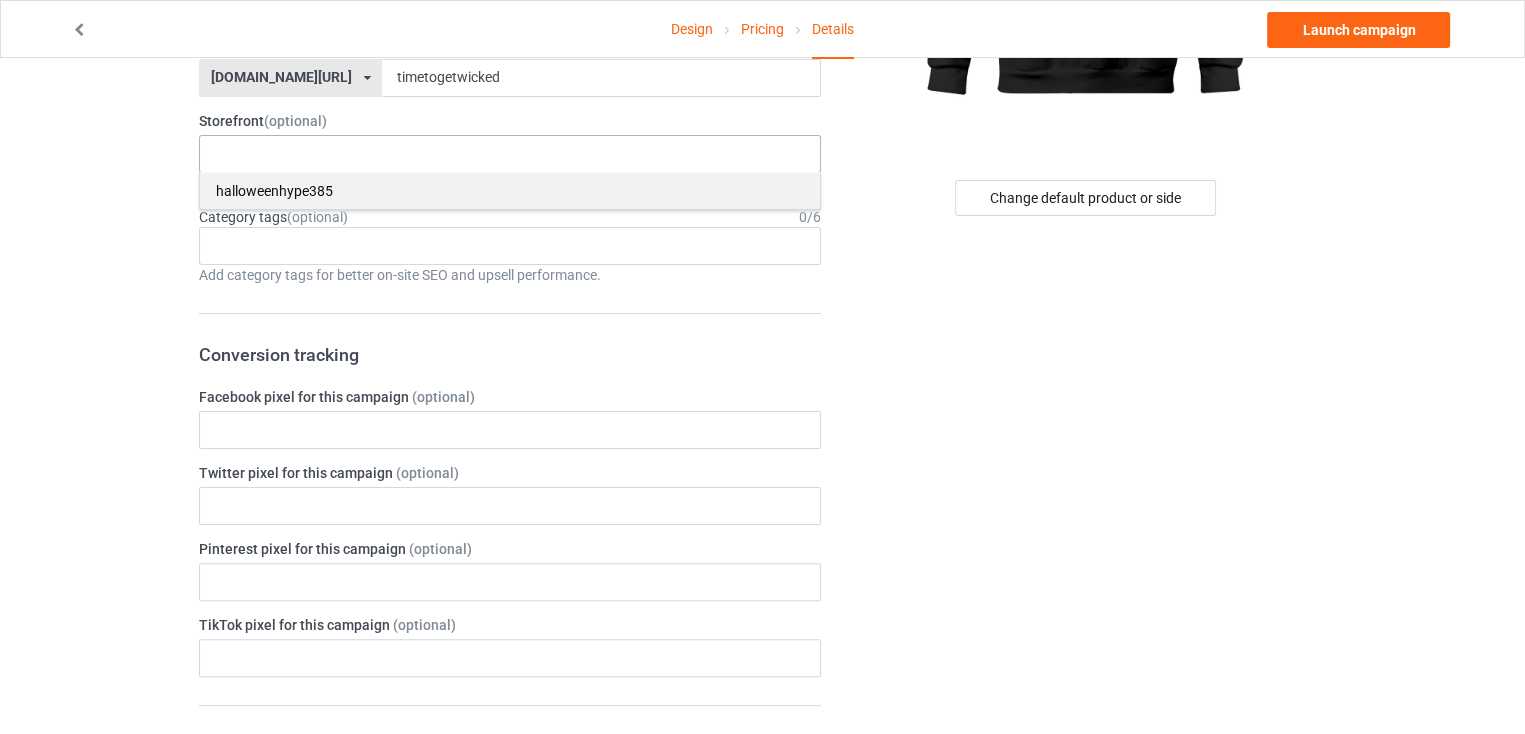 click on "halloweenhype385" at bounding box center [510, 190] 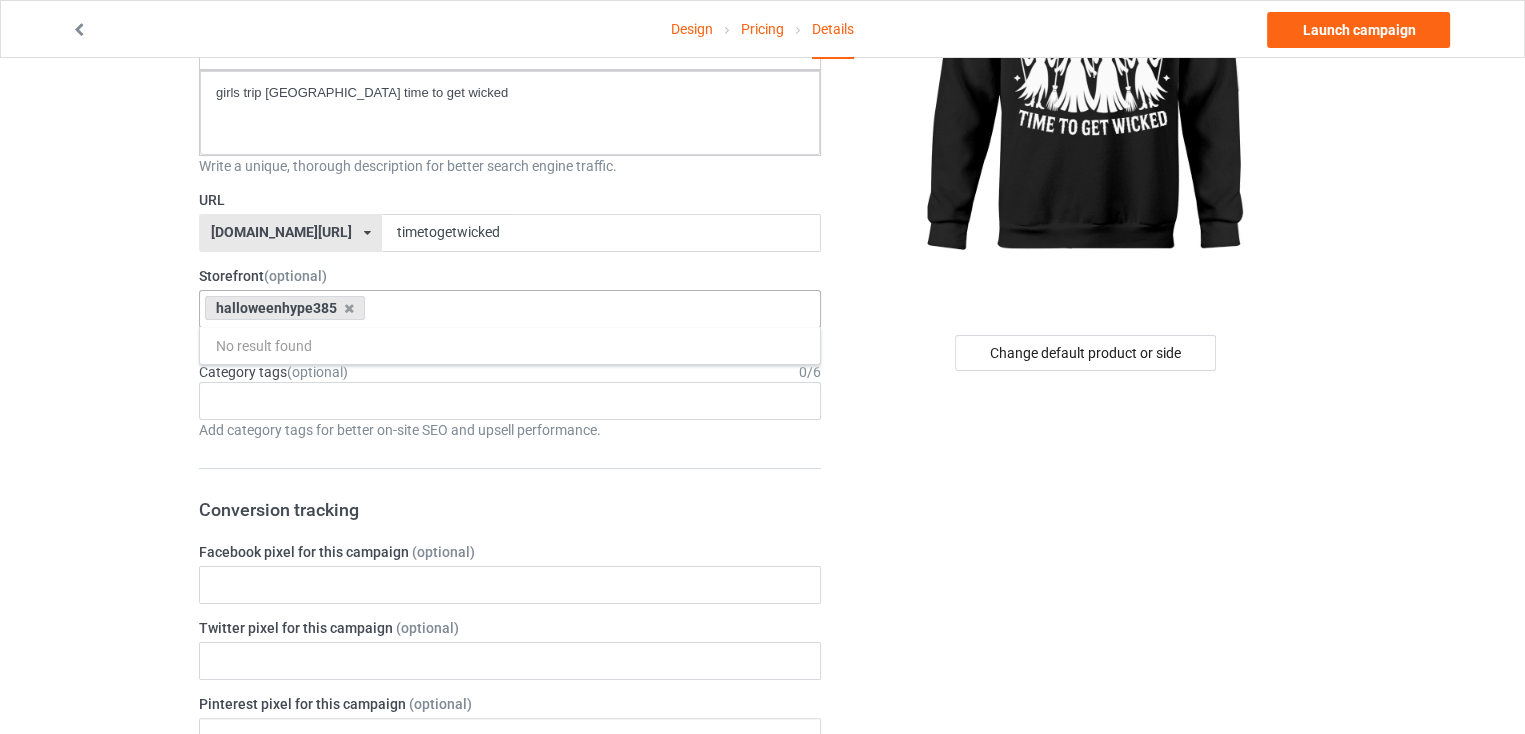 scroll, scrollTop: 200, scrollLeft: 0, axis: vertical 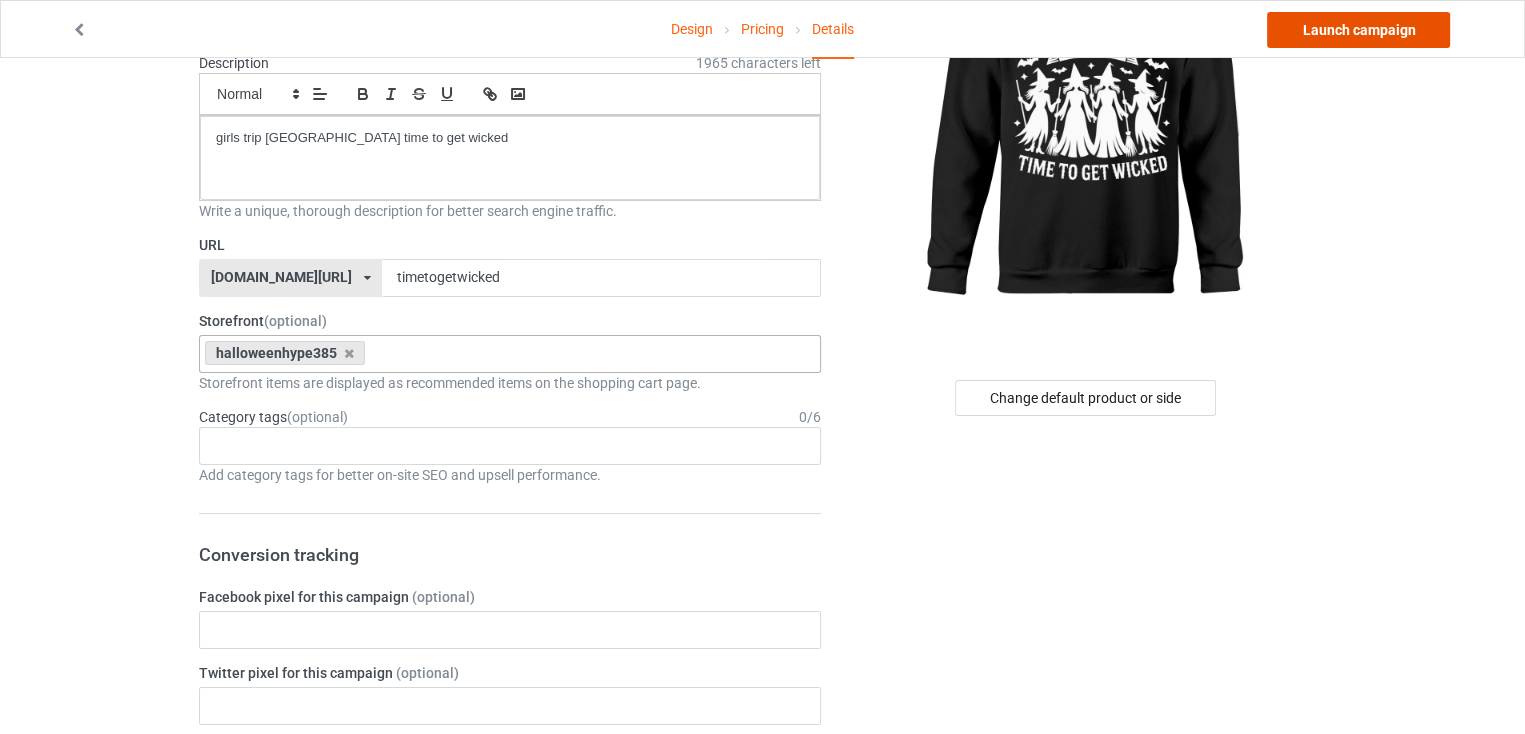click on "Launch campaign" at bounding box center (1358, 30) 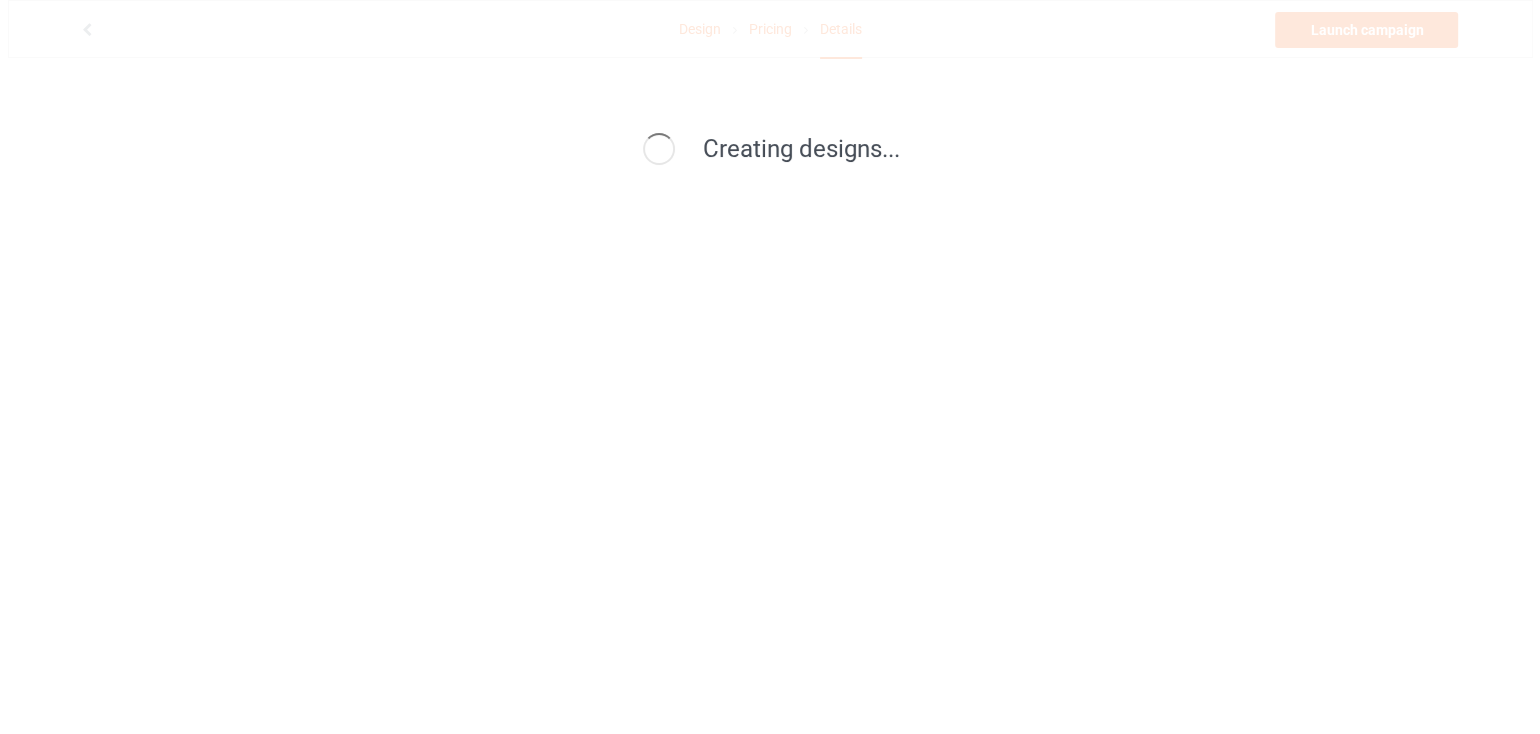 scroll, scrollTop: 0, scrollLeft: 0, axis: both 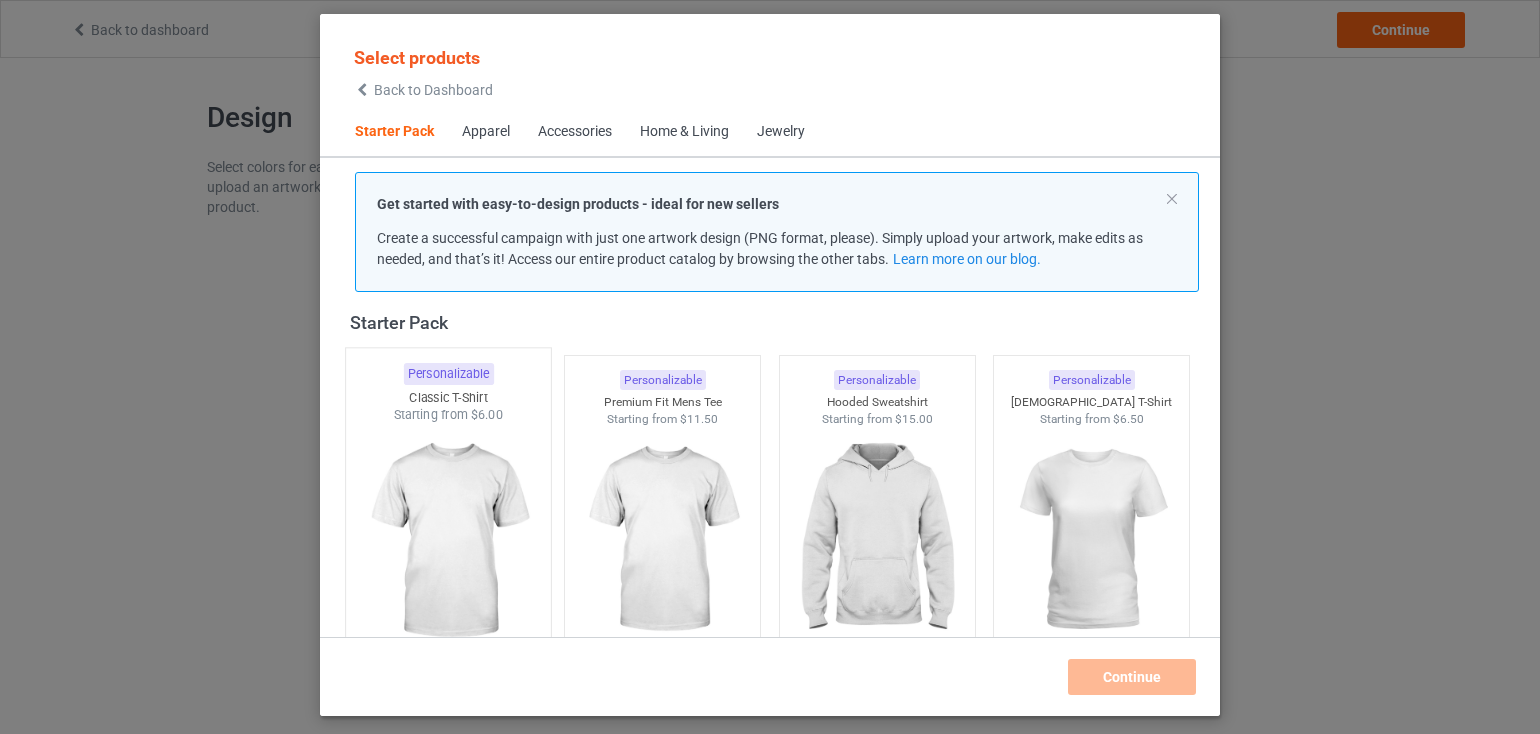 click at bounding box center [448, 541] 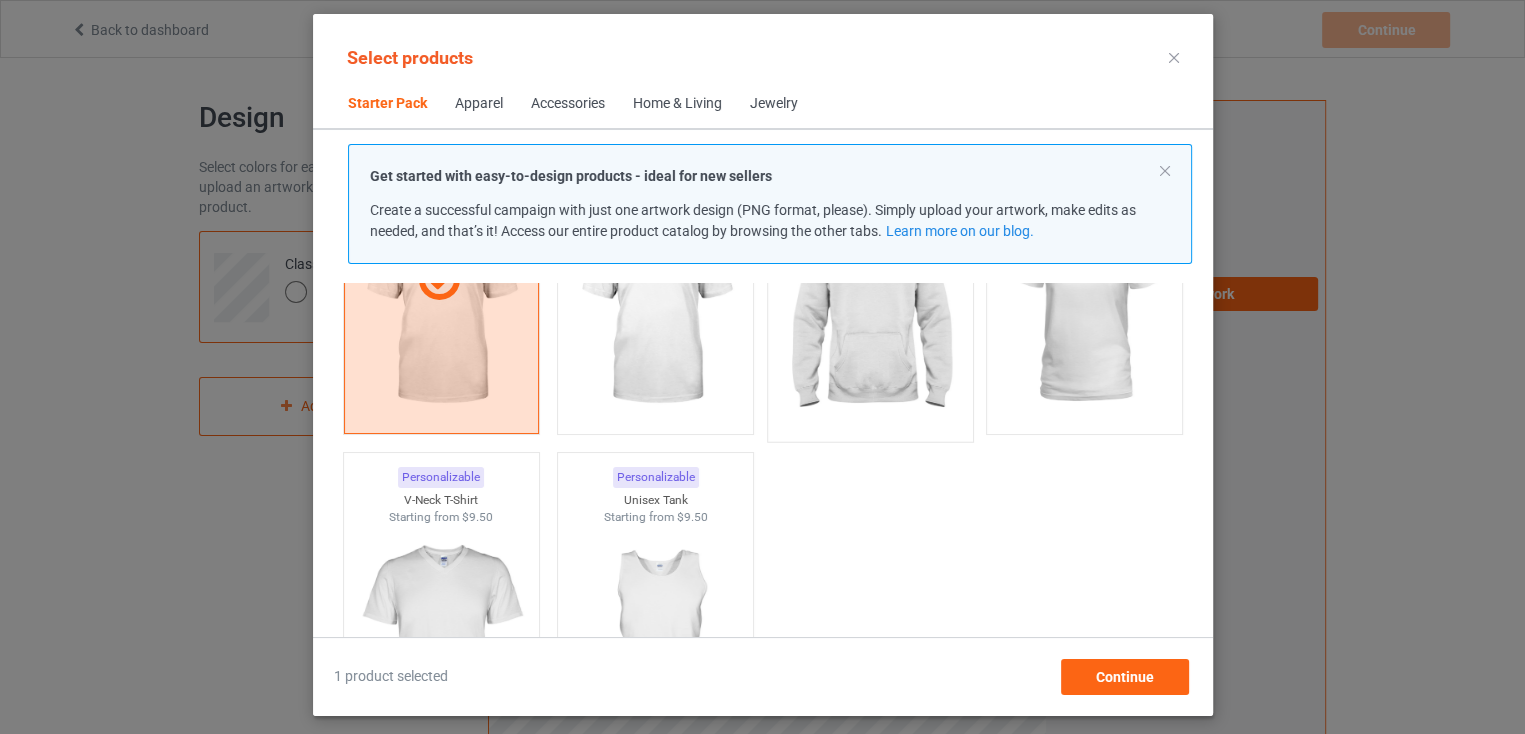 click at bounding box center (870, 313) 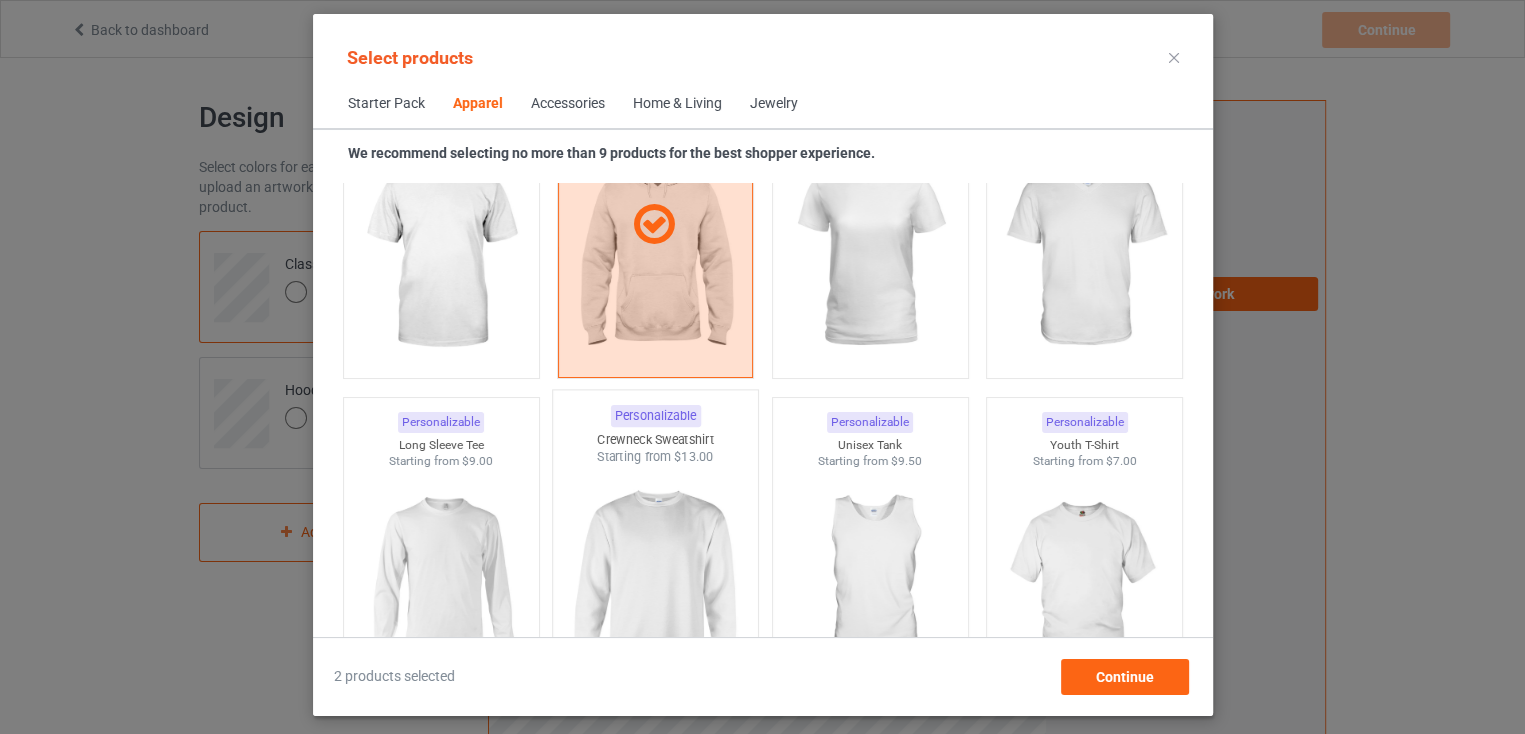 scroll, scrollTop: 1426, scrollLeft: 0, axis: vertical 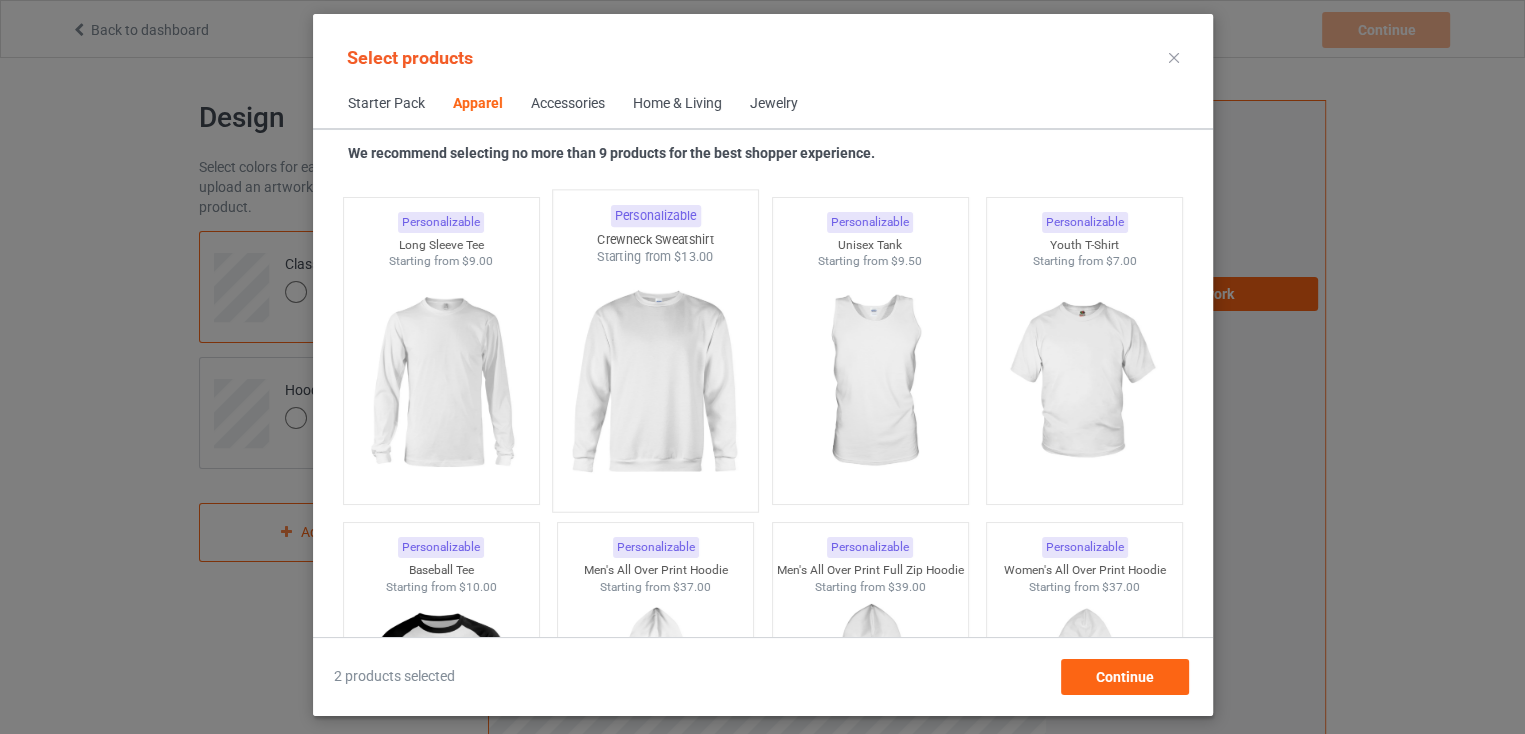 click at bounding box center (655, 383) 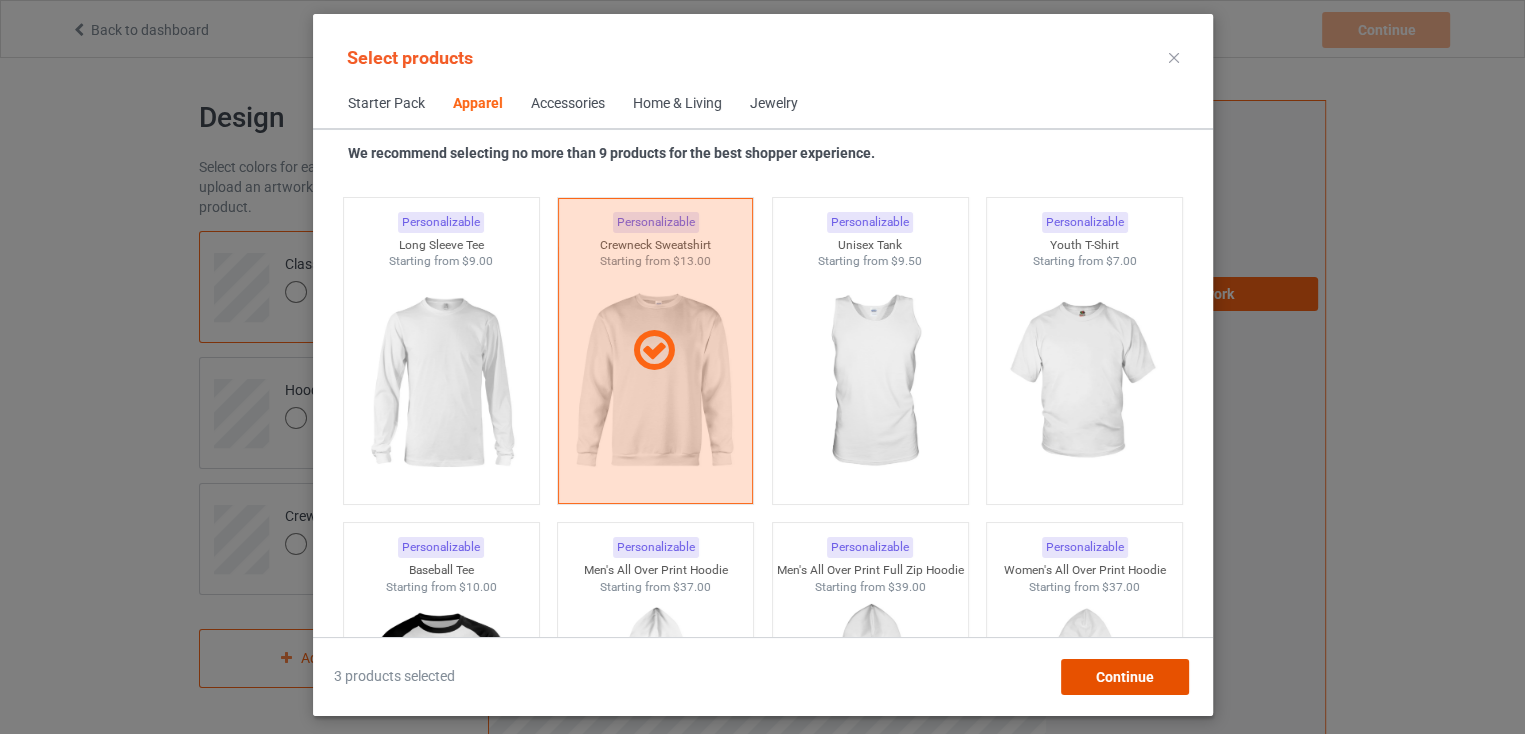 click on "Continue" at bounding box center (1124, 677) 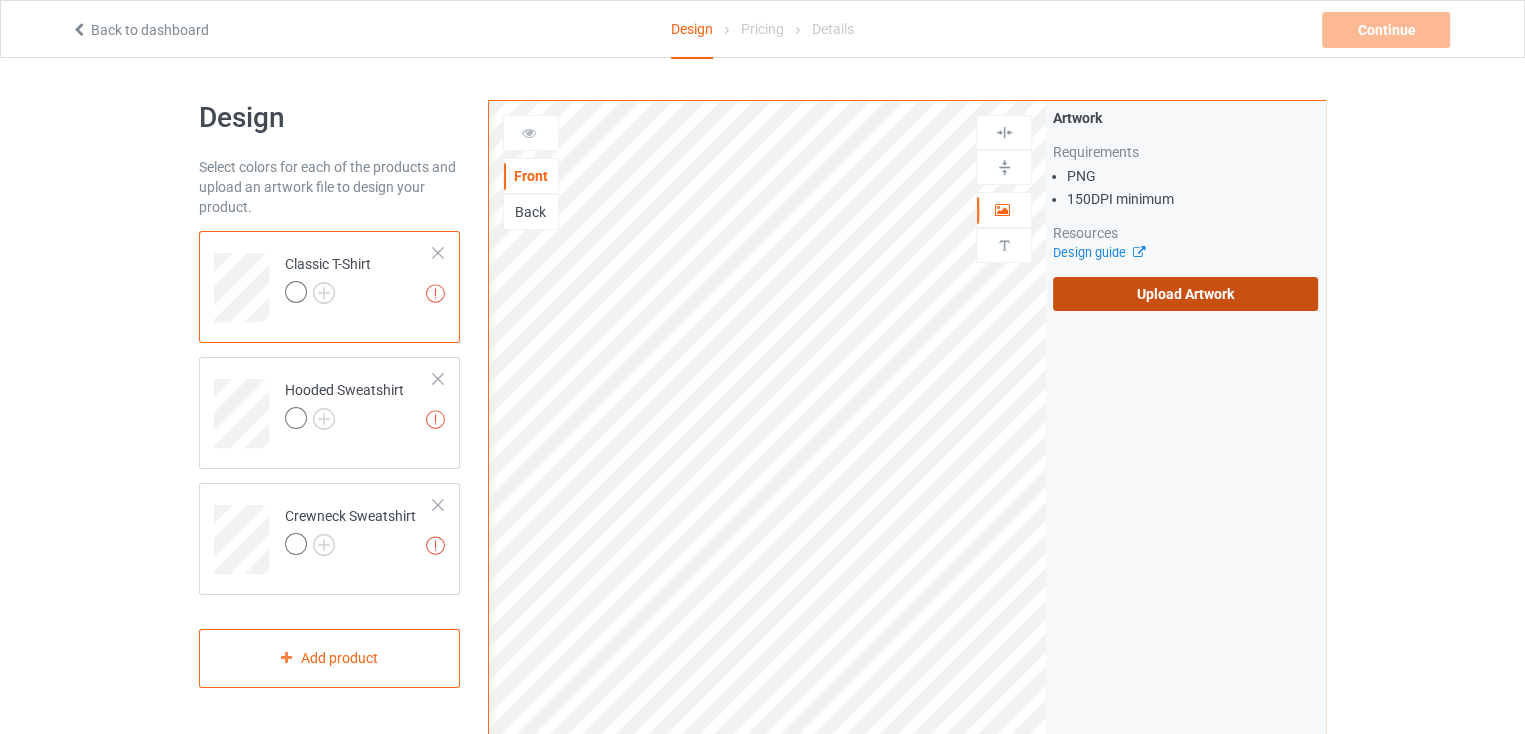click on "Upload Artwork" at bounding box center [1185, 294] 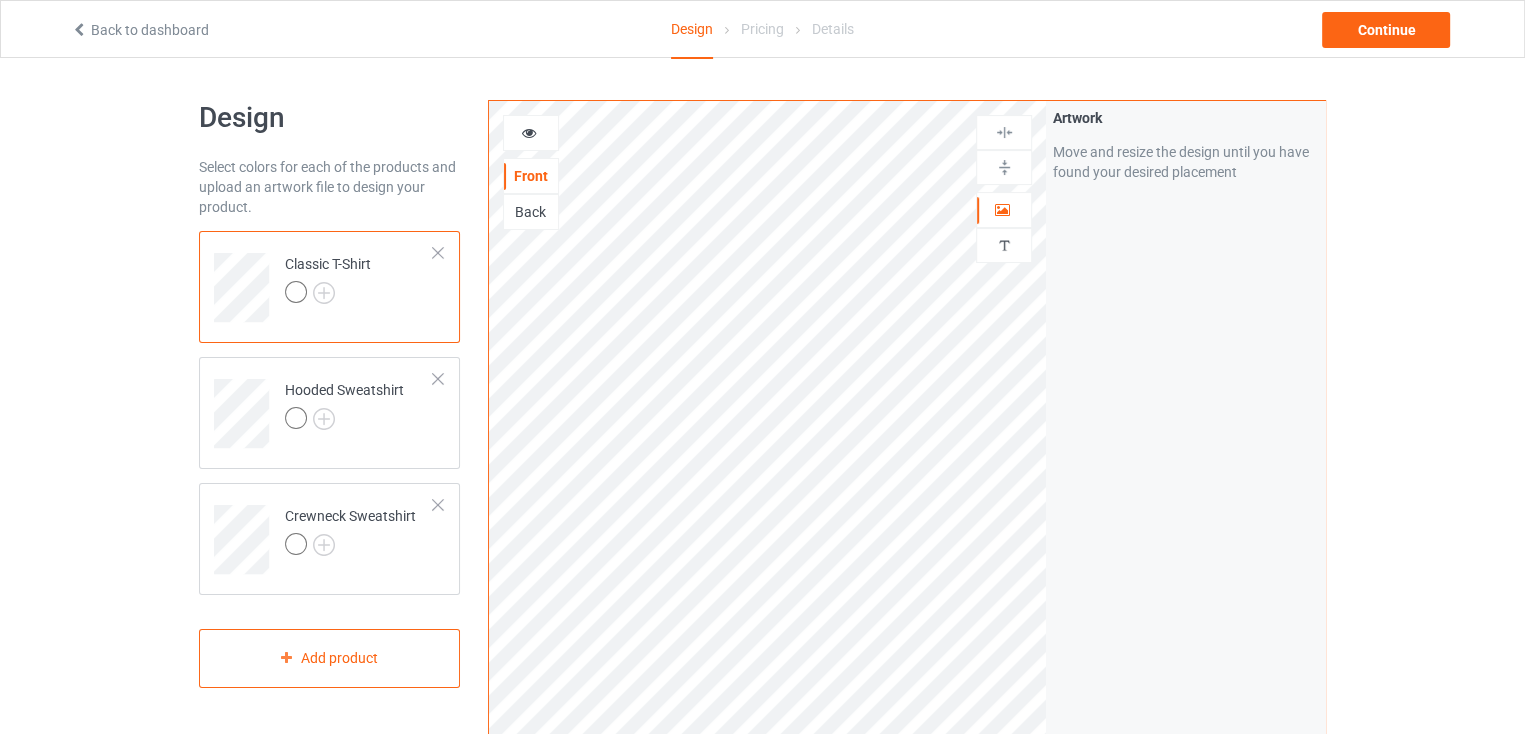 click at bounding box center (296, 292) 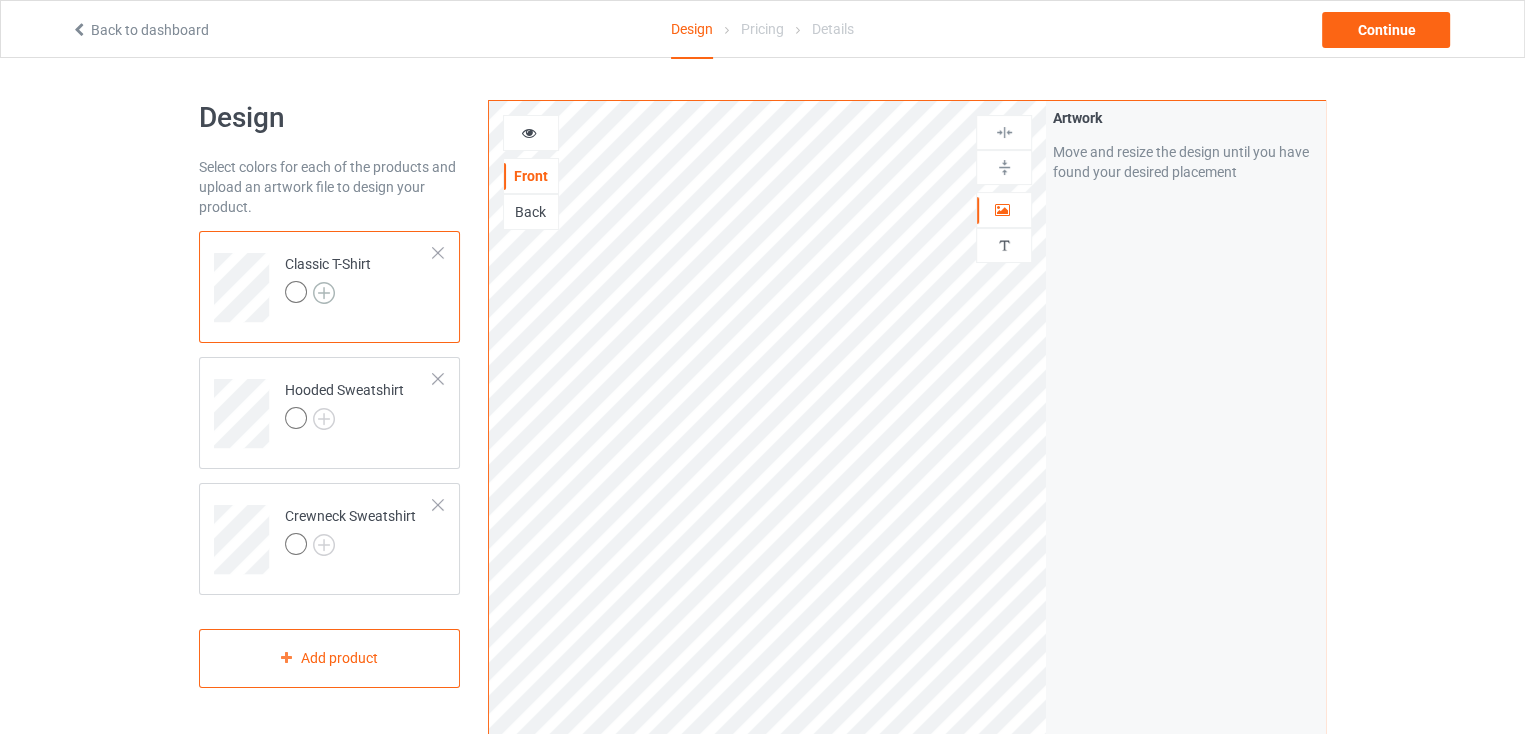 click at bounding box center [324, 293] 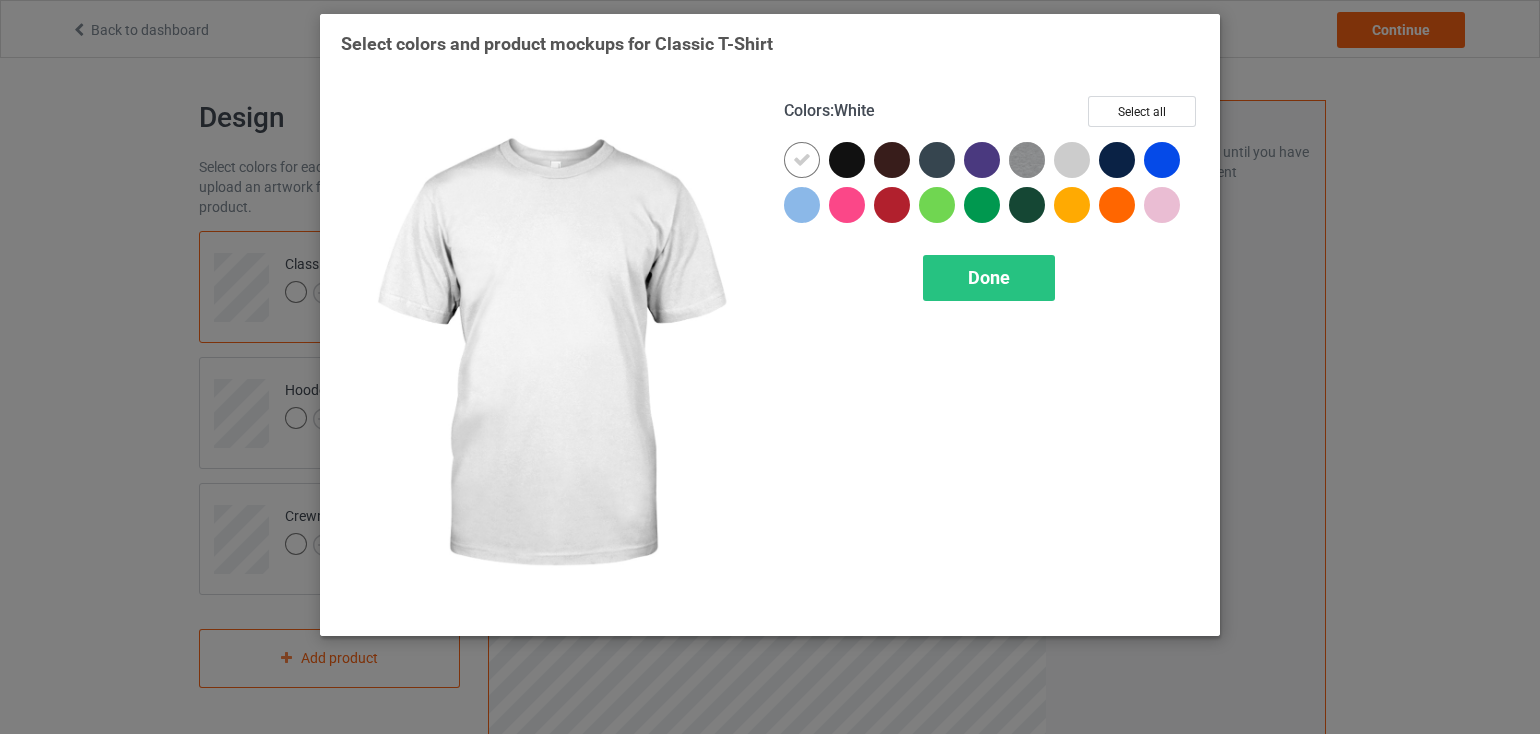 click at bounding box center [802, 160] 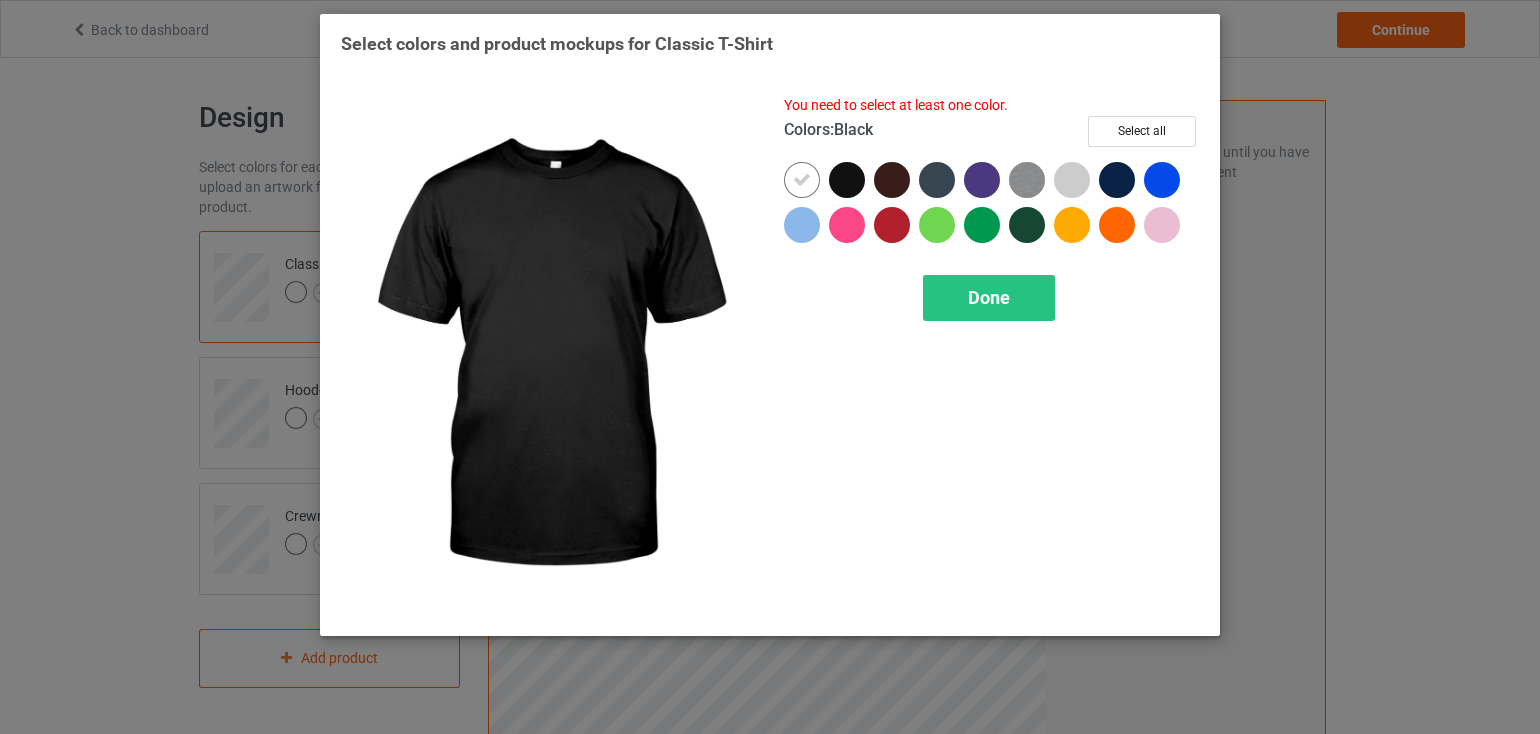 click at bounding box center [847, 180] 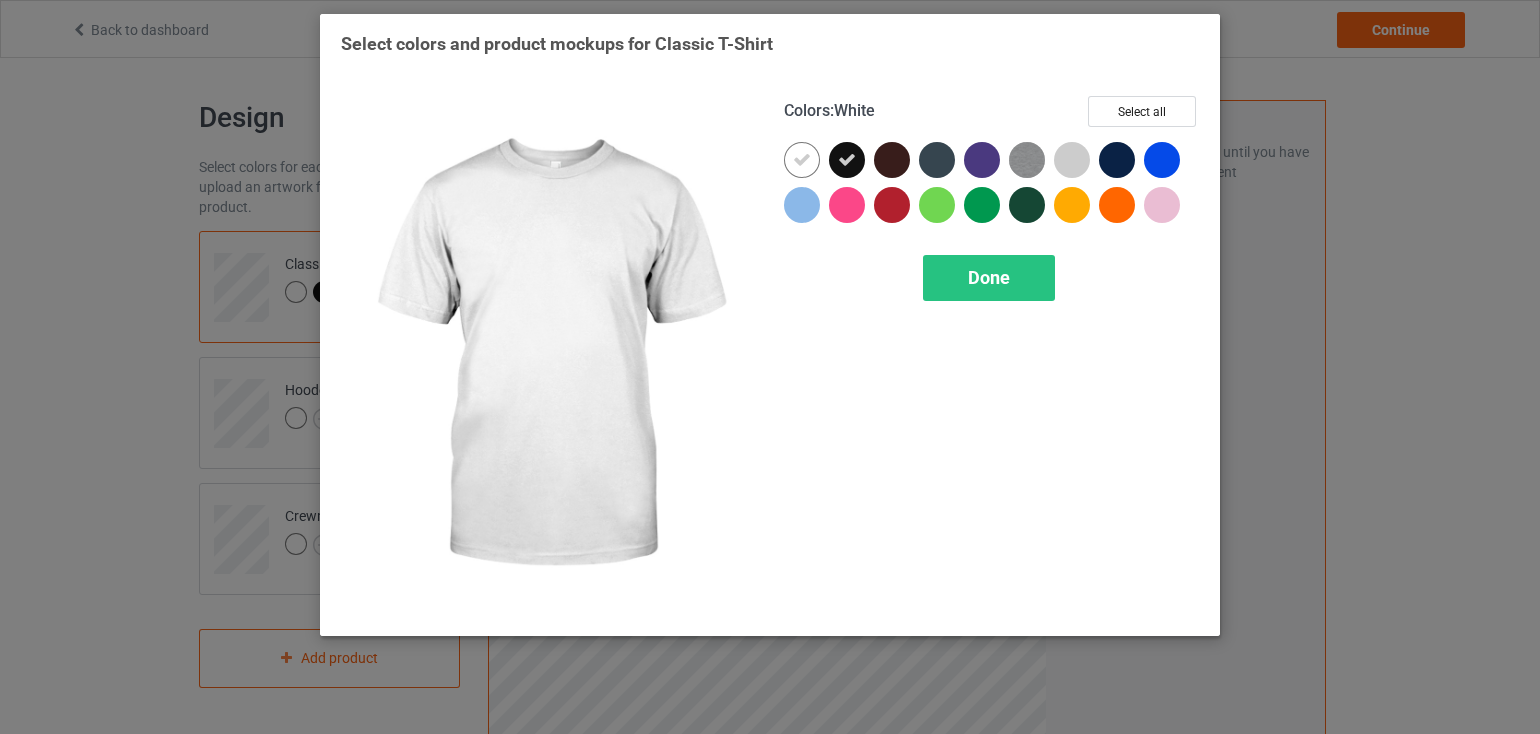 click at bounding box center (802, 160) 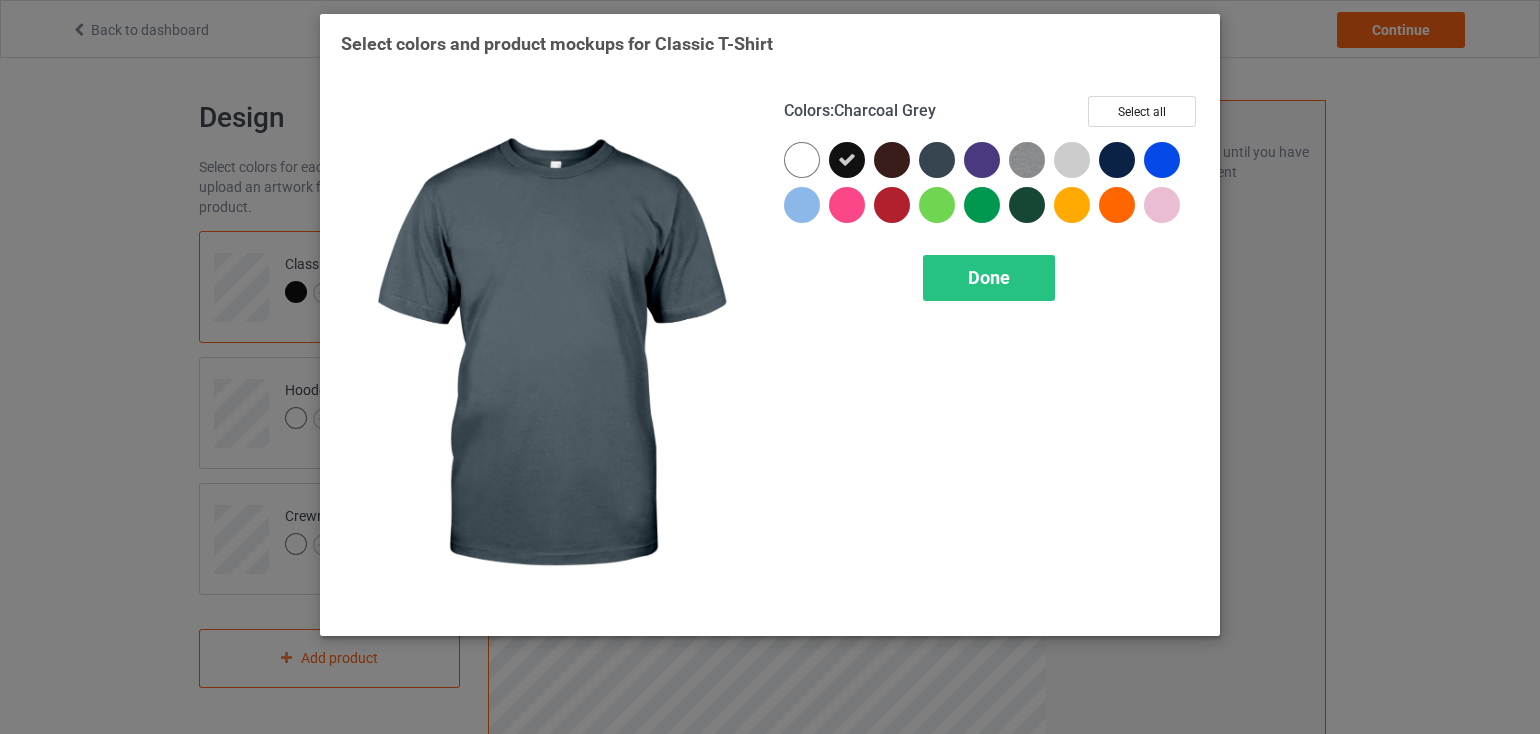 click at bounding box center [937, 160] 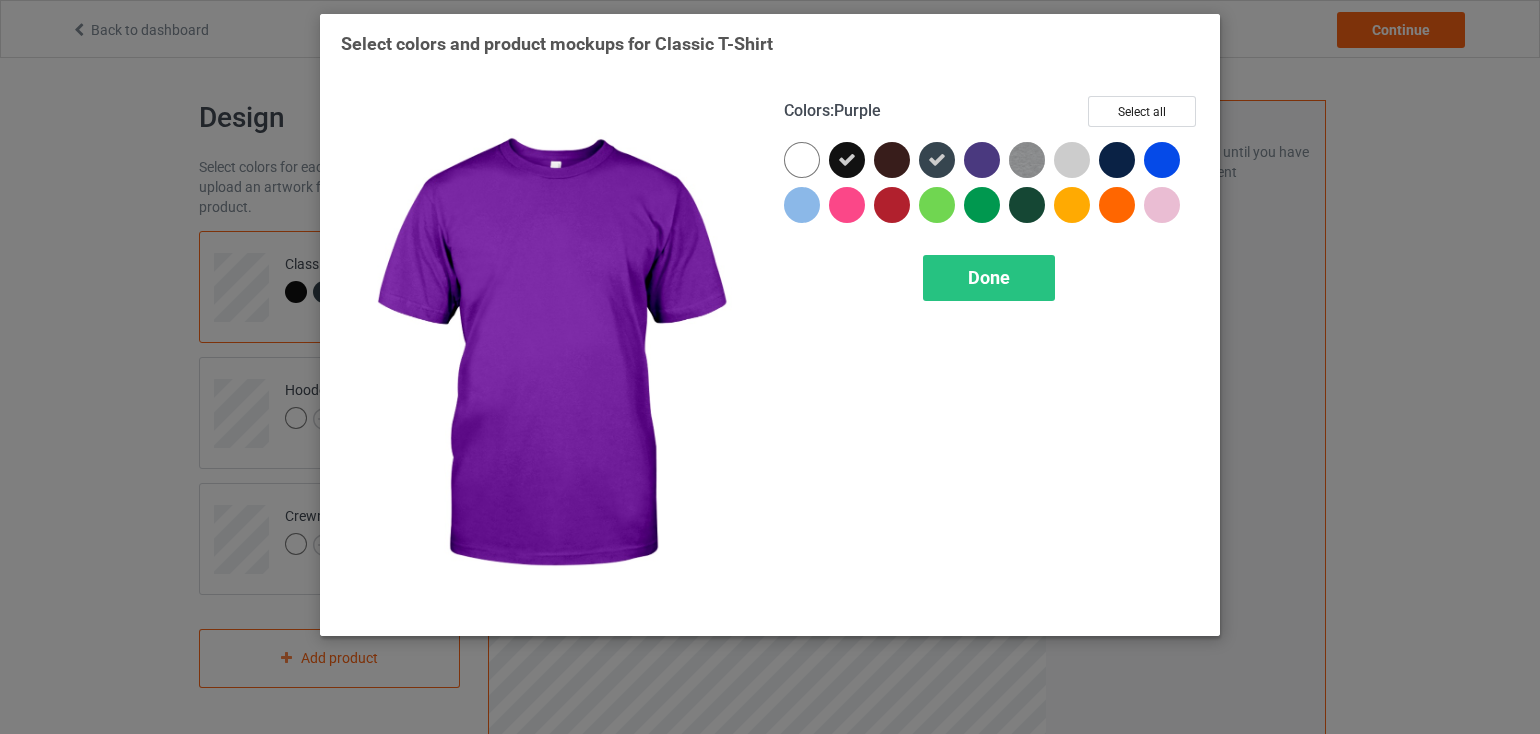 click at bounding box center [982, 160] 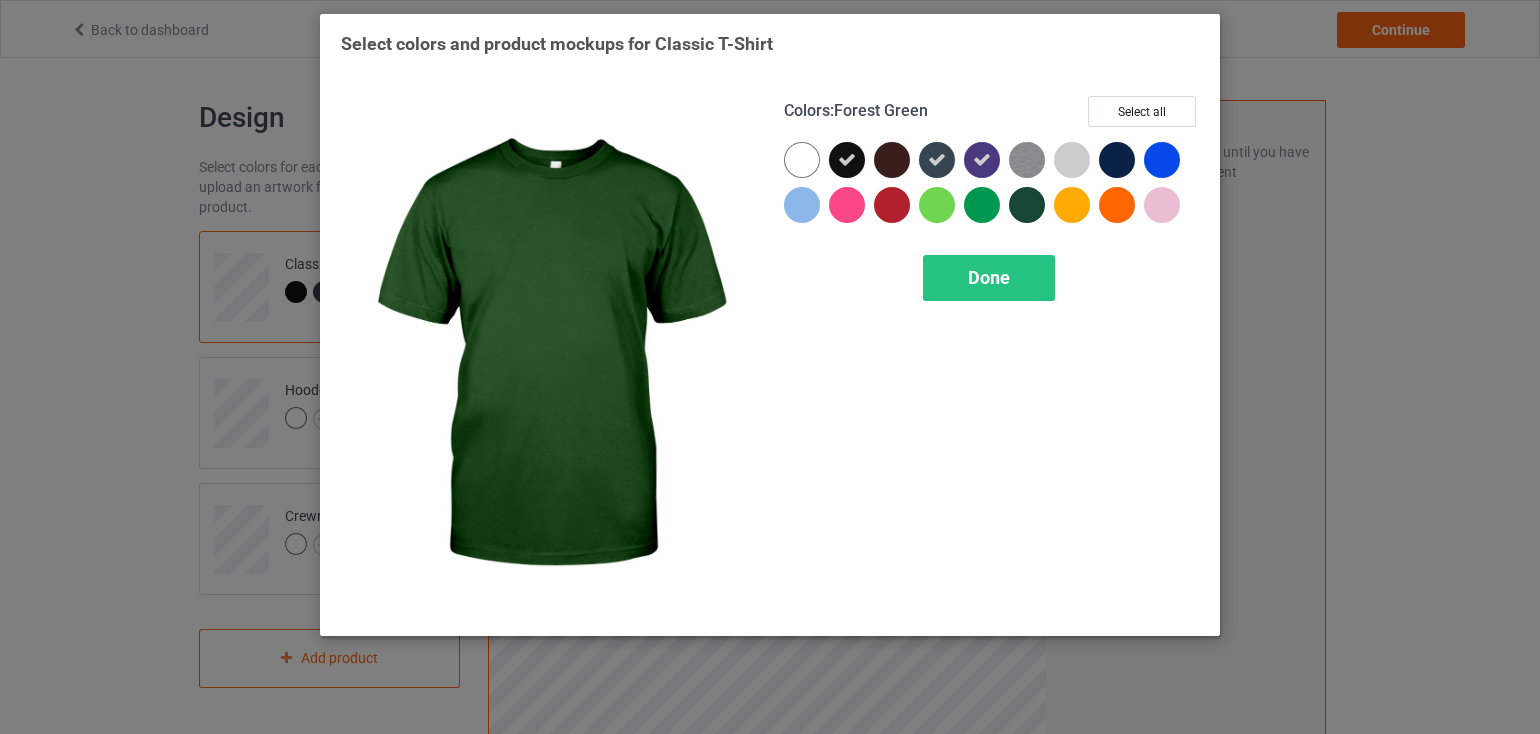click at bounding box center [1027, 205] 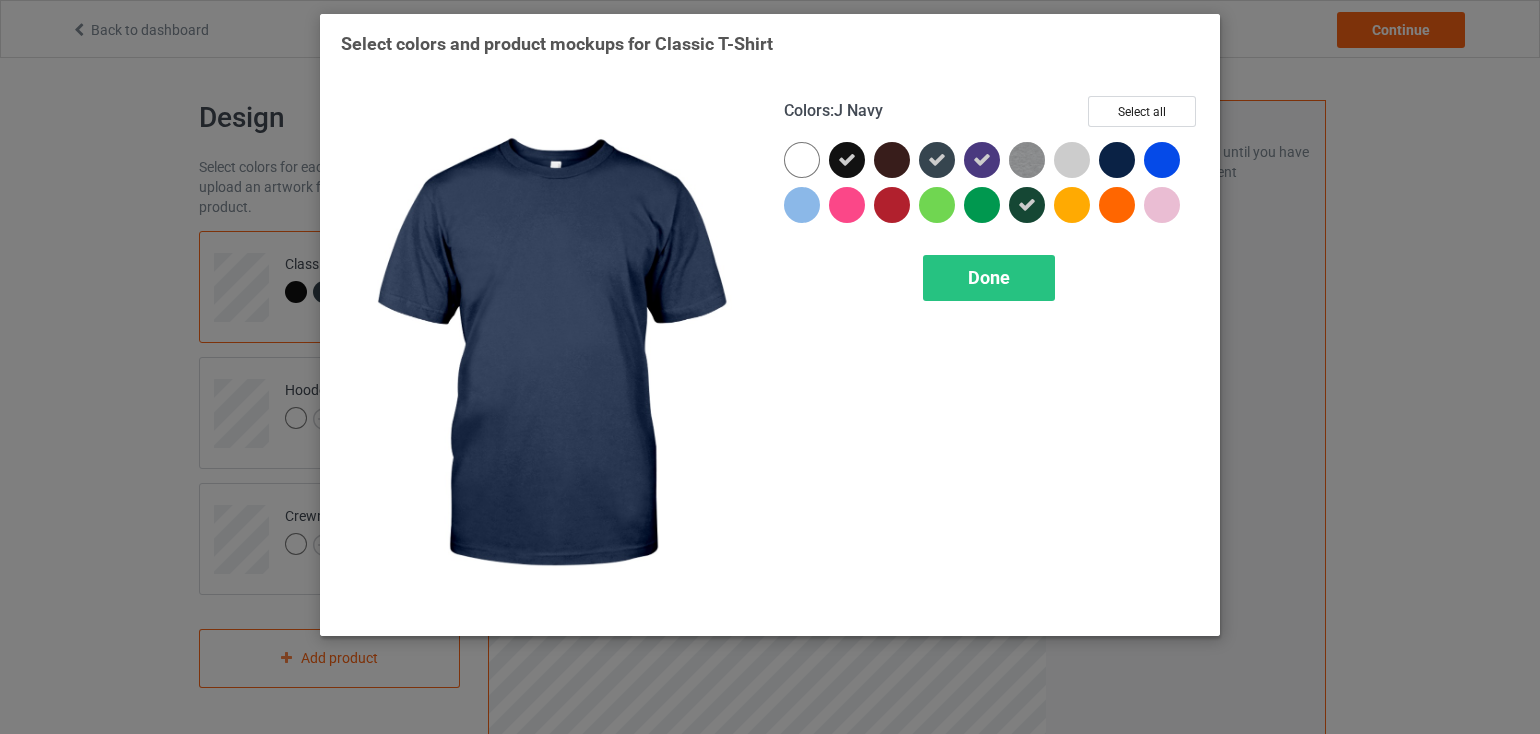 click at bounding box center [1117, 160] 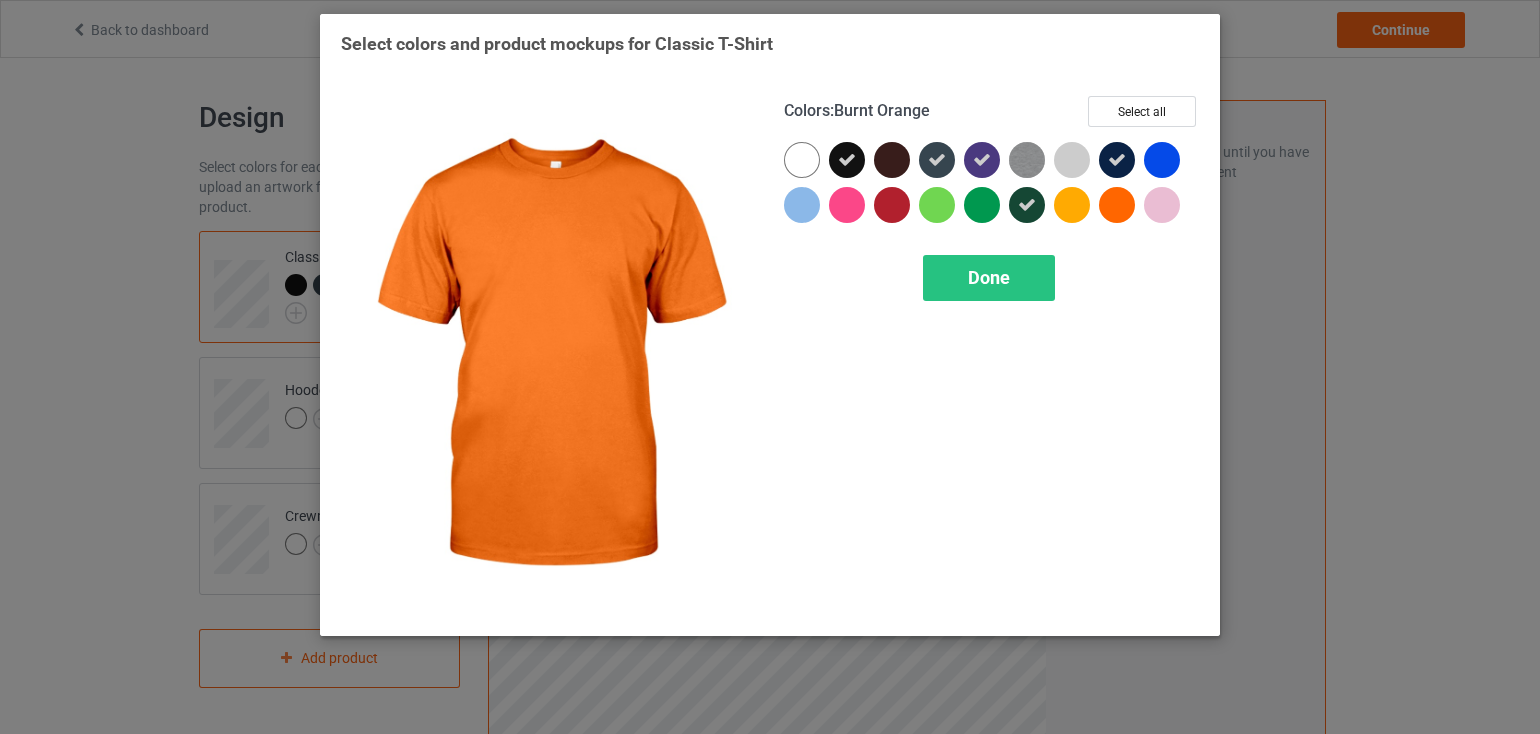 click at bounding box center (1117, 205) 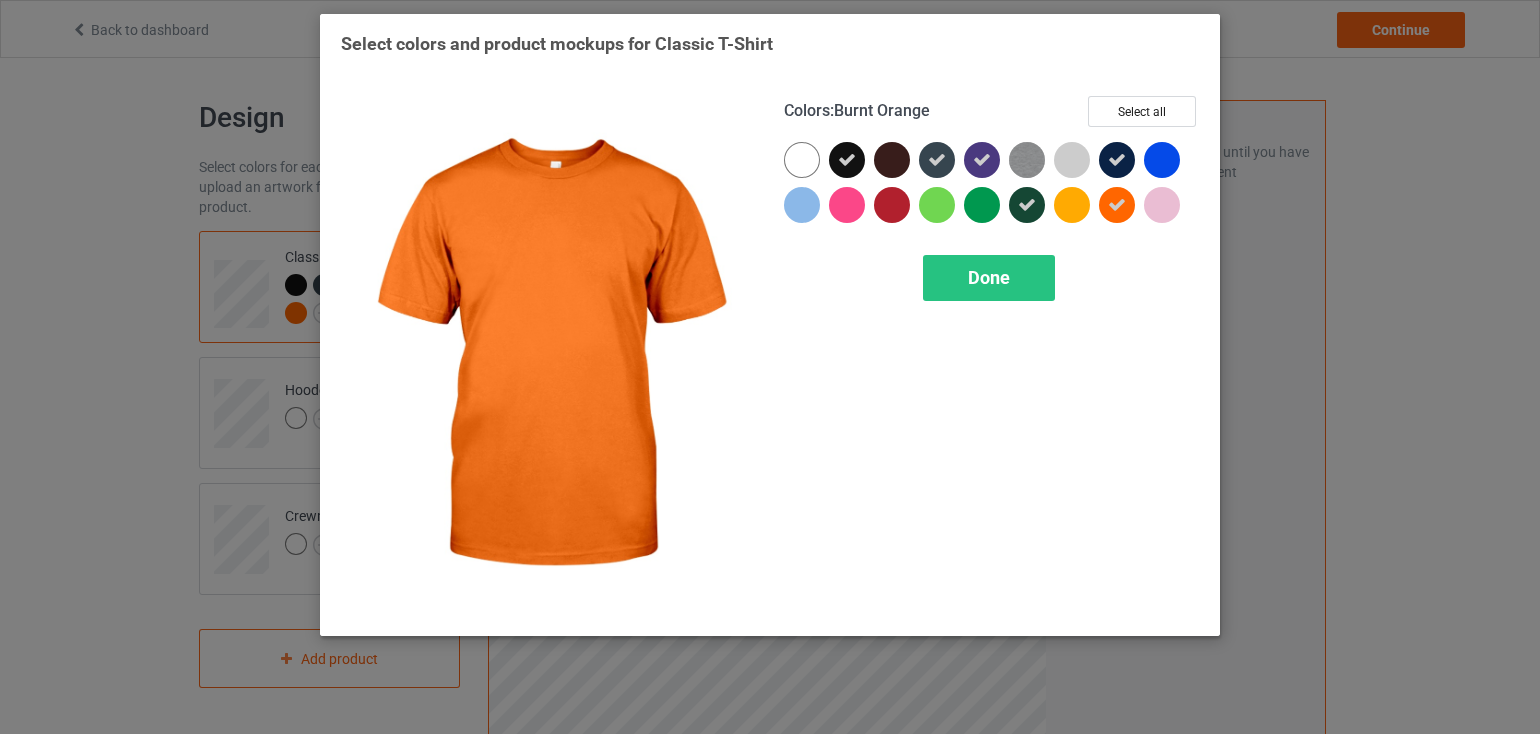 click at bounding box center (1117, 205) 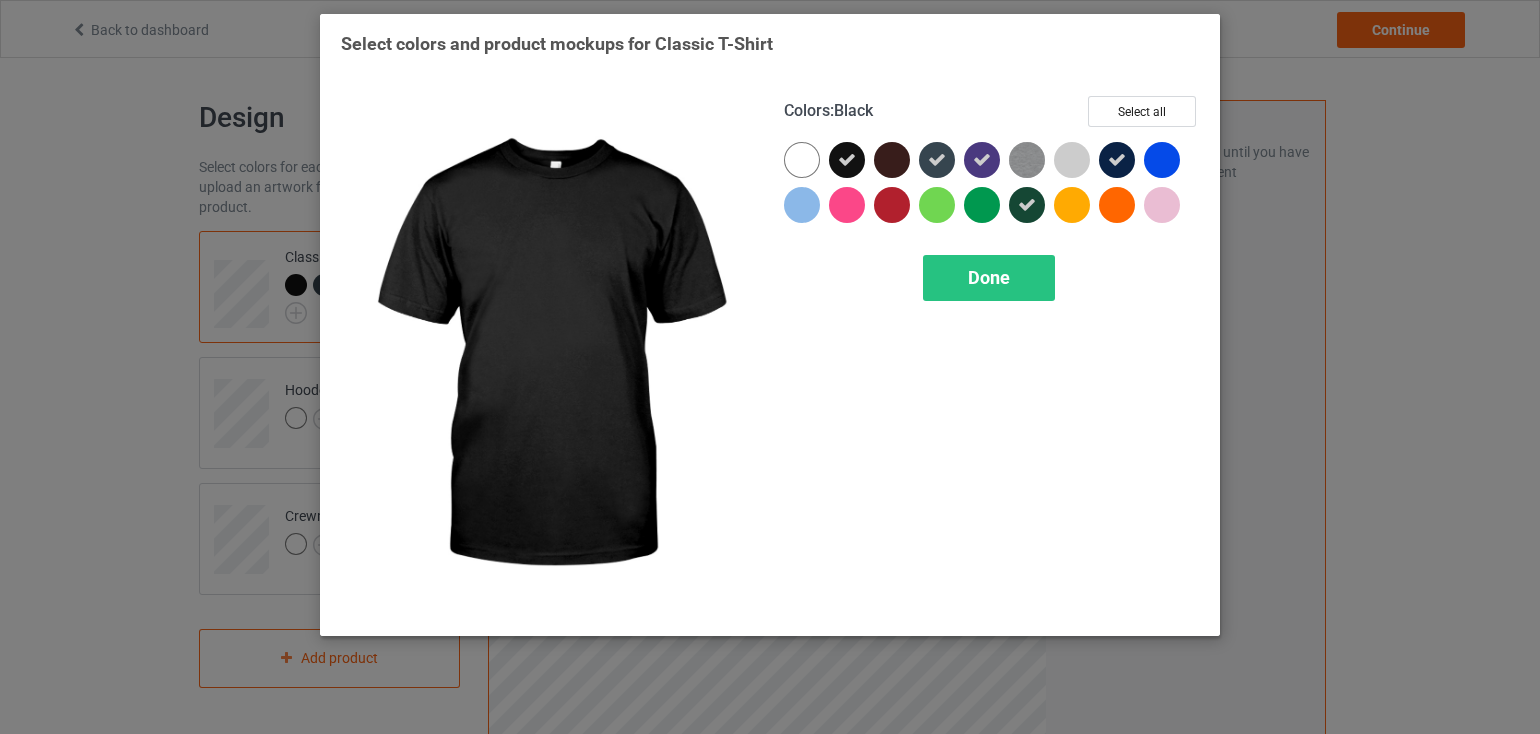 click at bounding box center [847, 160] 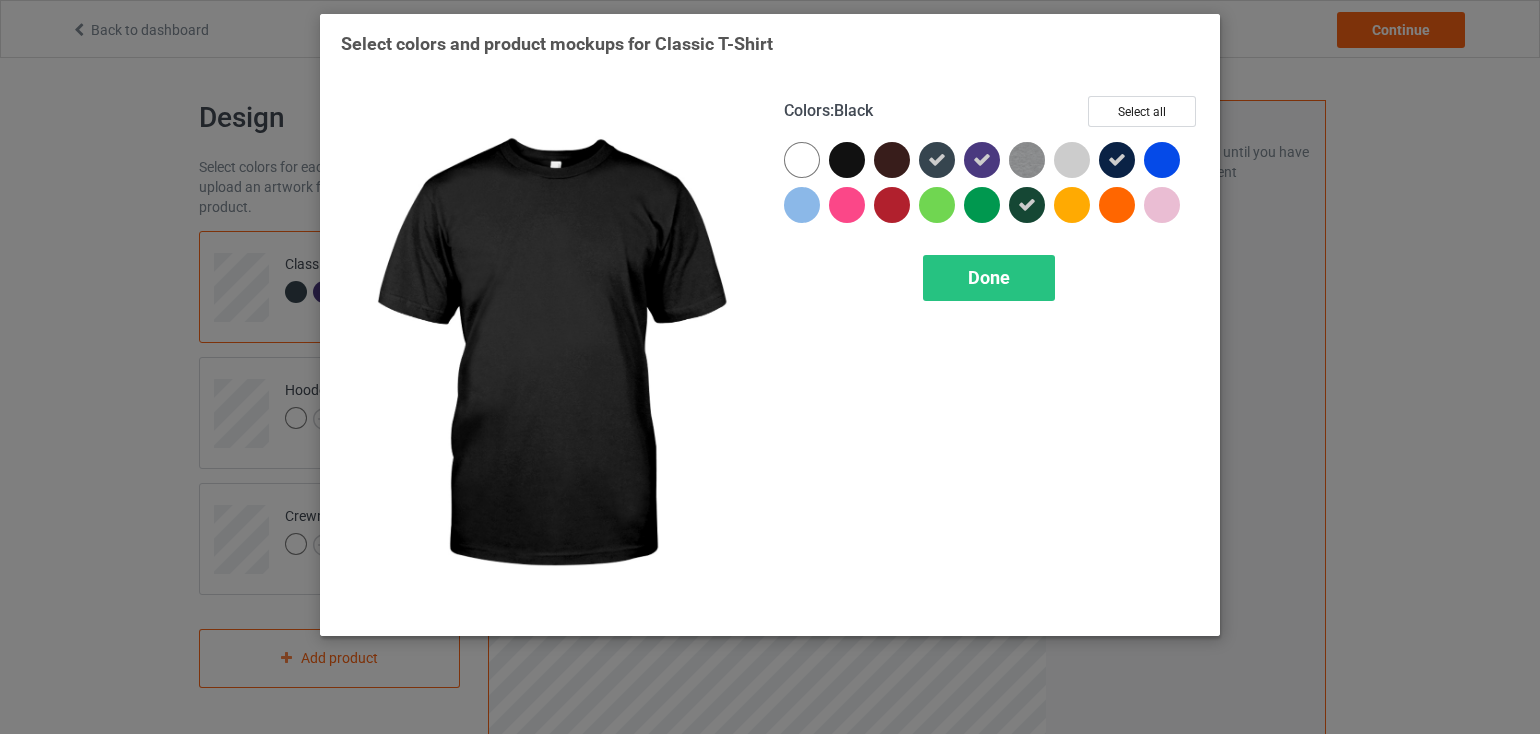 click at bounding box center (847, 160) 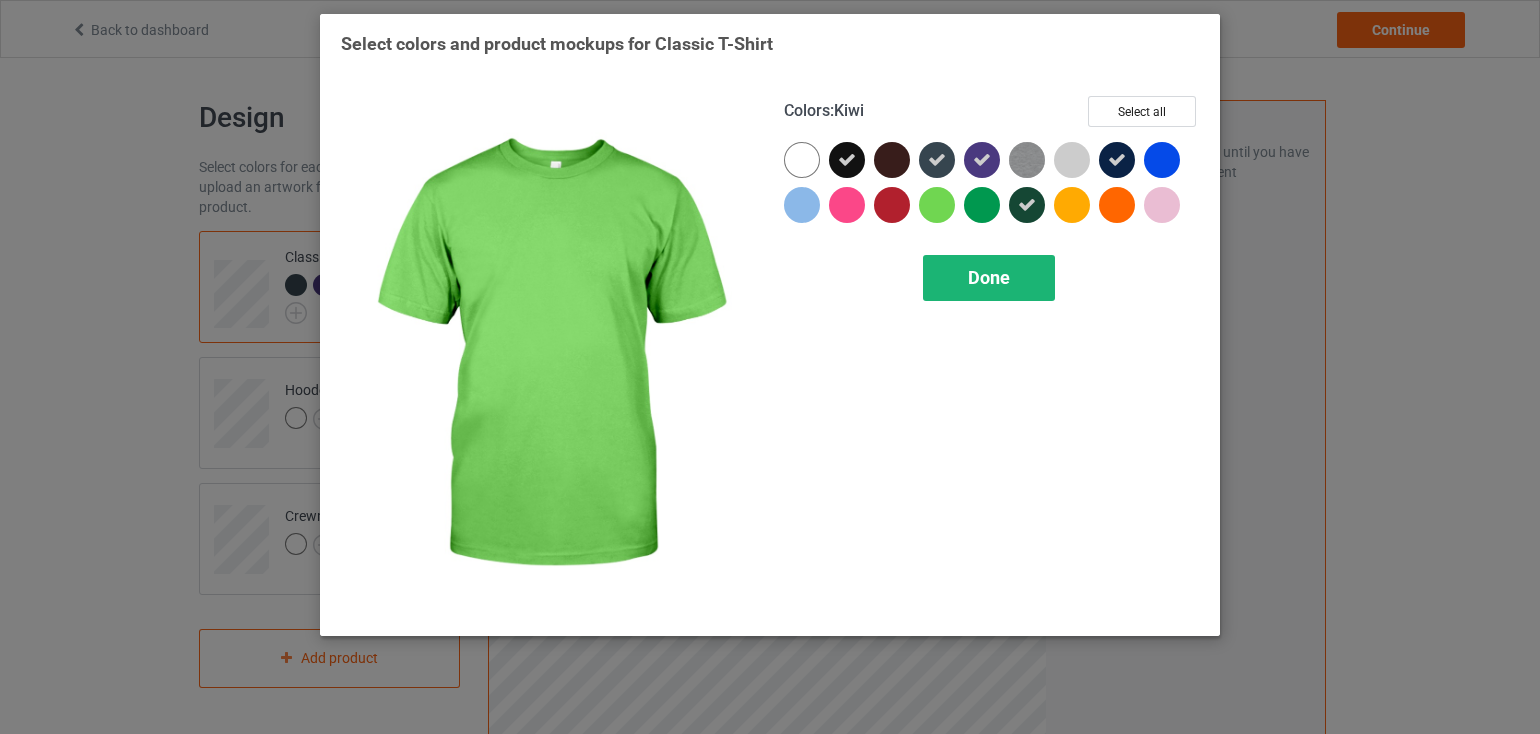 click on "Done" at bounding box center (989, 277) 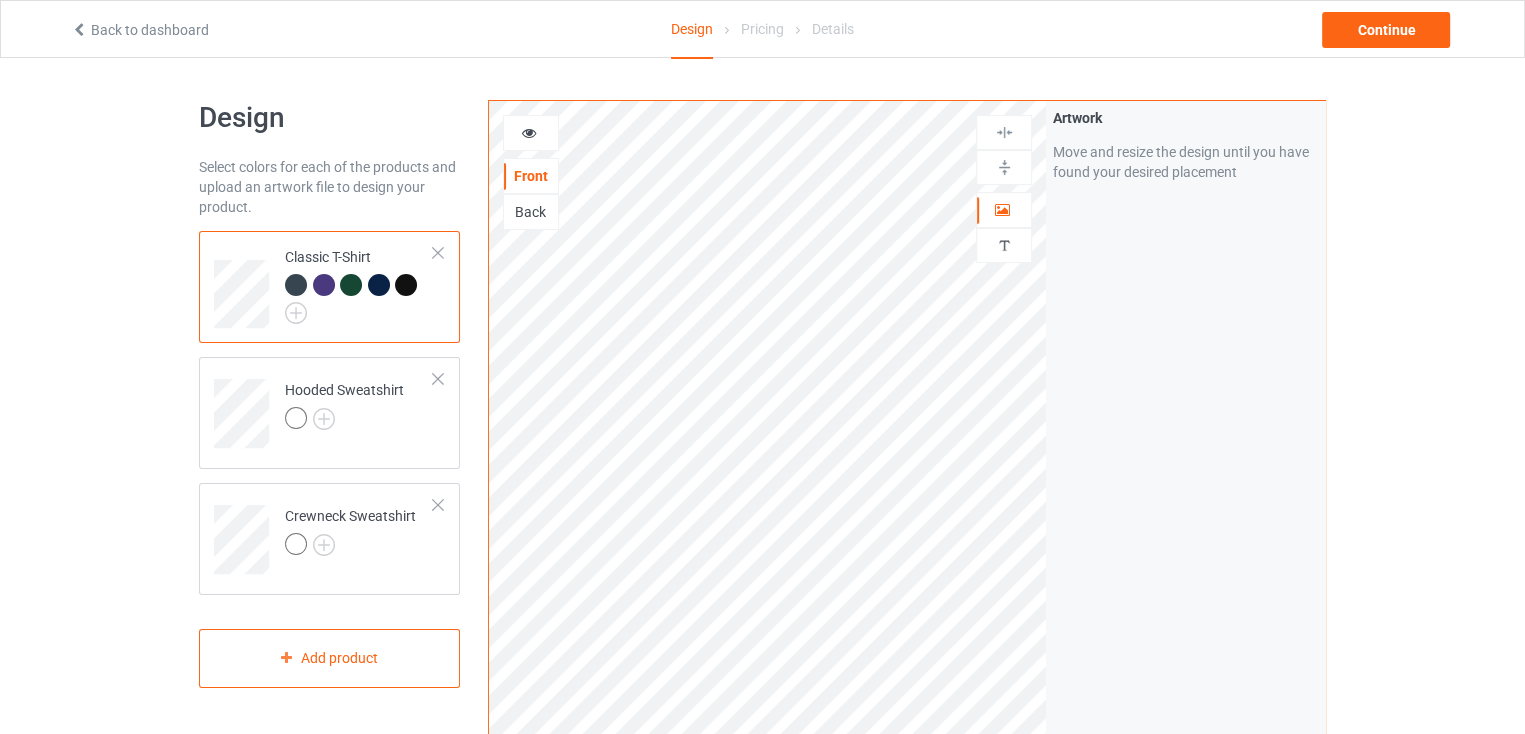 click at bounding box center (406, 285) 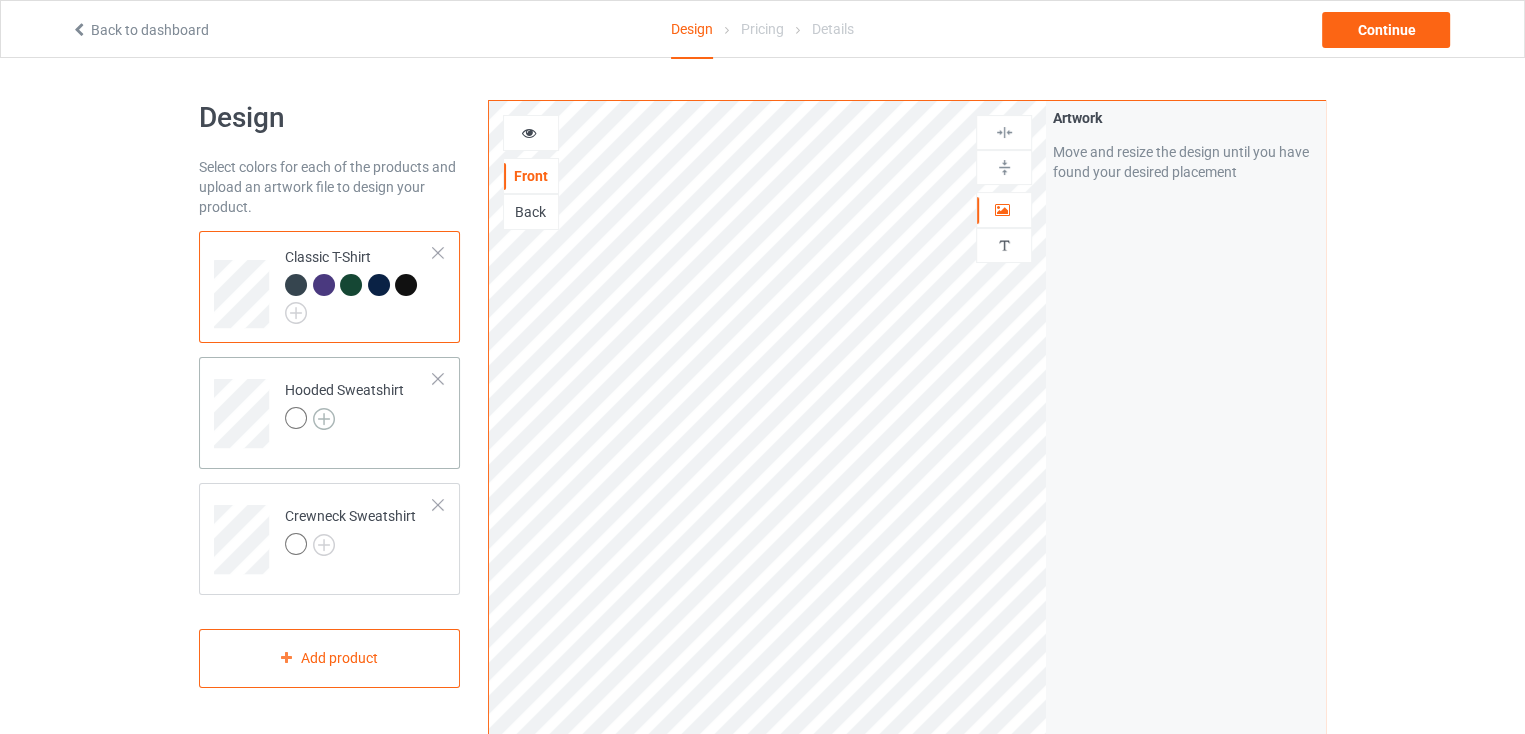 click at bounding box center (324, 419) 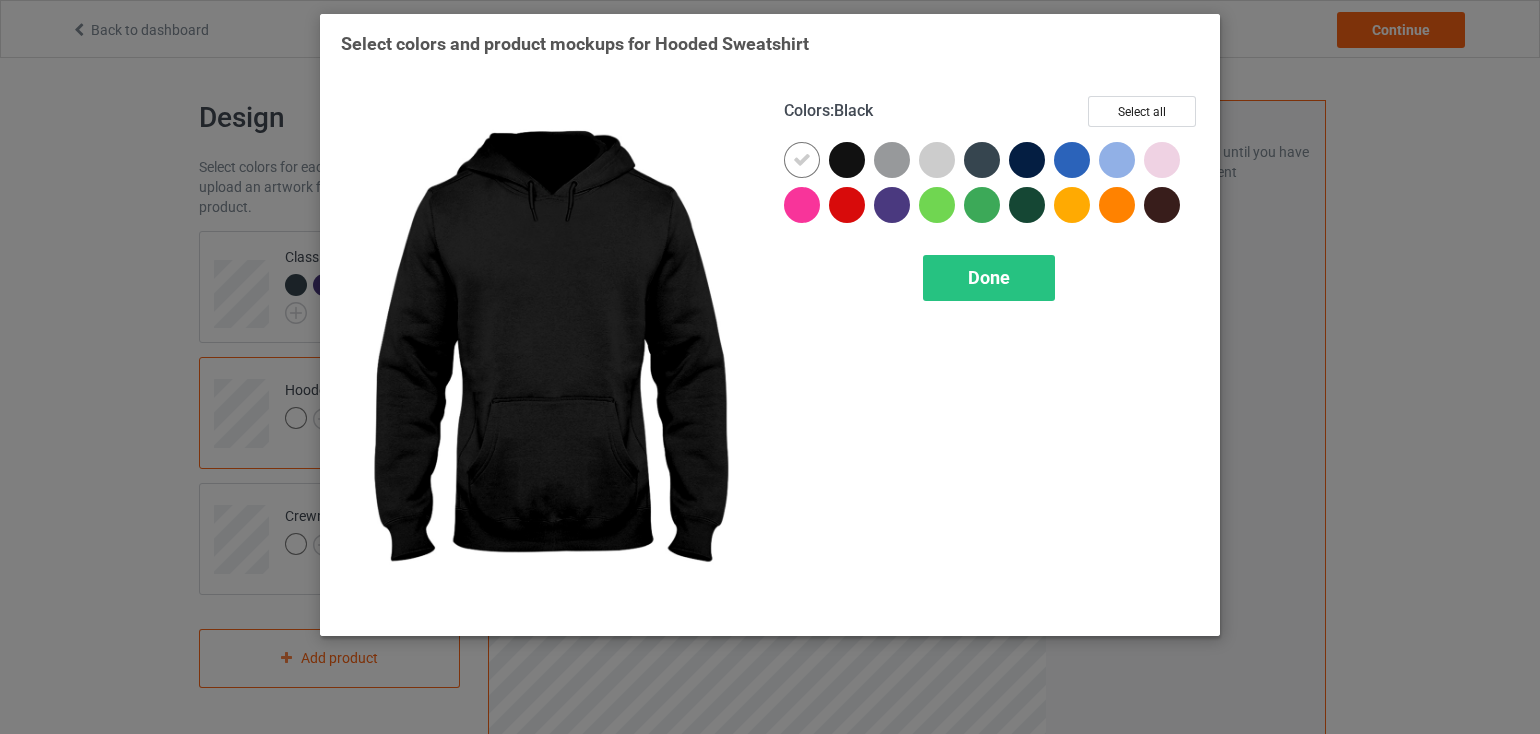 click at bounding box center (847, 160) 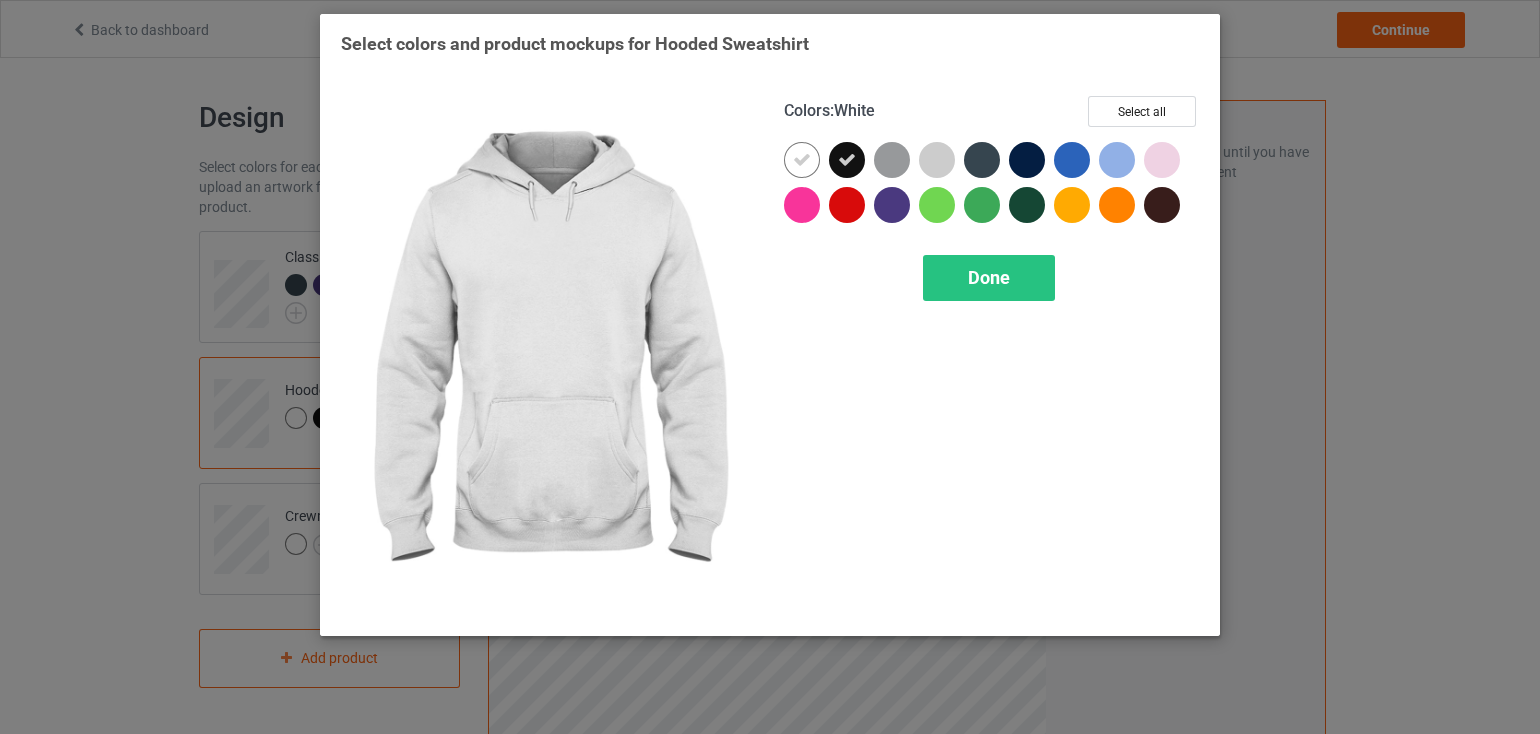 drag, startPoint x: 804, startPoint y: 163, endPoint x: 850, endPoint y: 208, distance: 64.3506 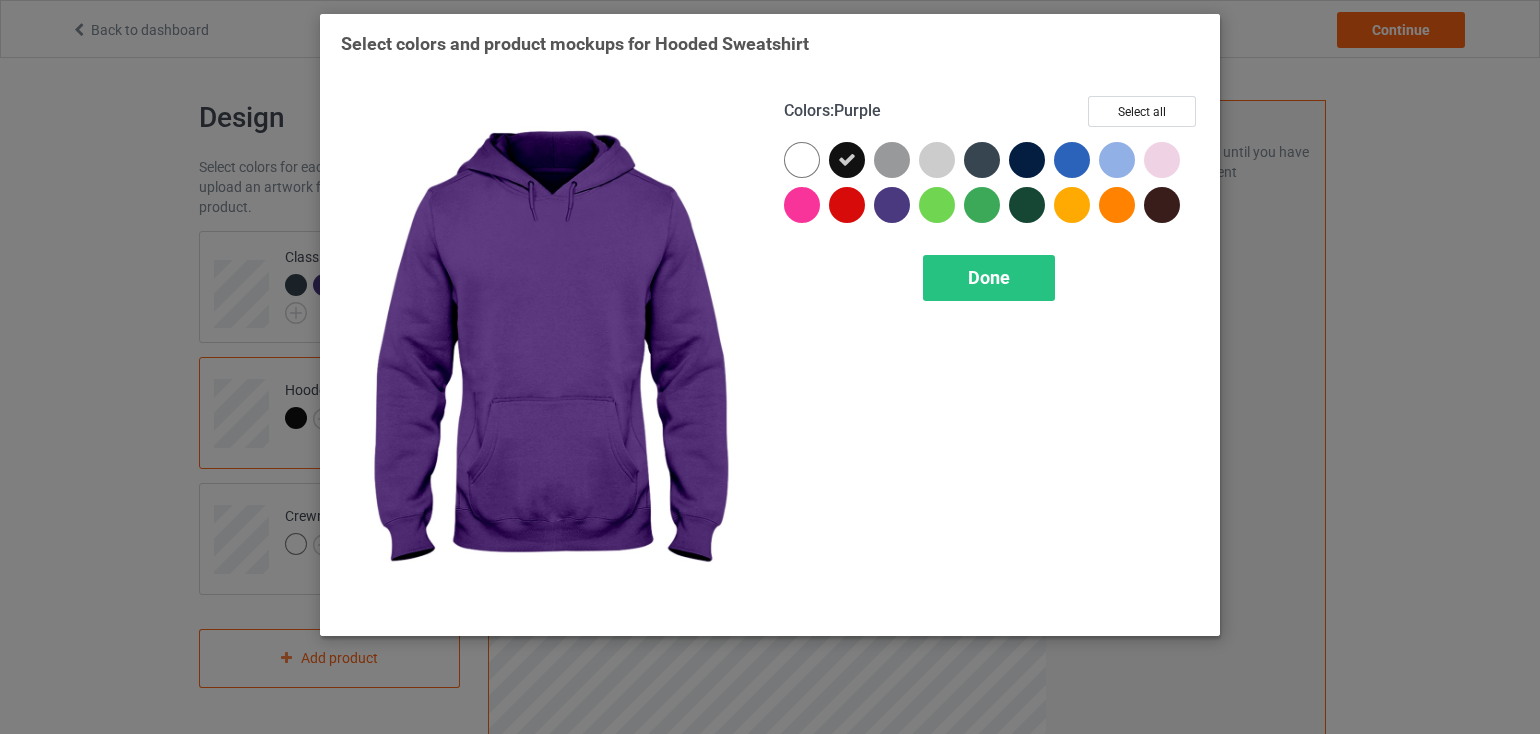 drag, startPoint x: 892, startPoint y: 205, endPoint x: 909, endPoint y: 205, distance: 17 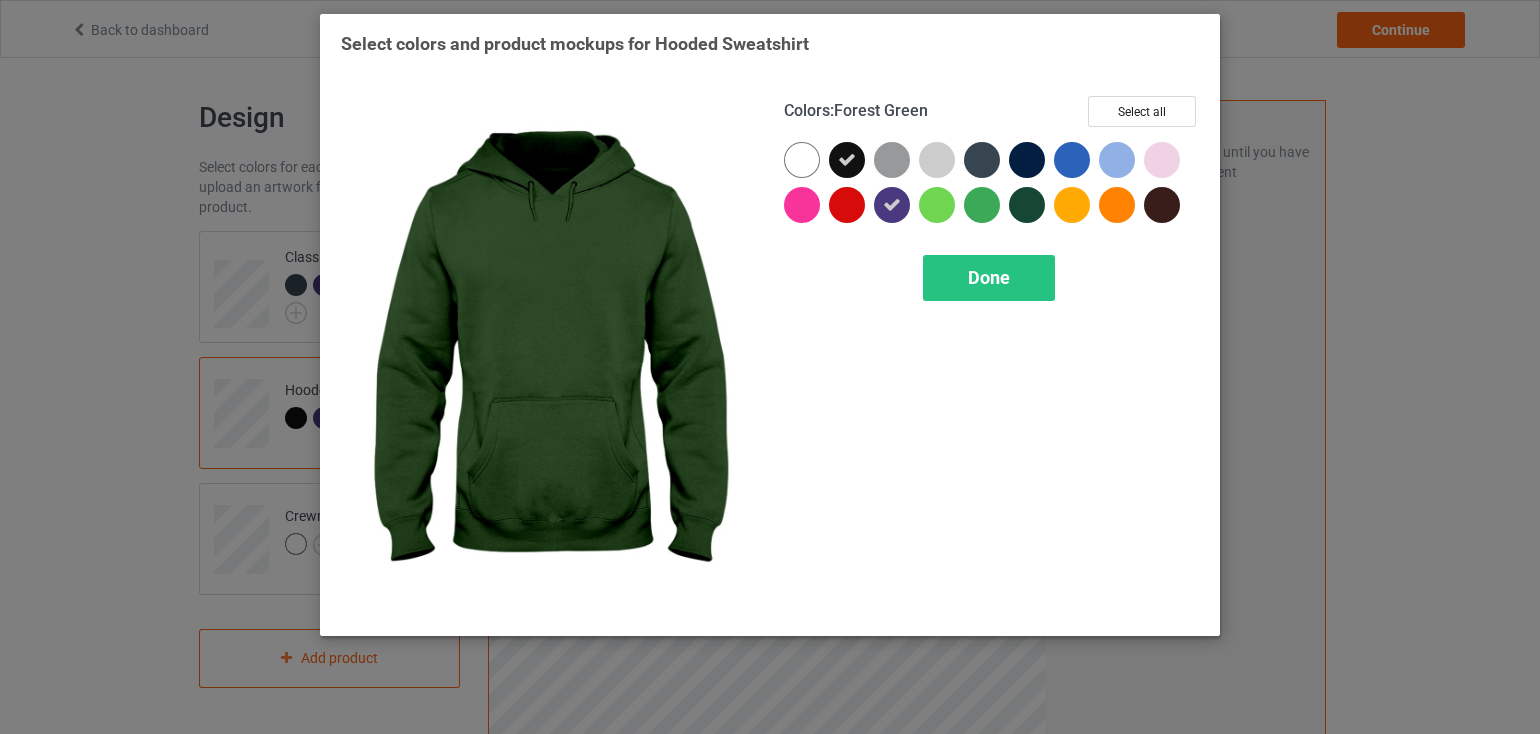drag, startPoint x: 1040, startPoint y: 217, endPoint x: 1028, endPoint y: 173, distance: 45.607018 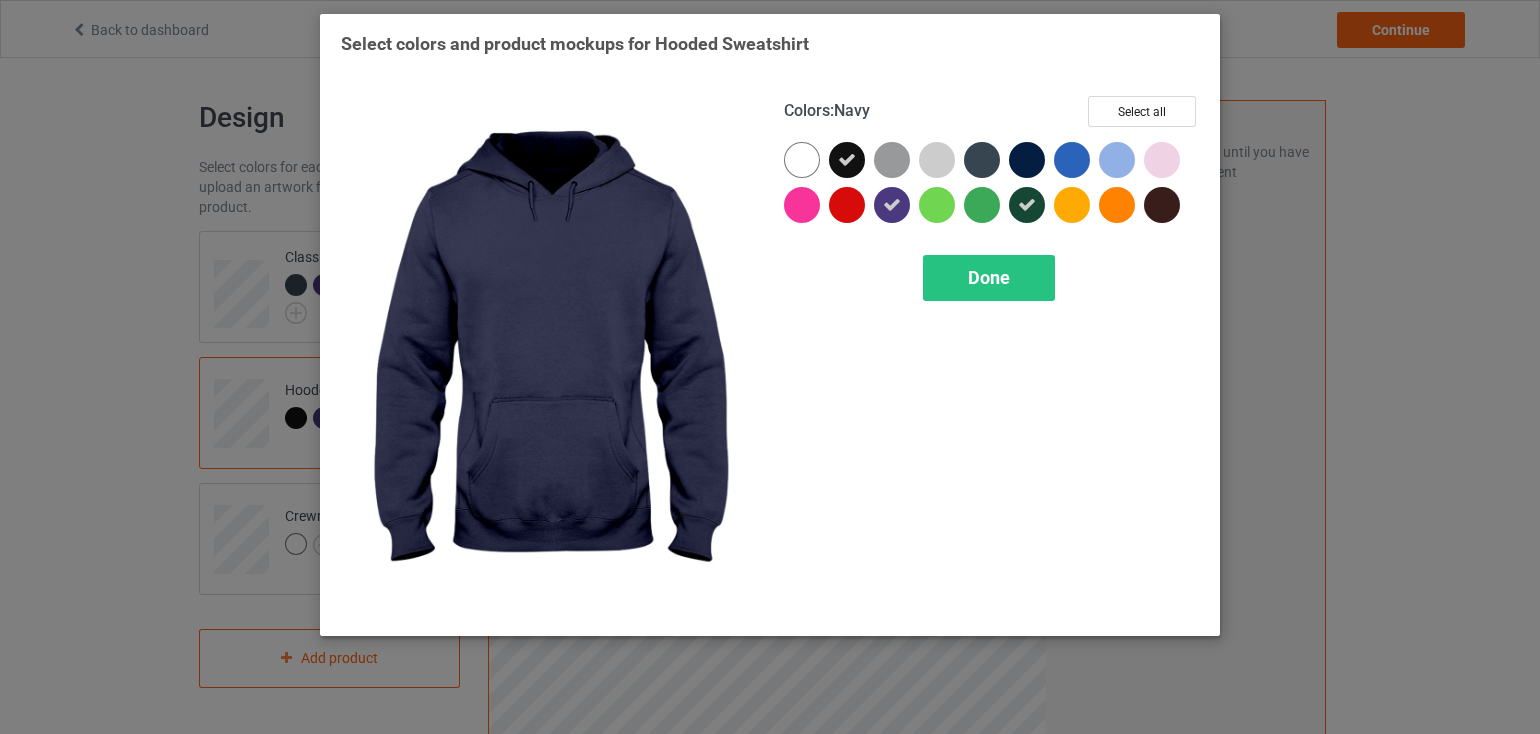 drag, startPoint x: 1026, startPoint y: 163, endPoint x: 980, endPoint y: 161, distance: 46.043457 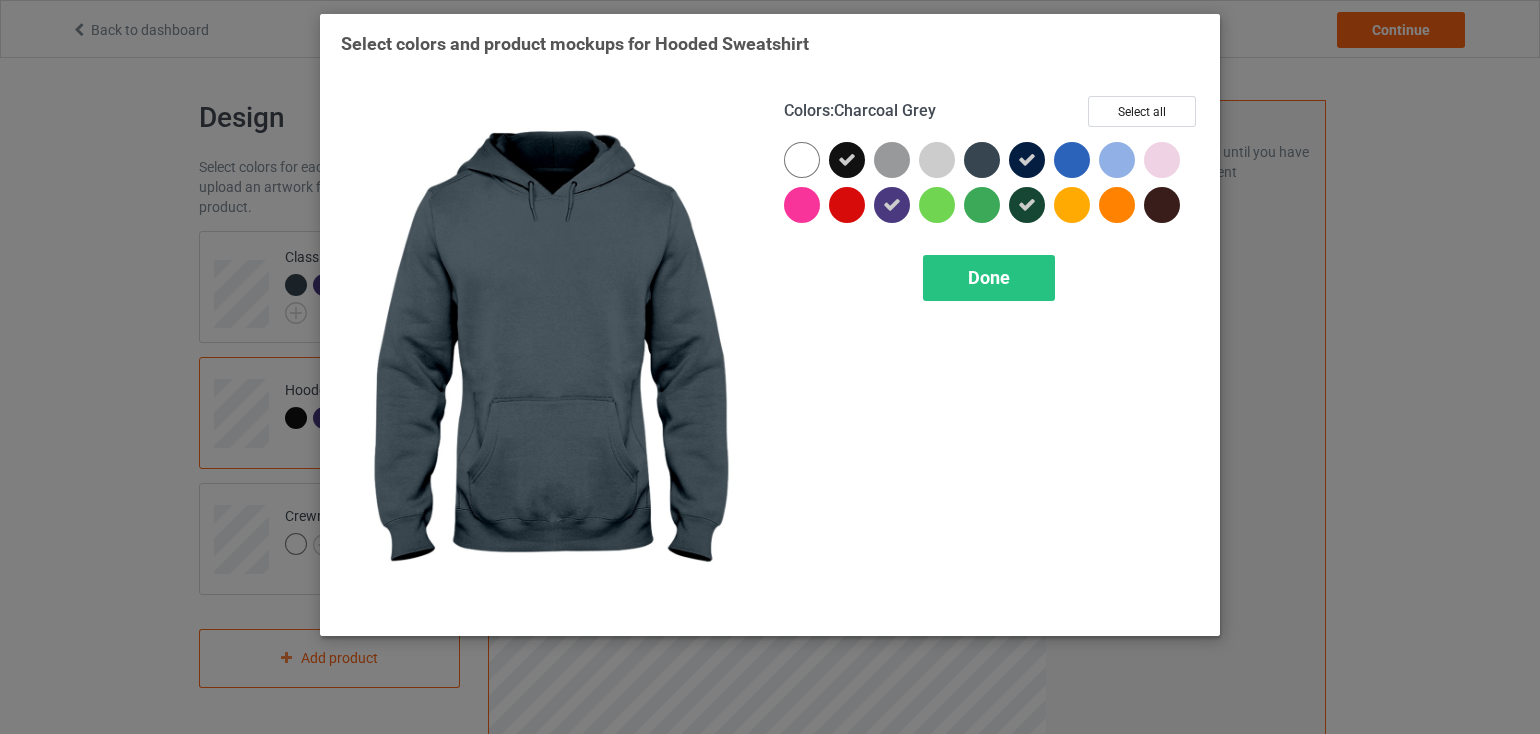 drag, startPoint x: 984, startPoint y: 160, endPoint x: 1024, endPoint y: 171, distance: 41.484936 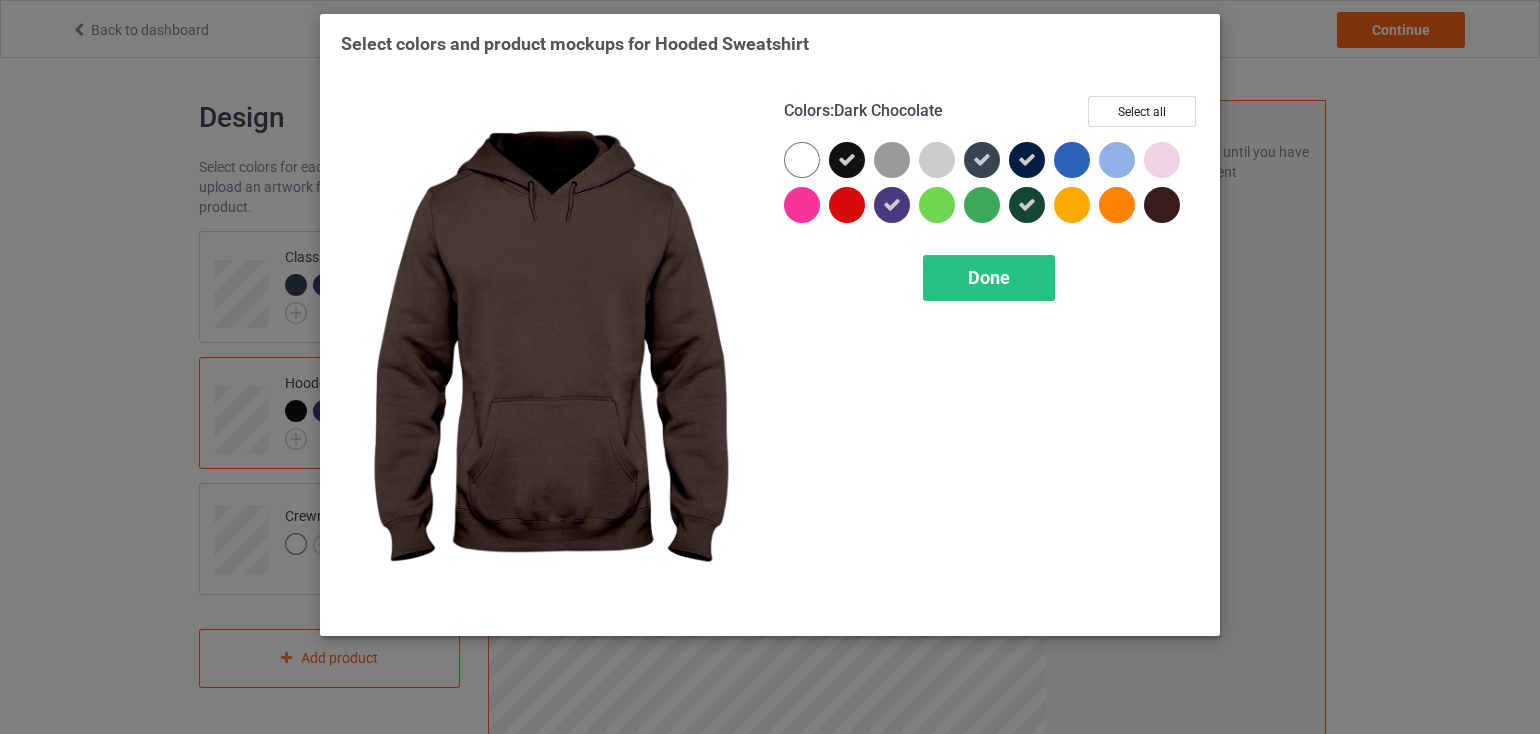 click at bounding box center (1162, 205) 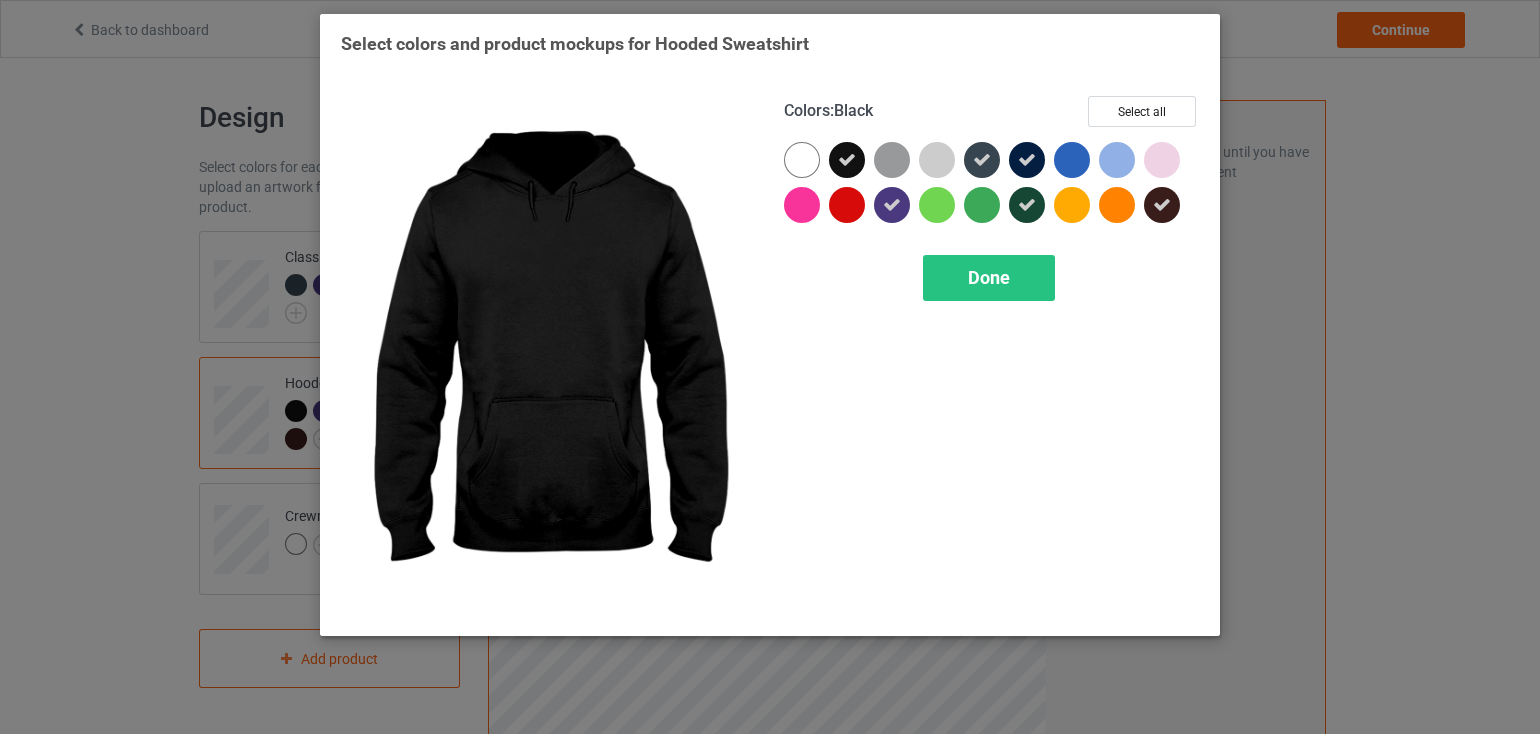 click at bounding box center [847, 160] 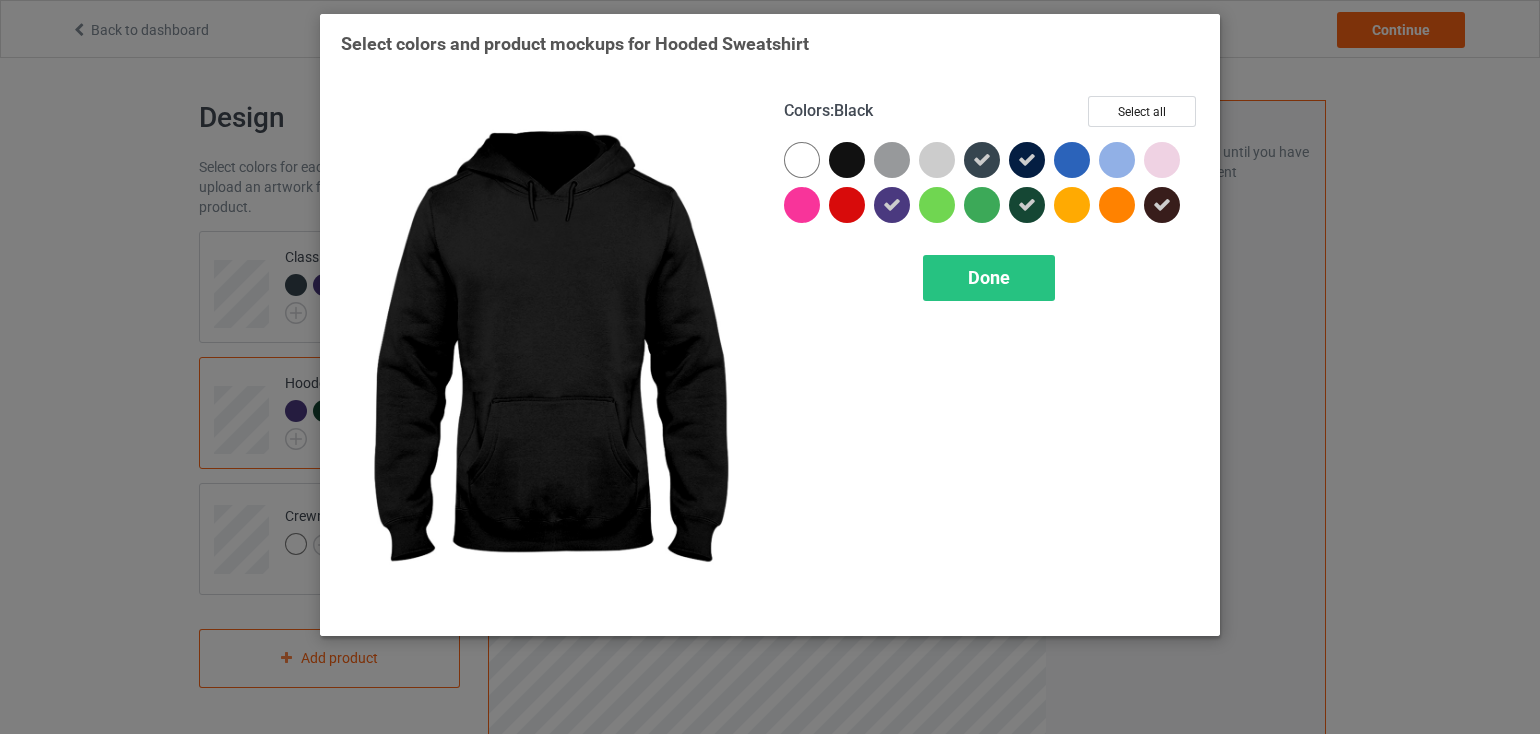 click at bounding box center (847, 160) 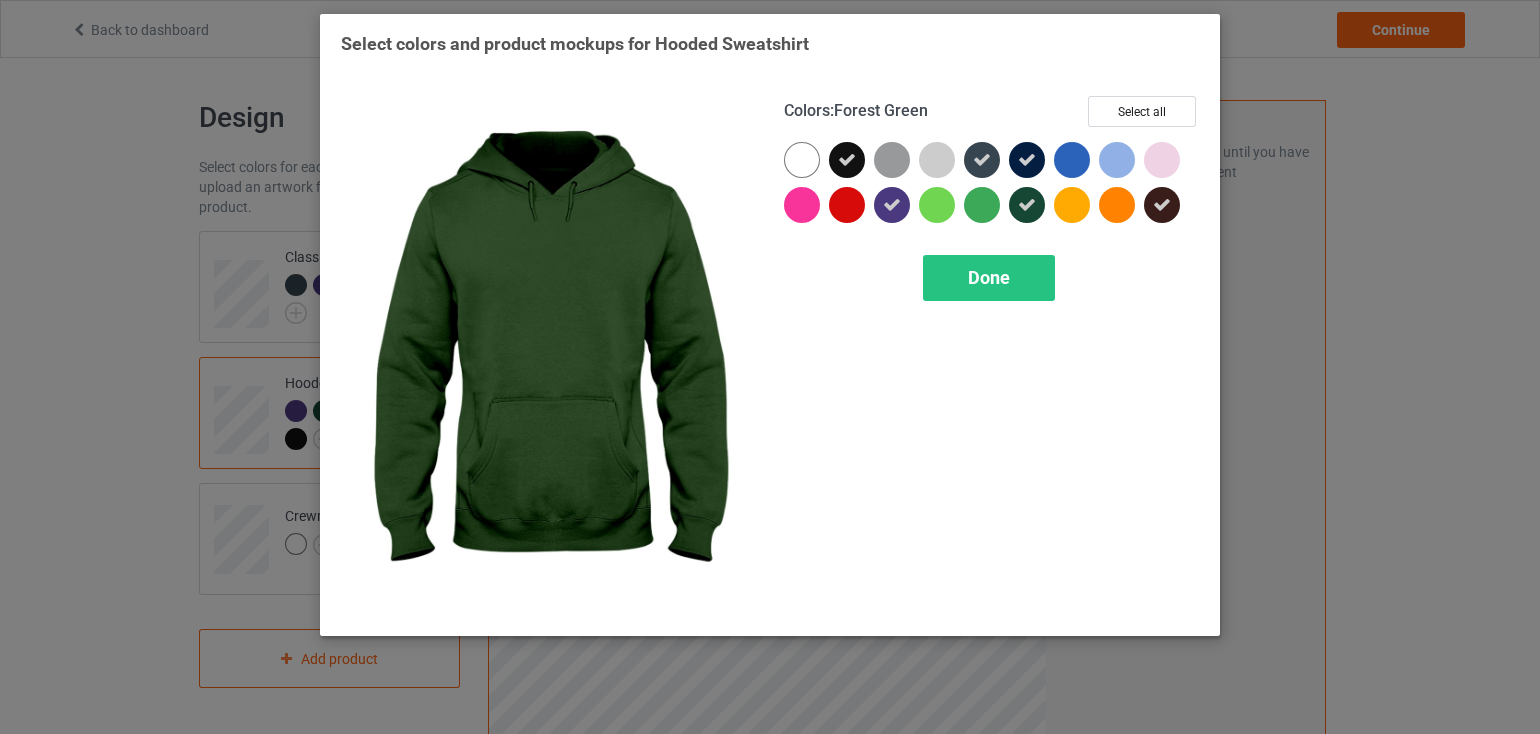 click at bounding box center [1027, 205] 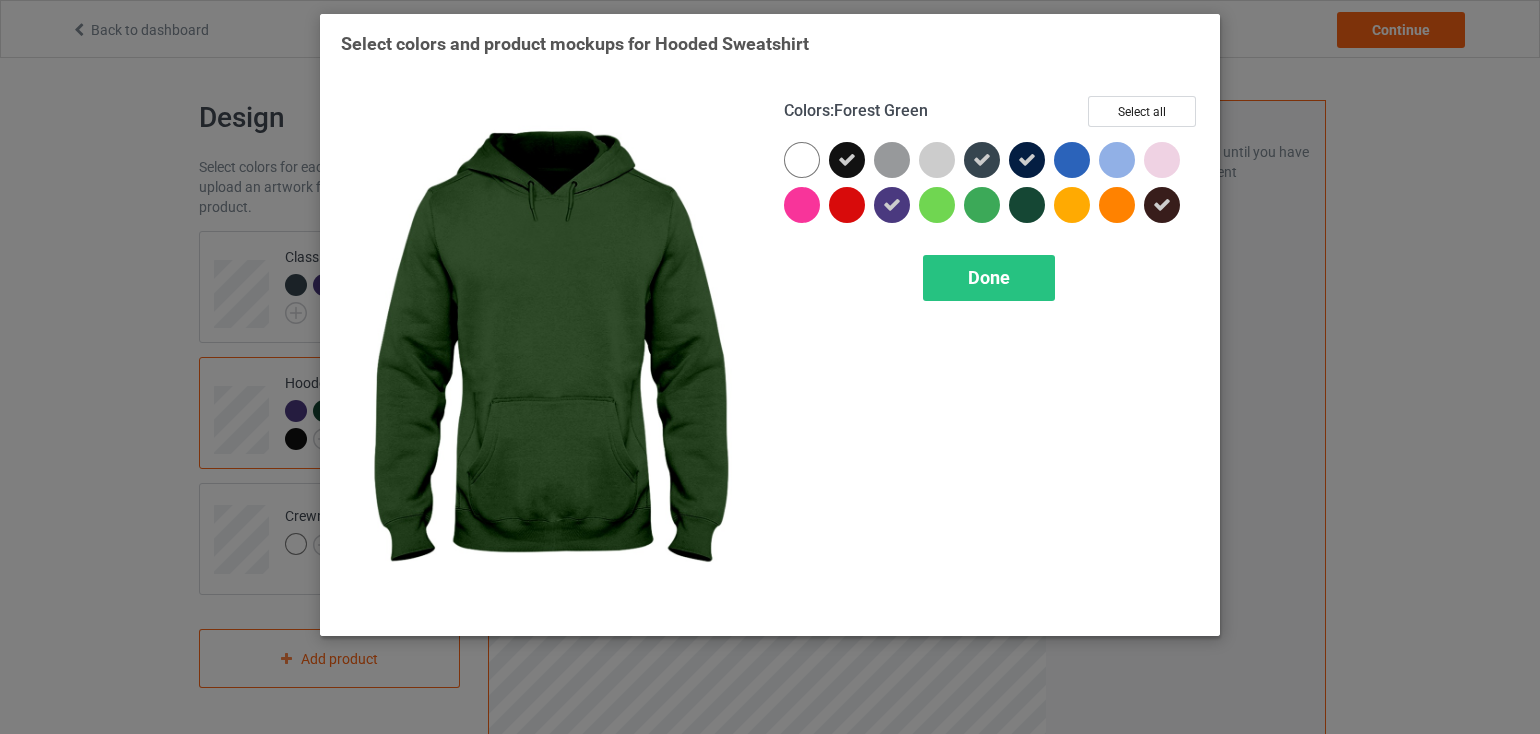 click at bounding box center (1027, 205) 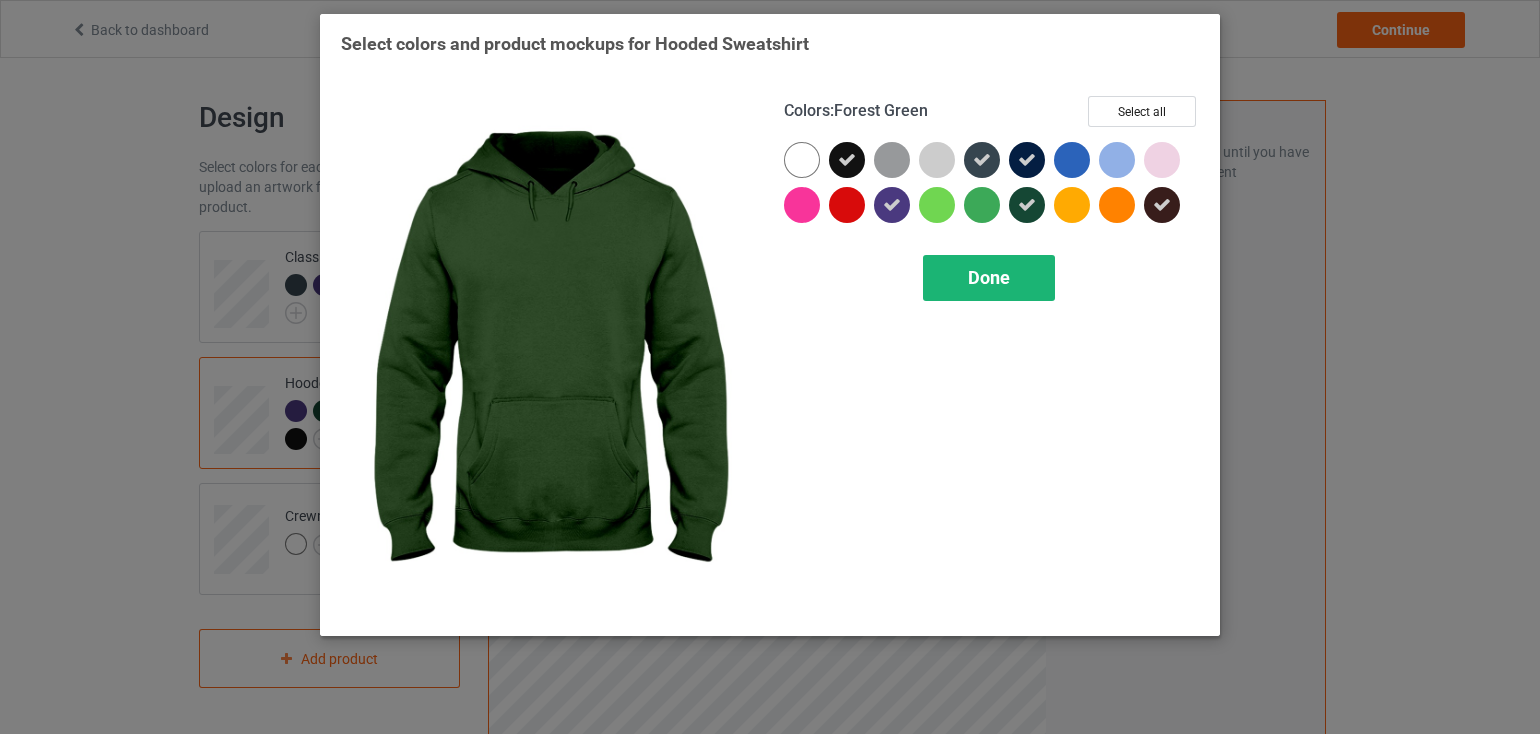 click on "Done" at bounding box center (989, 277) 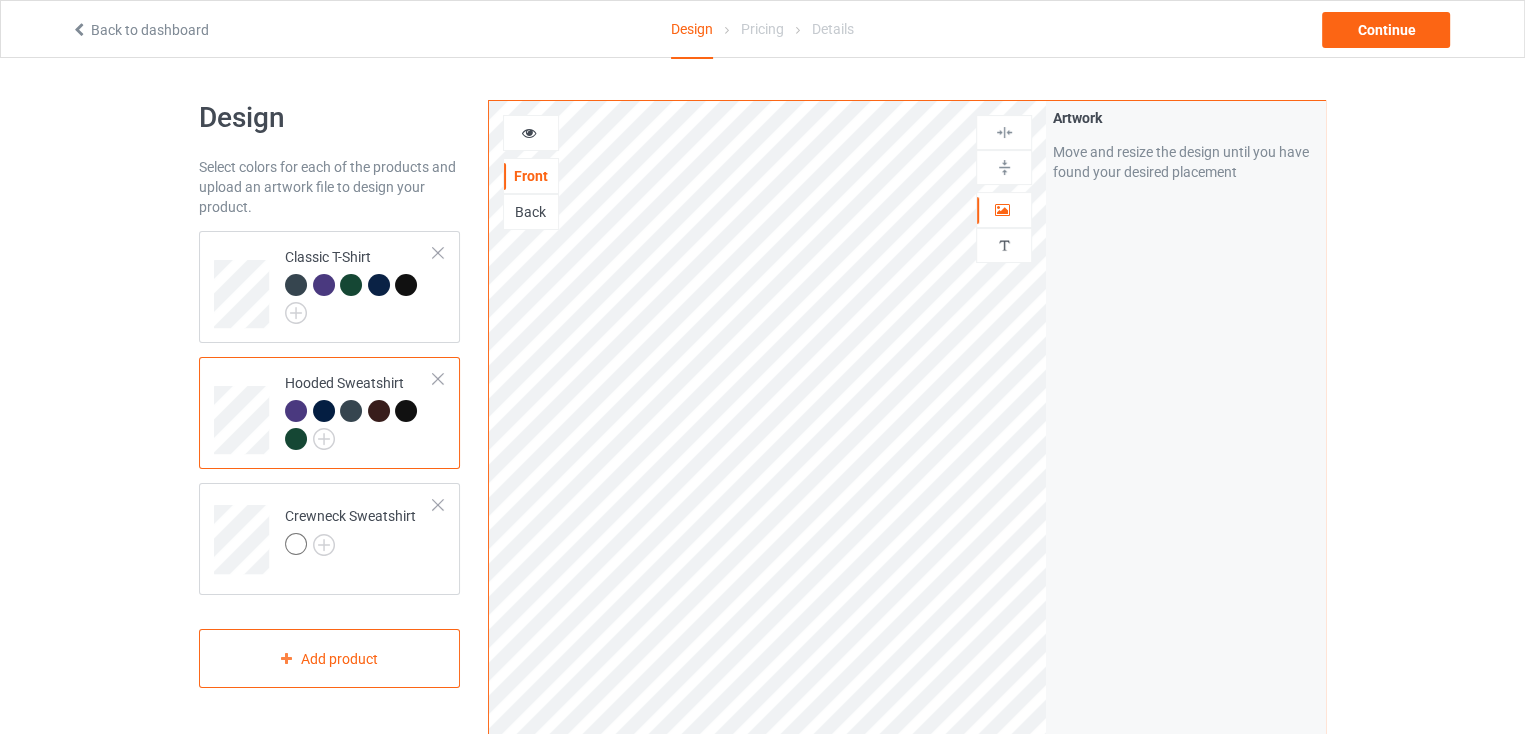 click at bounding box center (296, 439) 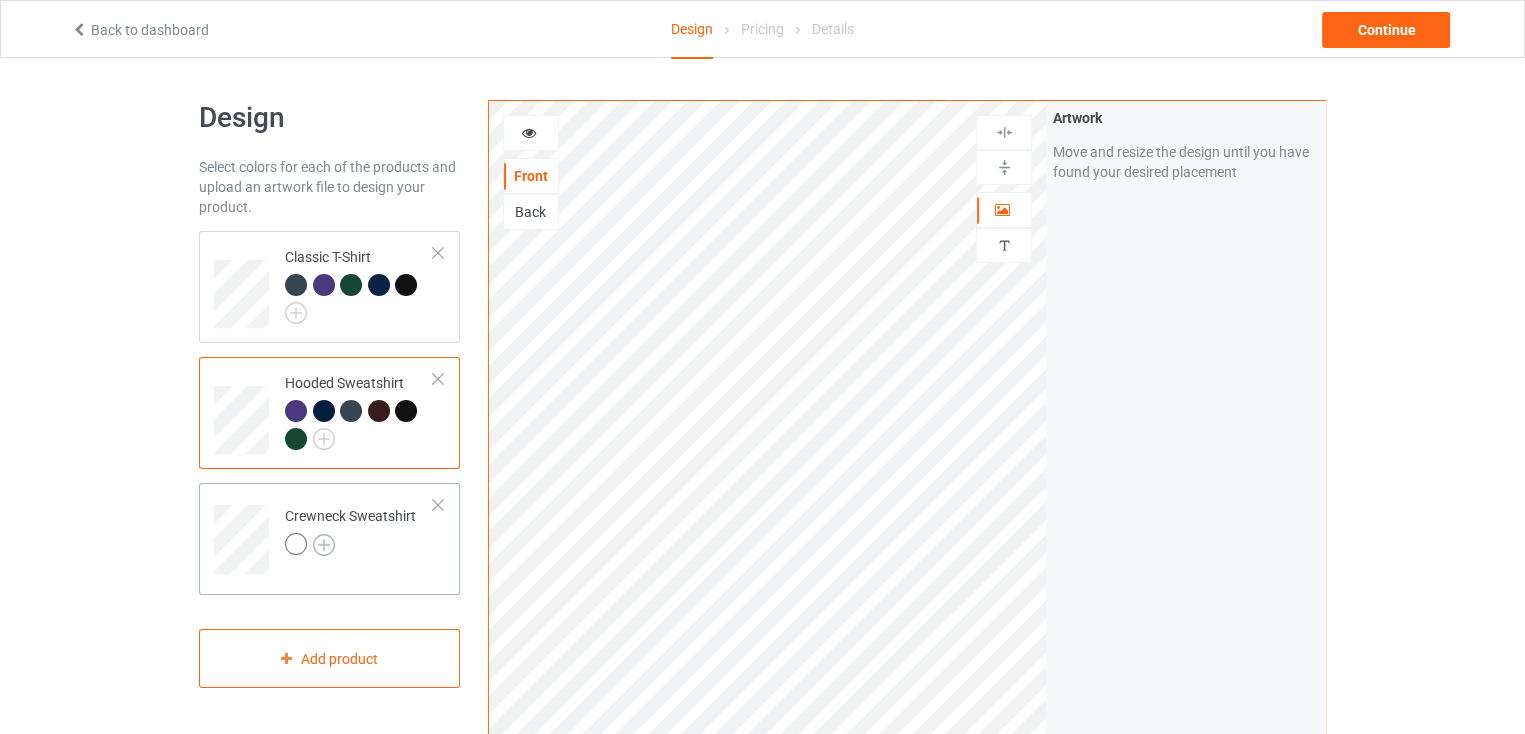 click at bounding box center [324, 545] 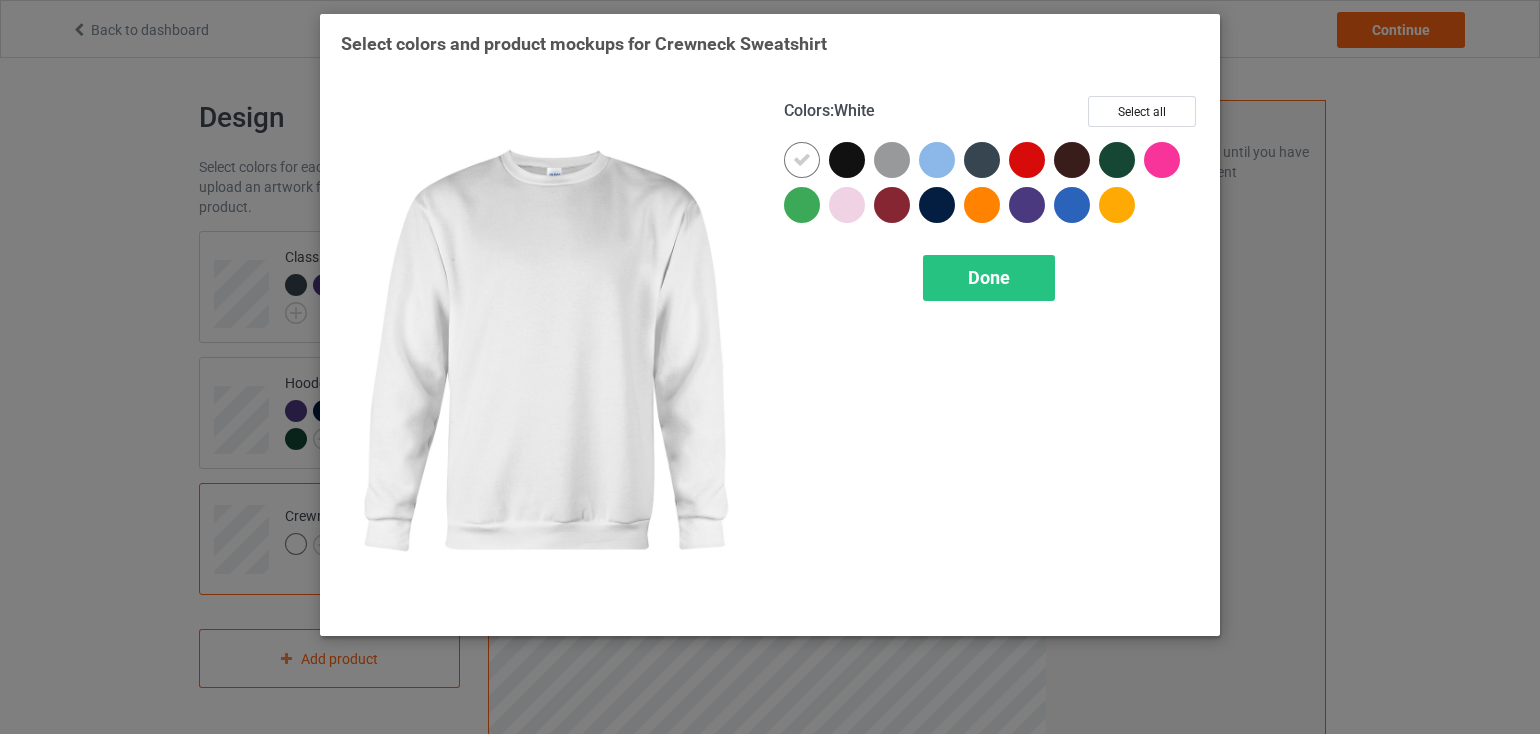 click at bounding box center (802, 160) 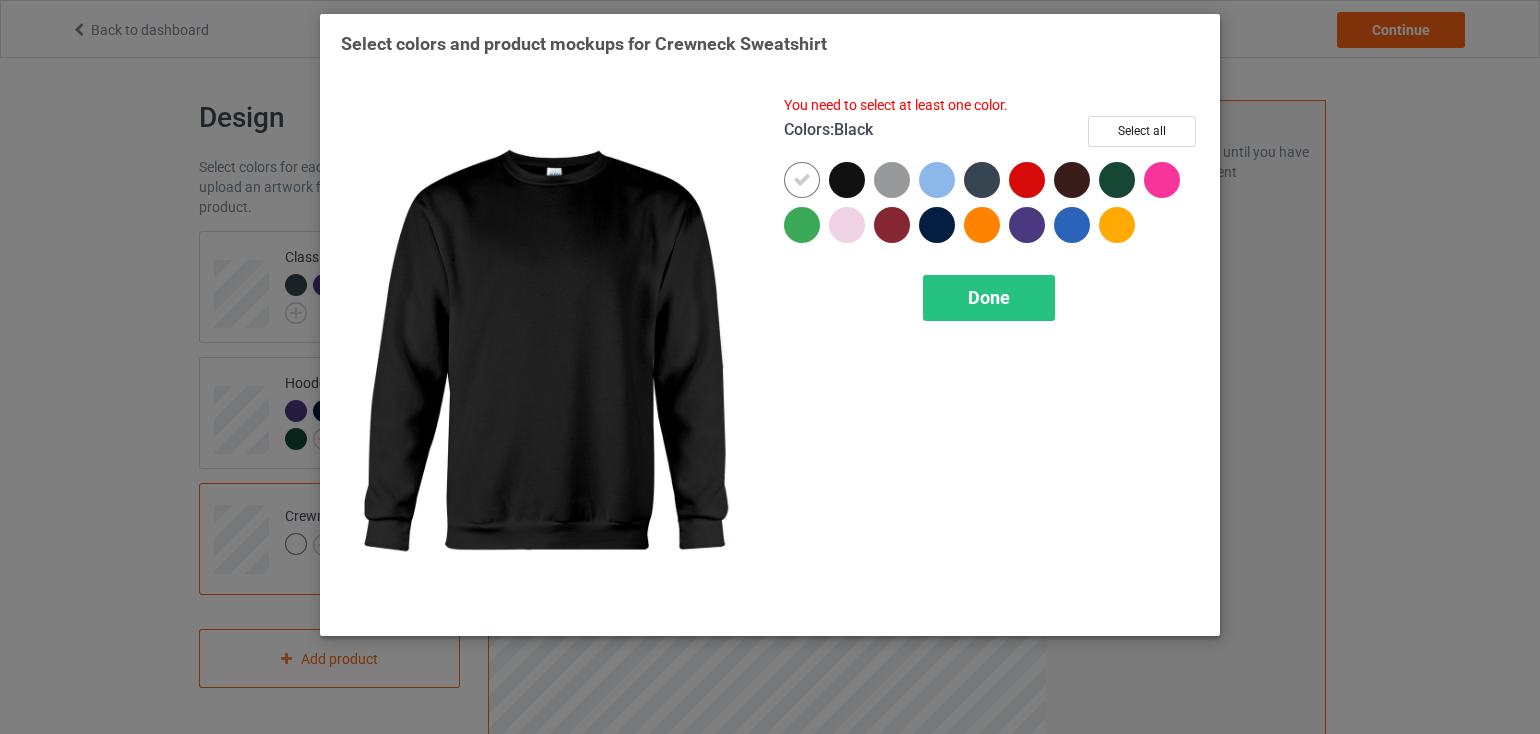 click at bounding box center [847, 180] 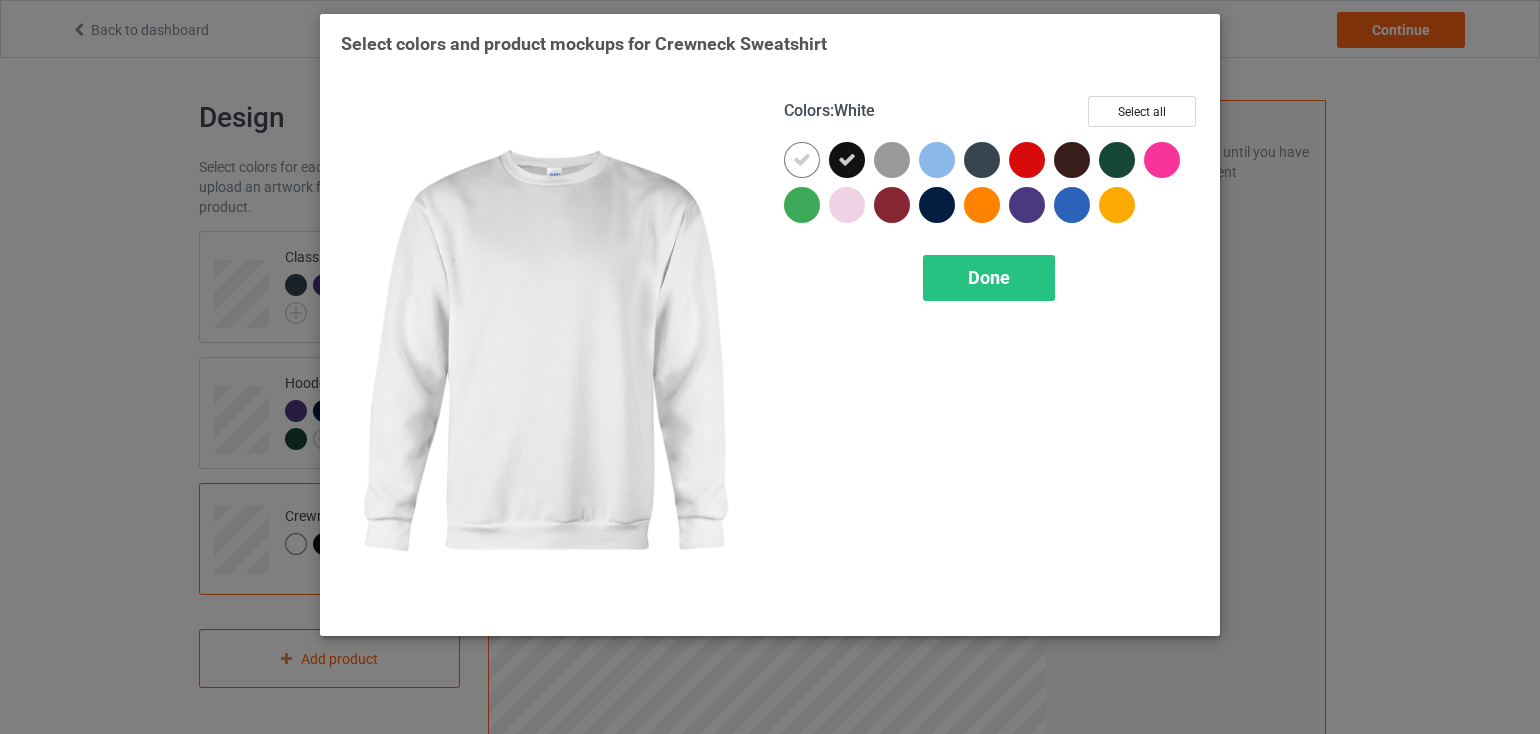 click at bounding box center [802, 160] 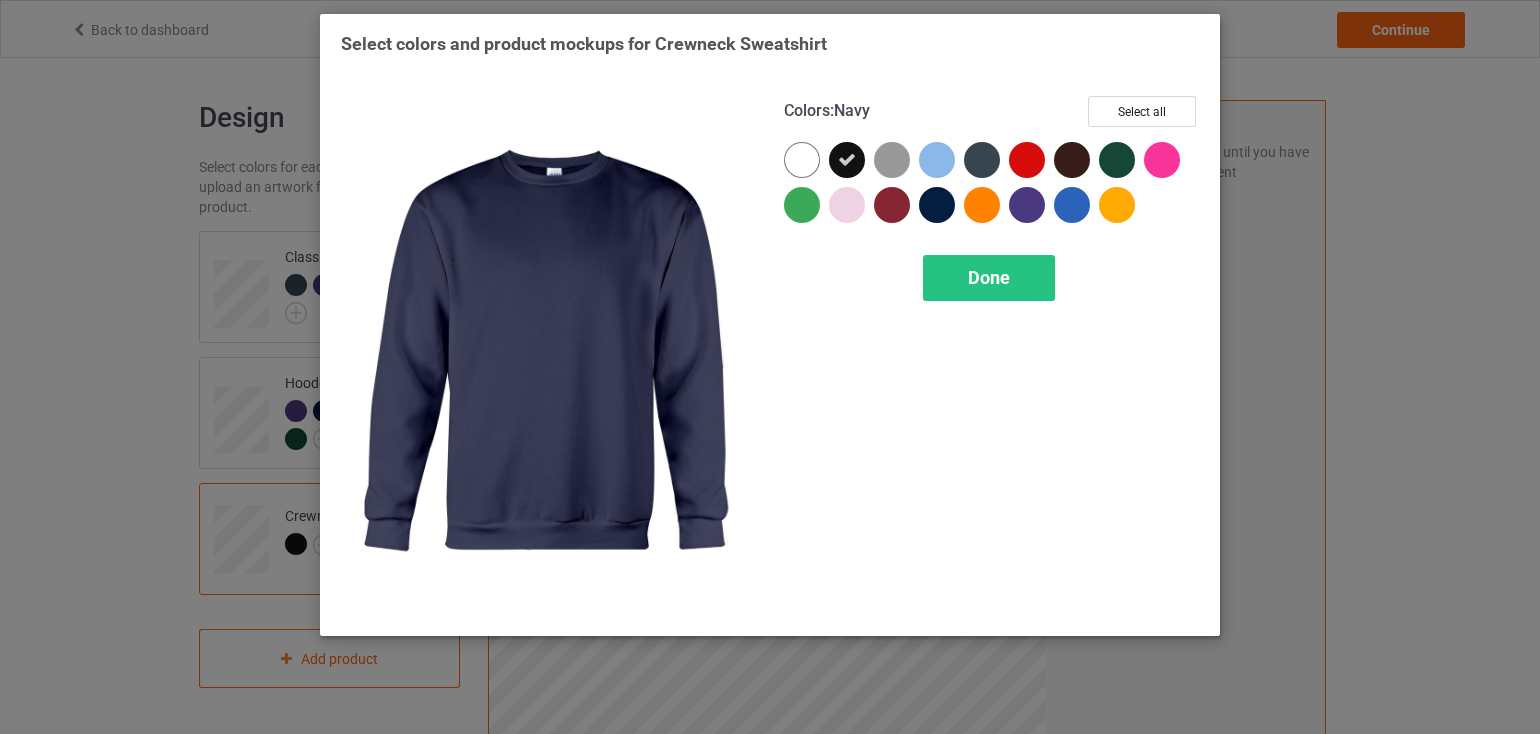 click at bounding box center [937, 205] 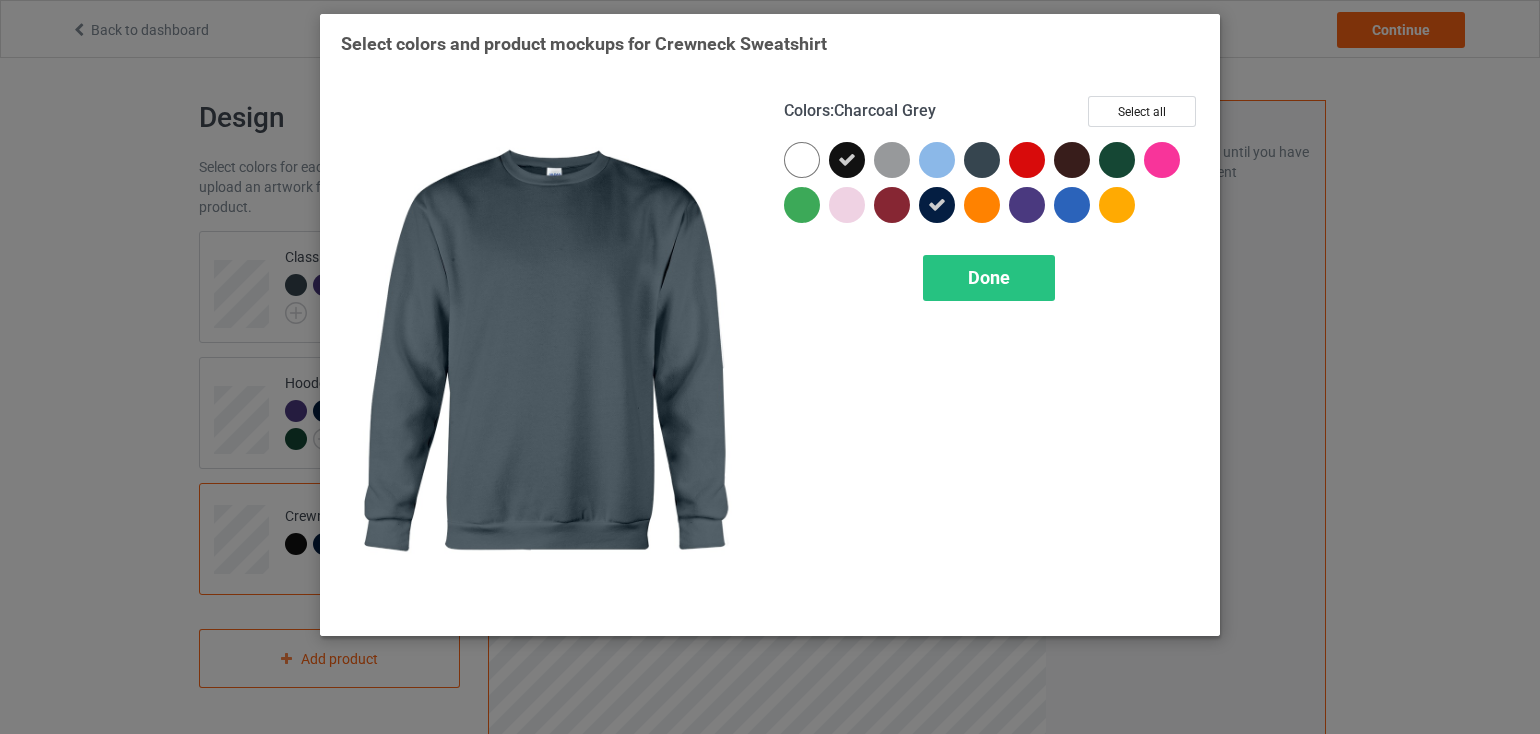 click at bounding box center (982, 160) 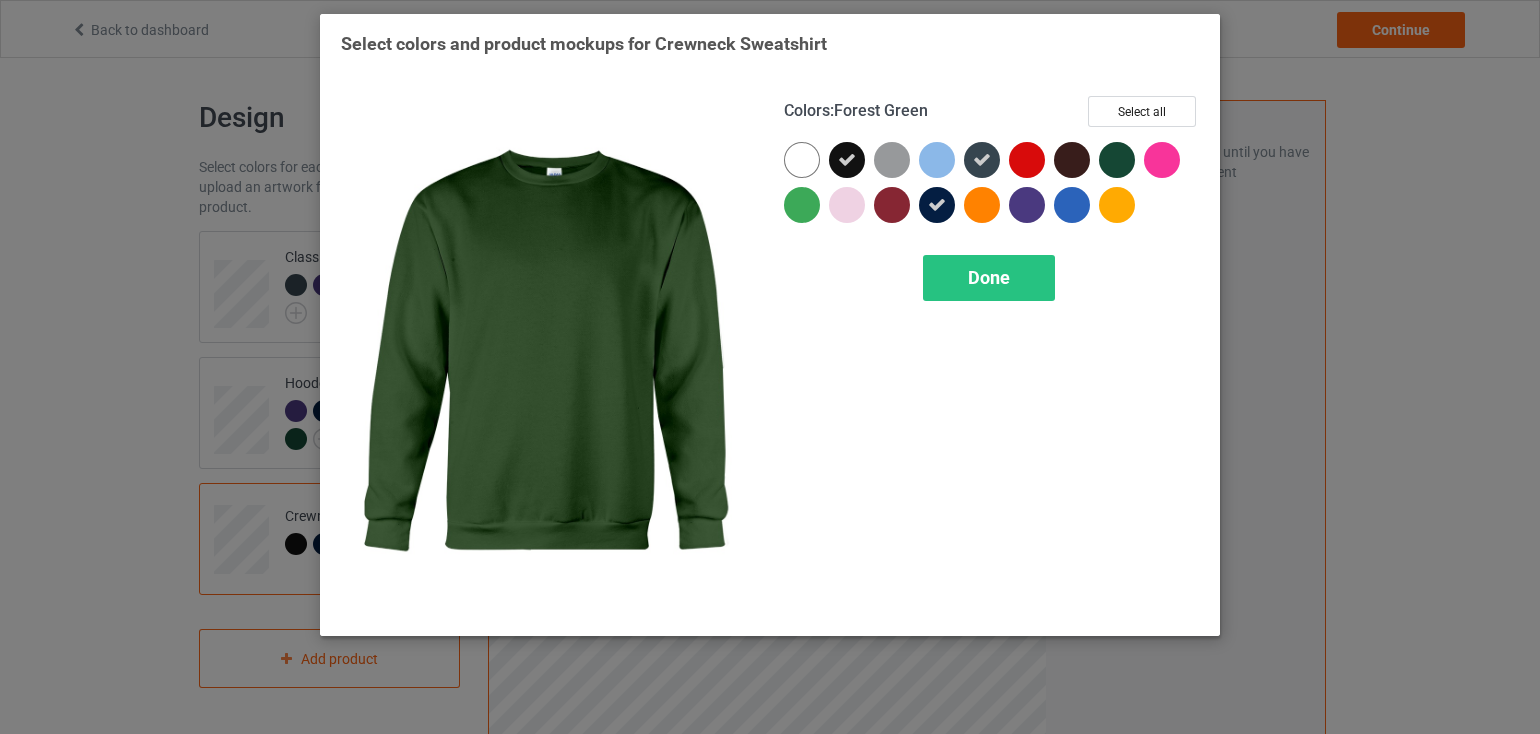 click at bounding box center (1117, 160) 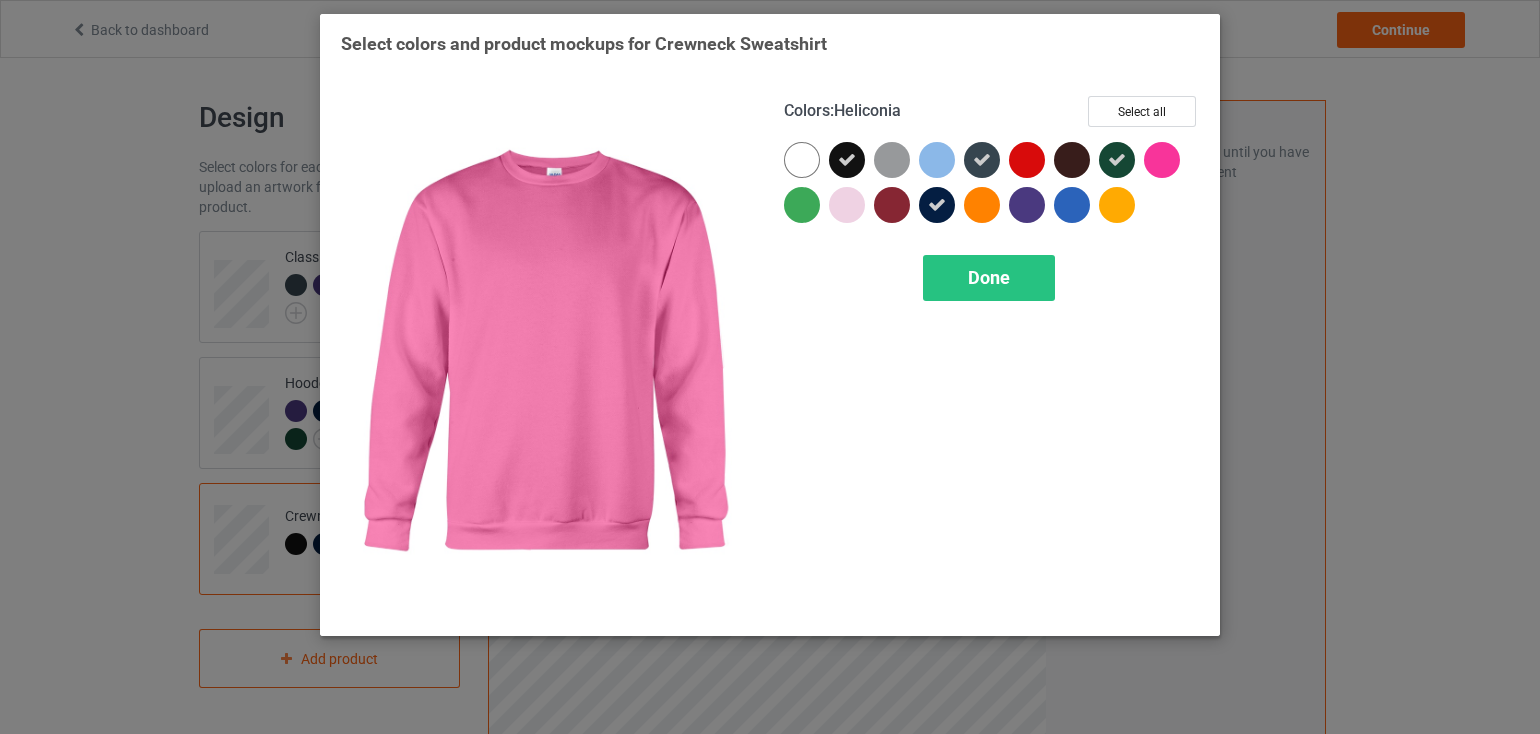 click at bounding box center (1162, 160) 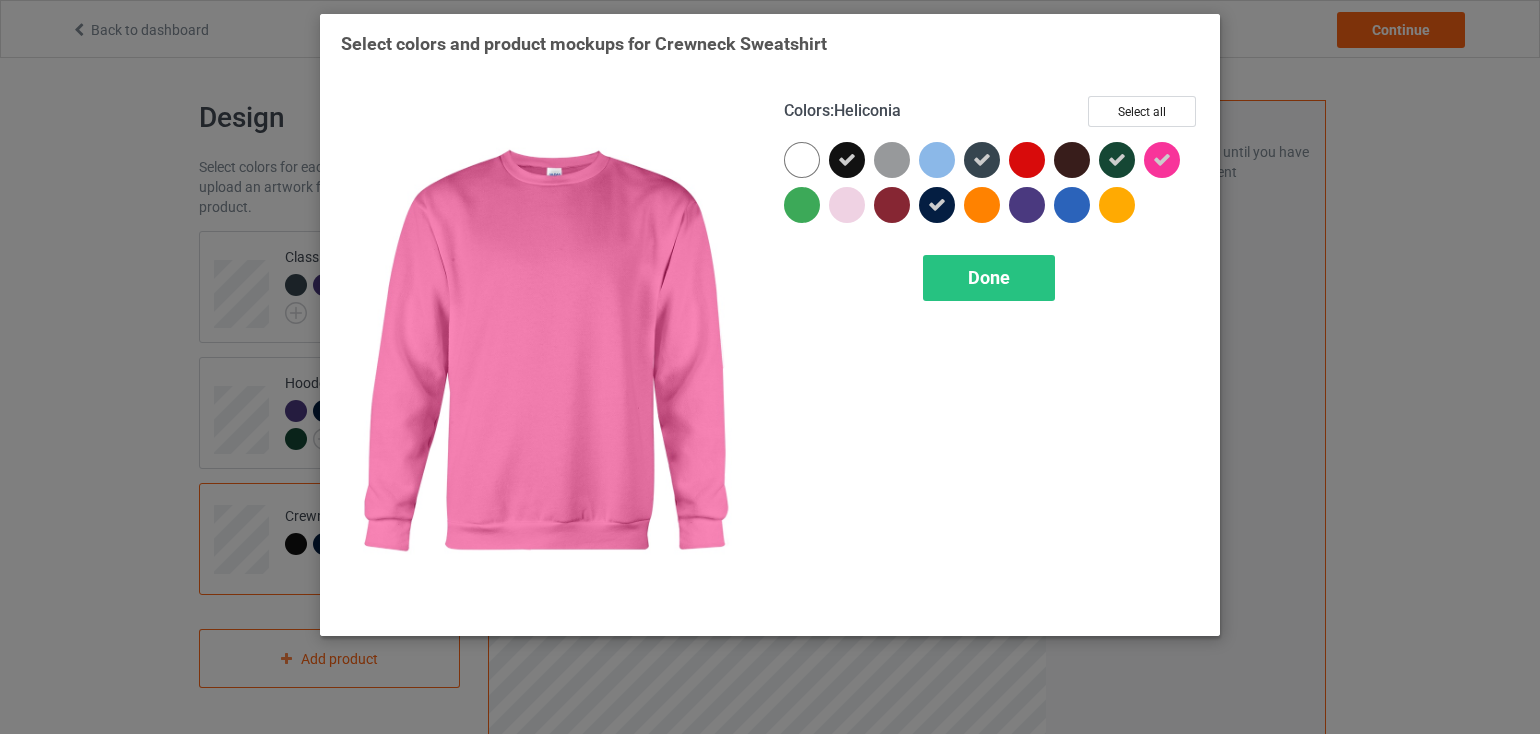 click at bounding box center (1162, 160) 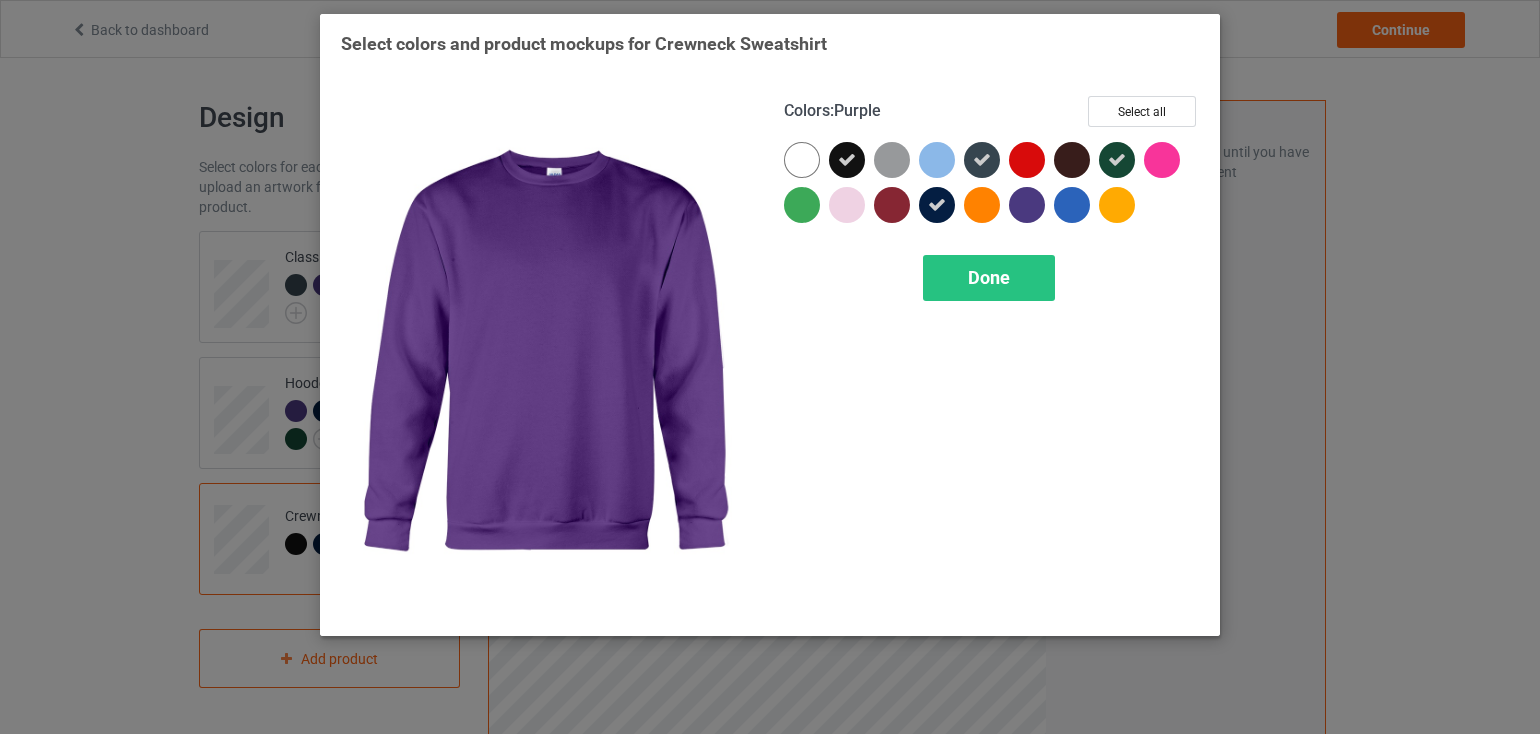 click at bounding box center (1027, 205) 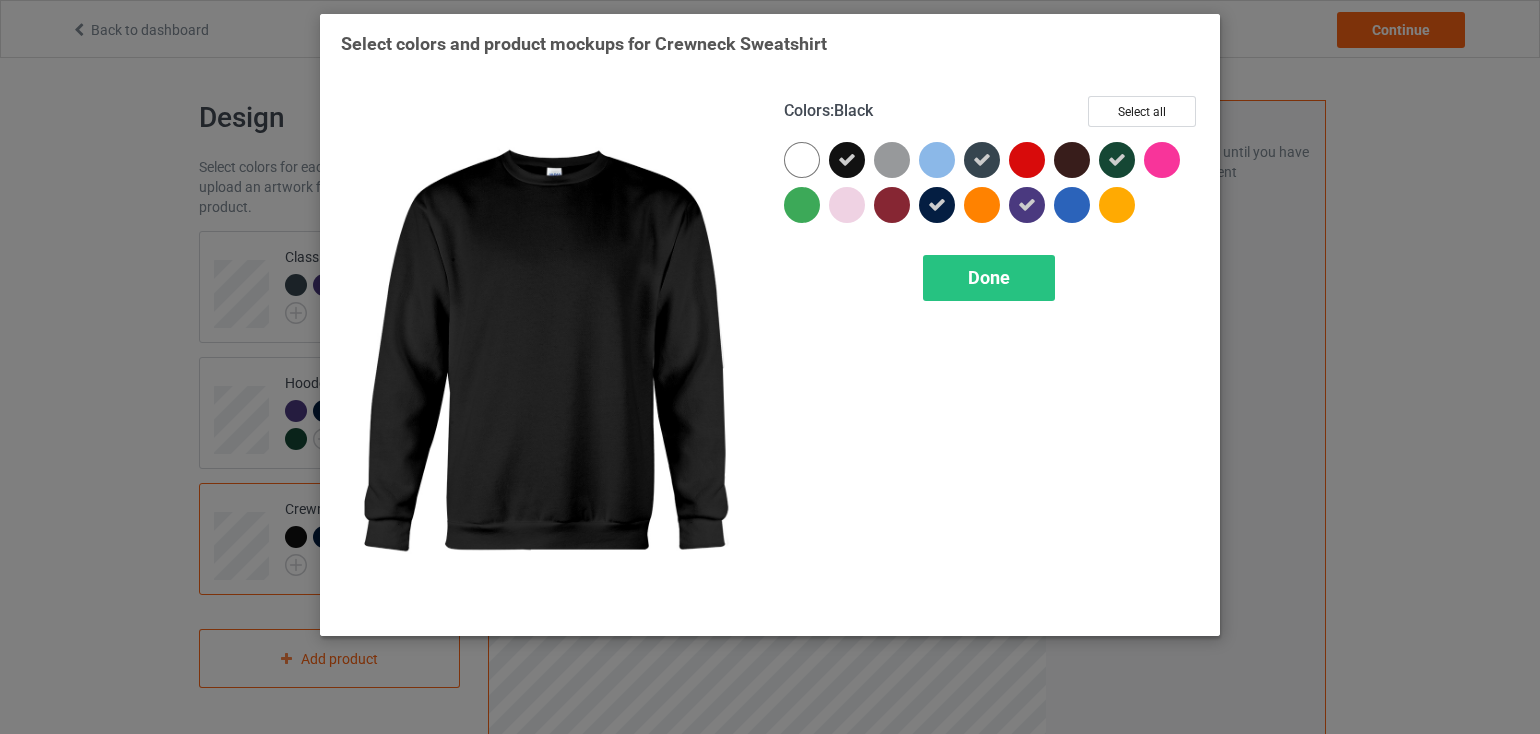 click at bounding box center (847, 160) 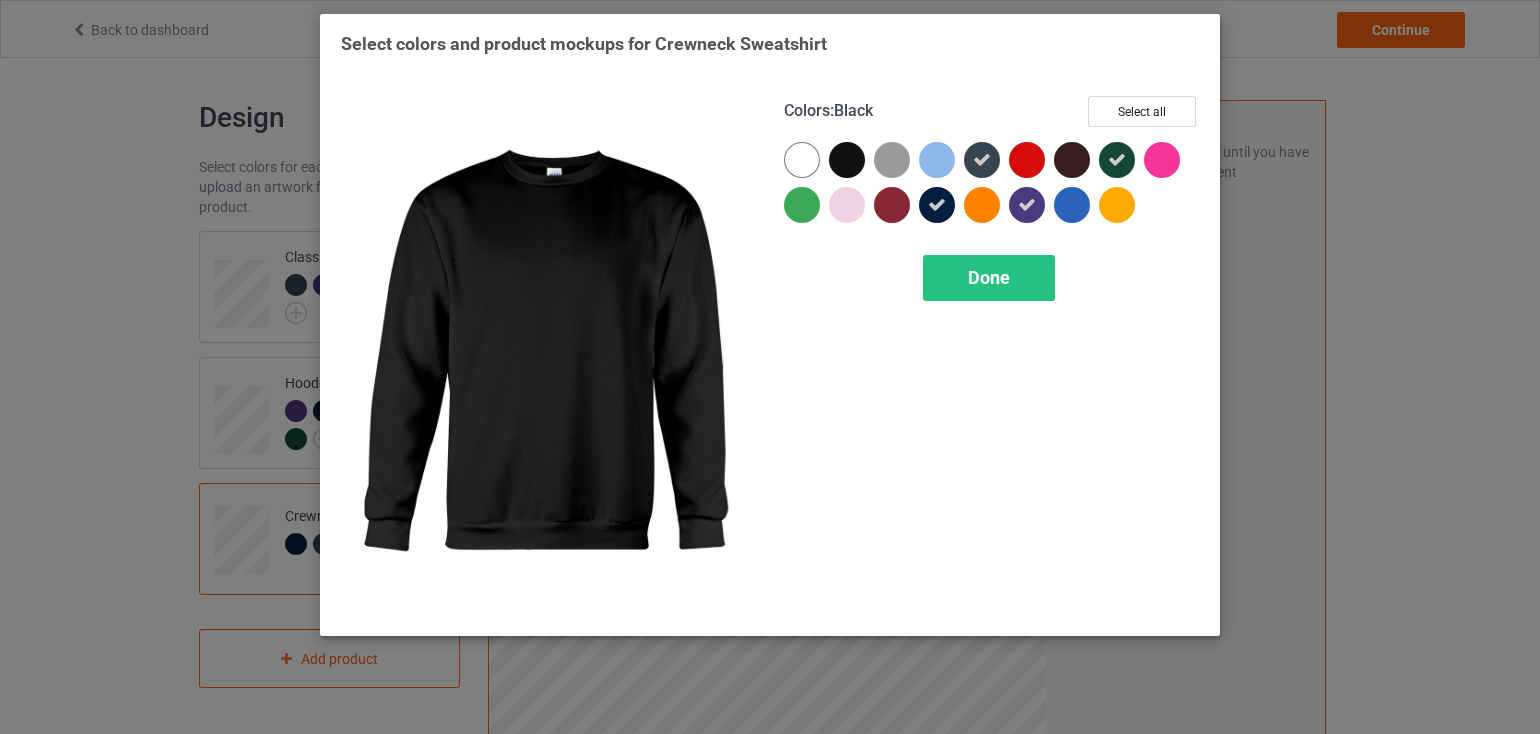 click at bounding box center [847, 160] 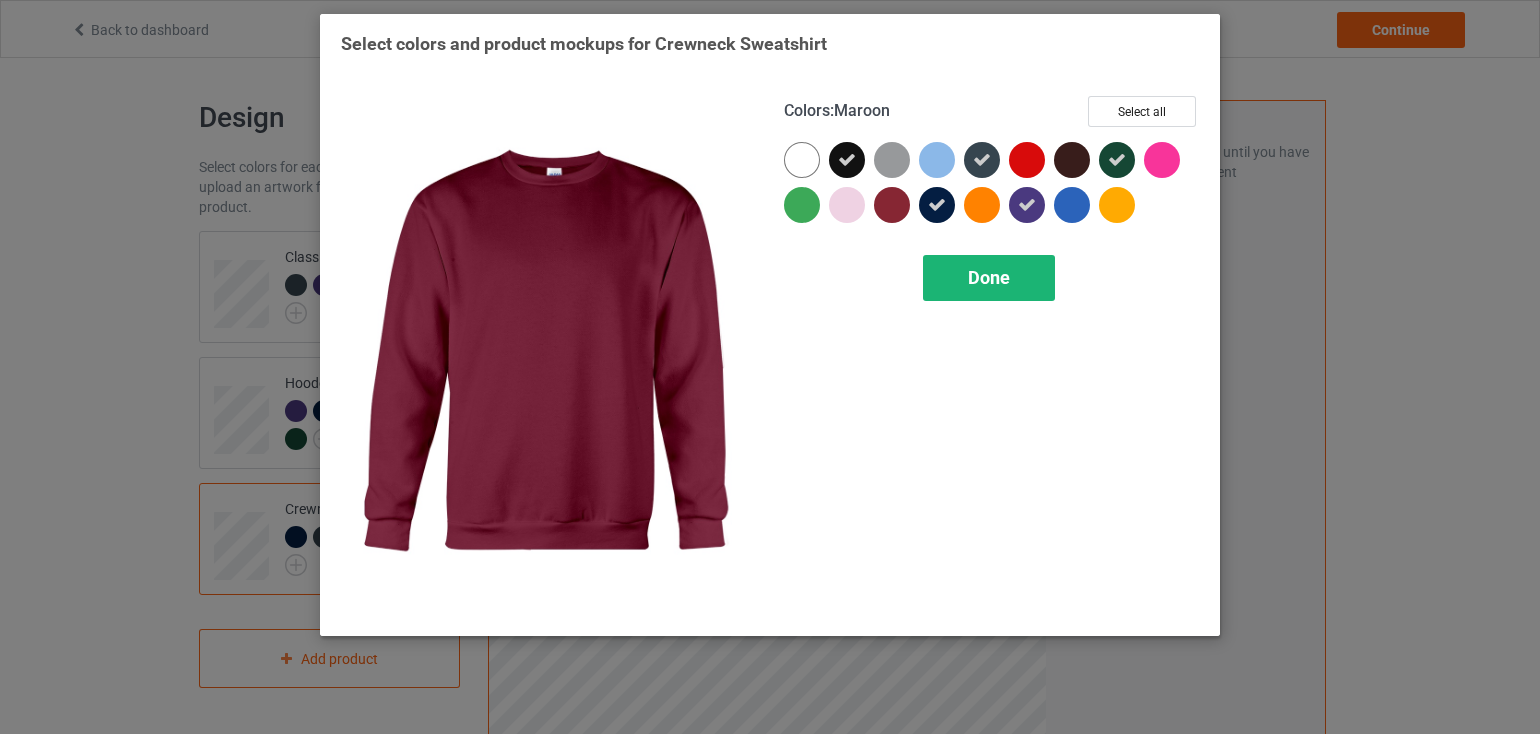 click on "Done" at bounding box center [989, 277] 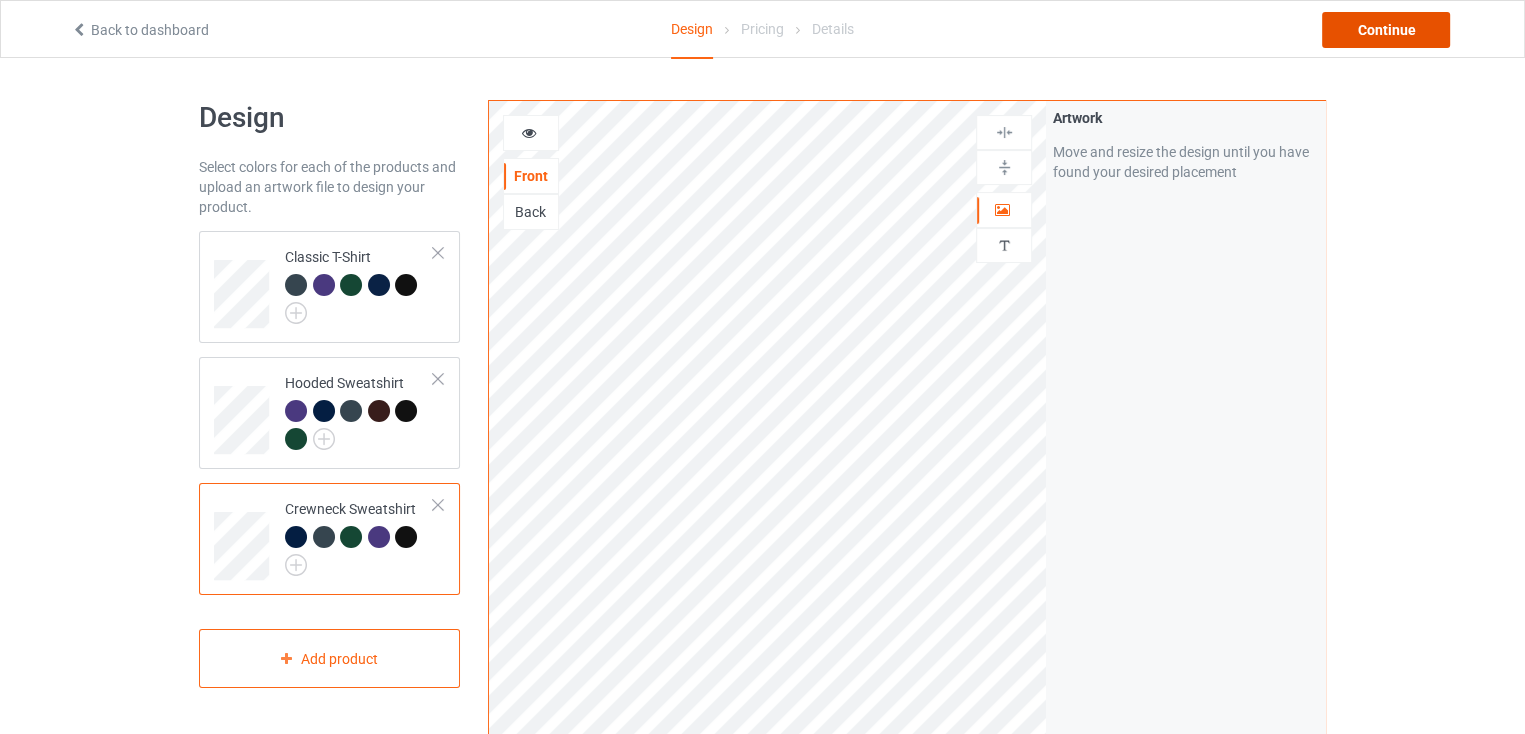 click on "Continue" at bounding box center (1386, 30) 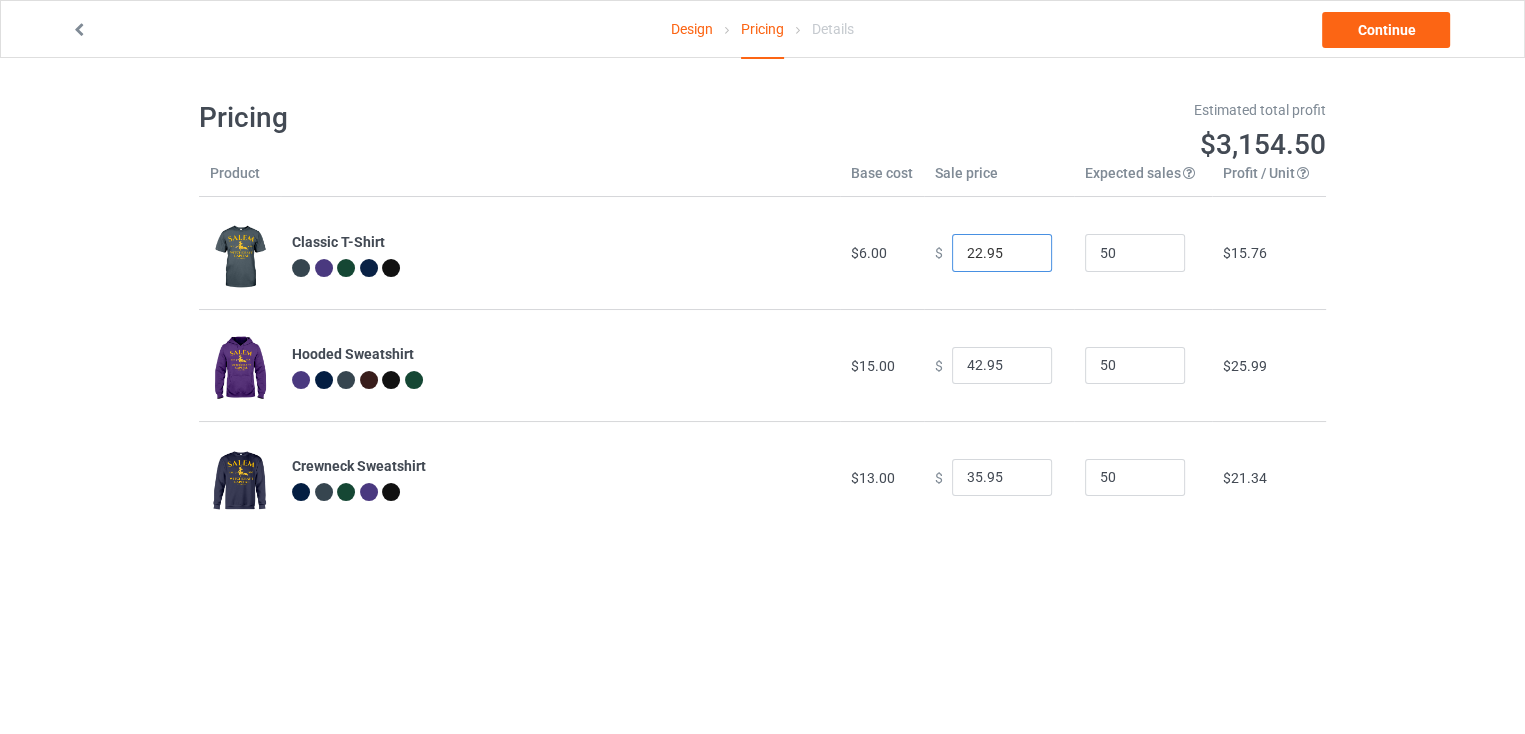 click on "22.95" at bounding box center [1002, 253] 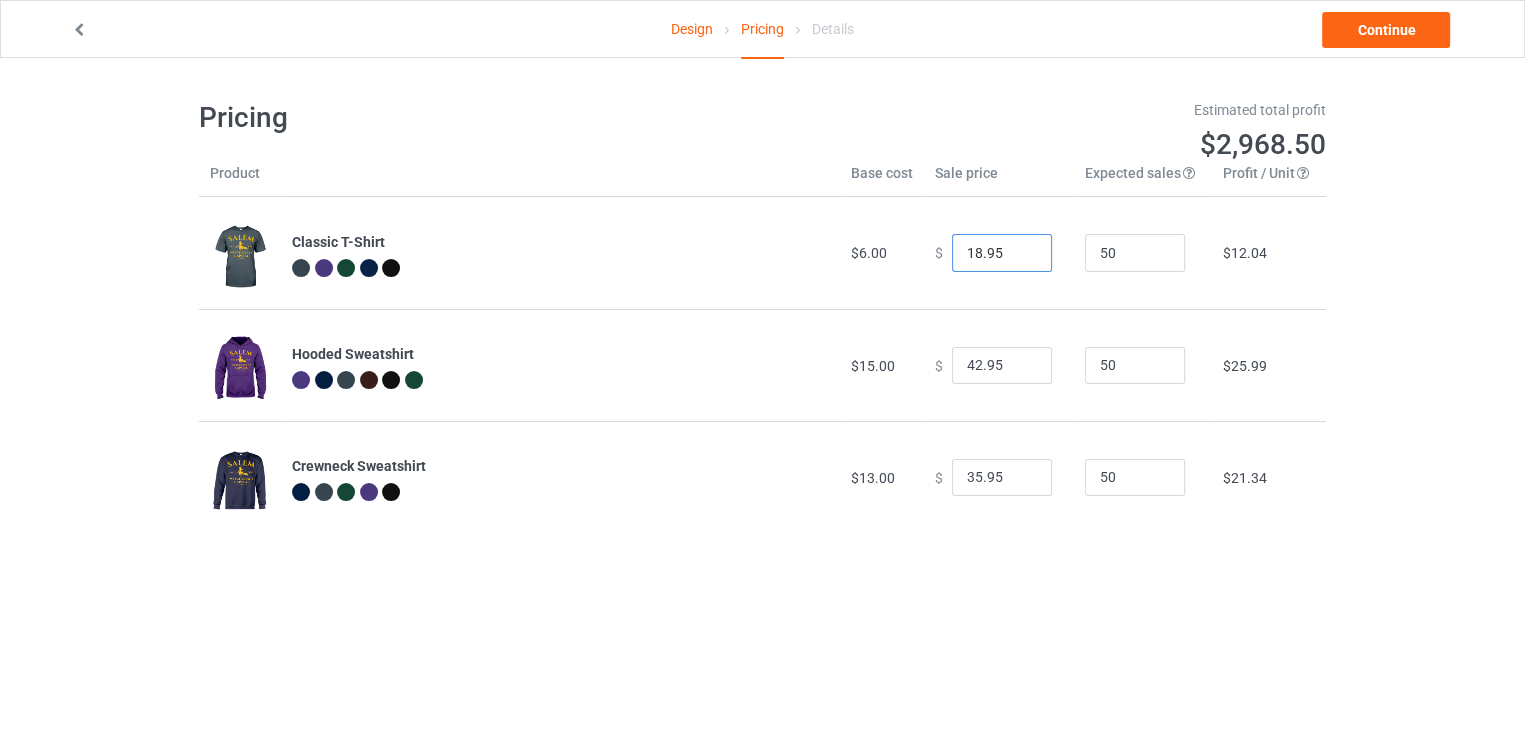 type on "18.95" 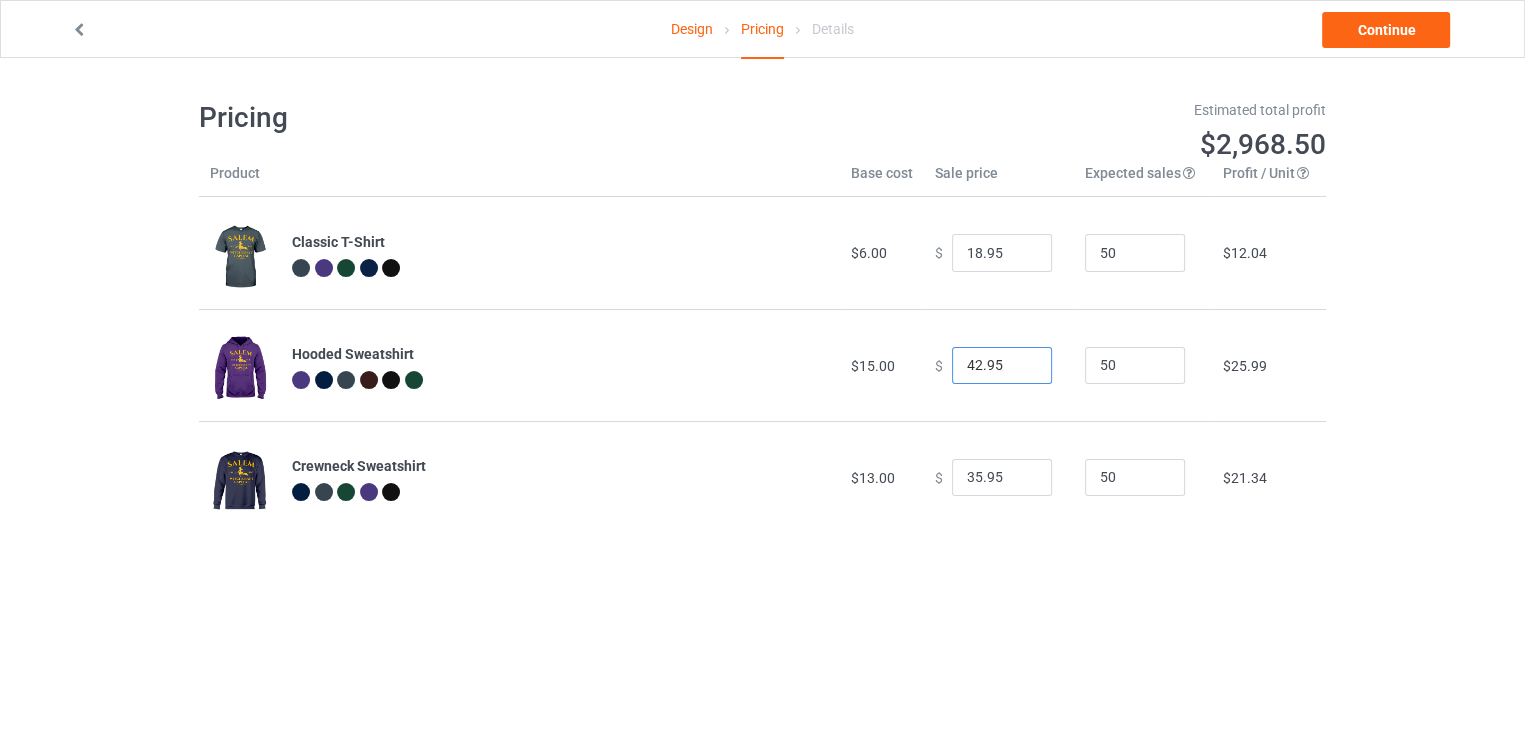 drag, startPoint x: 969, startPoint y: 372, endPoint x: 956, endPoint y: 372, distance: 13 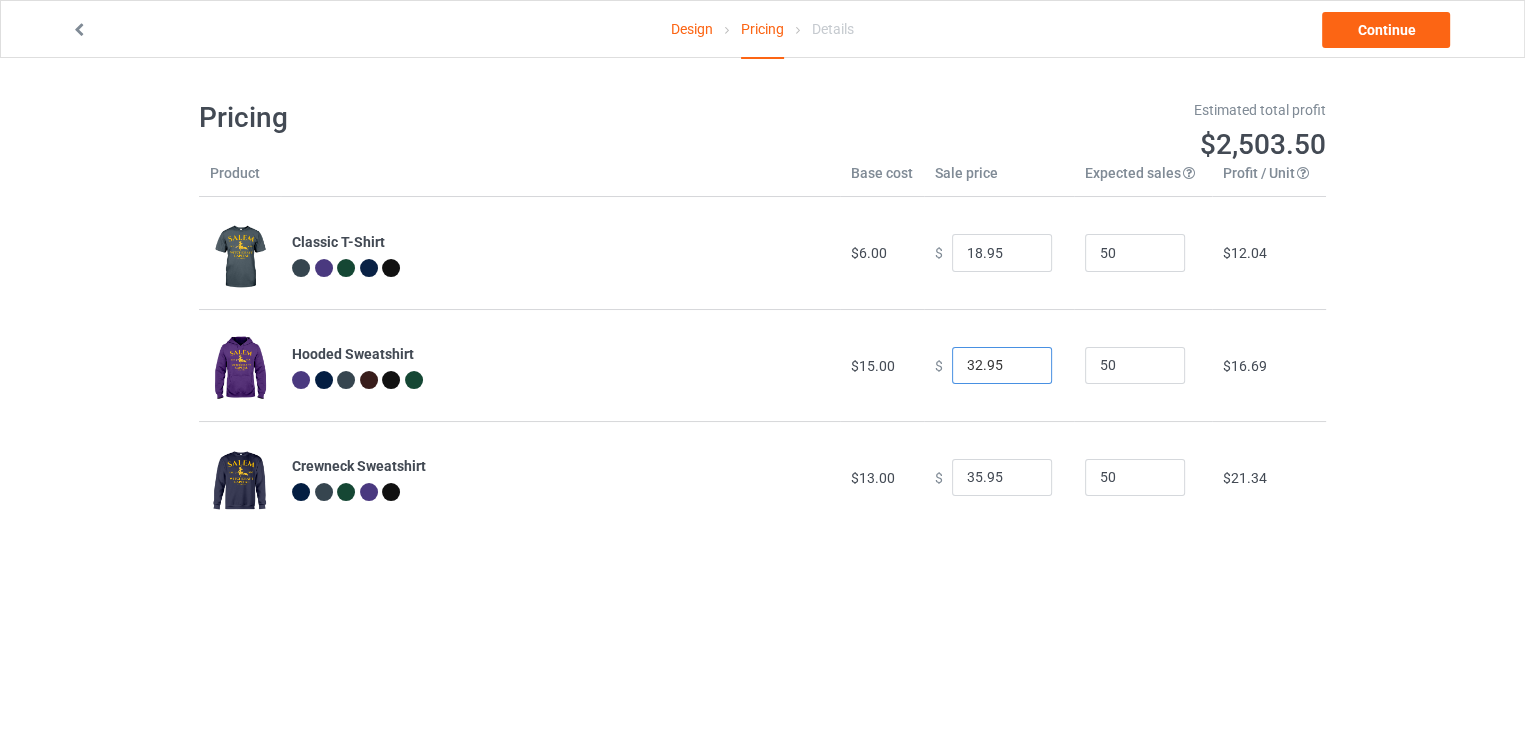 type on "32.95" 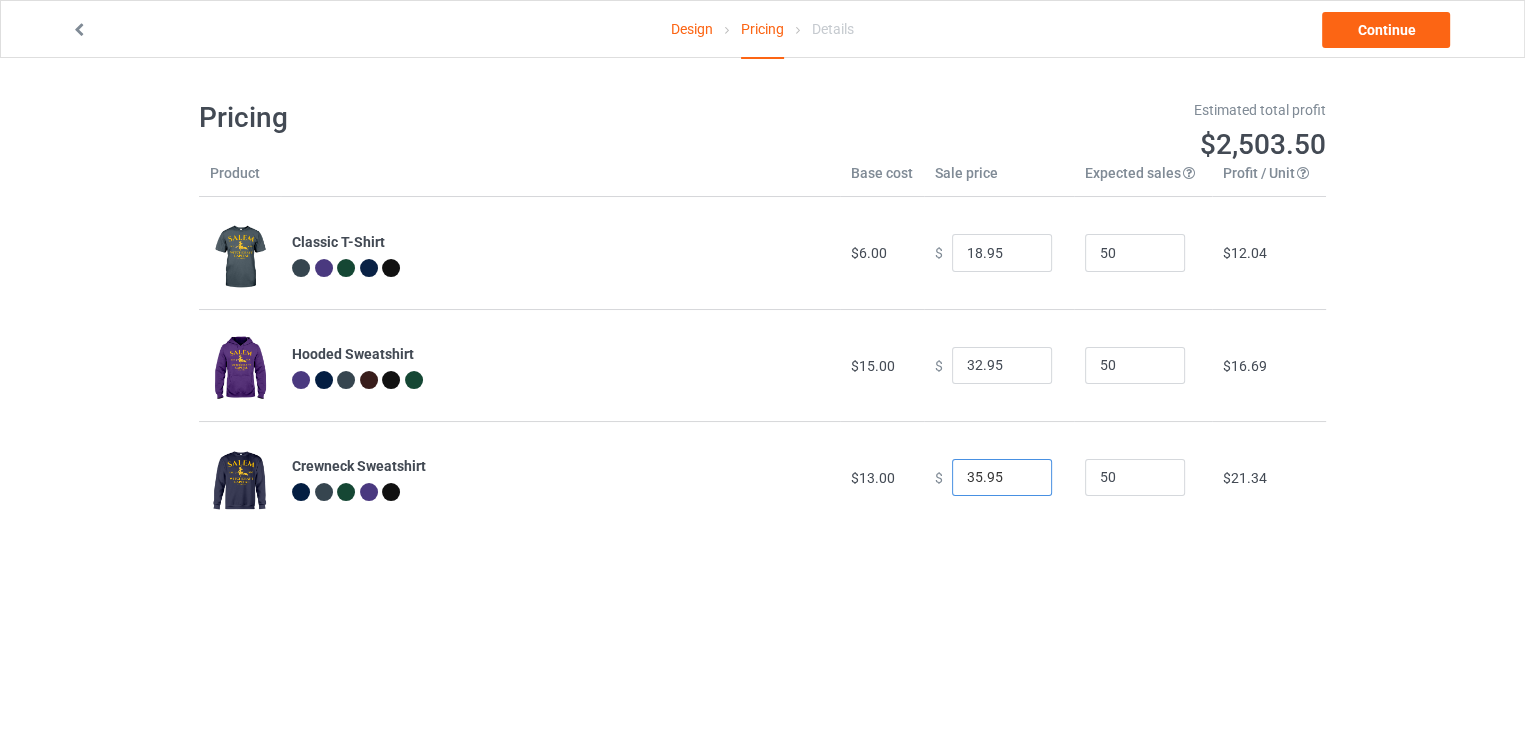 drag, startPoint x: 972, startPoint y: 485, endPoint x: 947, endPoint y: 485, distance: 25 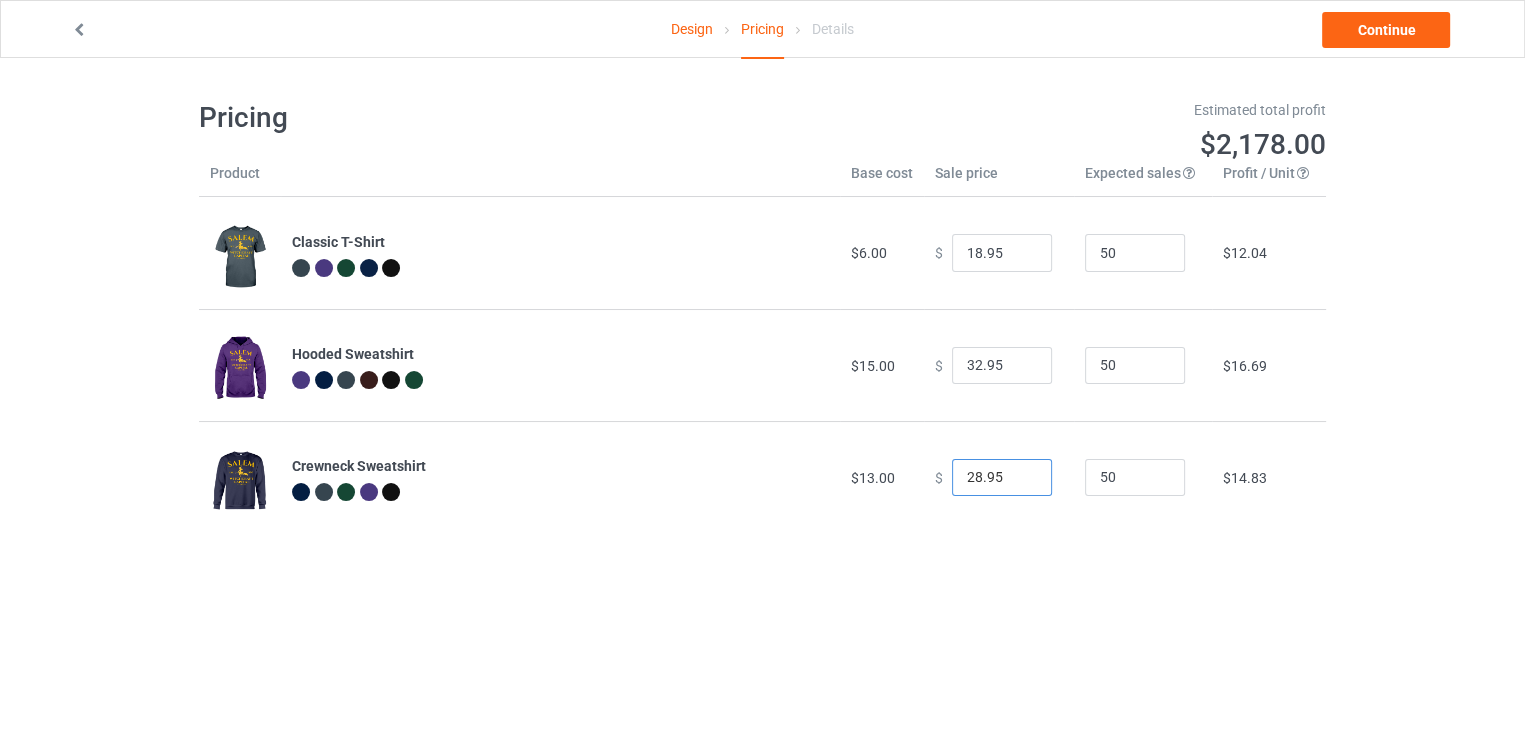 type on "28.95" 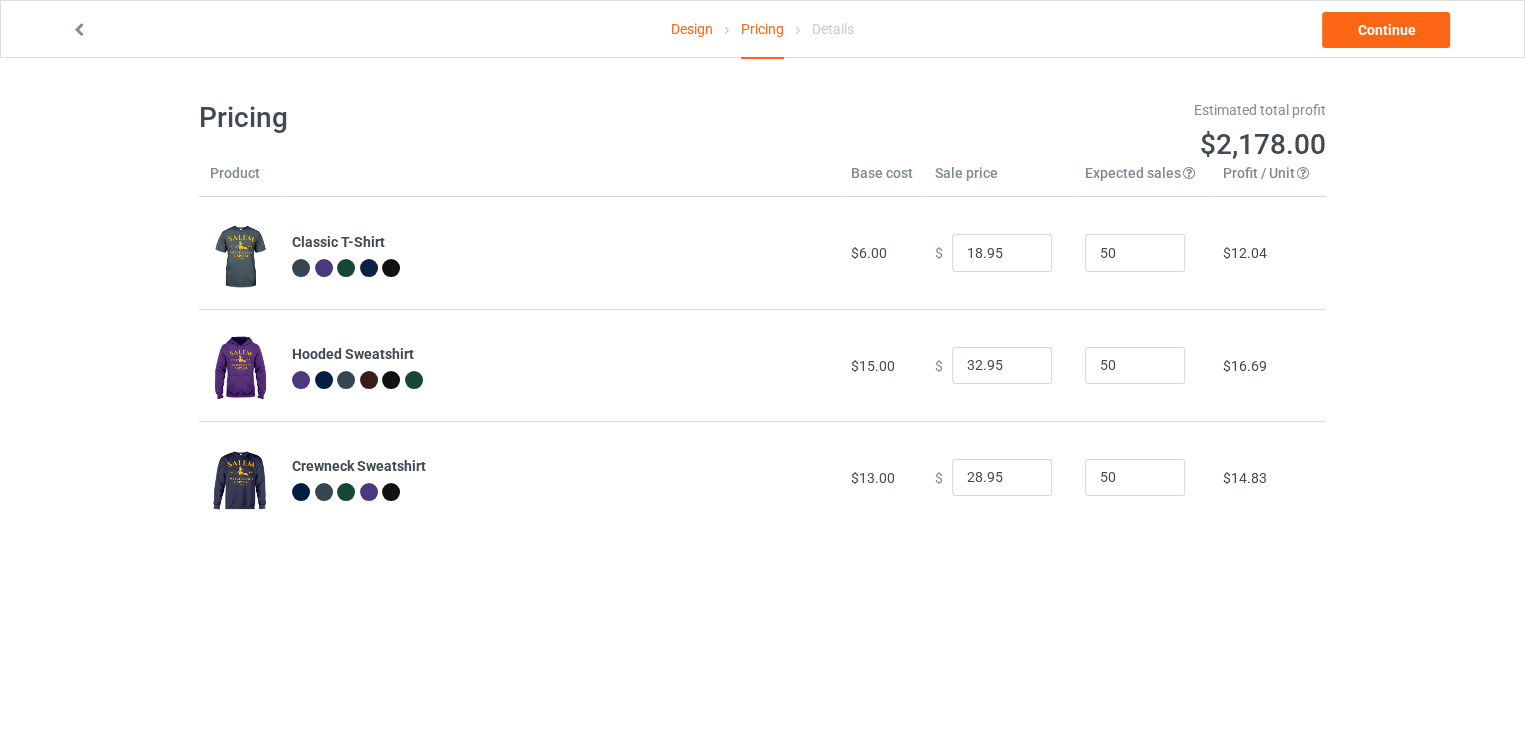 click on "Design Pricing Details Continue Pricing Estimated total profit $2,178.00 Product Base cost Sale price Expected sales   Your expected sales will change your profit estimate (on the right), but will not affect the actual amount of profit you earn. Profit / Unit   Your profit is your sale price minus your base cost and processing fee. Classic T-Shirt $6.00 $     18.95 50 $12.04 Hooded Sweatshirt $15.00 $     32.95 50 $16.69 Crewneck Sweatshirt $13.00 $     28.95 50 $14.83" at bounding box center [762, 316] 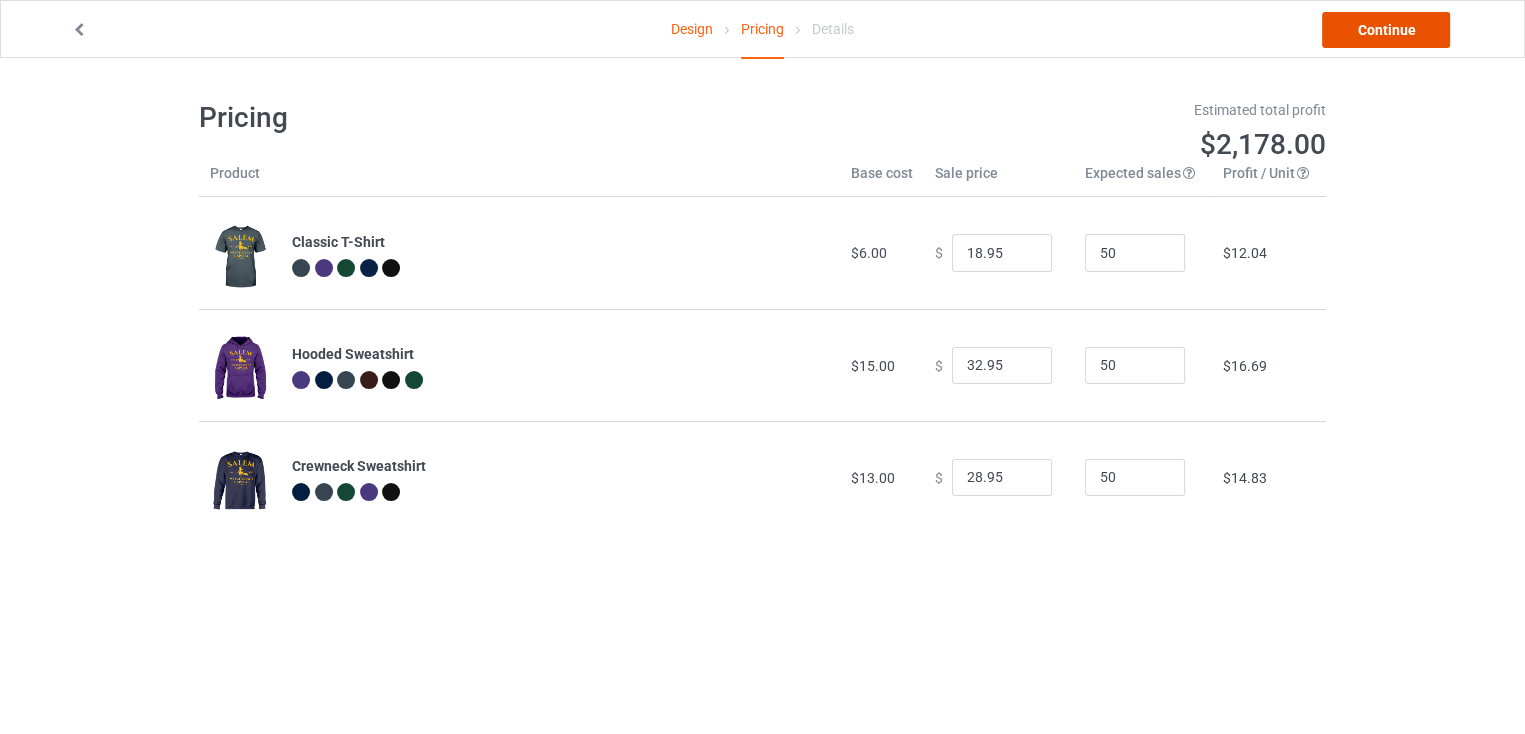 click on "Continue" at bounding box center (1386, 30) 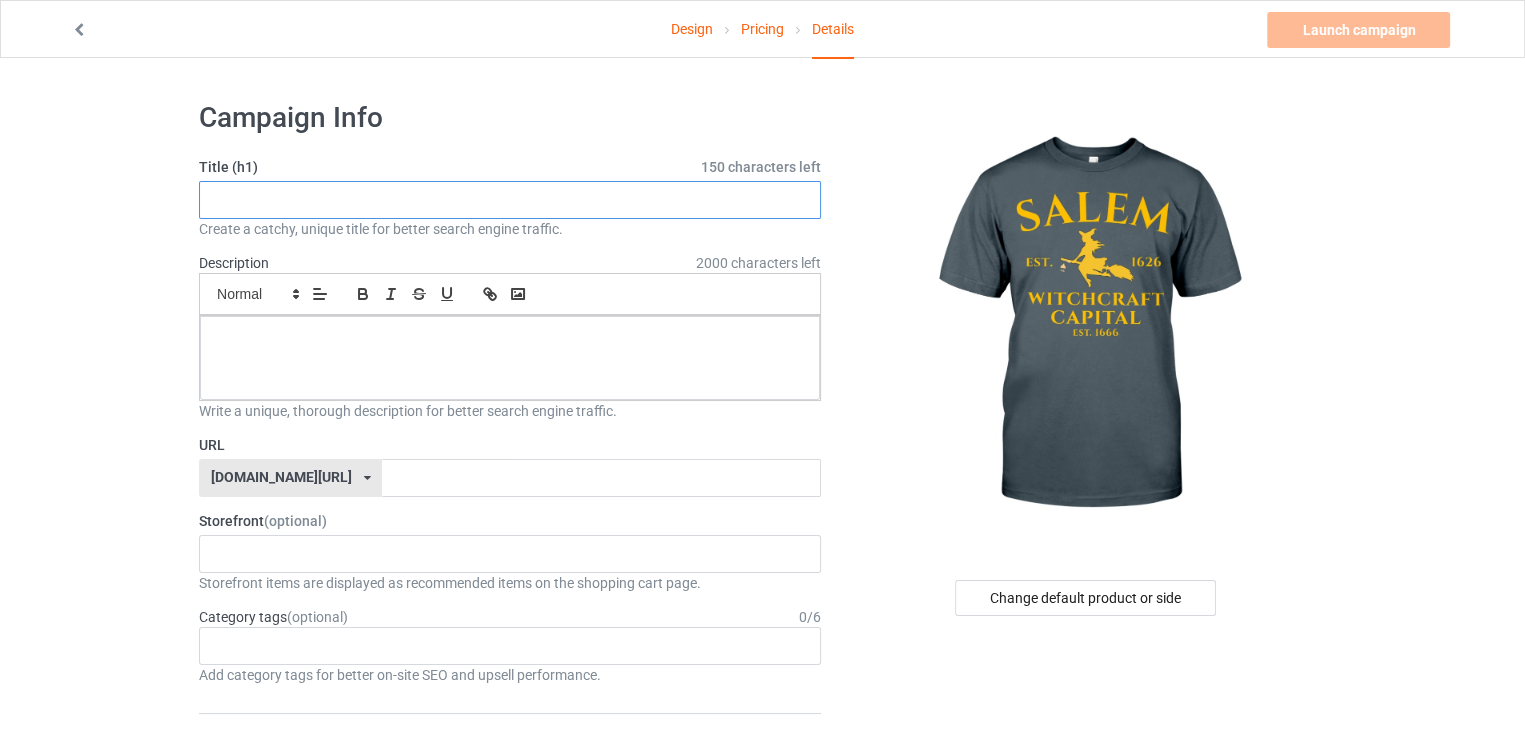 click at bounding box center [510, 200] 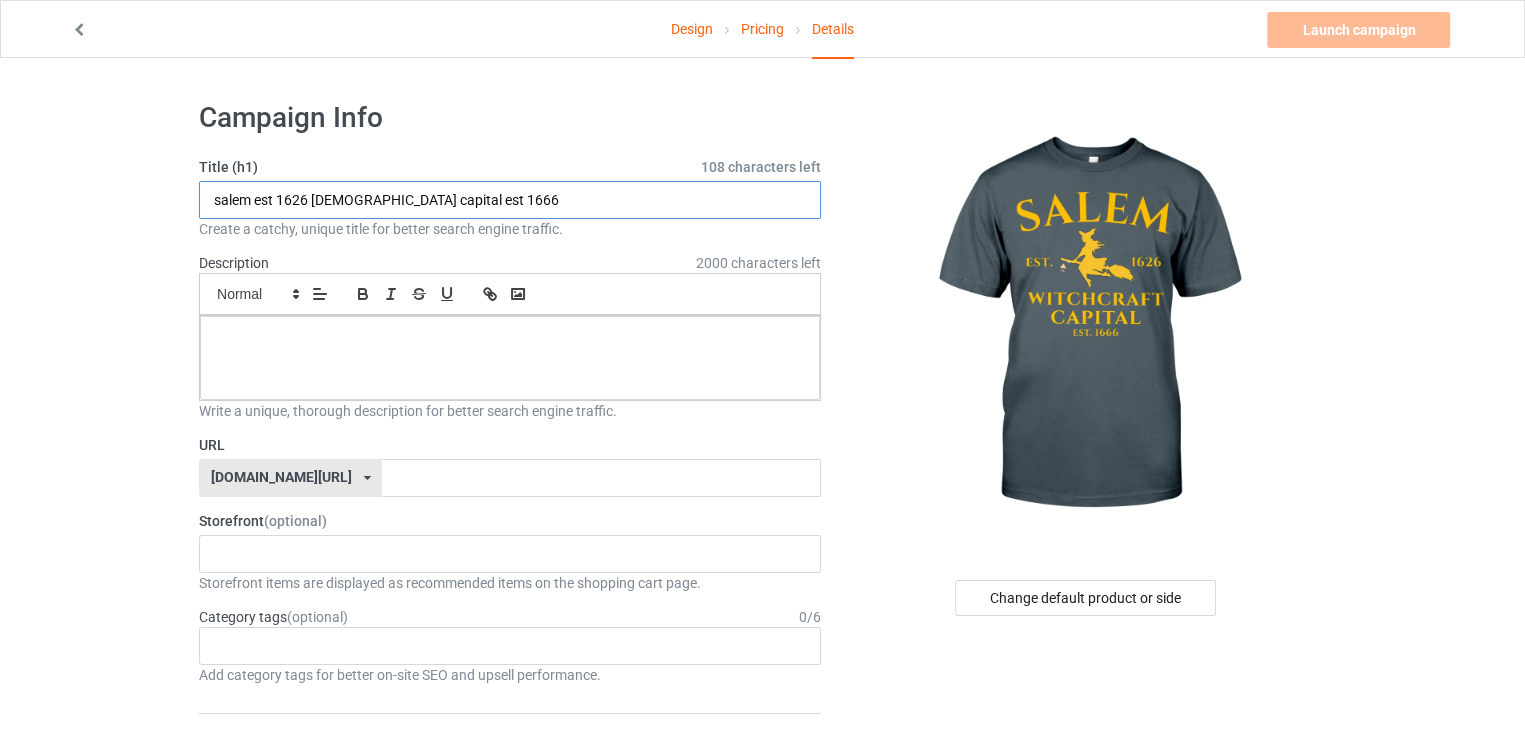 type on "salem est 1626 witchcraft capital est 1666" 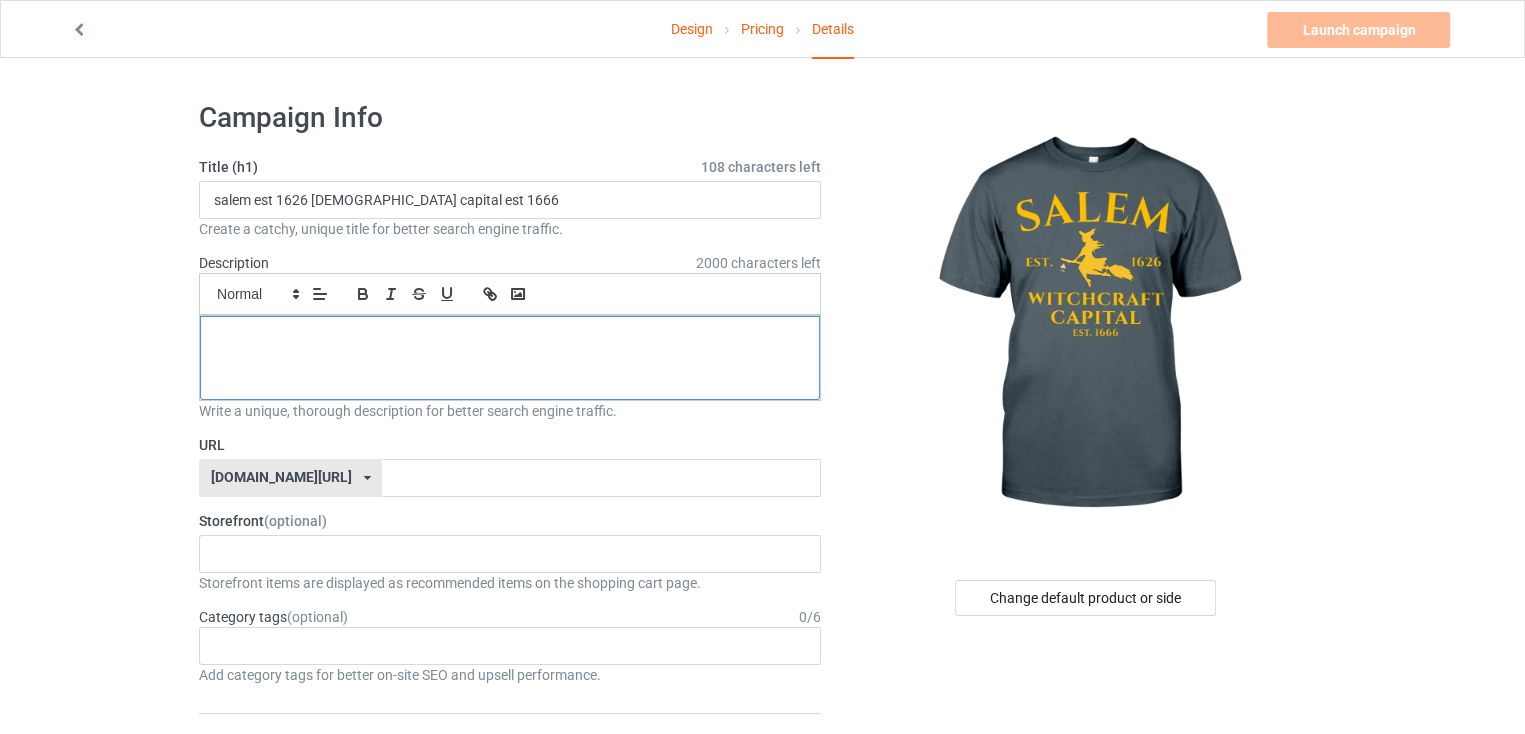 click at bounding box center (510, 338) 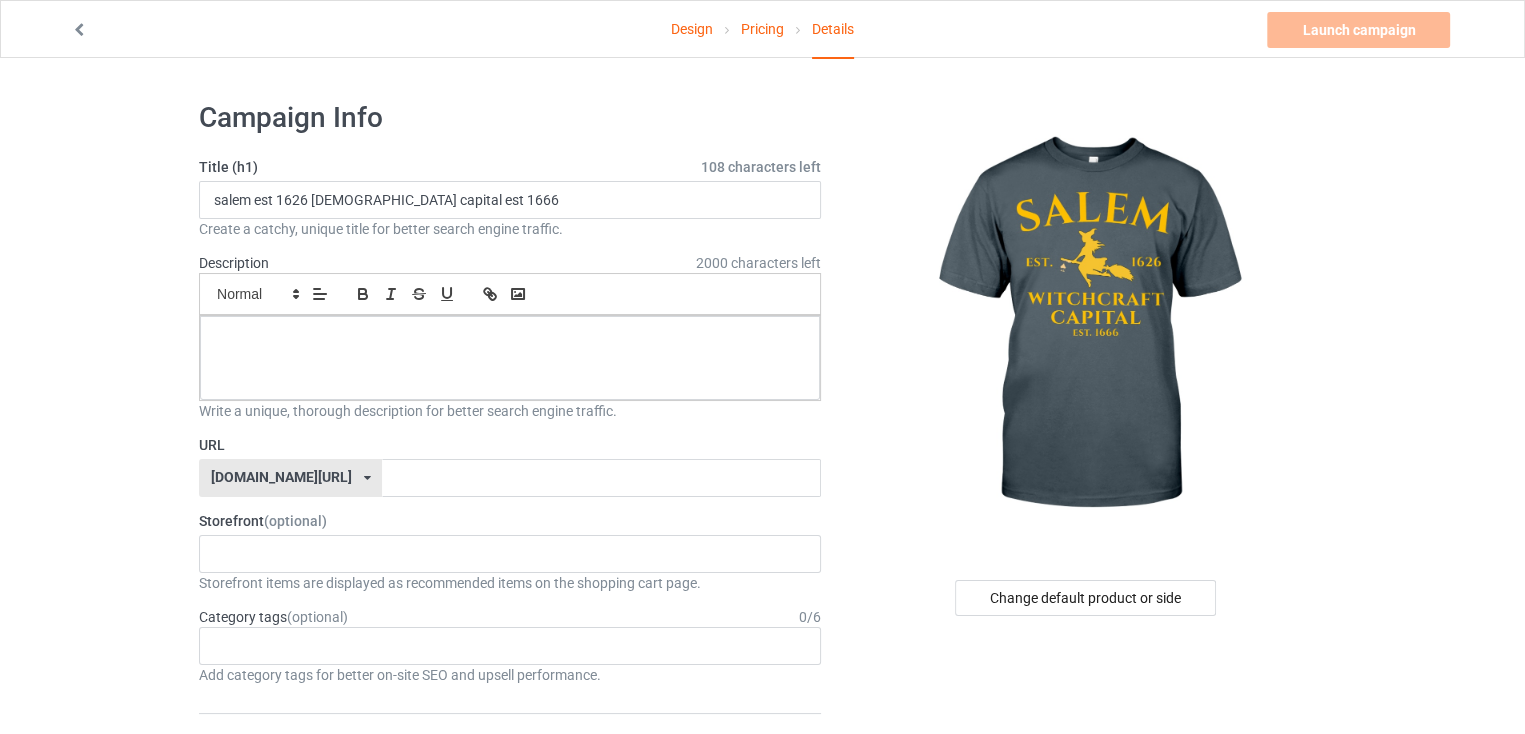 click on "Create a catchy, unique title for better search engine traffic." 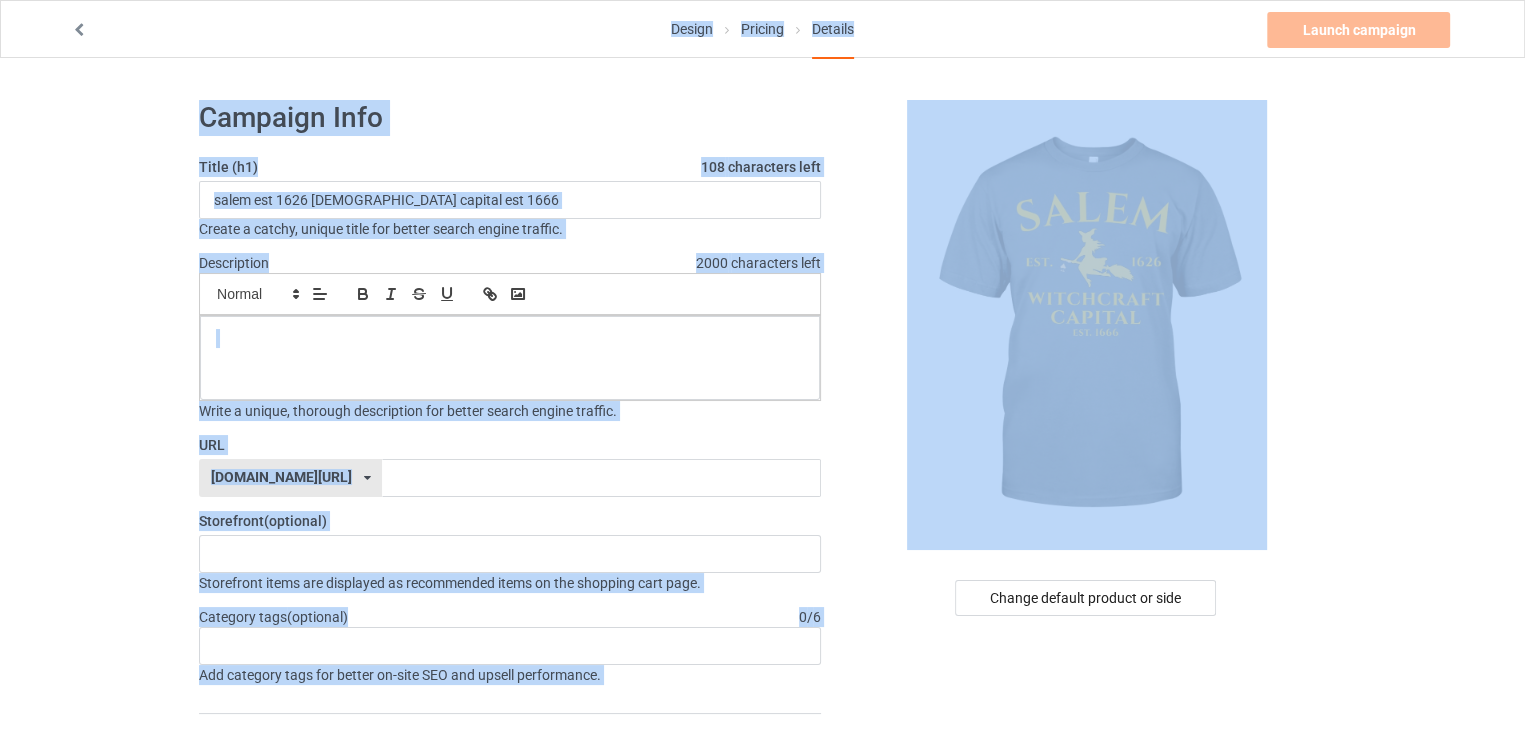 click on "Create a catchy, unique title for better search engine traffic." 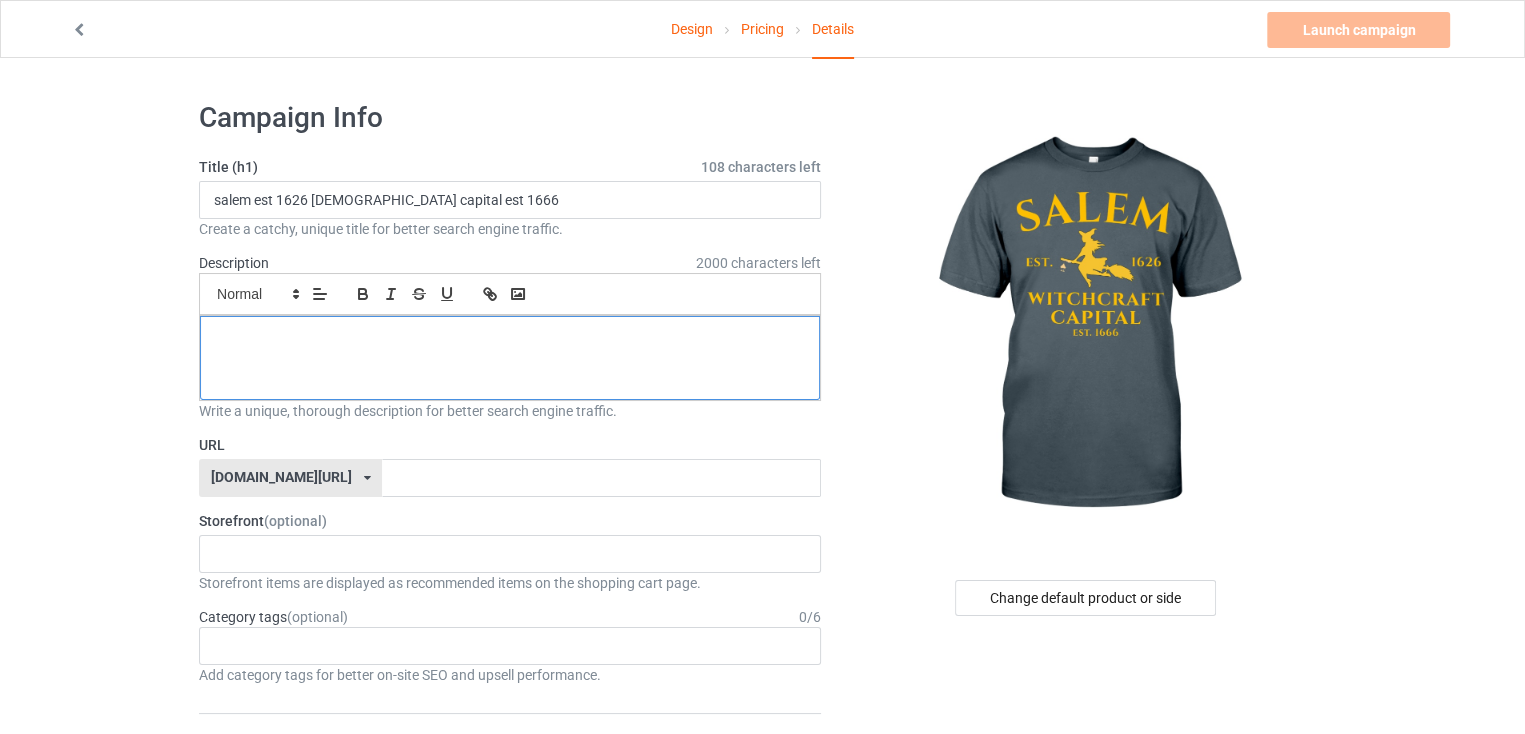 click at bounding box center (510, 338) 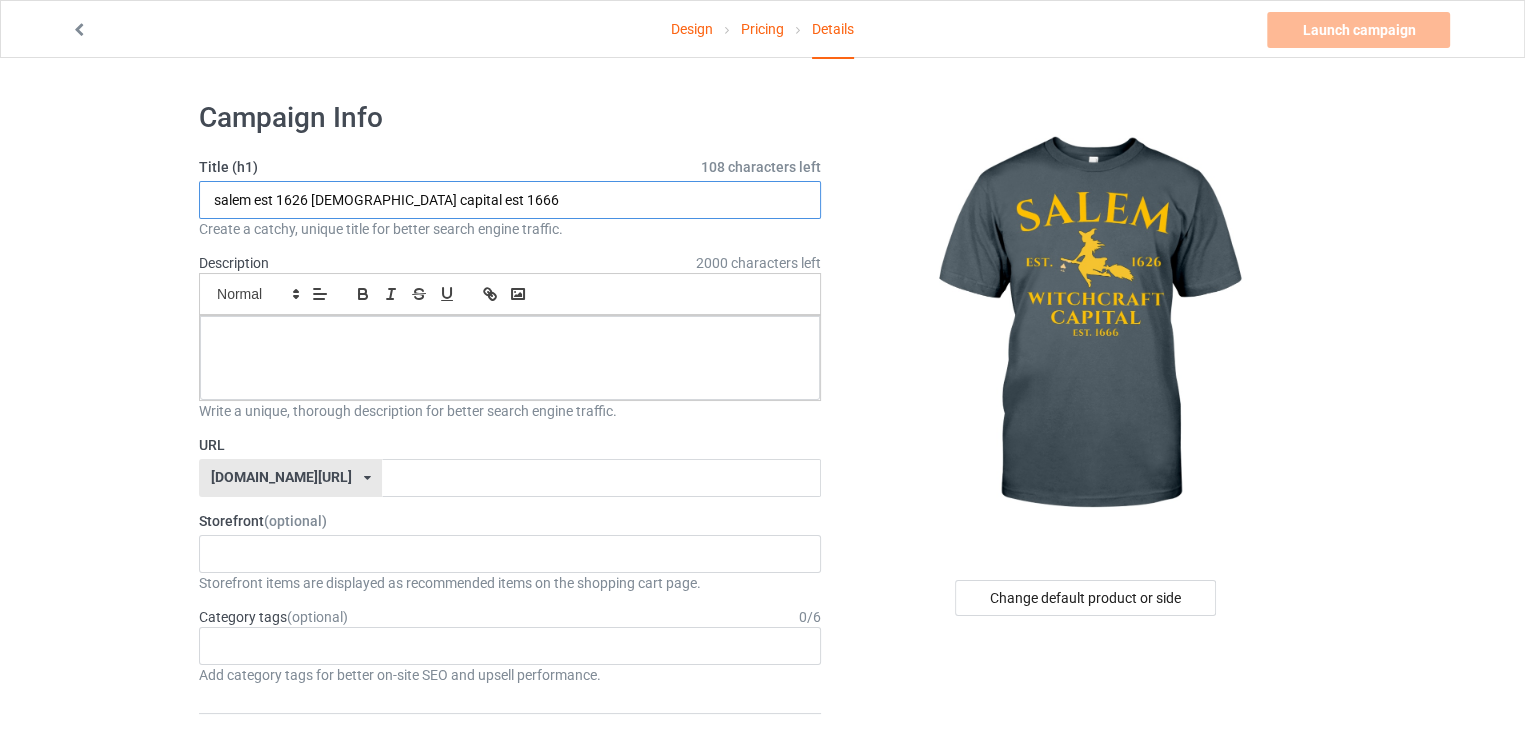 click on "salem est 1626 witchcraft capital est 1666" at bounding box center (510, 200) 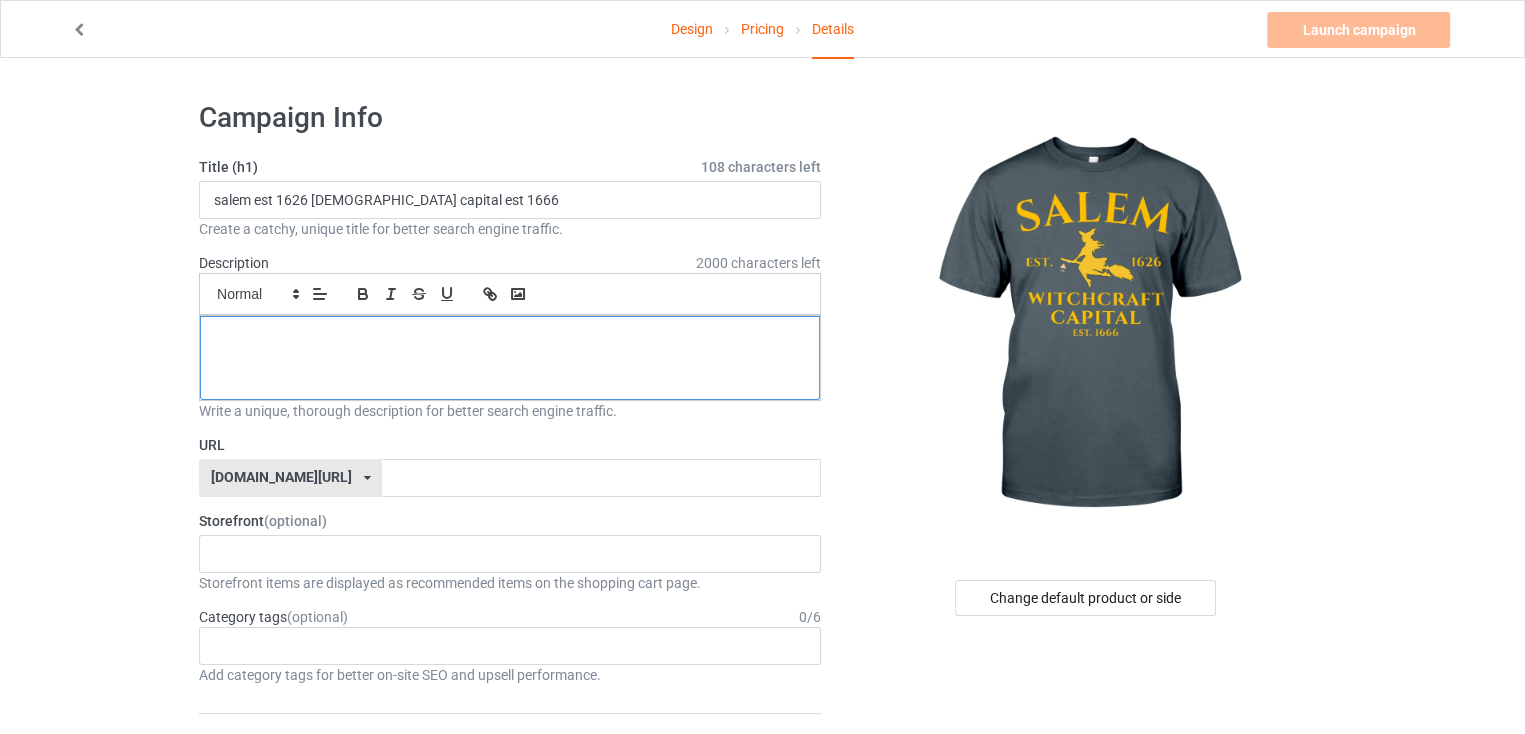 click at bounding box center (510, 358) 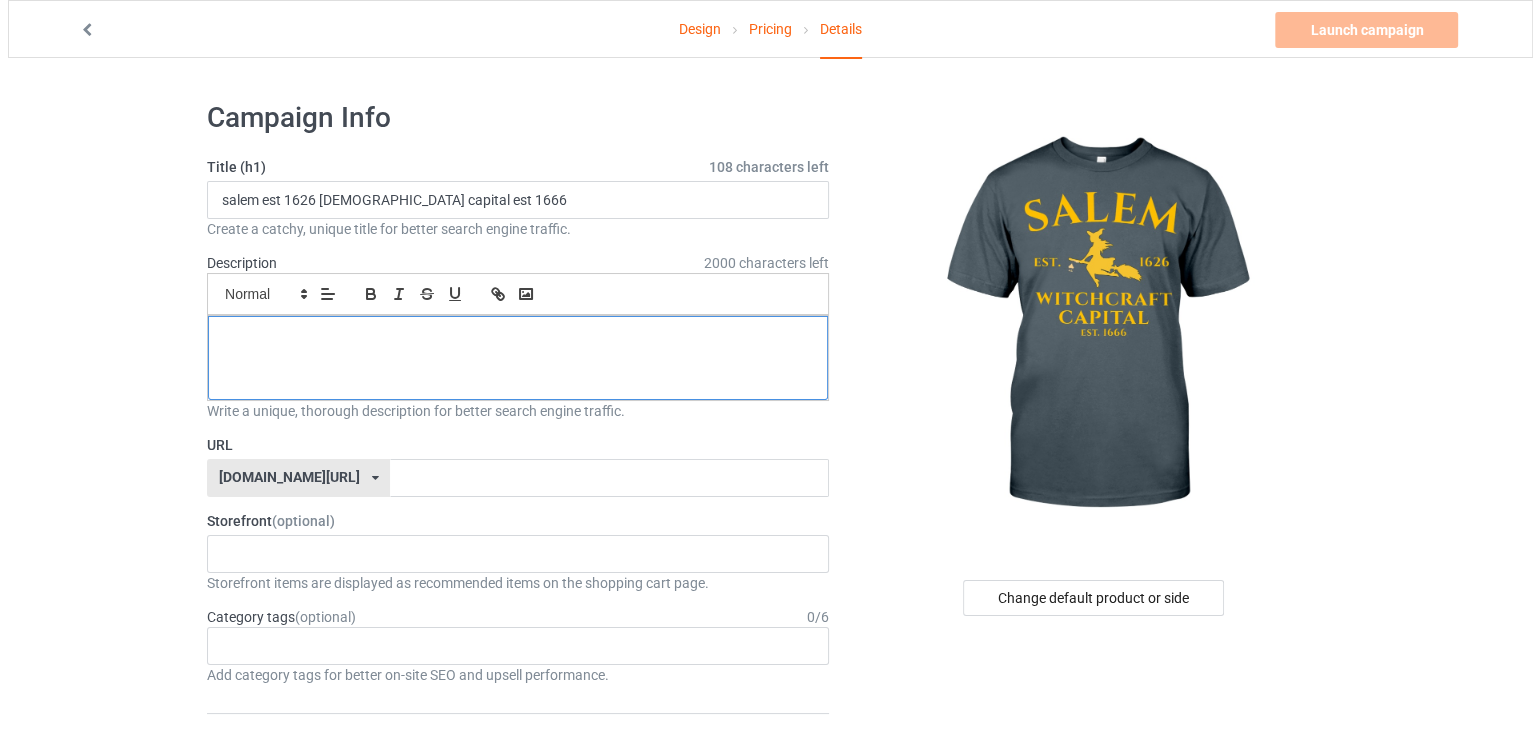scroll, scrollTop: 0, scrollLeft: 0, axis: both 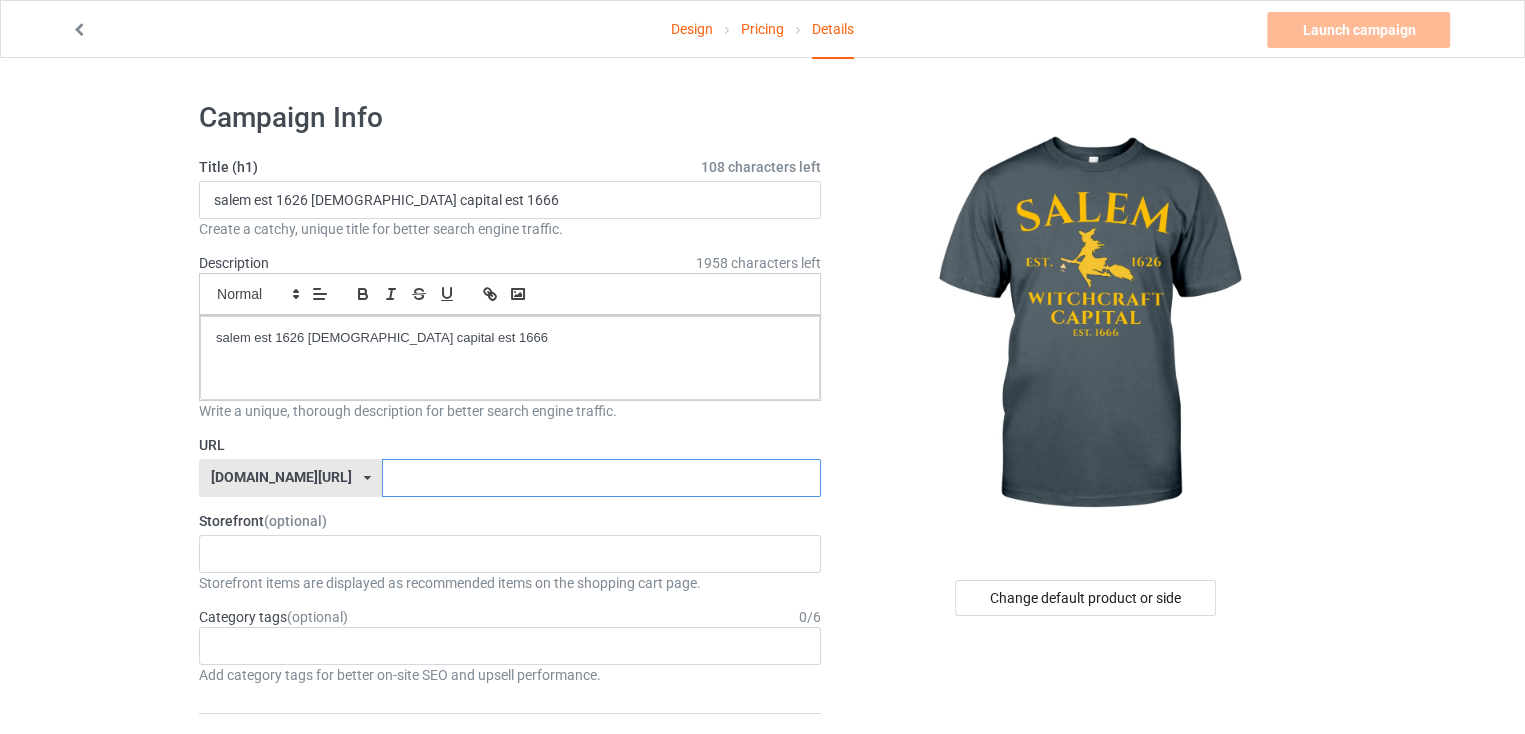 click at bounding box center (601, 478) 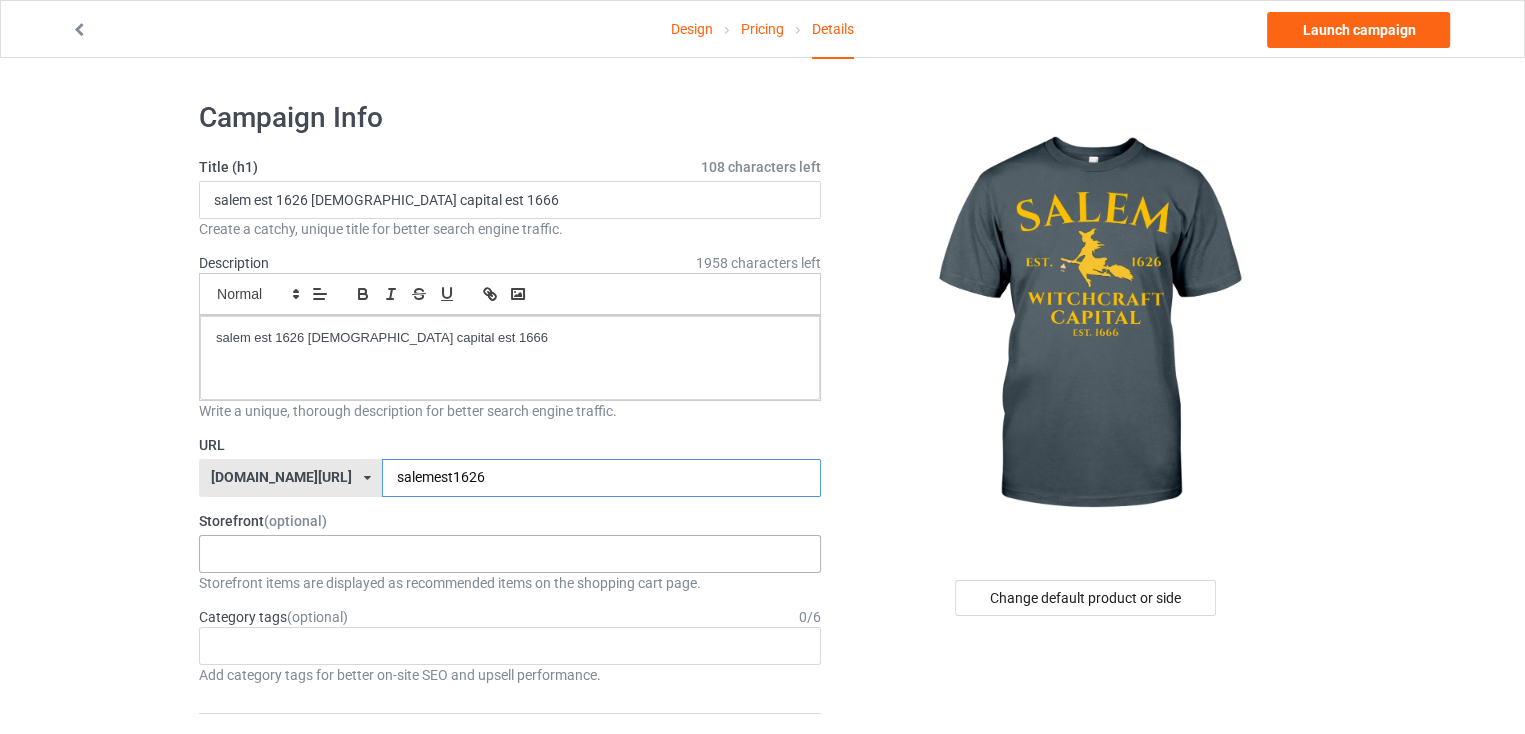 type on "salemest1626" 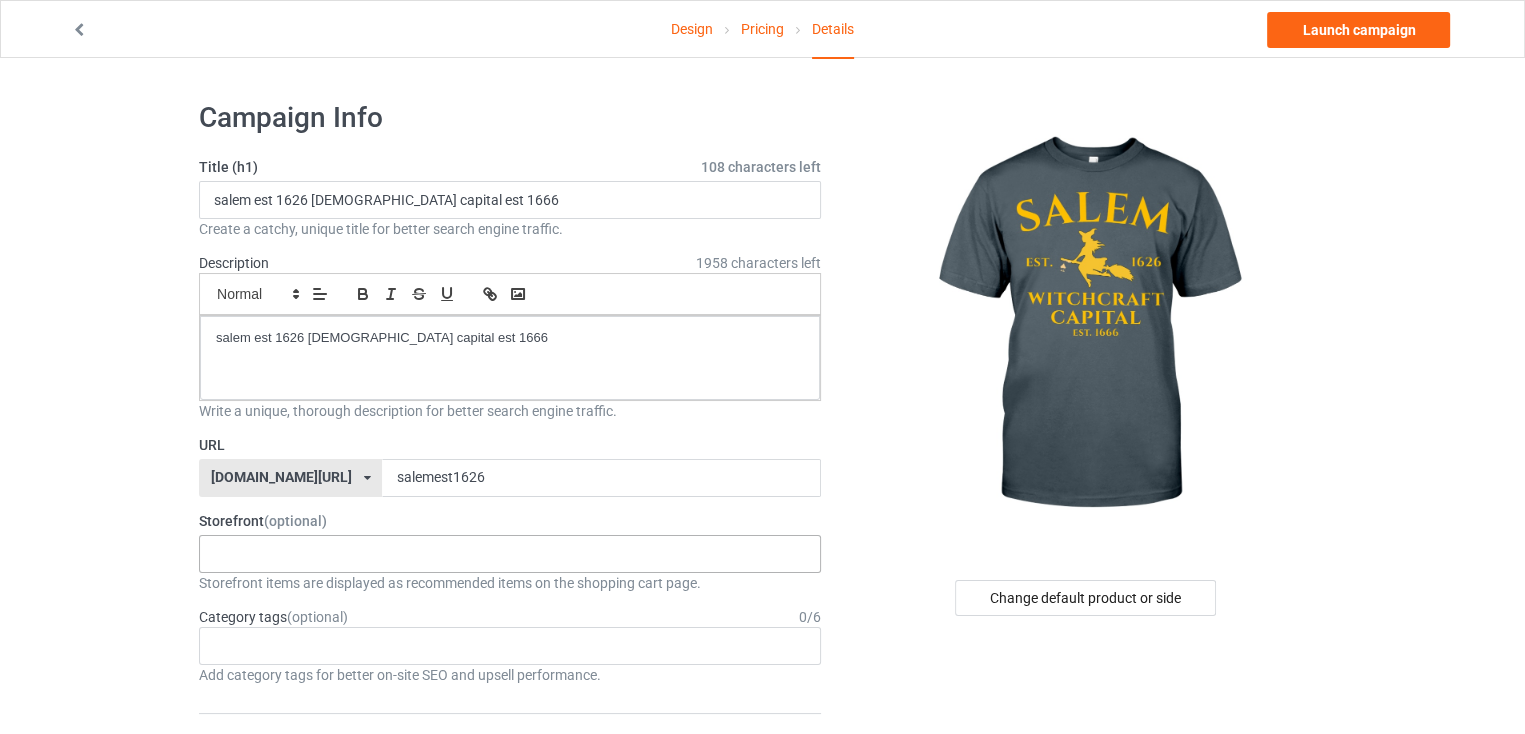 click on "halloweenhype385 684707eebaa9dc0035f9edac" at bounding box center (510, 554) 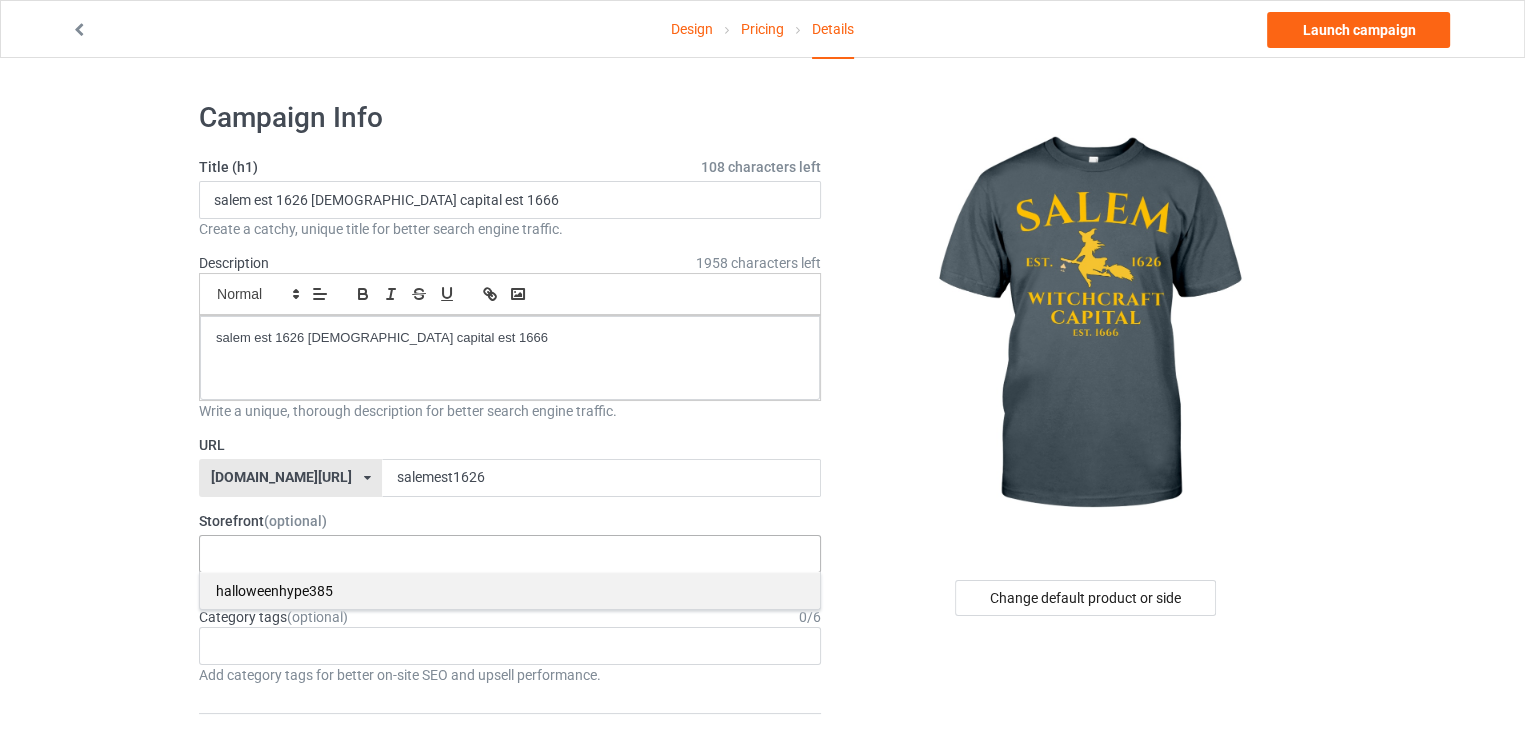 click on "halloweenhype385" at bounding box center (510, 590) 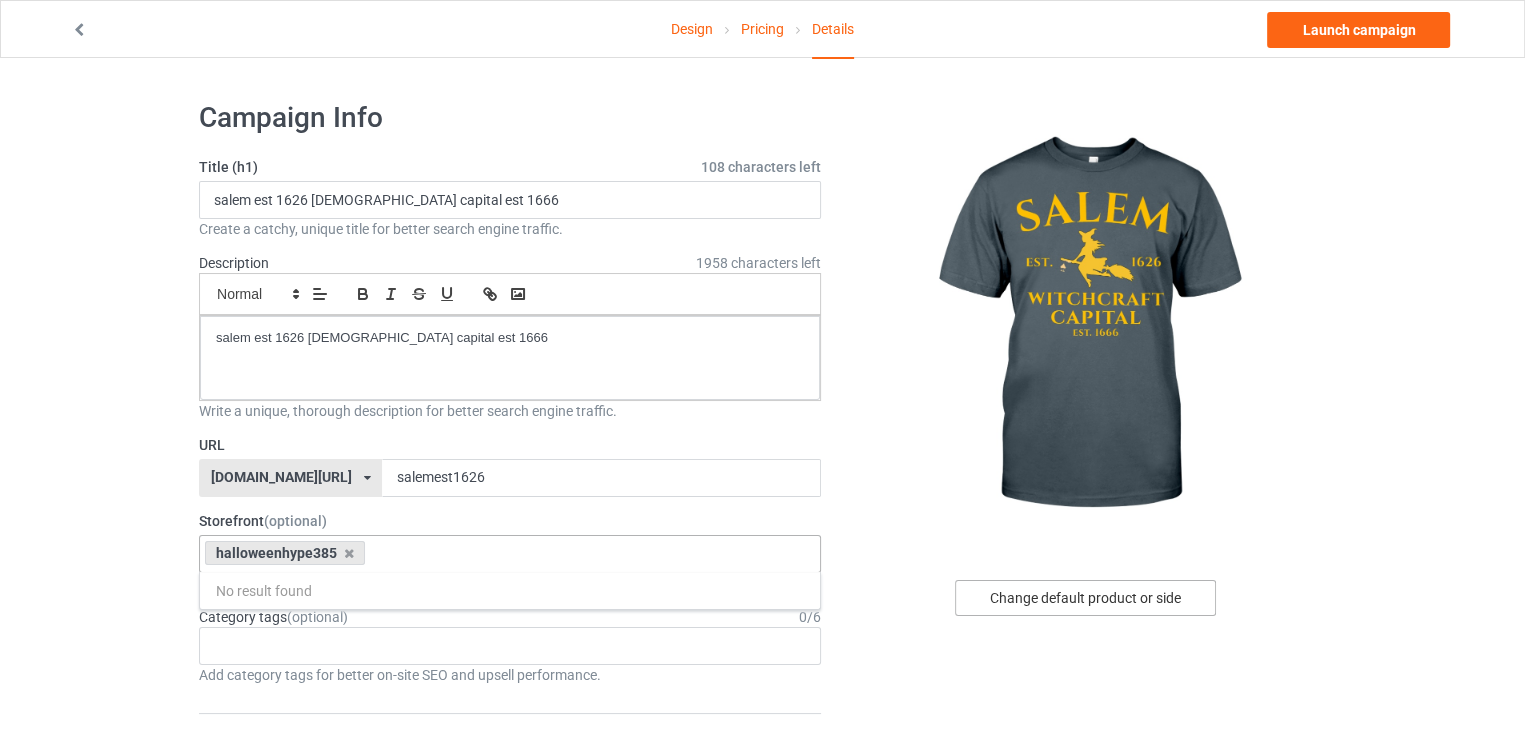 click on "Change default product or side" at bounding box center (1085, 598) 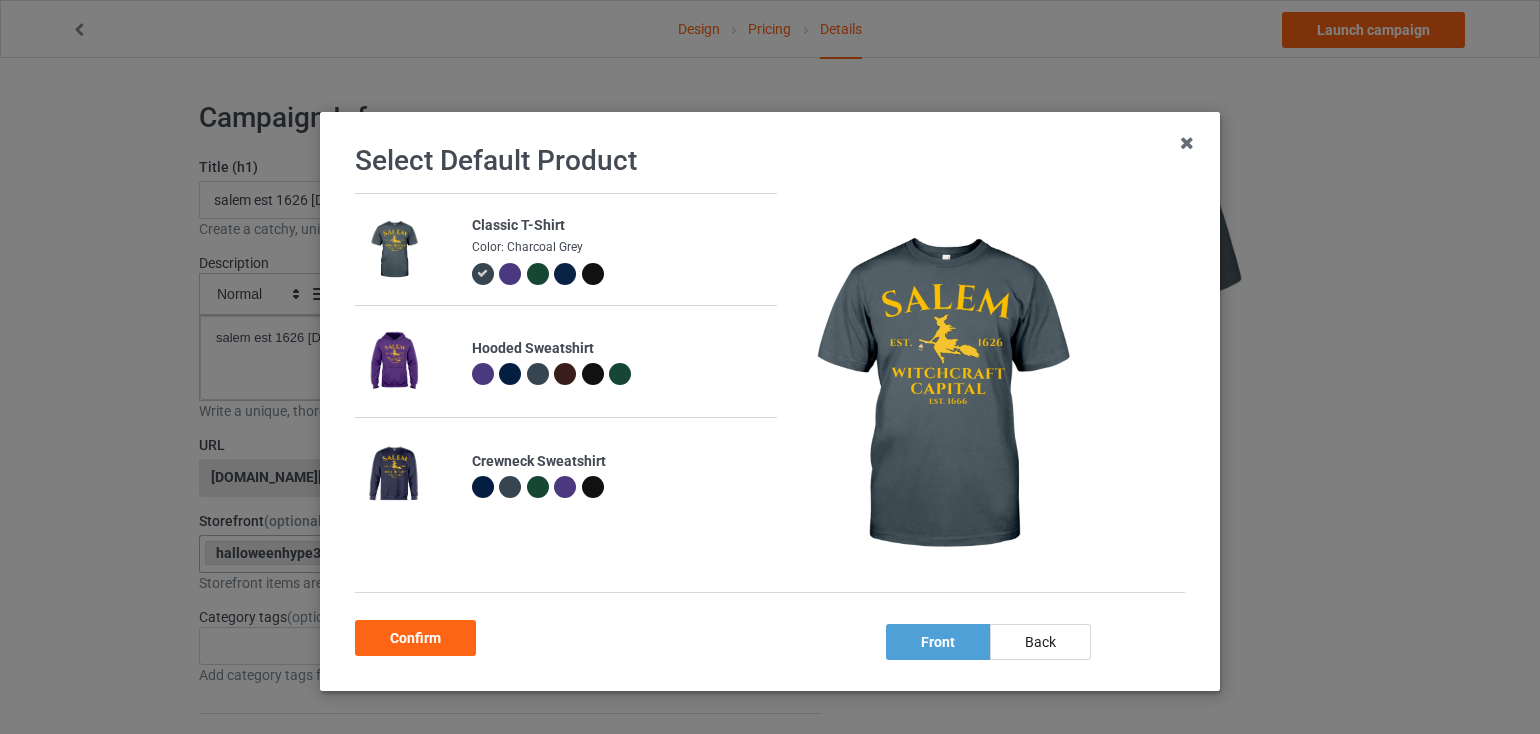 click at bounding box center (538, 487) 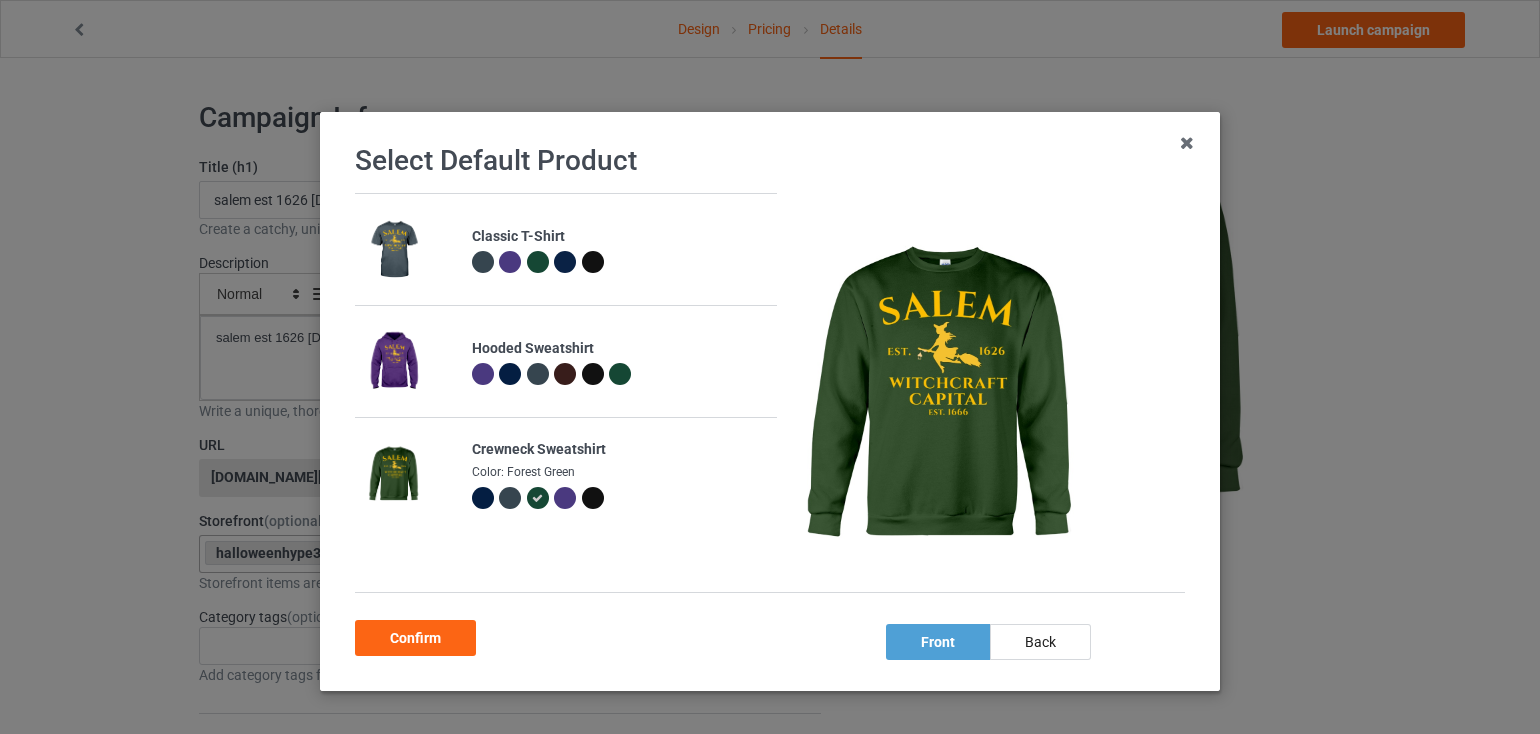 click at bounding box center (593, 498) 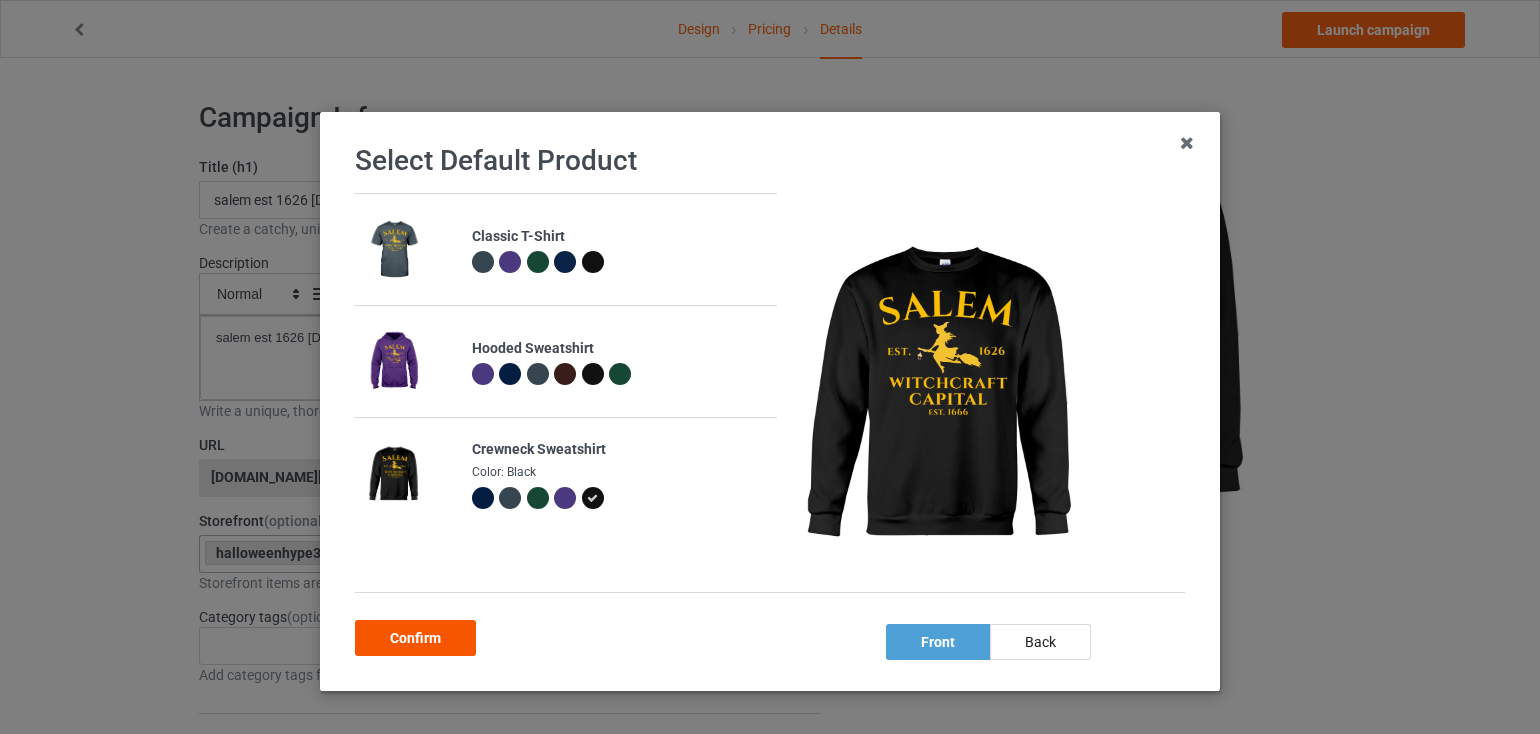 click on "Confirm" at bounding box center [415, 638] 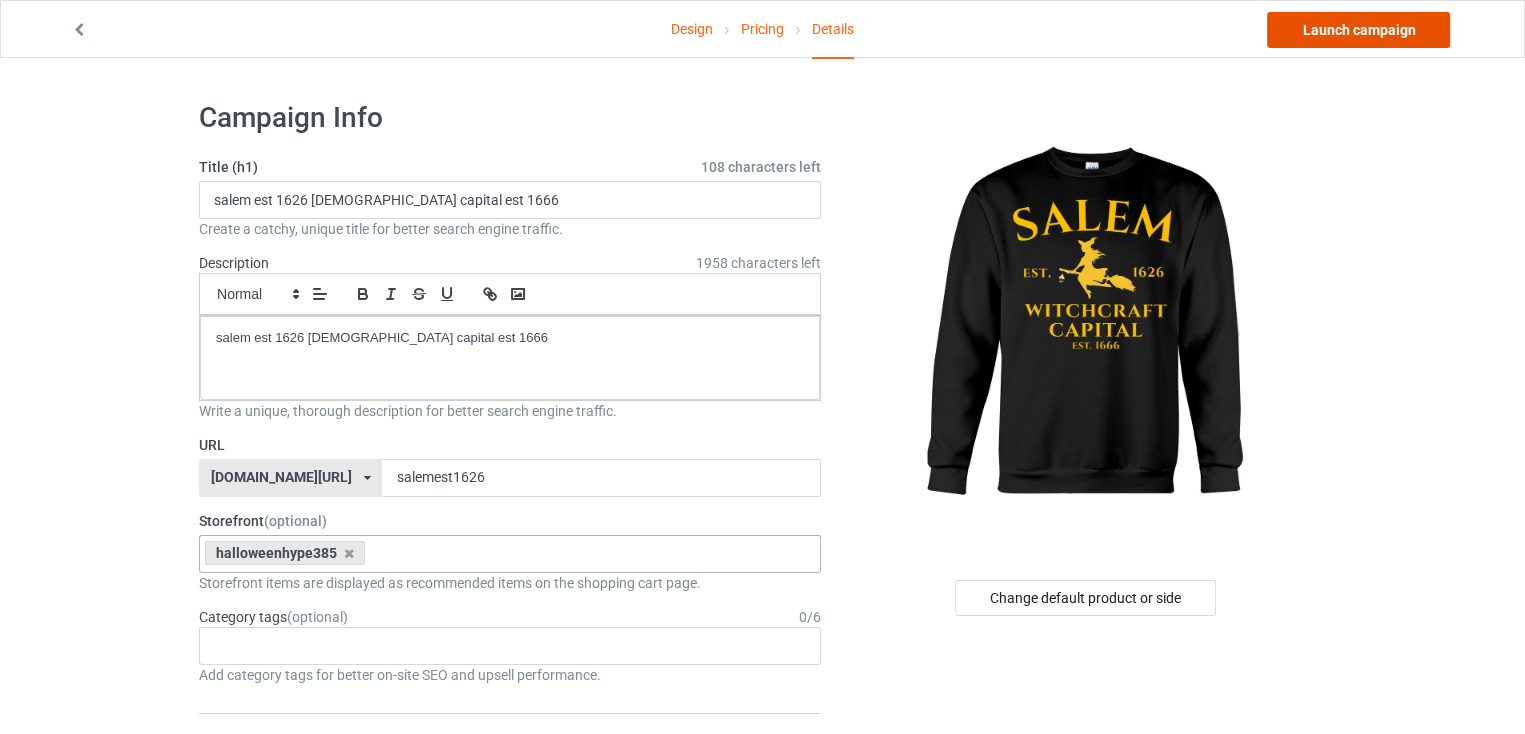 click on "Launch campaign" at bounding box center (1358, 30) 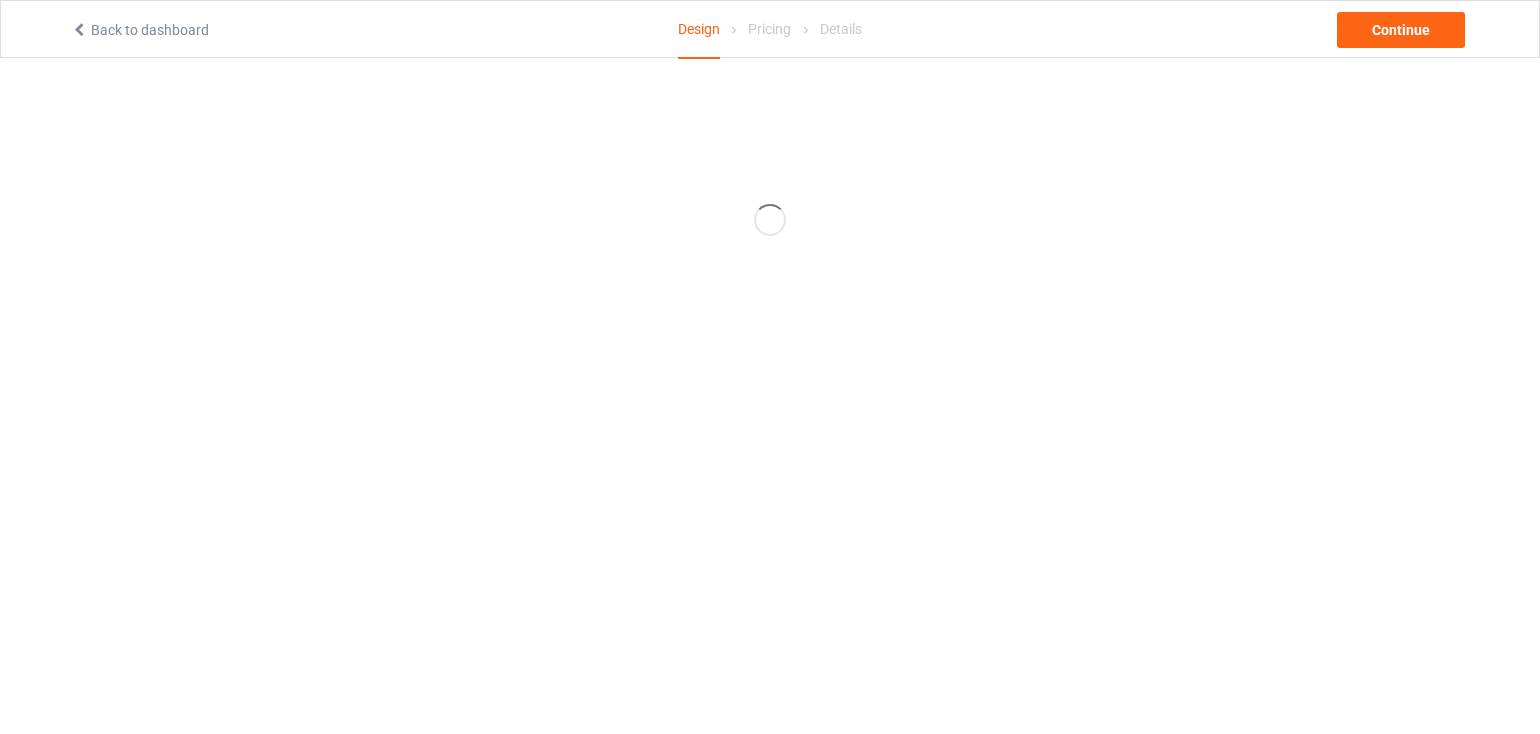 scroll, scrollTop: 0, scrollLeft: 0, axis: both 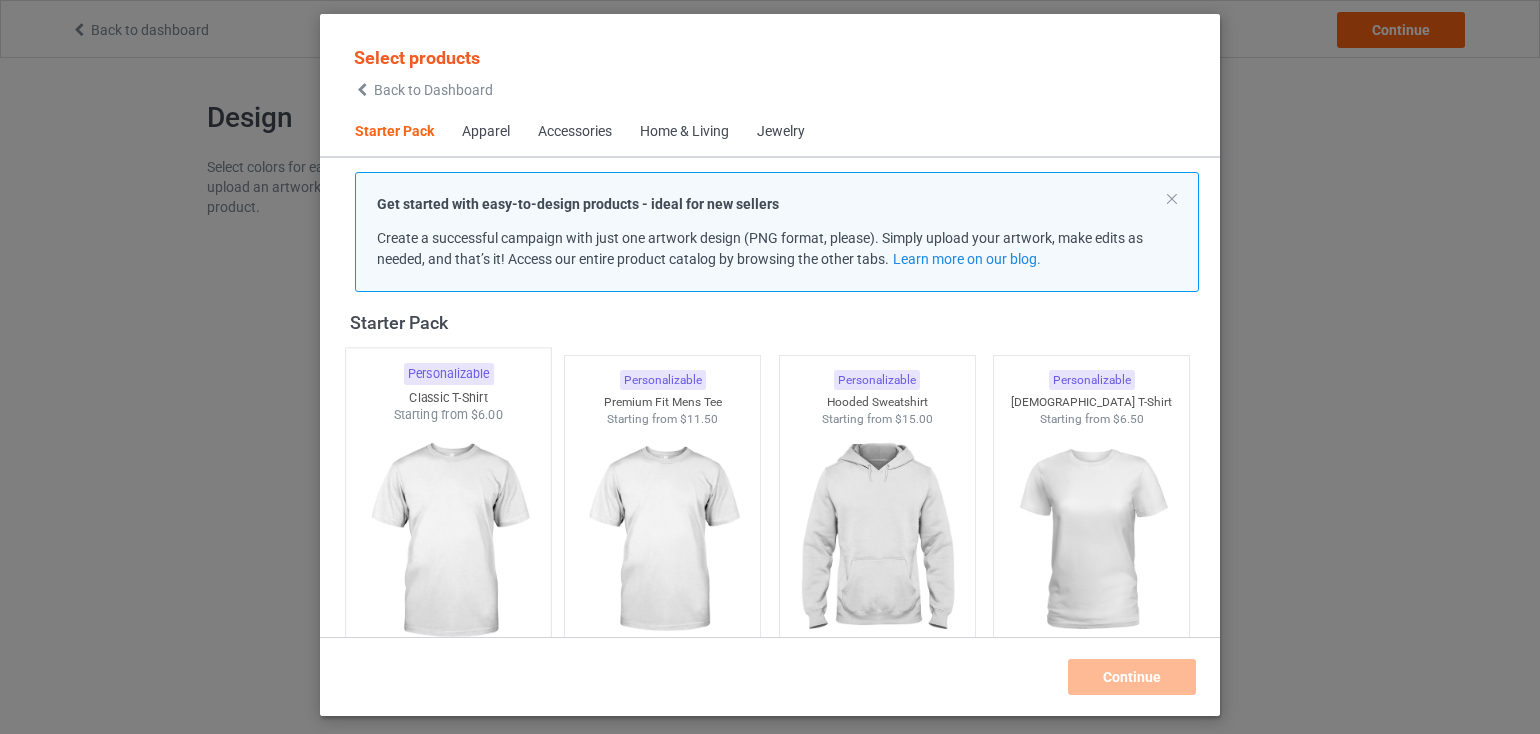click at bounding box center (448, 541) 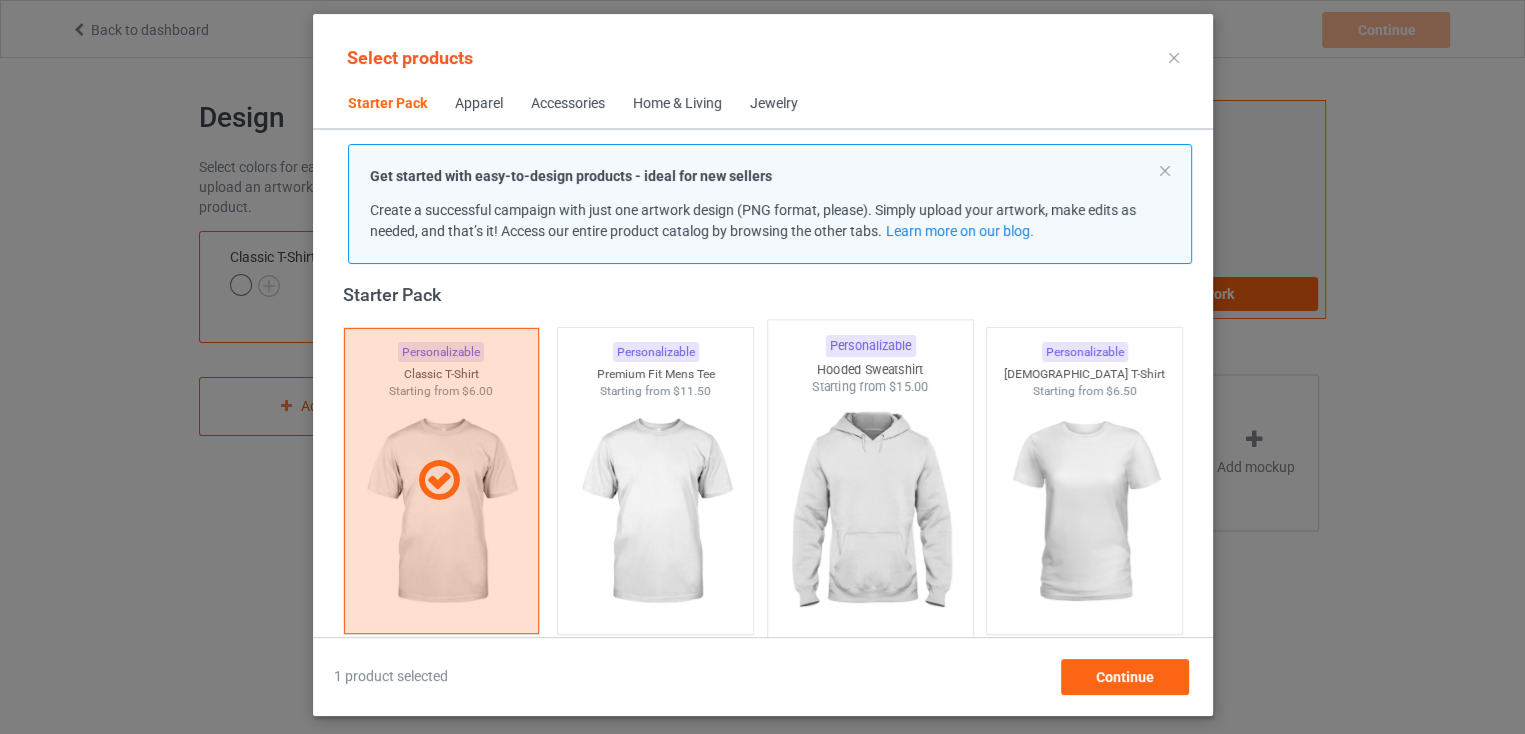 click at bounding box center (870, 513) 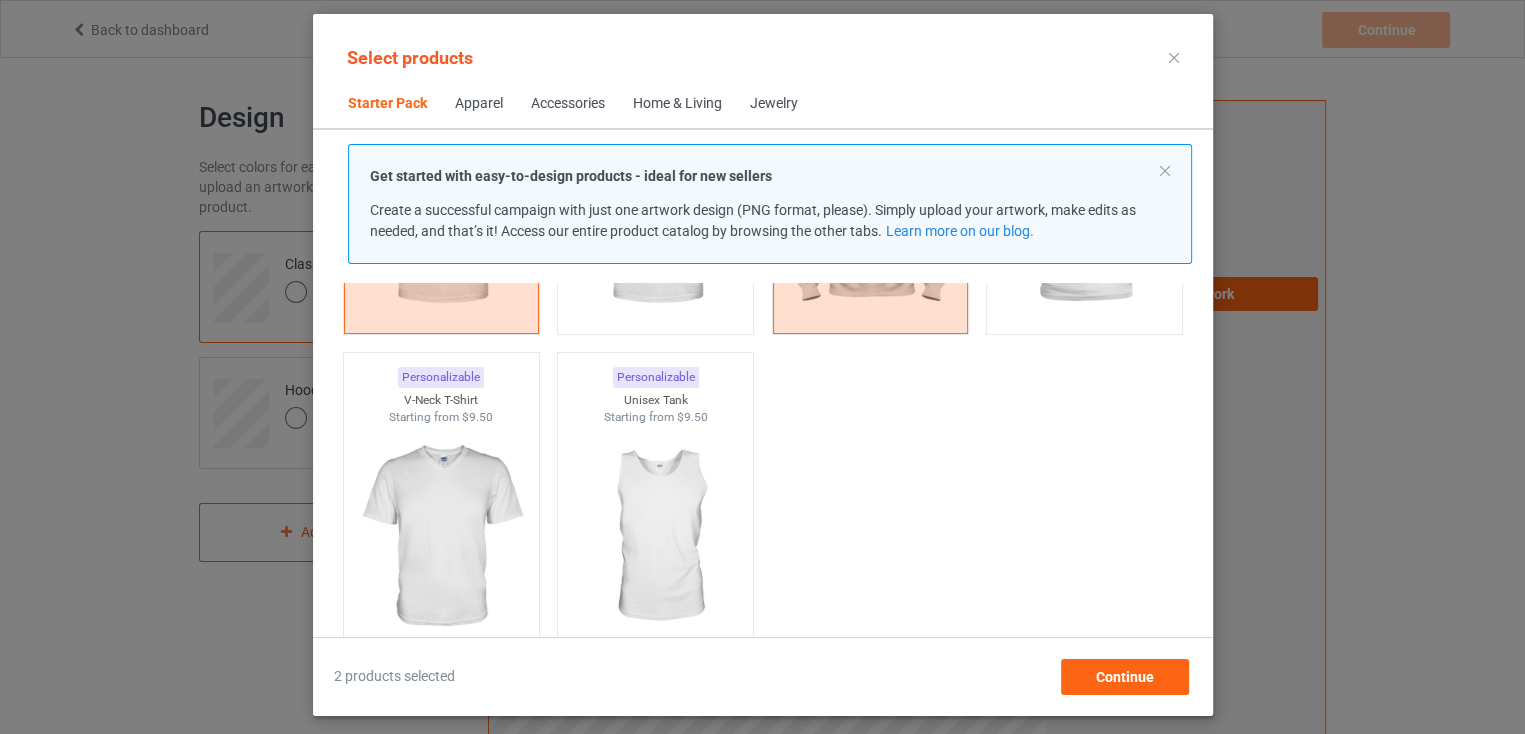 scroll, scrollTop: 0, scrollLeft: 0, axis: both 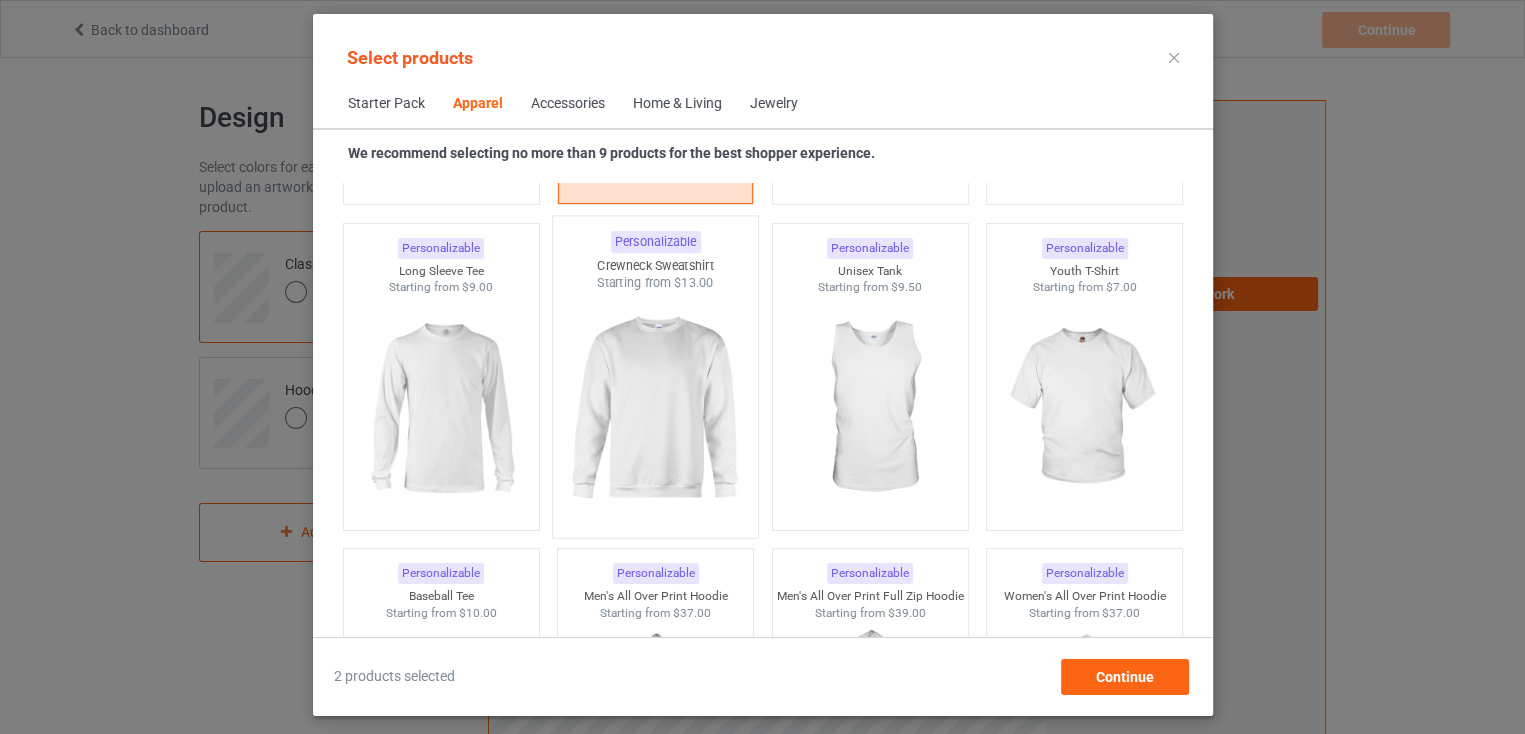 click at bounding box center [655, 409] 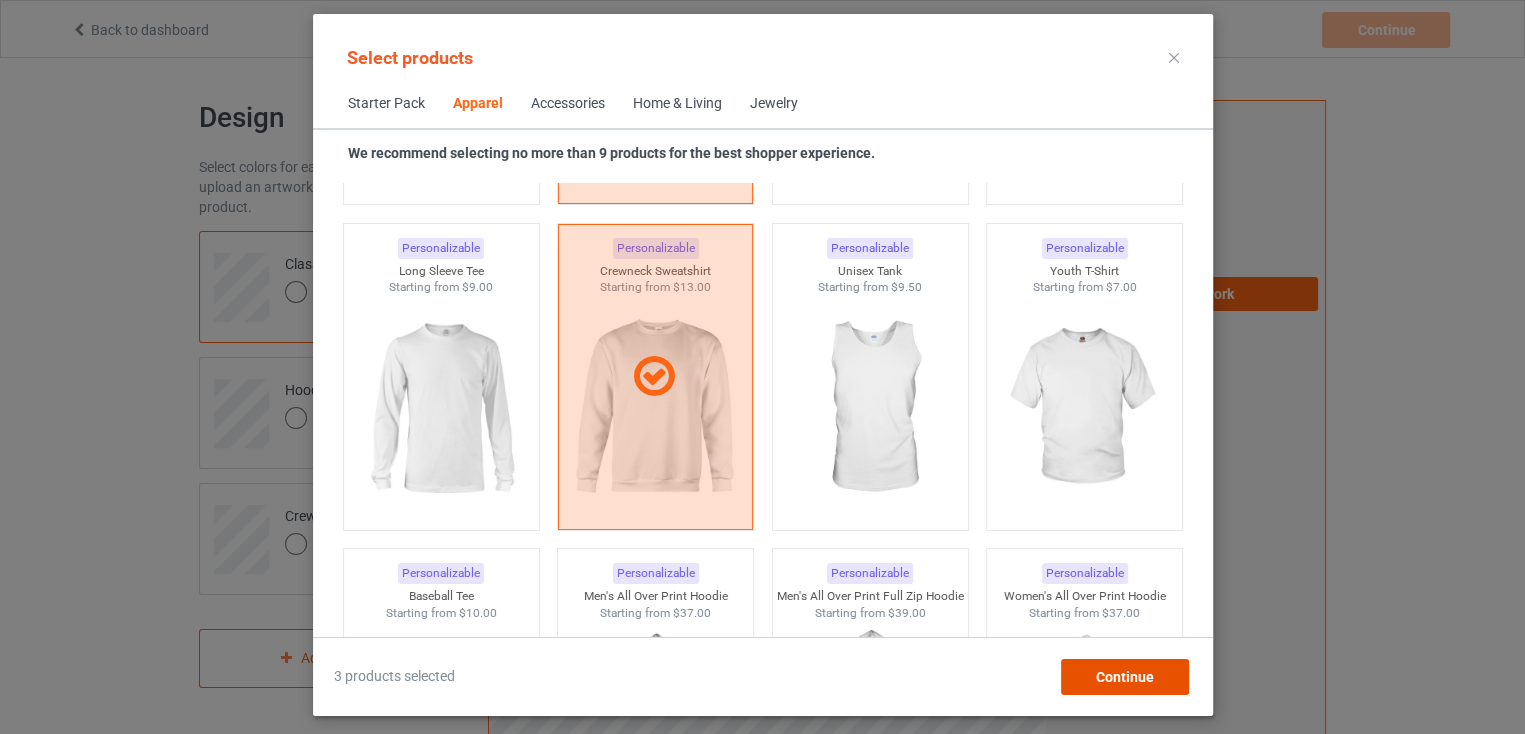 drag, startPoint x: 1129, startPoint y: 673, endPoint x: 1124, endPoint y: 660, distance: 13.928389 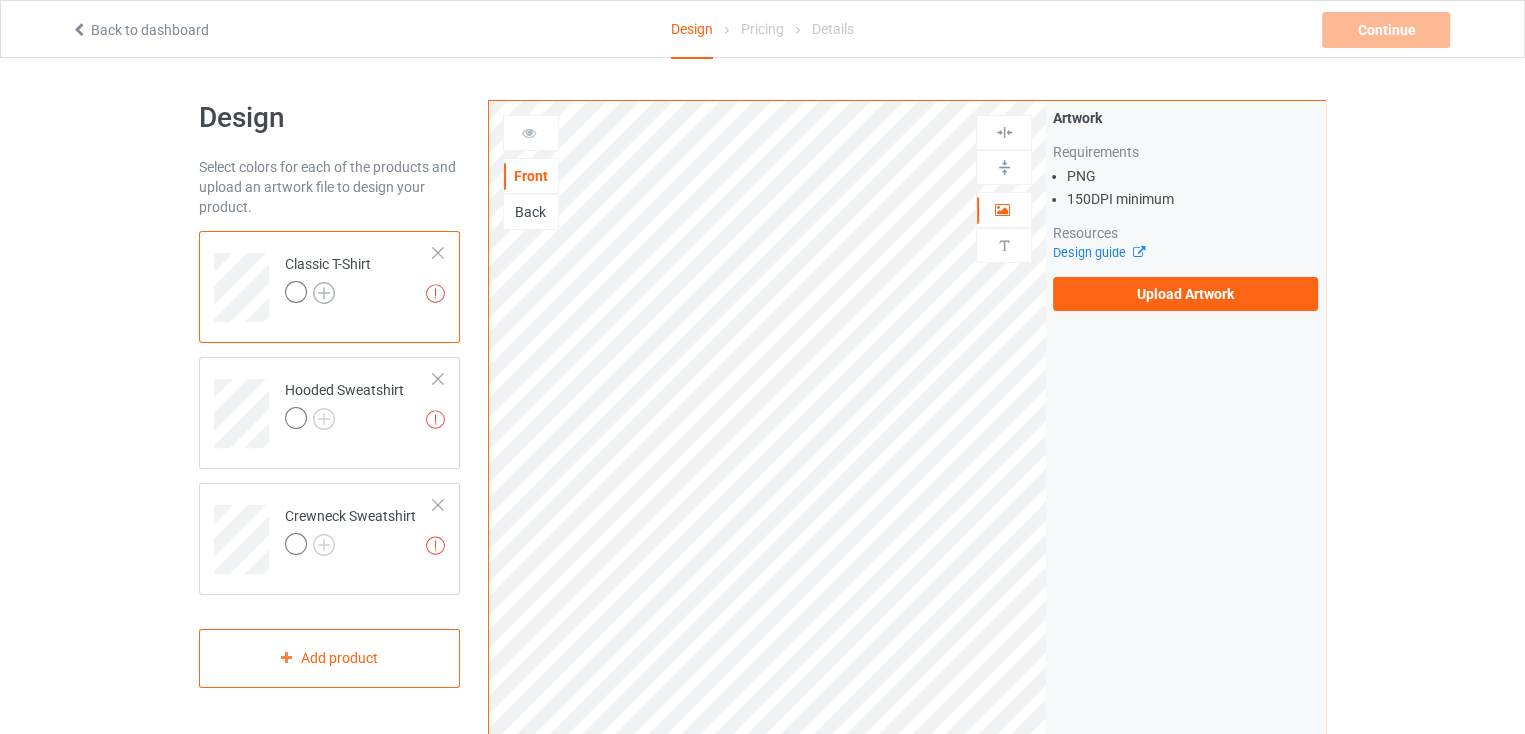 click at bounding box center (324, 293) 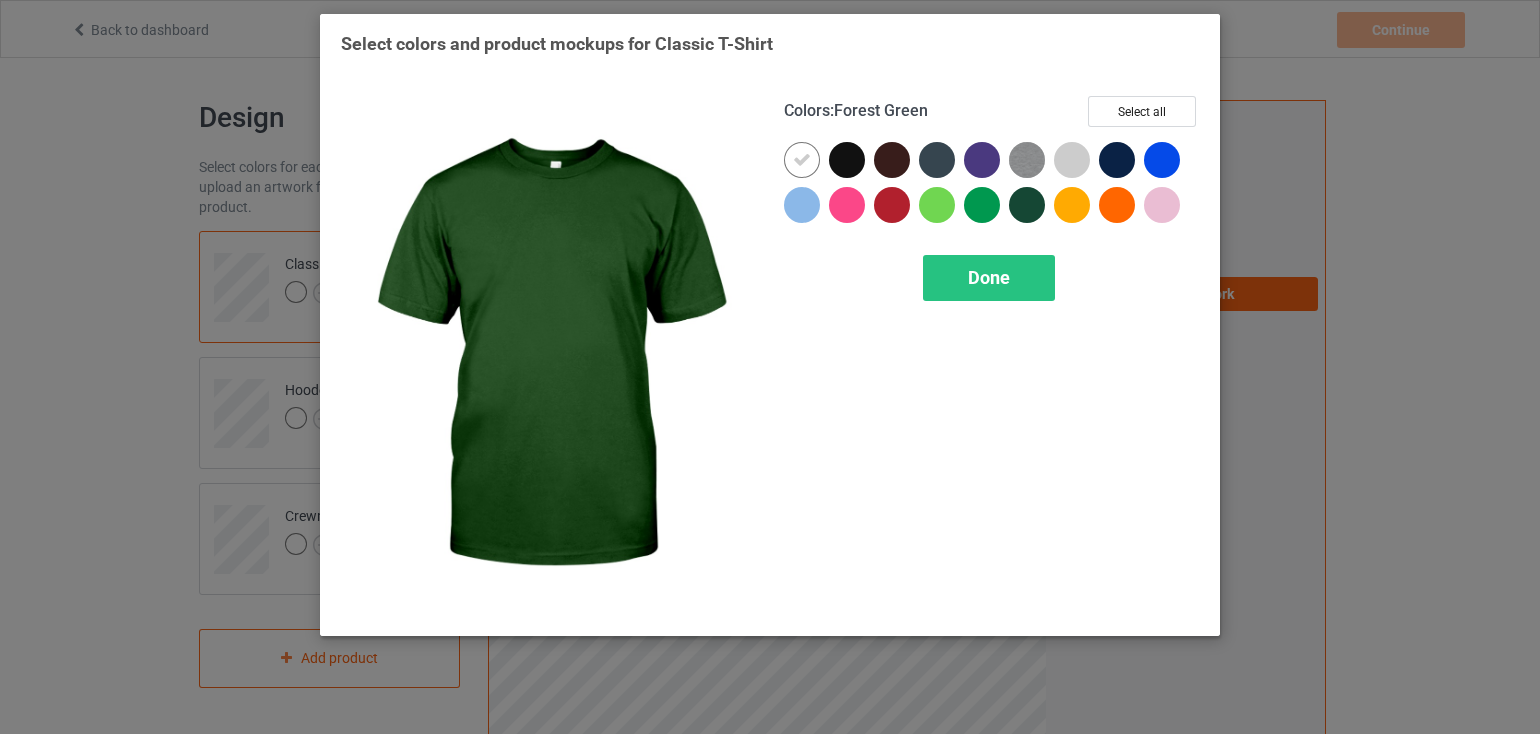 click at bounding box center (1027, 205) 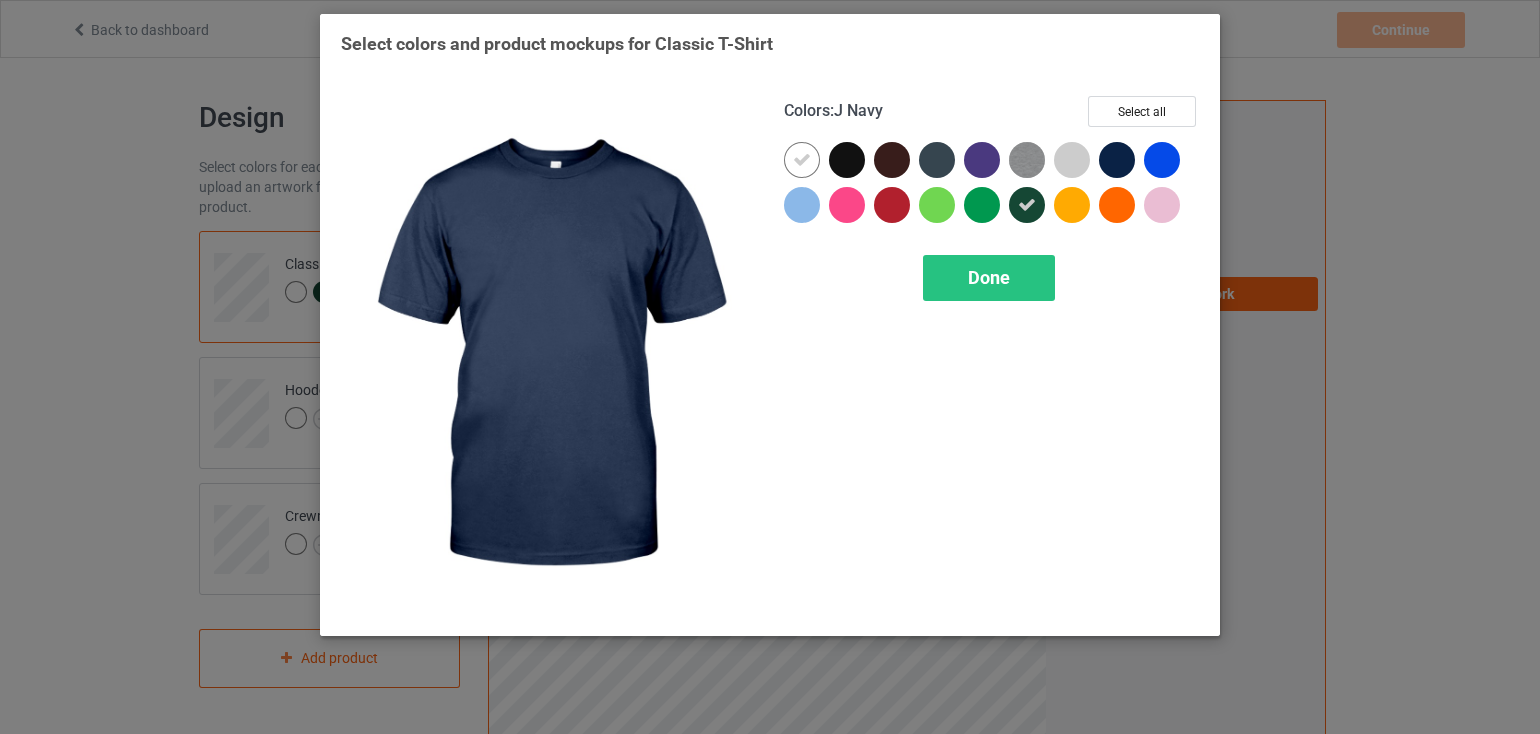 click at bounding box center [1117, 160] 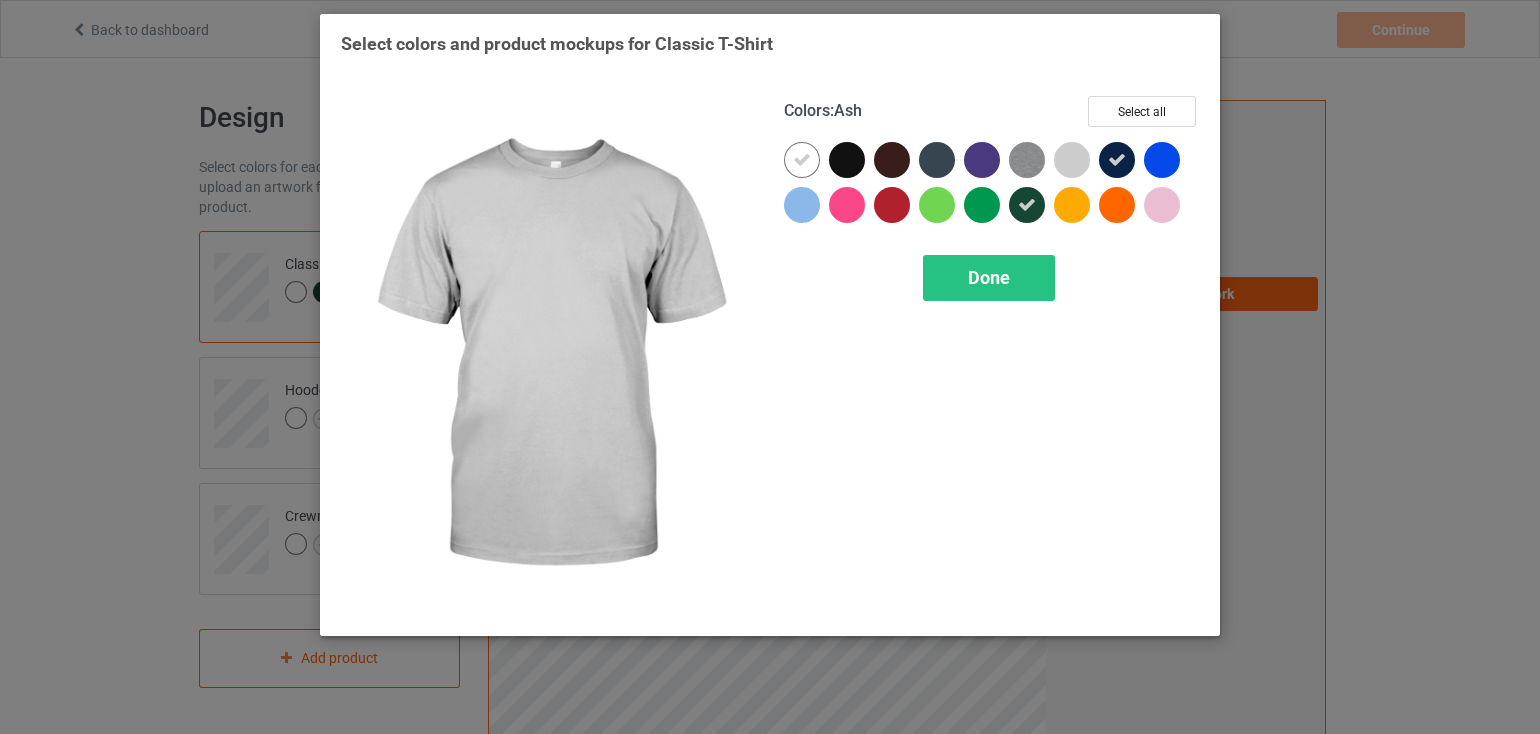 click at bounding box center (1072, 160) 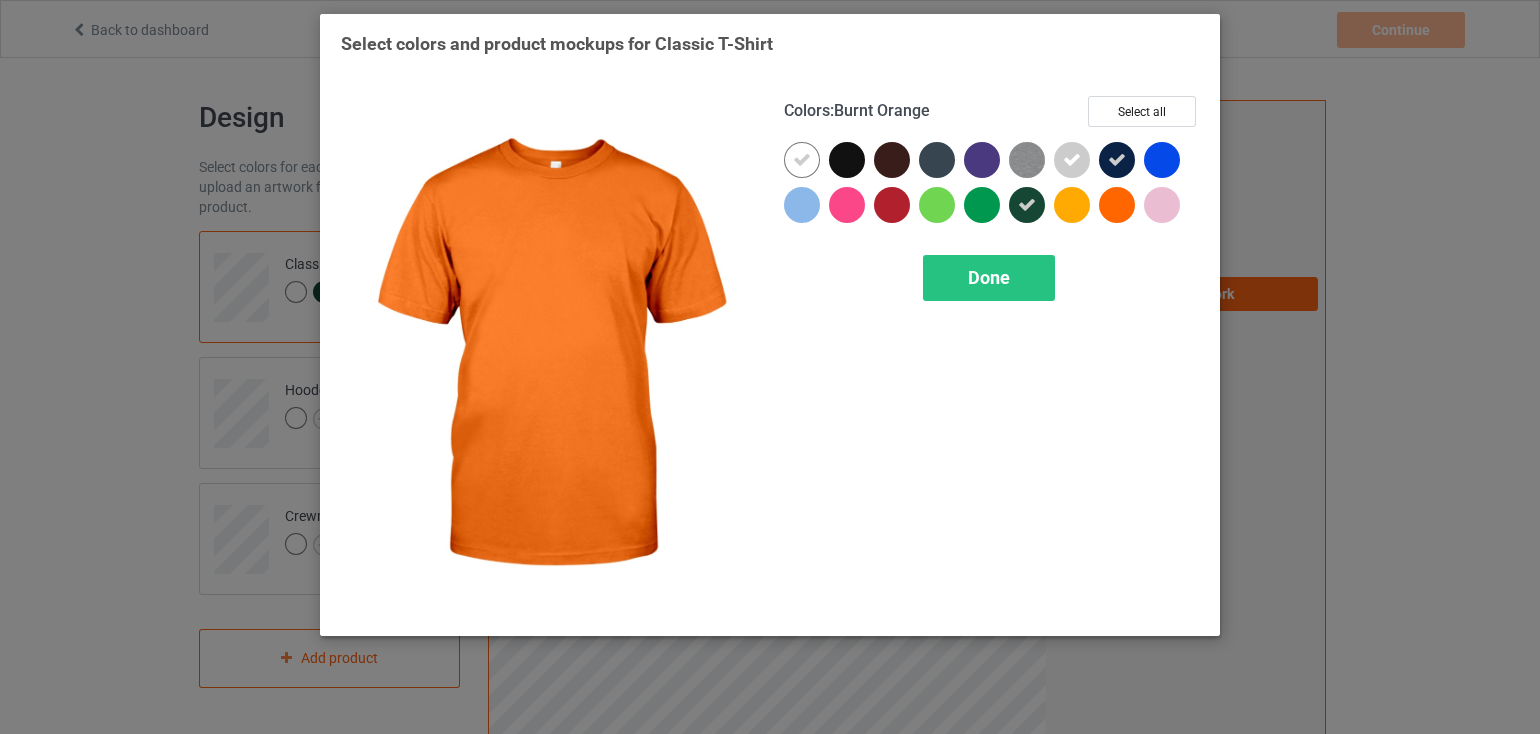 click at bounding box center (1117, 205) 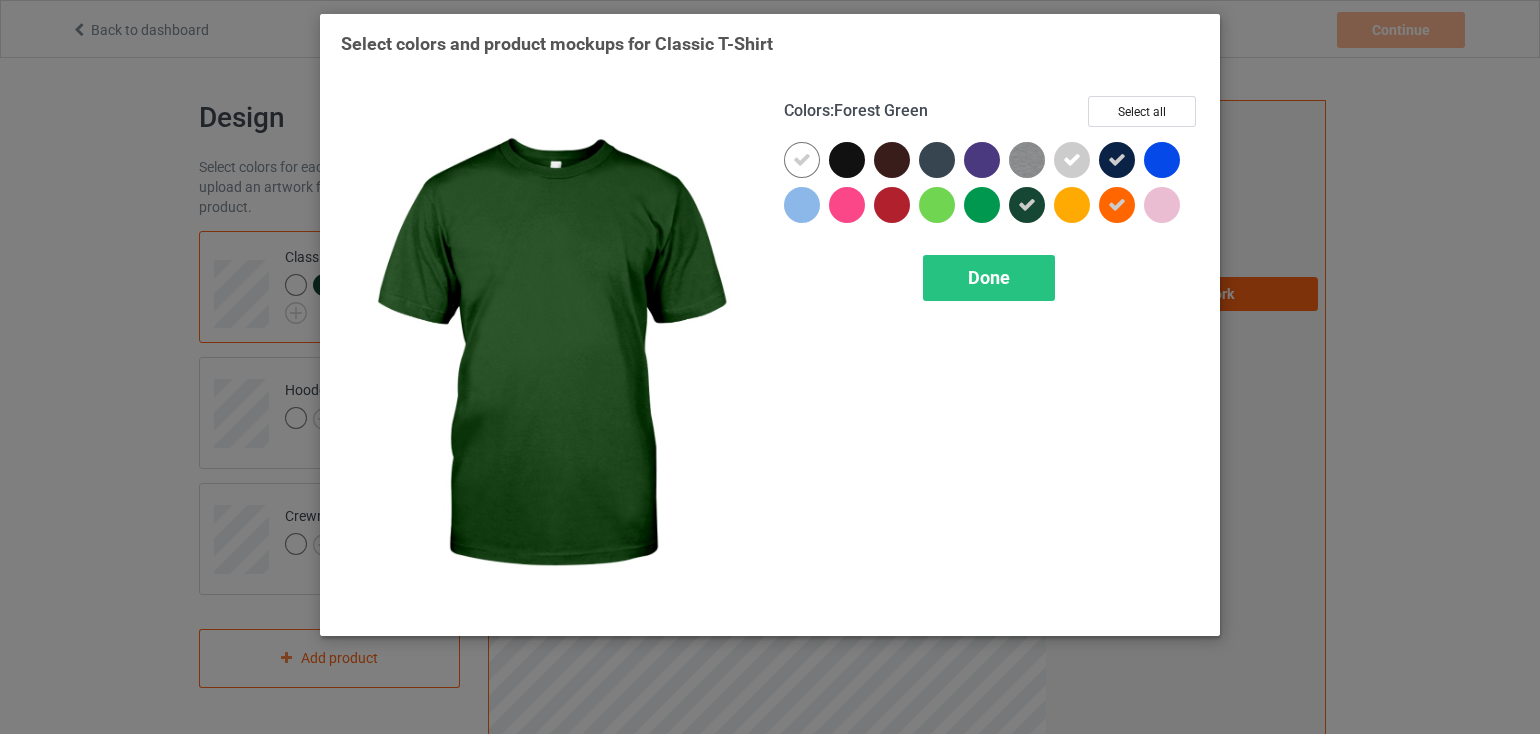 click at bounding box center (1027, 205) 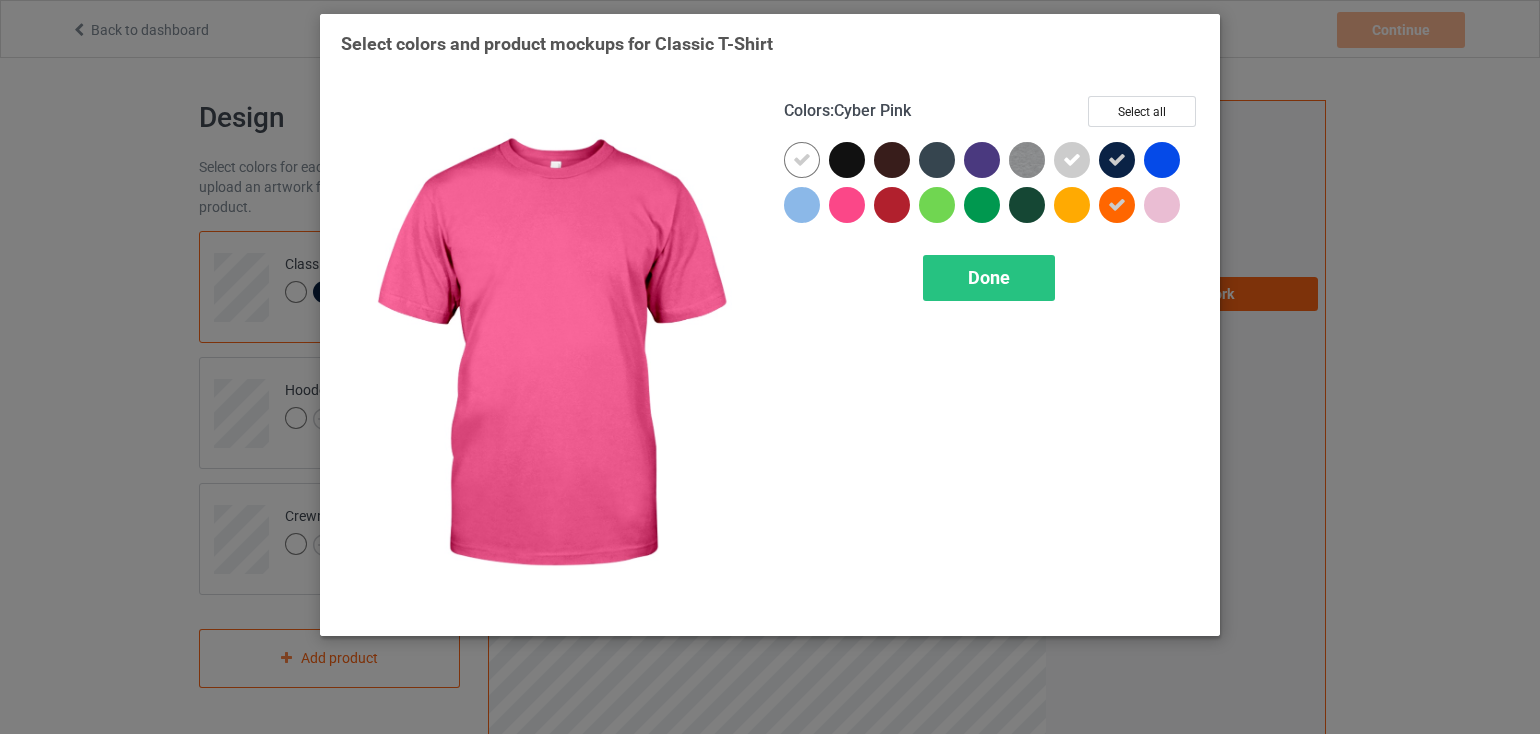 click at bounding box center [847, 205] 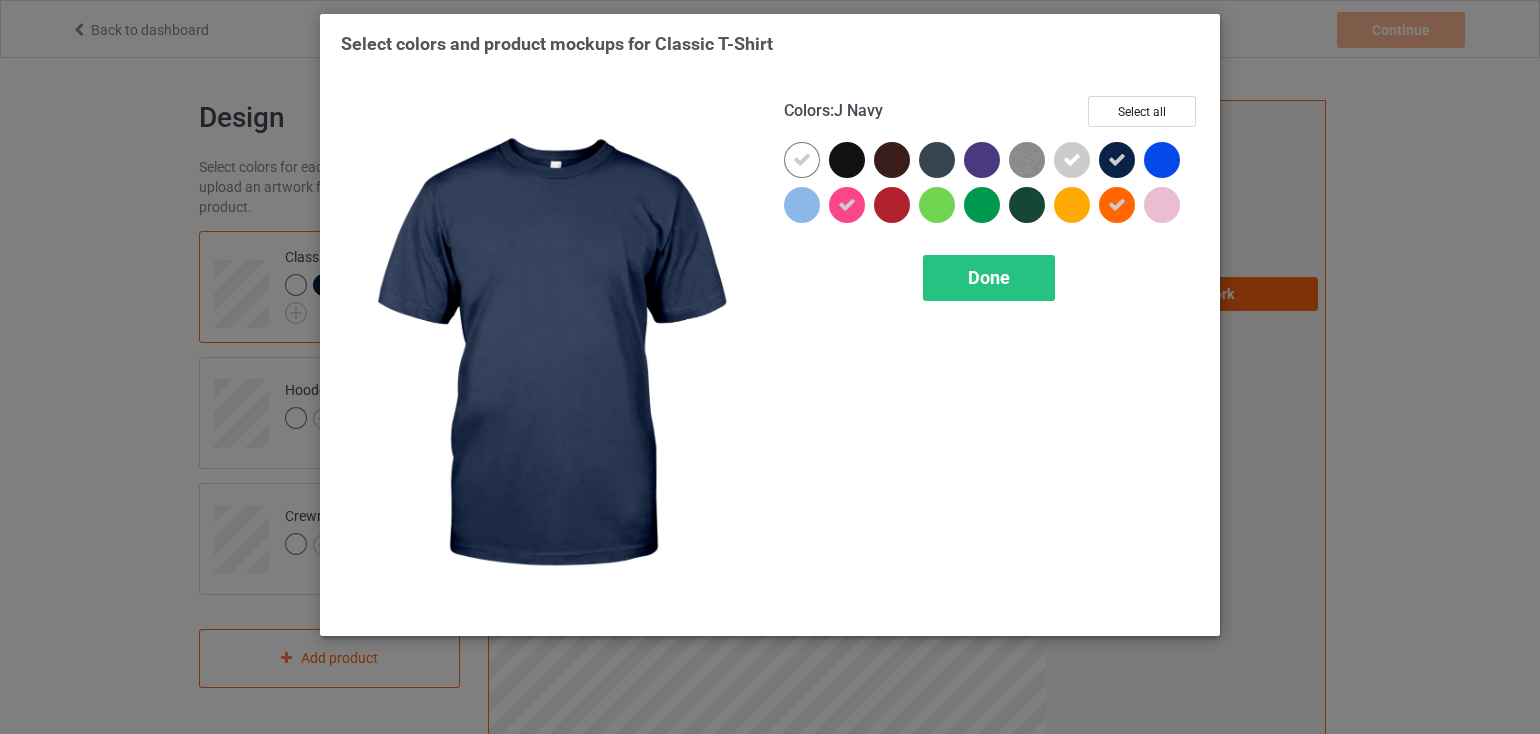 click at bounding box center (1117, 160) 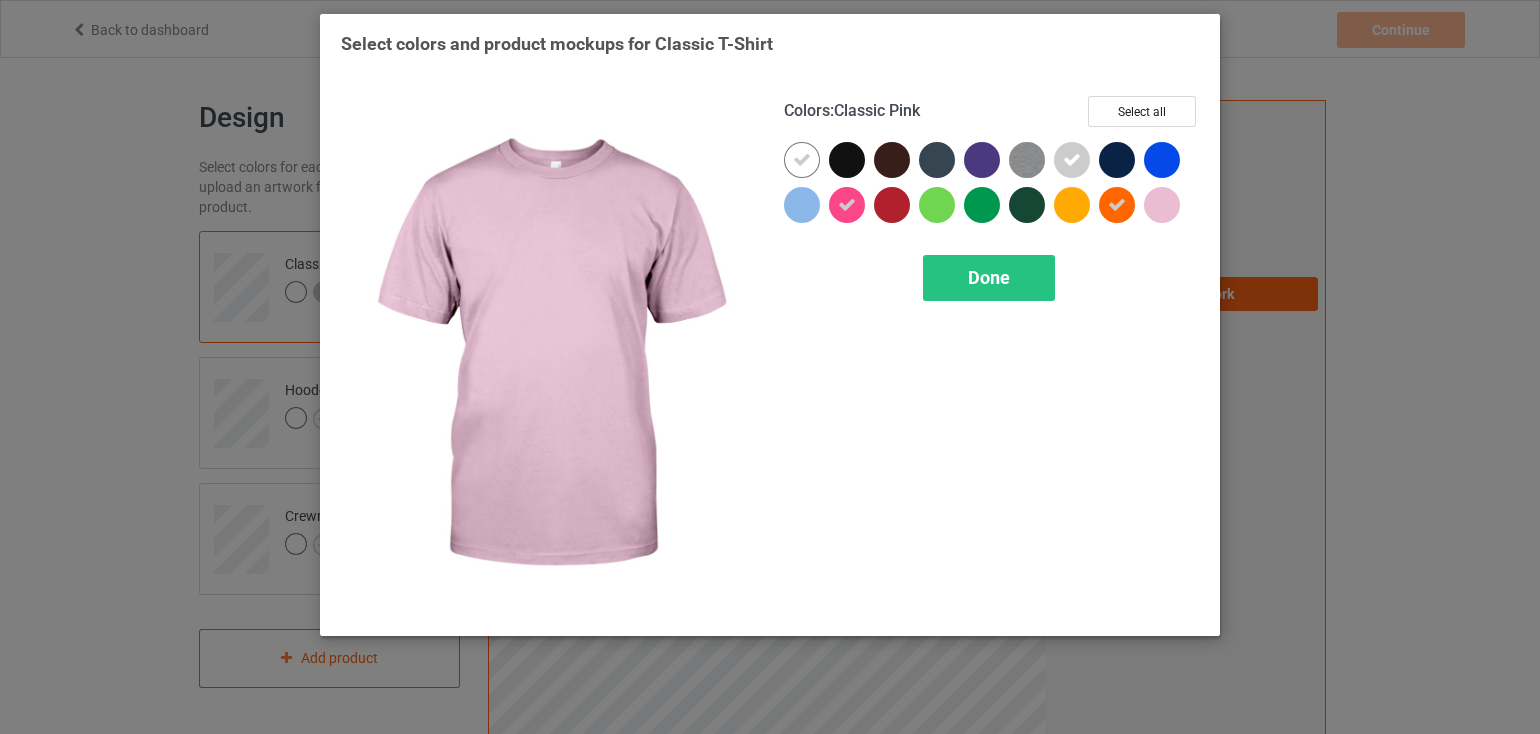 click at bounding box center (1162, 205) 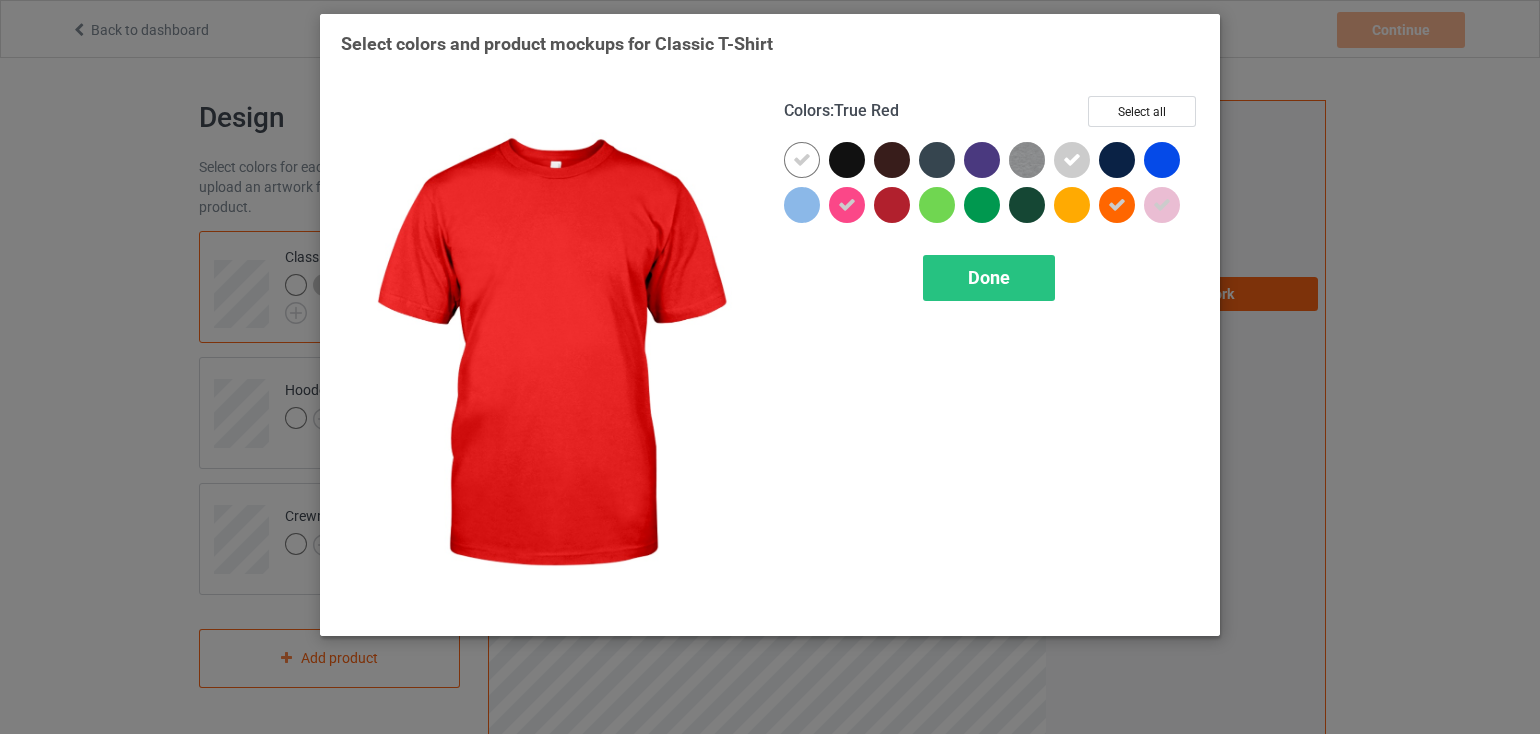 click at bounding box center [892, 205] 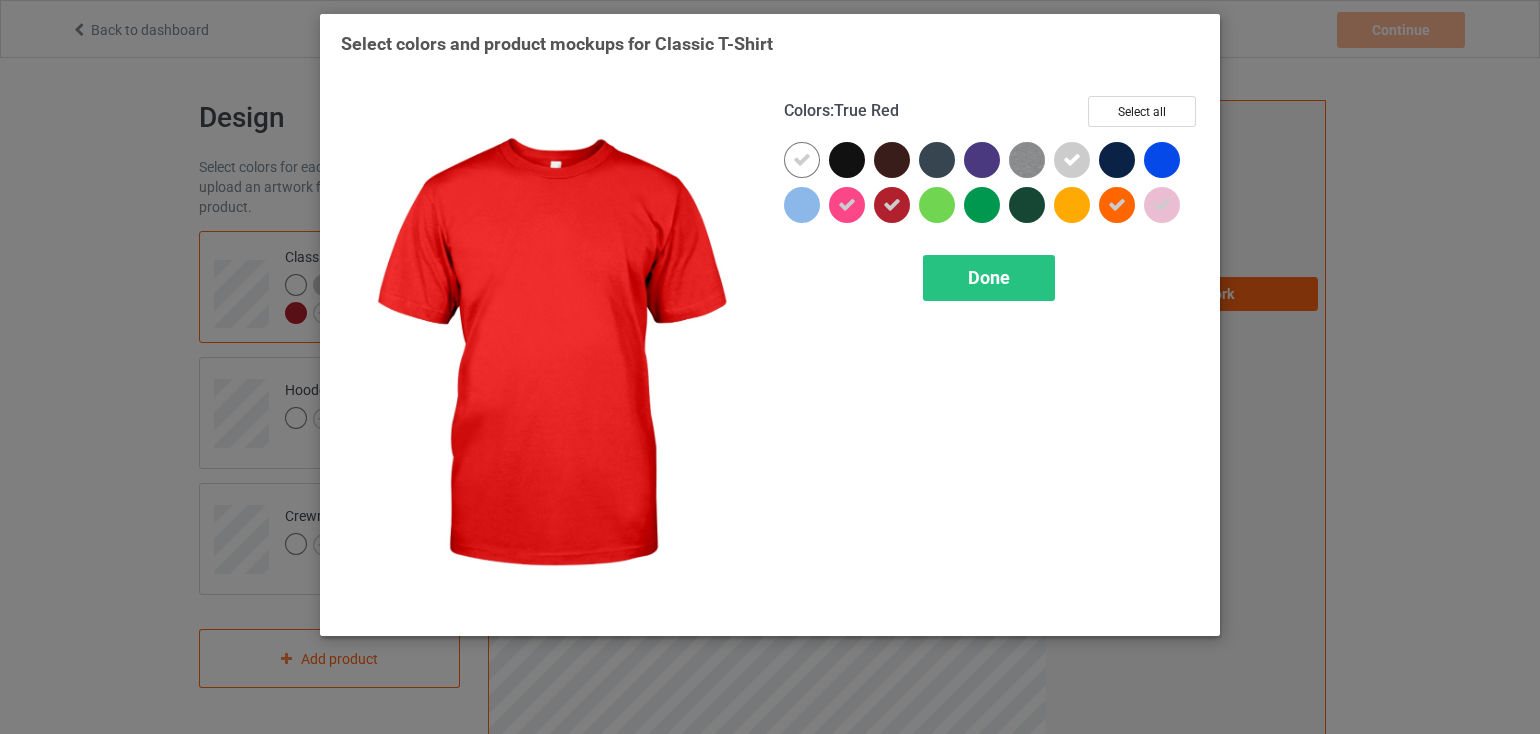 click at bounding box center (892, 205) 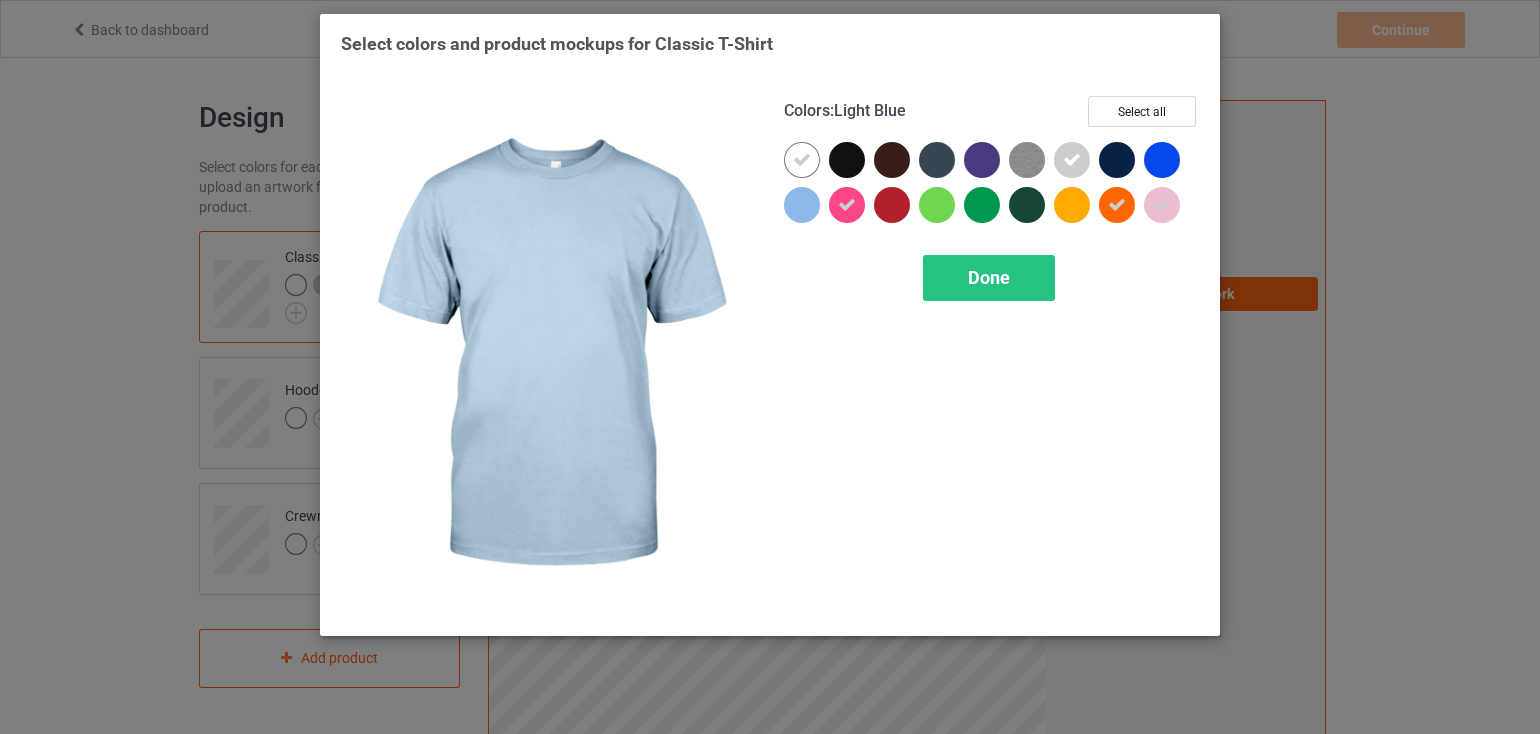 click at bounding box center (802, 205) 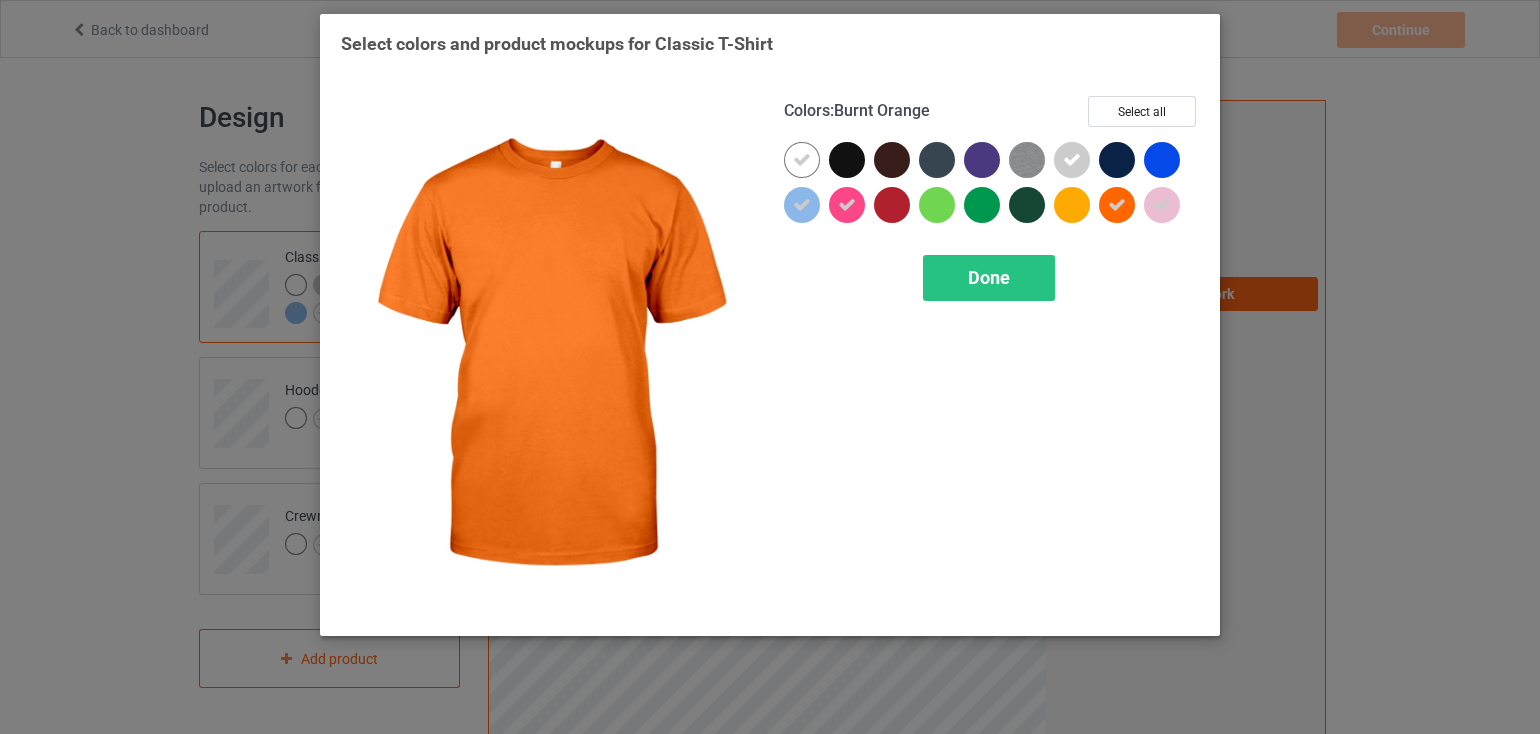click at bounding box center [1117, 205] 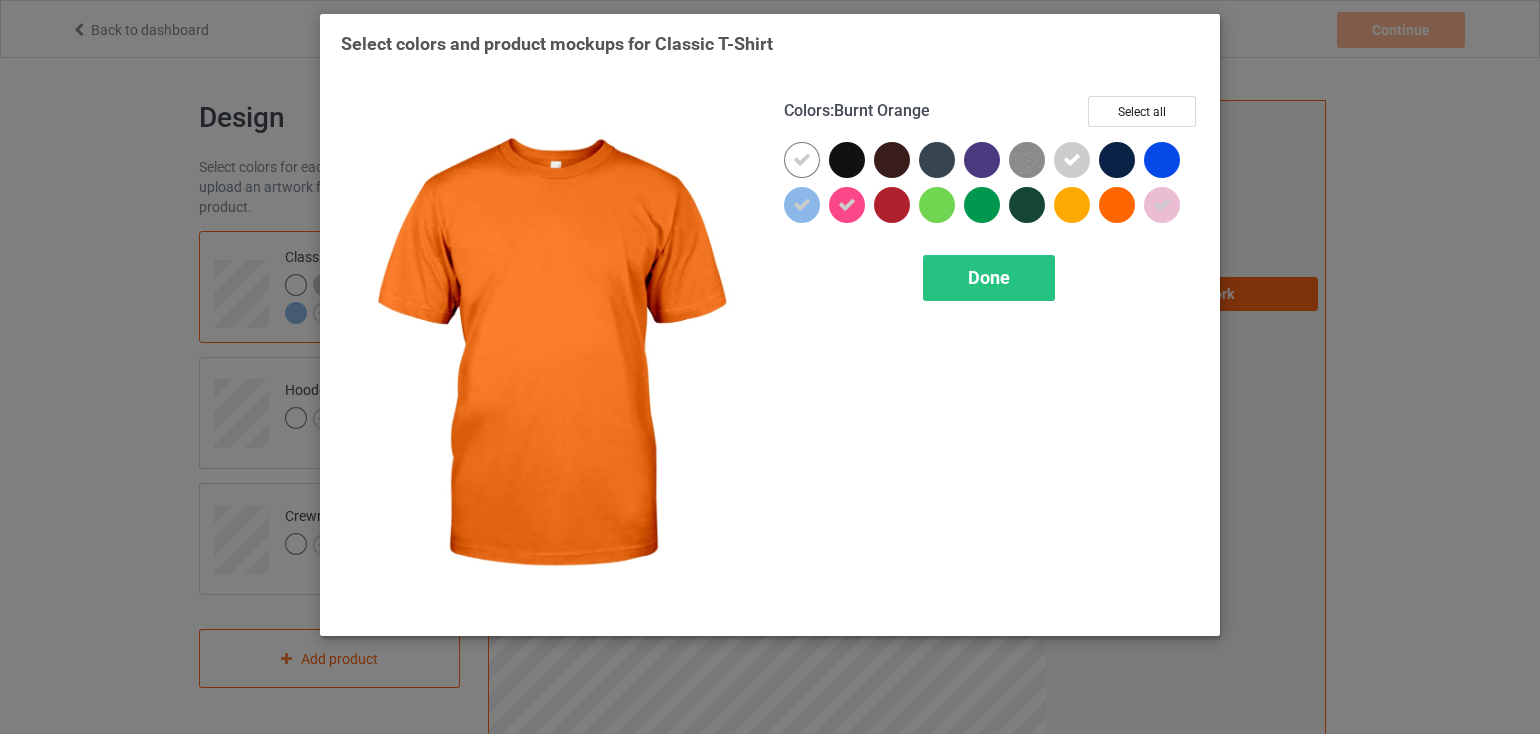 click at bounding box center (1117, 205) 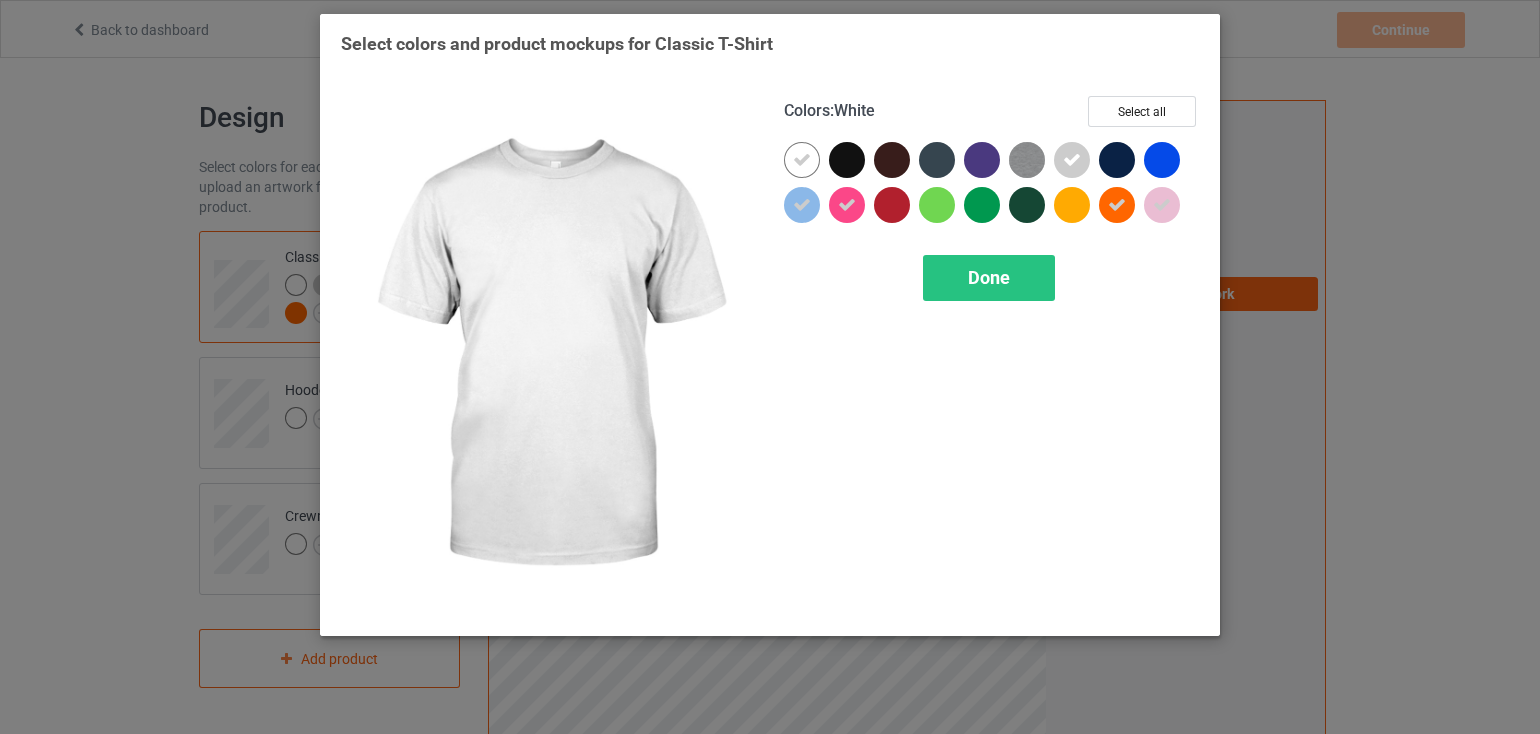 click at bounding box center (802, 160) 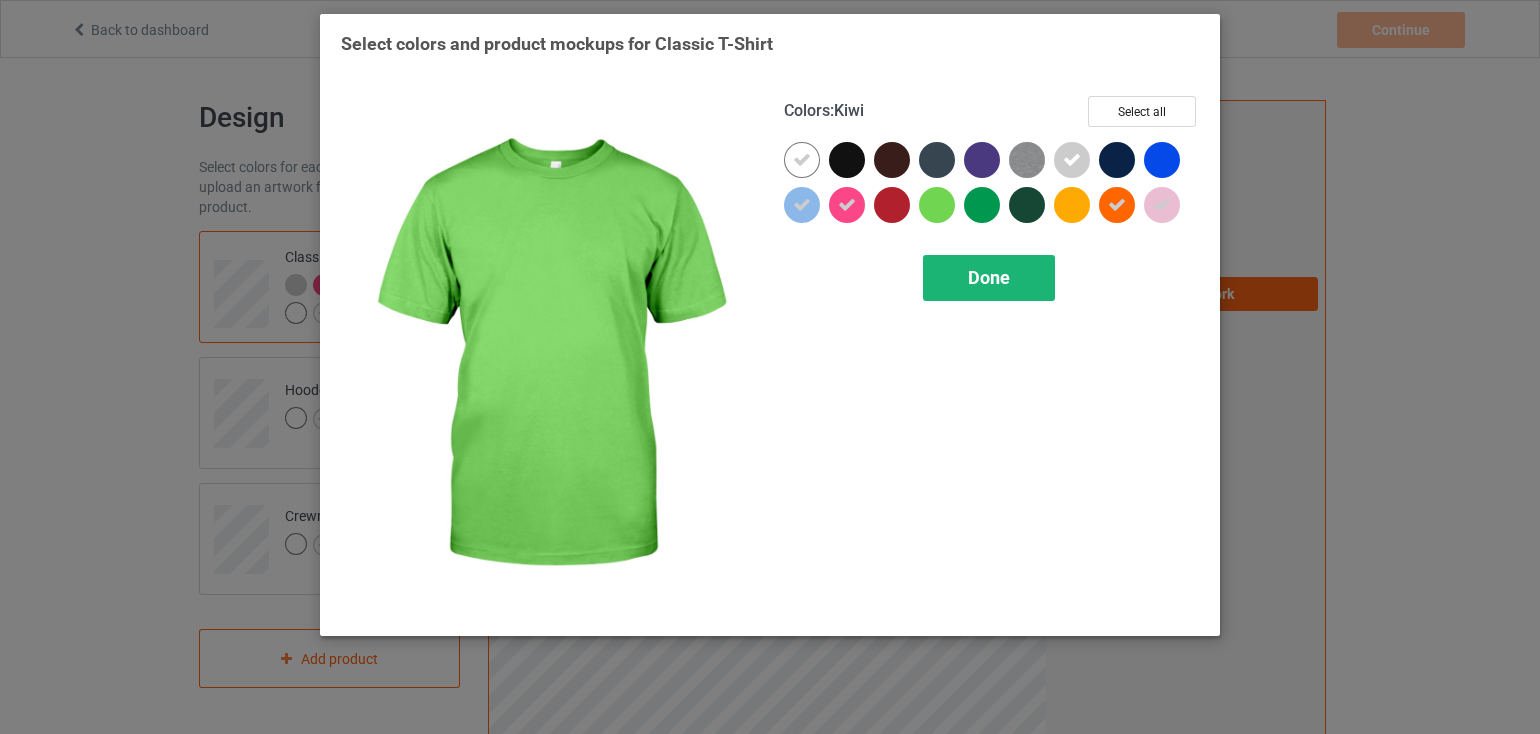 click on "Done" at bounding box center [989, 277] 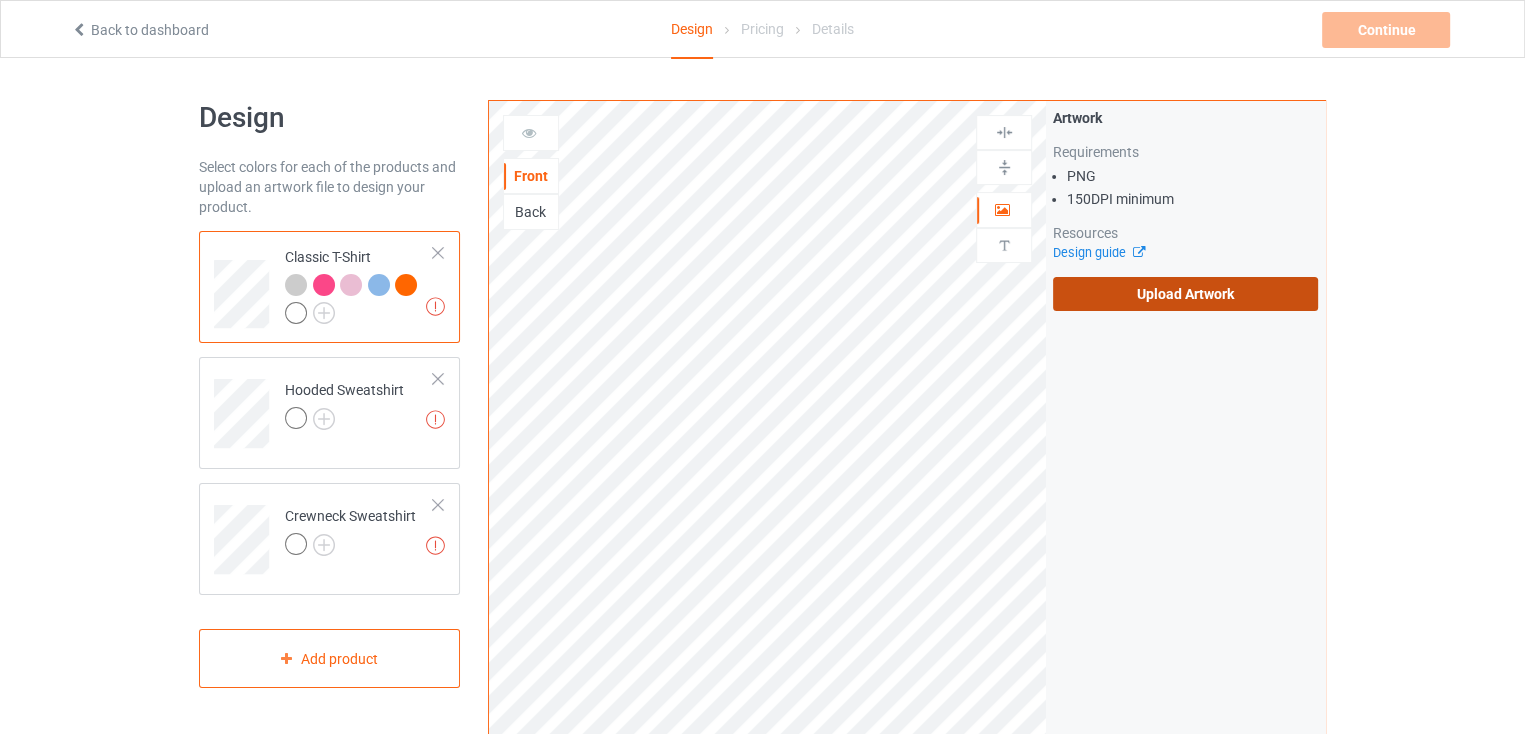 click on "Upload Artwork" at bounding box center [1185, 294] 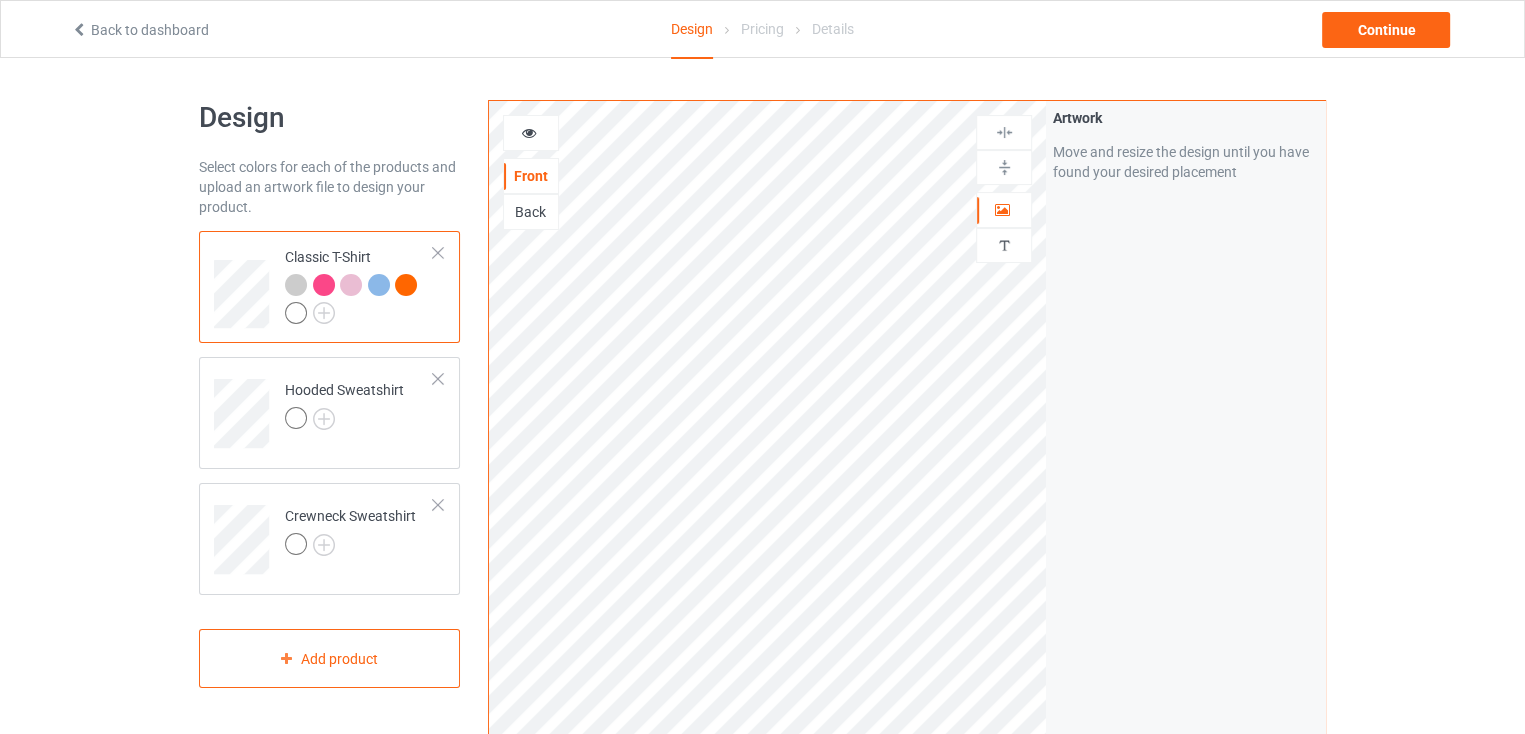 click at bounding box center (324, 285) 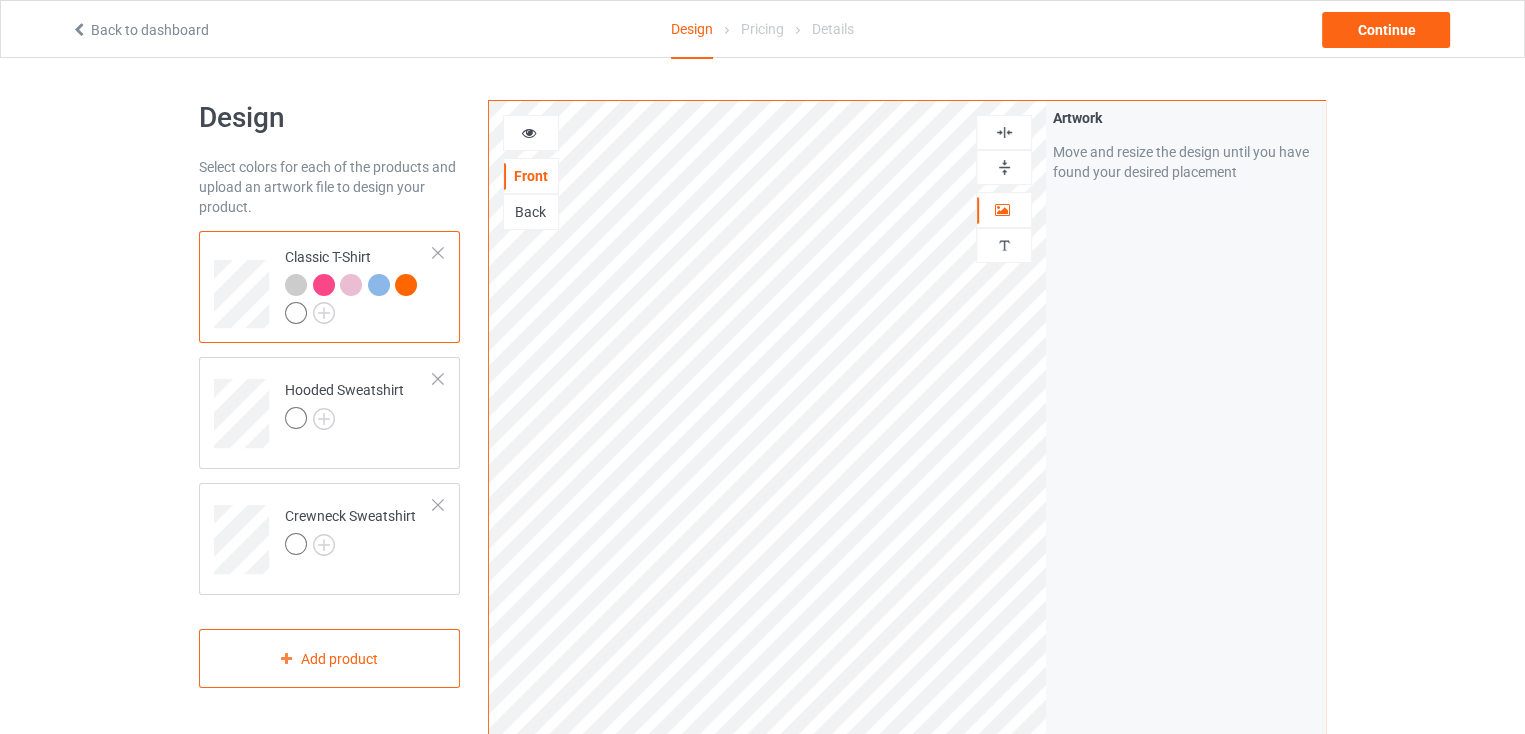 click at bounding box center (1004, 167) 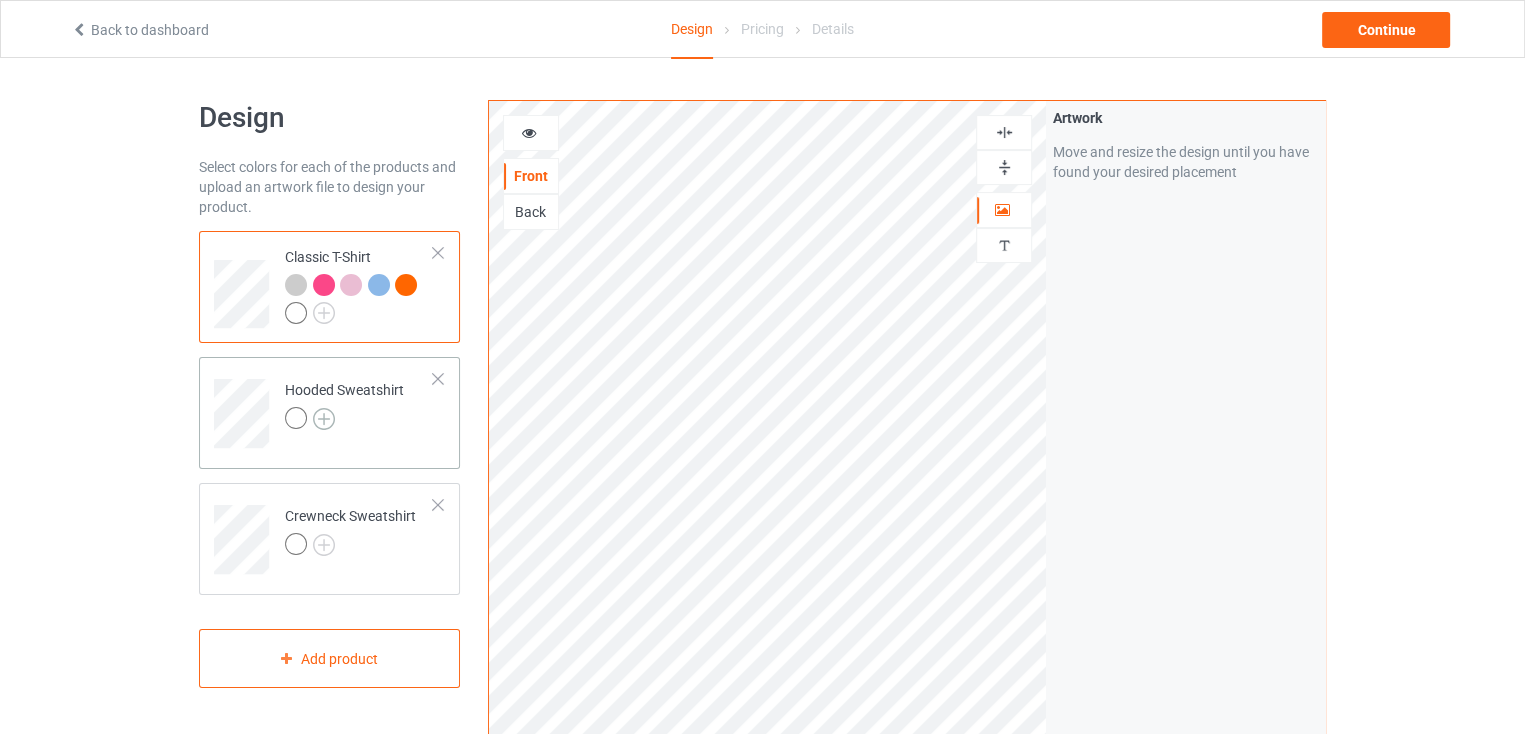 click at bounding box center [324, 419] 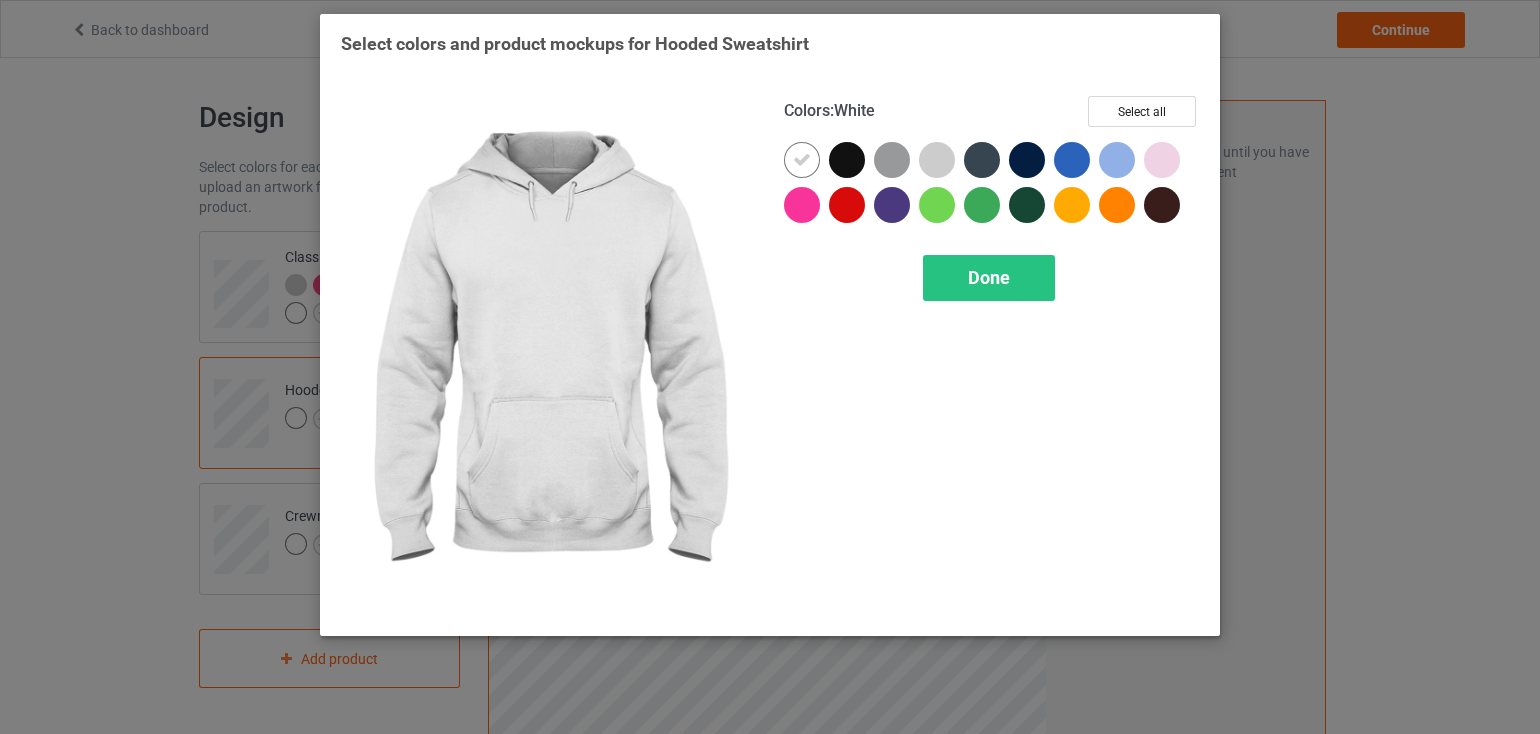 click at bounding box center (806, 164) 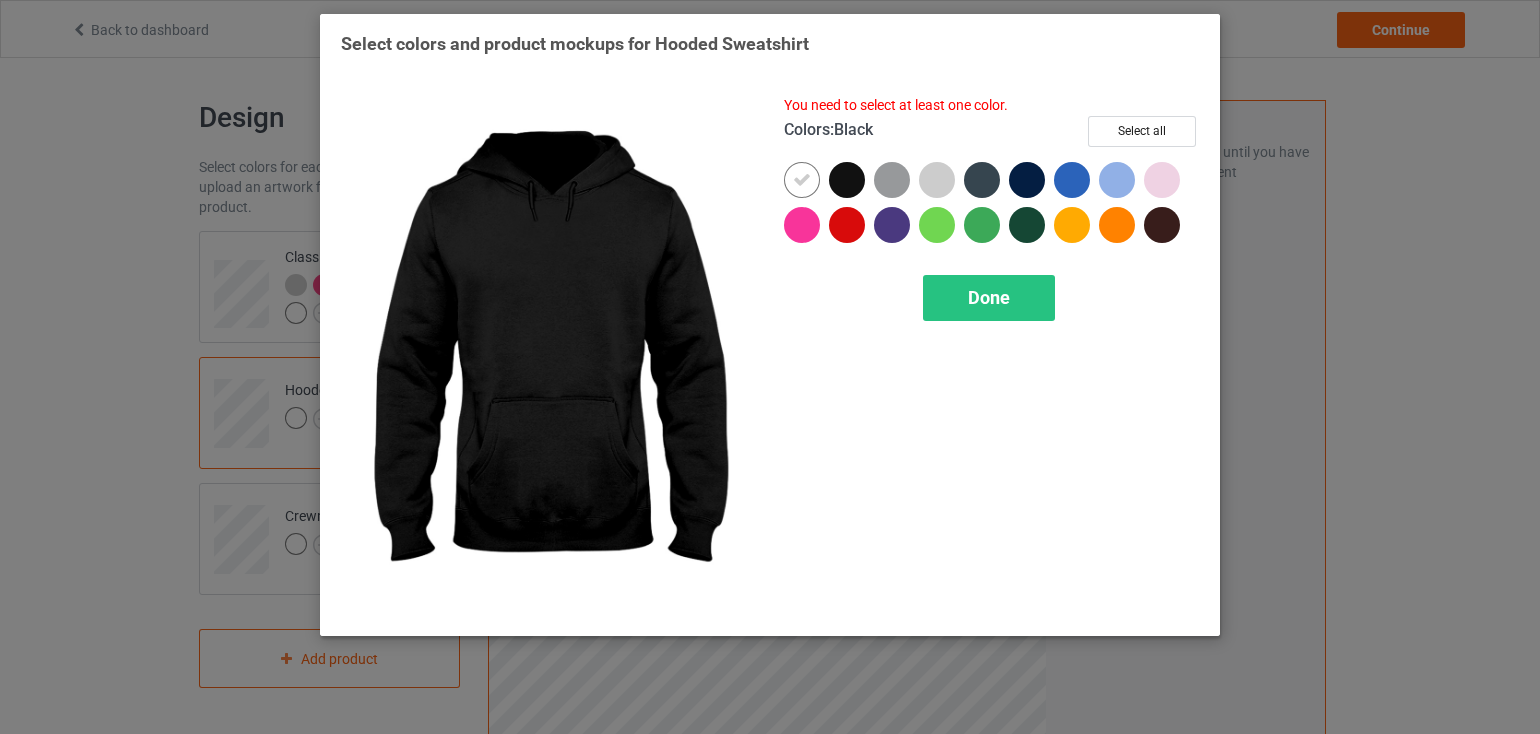 click at bounding box center [847, 180] 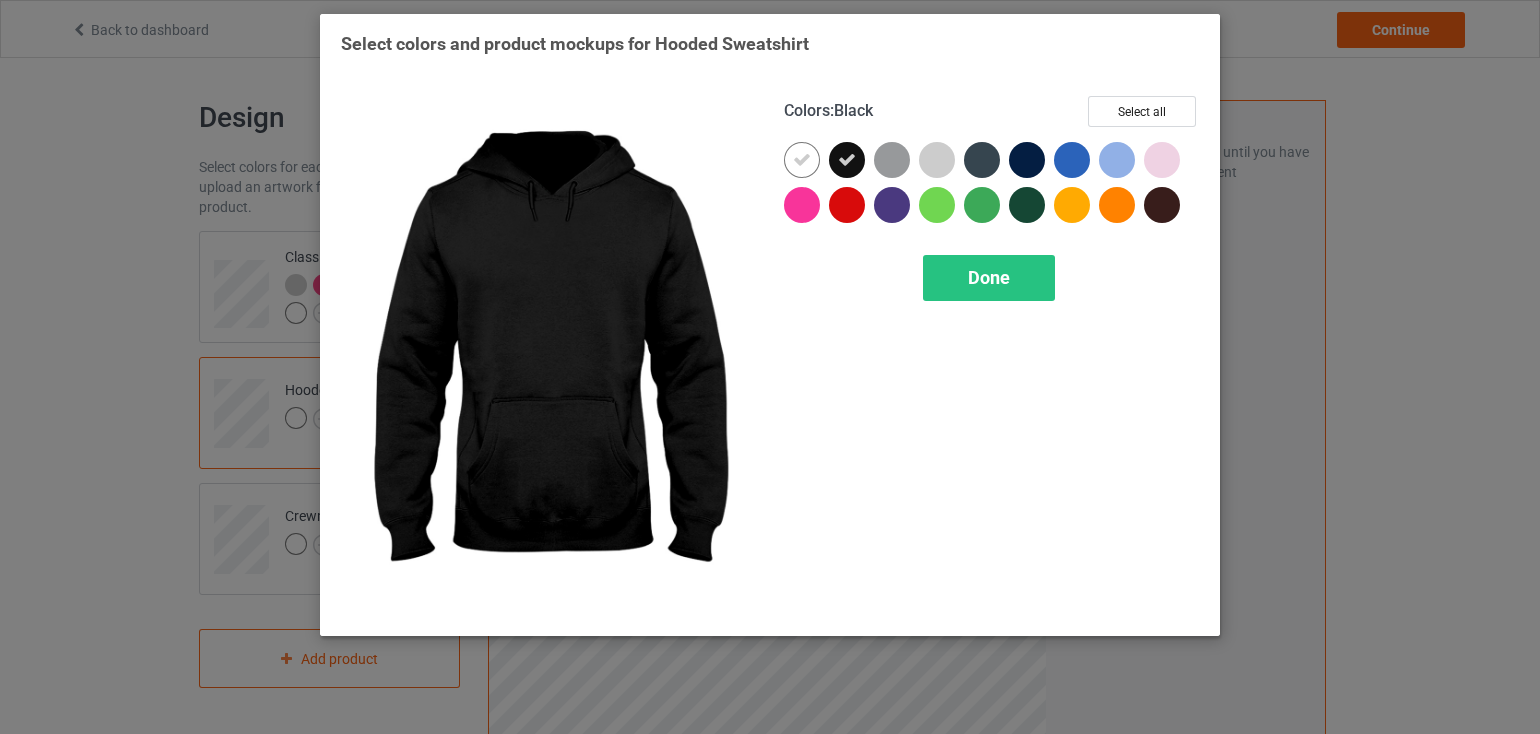 click at bounding box center [851, 164] 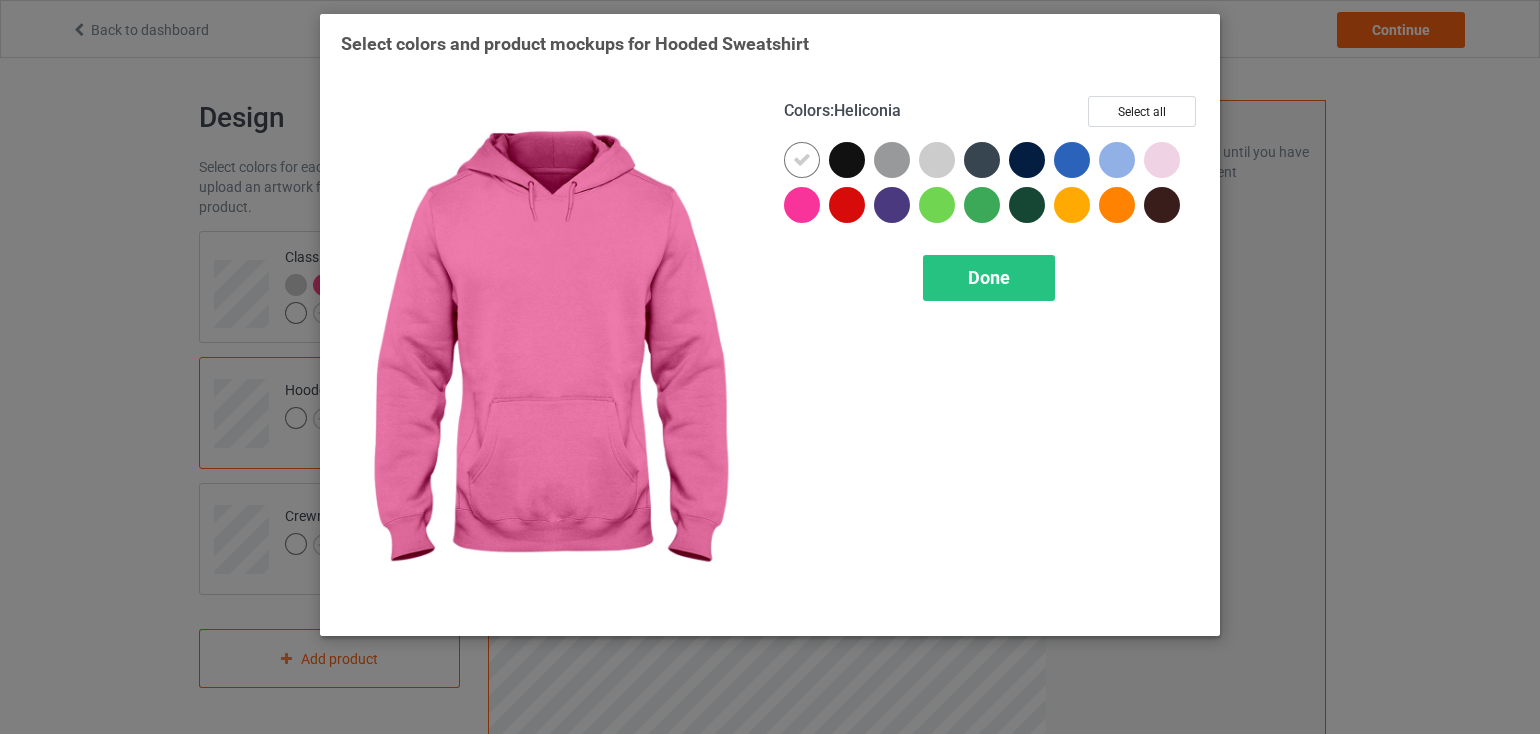 click at bounding box center (802, 205) 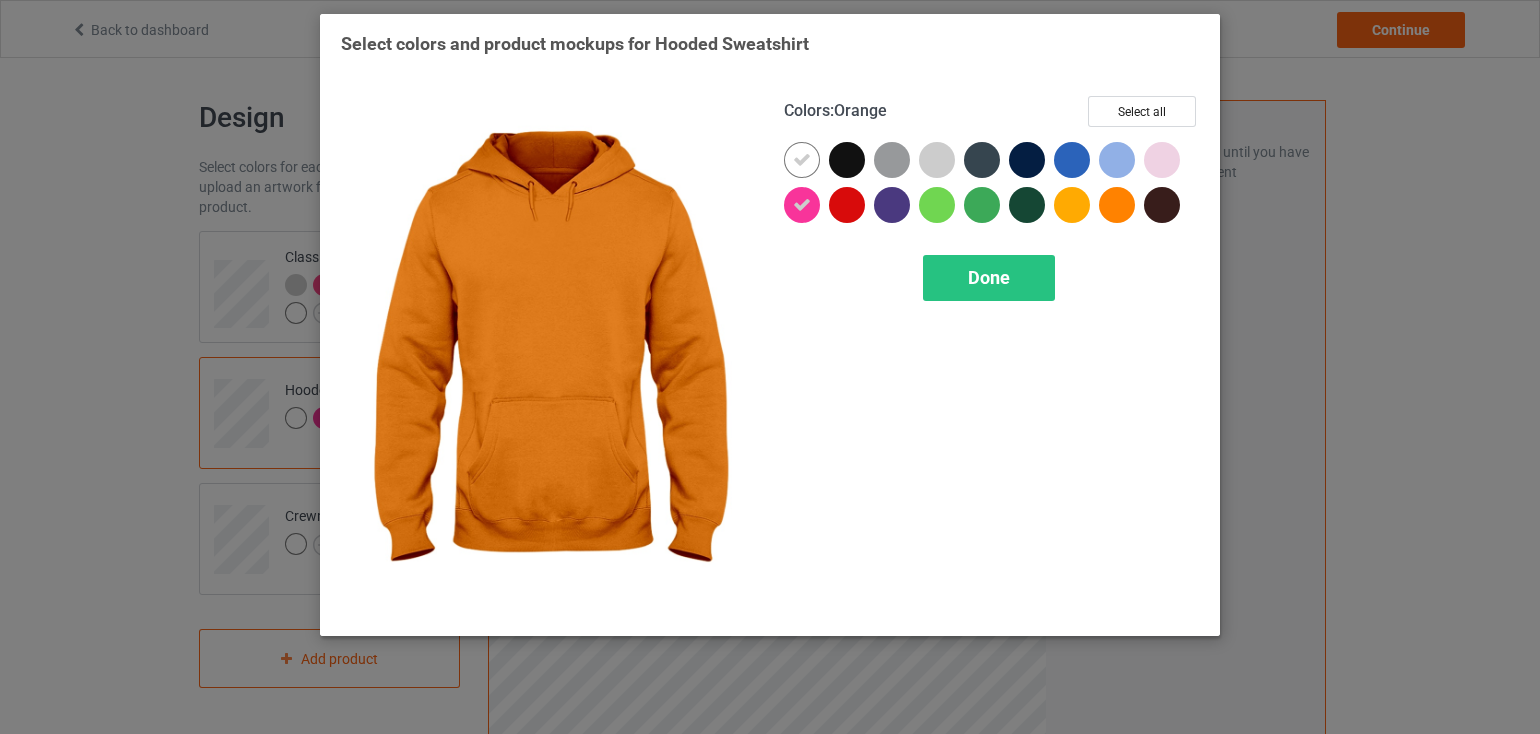 click at bounding box center [1117, 205] 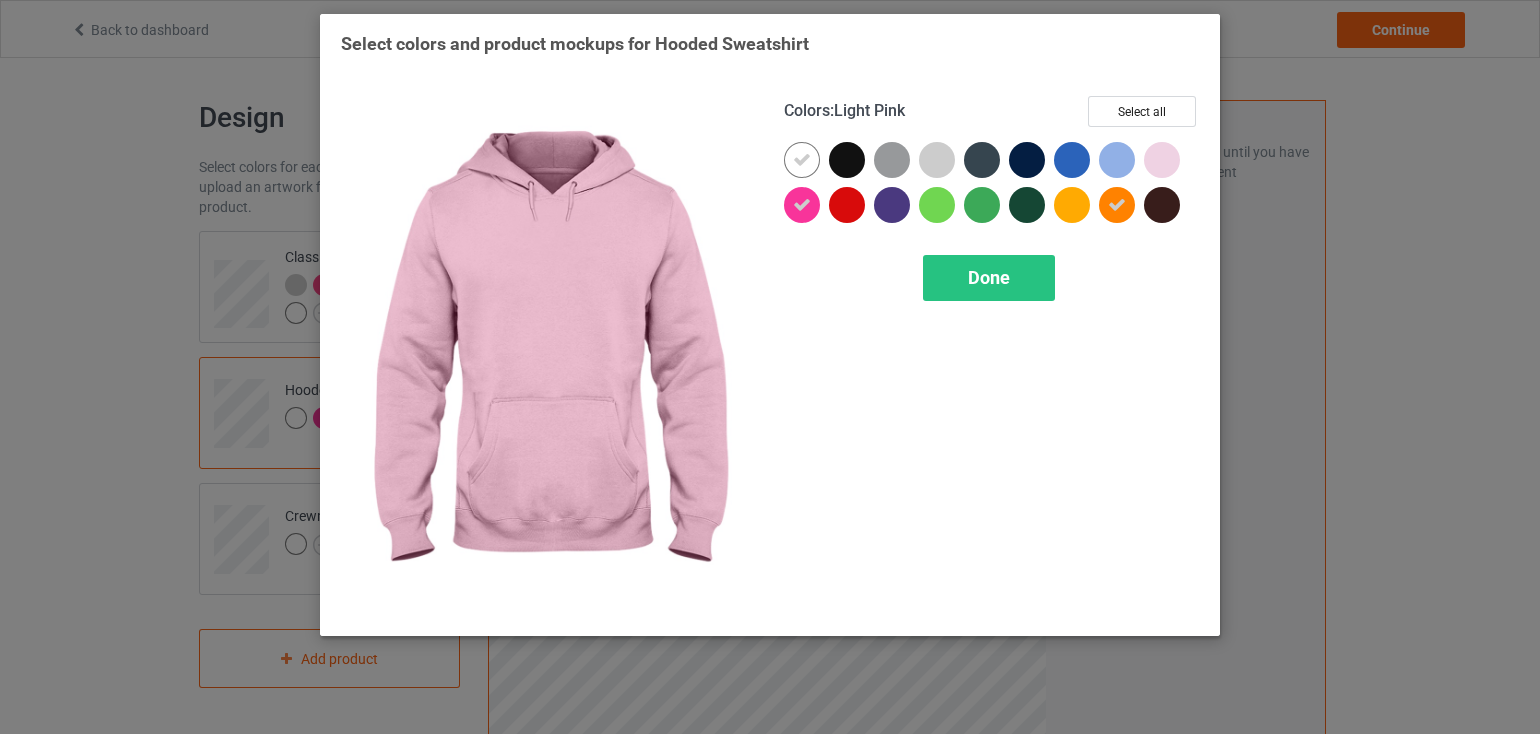 drag, startPoint x: 1158, startPoint y: 165, endPoint x: 1123, endPoint y: 165, distance: 35 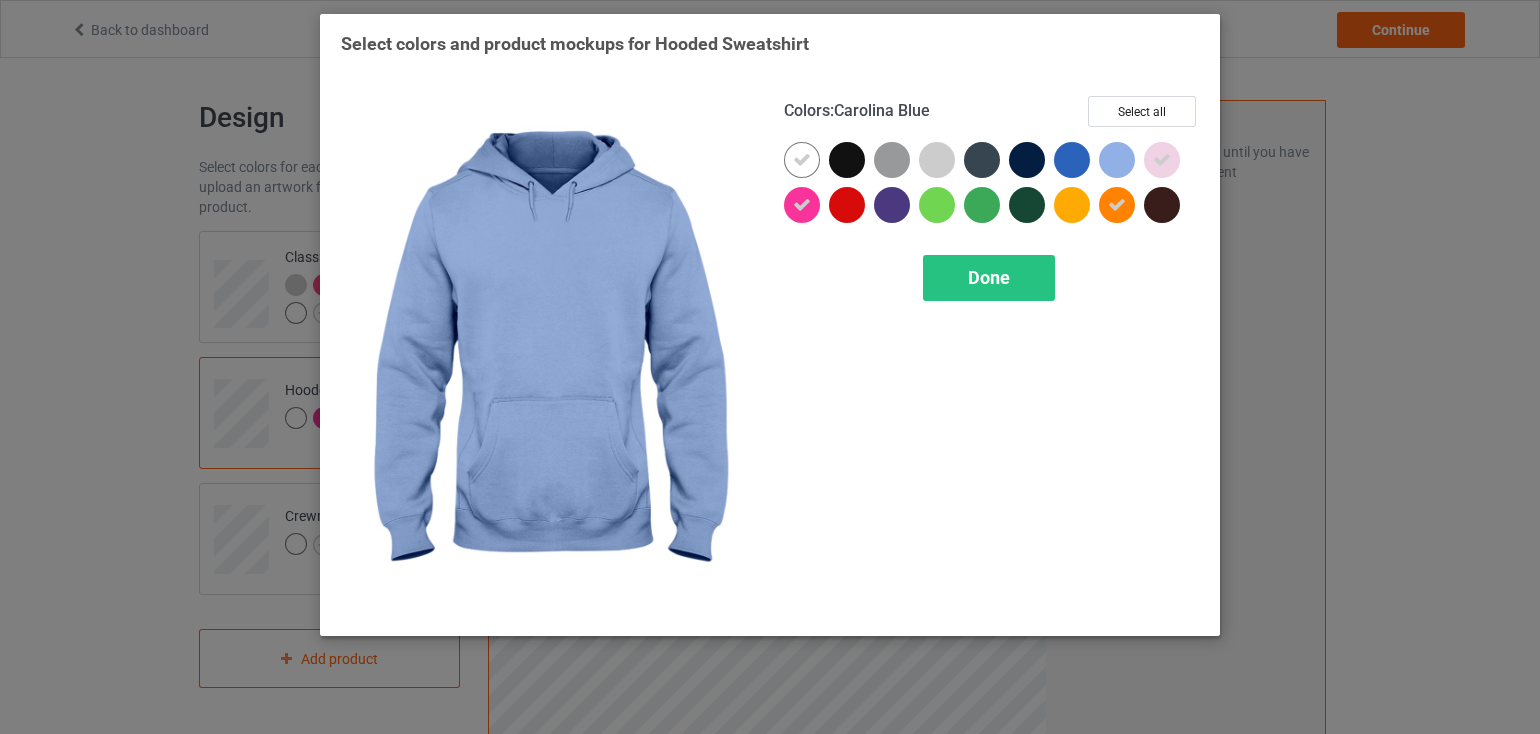 click at bounding box center (1117, 160) 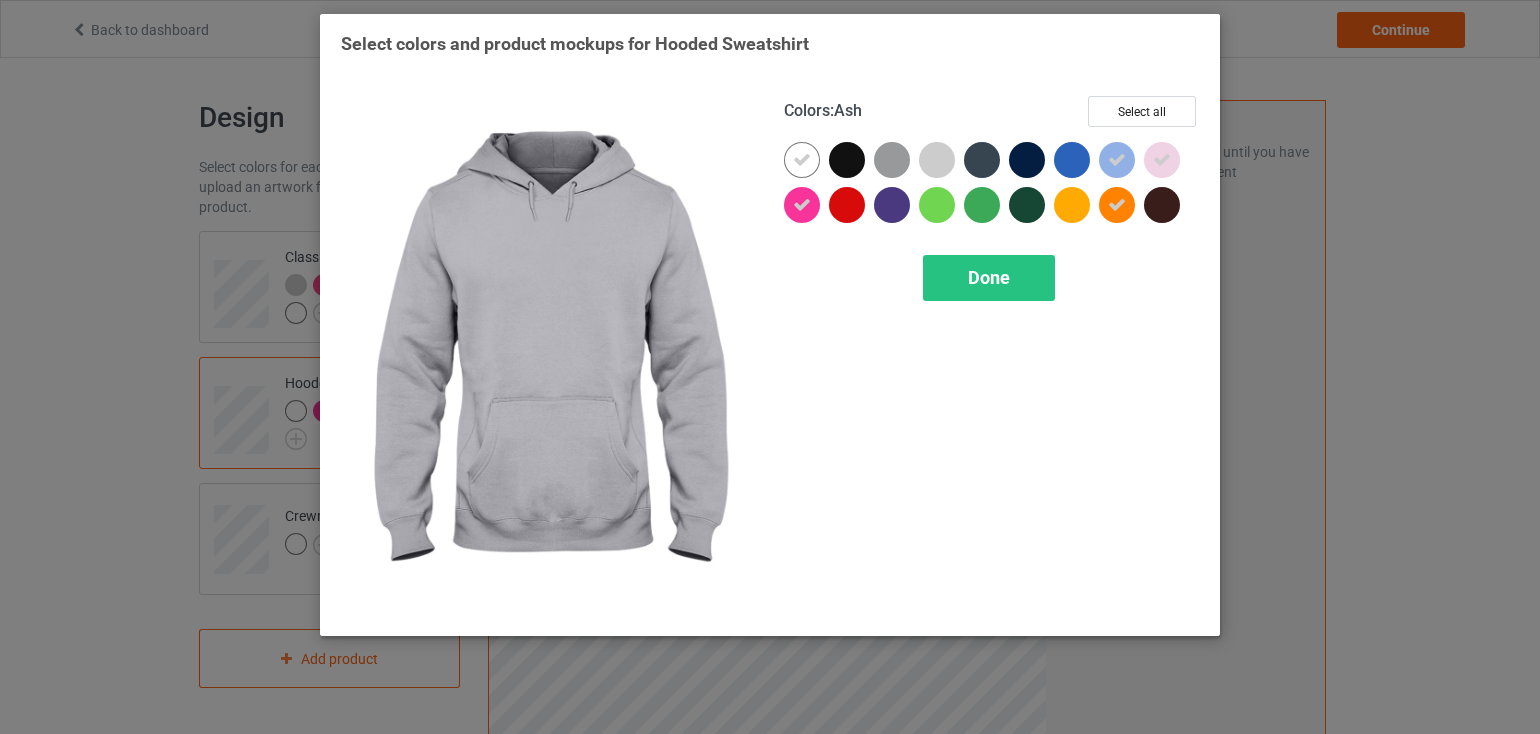click at bounding box center [937, 160] 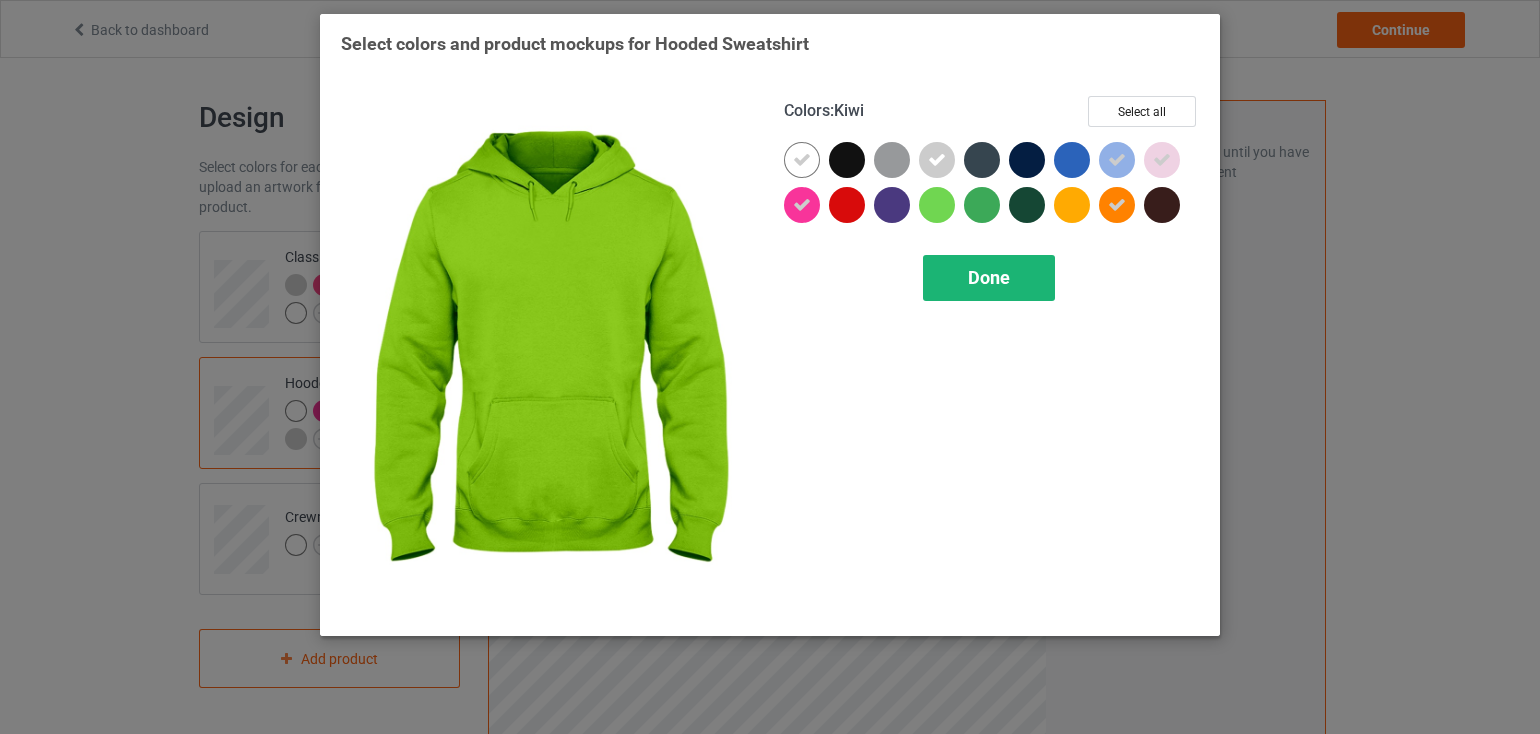 click on "Done" at bounding box center (989, 277) 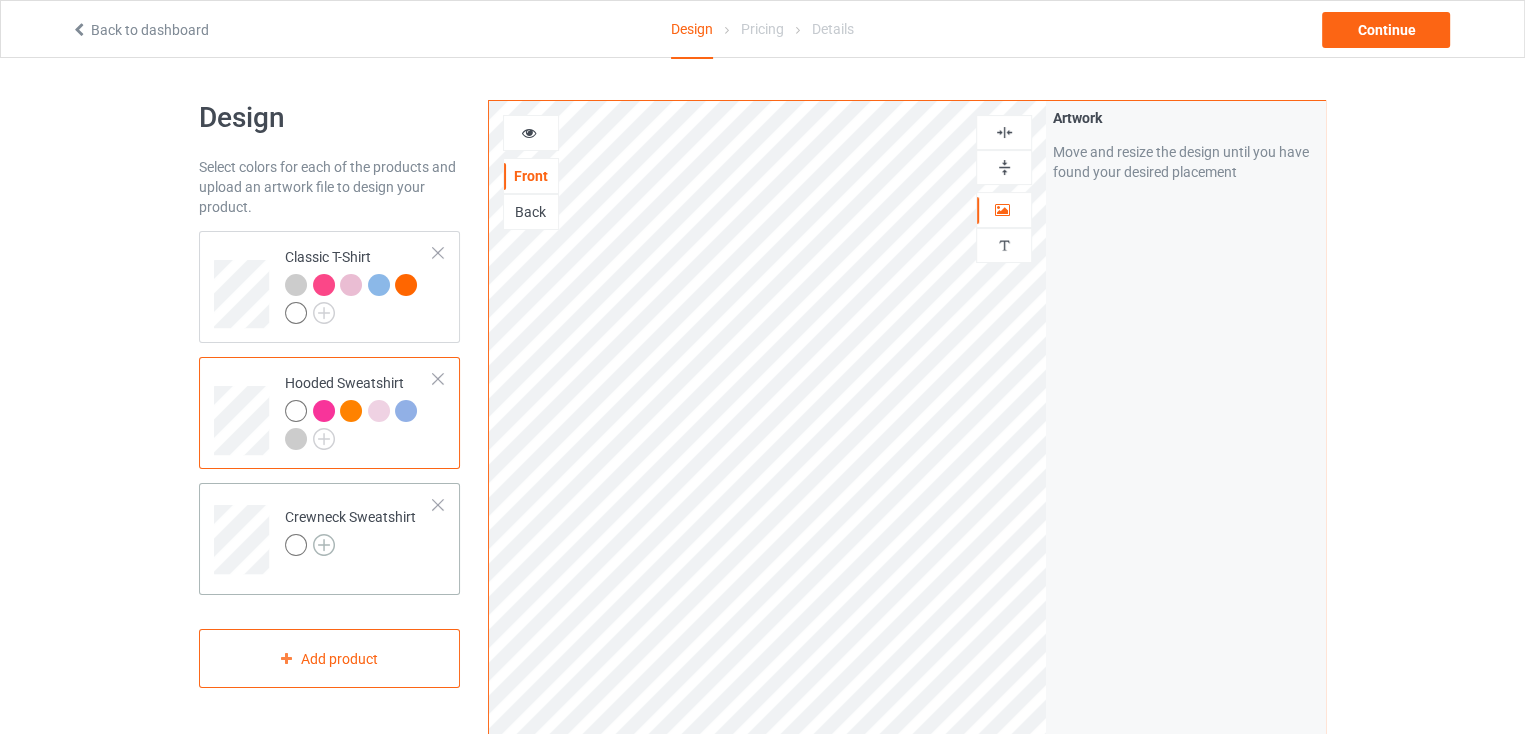 click at bounding box center [324, 545] 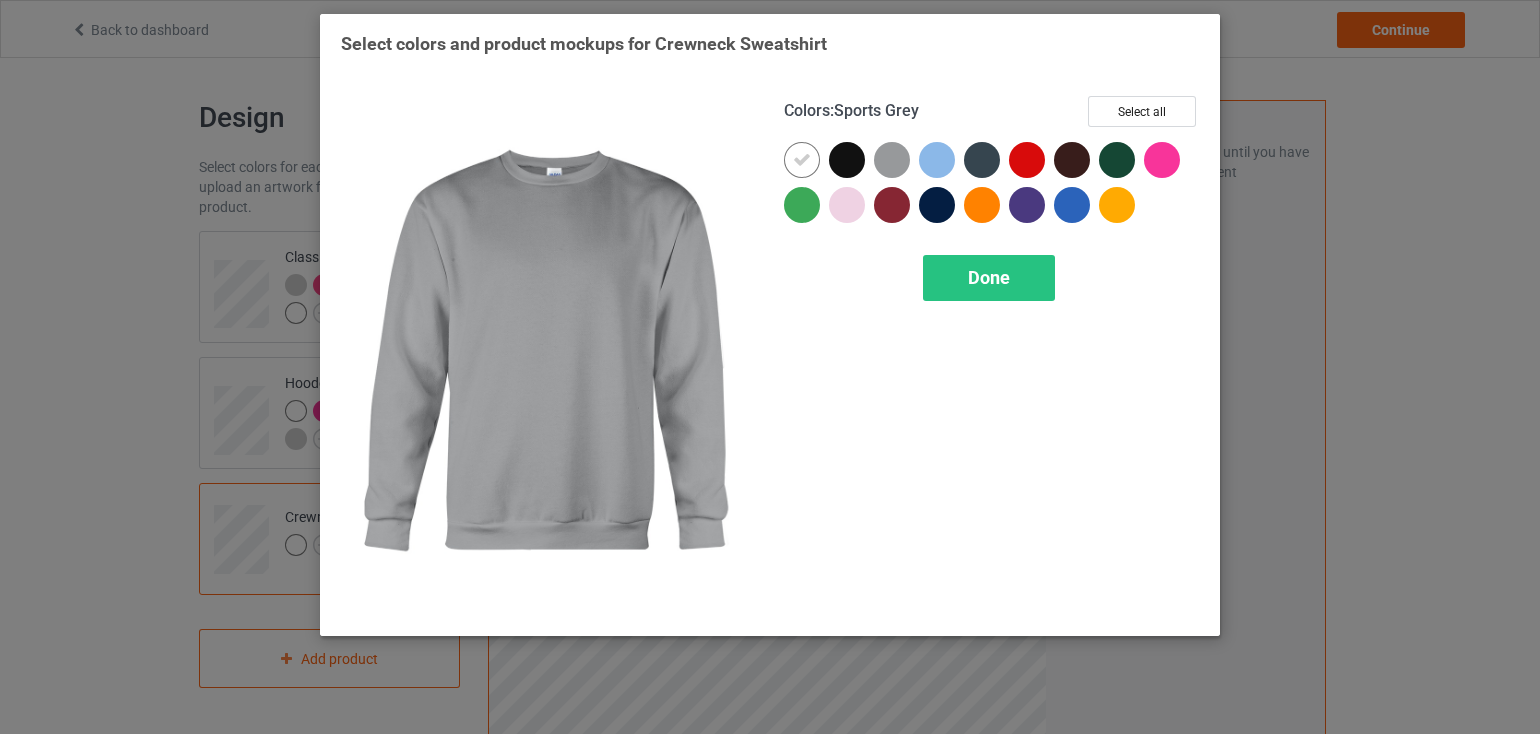 click at bounding box center [892, 160] 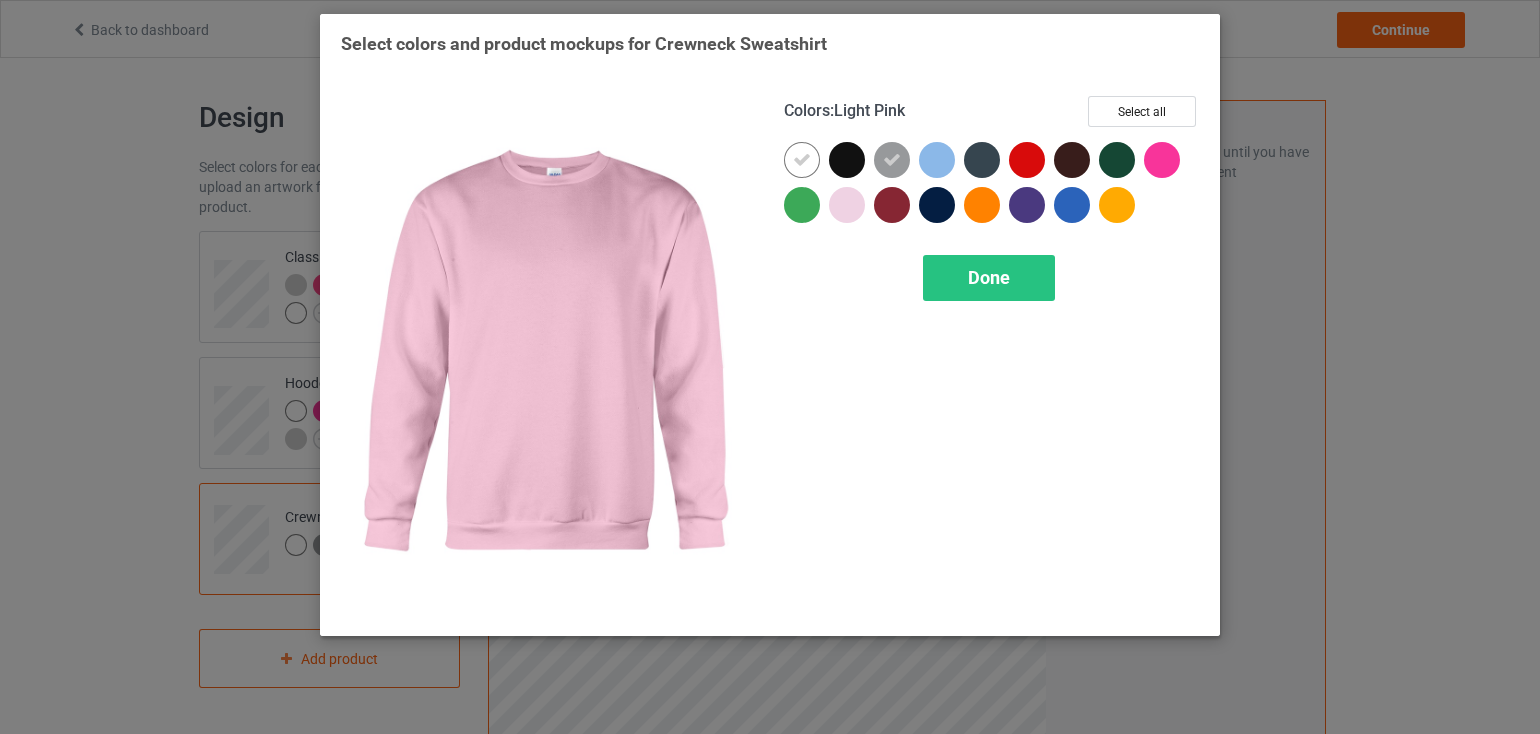 click at bounding box center (847, 205) 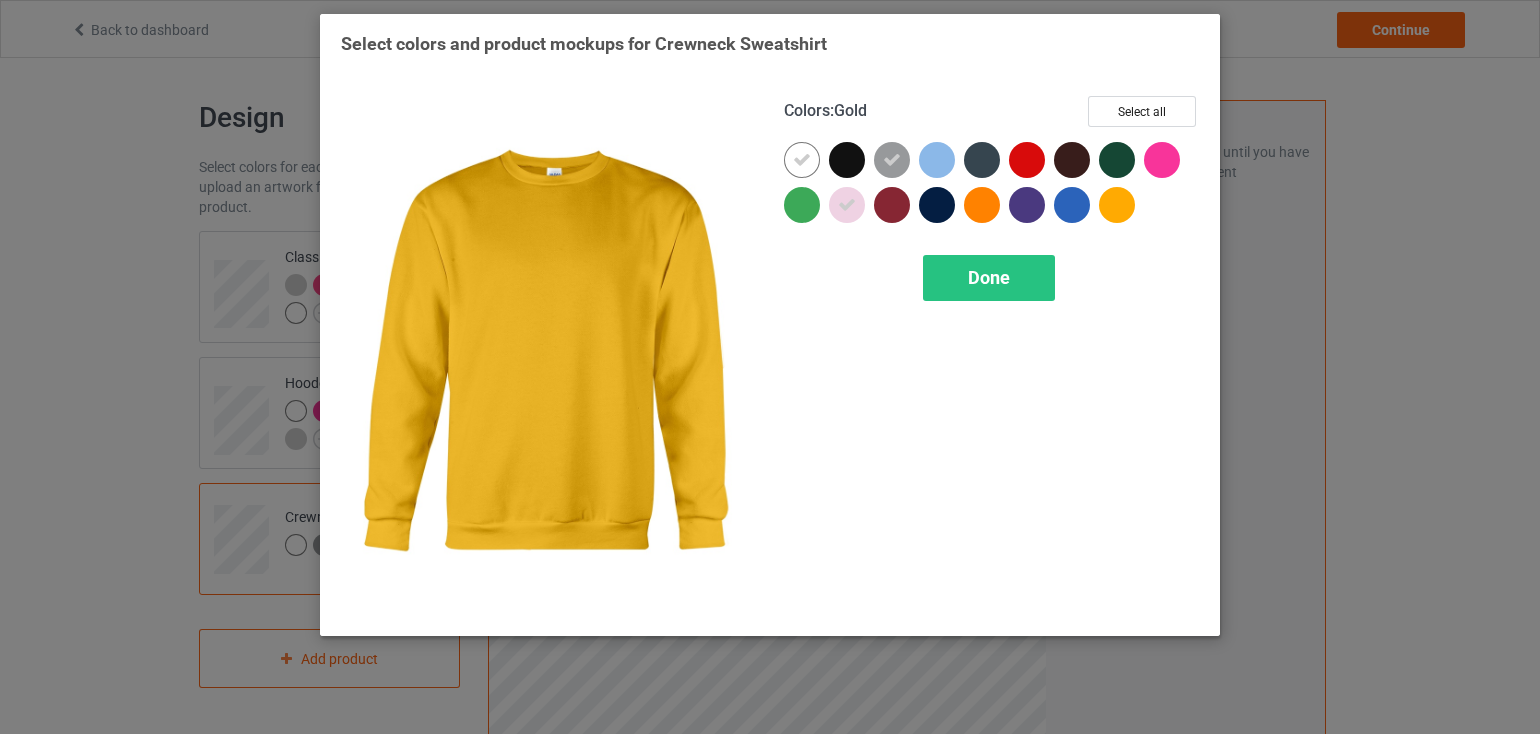 click at bounding box center [1117, 205] 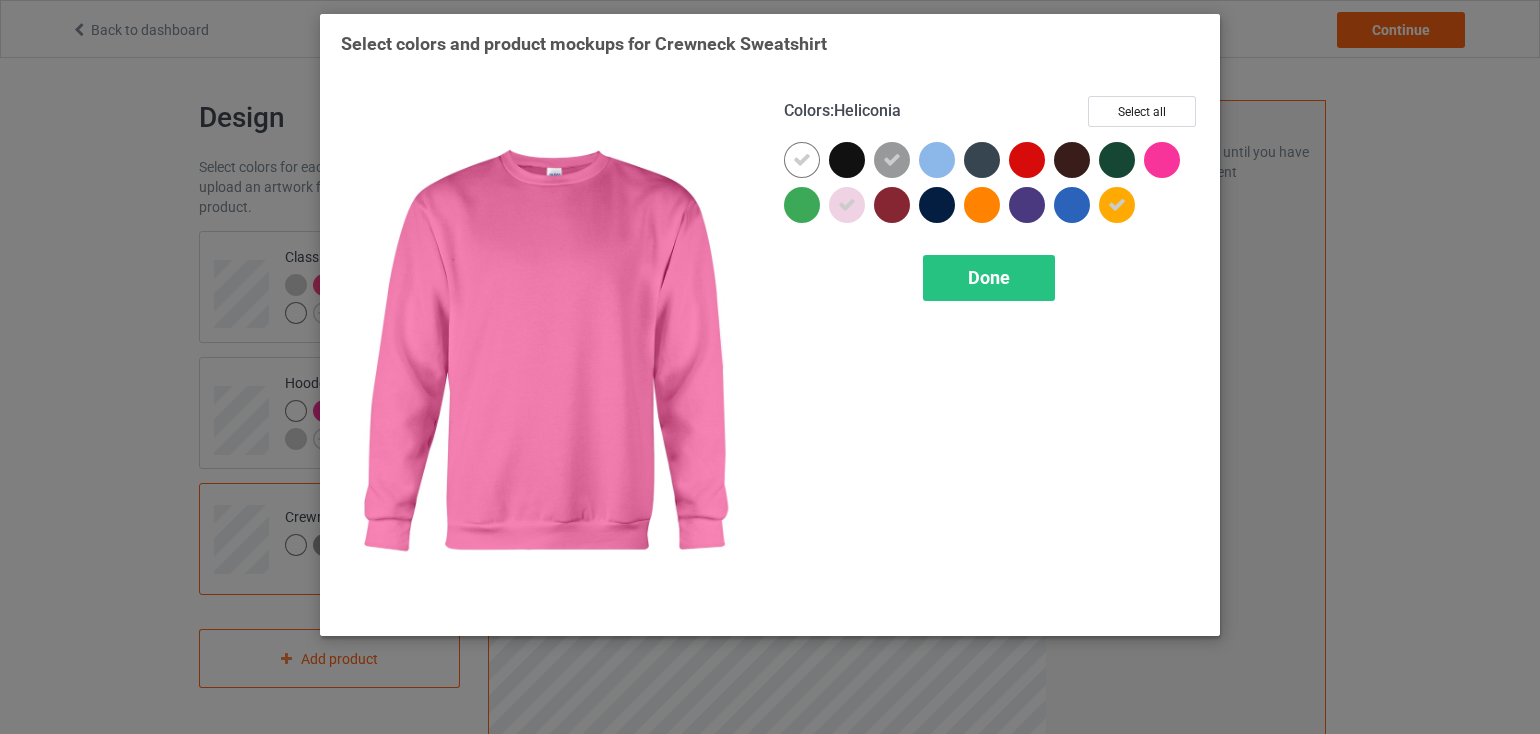 click at bounding box center (1162, 160) 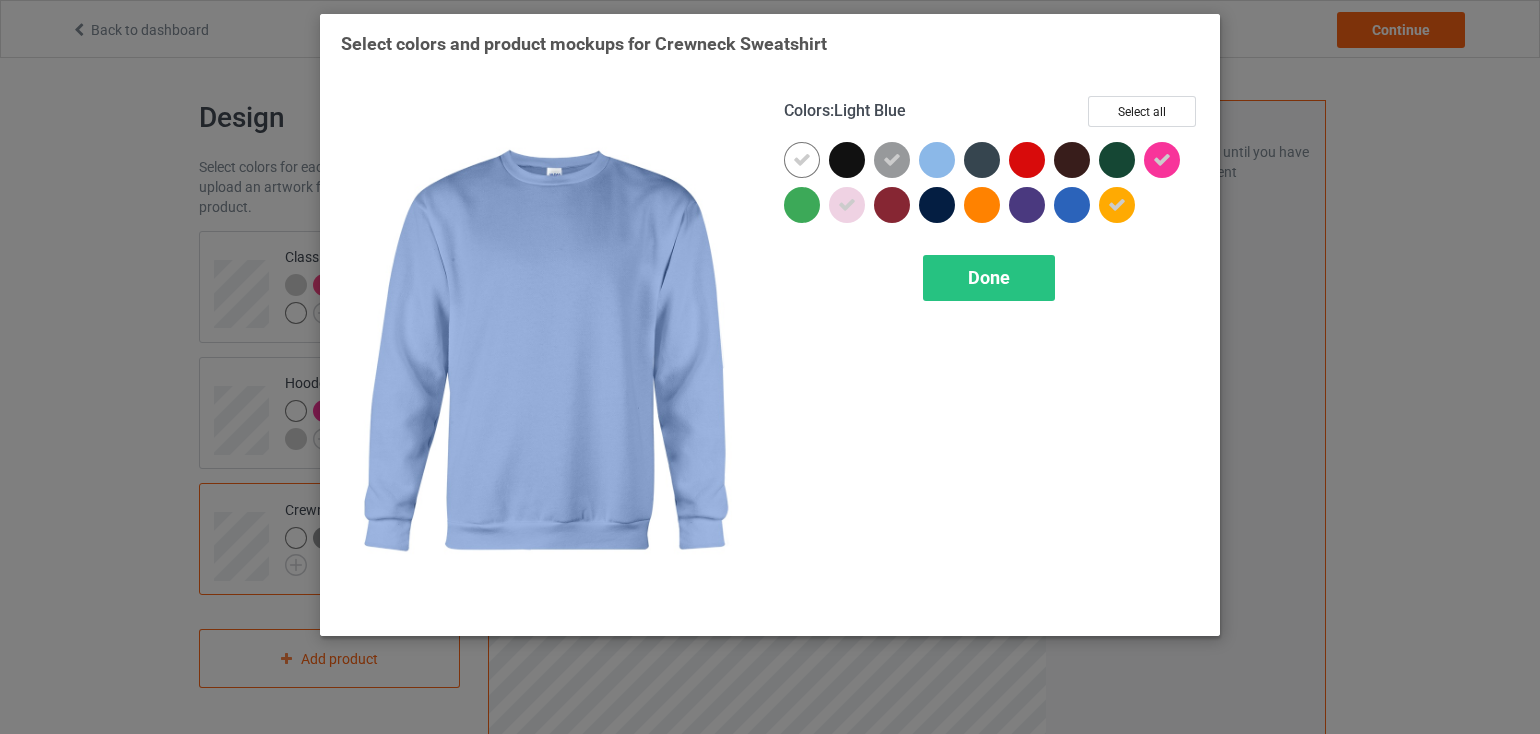 click at bounding box center (937, 160) 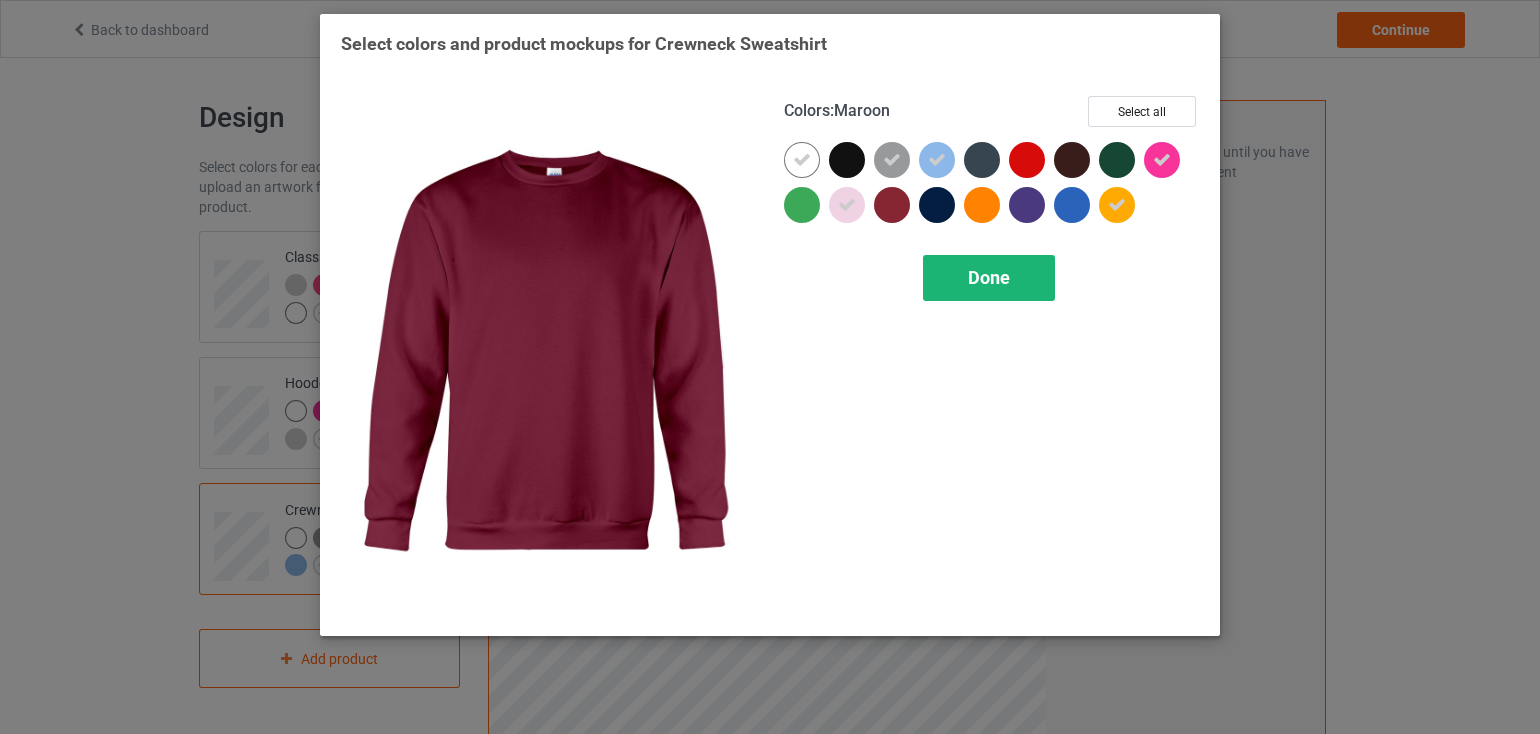 click on "Done" at bounding box center [989, 277] 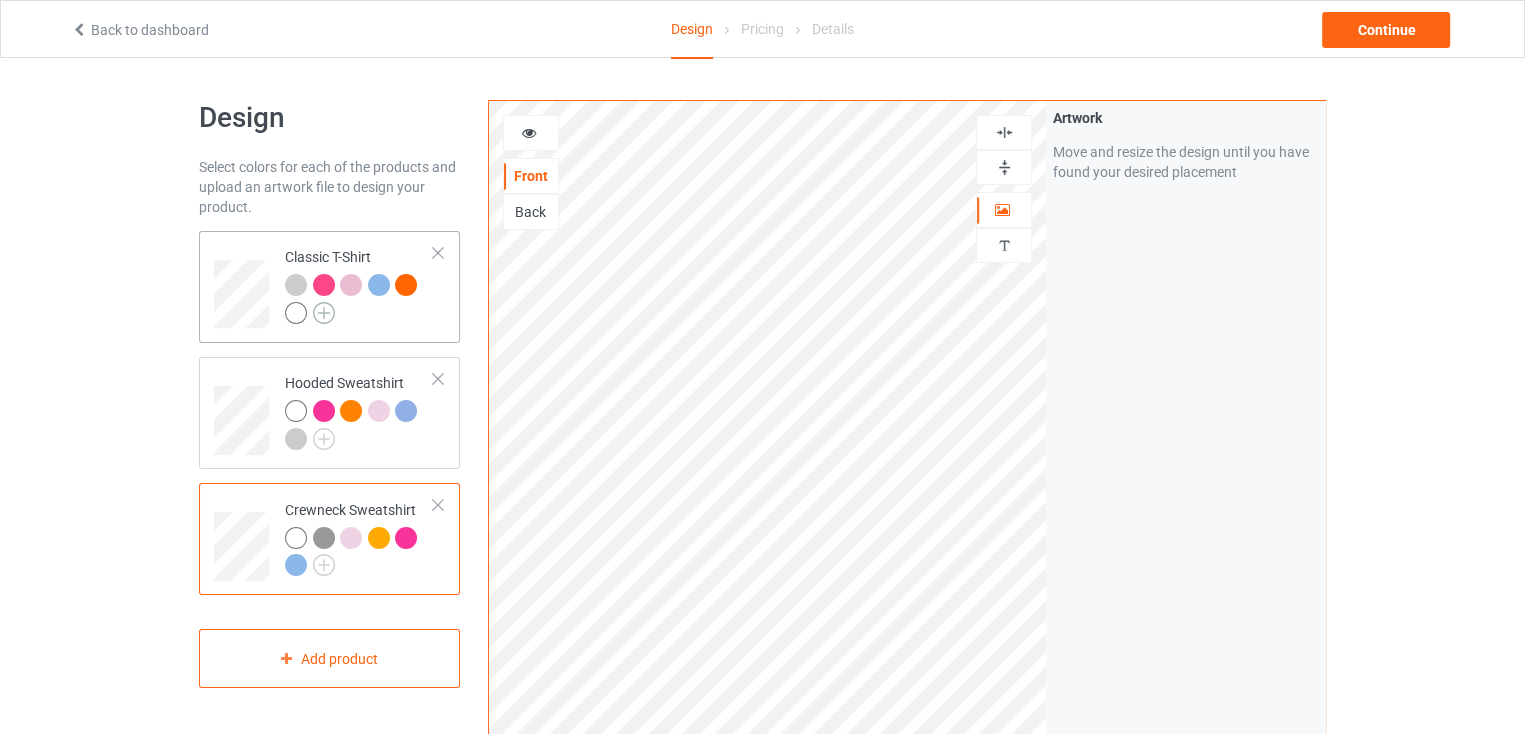 click at bounding box center (324, 313) 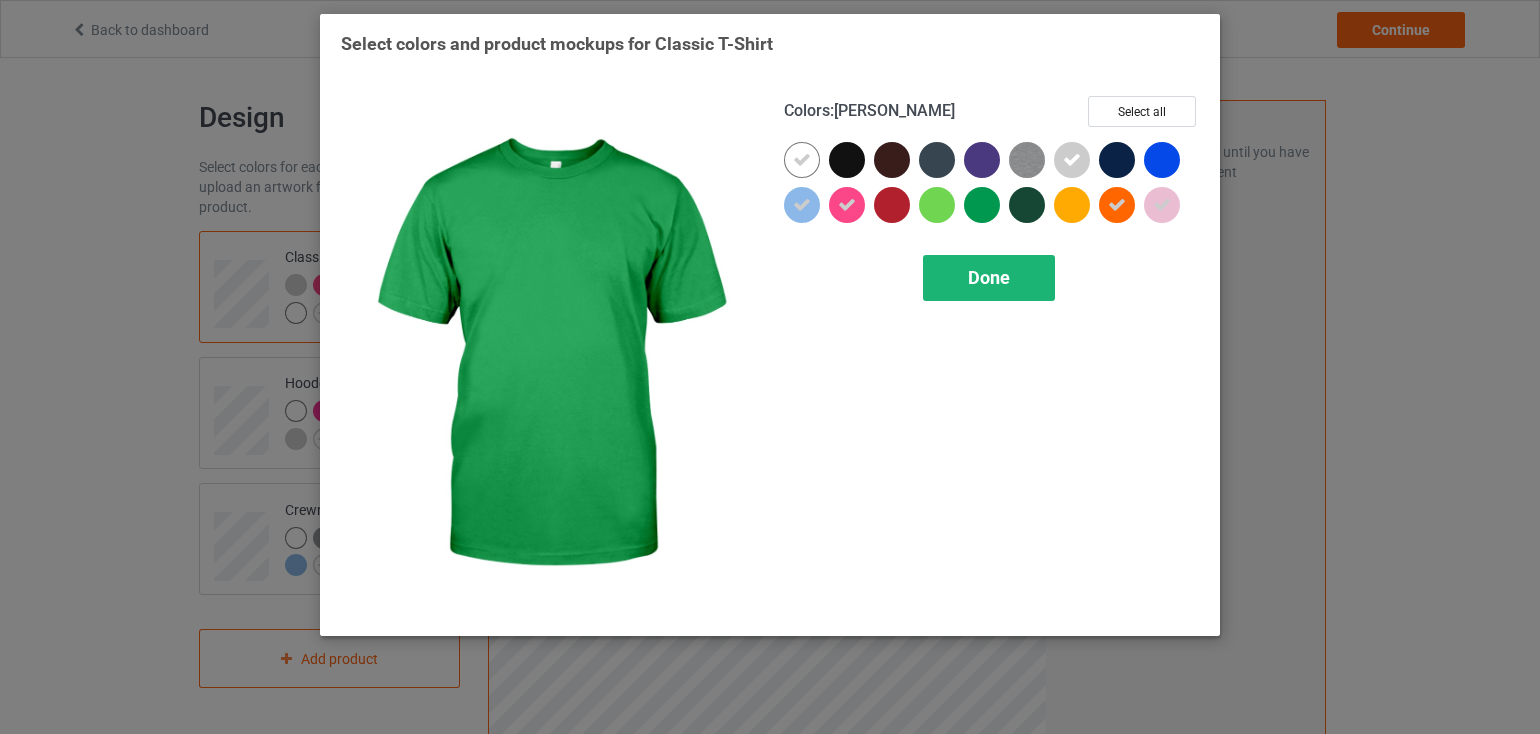 click on "Done" at bounding box center [989, 277] 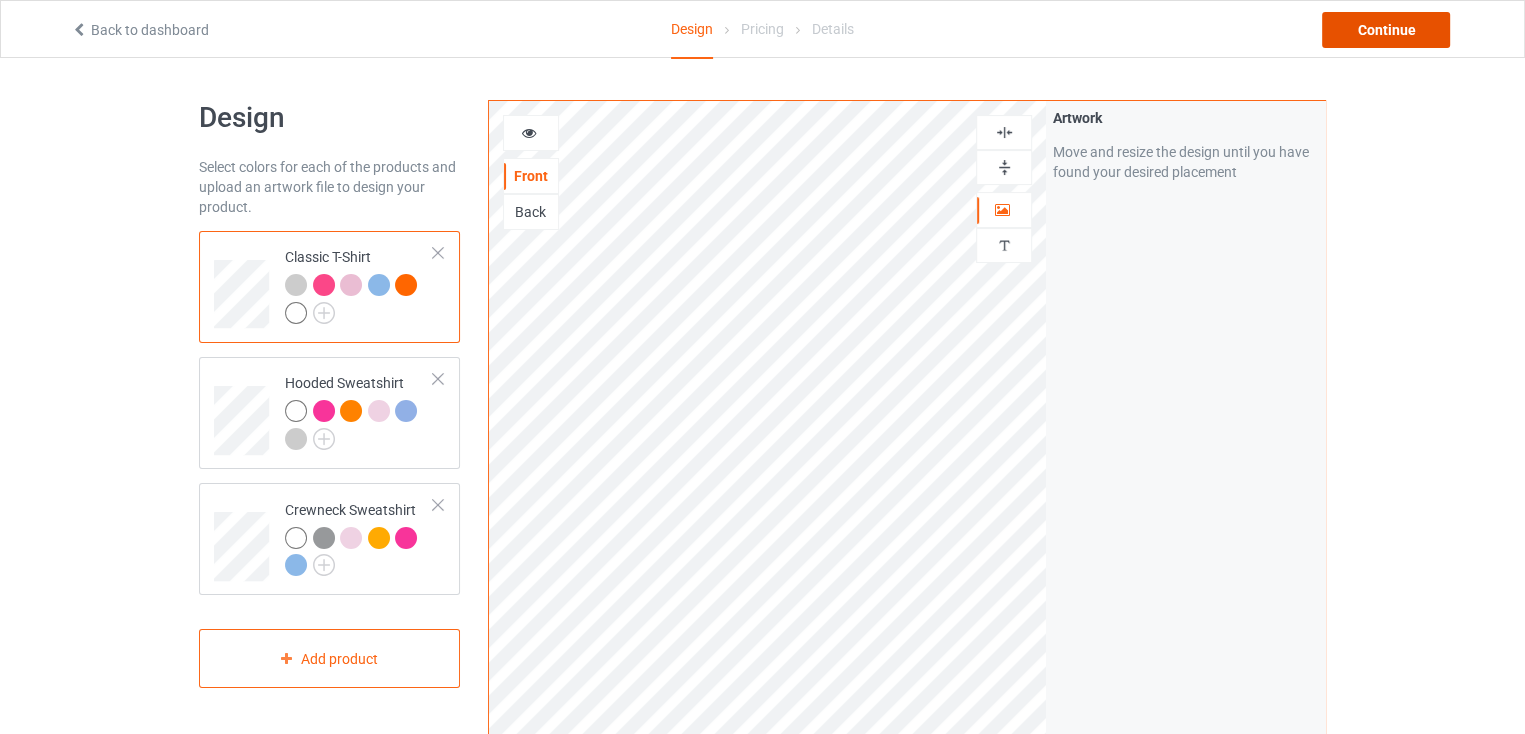 click on "Continue" at bounding box center [1386, 30] 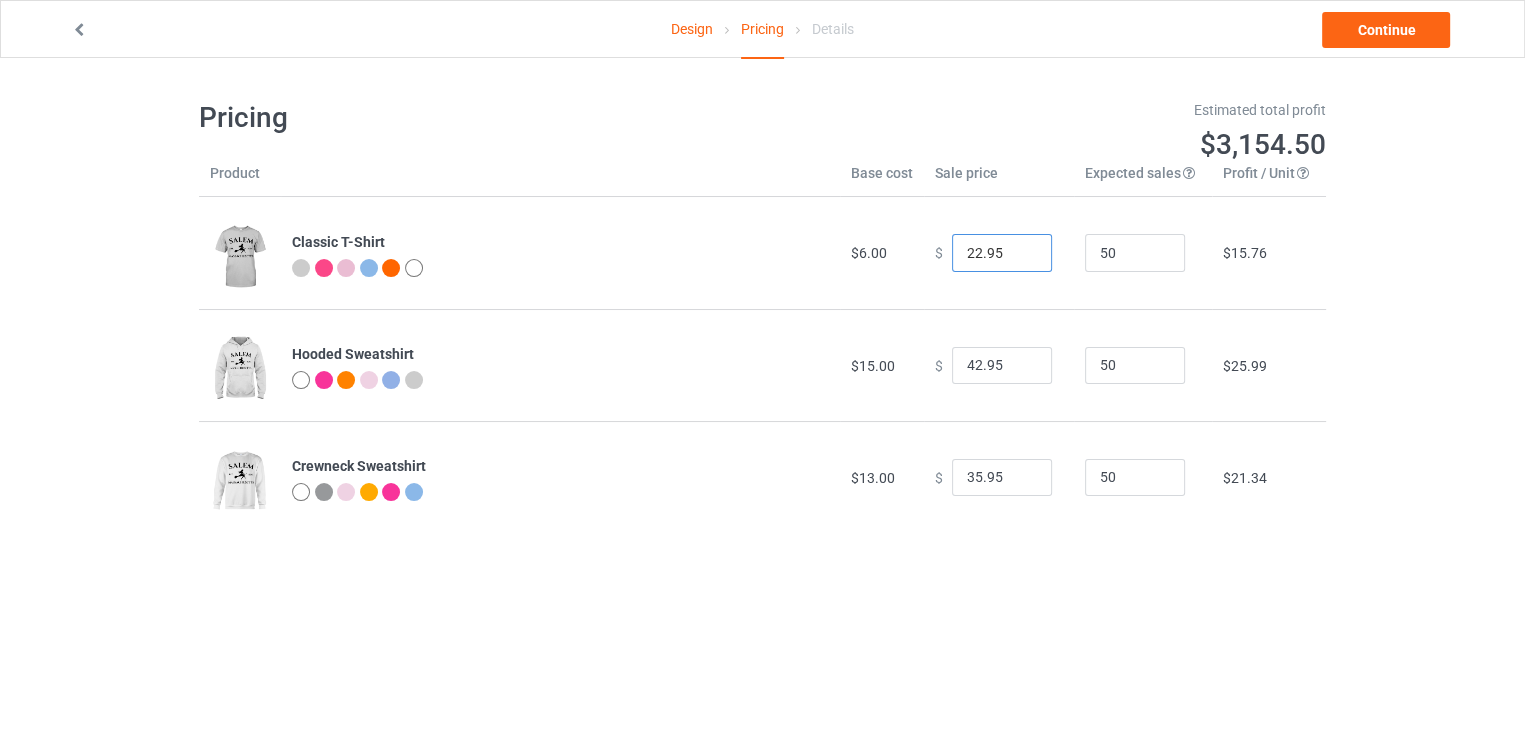 drag, startPoint x: 969, startPoint y: 244, endPoint x: 951, endPoint y: 245, distance: 18.027756 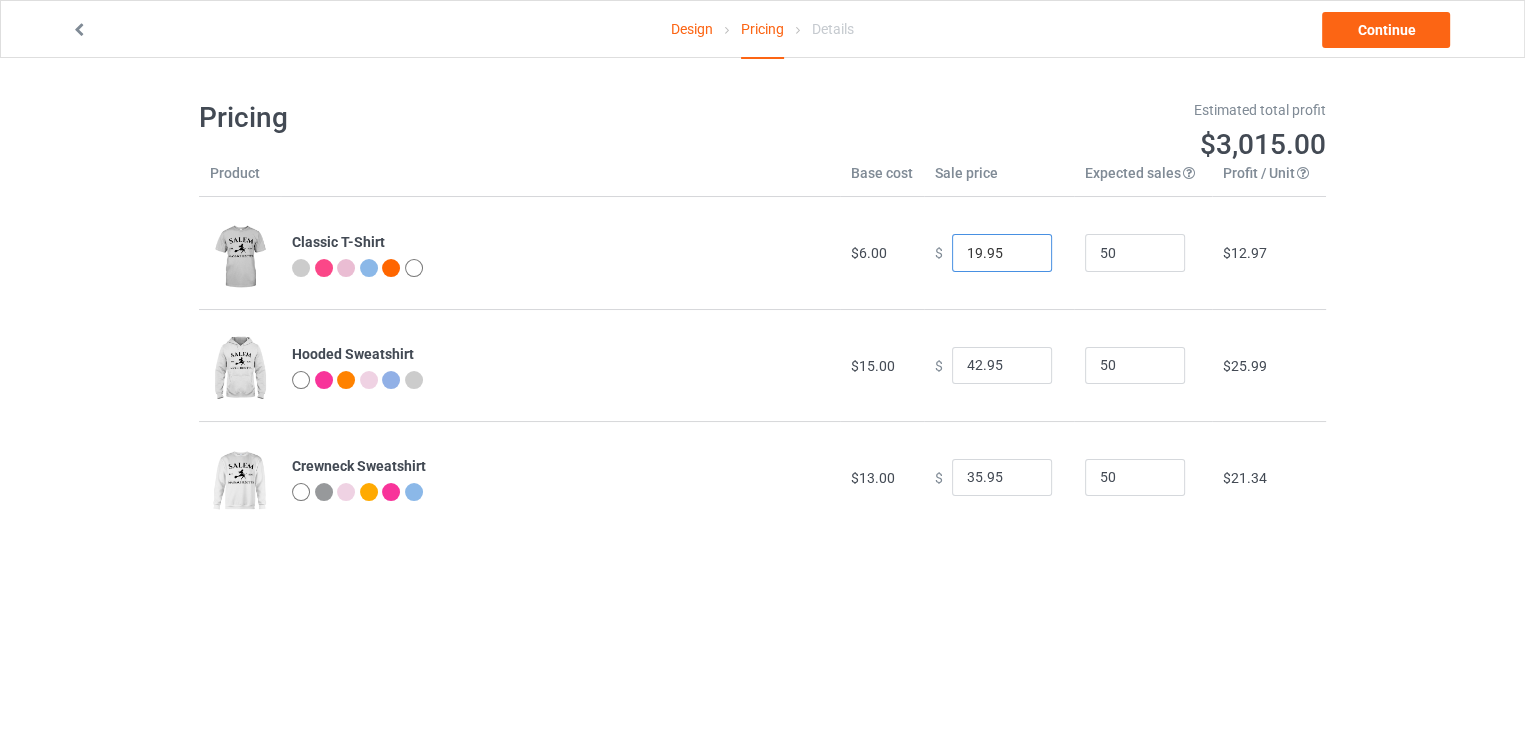 click on "19.95" at bounding box center [1002, 253] 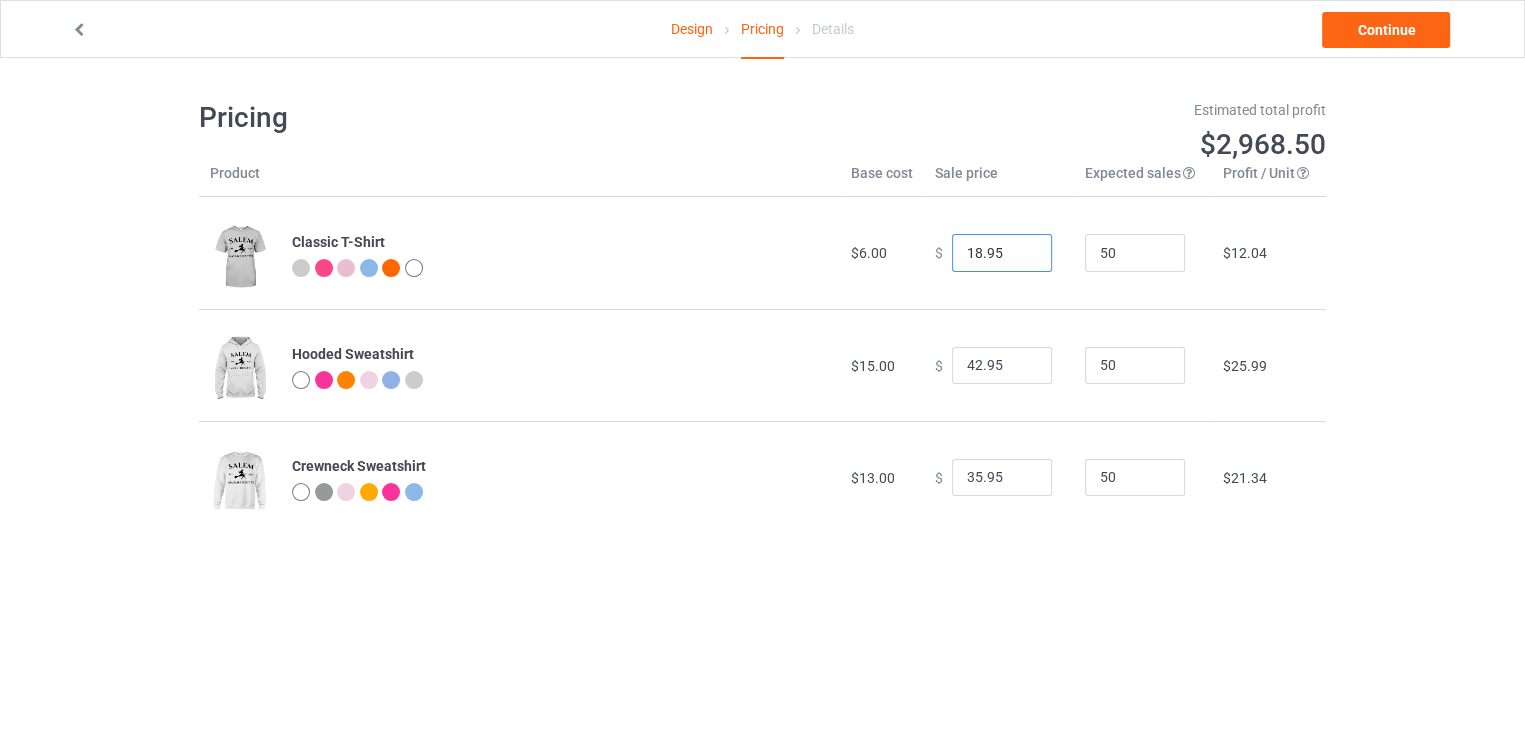 type on "18.95" 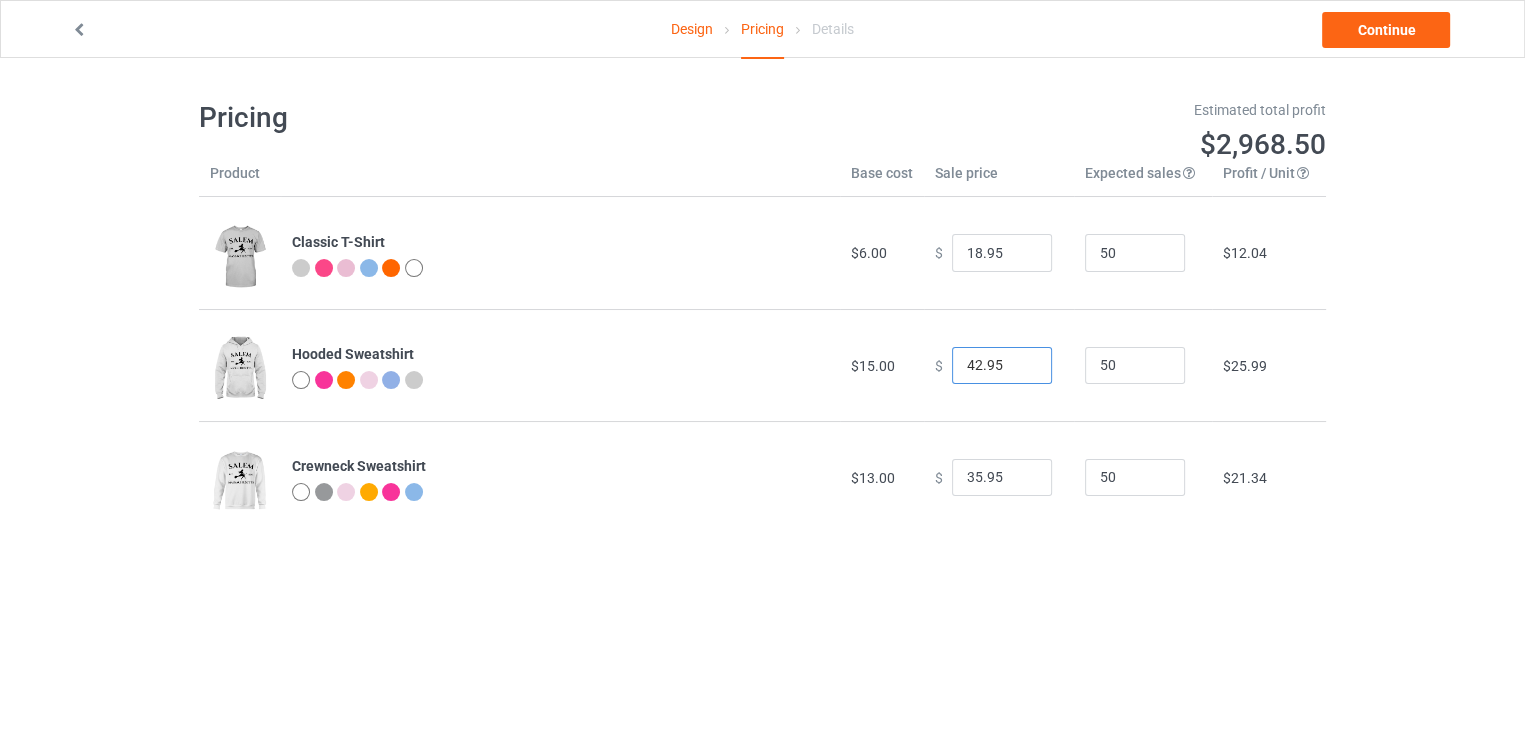 drag, startPoint x: 968, startPoint y: 367, endPoint x: 948, endPoint y: 367, distance: 20 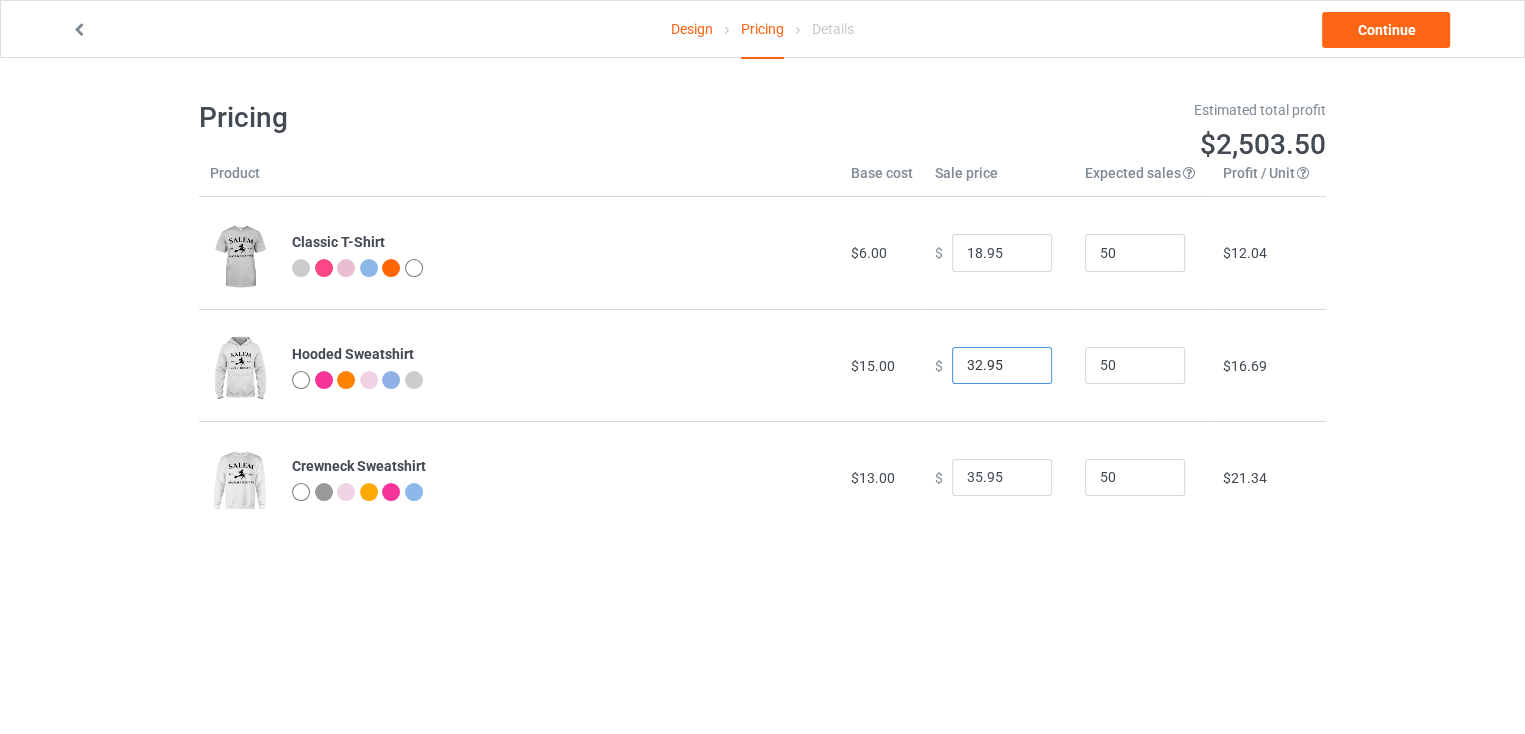 type on "32.95" 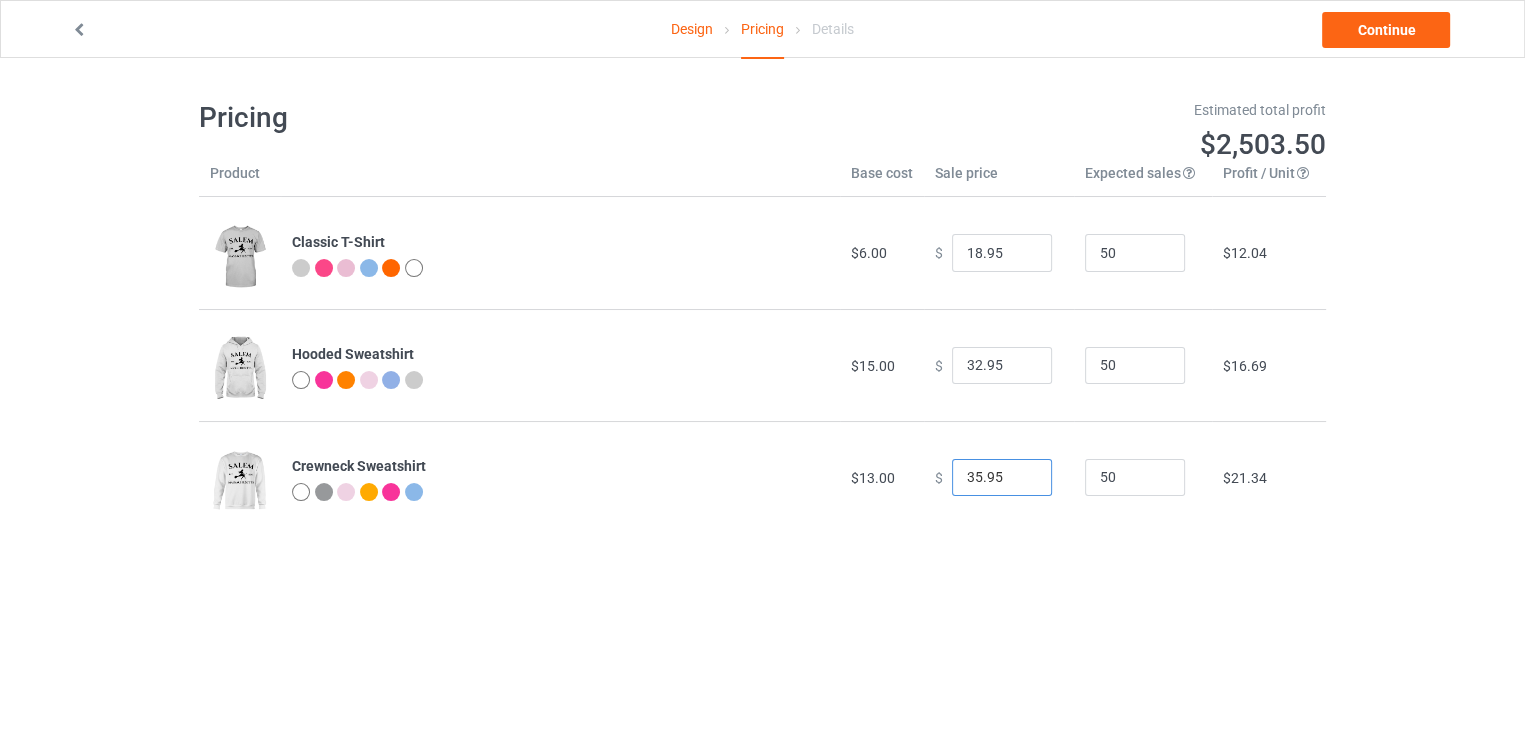drag, startPoint x: 974, startPoint y: 475, endPoint x: 954, endPoint y: 476, distance: 20.024984 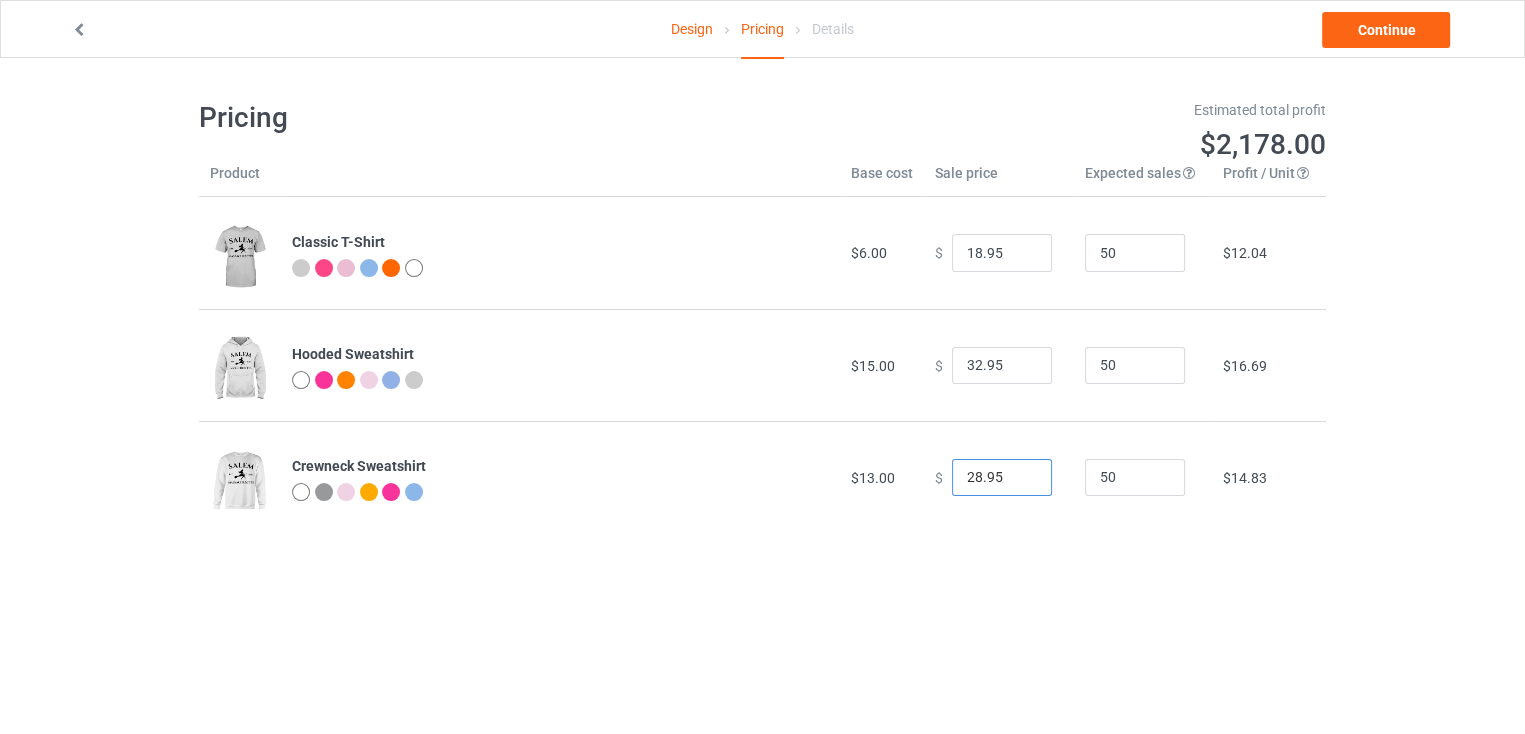 type on "28.95" 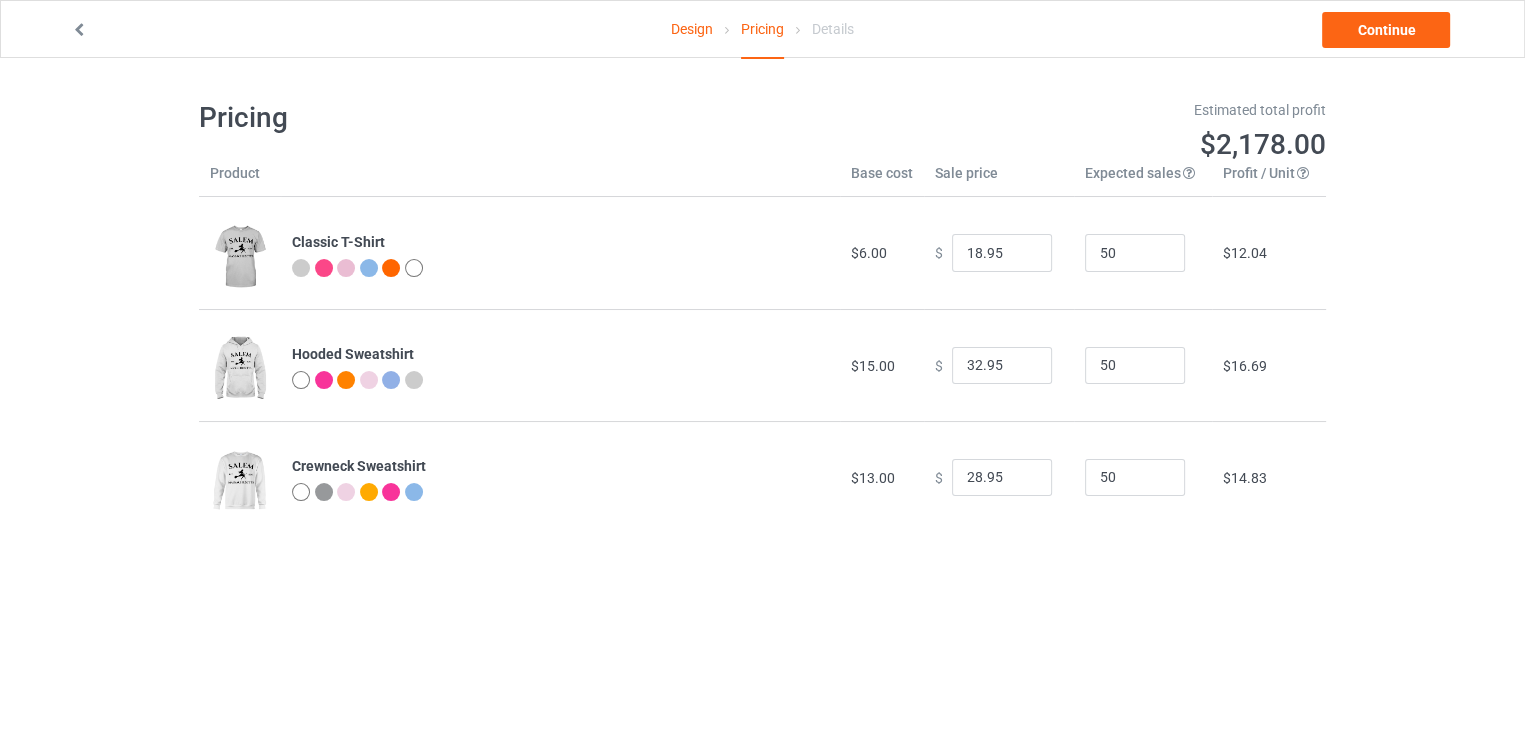 click on "Design Pricing Details Continue Pricing Estimated total profit $2,178.00 Product Base cost Sale price Expected sales   Your expected sales will change your profit estimate (on the right), but will not affect the actual amount of profit you earn. Profit / Unit   Your profit is your sale price minus your base cost and processing fee. Classic T-Shirt $6.00 $     18.95 50 $12.04 Hooded Sweatshirt $15.00 $     32.95 50 $16.69 Crewneck Sweatshirt $13.00 $     28.95 50 $14.83" at bounding box center (762, 316) 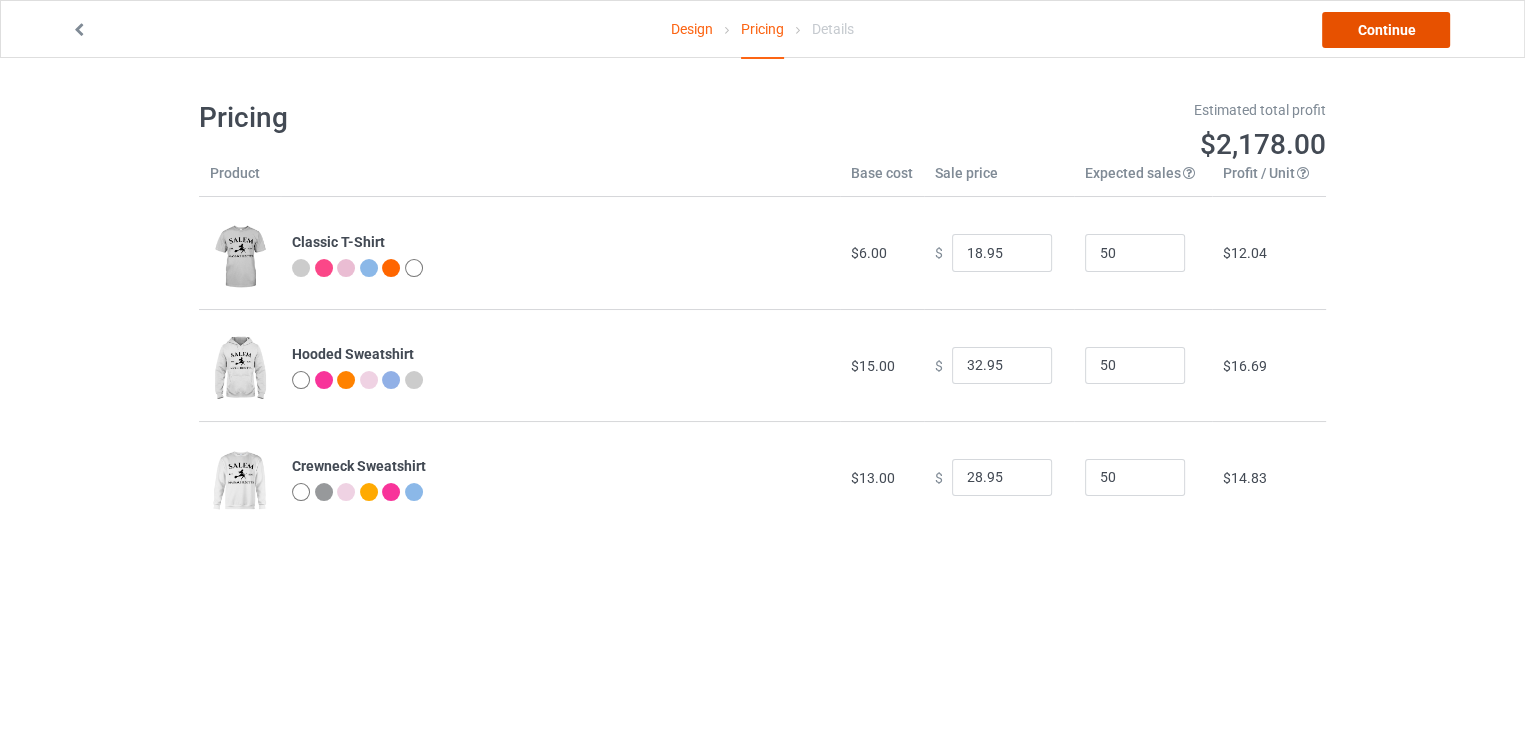click on "Continue" at bounding box center (1386, 30) 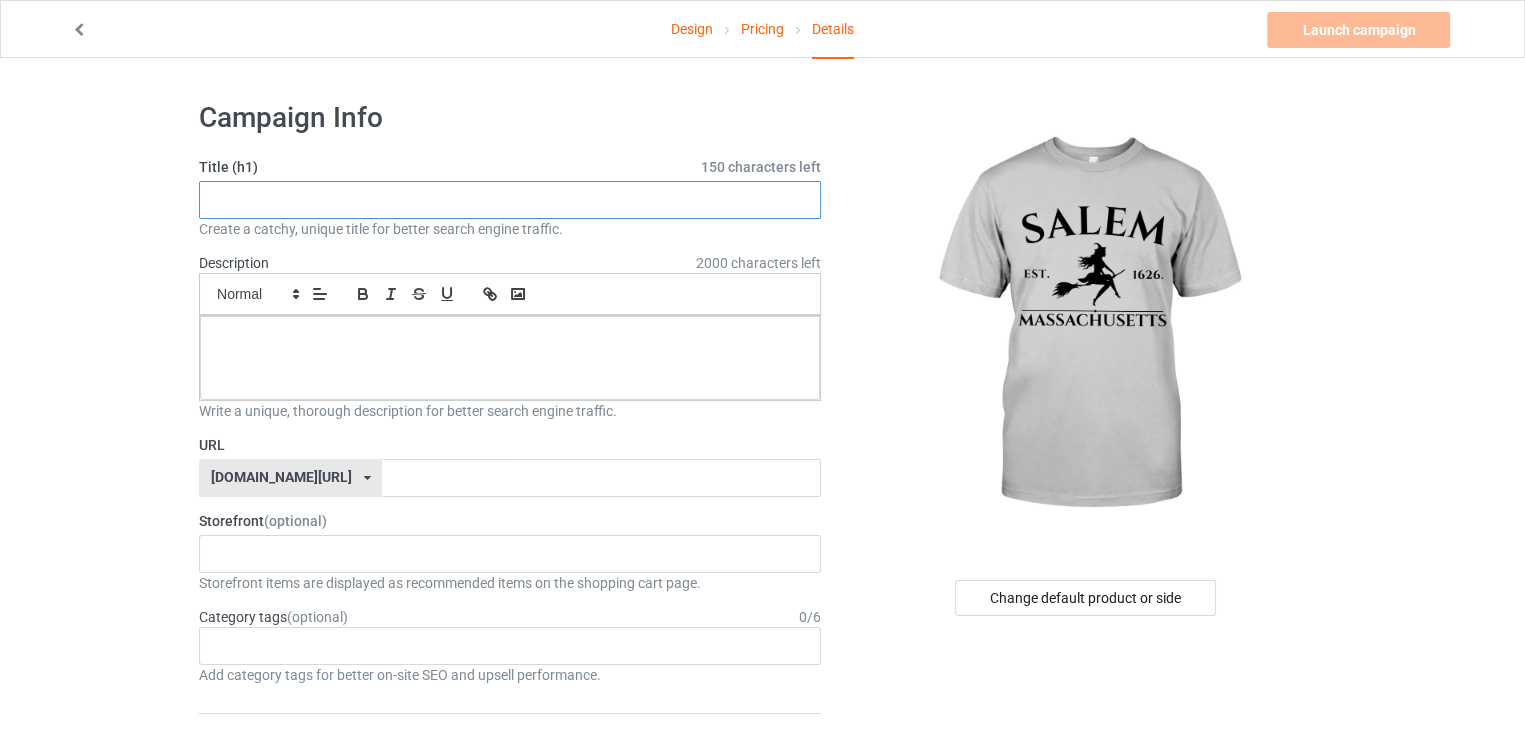 click at bounding box center [510, 200] 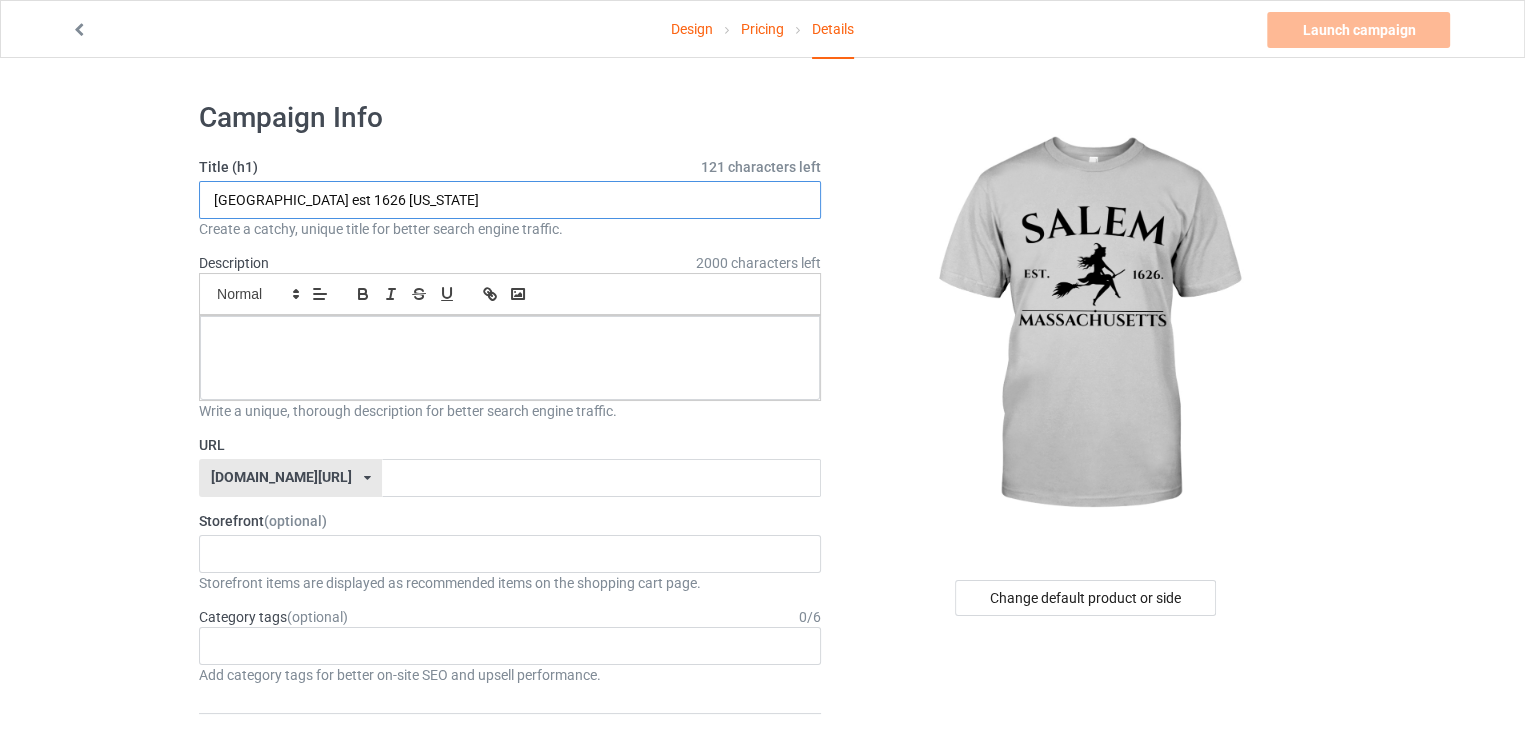 type on "salem est 1626 Massachusetts" 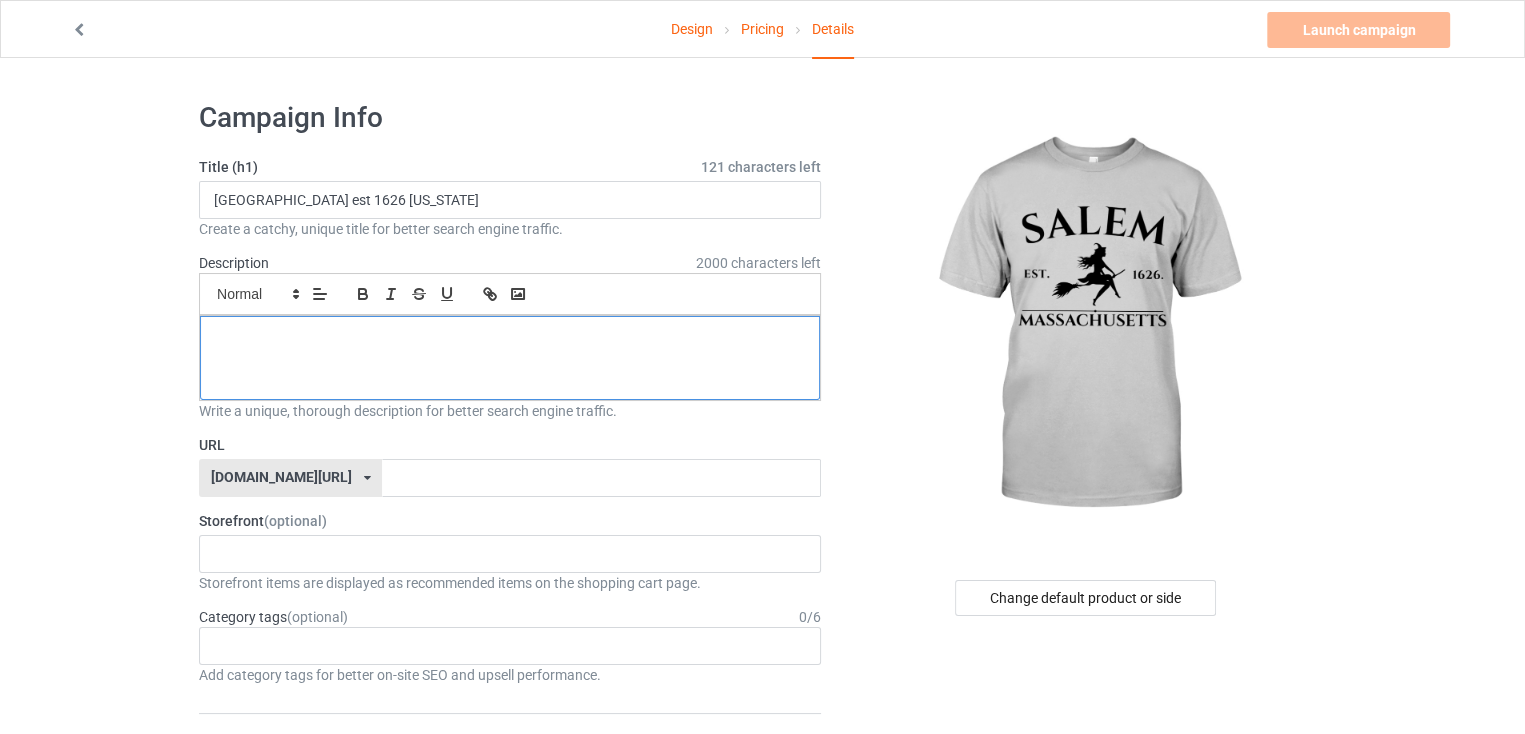 click at bounding box center [510, 358] 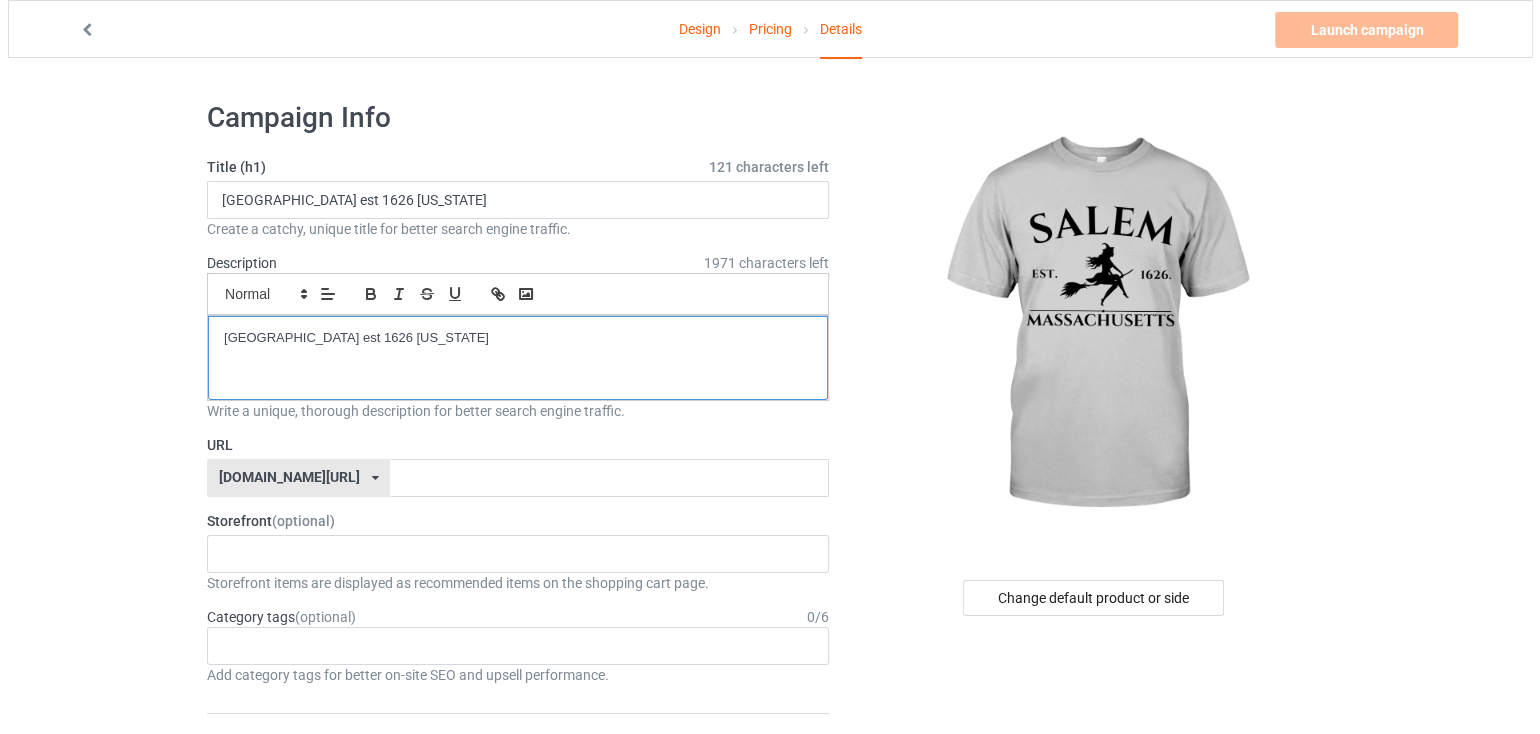 scroll, scrollTop: 0, scrollLeft: 0, axis: both 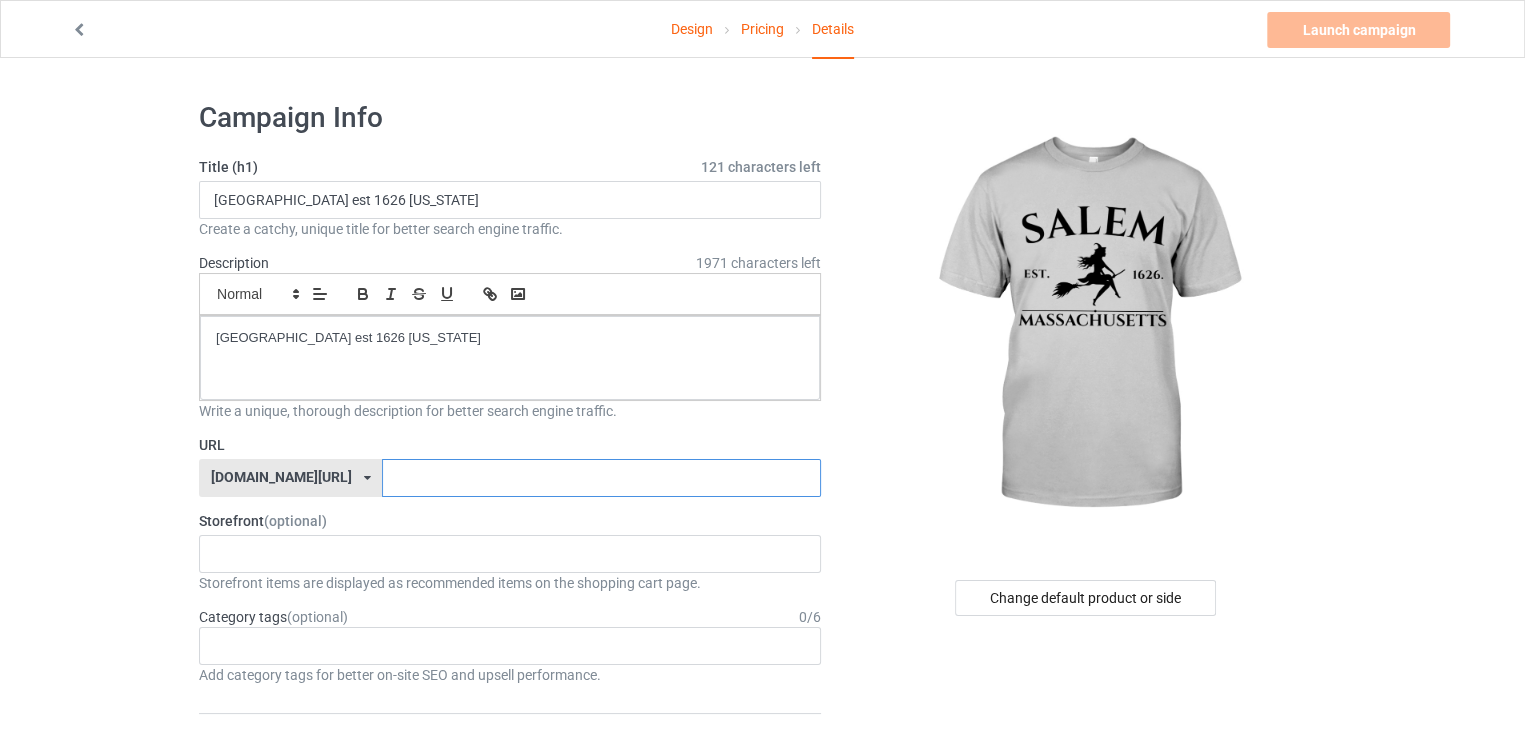 click at bounding box center [601, 478] 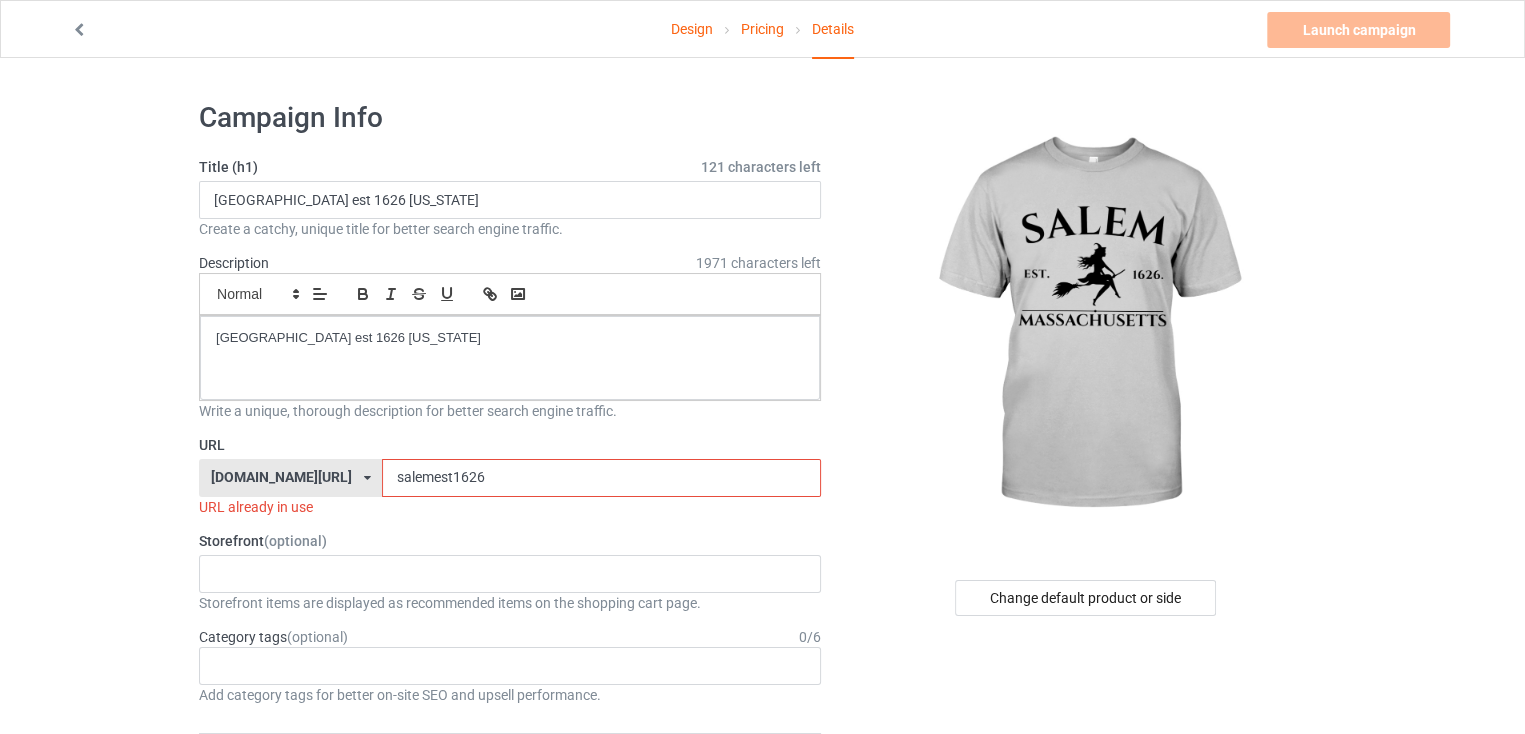 click on "Change default product or side" at bounding box center (1087, 1104) 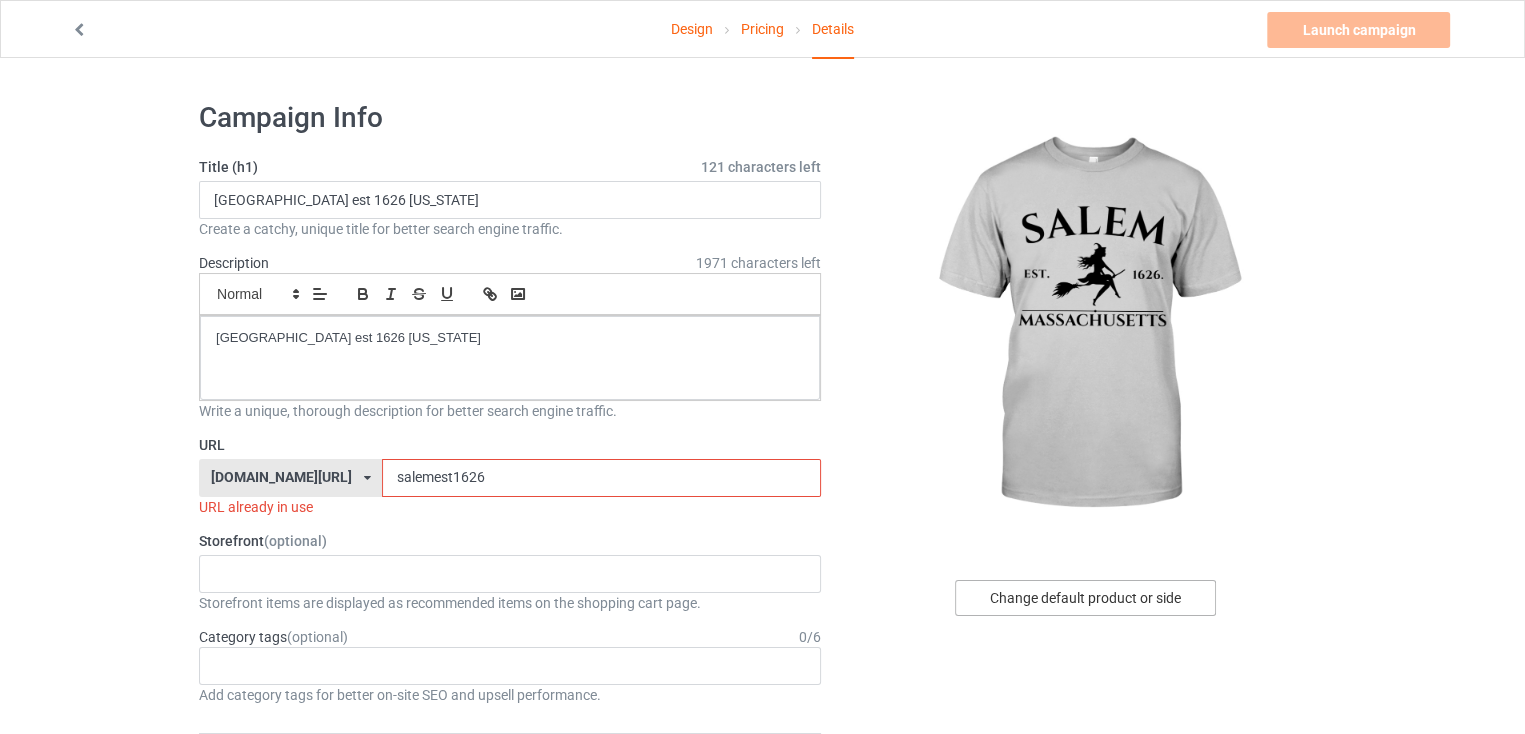 click on "Change default product or side" at bounding box center (1085, 598) 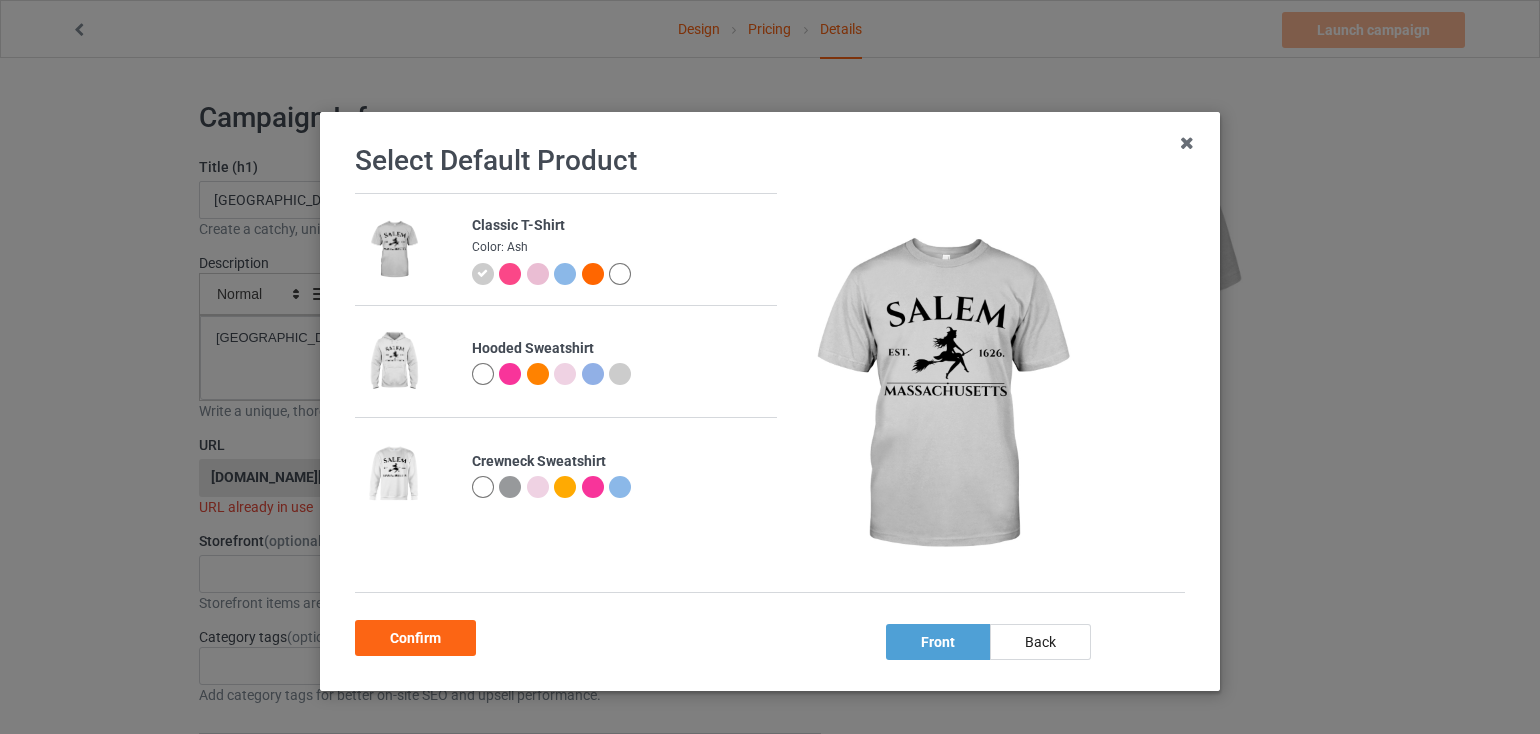 click at bounding box center [483, 487] 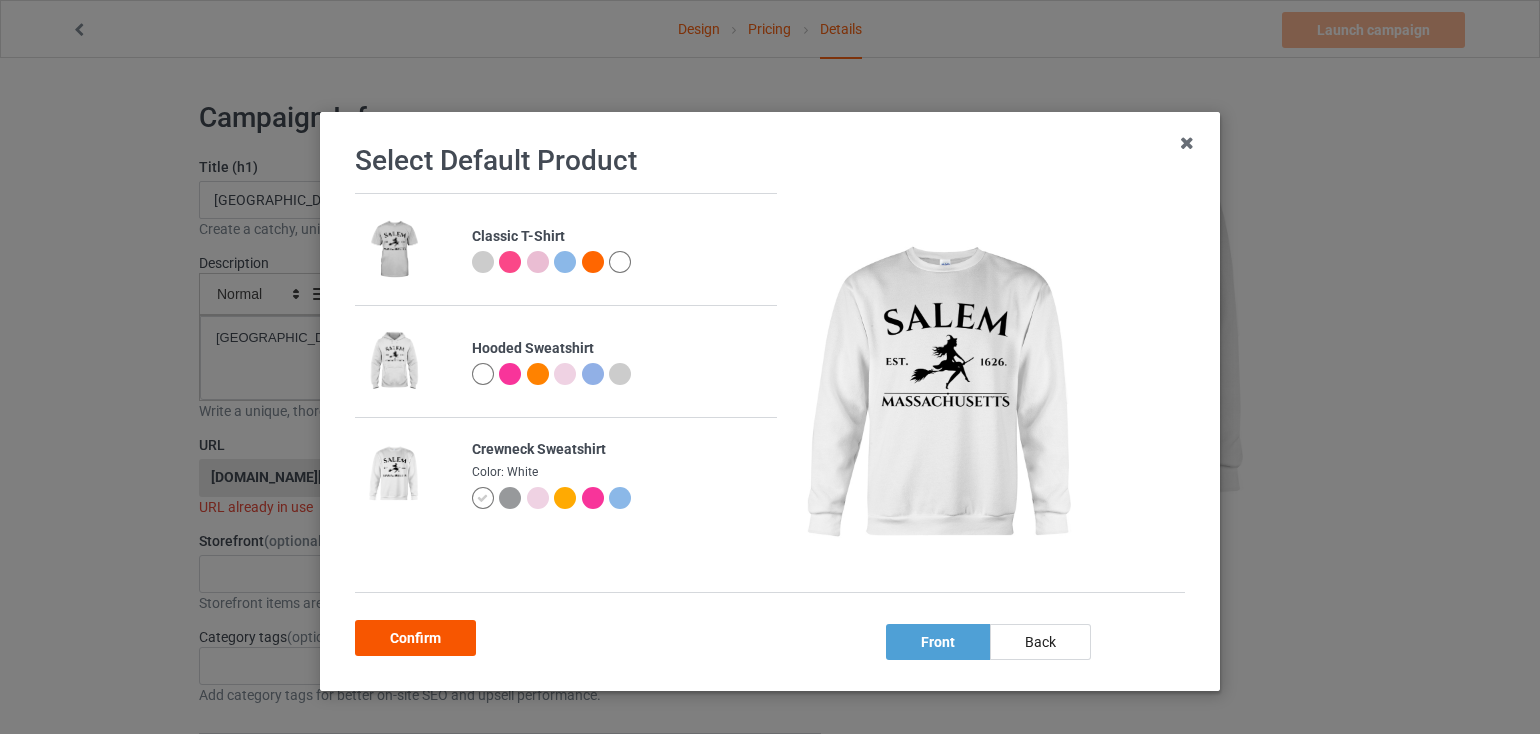 click on "Confirm" at bounding box center (415, 638) 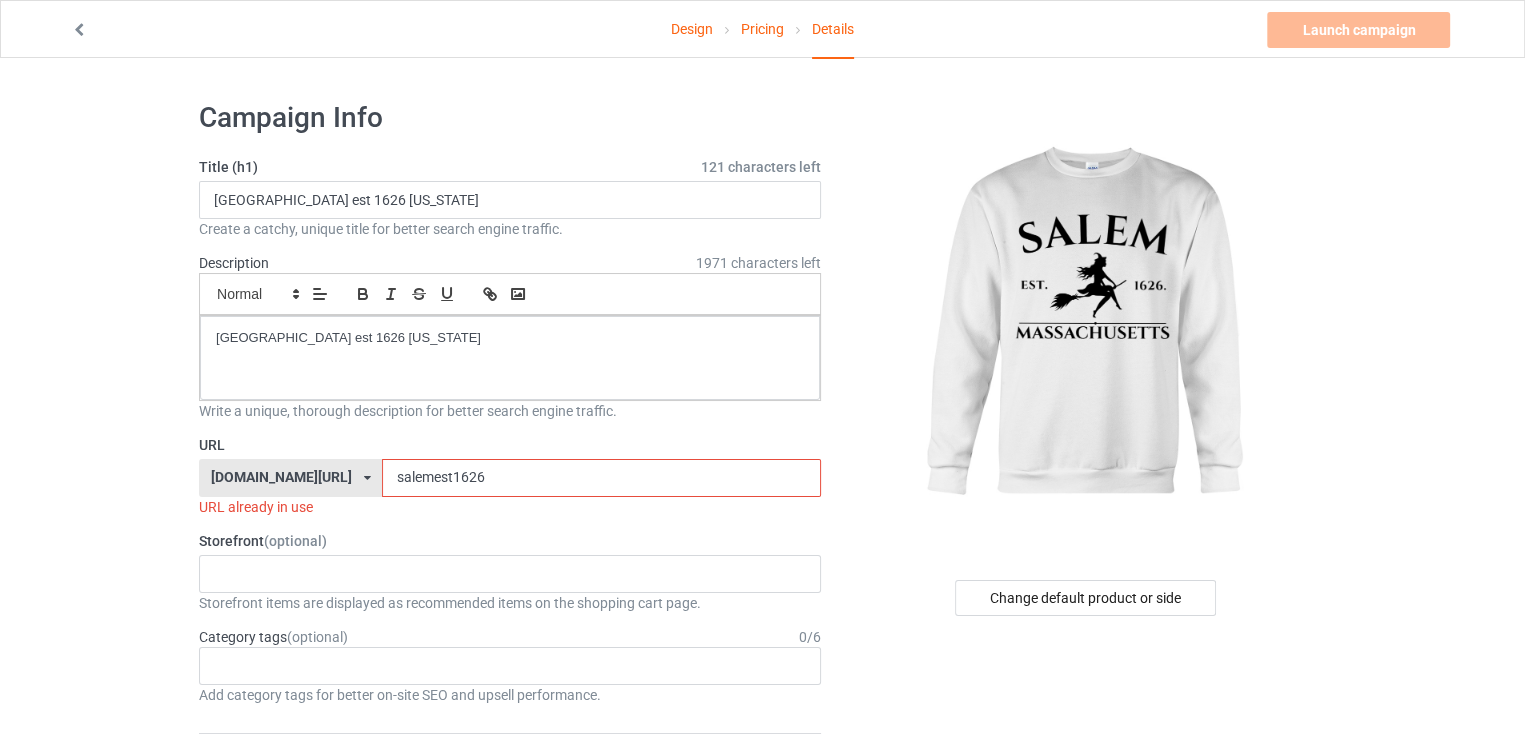 click on "salemest1626" at bounding box center (601, 478) 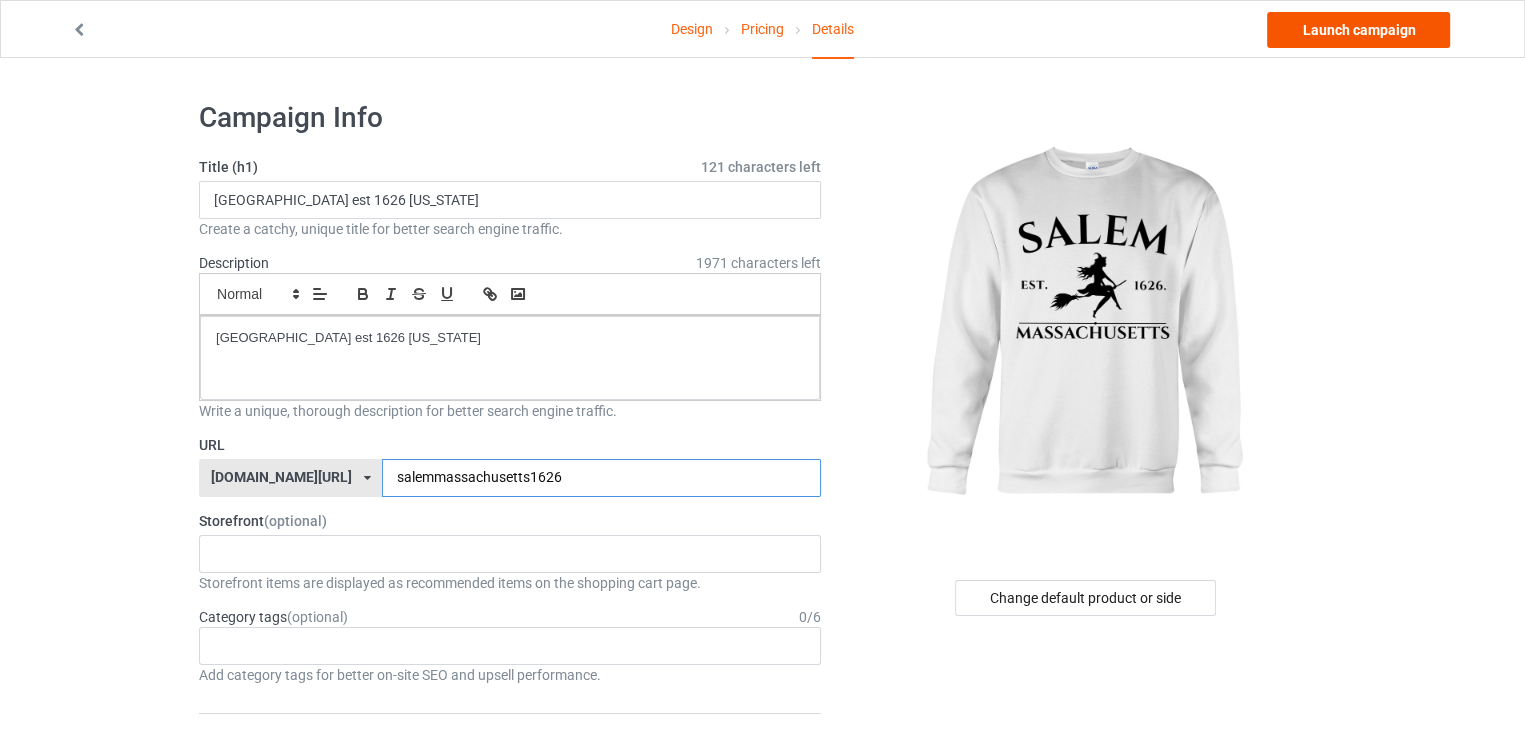 type on "salemmassachusetts1626" 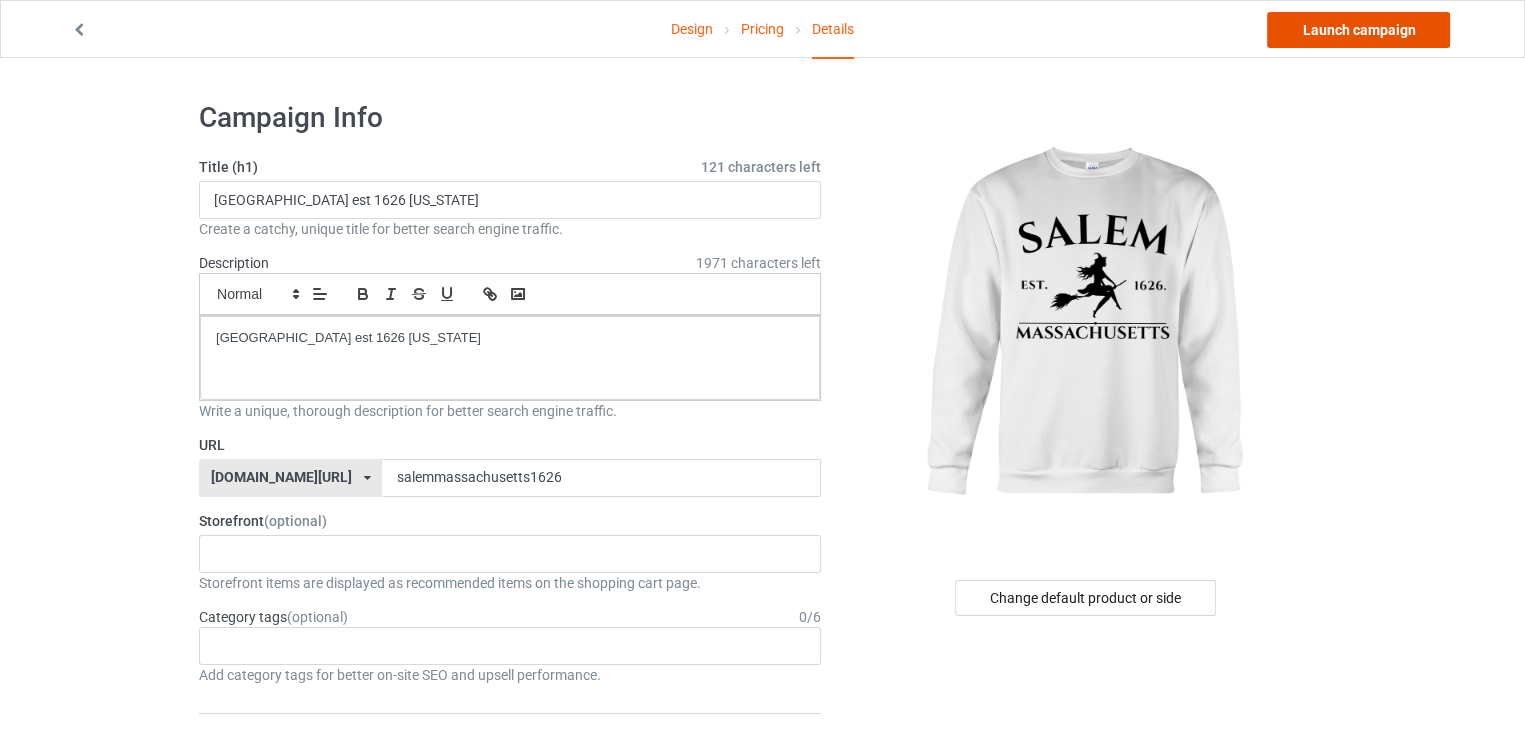 click on "Launch campaign" at bounding box center (1358, 30) 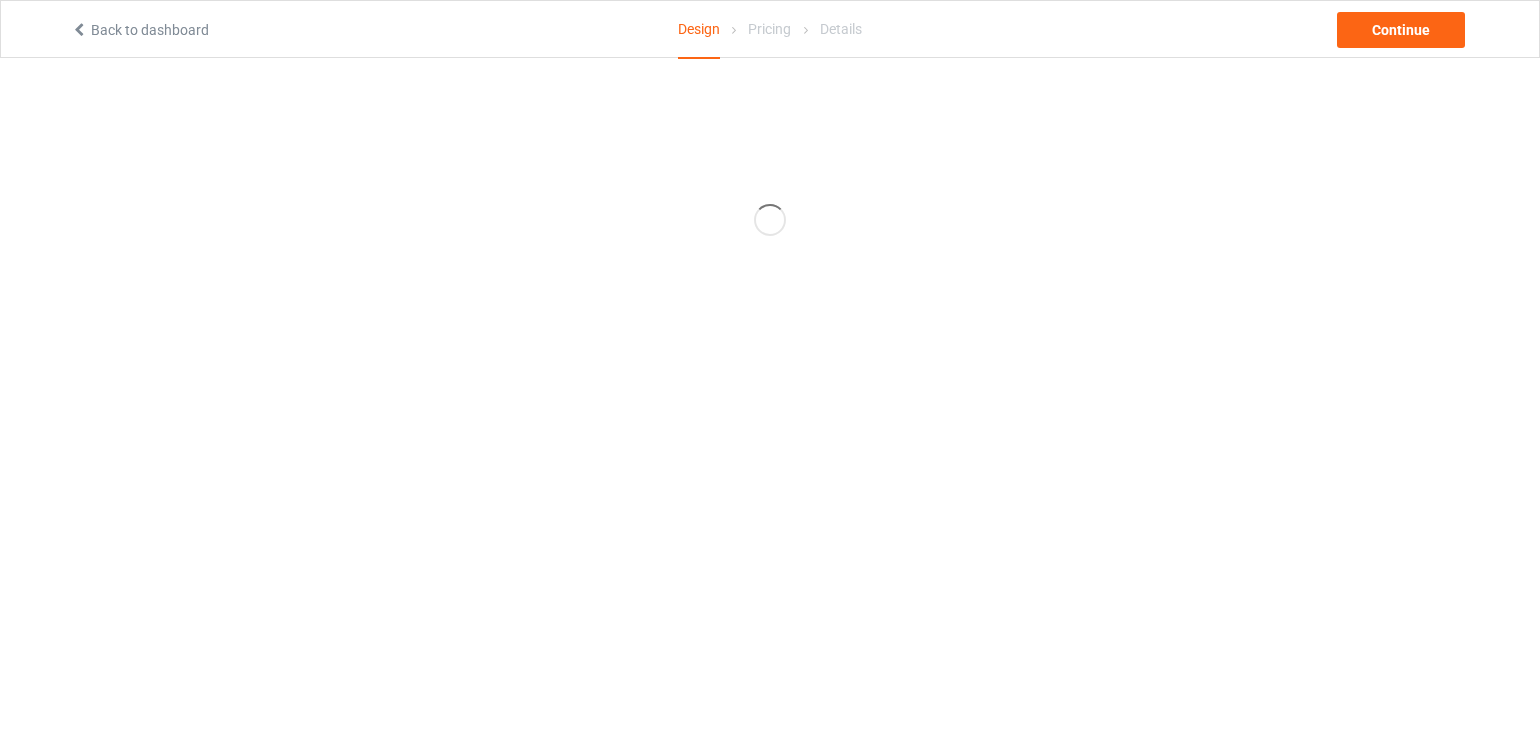scroll, scrollTop: 0, scrollLeft: 0, axis: both 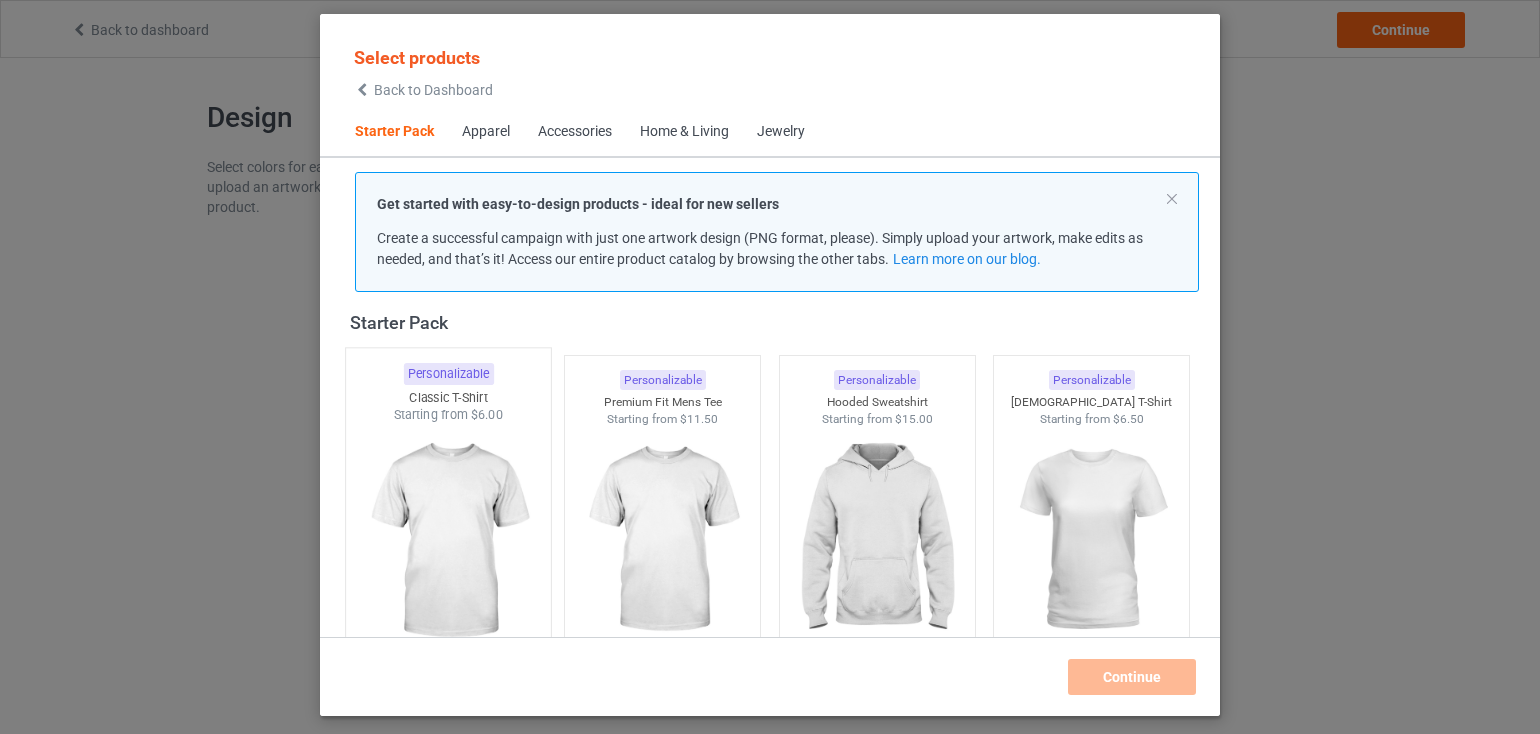 click at bounding box center (448, 541) 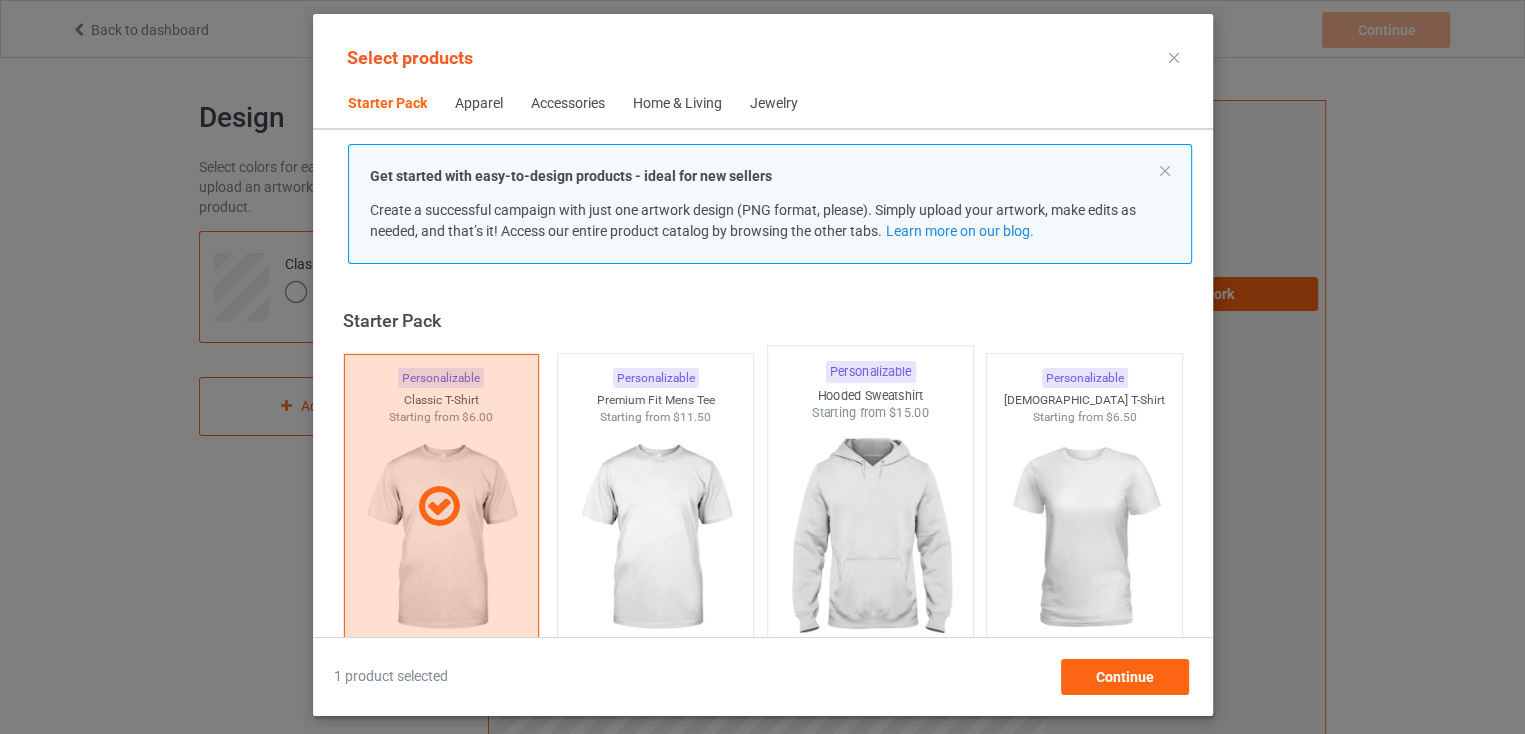 scroll, scrollTop: 0, scrollLeft: 0, axis: both 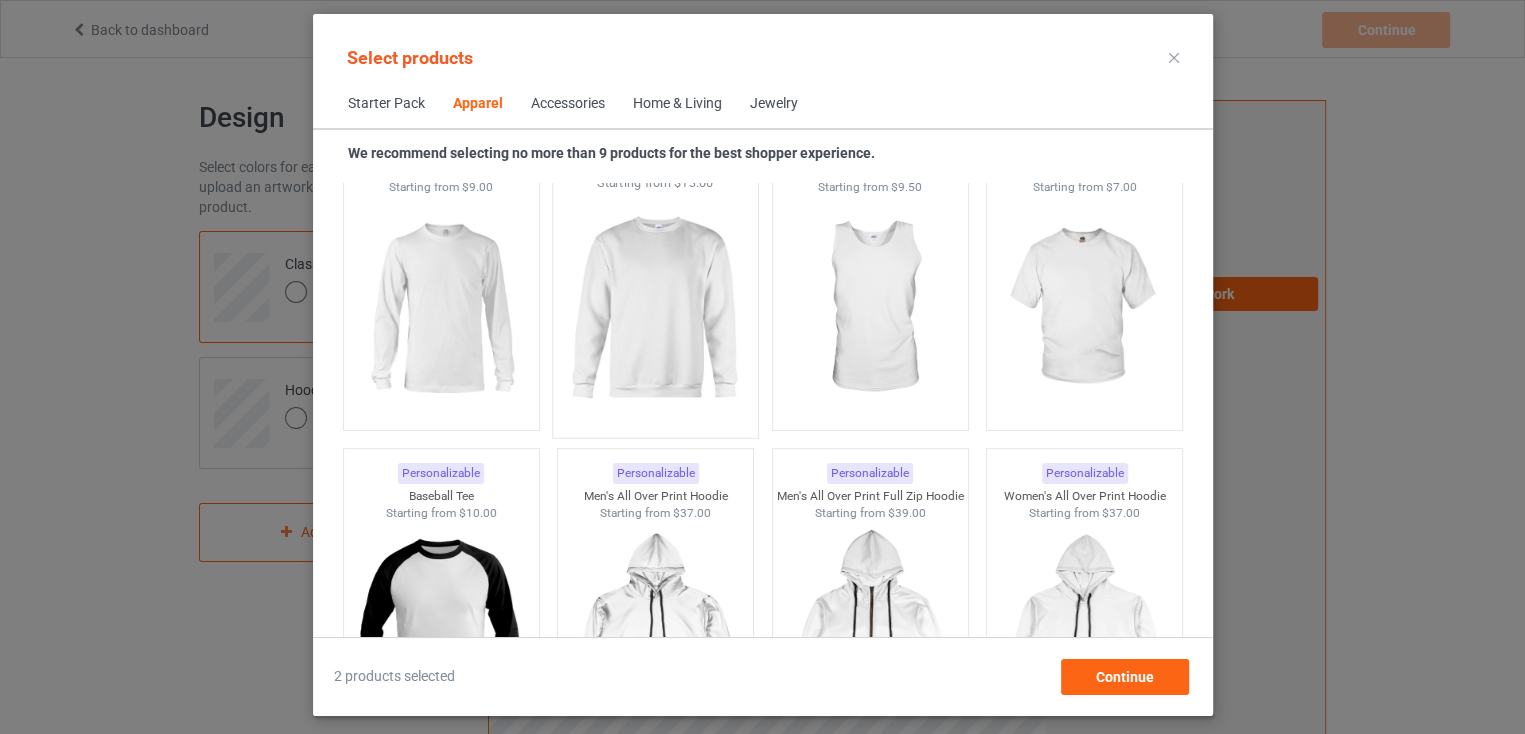 click at bounding box center [655, 309] 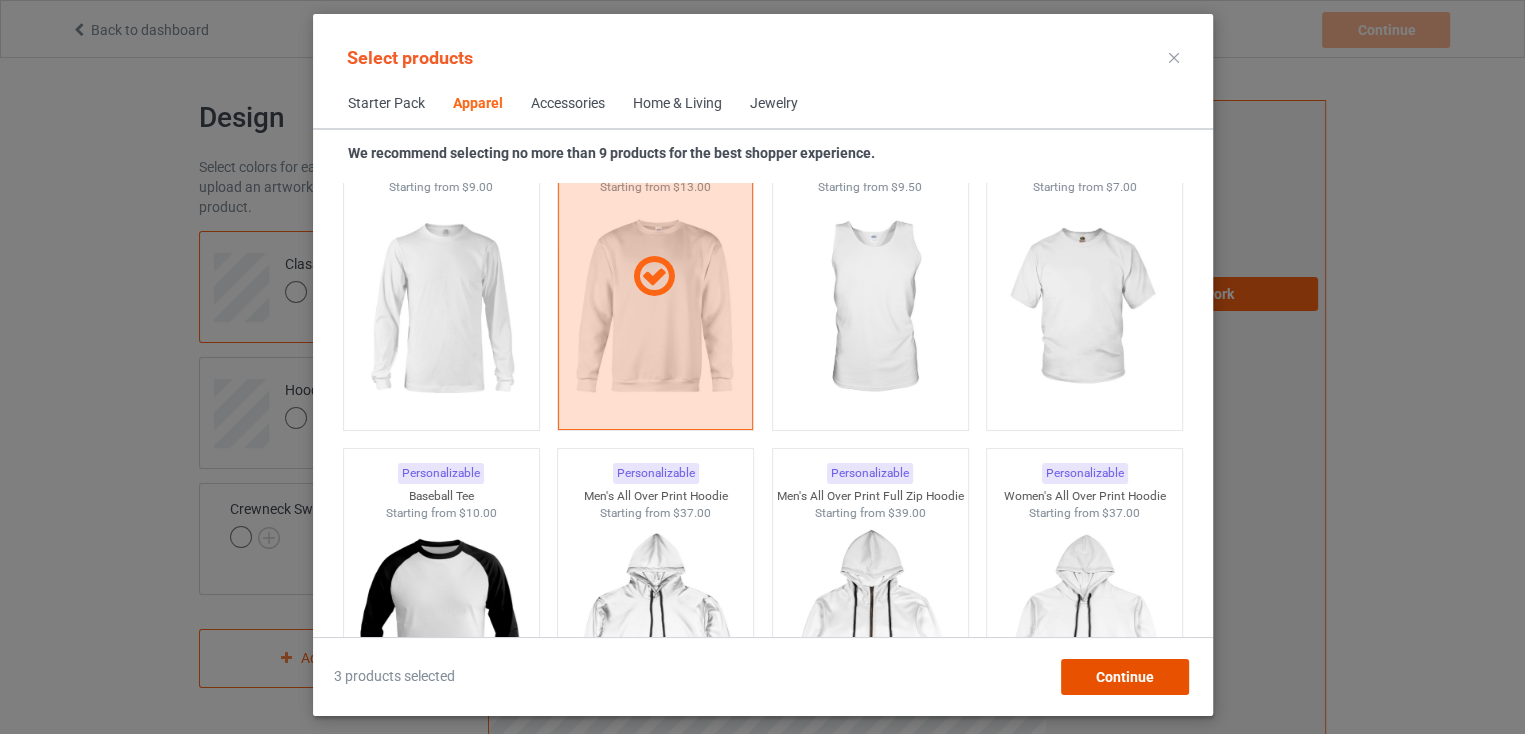 click on "Continue" at bounding box center (1124, 677) 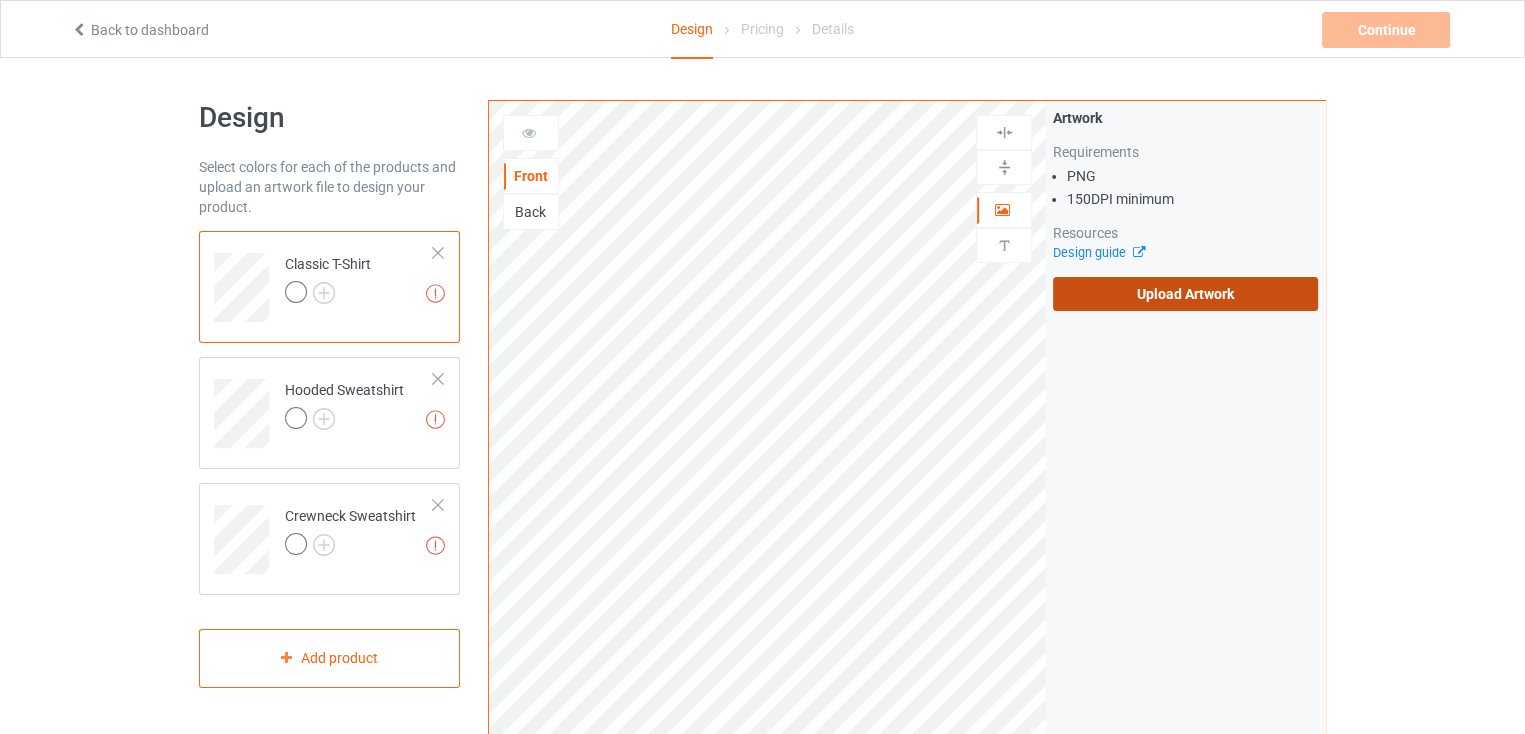 click on "Upload Artwork" at bounding box center [1185, 294] 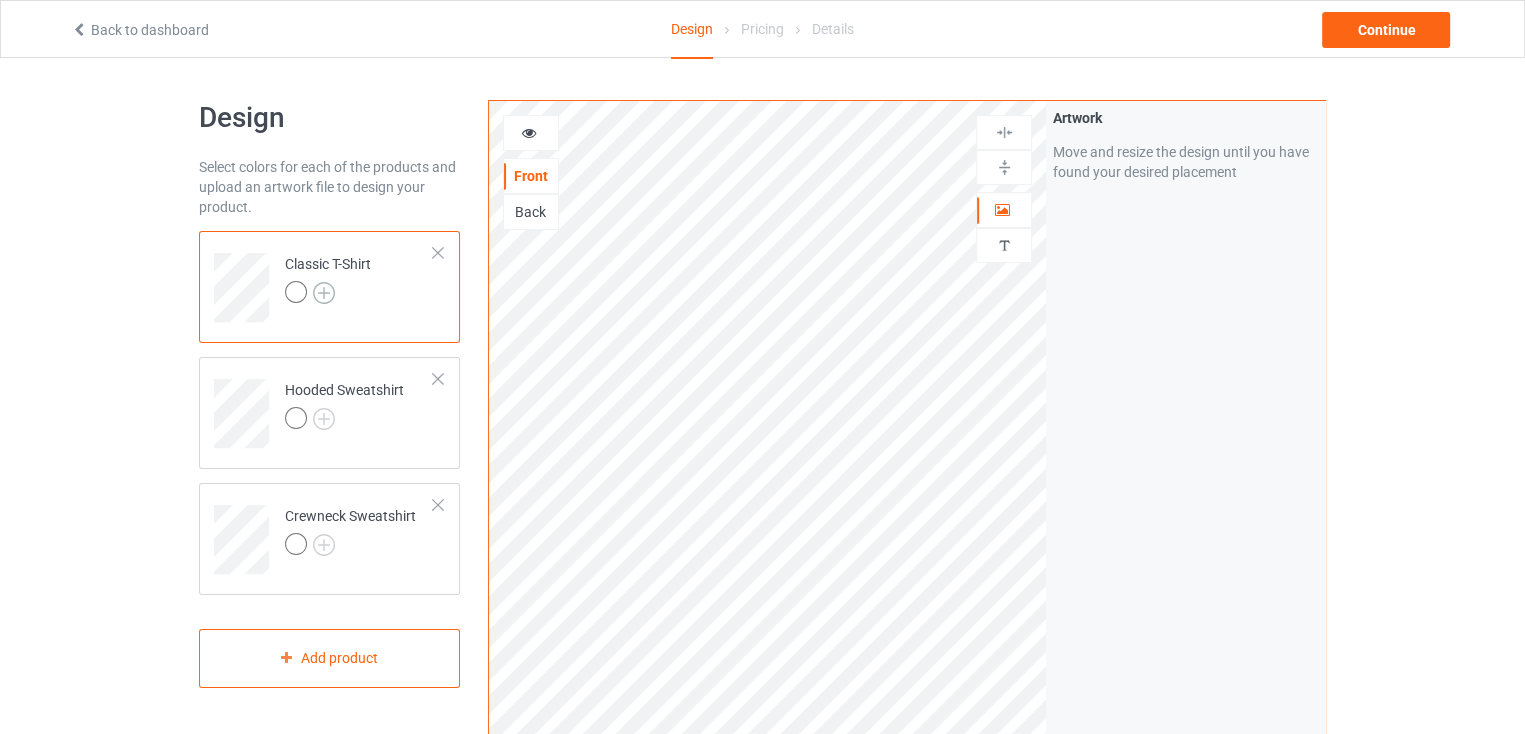 click at bounding box center [324, 293] 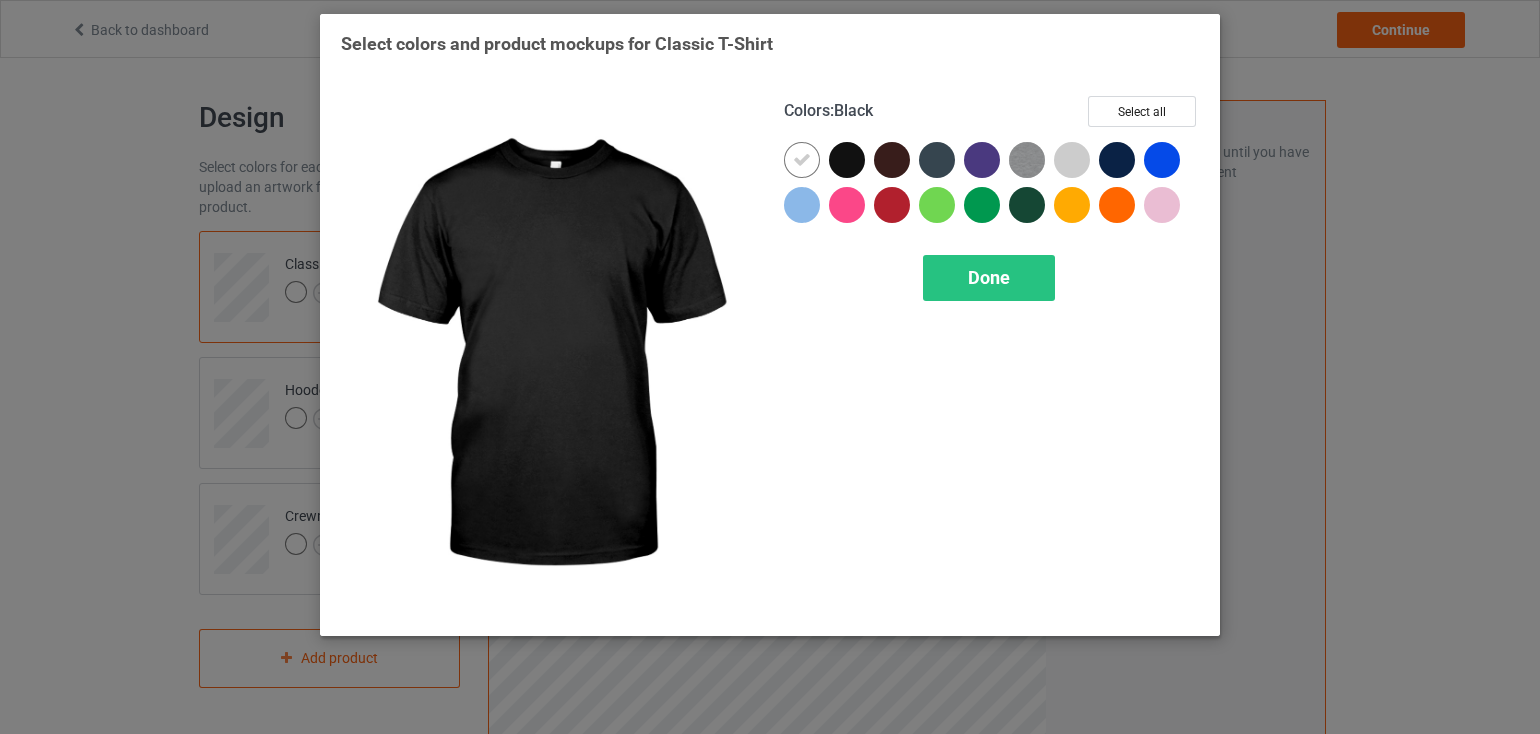 click at bounding box center (847, 160) 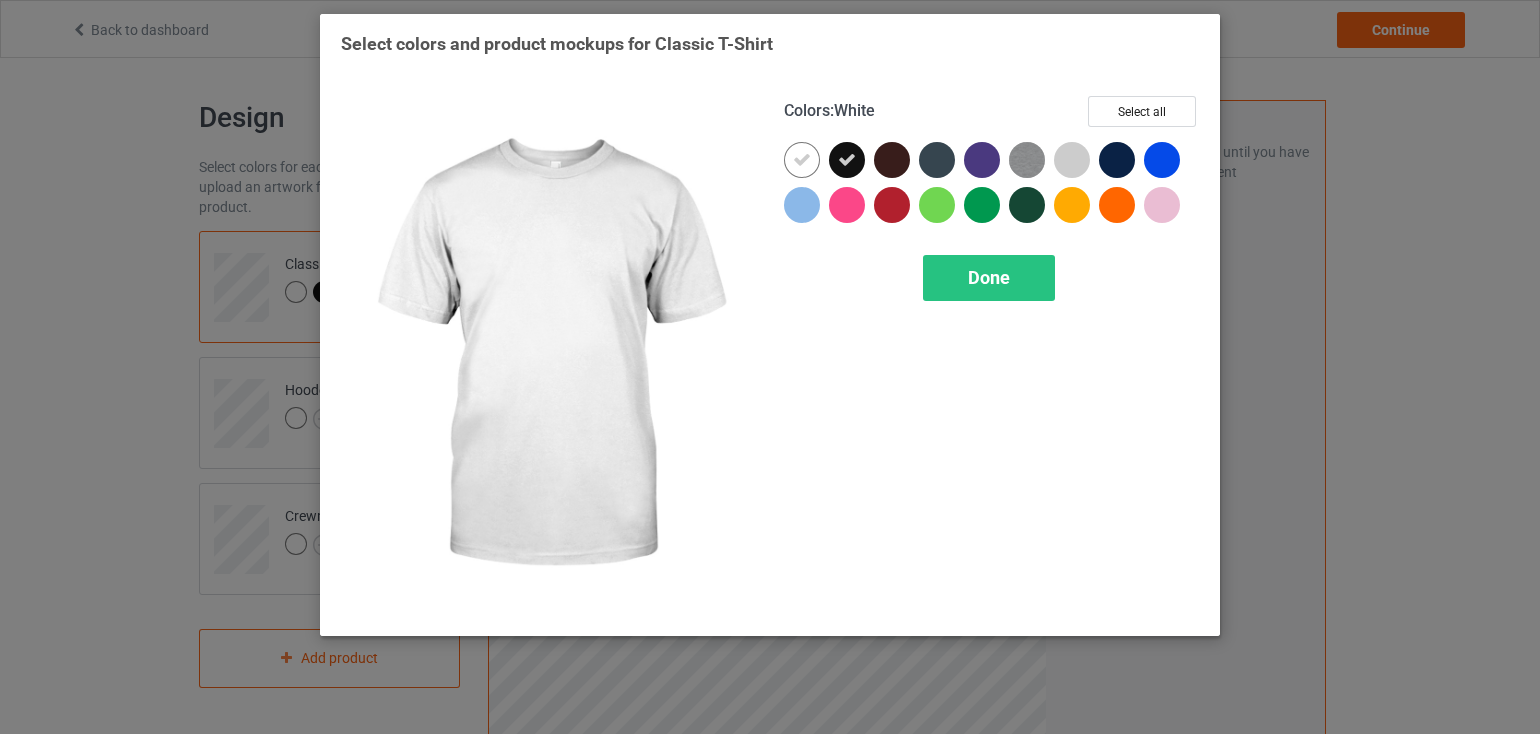 click at bounding box center [802, 160] 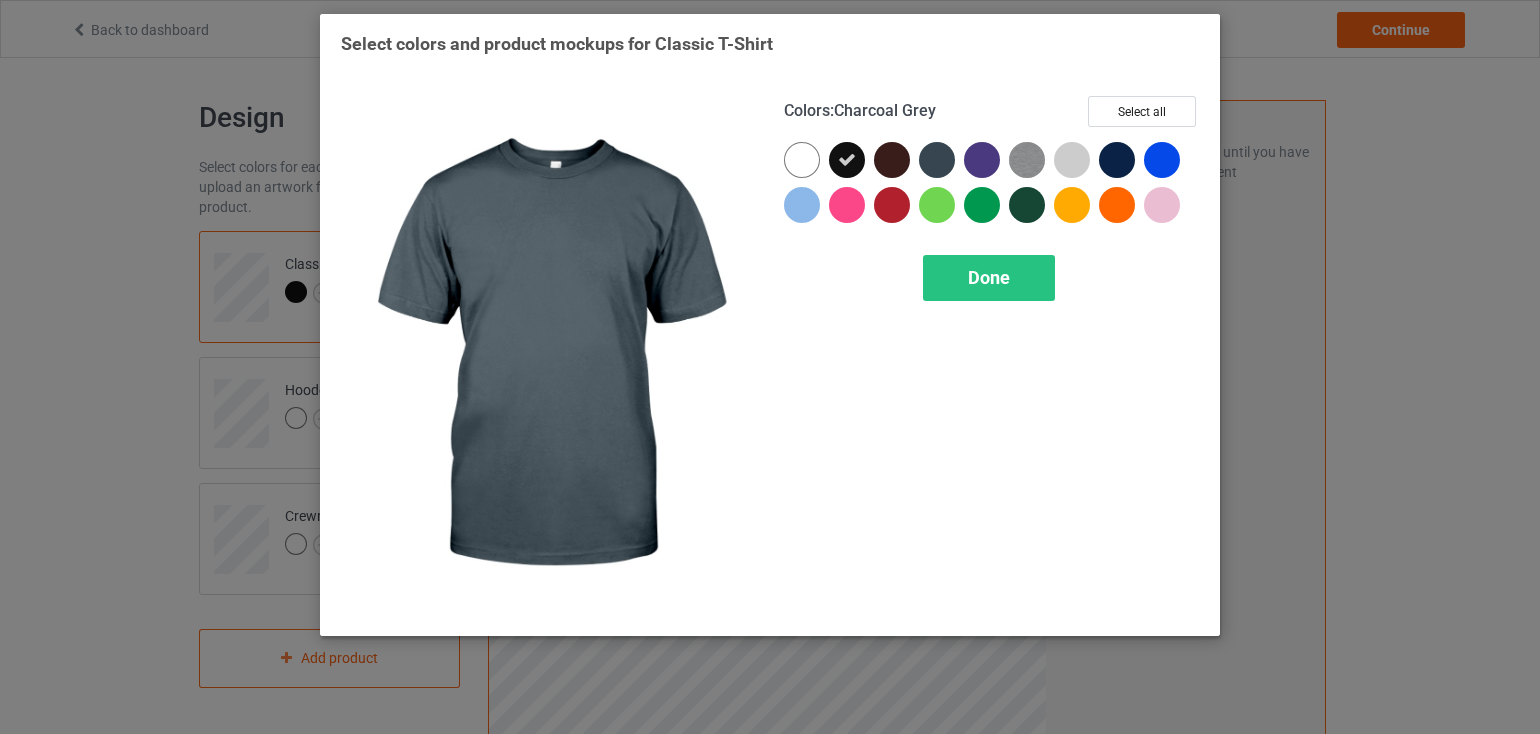 click at bounding box center [937, 160] 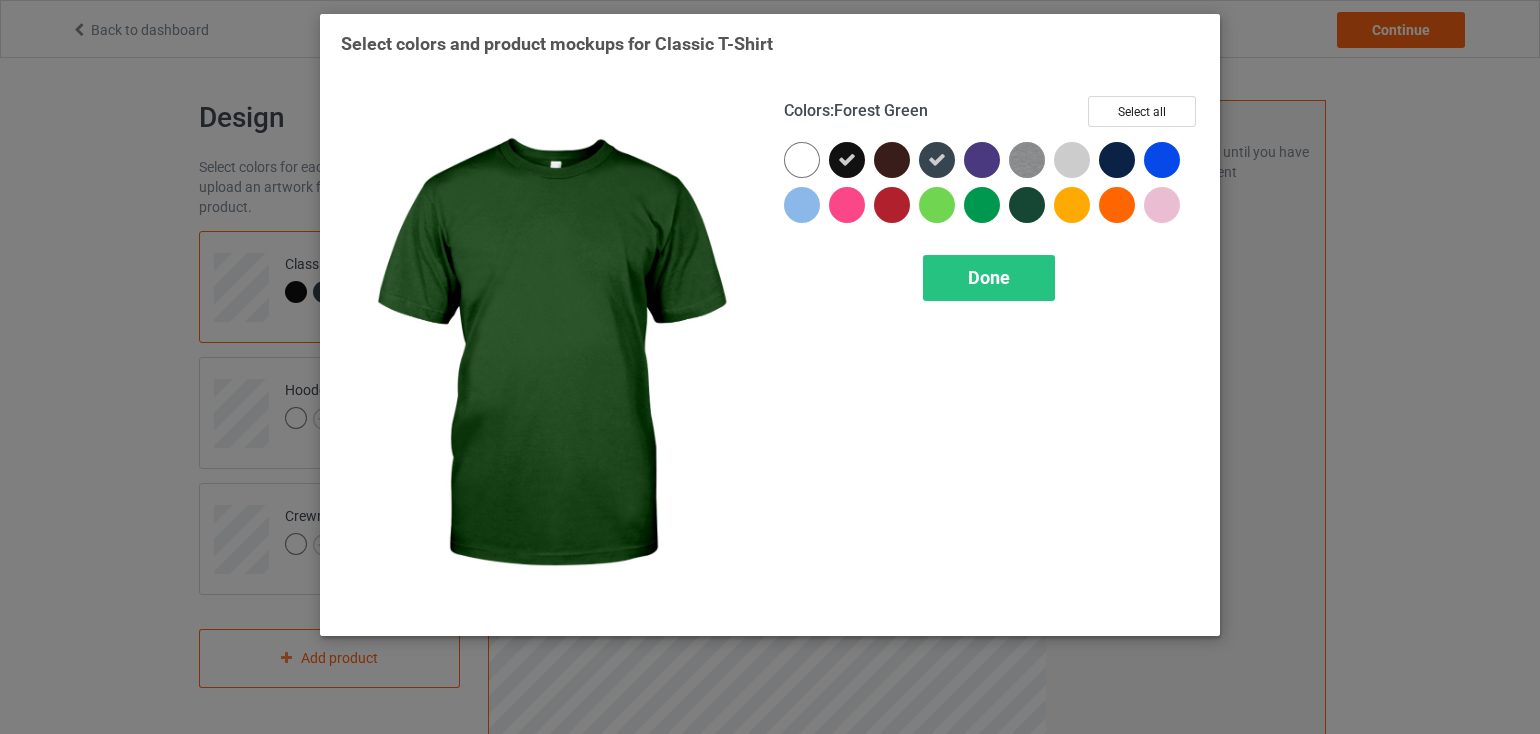 click at bounding box center [1027, 205] 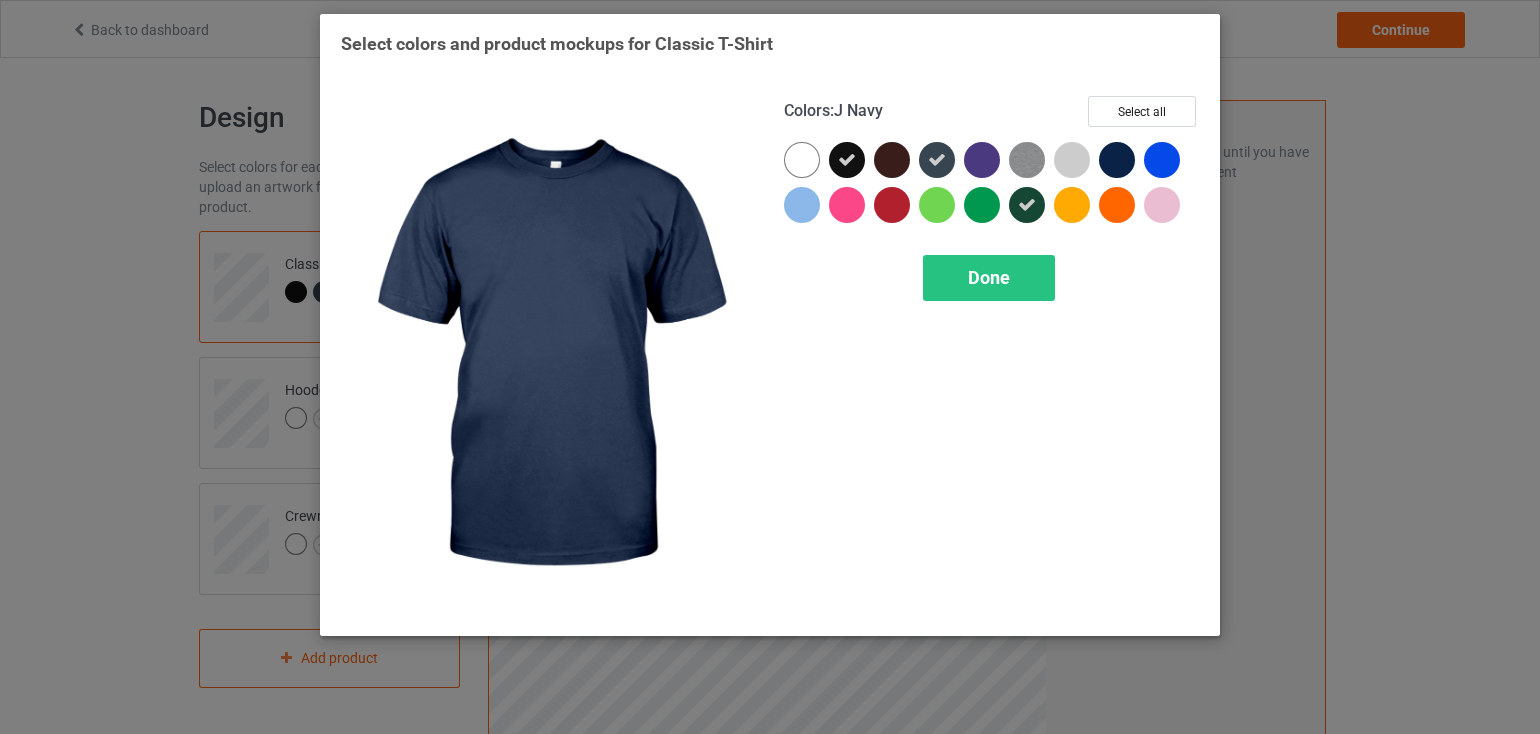 click at bounding box center (1117, 160) 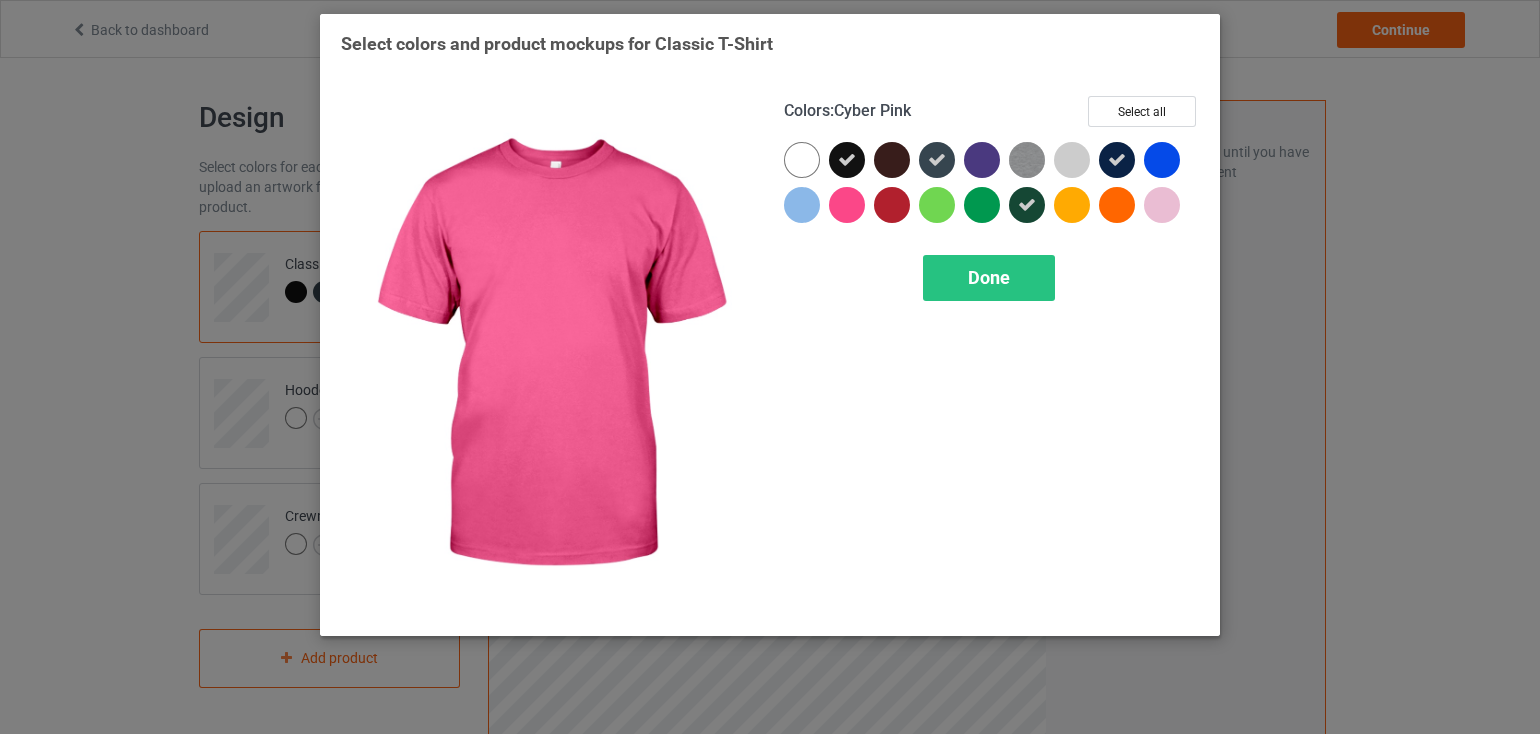 click at bounding box center [847, 205] 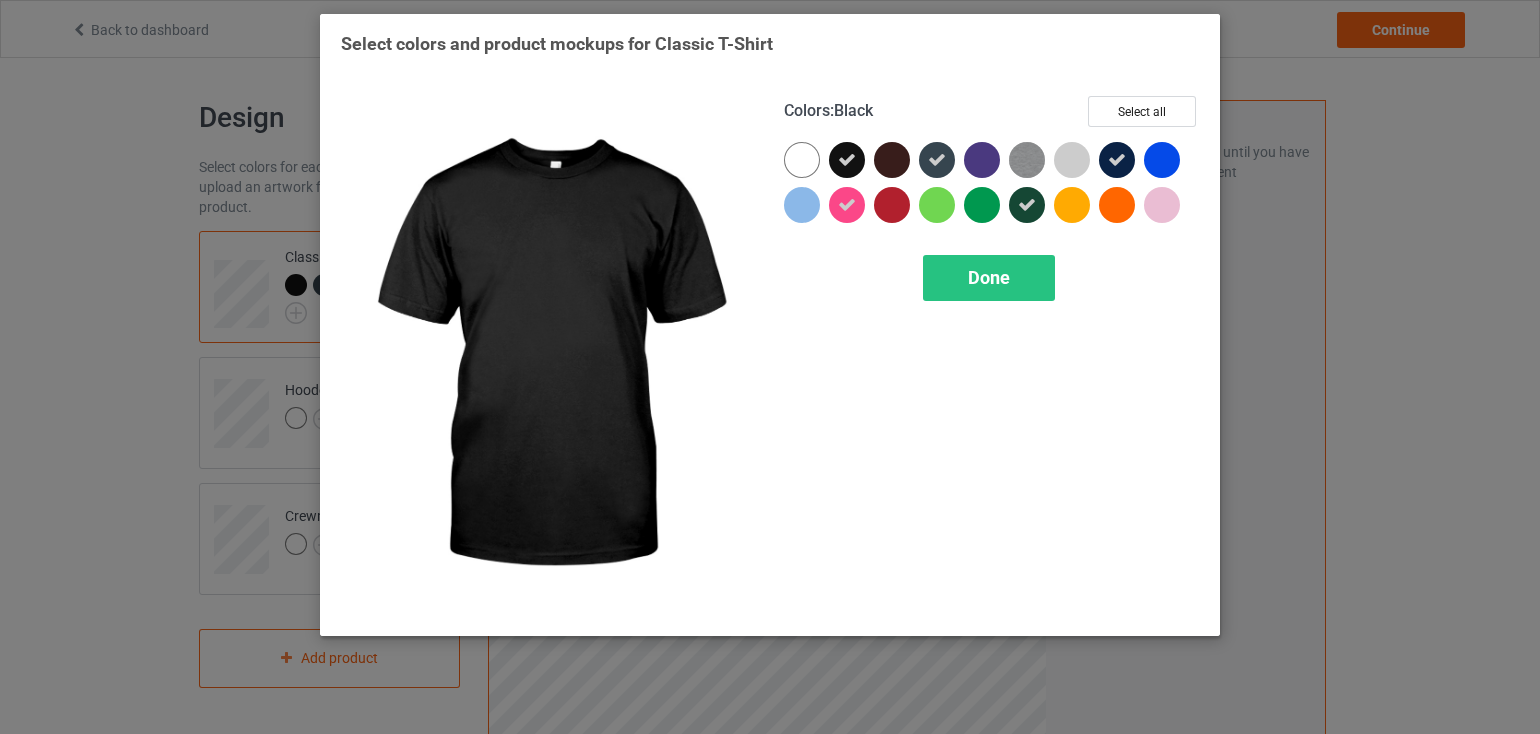click at bounding box center [847, 160] 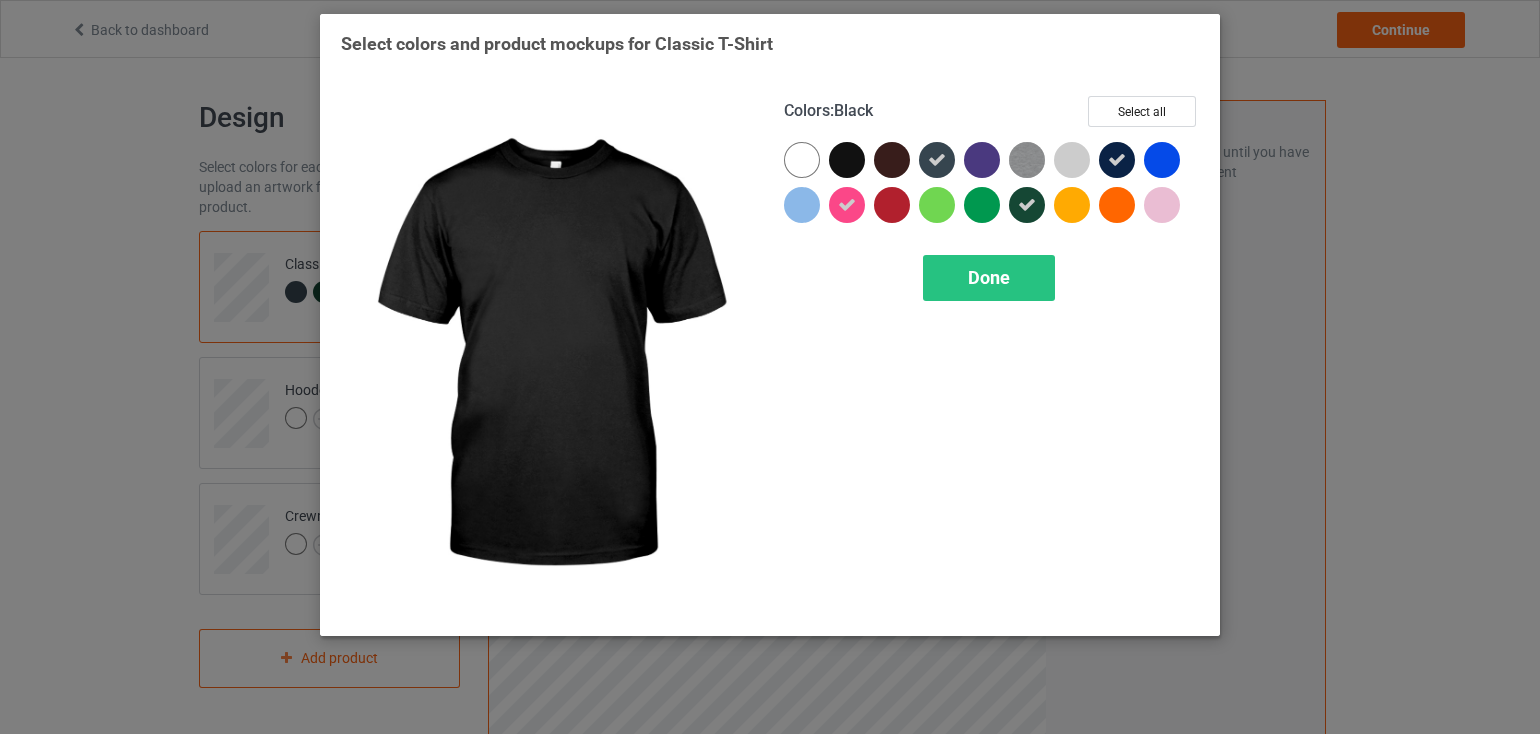 click at bounding box center (847, 160) 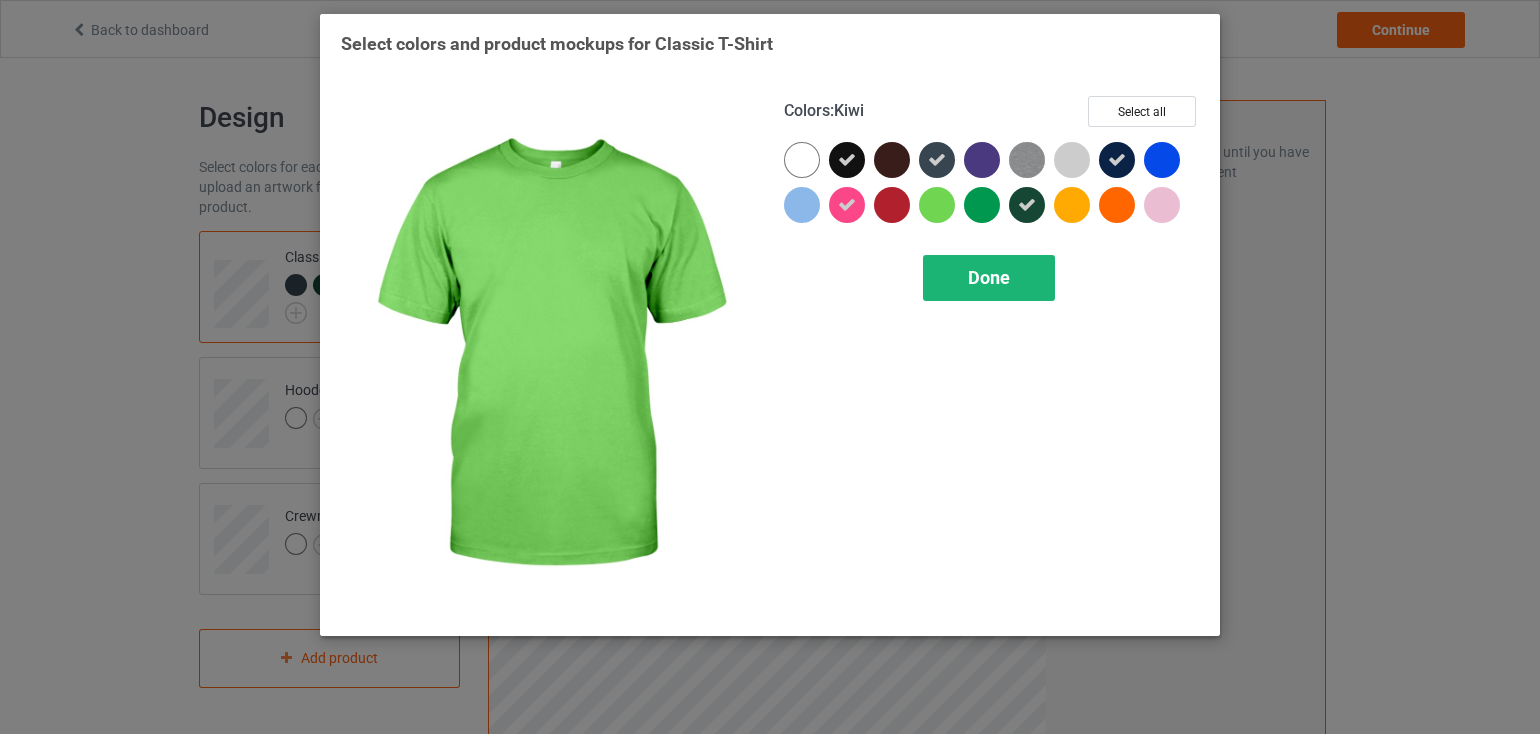 click on "Done" at bounding box center [989, 278] 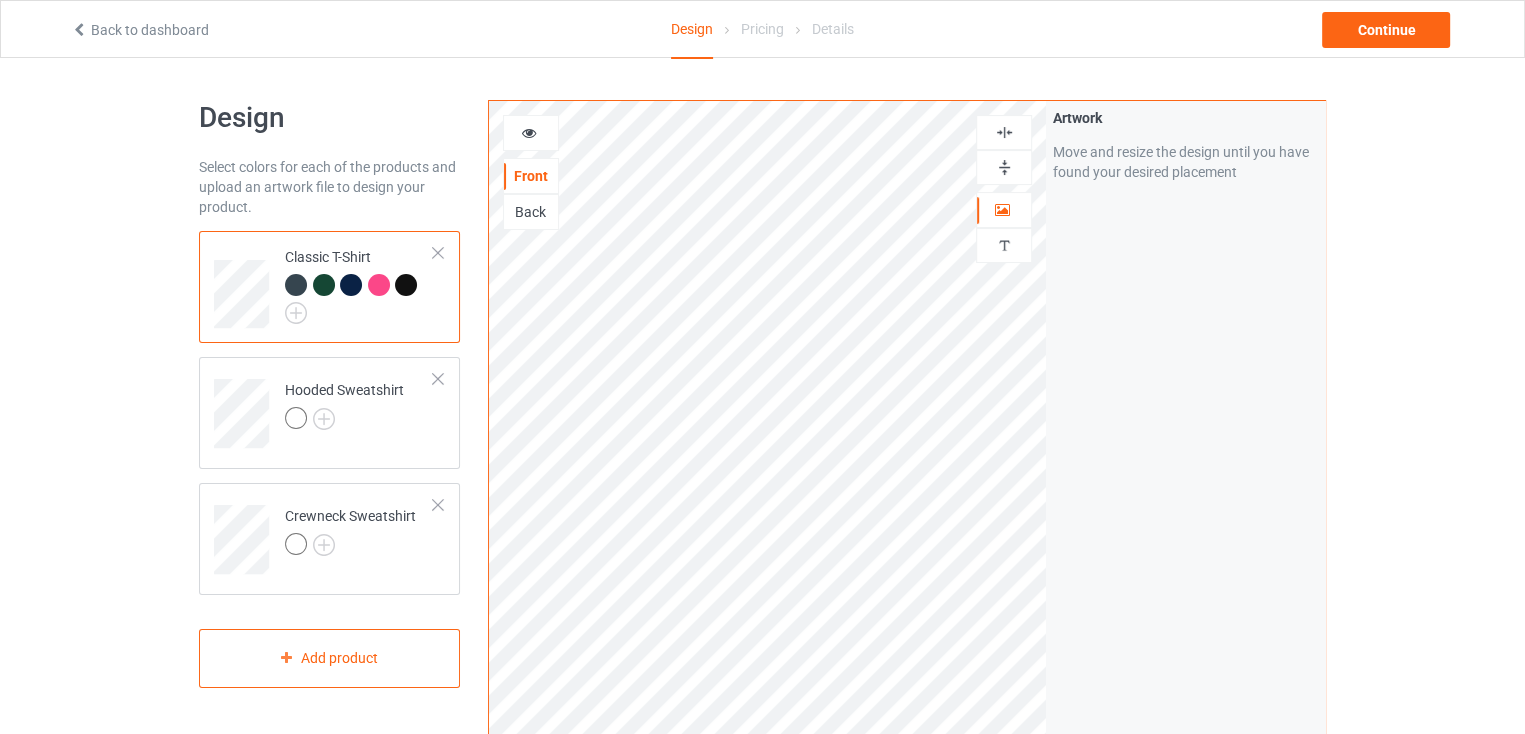 click at bounding box center [1004, 167] 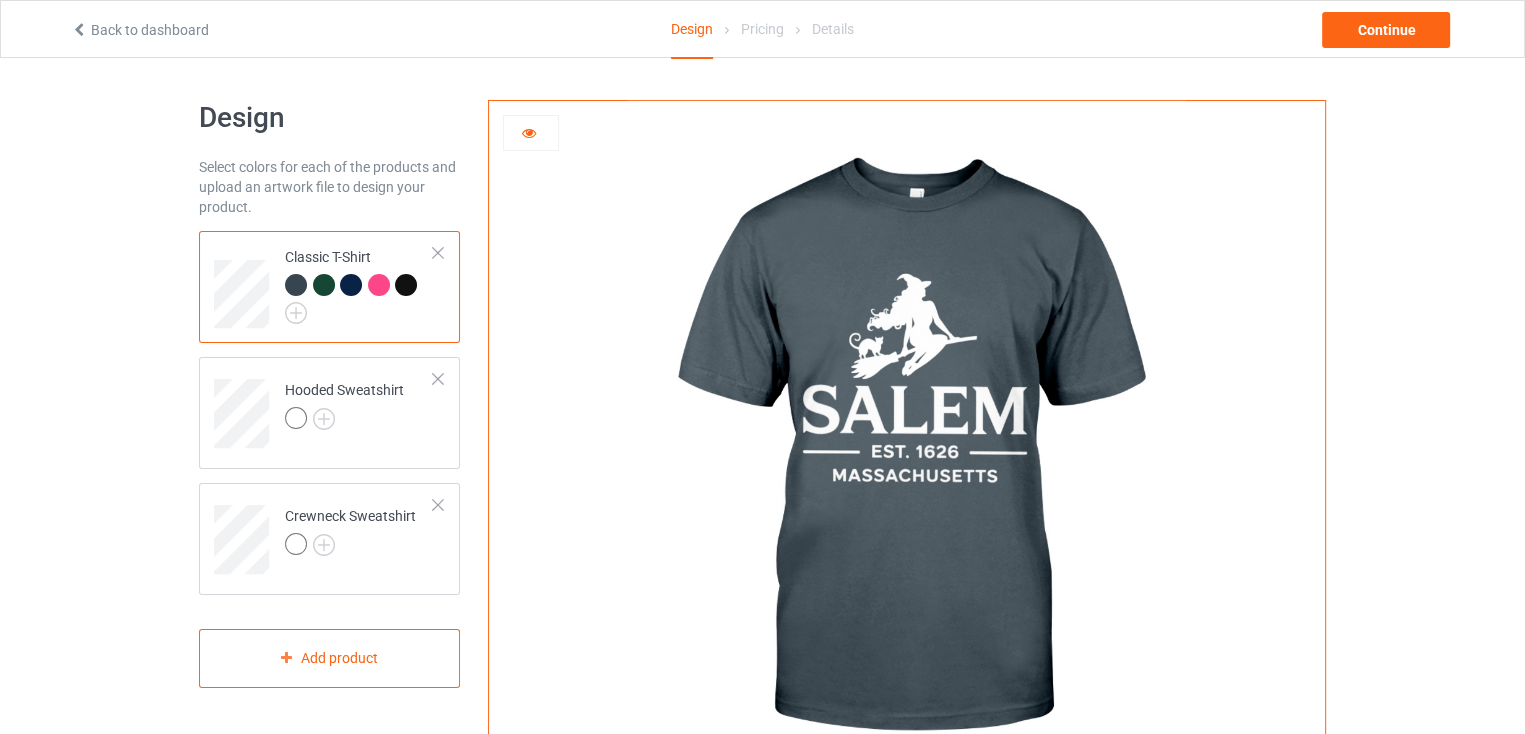 click at bounding box center (529, 130) 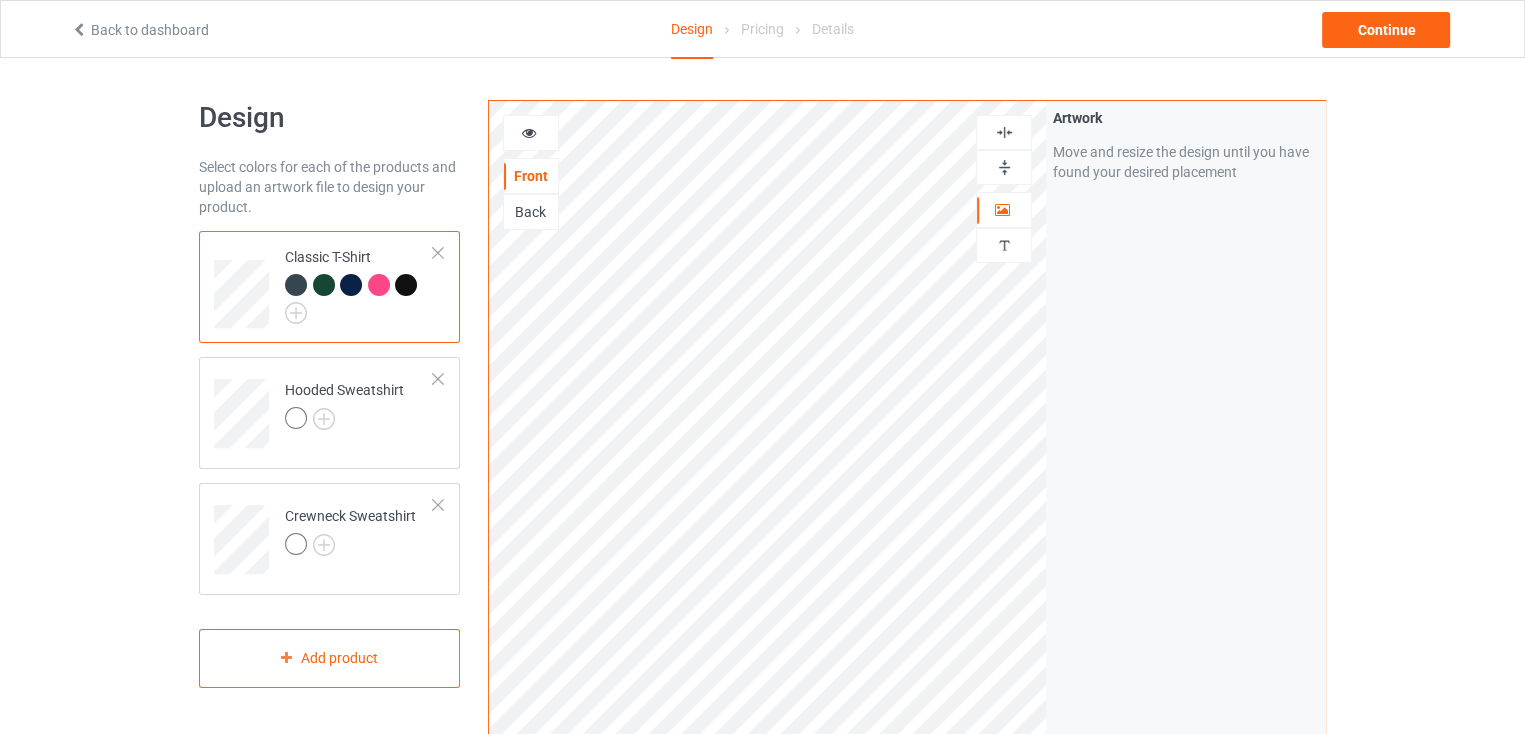 click at bounding box center [1004, 132] 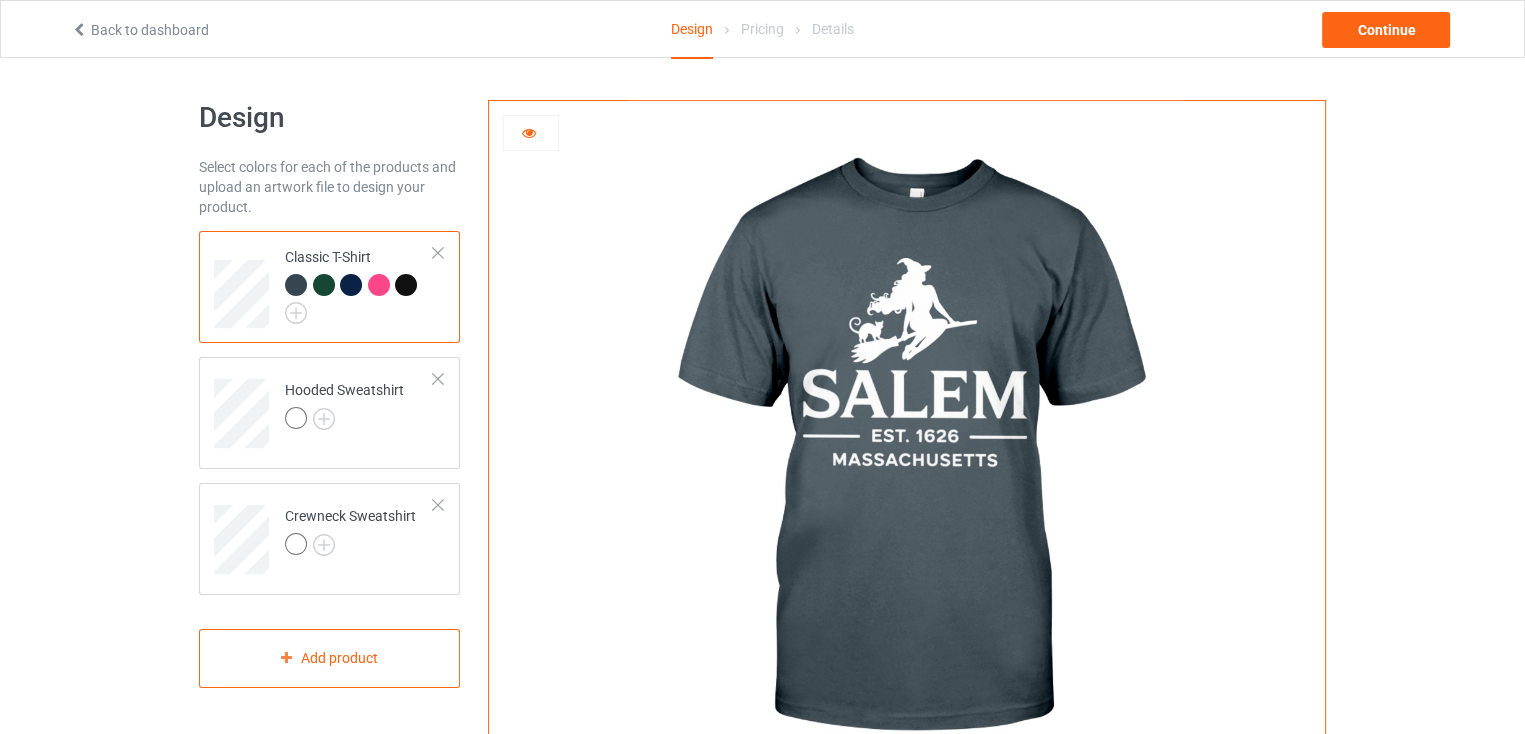 click at bounding box center [531, 133] 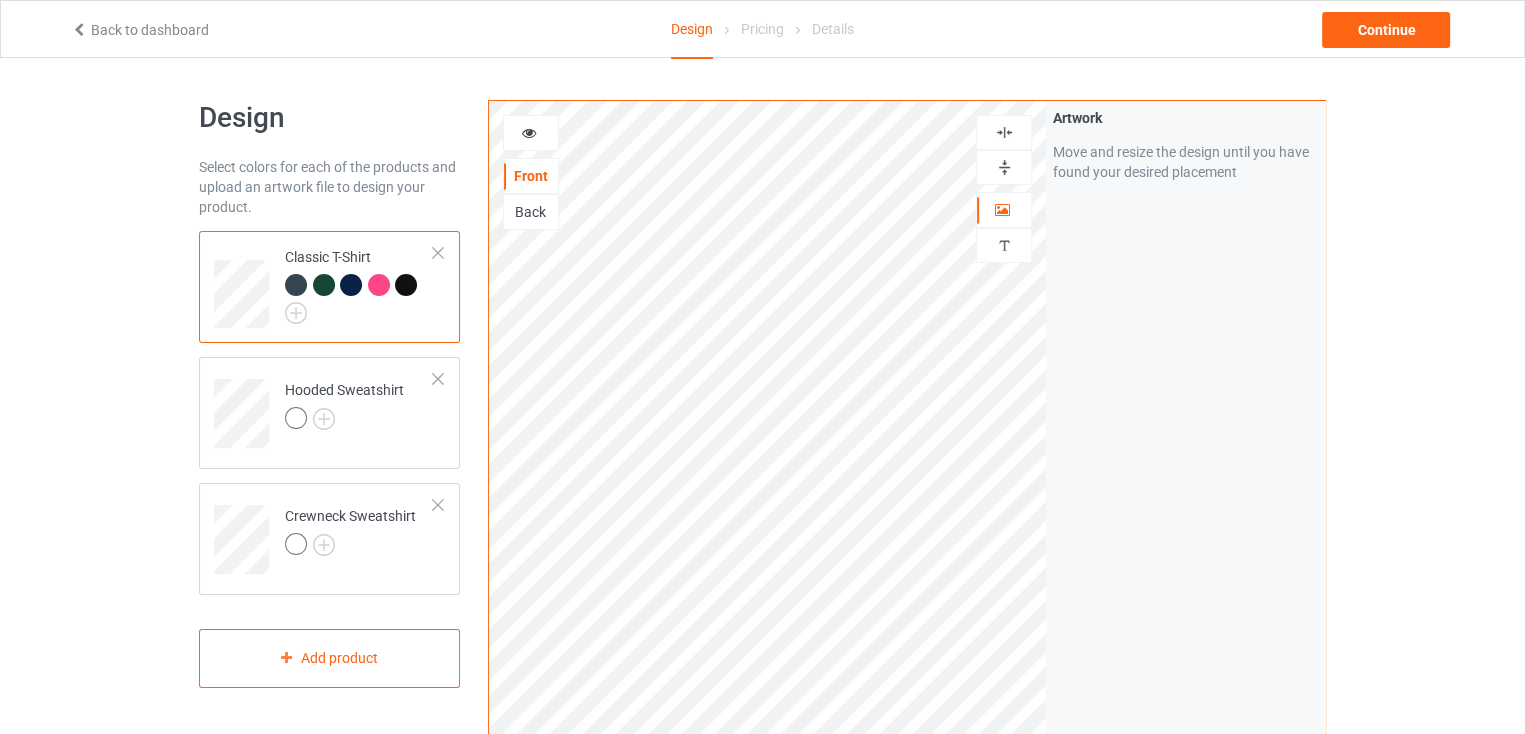 click at bounding box center (1004, 167) 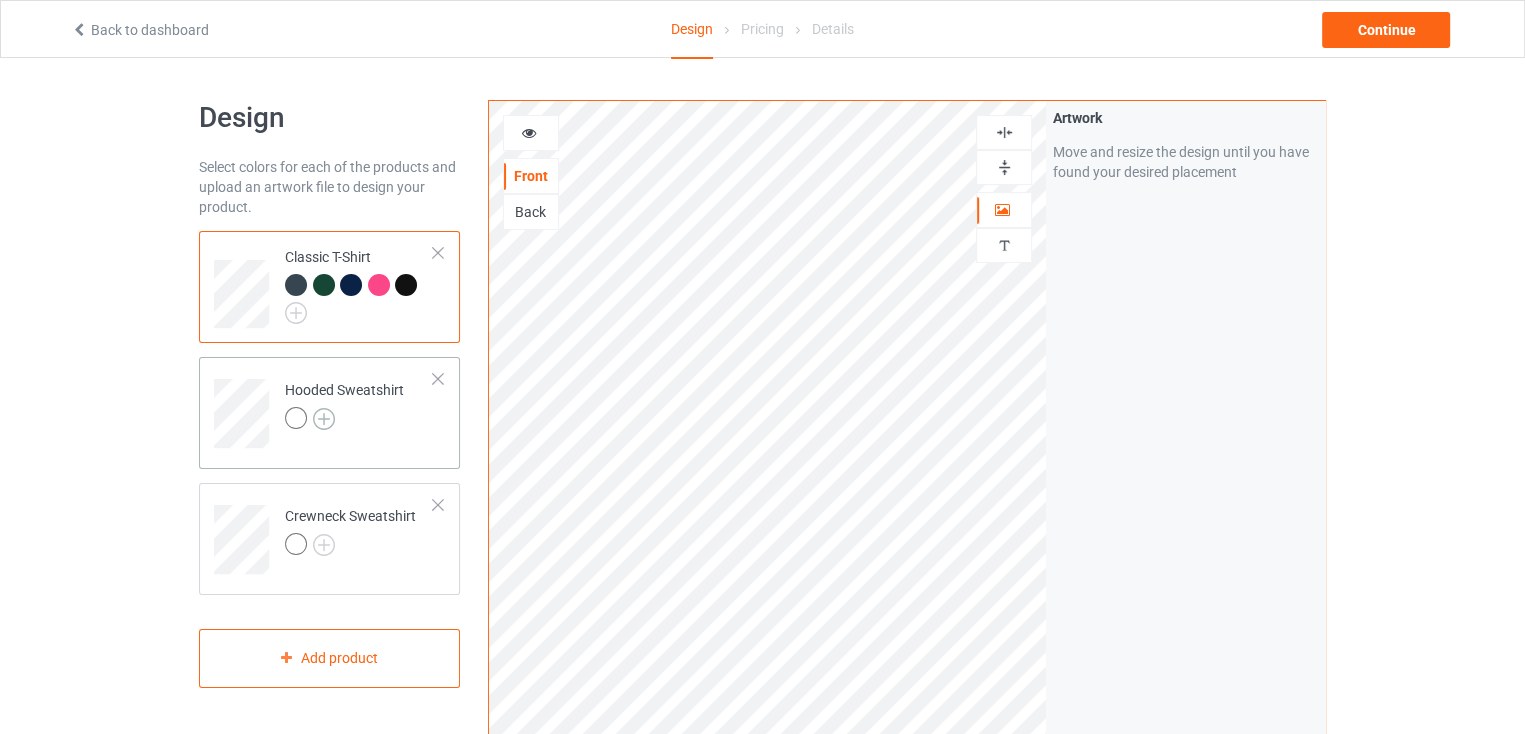 click at bounding box center (324, 419) 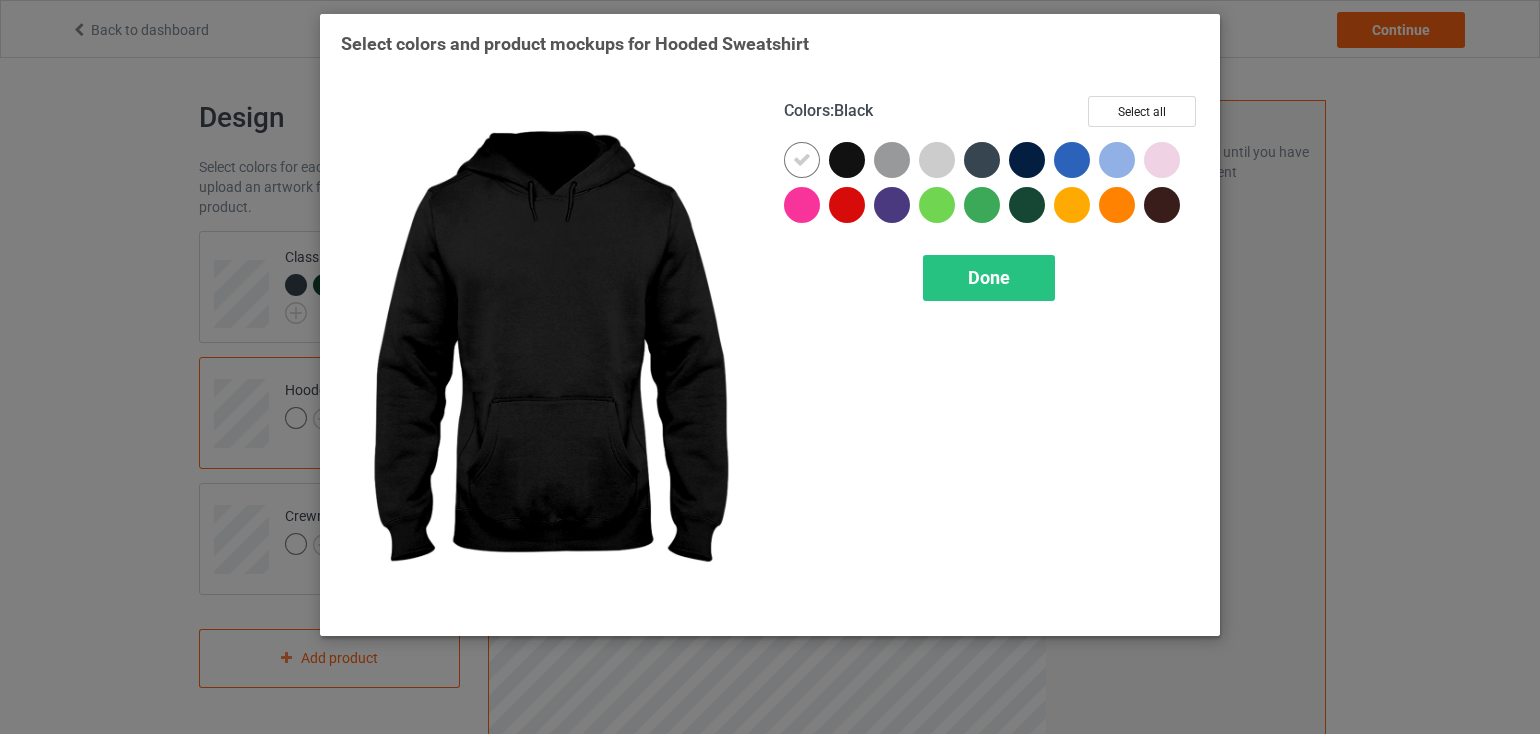 click at bounding box center [847, 160] 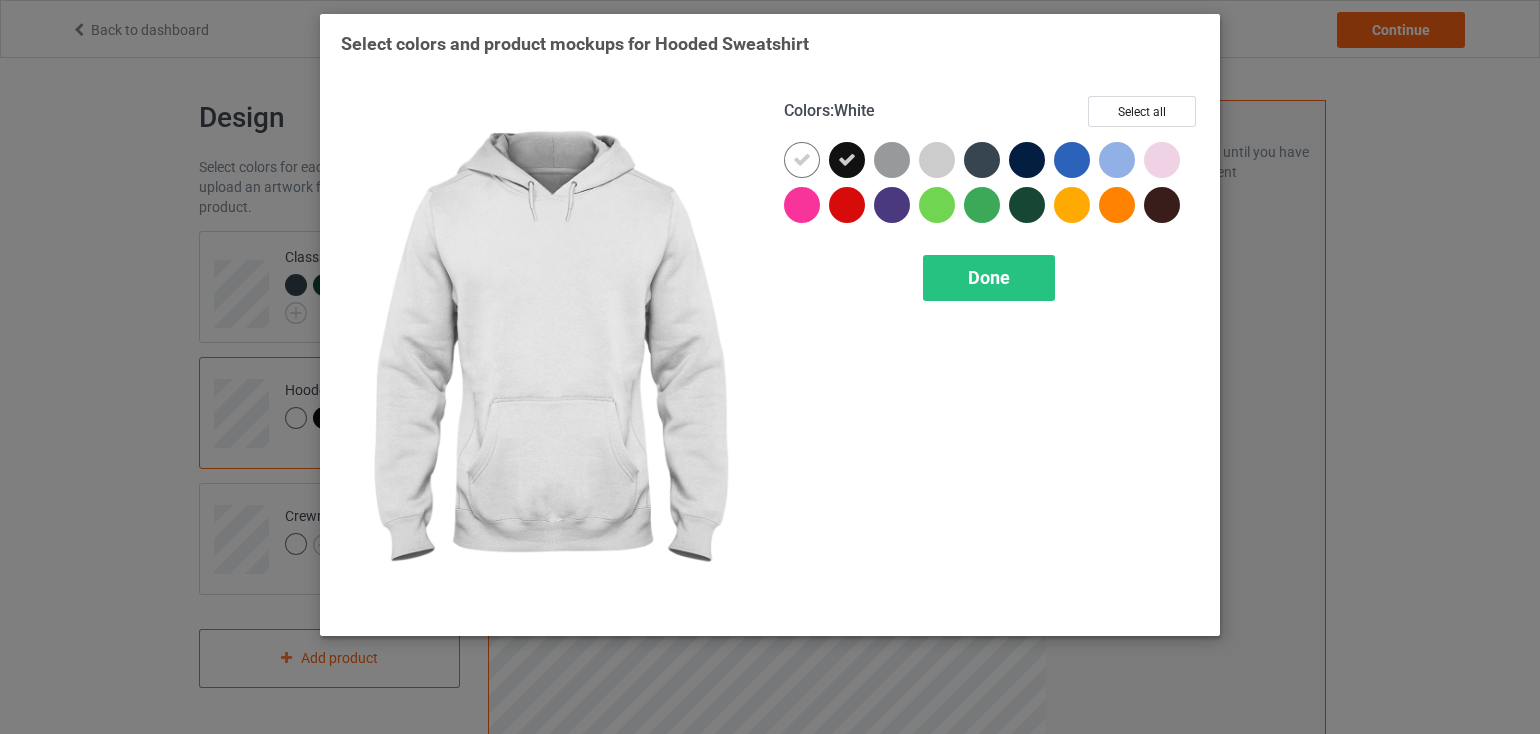 click at bounding box center (802, 160) 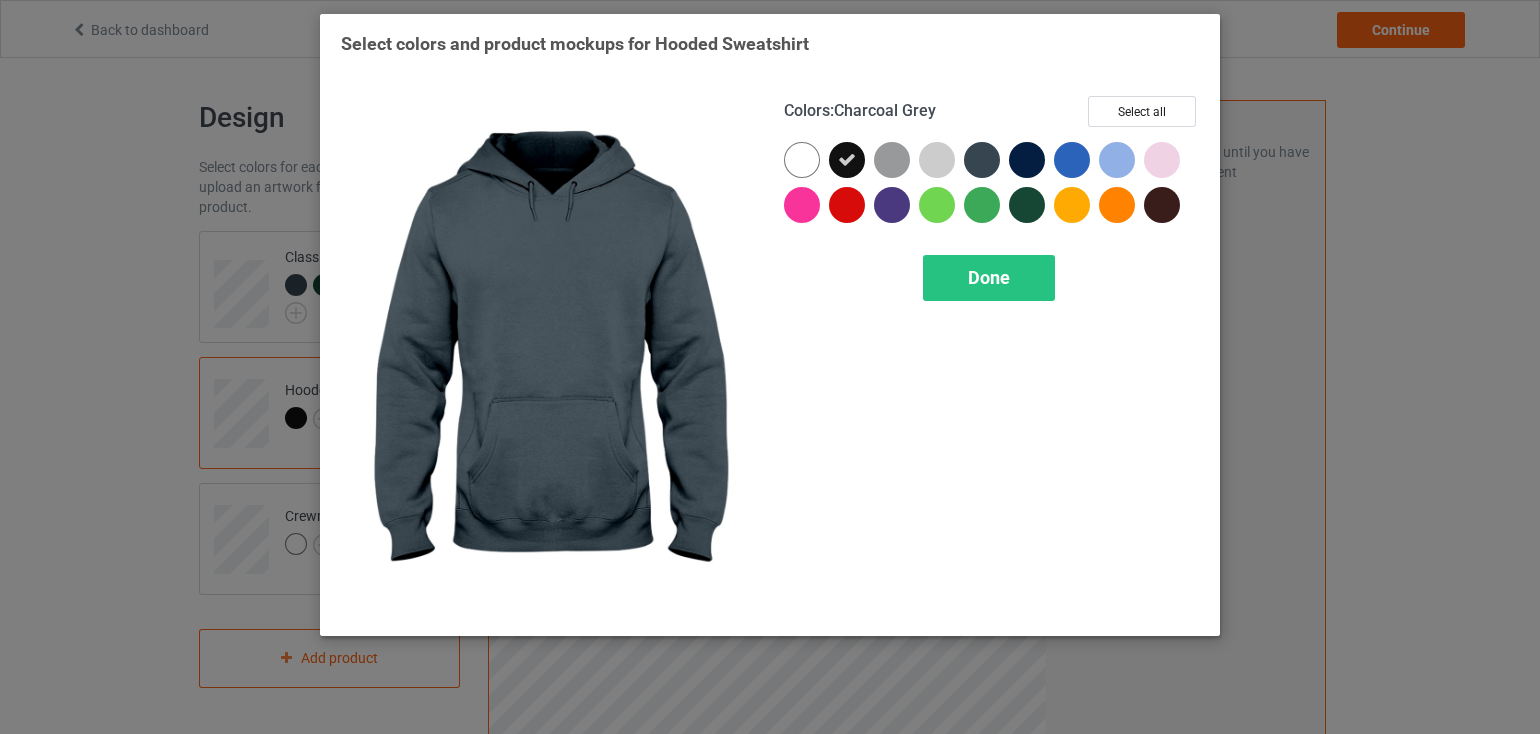 drag, startPoint x: 991, startPoint y: 157, endPoint x: 1020, endPoint y: 159, distance: 29.068884 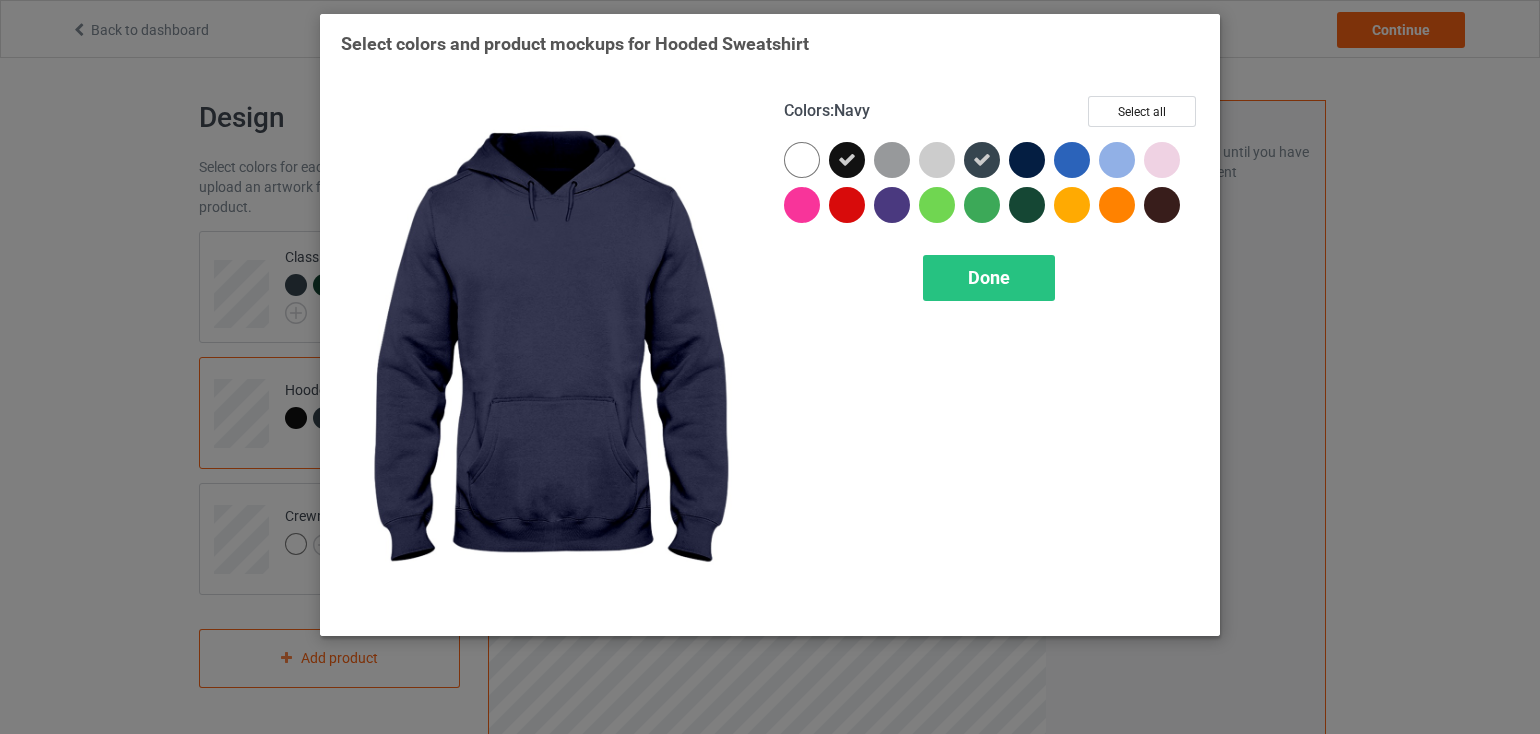 click at bounding box center (1027, 160) 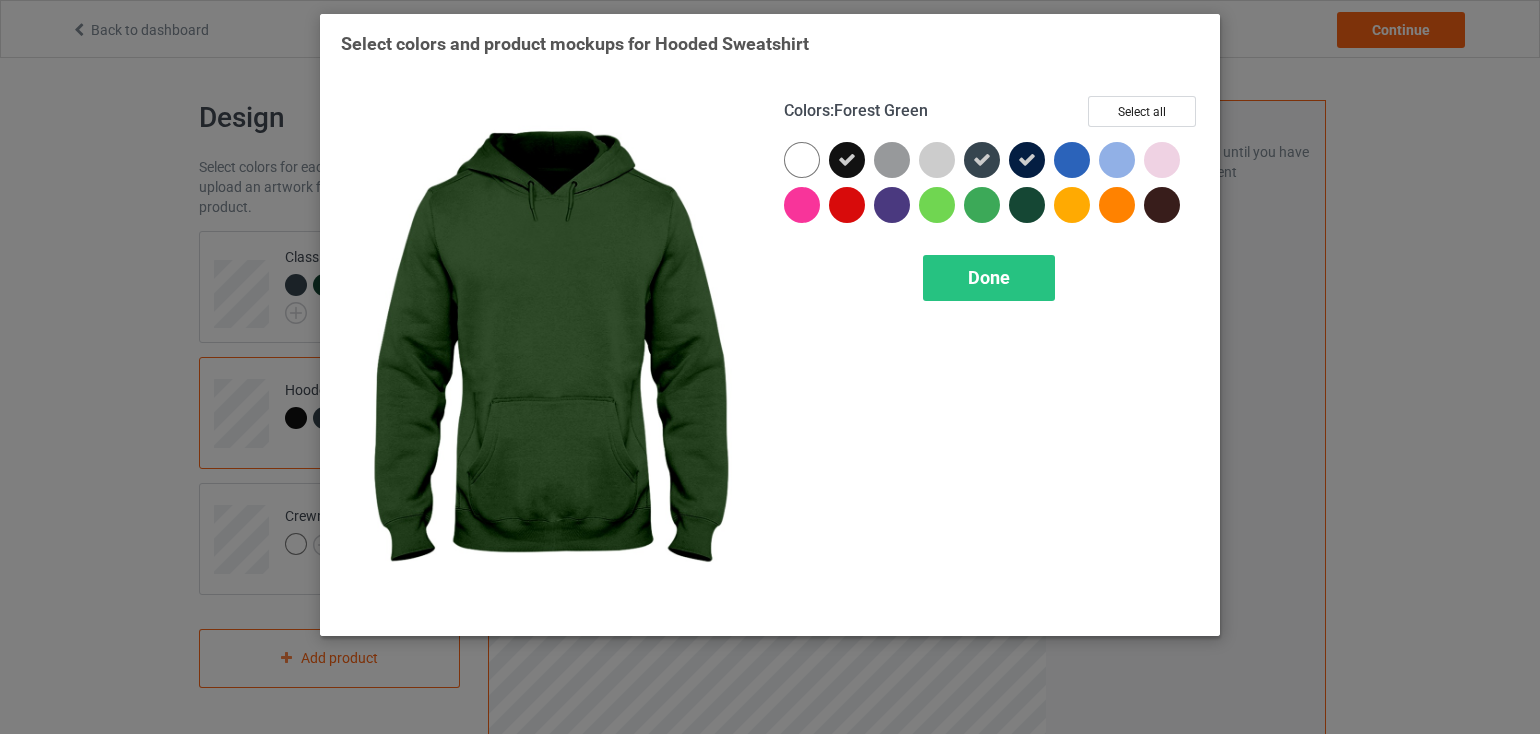 click at bounding box center [1027, 205] 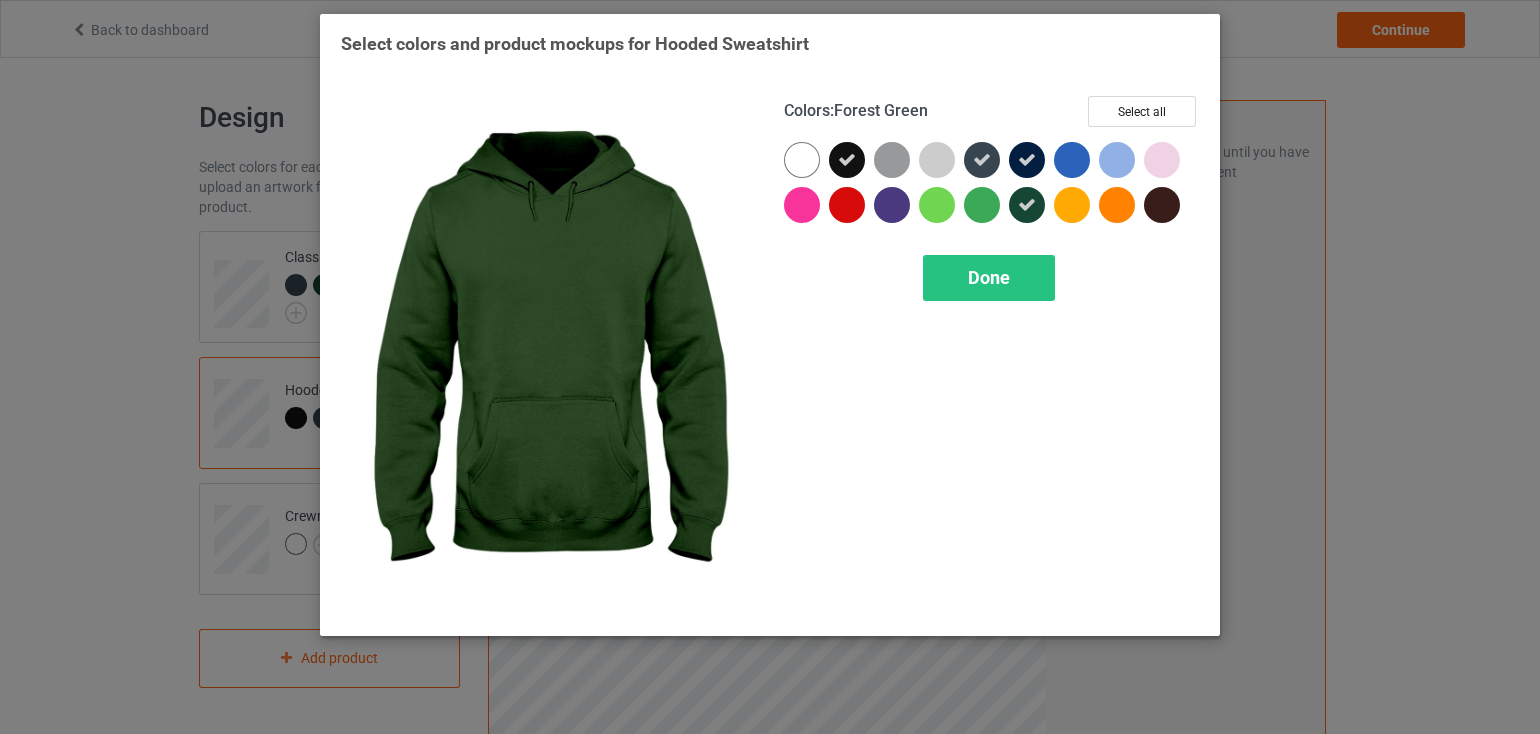 click at bounding box center [1027, 205] 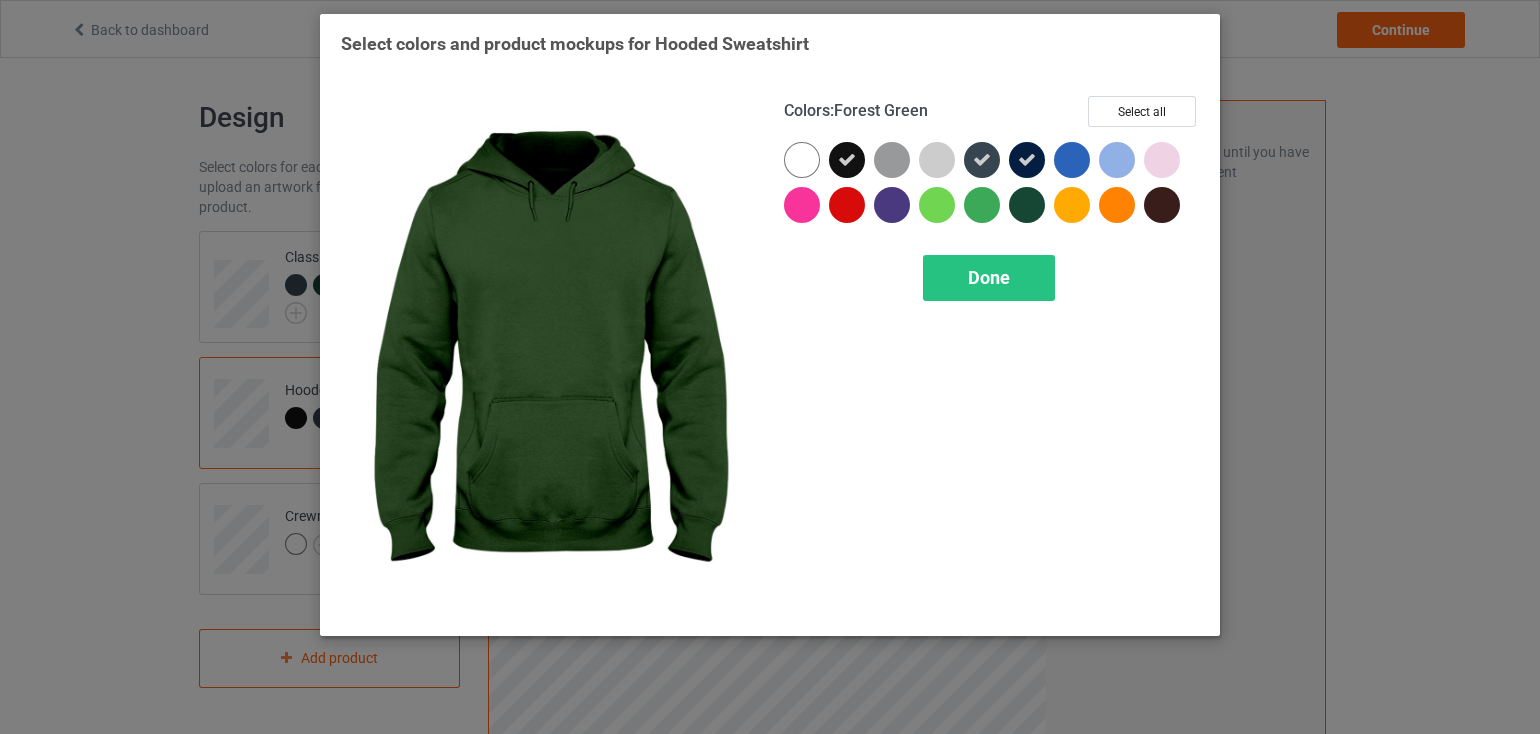 click at bounding box center (1027, 205) 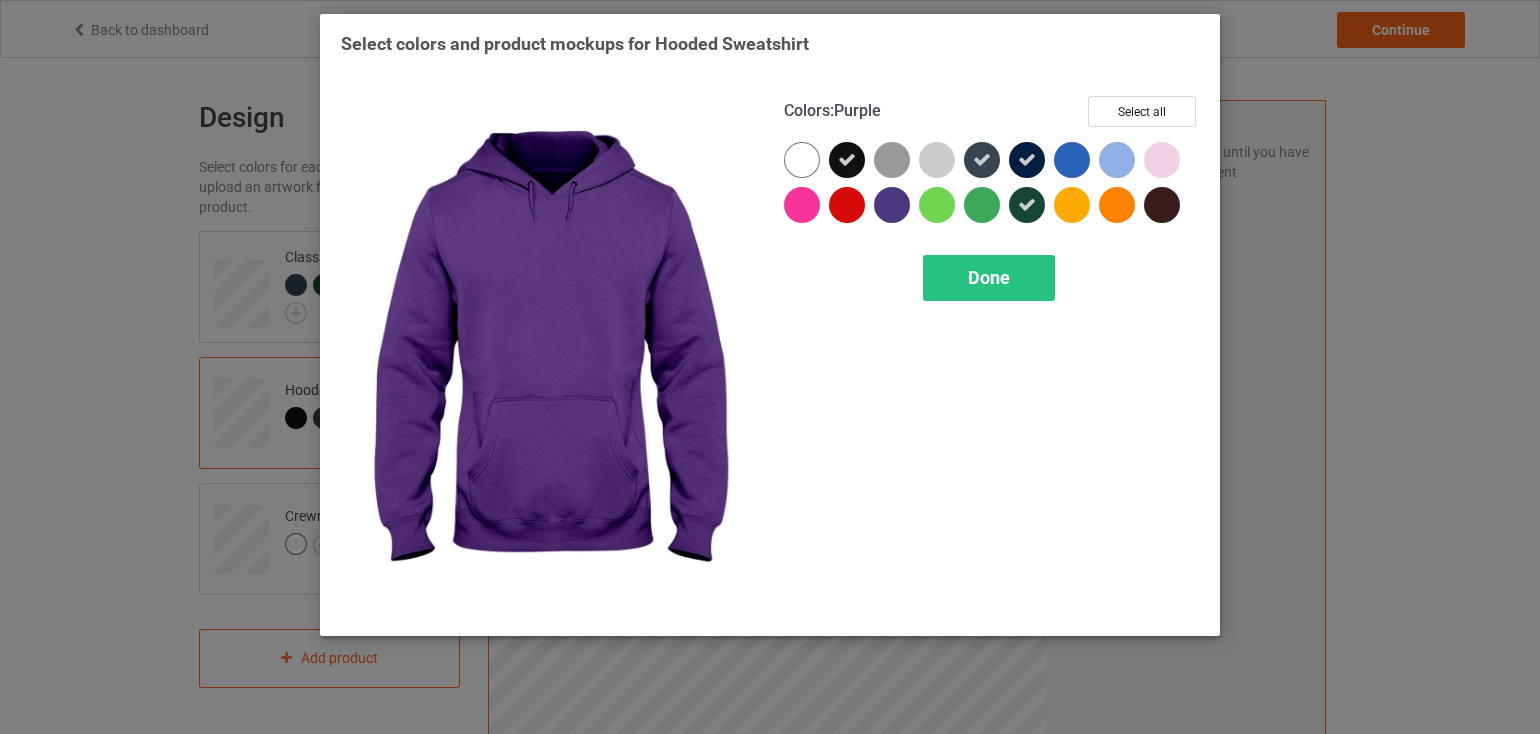 click at bounding box center (892, 205) 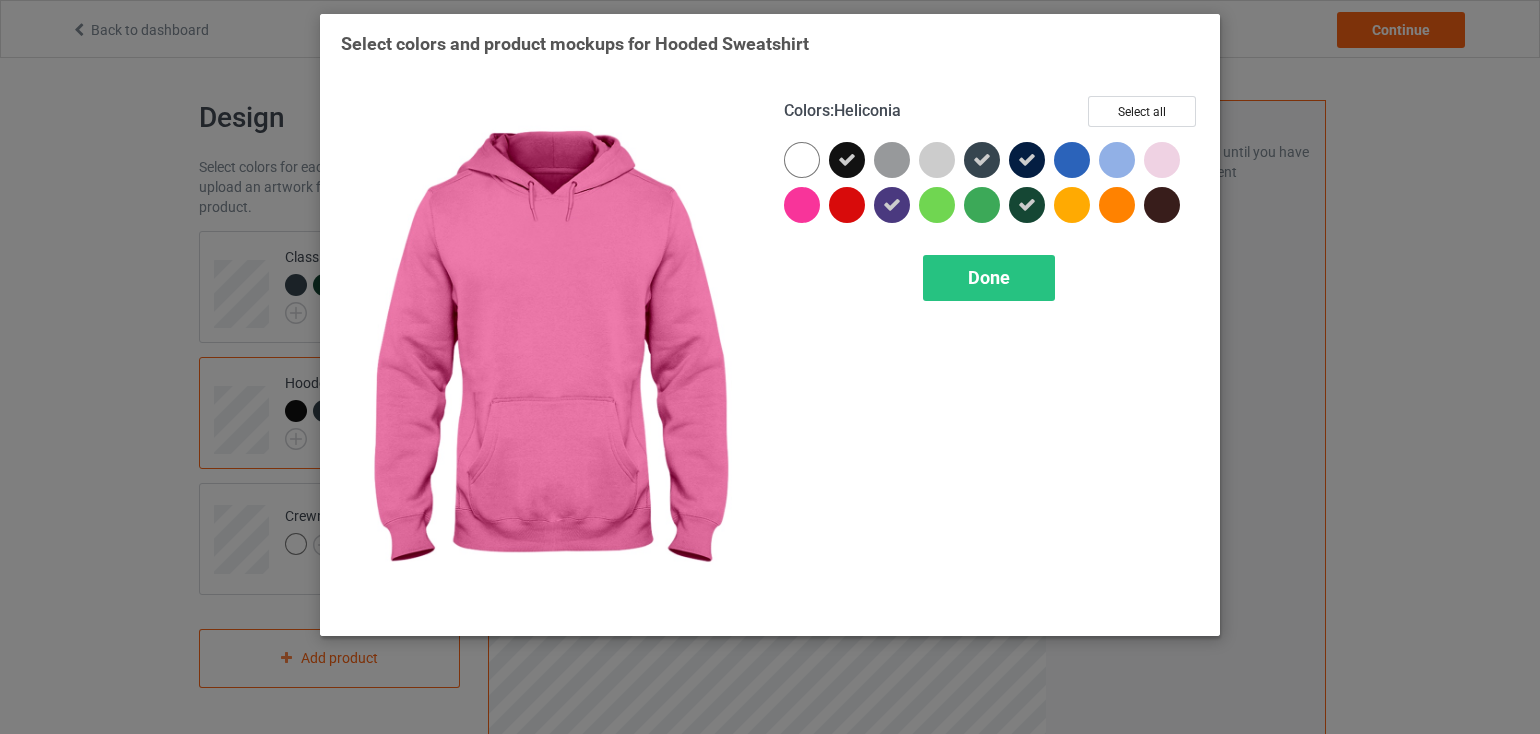 click at bounding box center [802, 205] 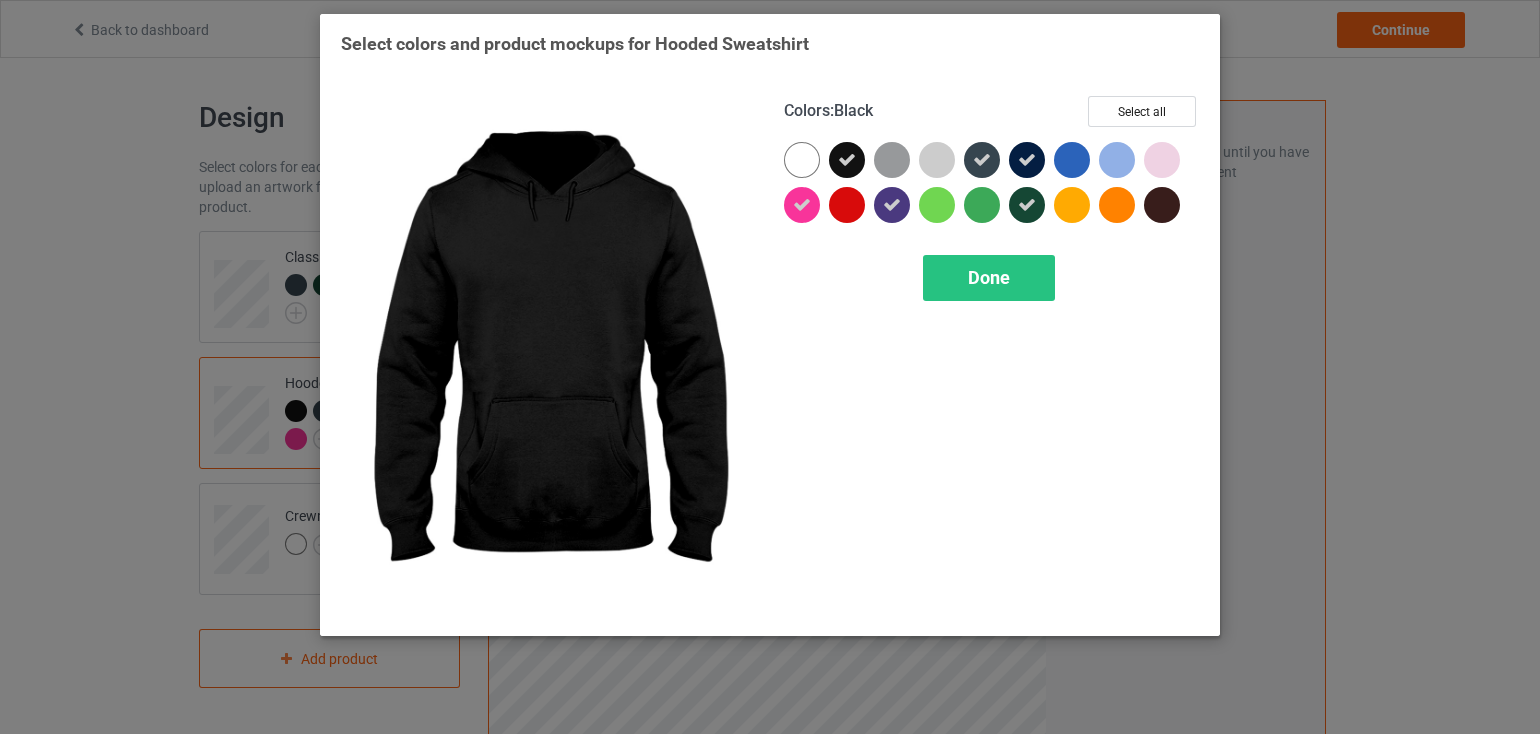 click at bounding box center [847, 160] 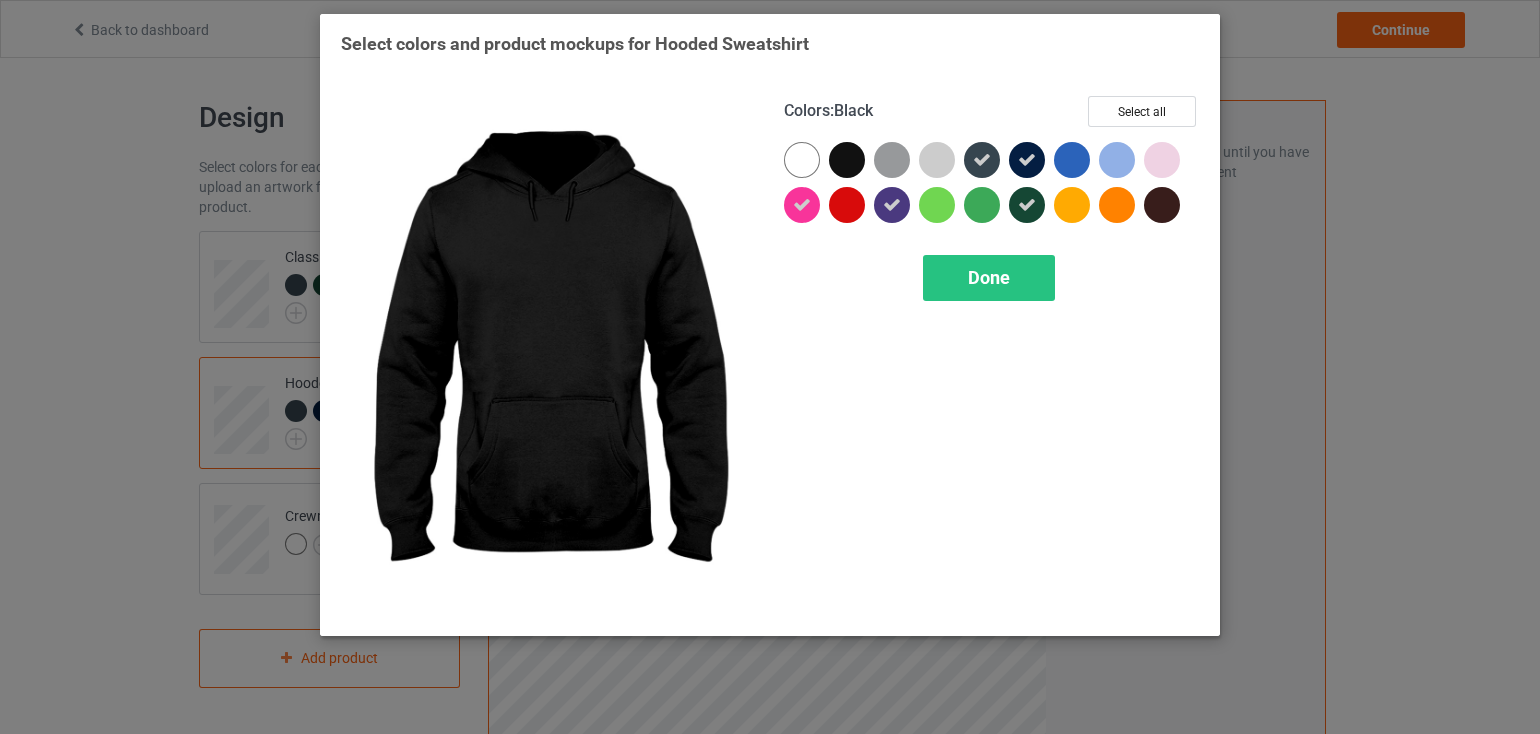 click at bounding box center [847, 160] 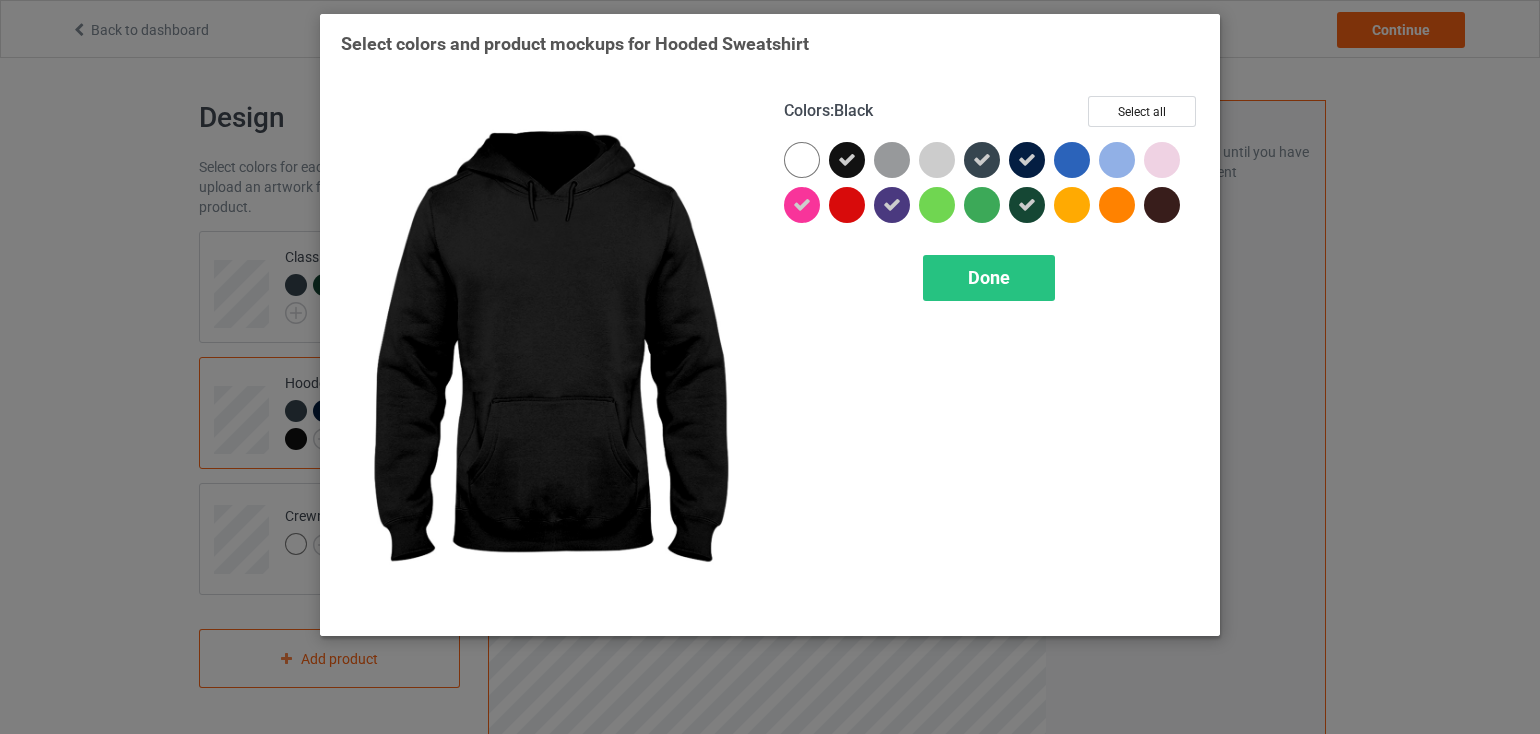 click at bounding box center [847, 160] 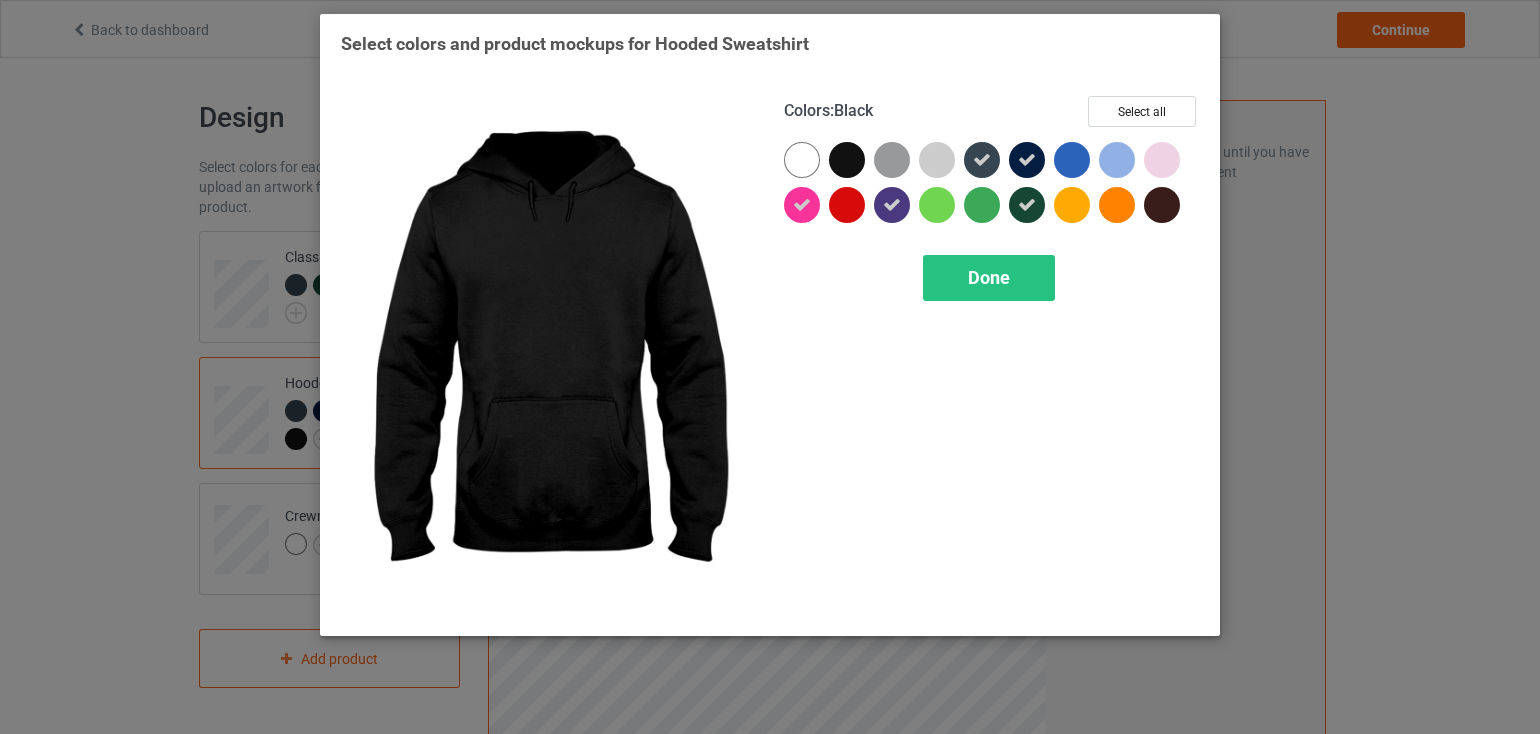 click at bounding box center (847, 160) 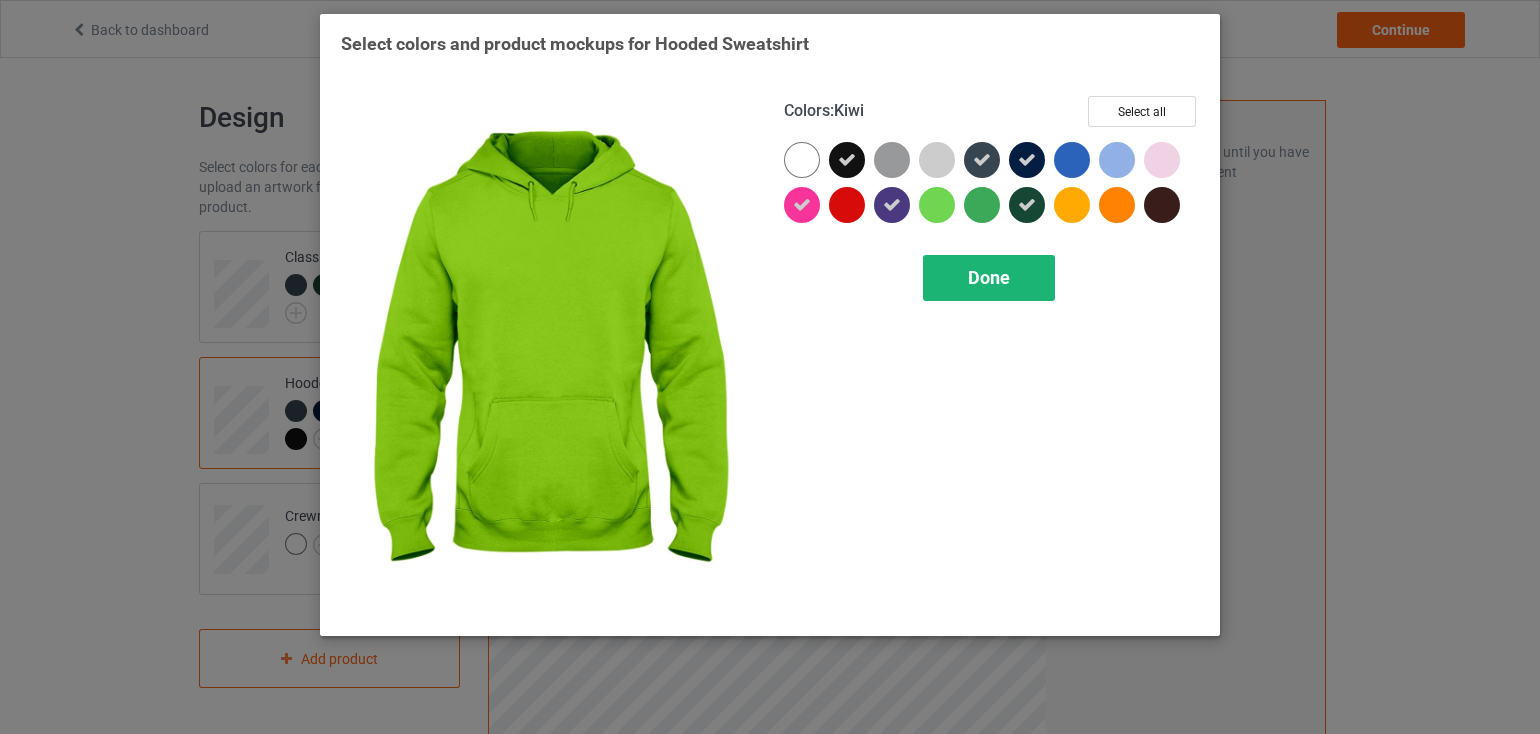click on "Done" at bounding box center [989, 277] 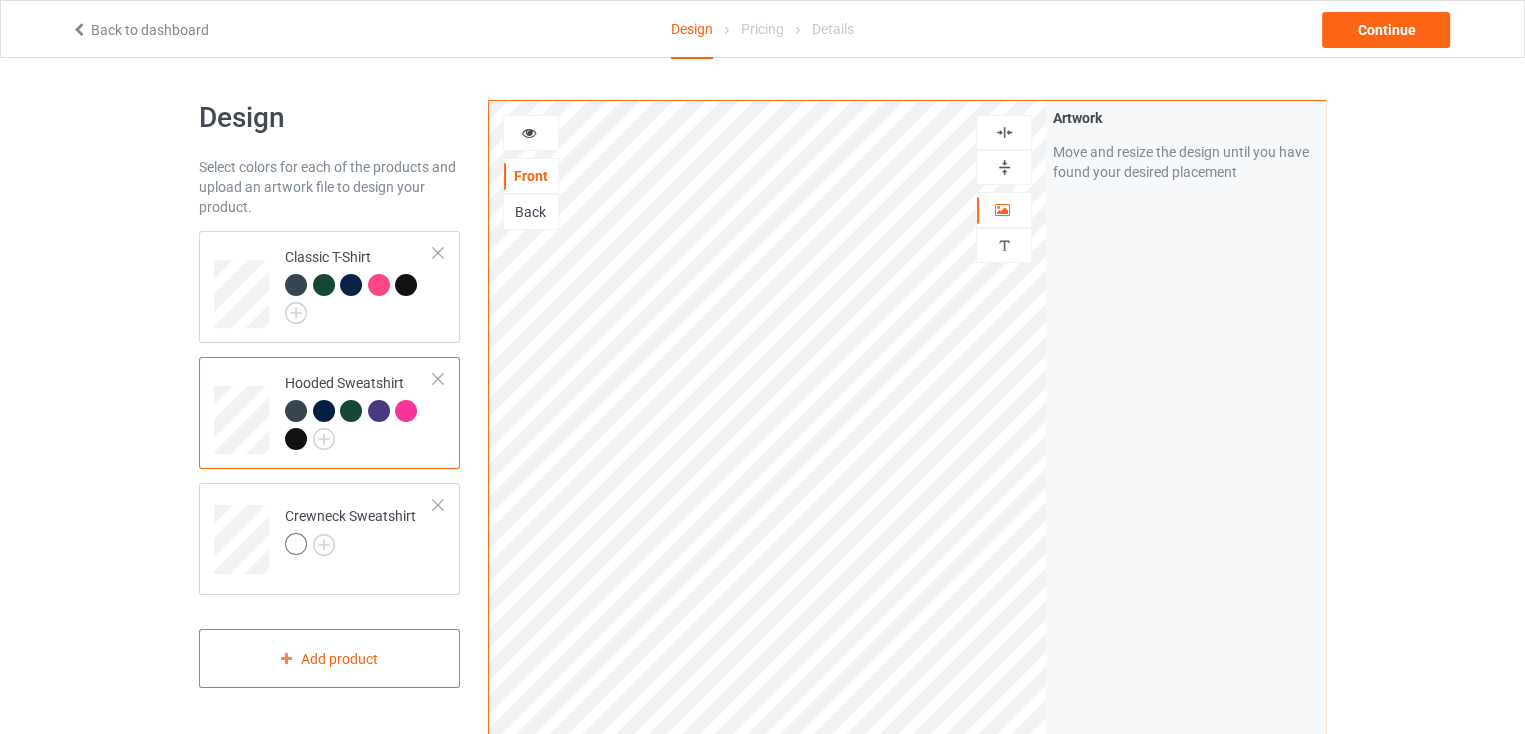 click at bounding box center (1004, 167) 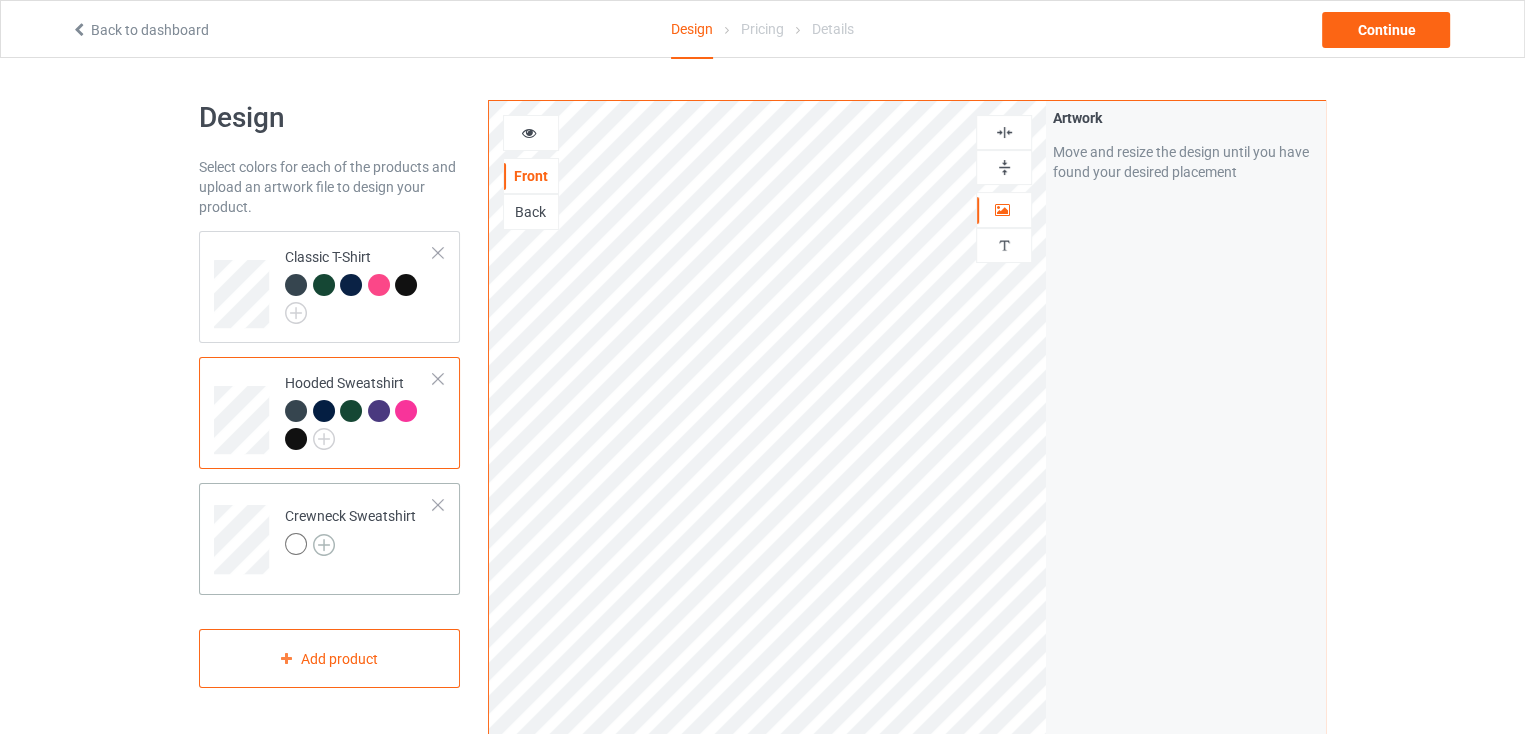 click at bounding box center (324, 545) 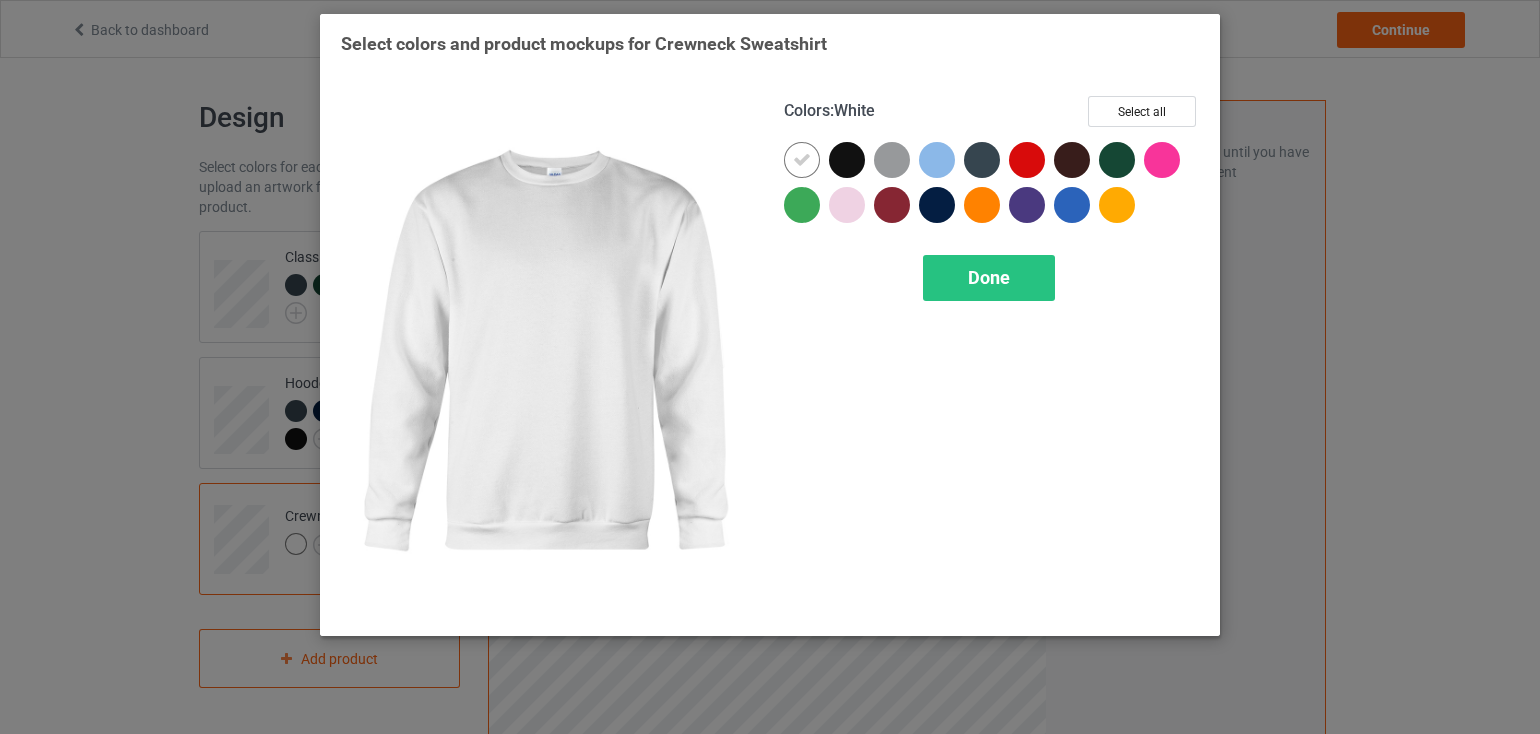 click at bounding box center (802, 160) 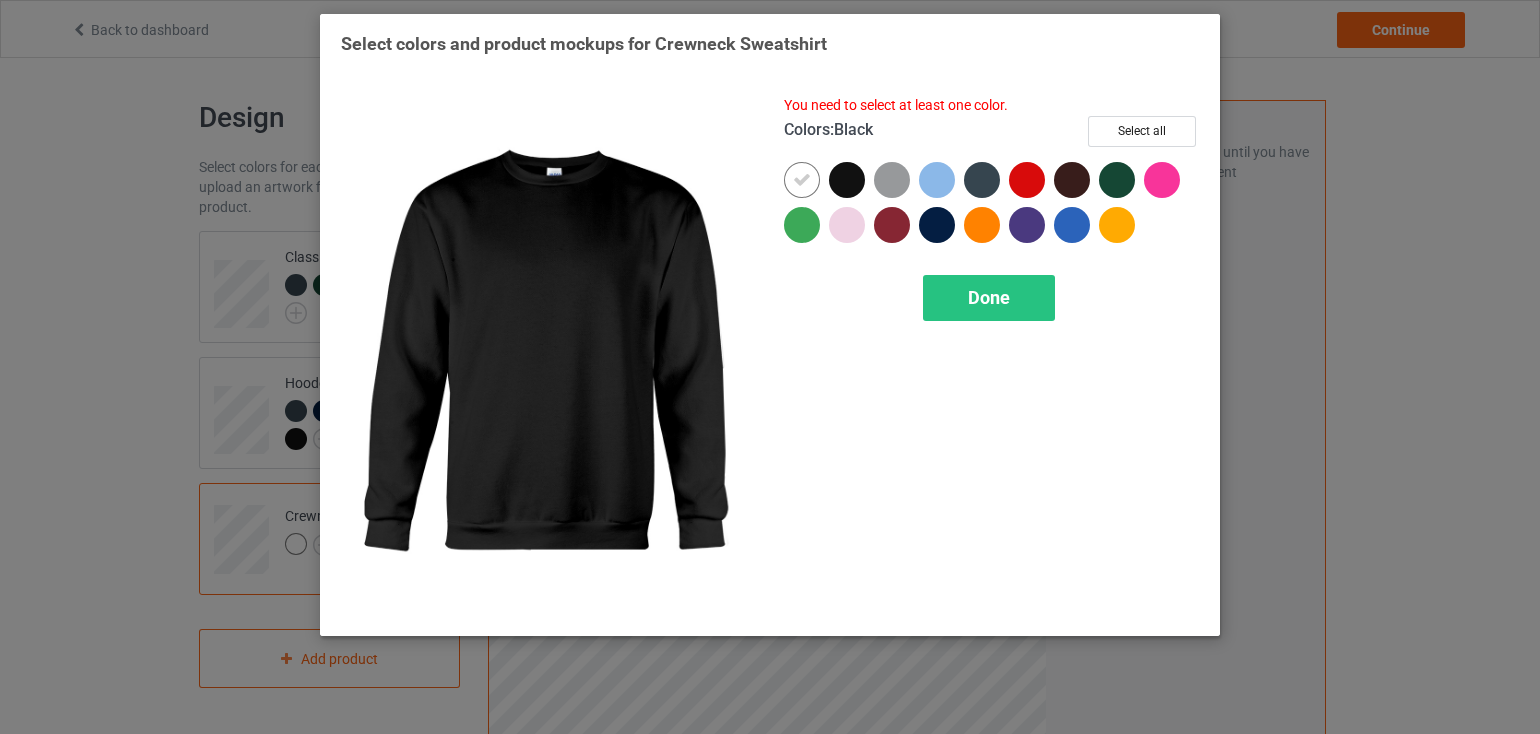 click at bounding box center (847, 180) 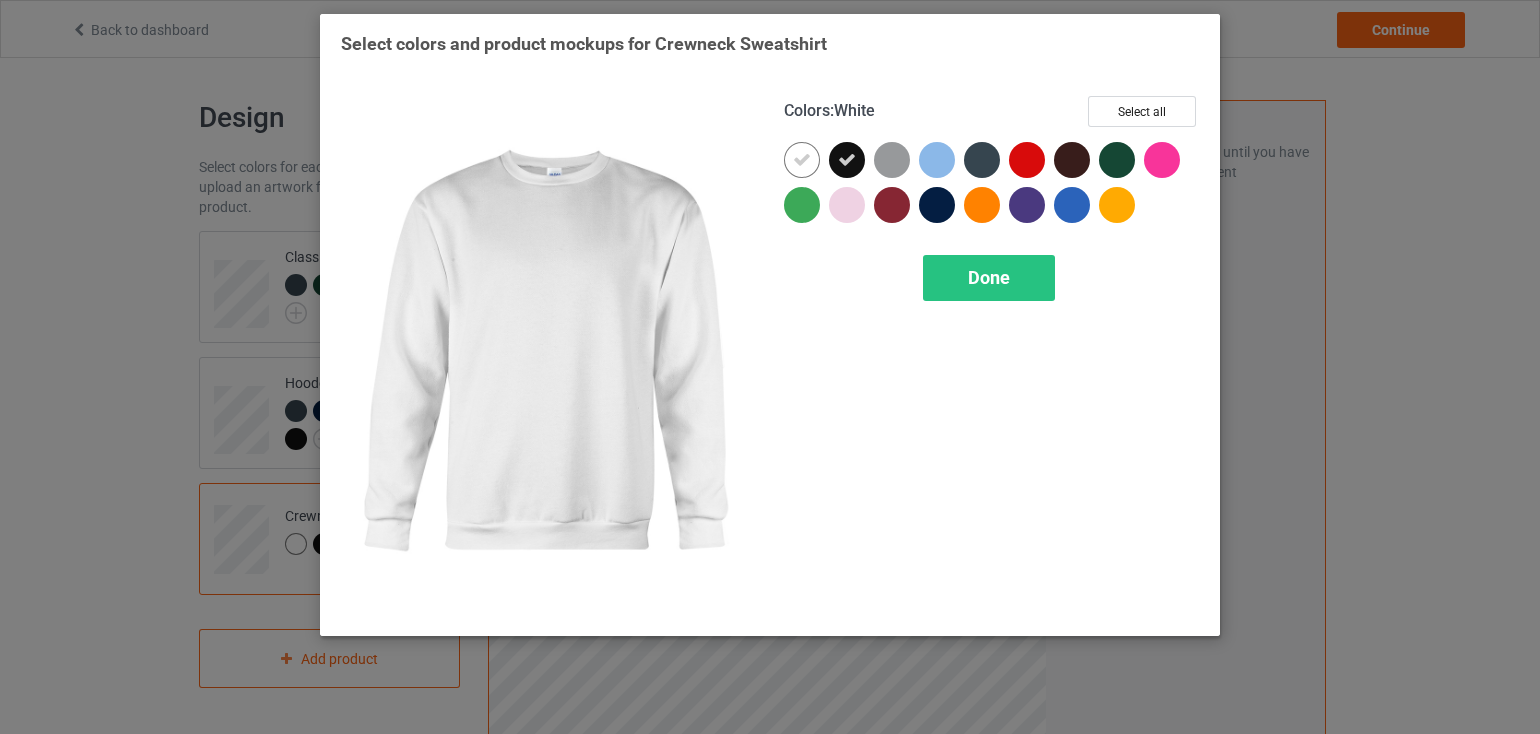 click at bounding box center [802, 160] 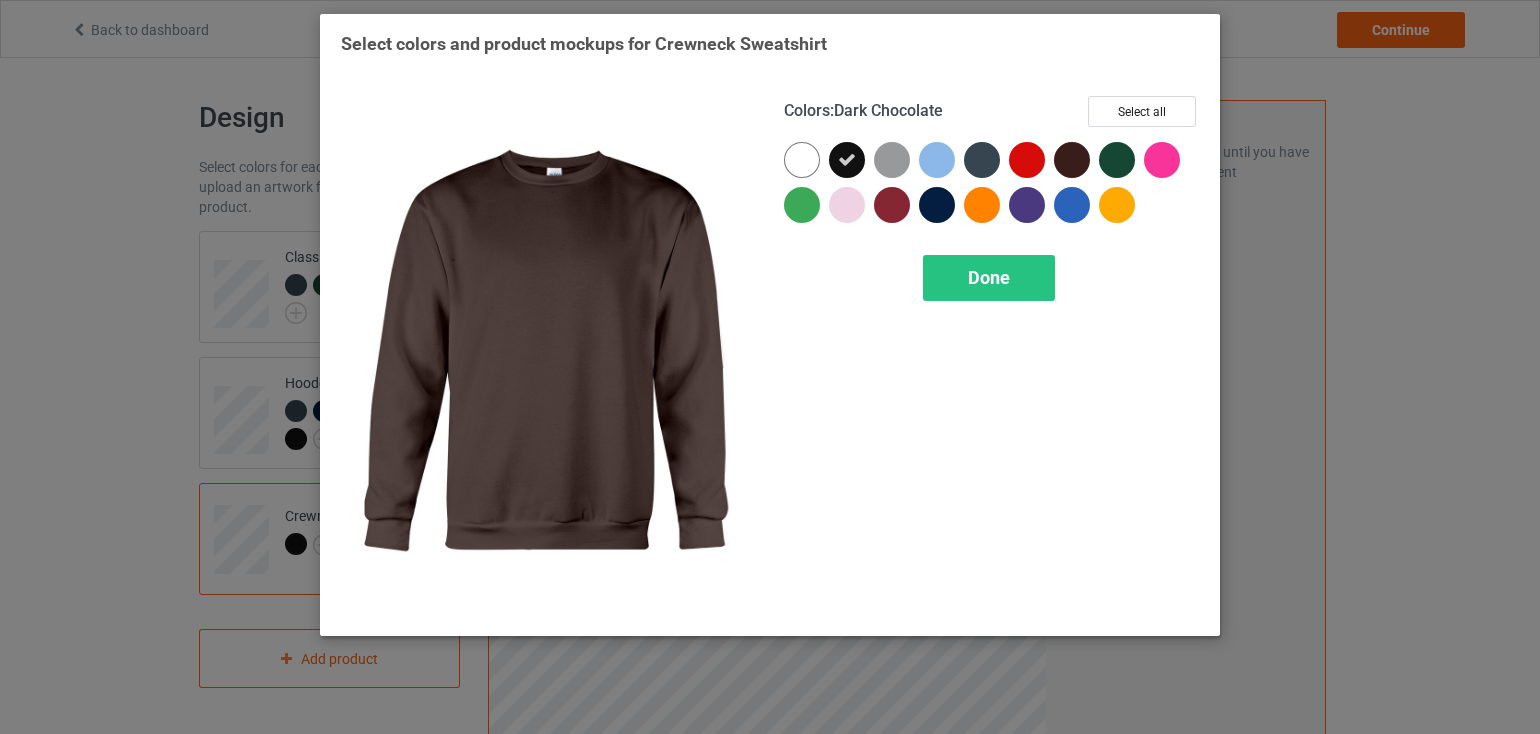 click at bounding box center [1072, 160] 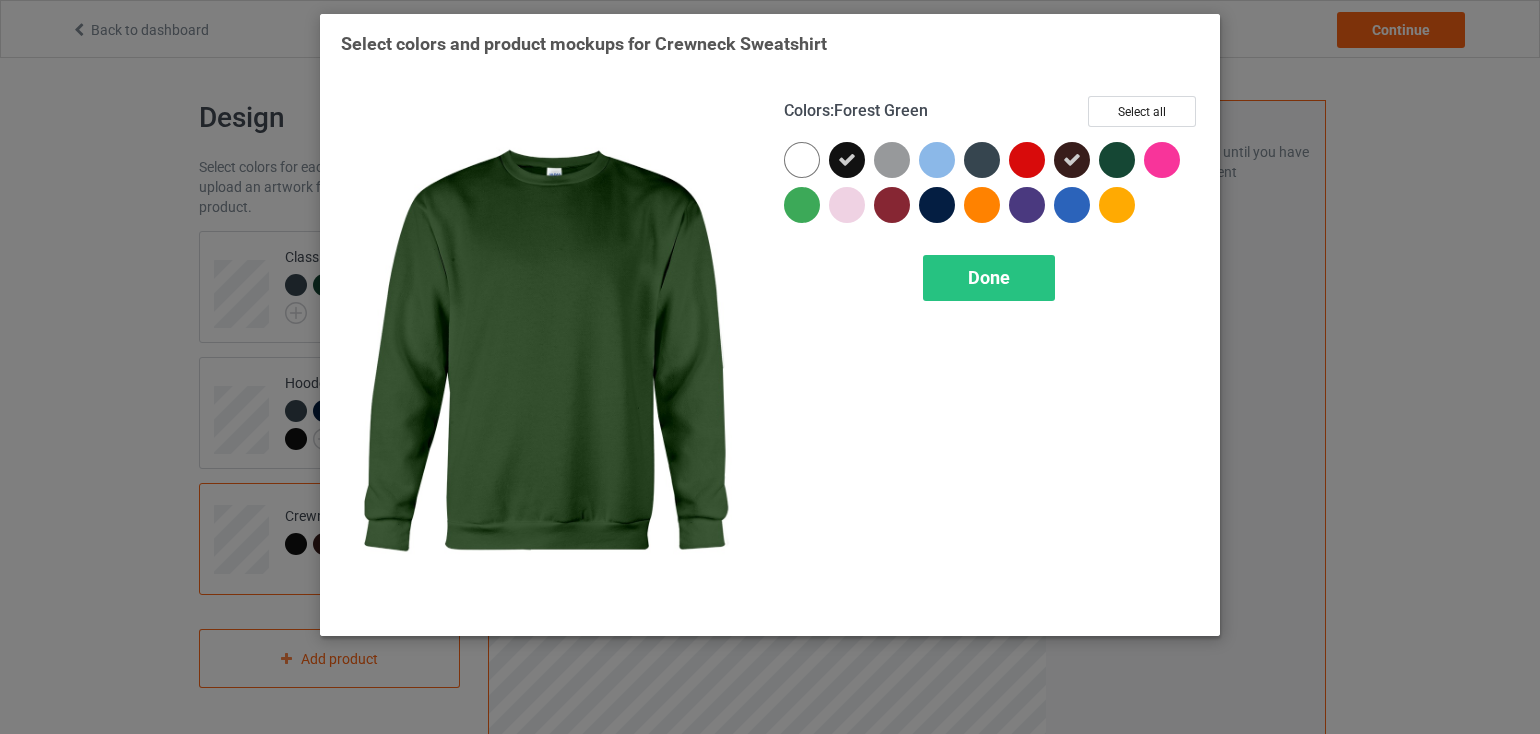 click at bounding box center [1117, 160] 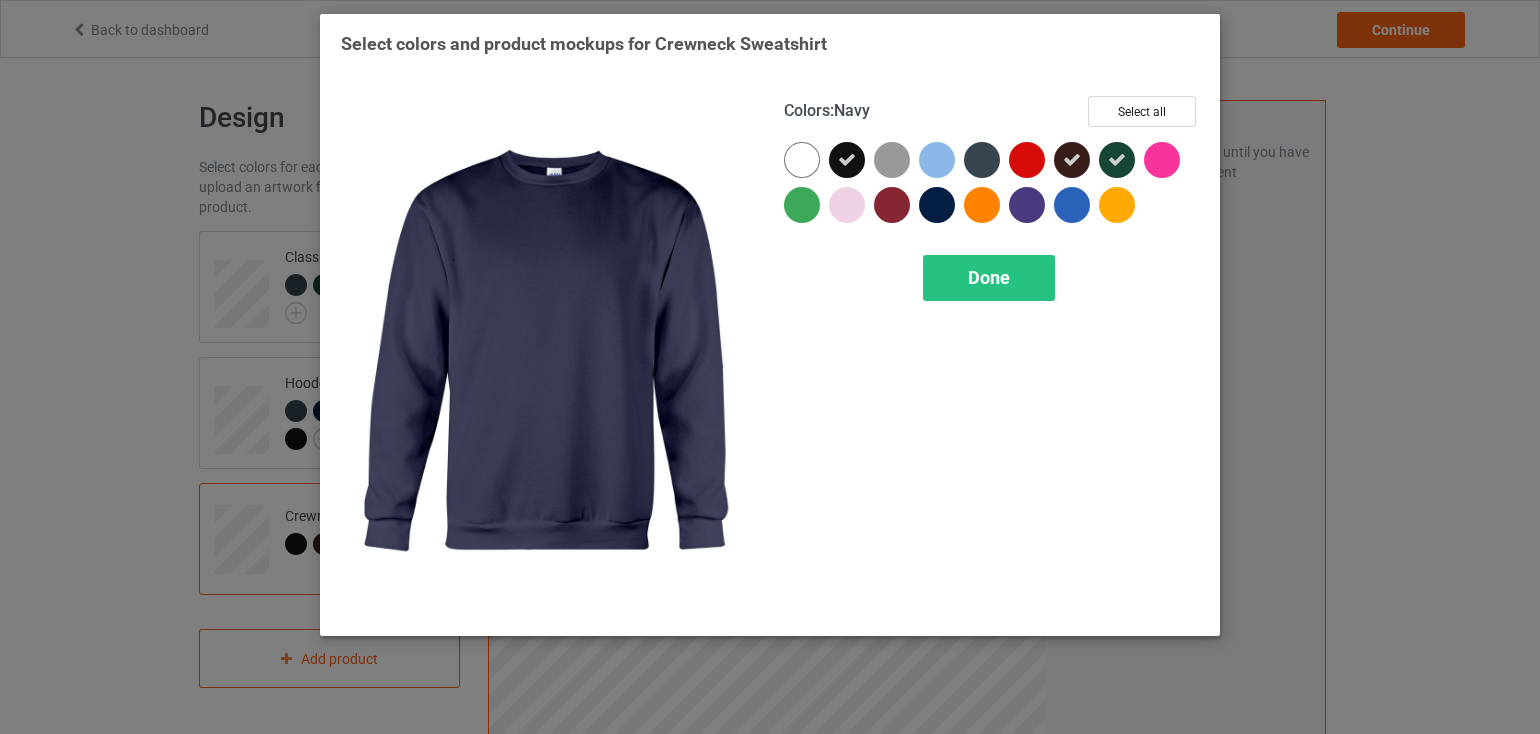 click at bounding box center (937, 205) 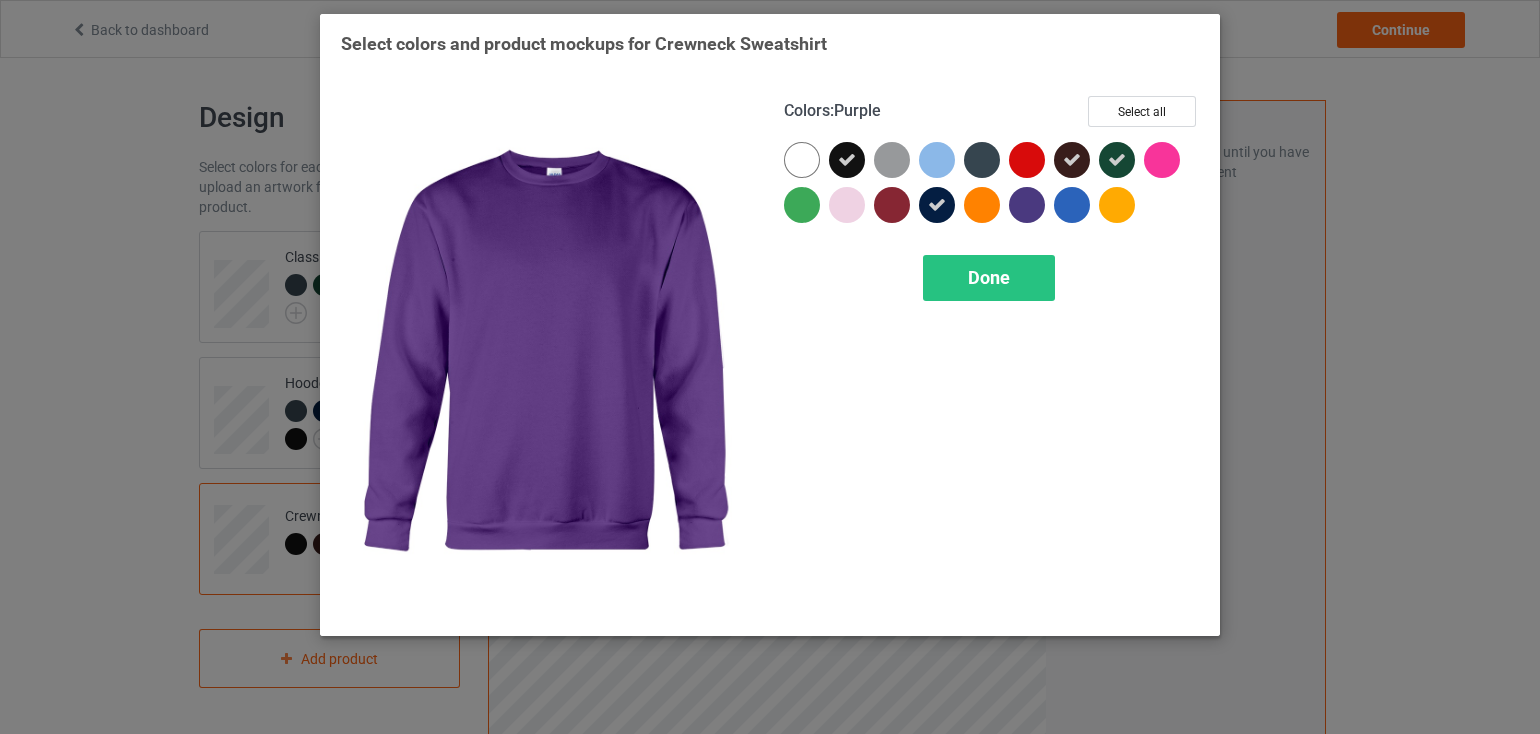 click at bounding box center [1027, 205] 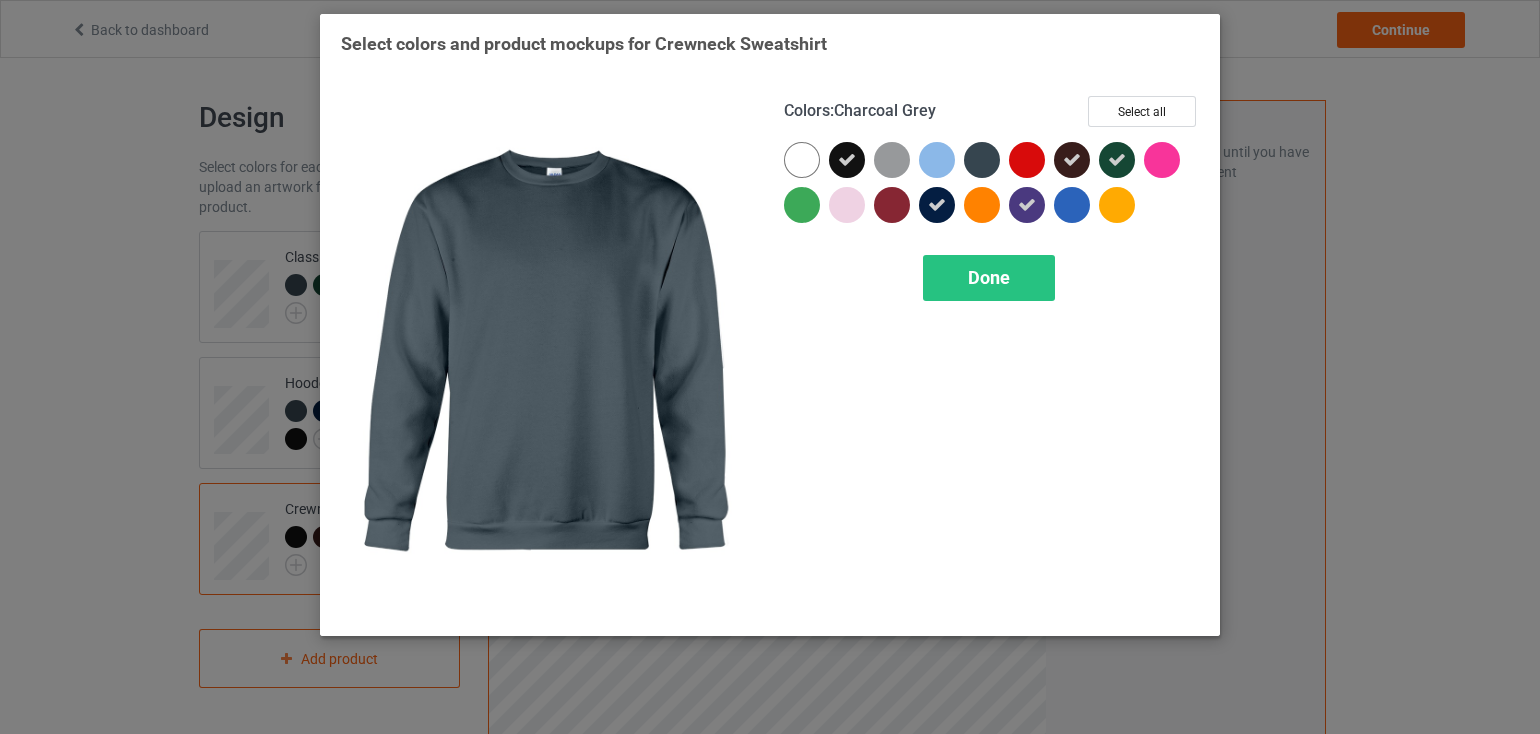 click at bounding box center (982, 160) 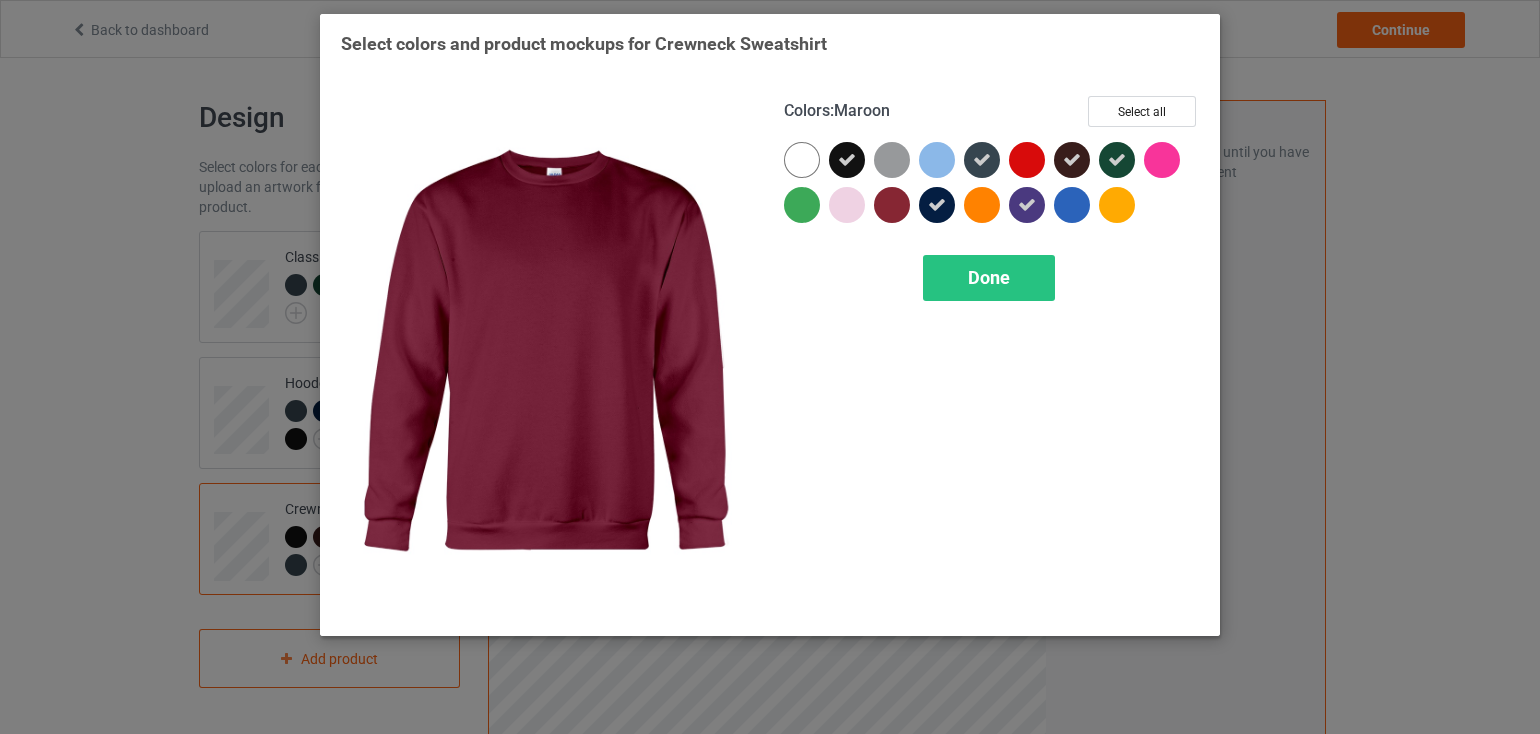 click at bounding box center (892, 205) 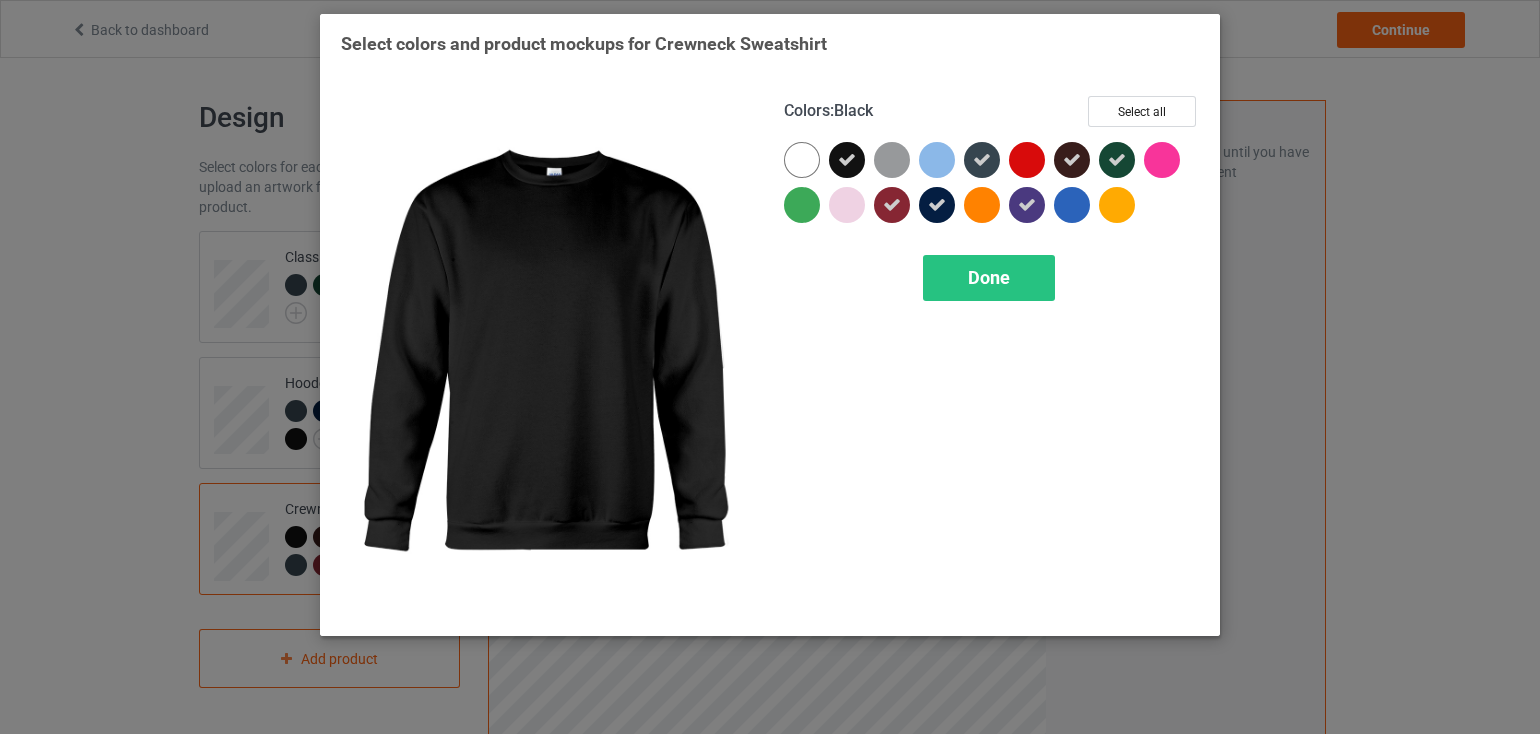 click at bounding box center (847, 160) 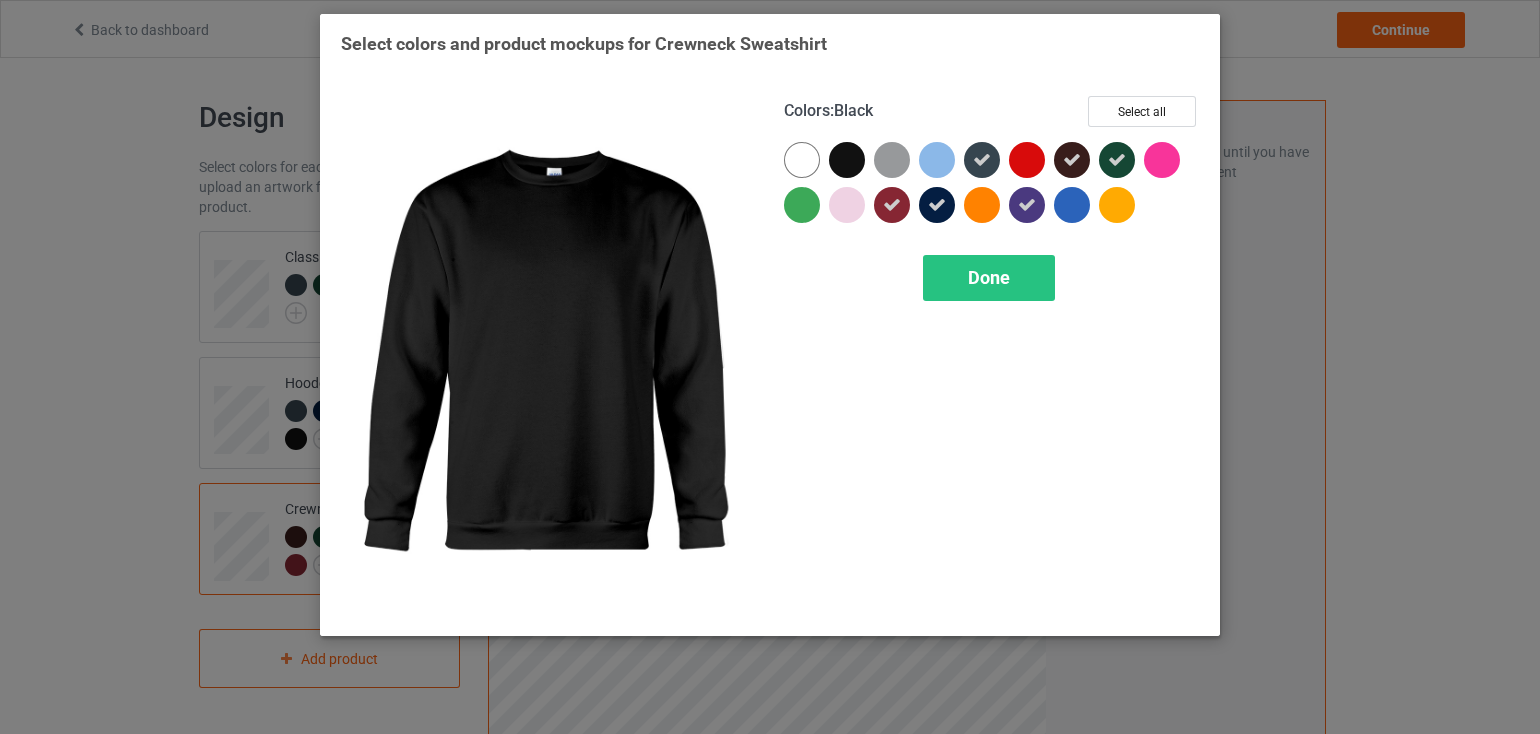 click at bounding box center [847, 160] 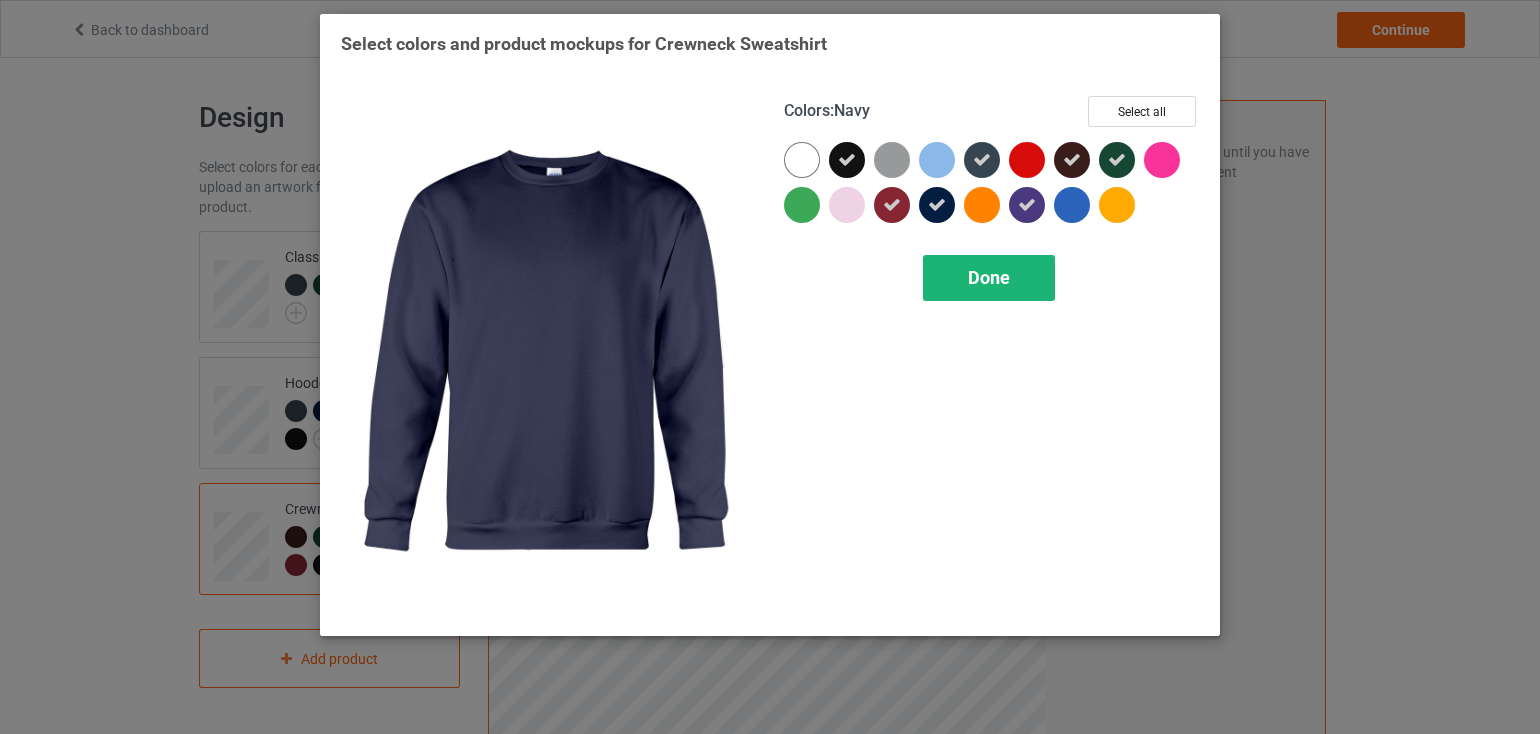 click on "Done" at bounding box center (989, 277) 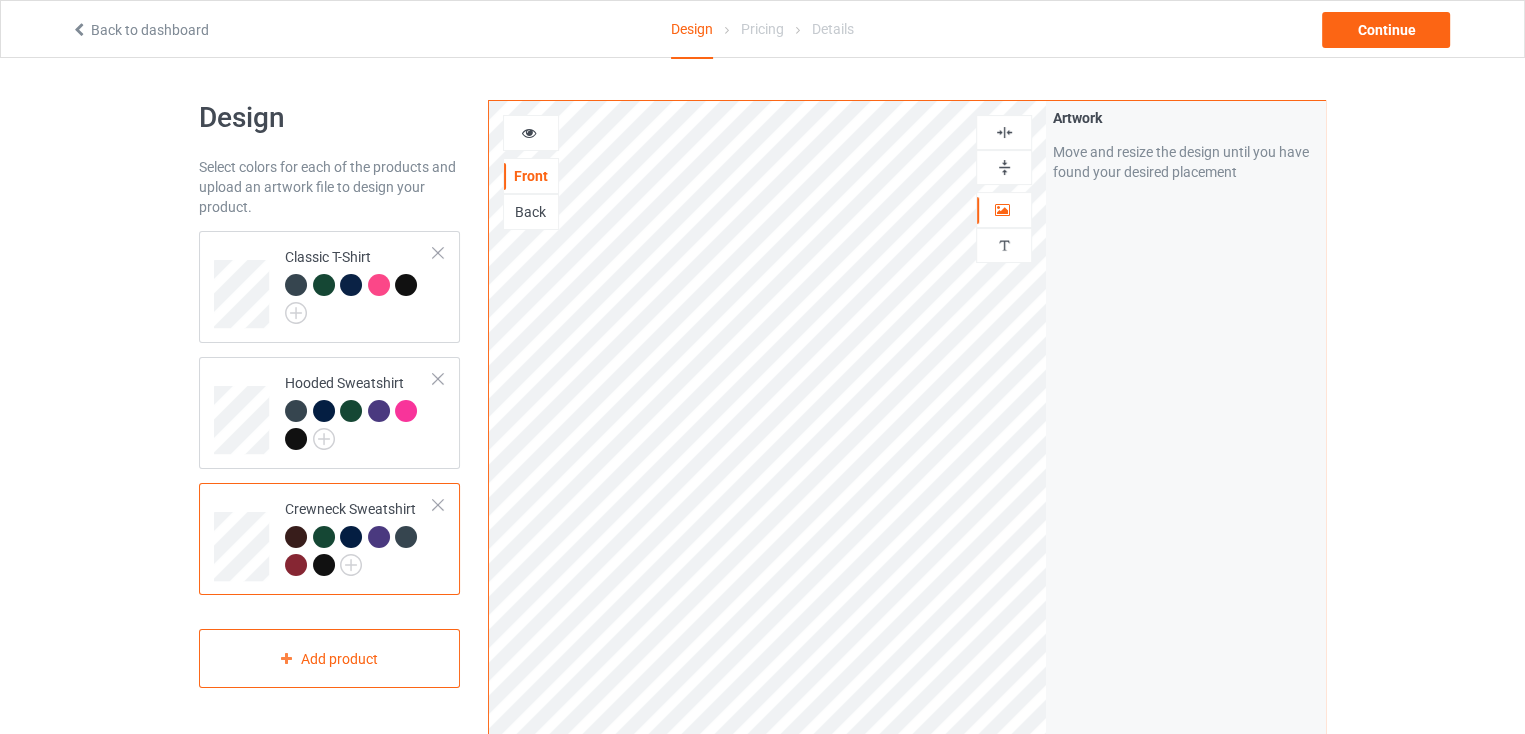 click at bounding box center (324, 565) 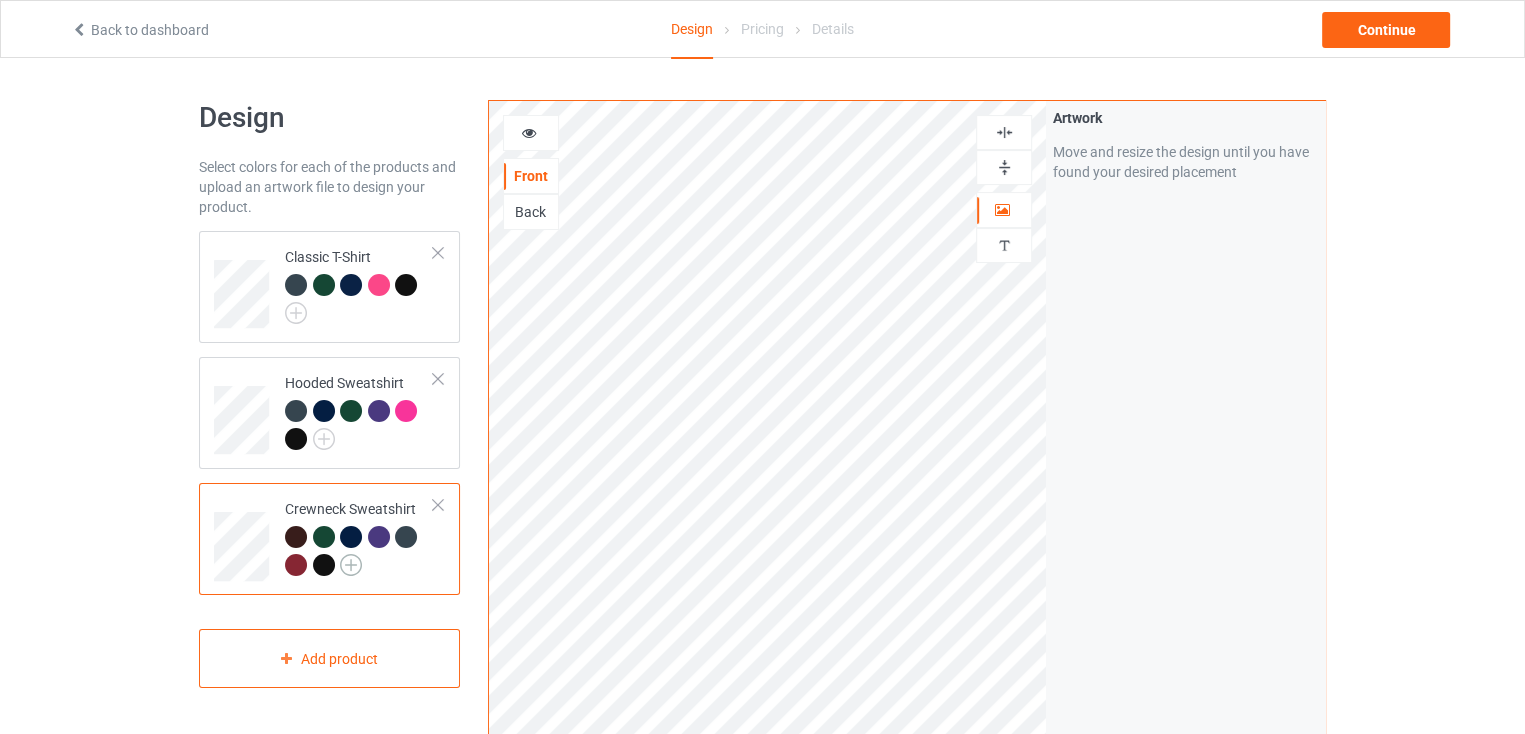click at bounding box center (351, 565) 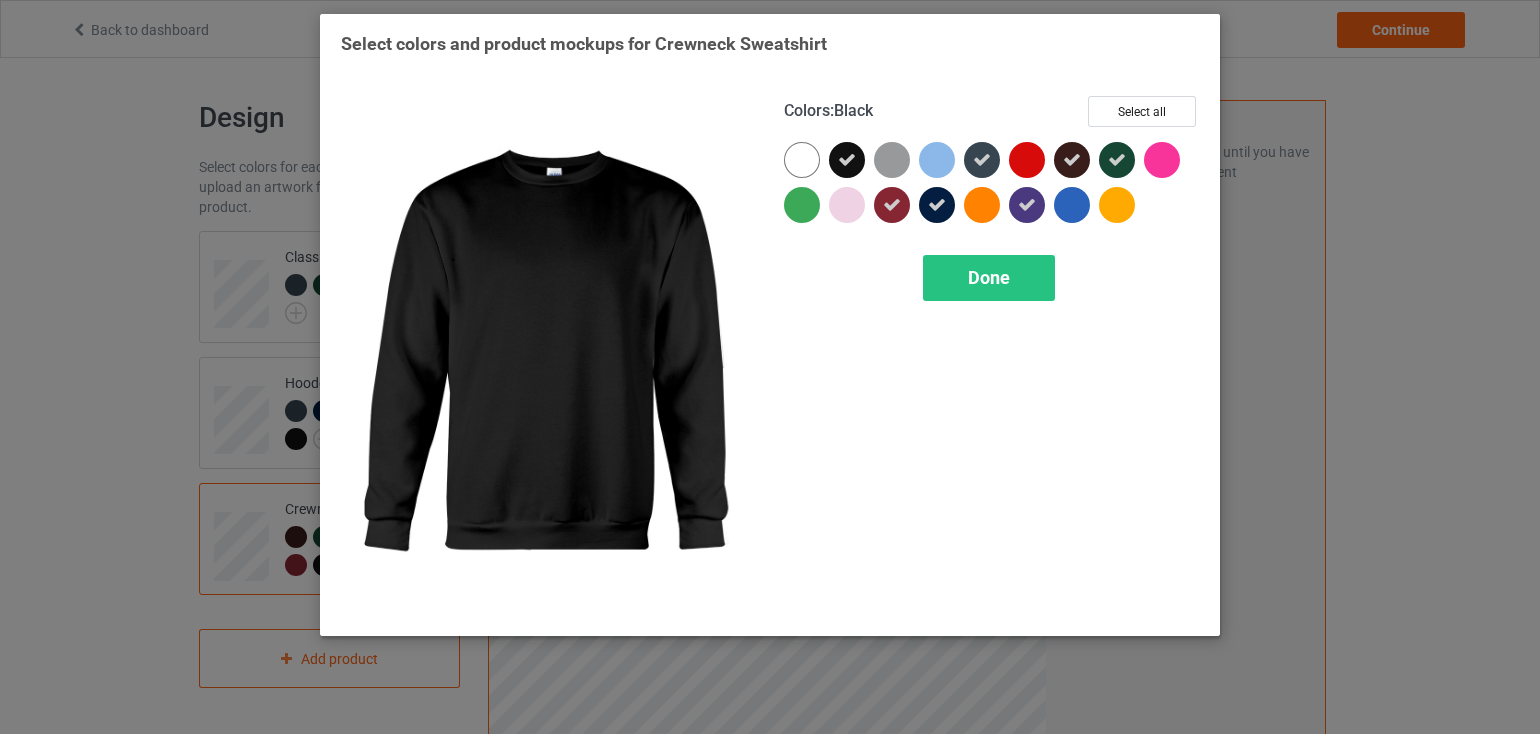 click at bounding box center [847, 160] 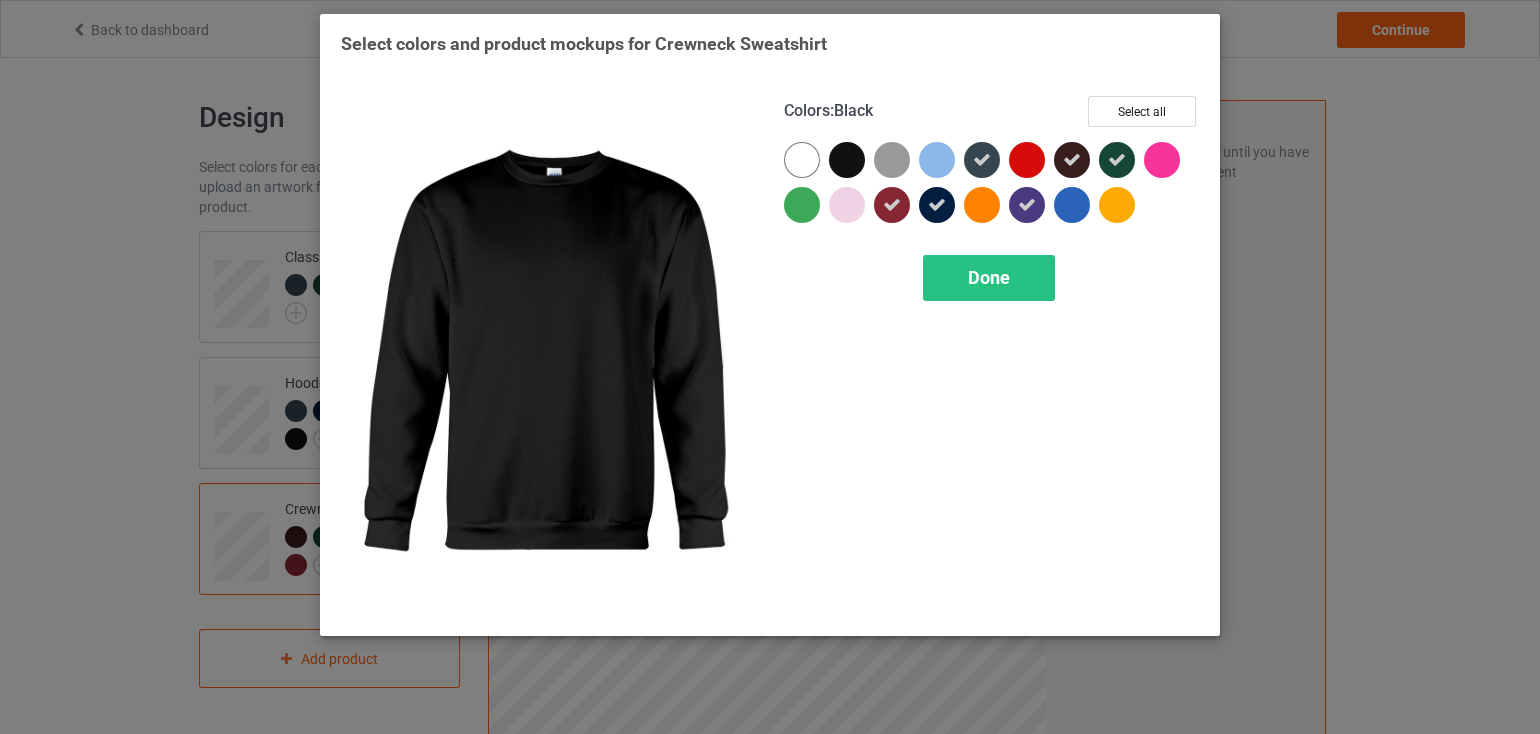 click at bounding box center [847, 160] 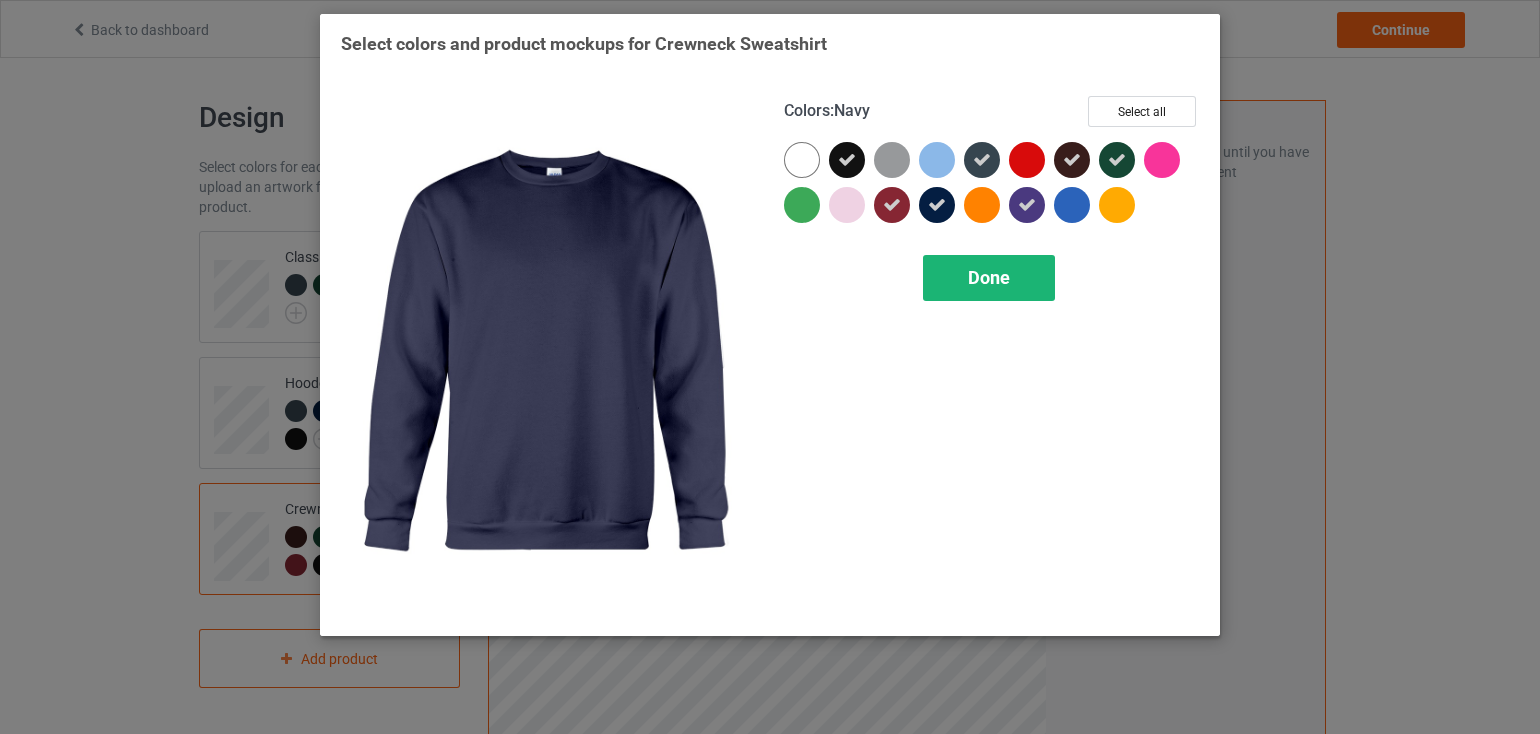 click on "Done" at bounding box center (989, 278) 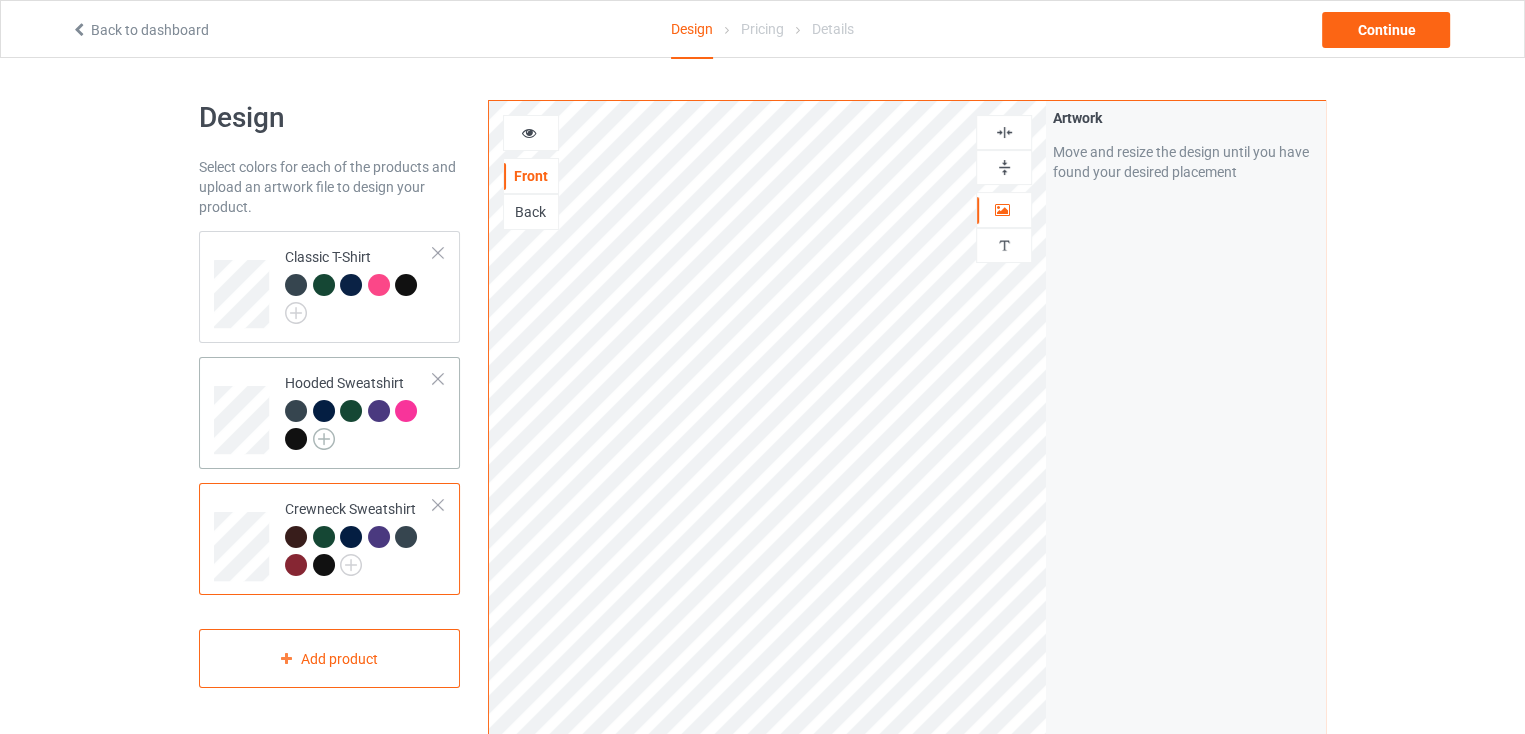 click at bounding box center [324, 439] 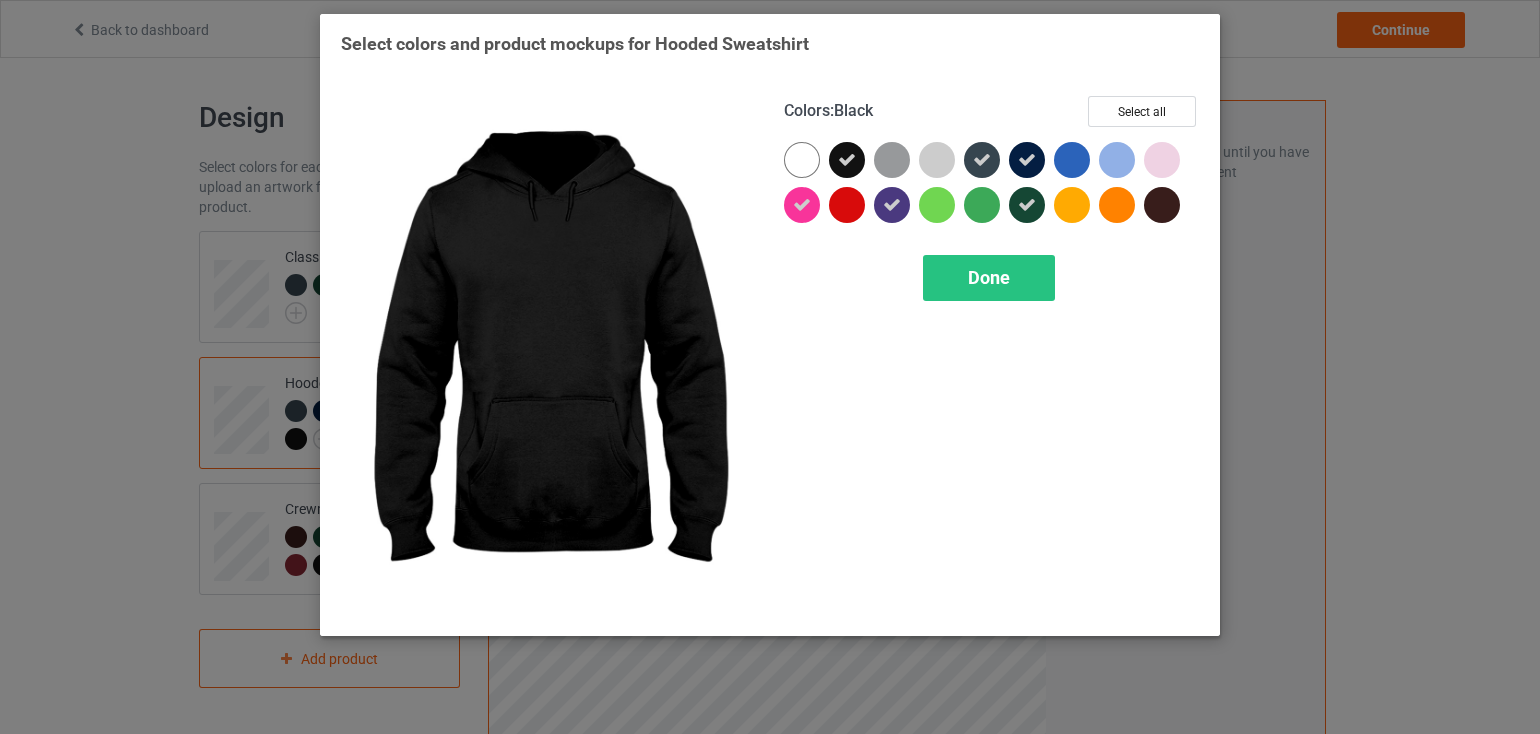 click at bounding box center [847, 160] 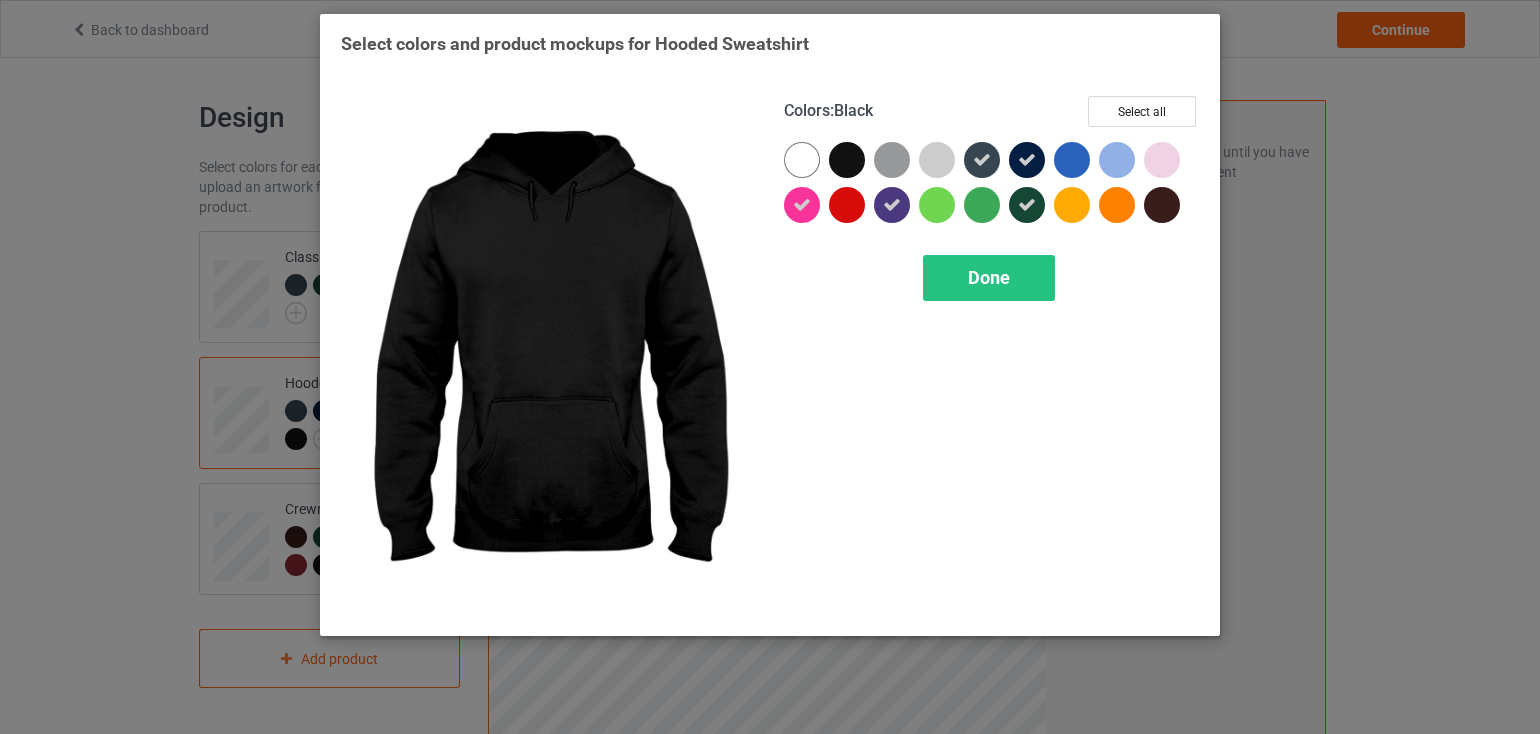 click at bounding box center [847, 160] 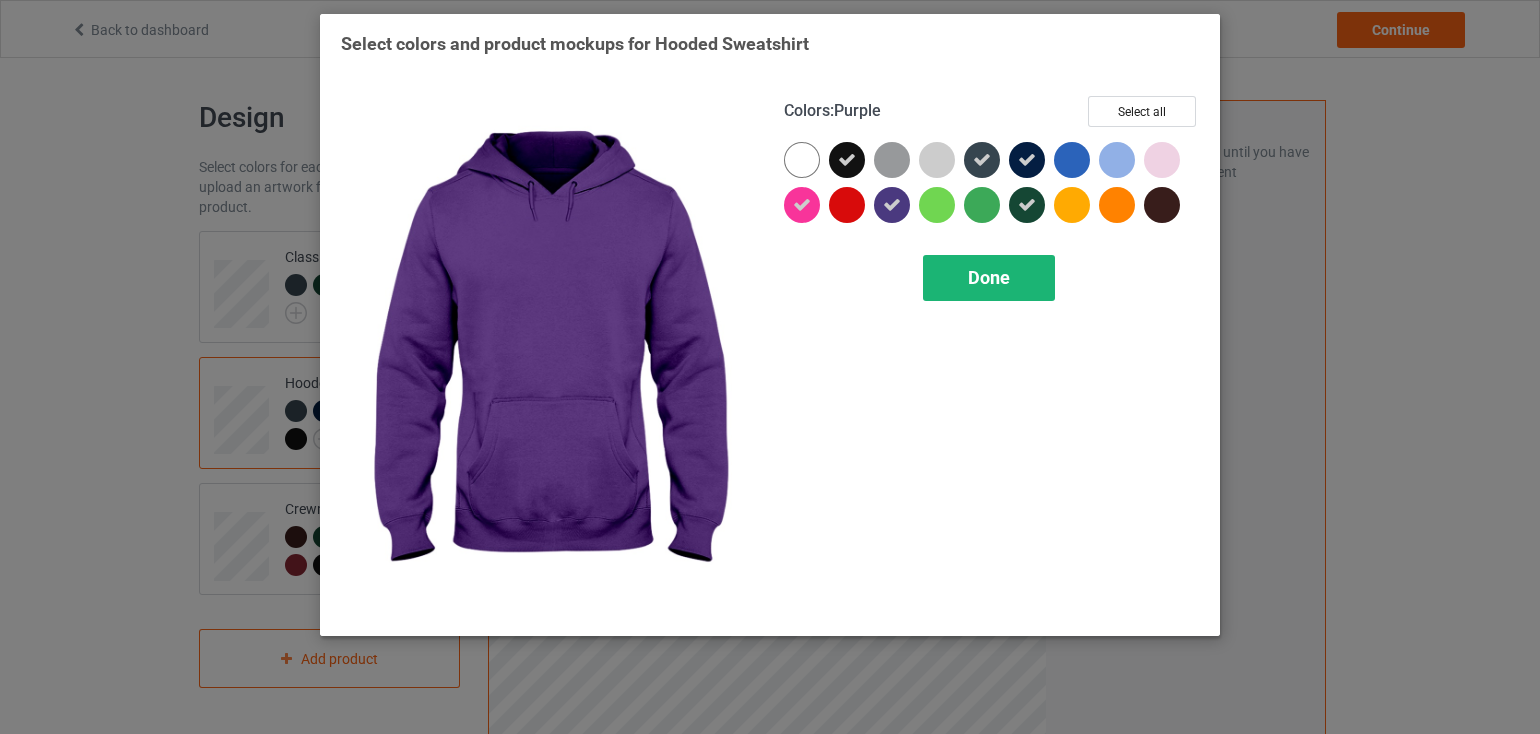 click on "Done" at bounding box center [989, 278] 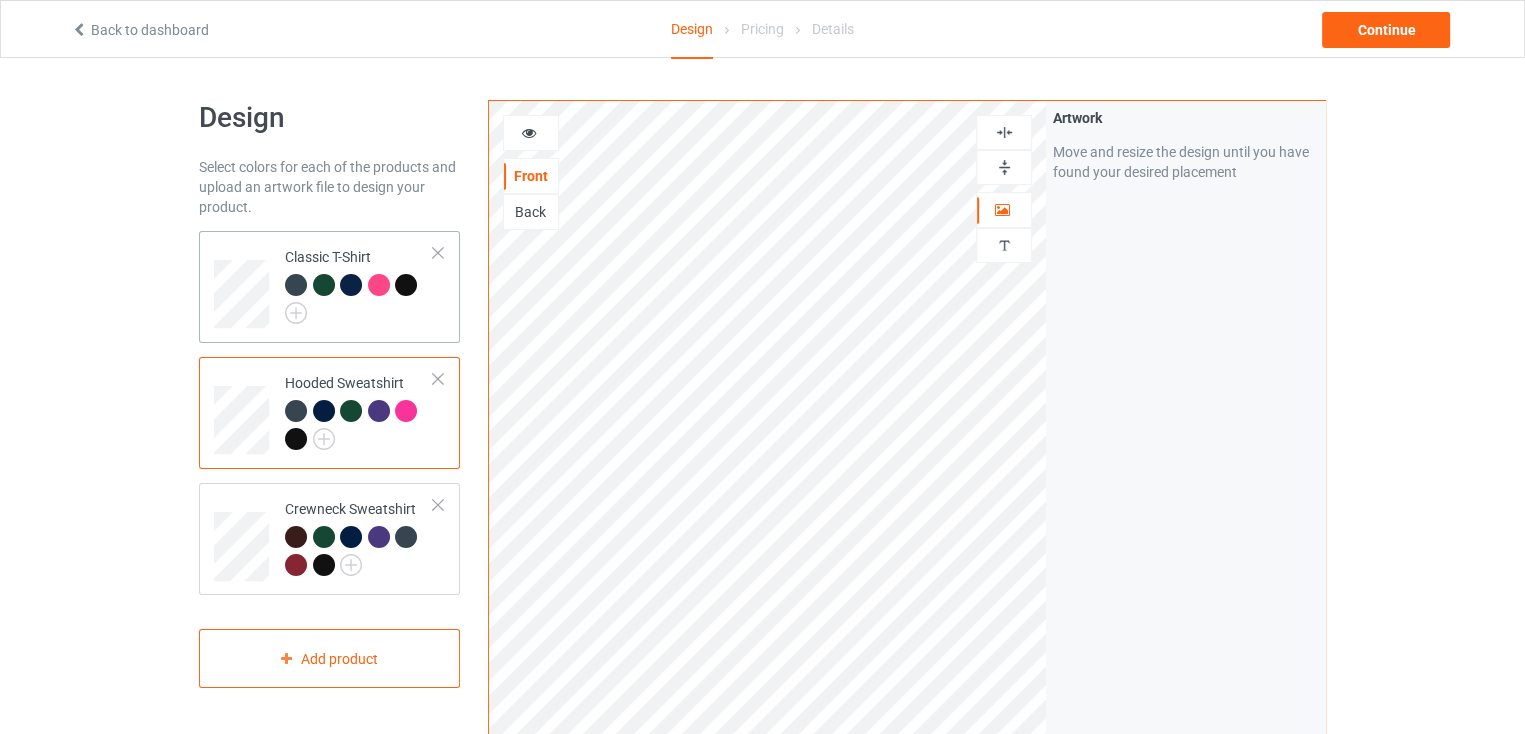 click at bounding box center (406, 285) 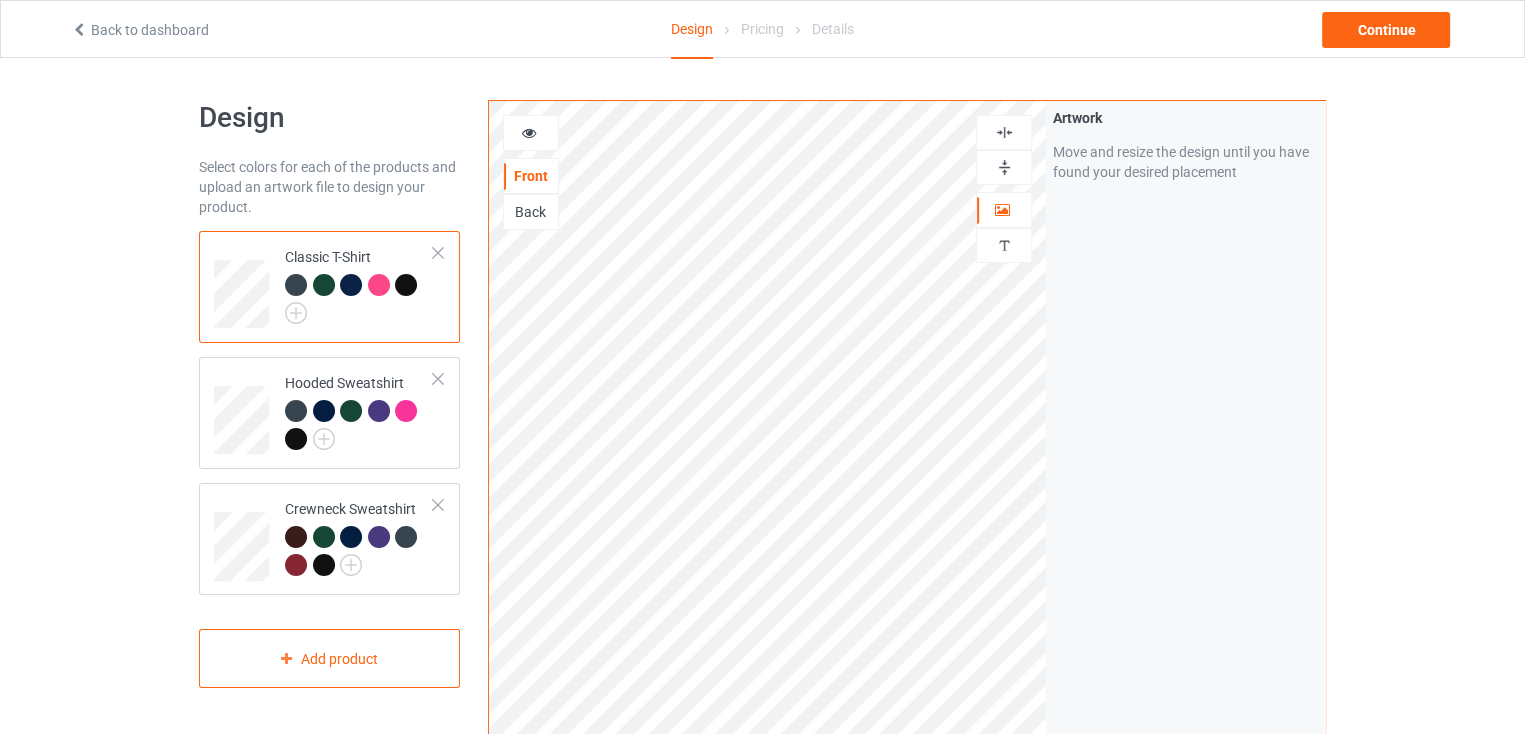 click at bounding box center [406, 285] 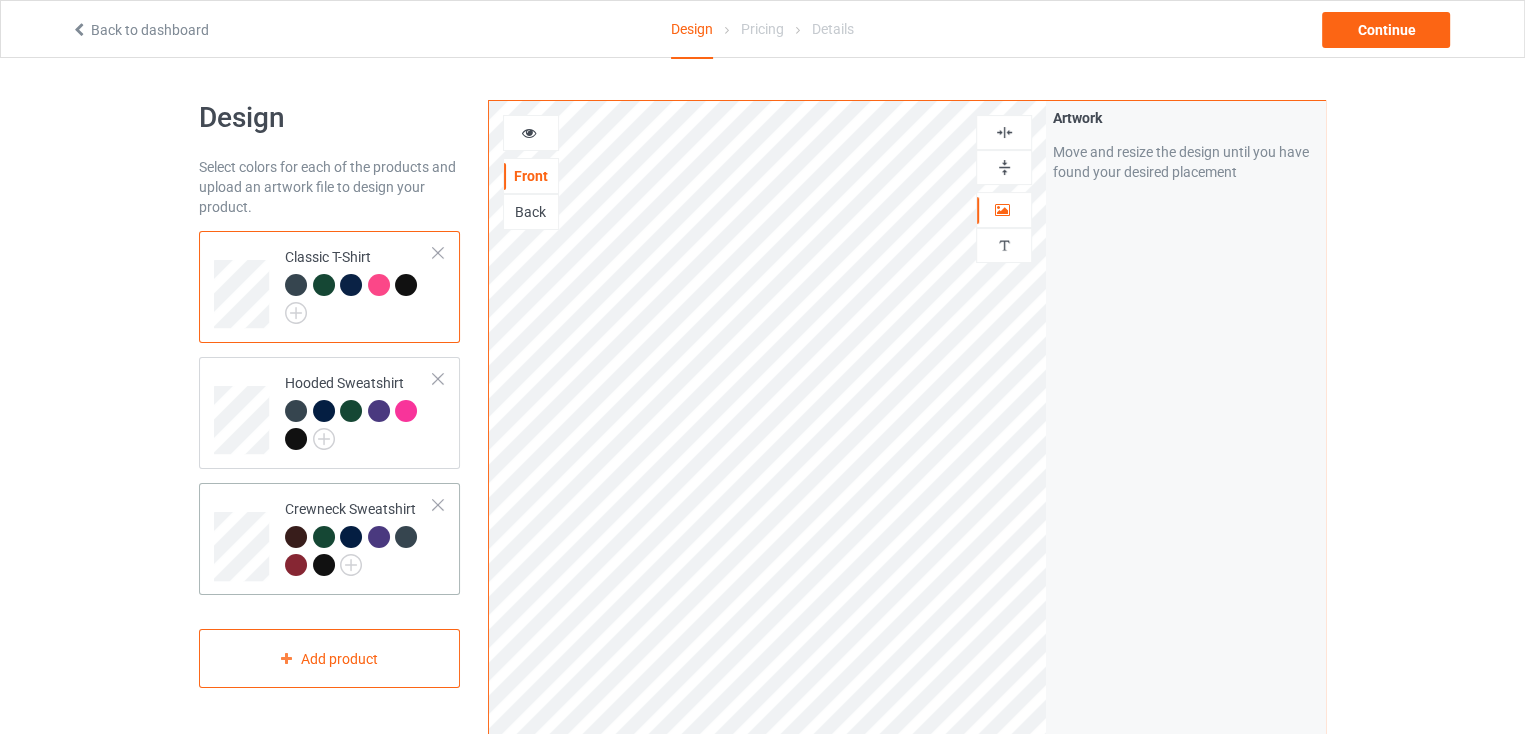 click at bounding box center (324, 565) 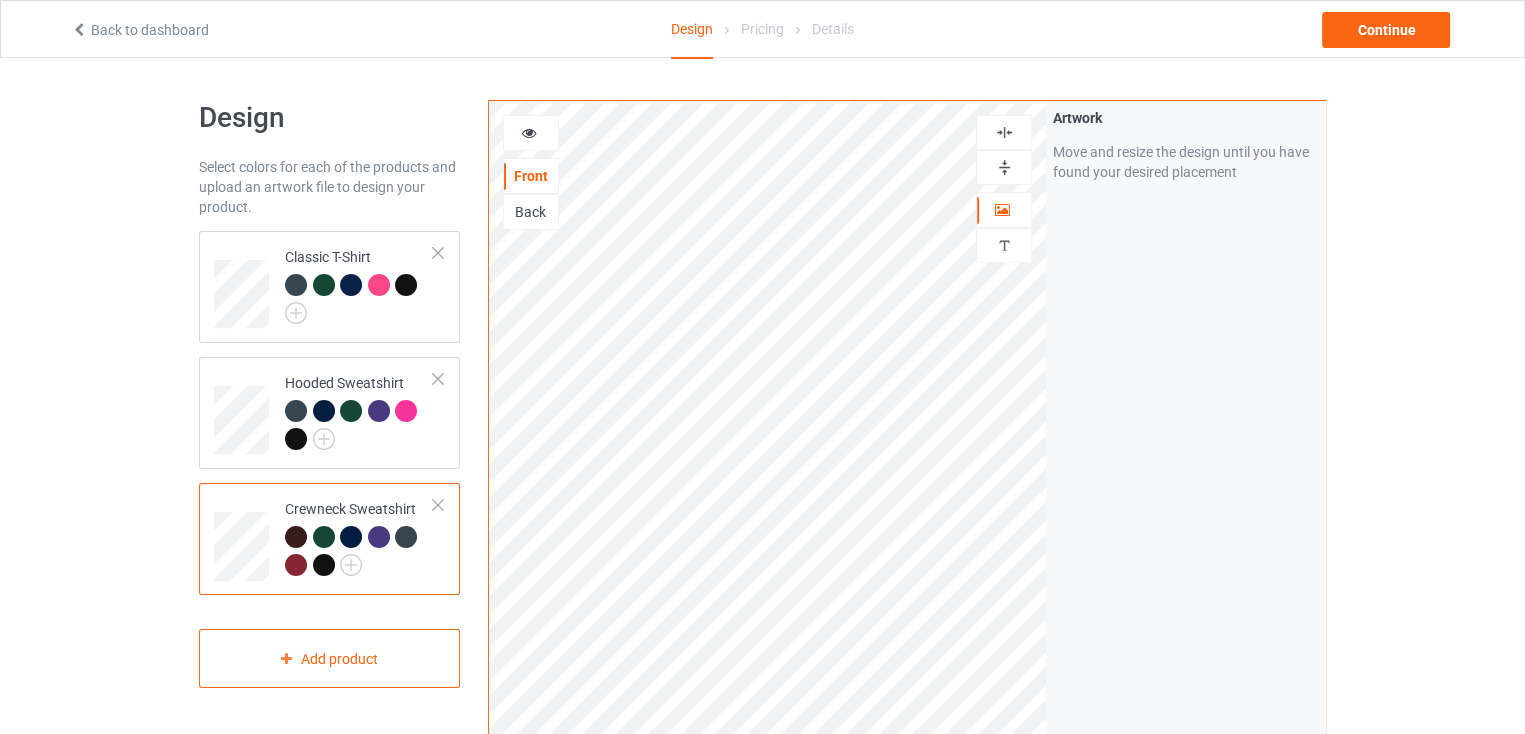 click at bounding box center [324, 565] 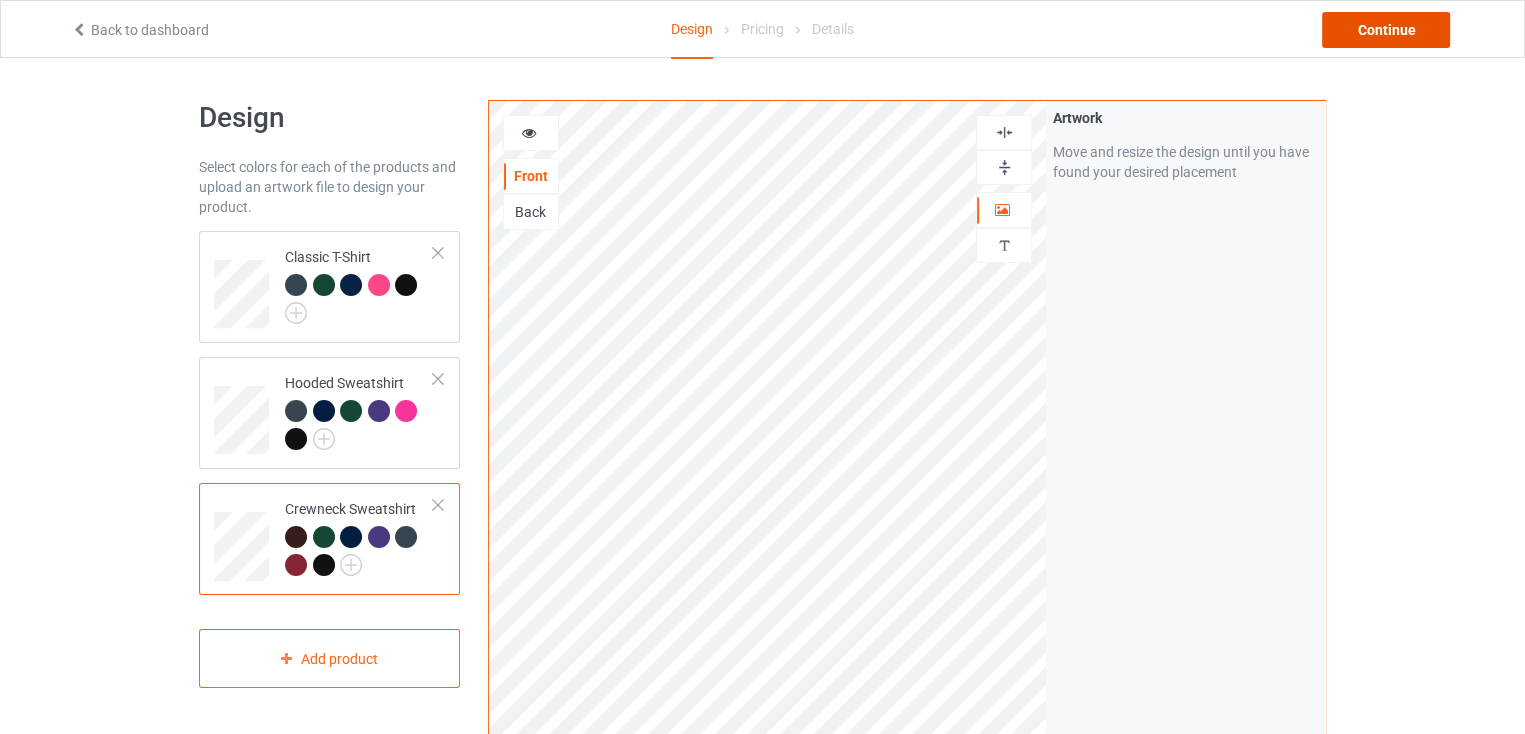 click on "Continue" at bounding box center [1386, 30] 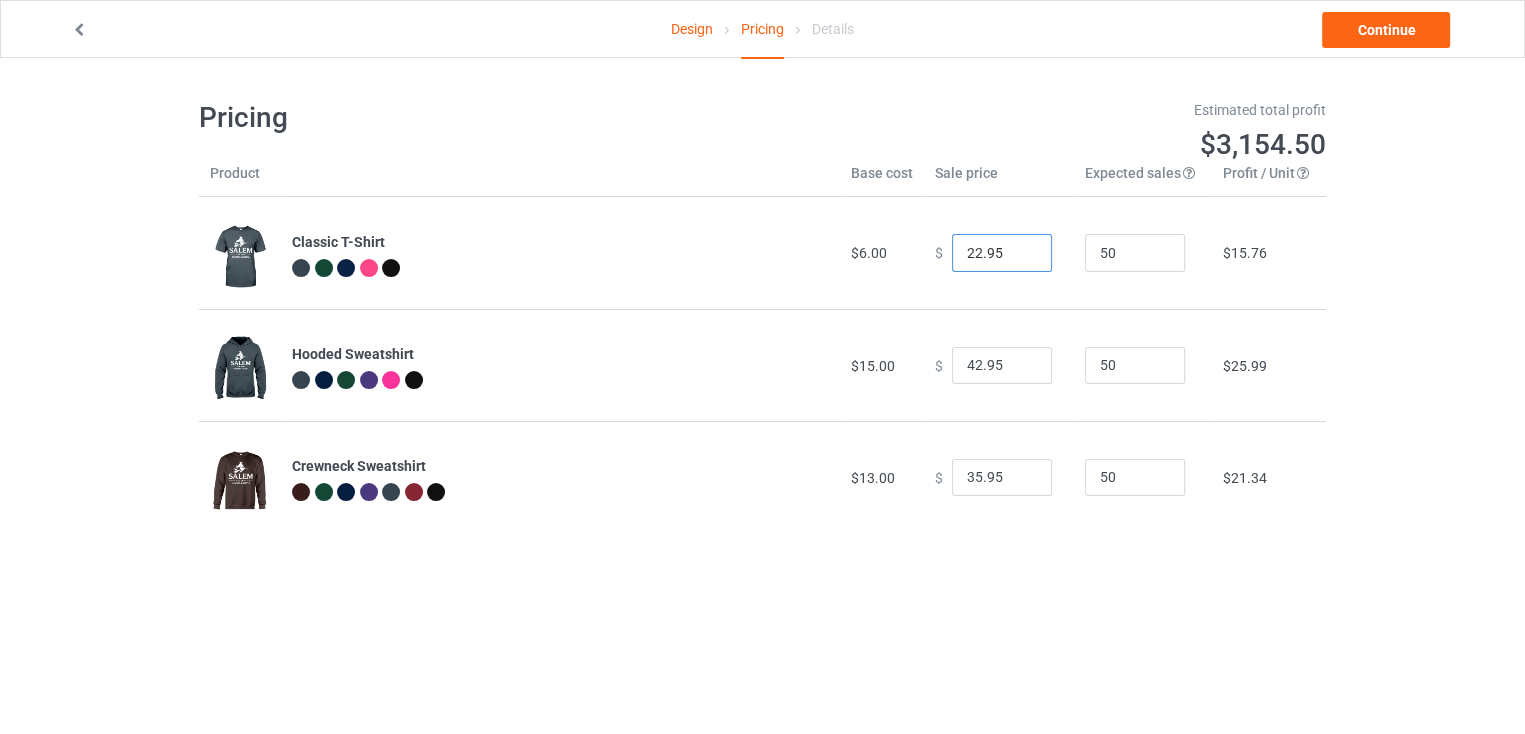 drag, startPoint x: 968, startPoint y: 249, endPoint x: 953, endPoint y: 249, distance: 15 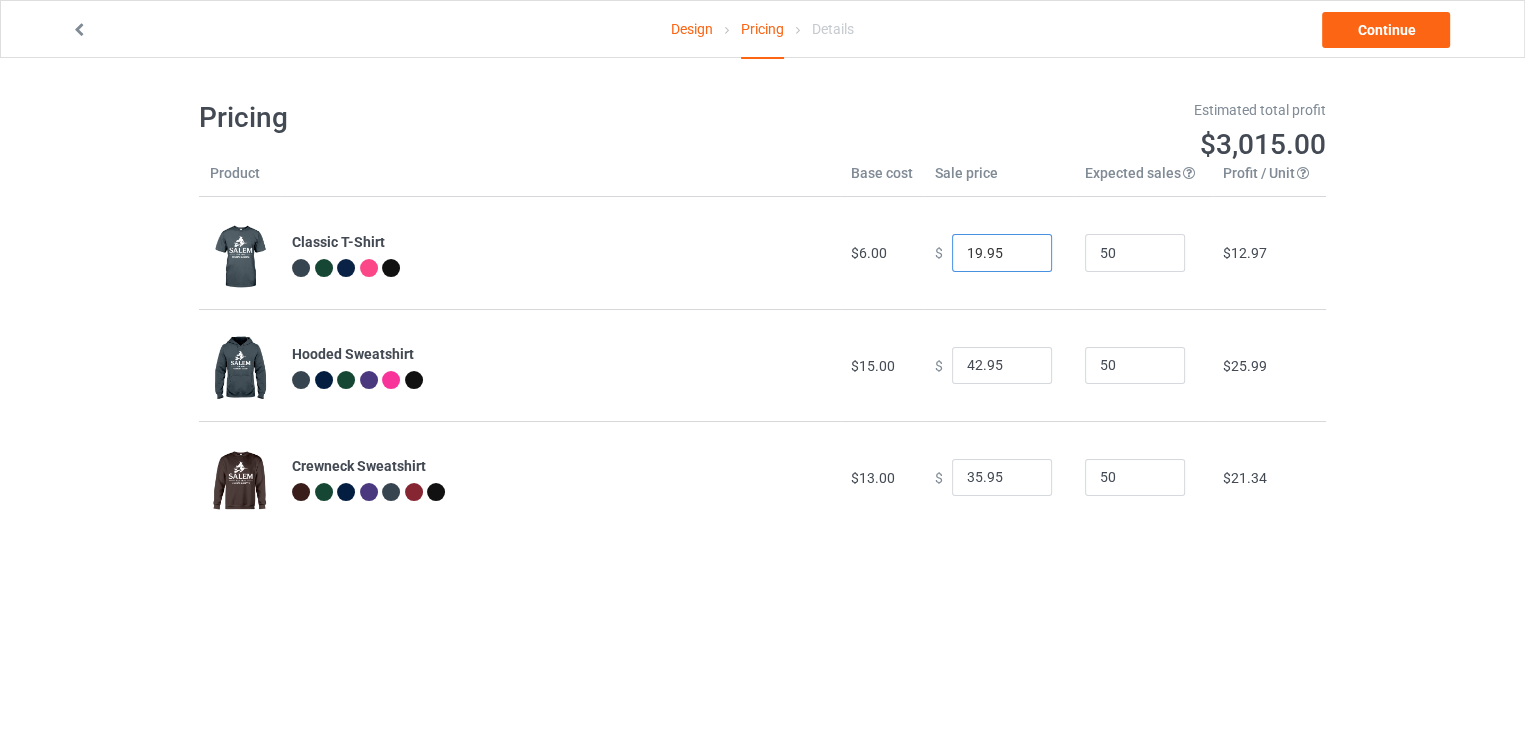 type on "19.95" 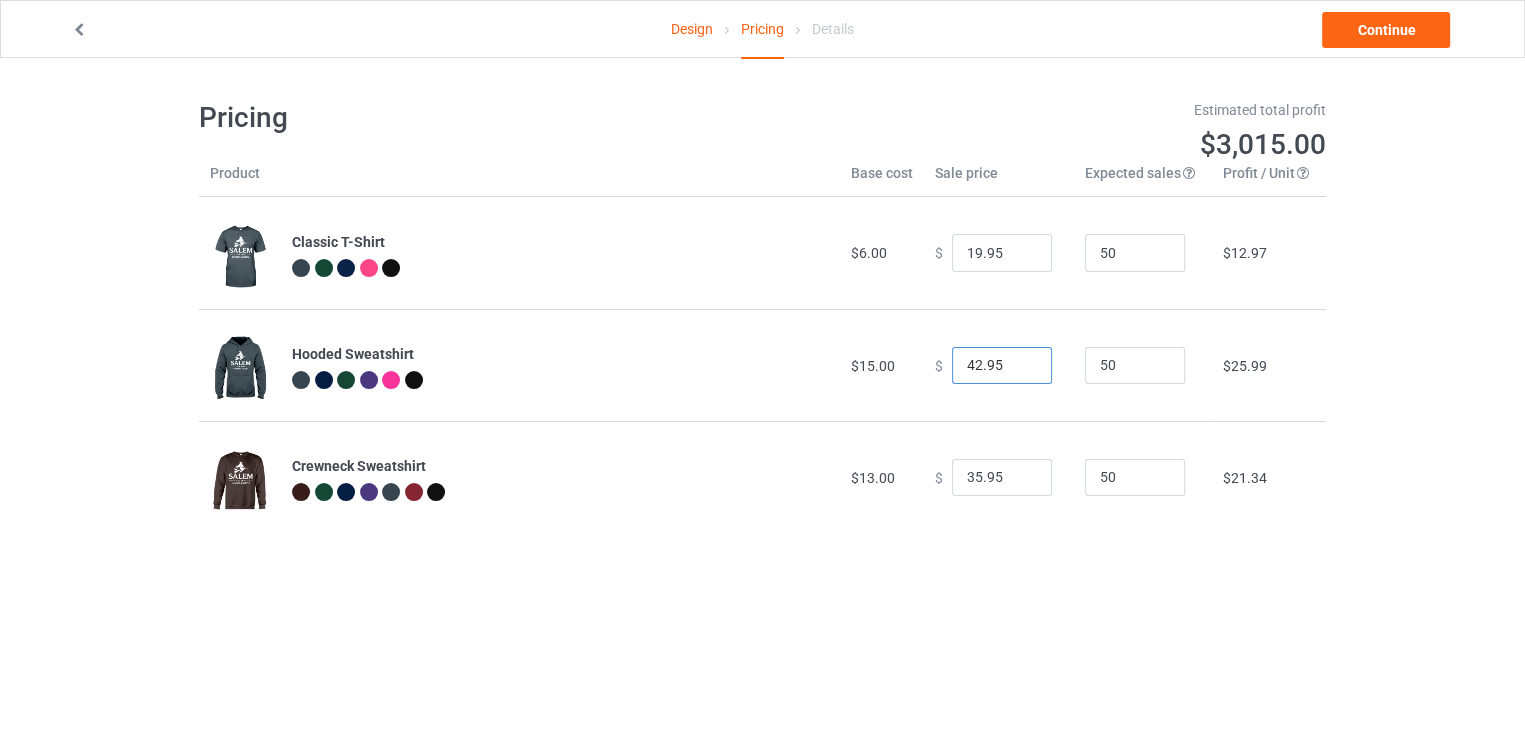drag, startPoint x: 971, startPoint y: 372, endPoint x: 948, endPoint y: 371, distance: 23.021729 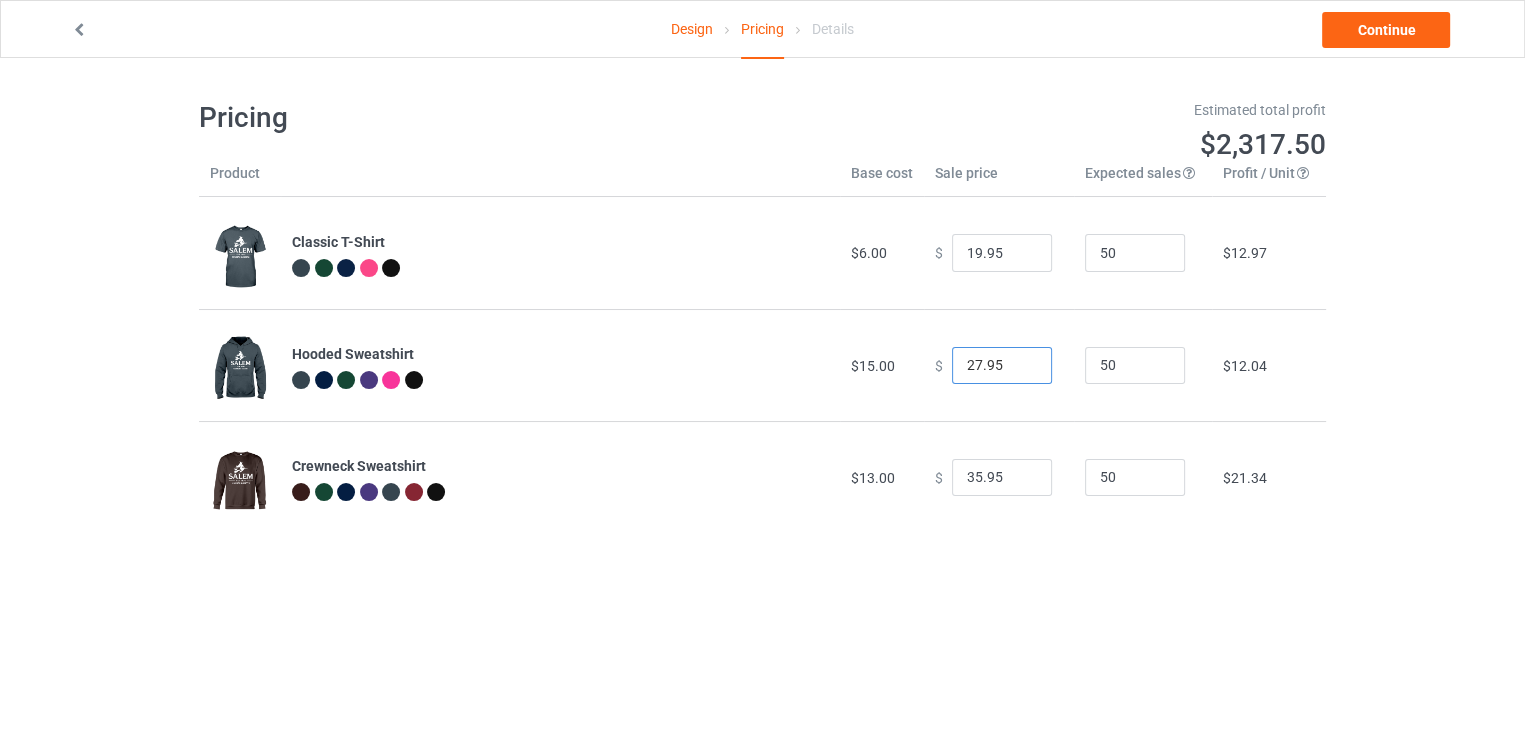 type on "27.95" 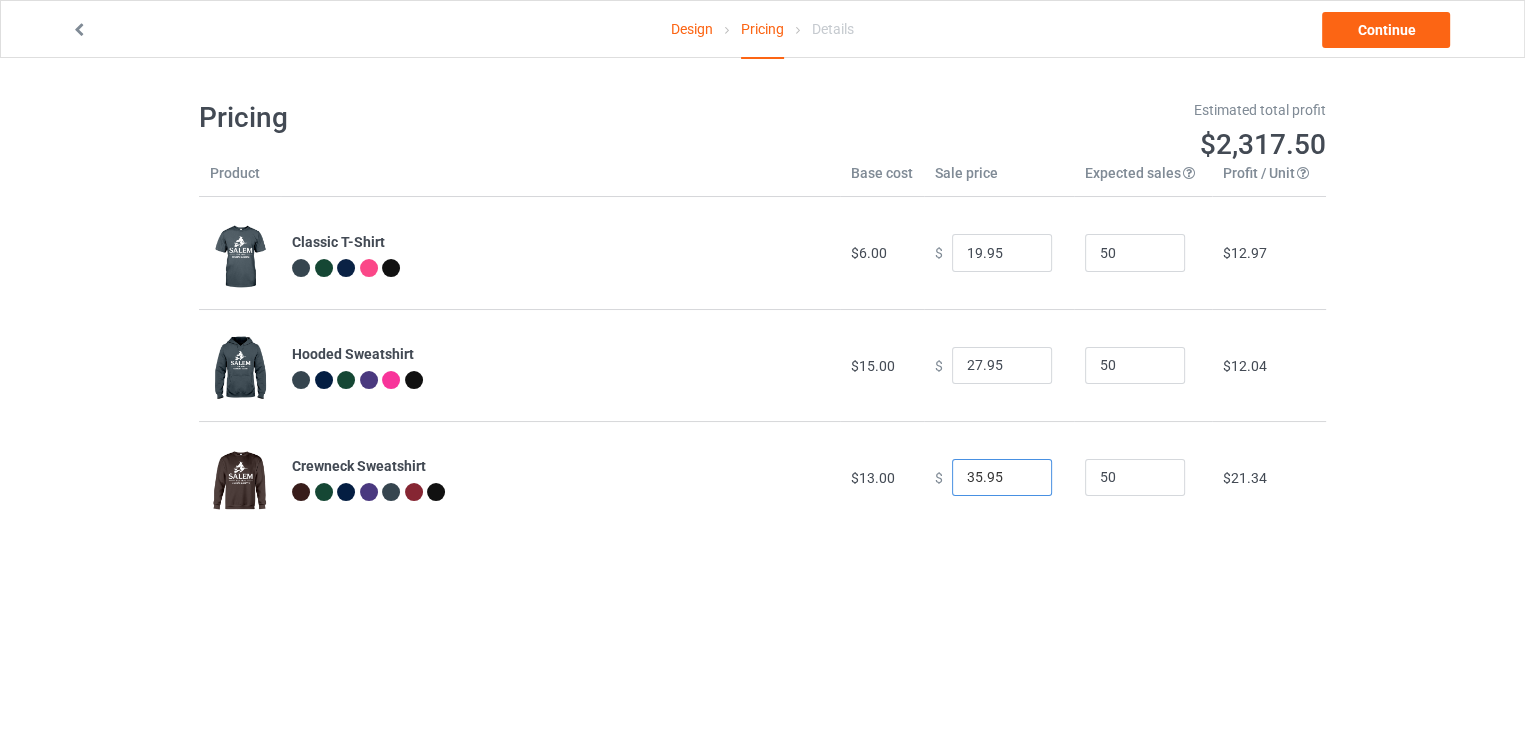 click on "35.95" at bounding box center [1002, 478] 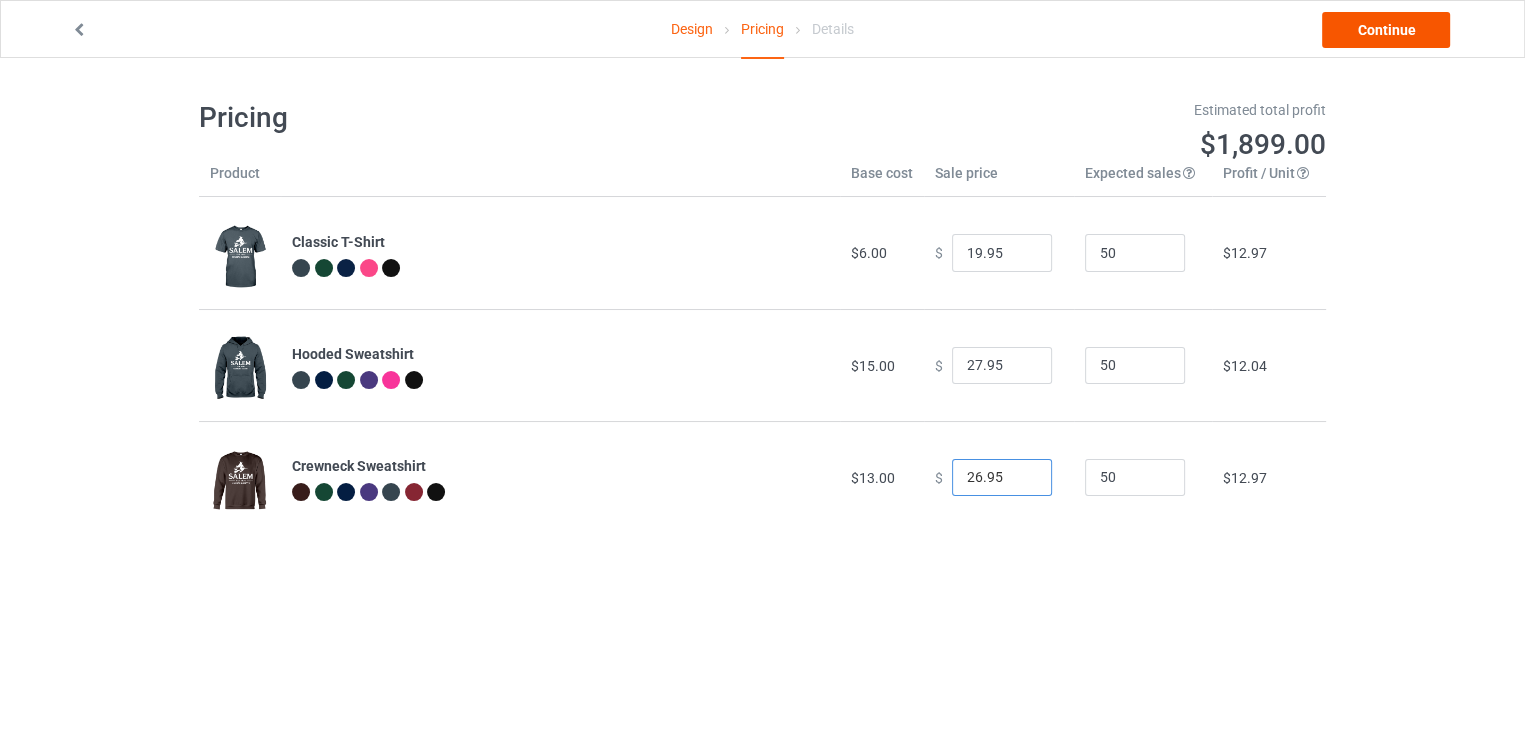 type on "26.95" 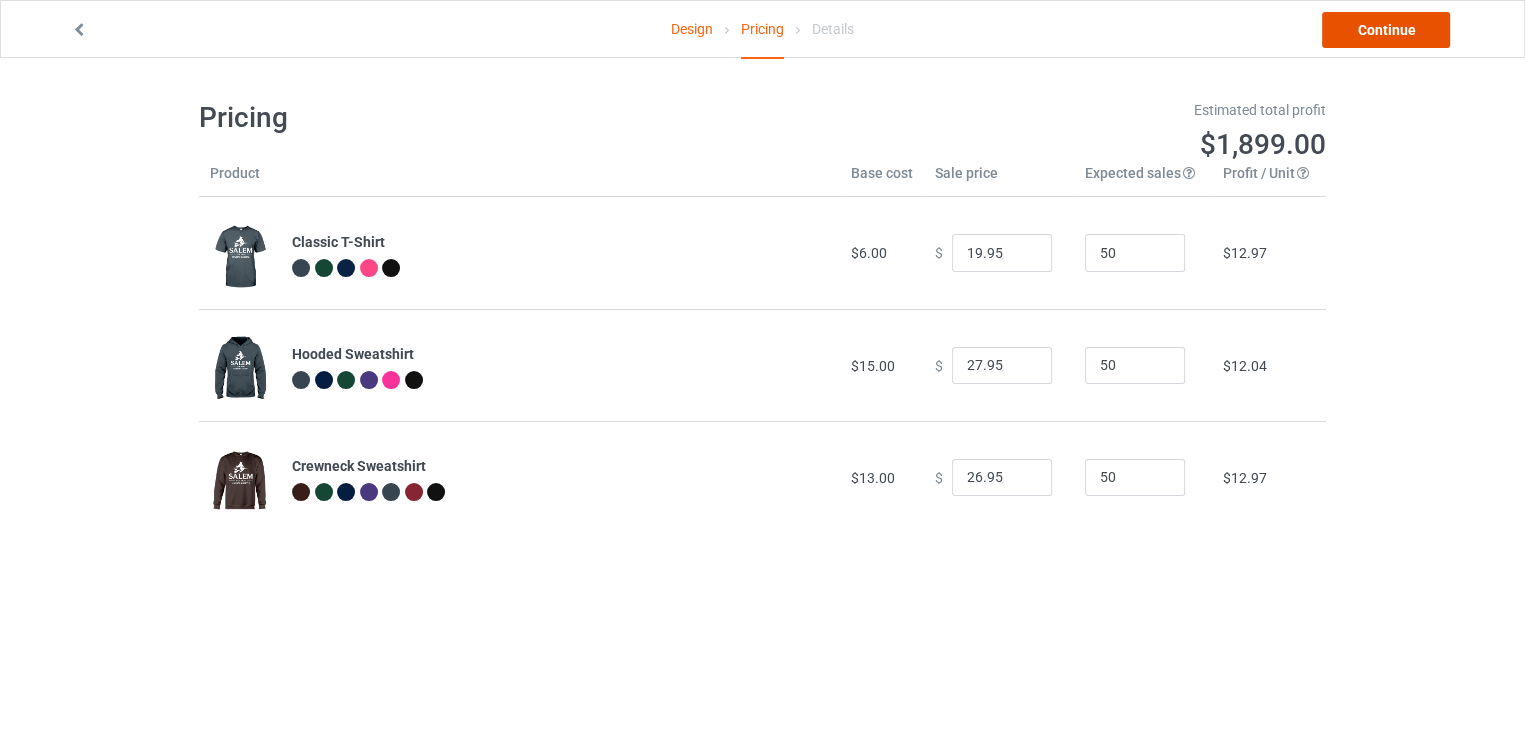 click on "Continue" at bounding box center (1386, 30) 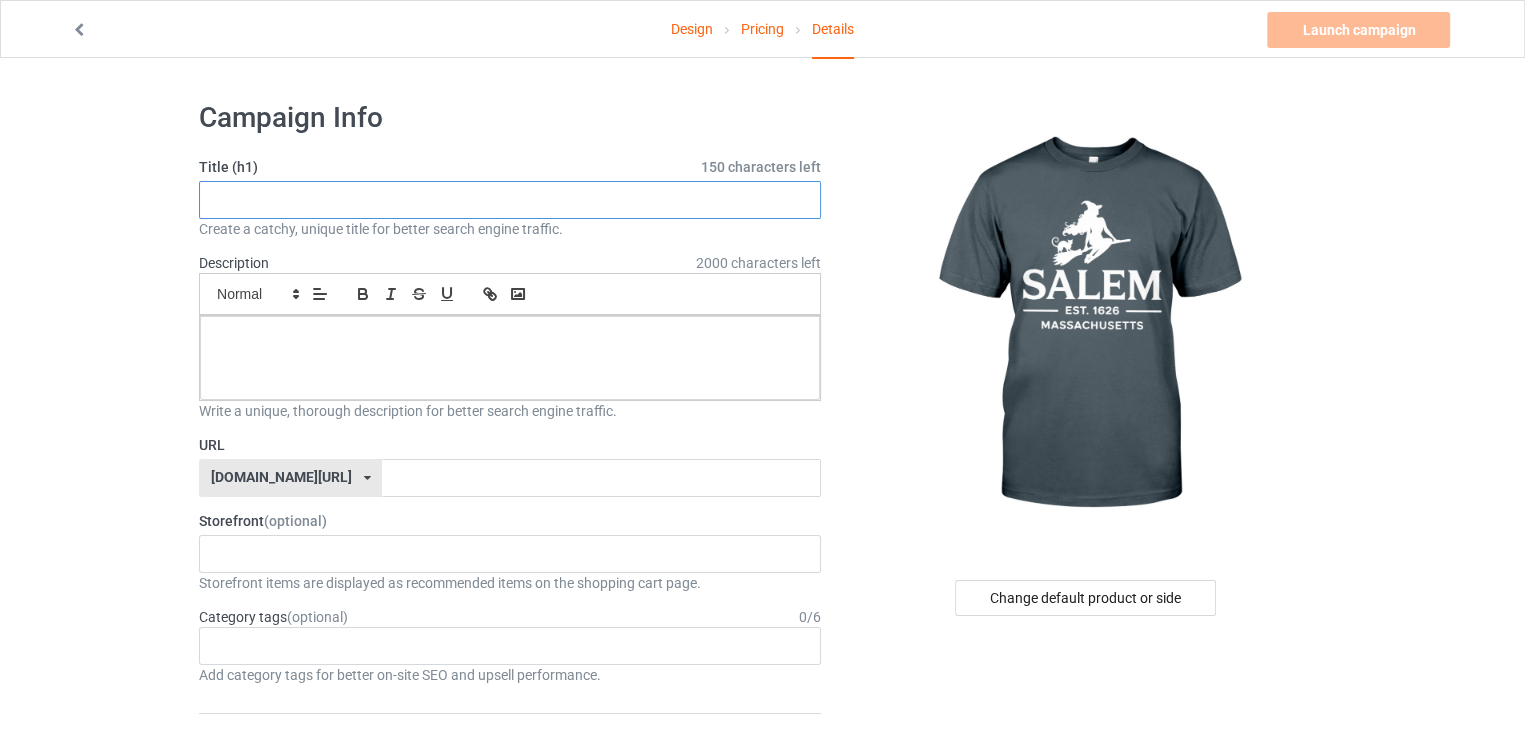 click at bounding box center (510, 200) 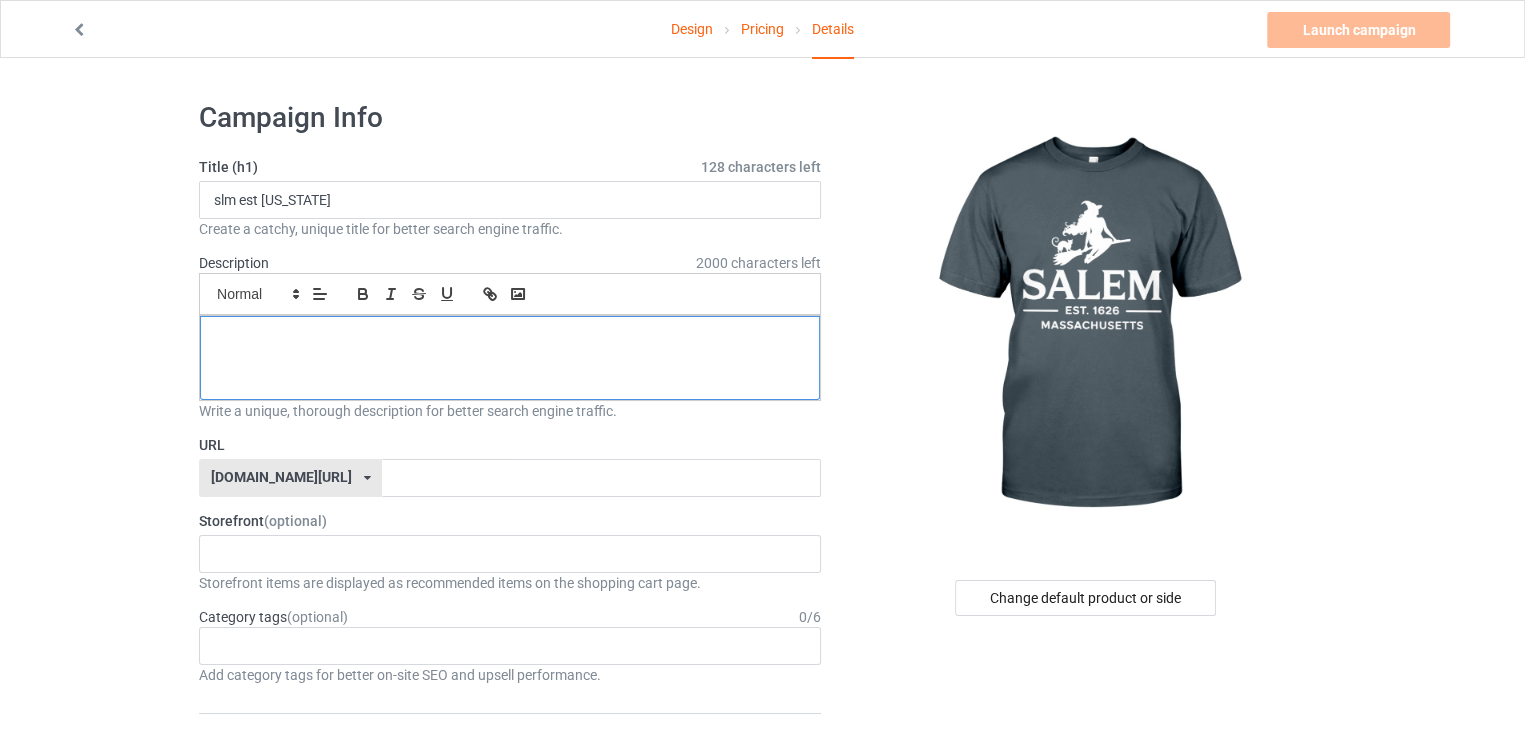 click at bounding box center [510, 358] 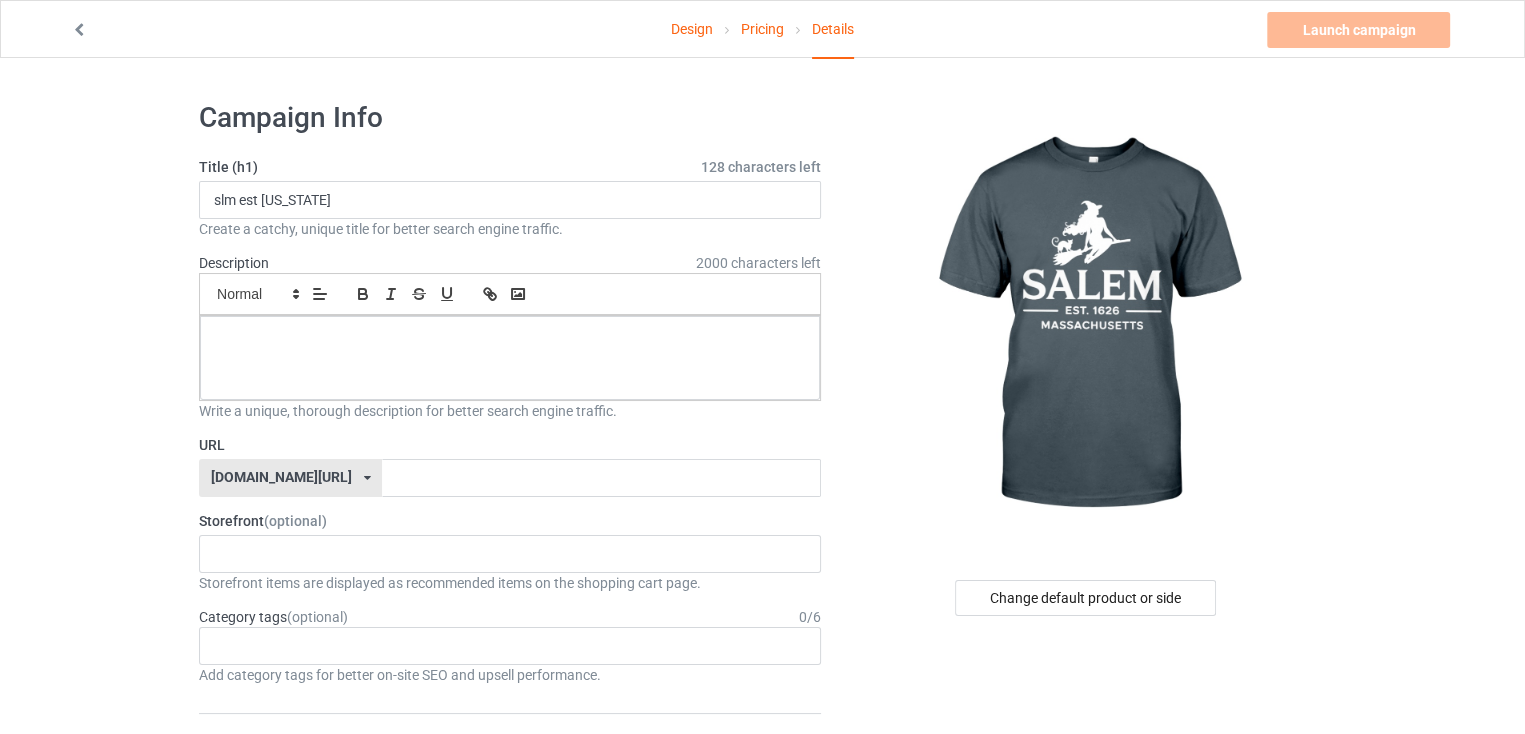 click on "Create a catchy, unique title for better search engine traffic." 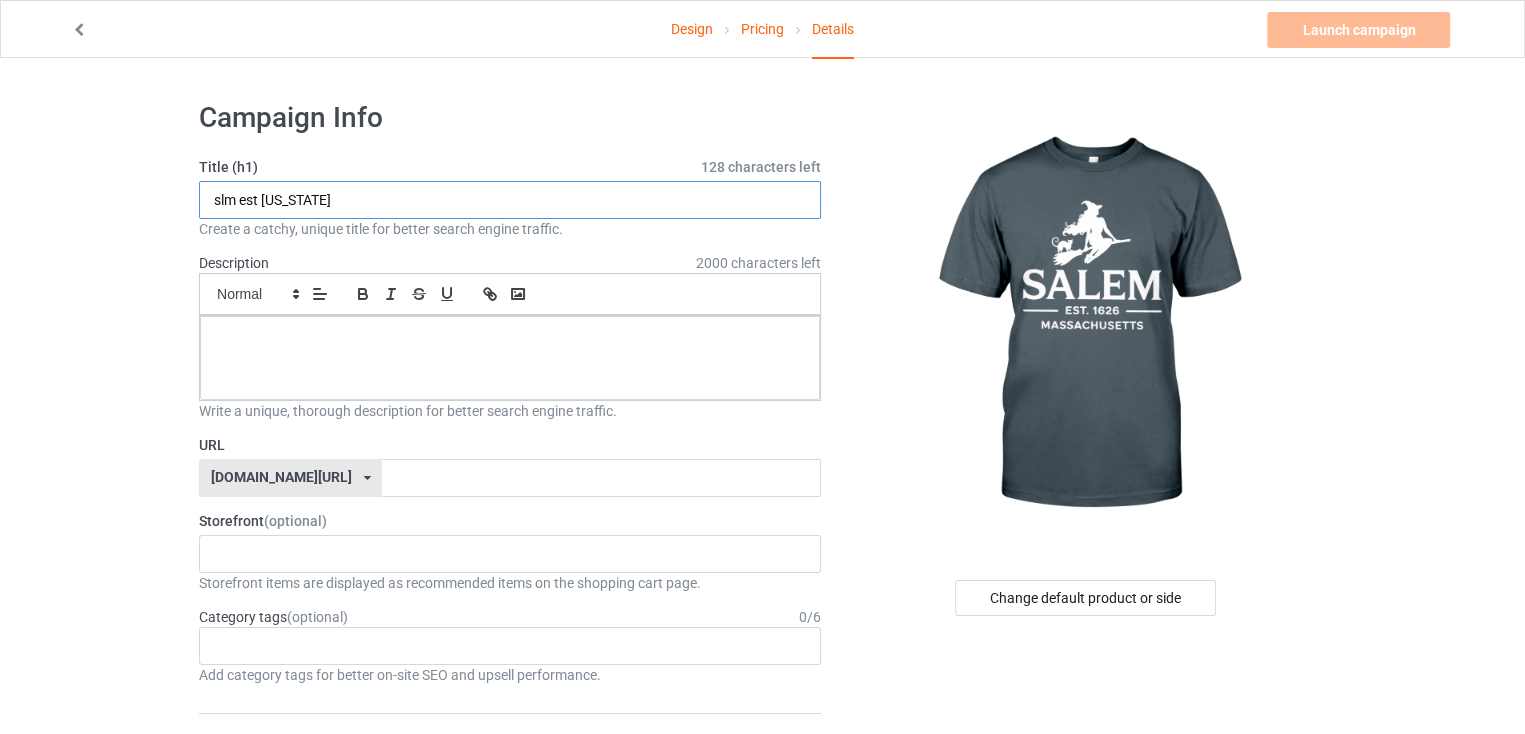click on "slm est Massachusetts" at bounding box center (510, 200) 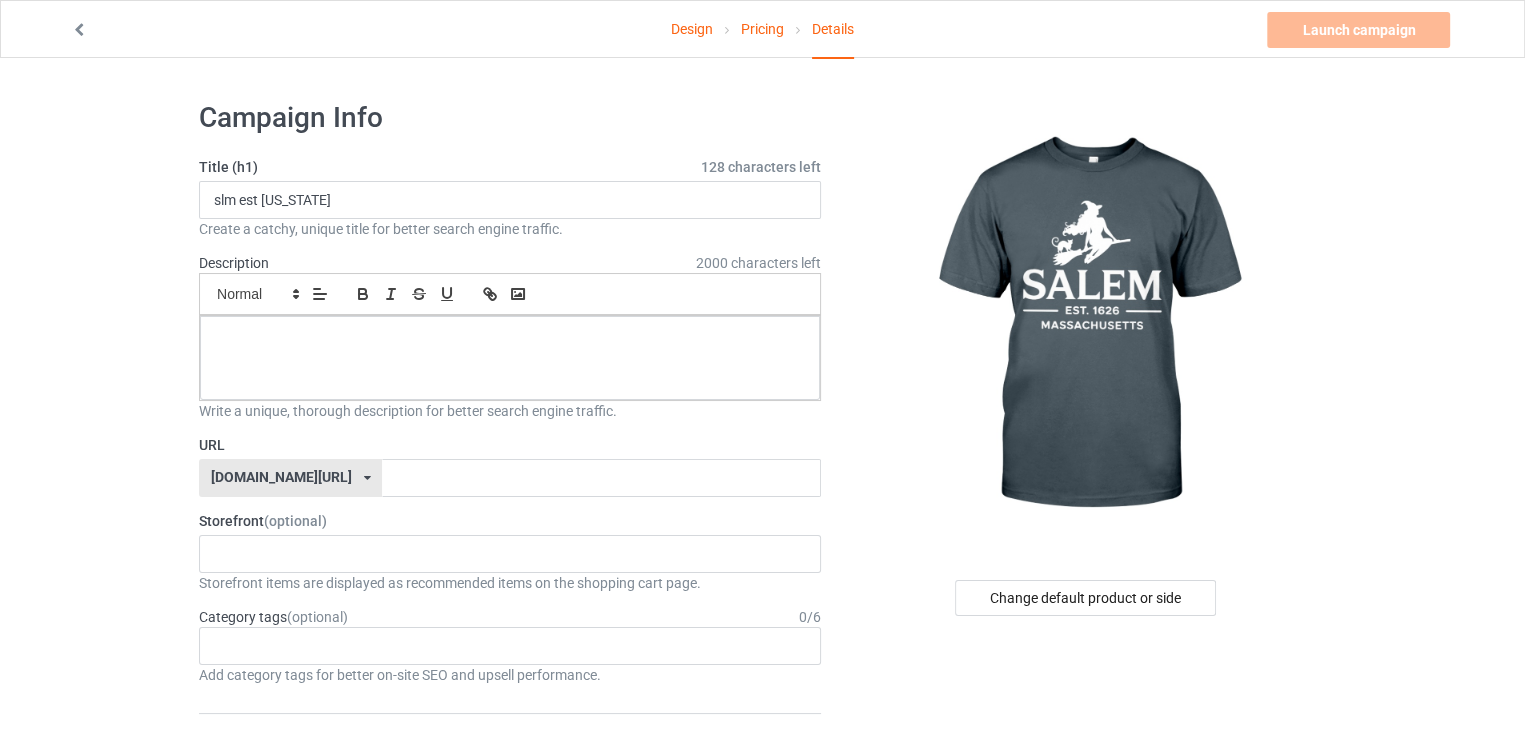 click at bounding box center [1087, 325] 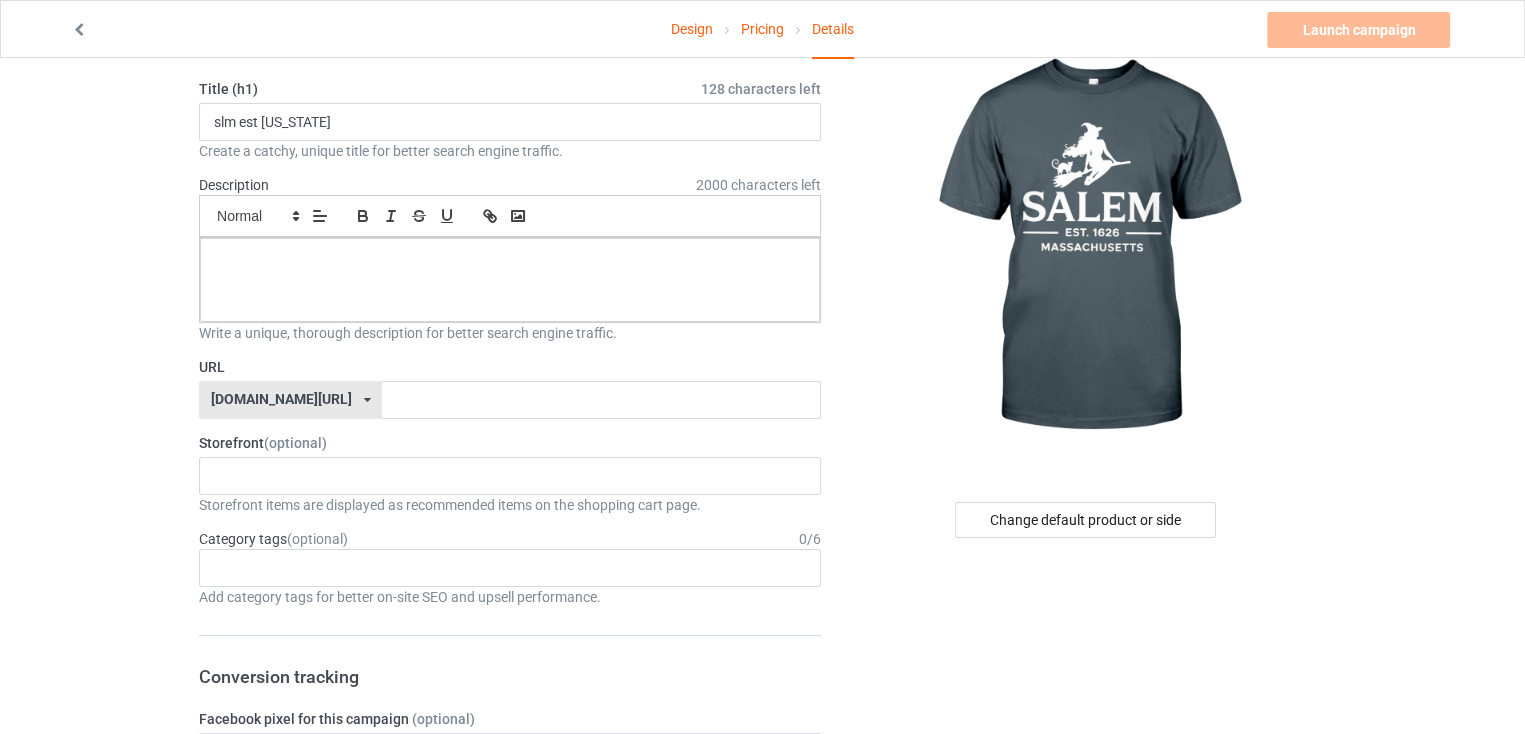 scroll, scrollTop: 83, scrollLeft: 0, axis: vertical 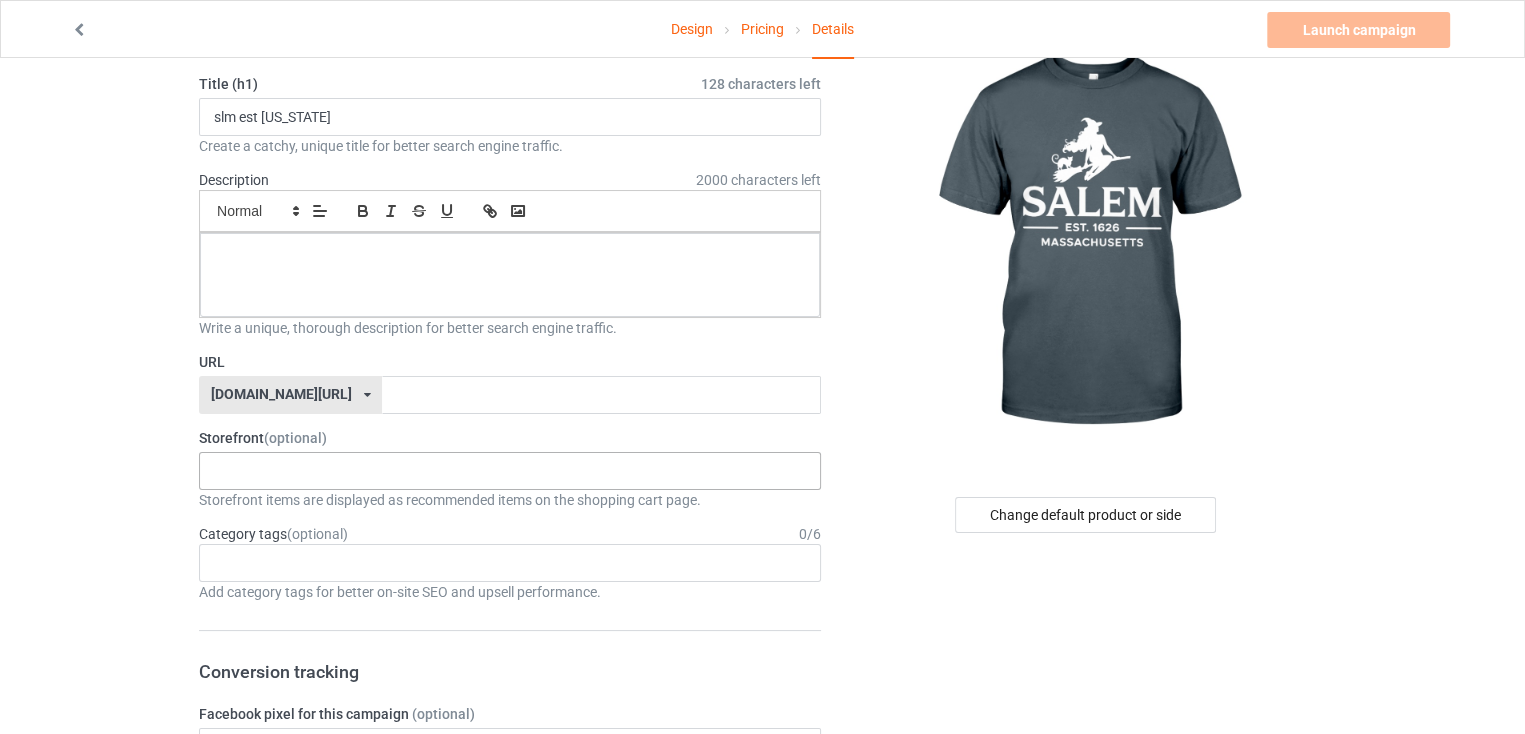 click on "halloweenhype385 684707eebaa9dc0035f9edac" at bounding box center [510, 471] 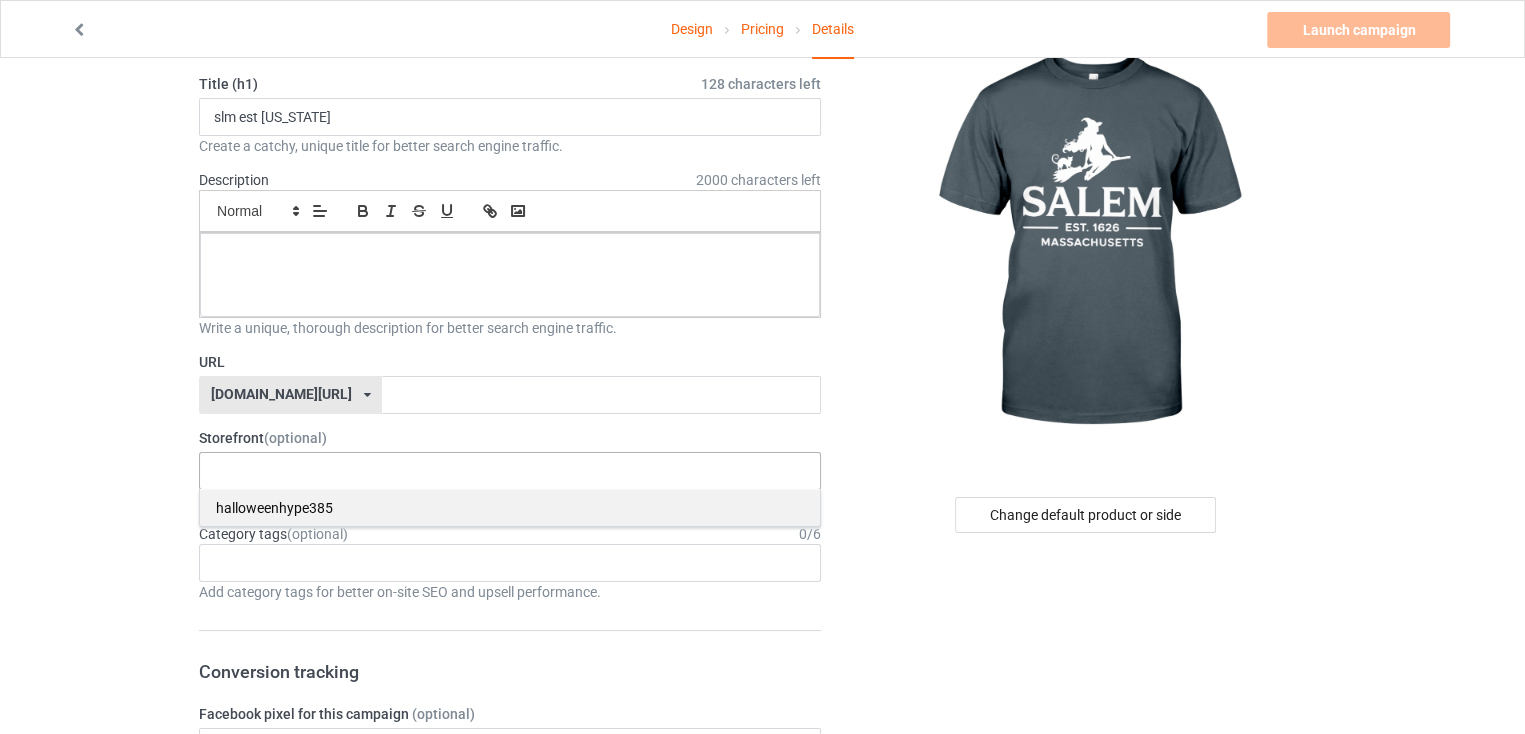 click on "halloweenhype385" at bounding box center [510, 507] 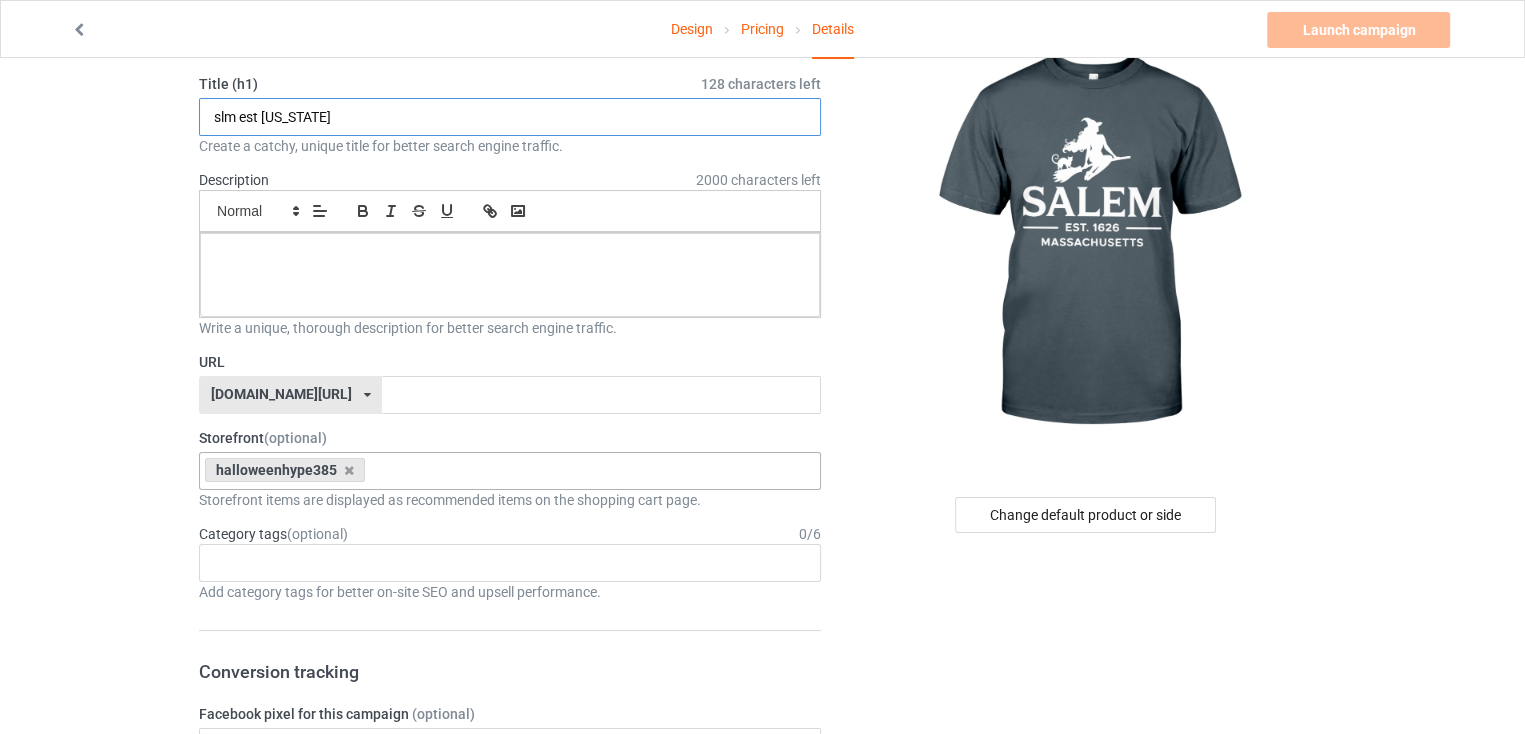 click on "slm est Massachusetts" at bounding box center (510, 117) 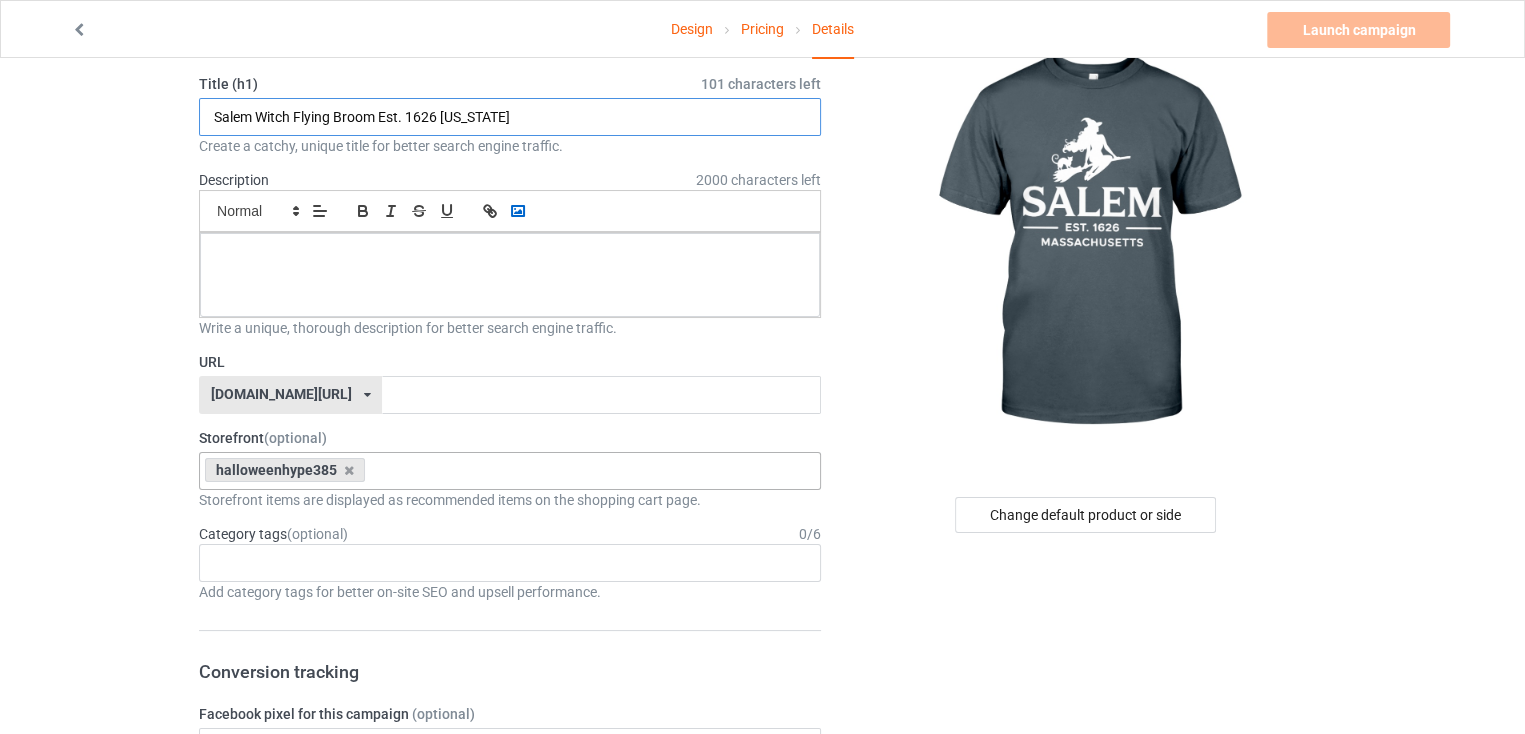type on "Salem Witch Flying Broom Est. 1626 Massachusetts" 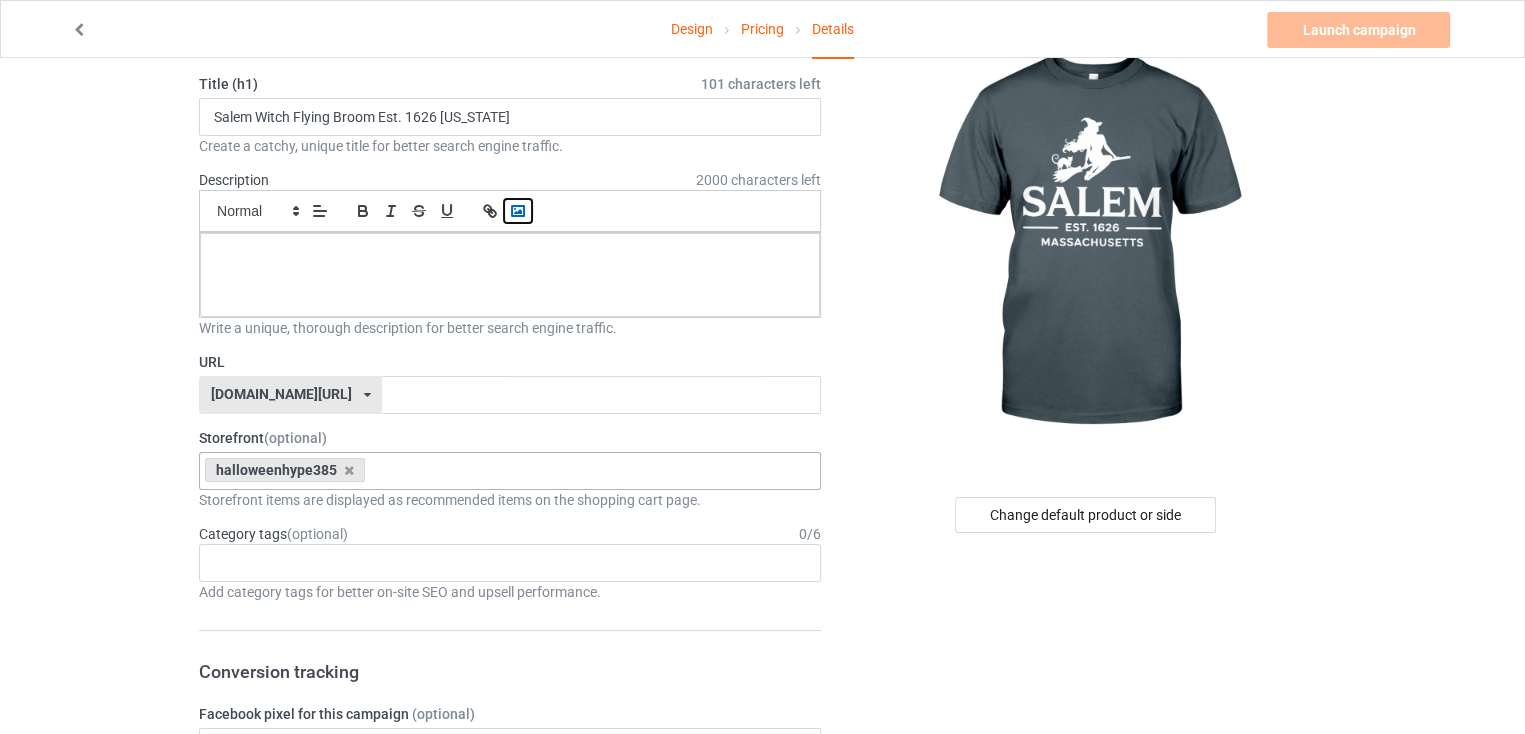 click 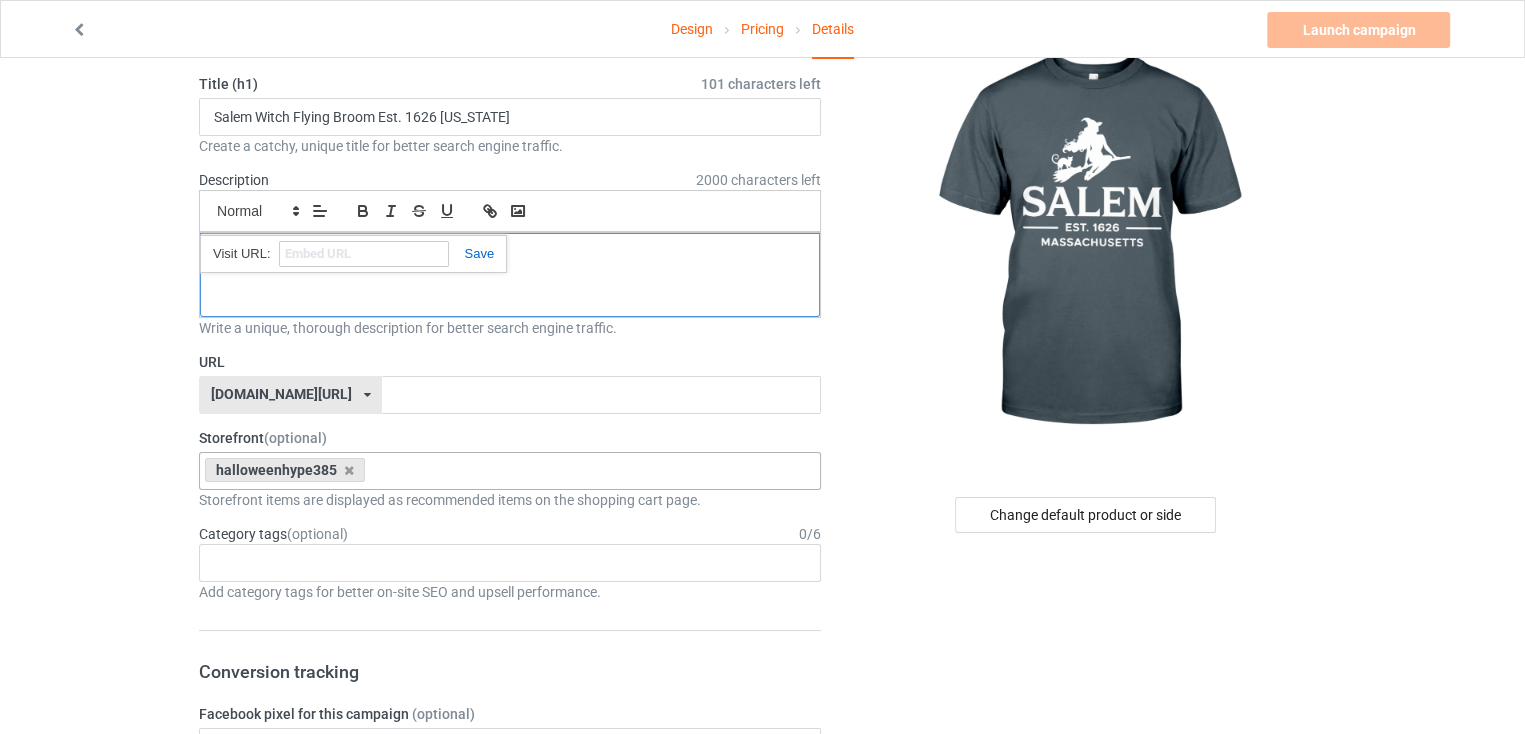click at bounding box center (510, 275) 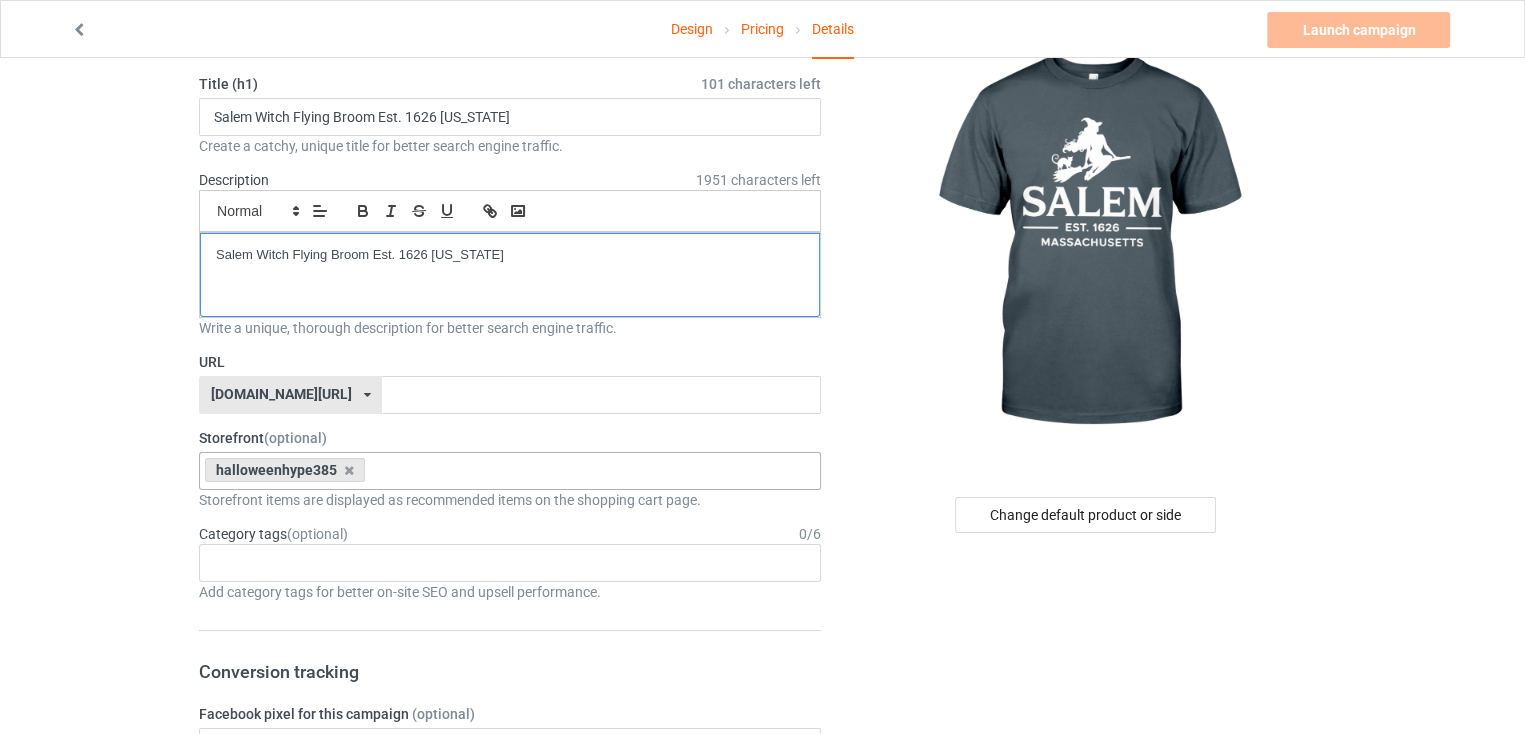 scroll, scrollTop: 0, scrollLeft: 0, axis: both 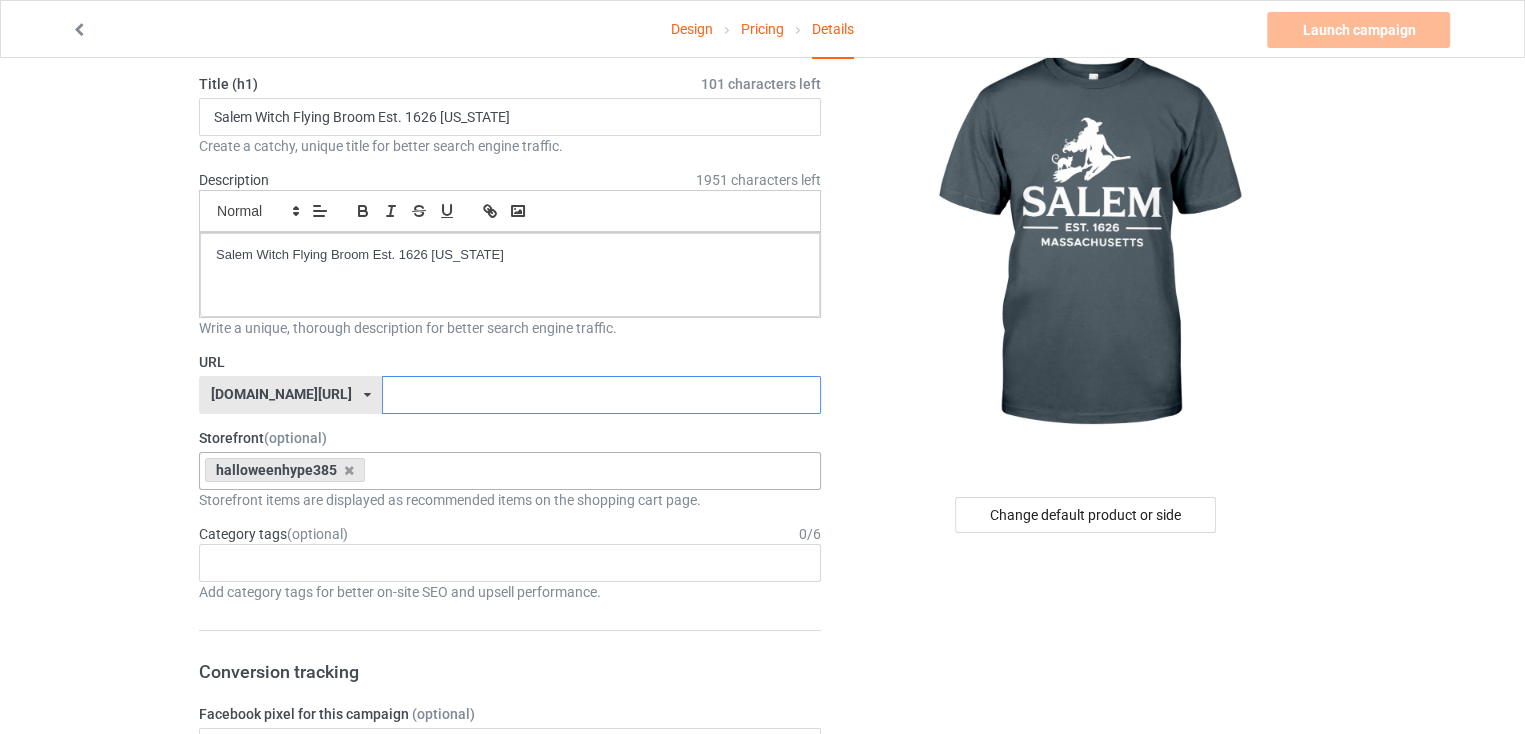 click at bounding box center [601, 395] 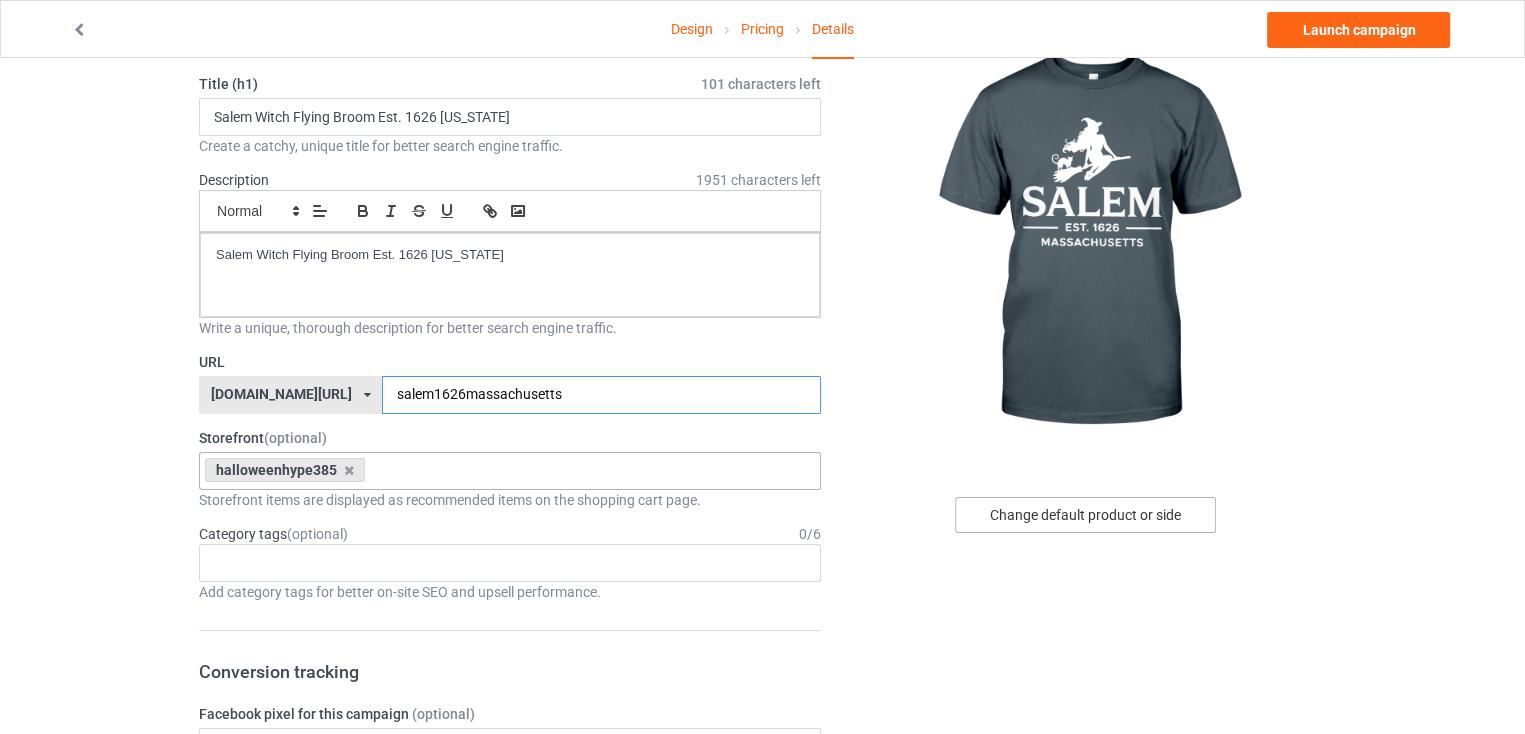 type on "salem1626massachusetts" 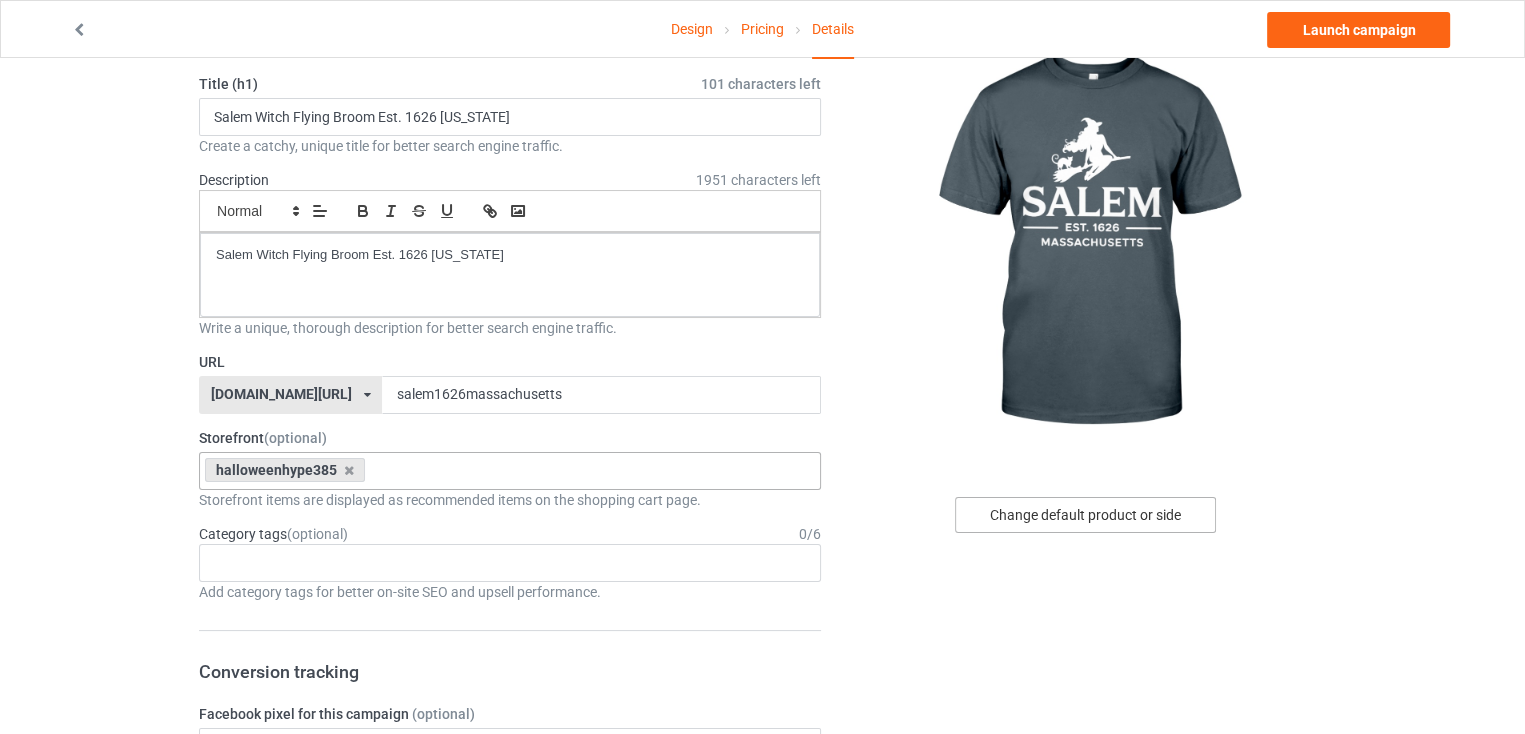 click on "Change default product or side" at bounding box center [1085, 515] 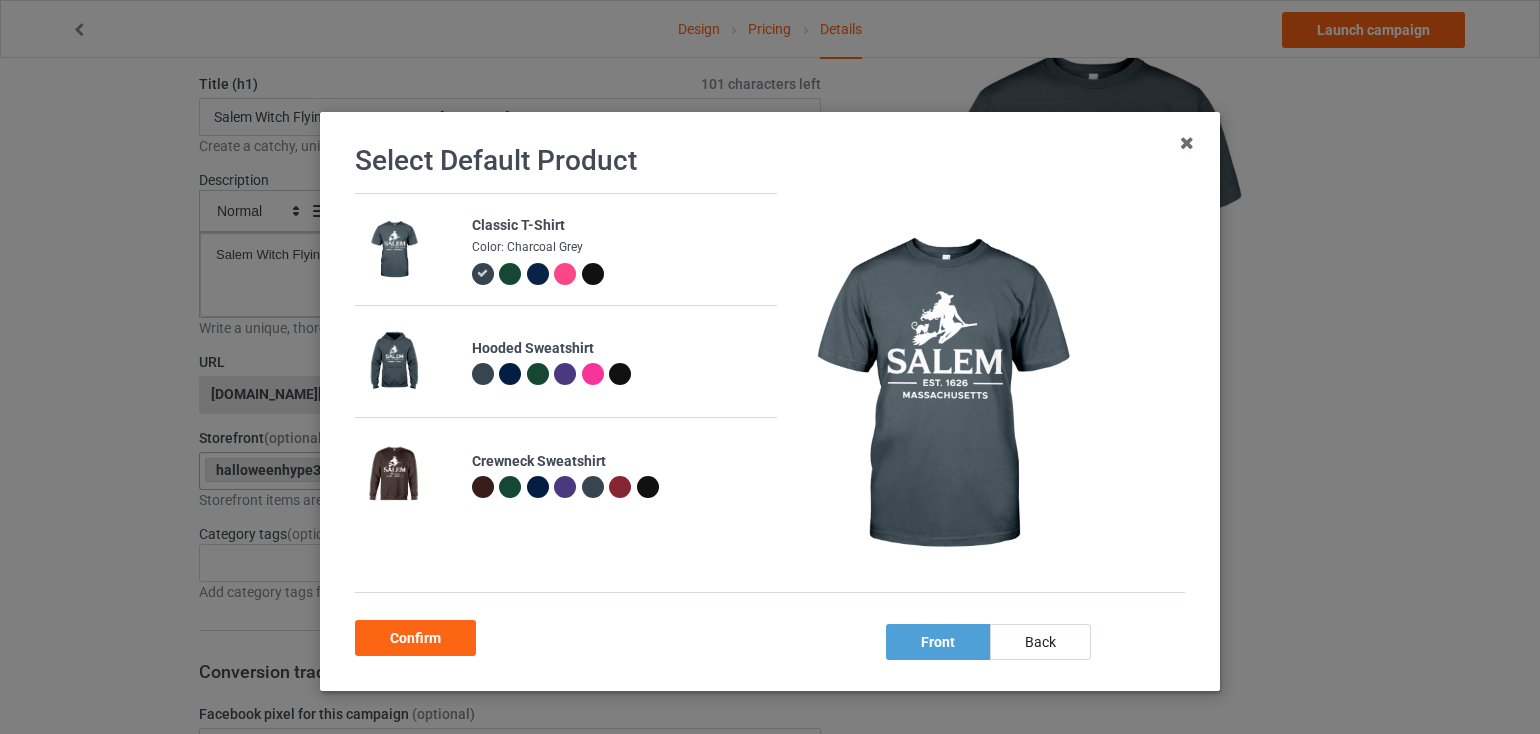 click at bounding box center [619, 377] 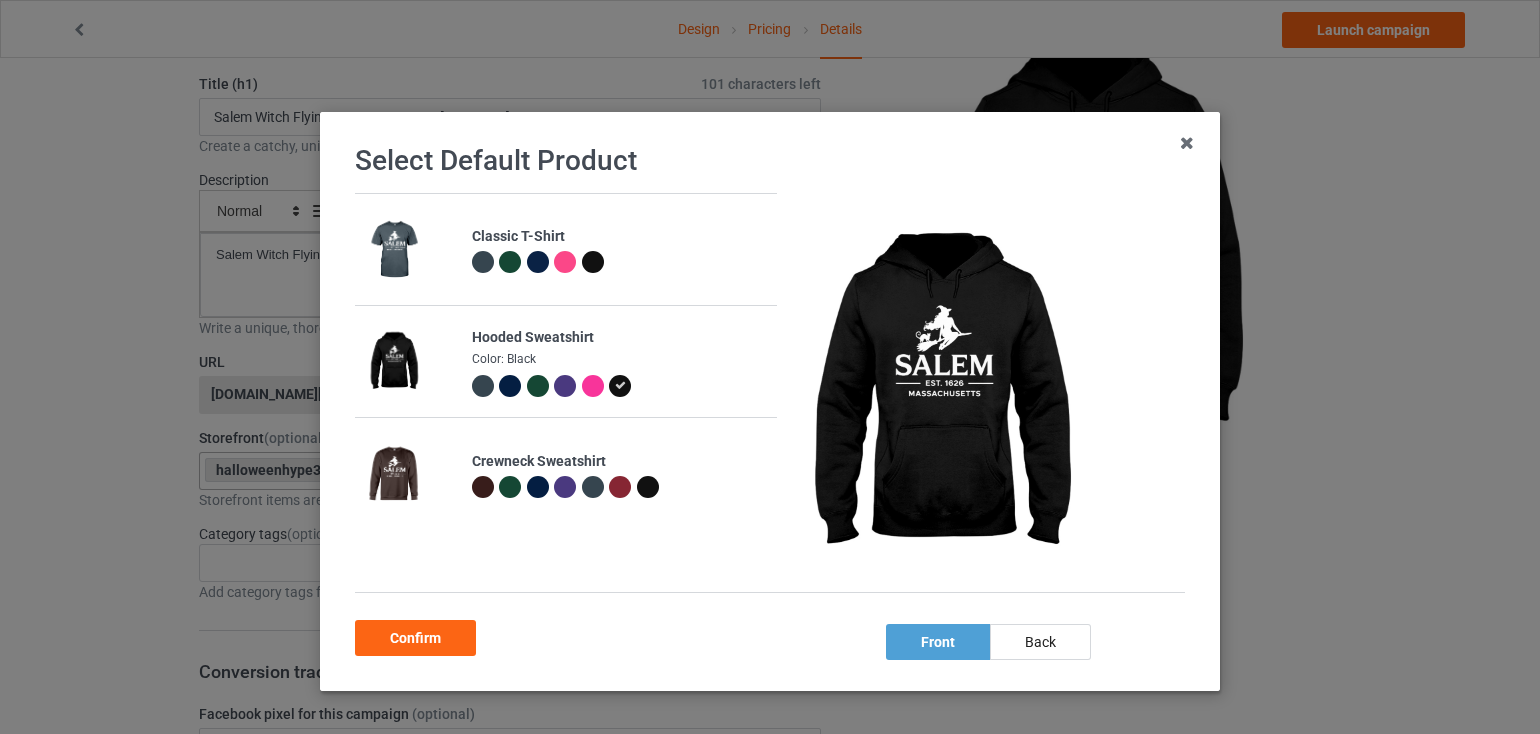 click at bounding box center [538, 386] 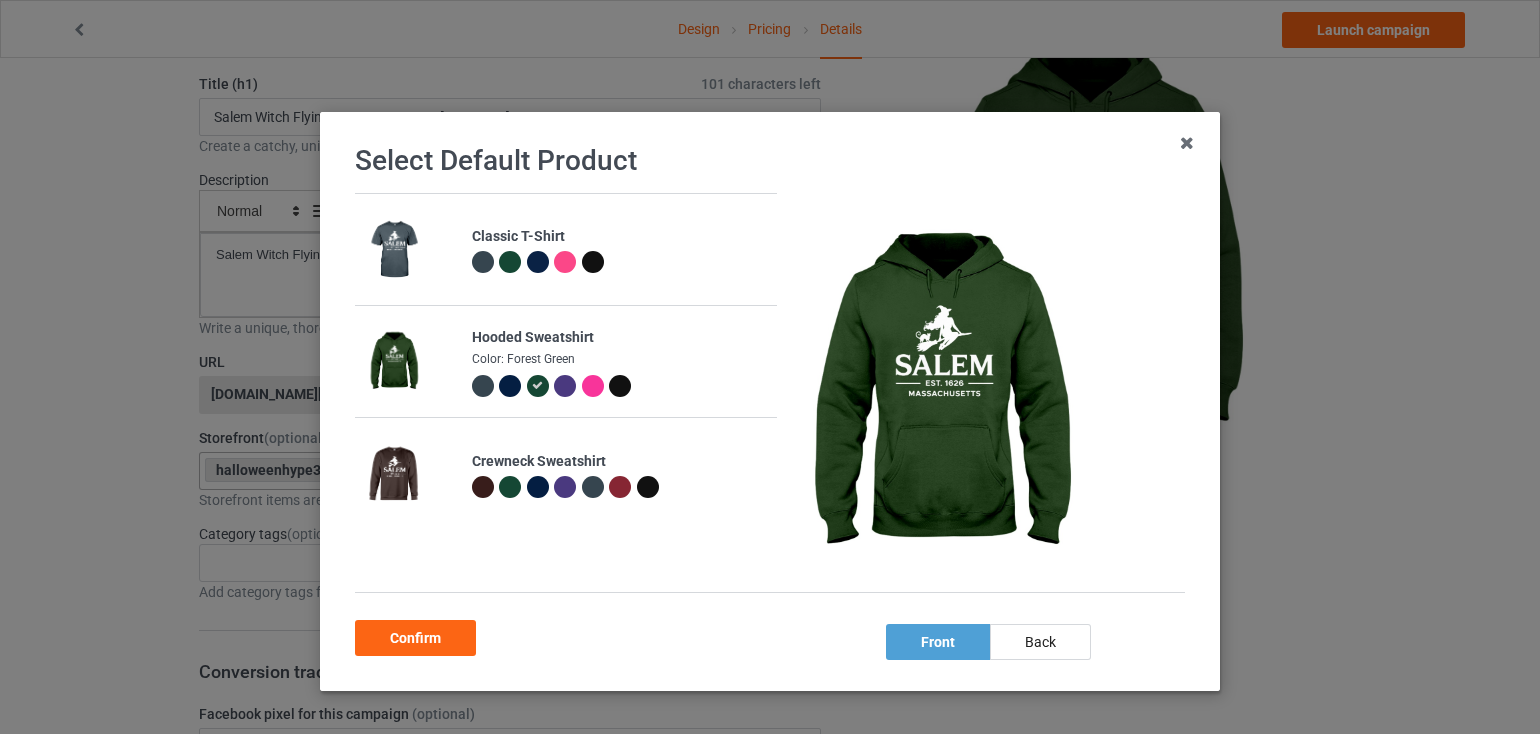 click at bounding box center (648, 487) 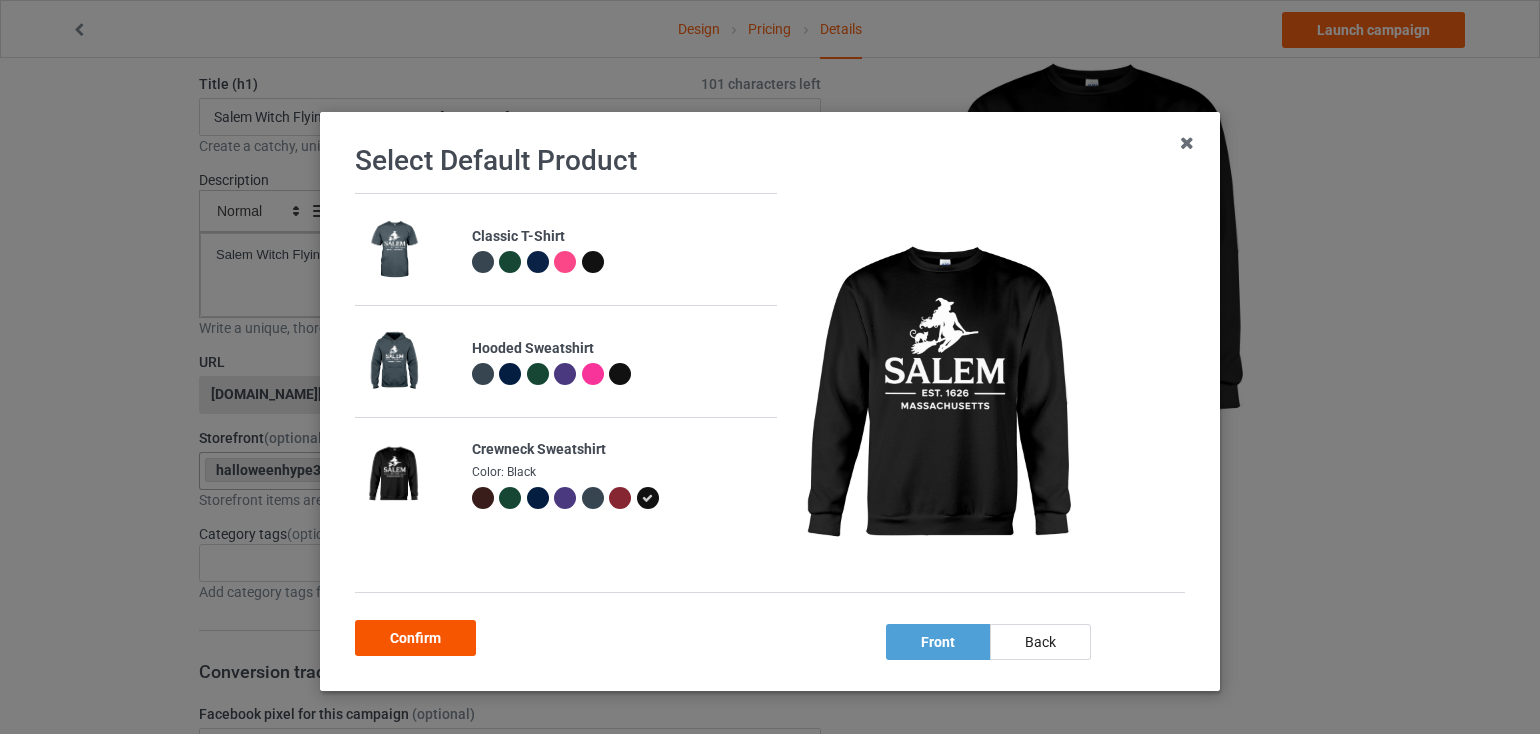 click on "Confirm" at bounding box center [415, 638] 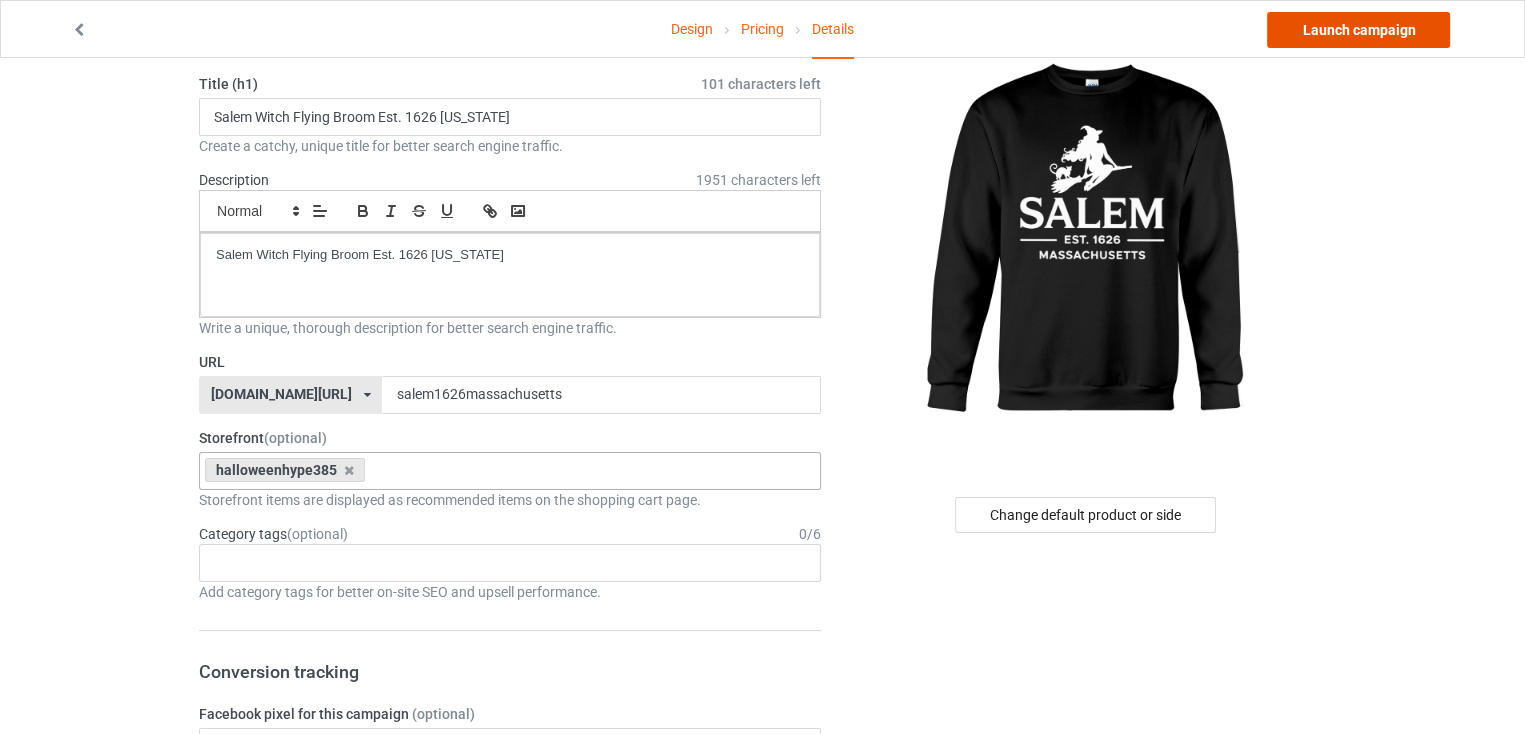 click on "Launch campaign" at bounding box center (1358, 30) 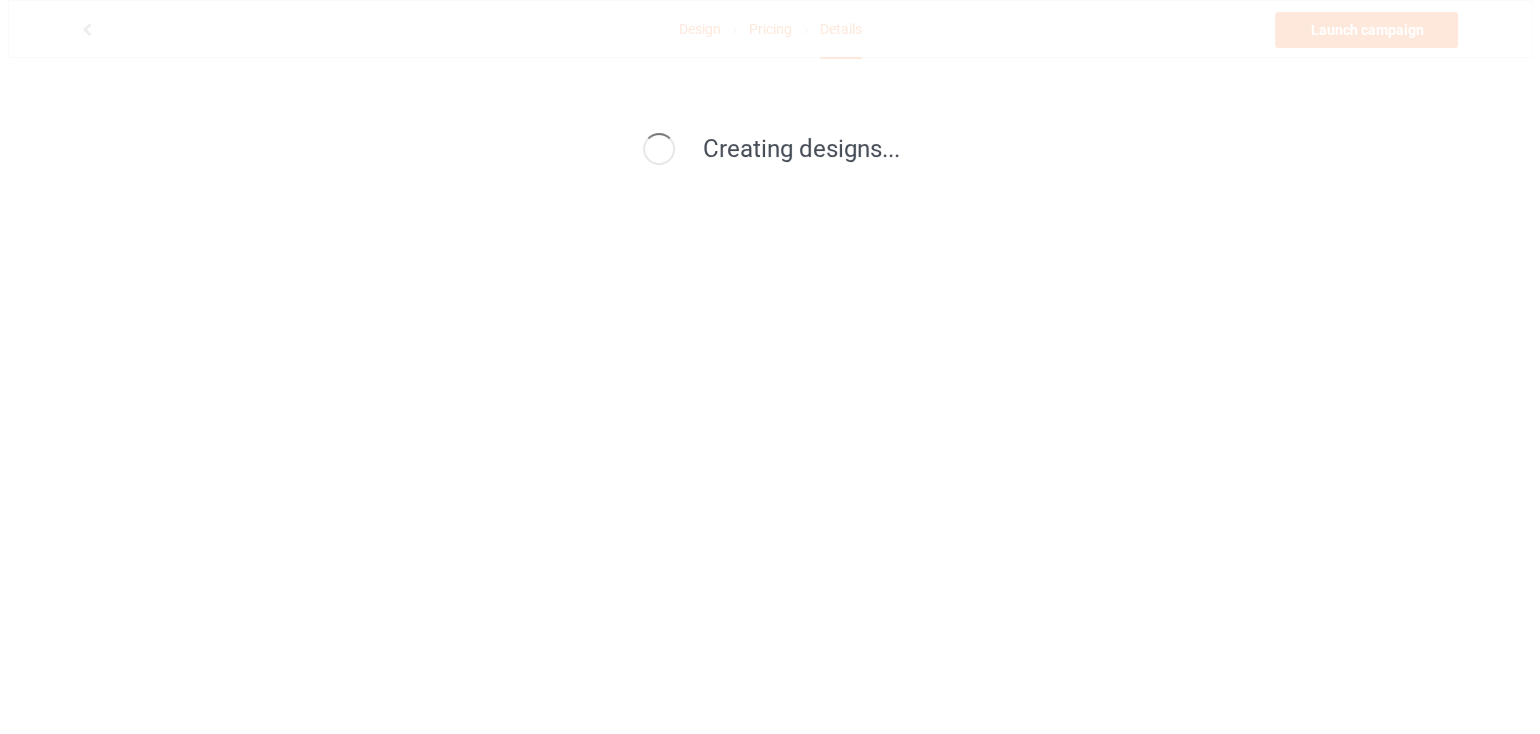 scroll, scrollTop: 0, scrollLeft: 0, axis: both 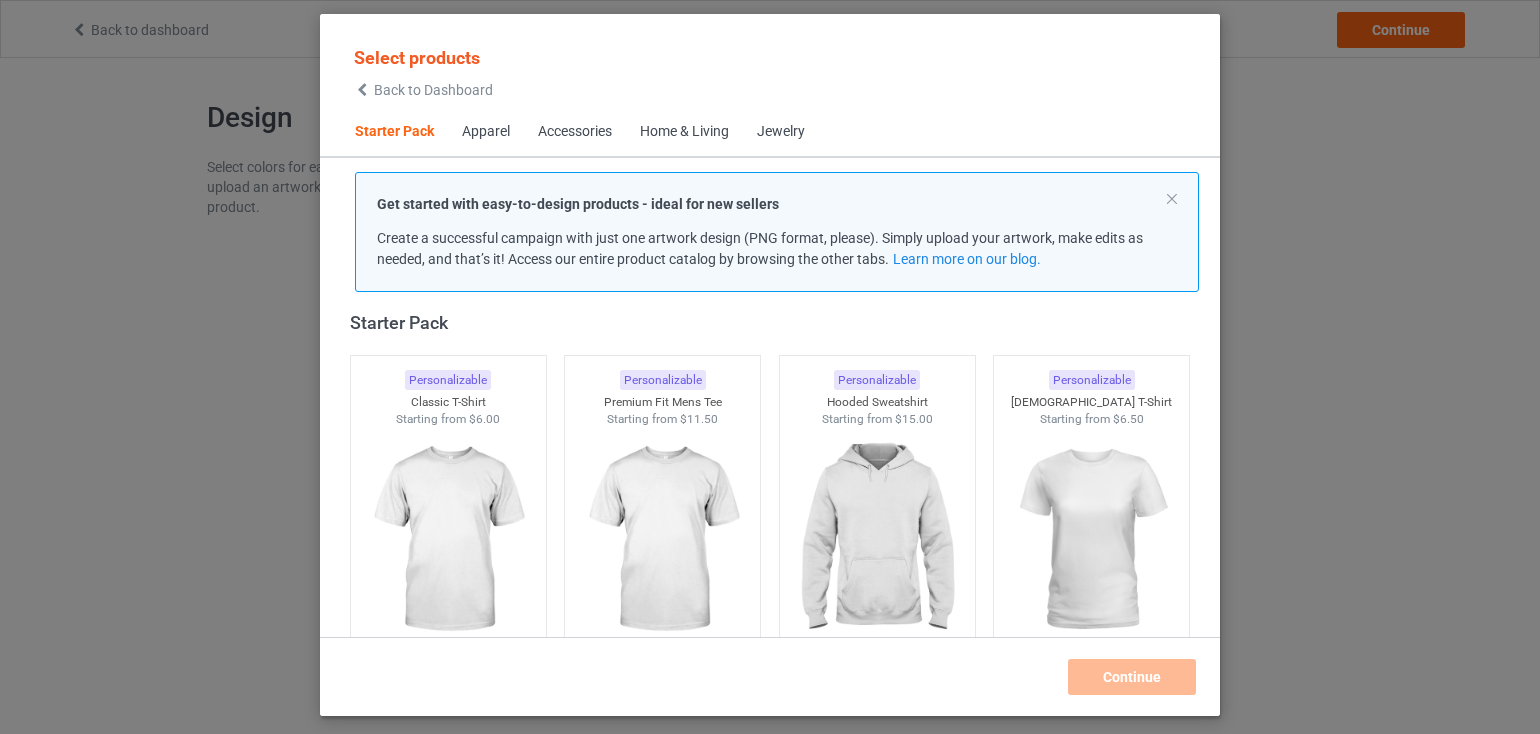 click on "Back to Dashboard" at bounding box center (433, 90) 